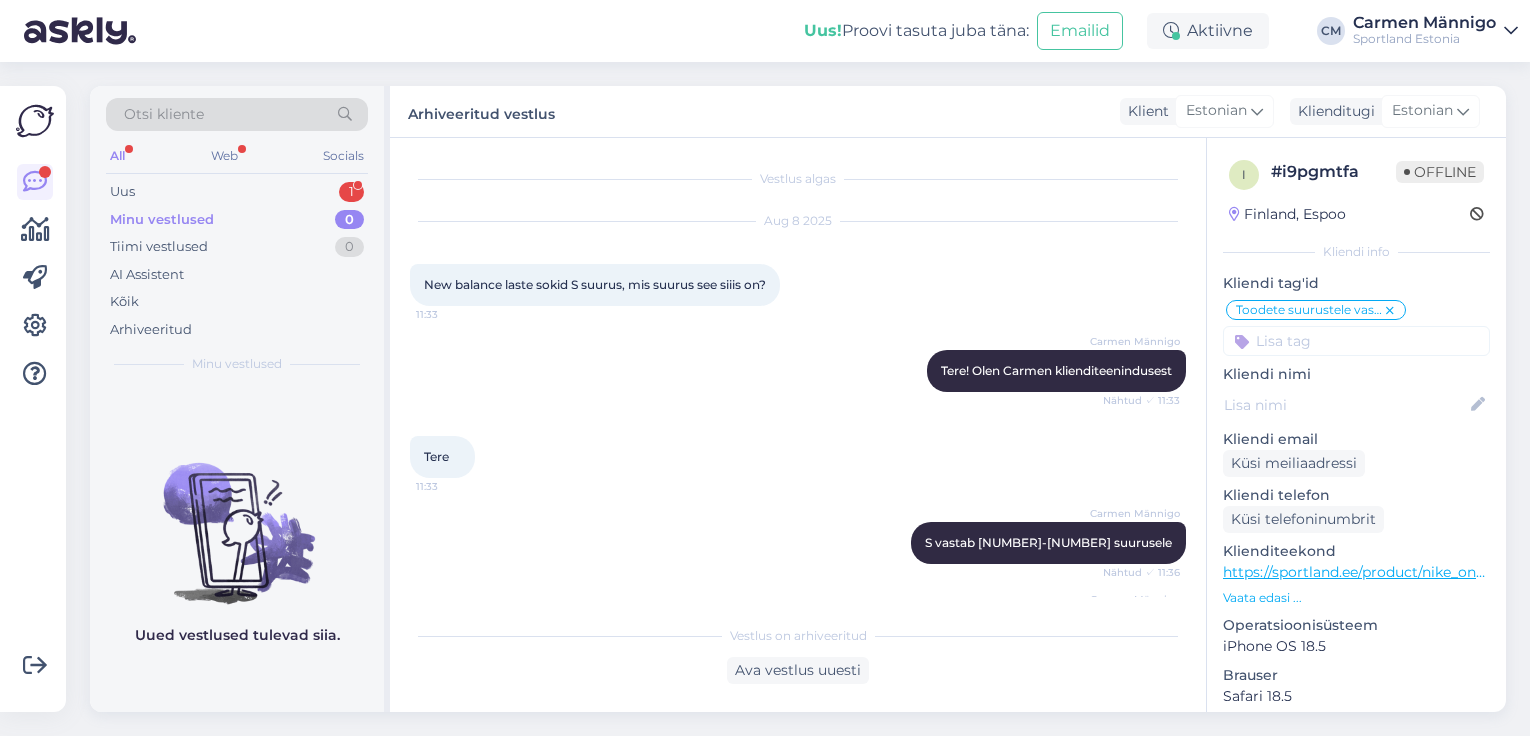 scroll, scrollTop: 0, scrollLeft: 0, axis: both 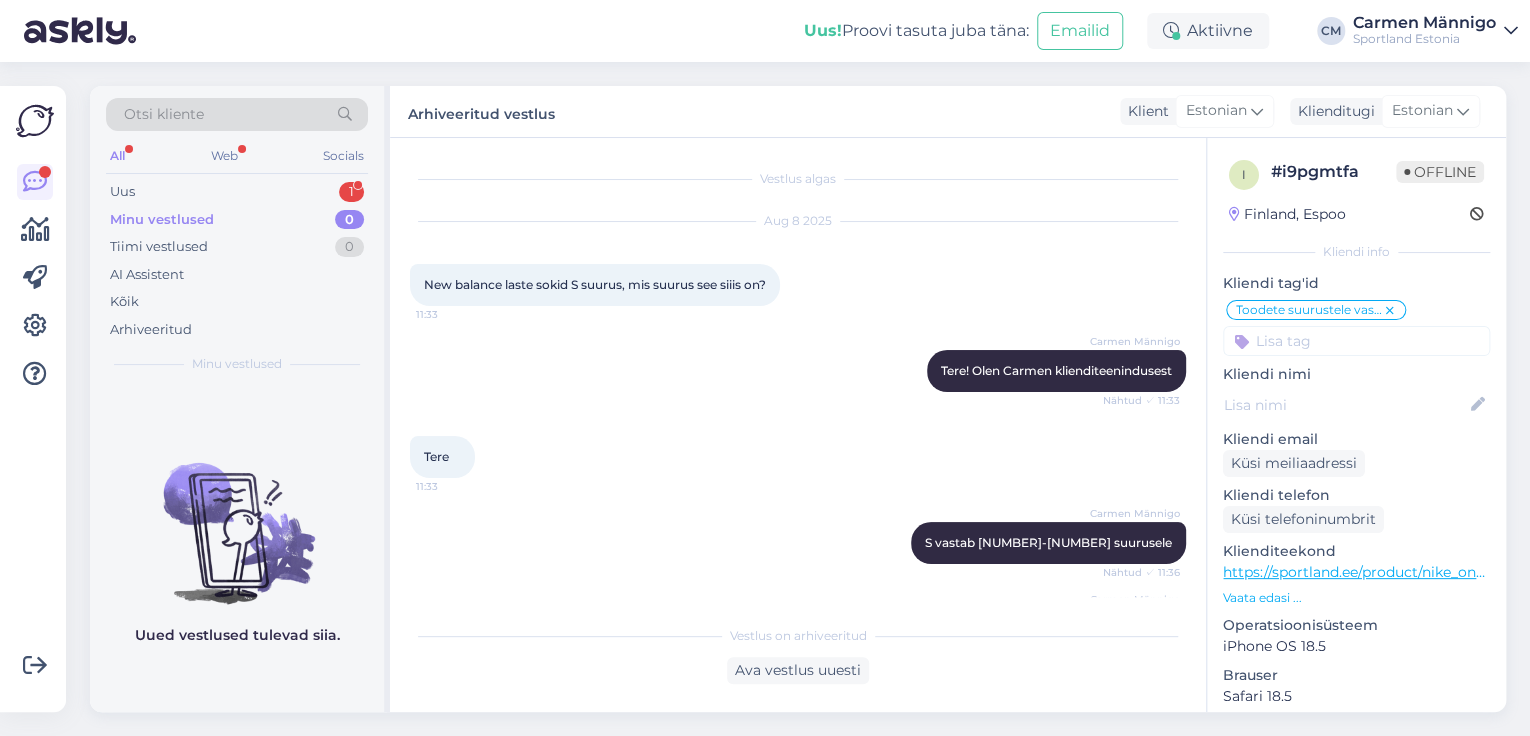click on "Uus 1" at bounding box center [237, 192] 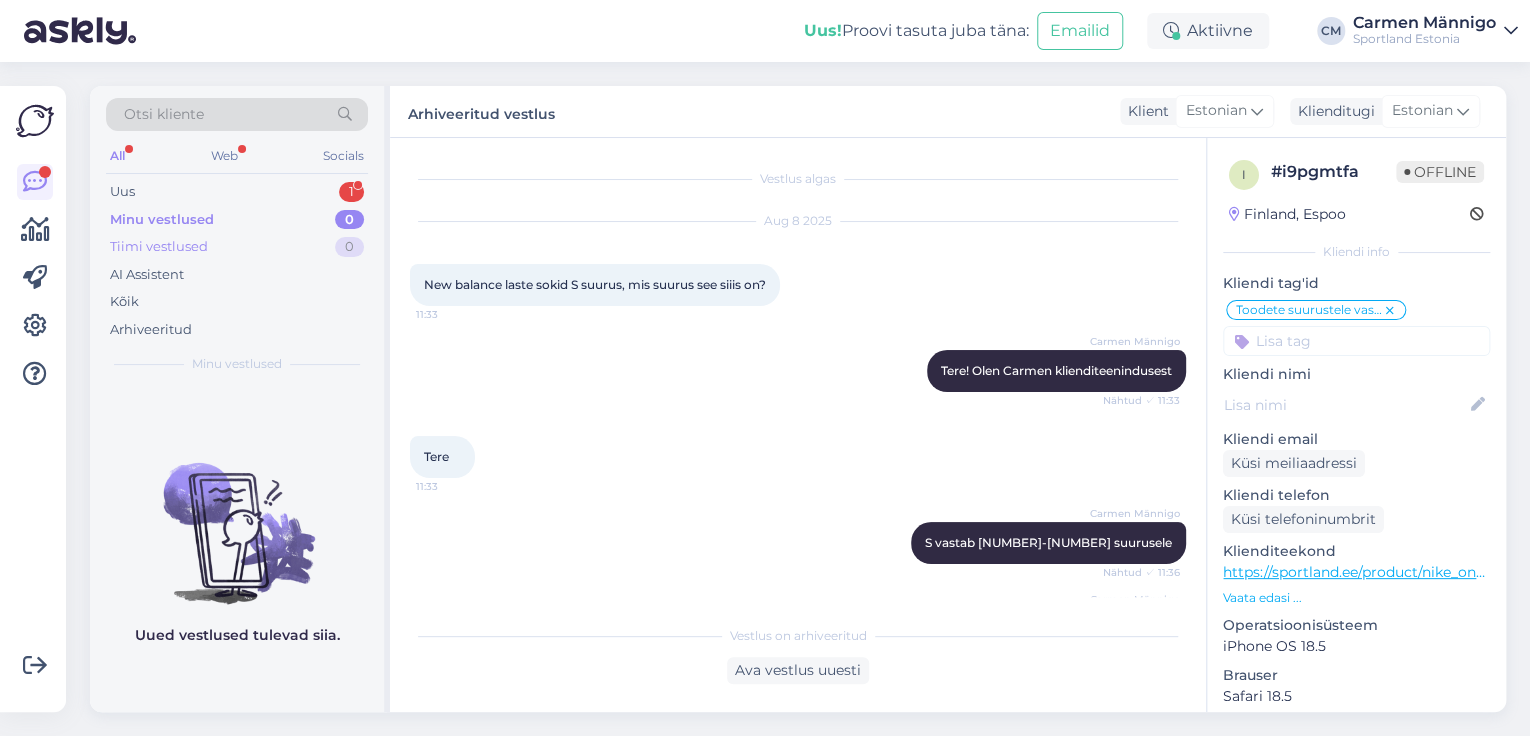 scroll, scrollTop: 68, scrollLeft: 0, axis: vertical 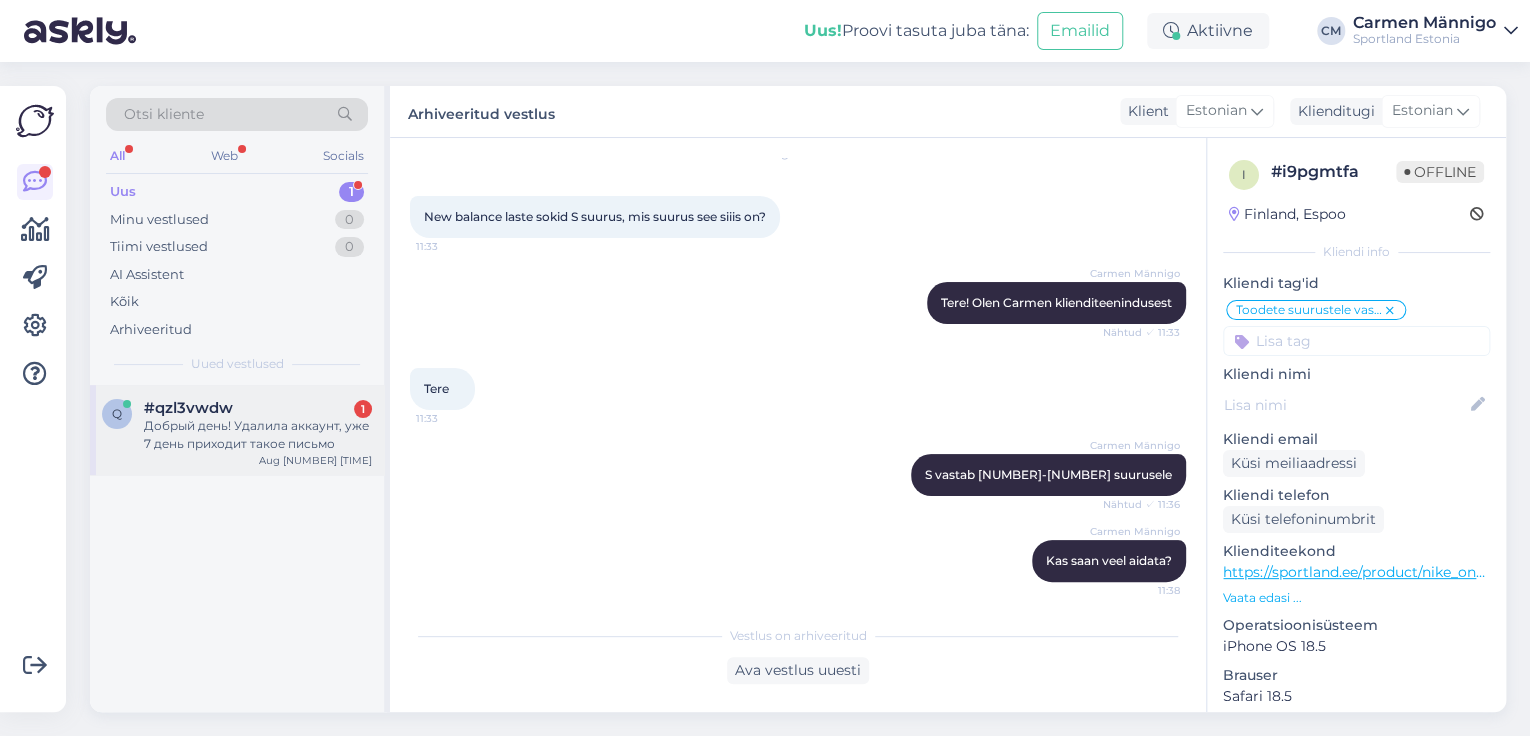 drag, startPoint x: 293, startPoint y: 374, endPoint x: 289, endPoint y: 386, distance: 12.649111 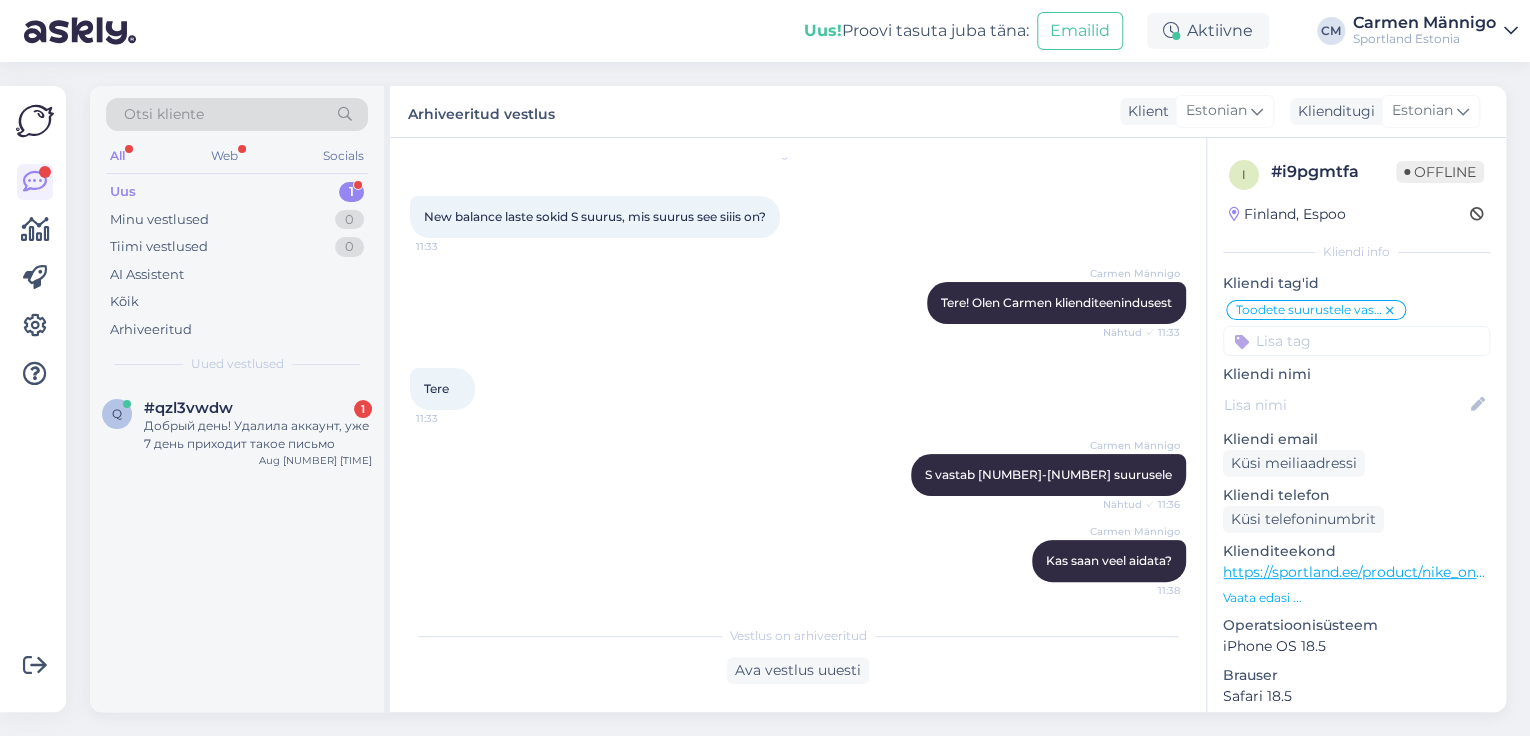 scroll, scrollTop: 0, scrollLeft: 0, axis: both 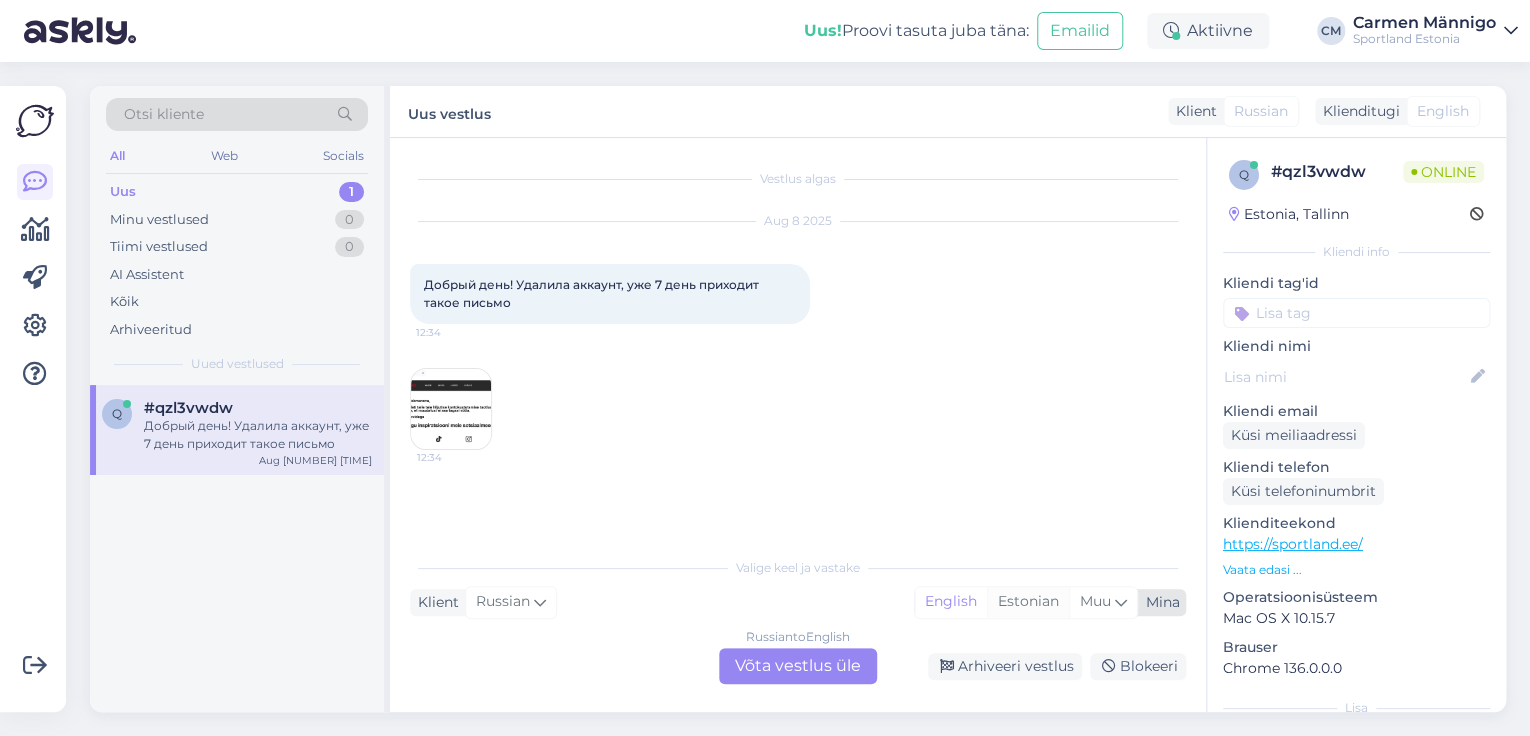 click on "Estonian" at bounding box center (1028, 602) 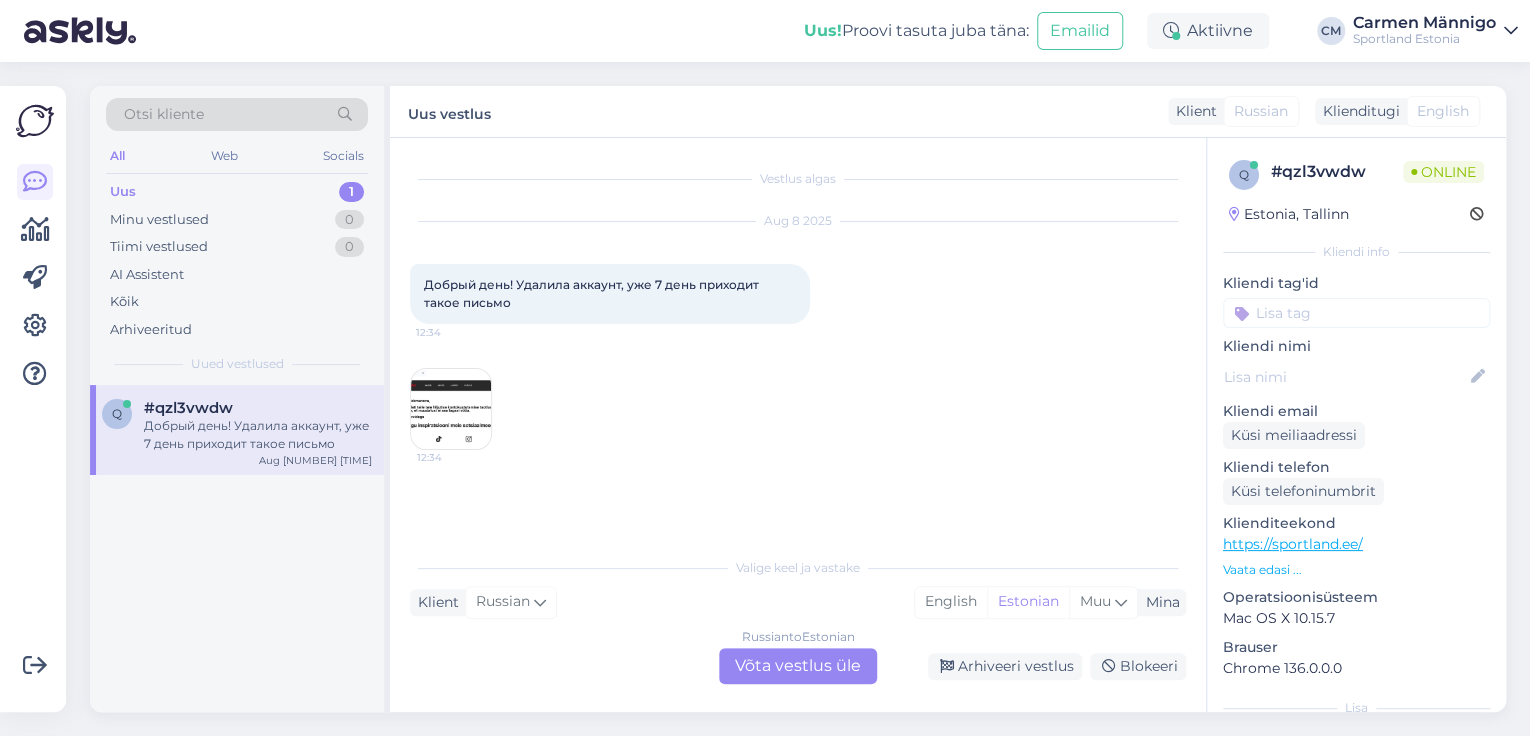 click on "Russian  to  Estonian Võta vestlus üle" at bounding box center [798, 666] 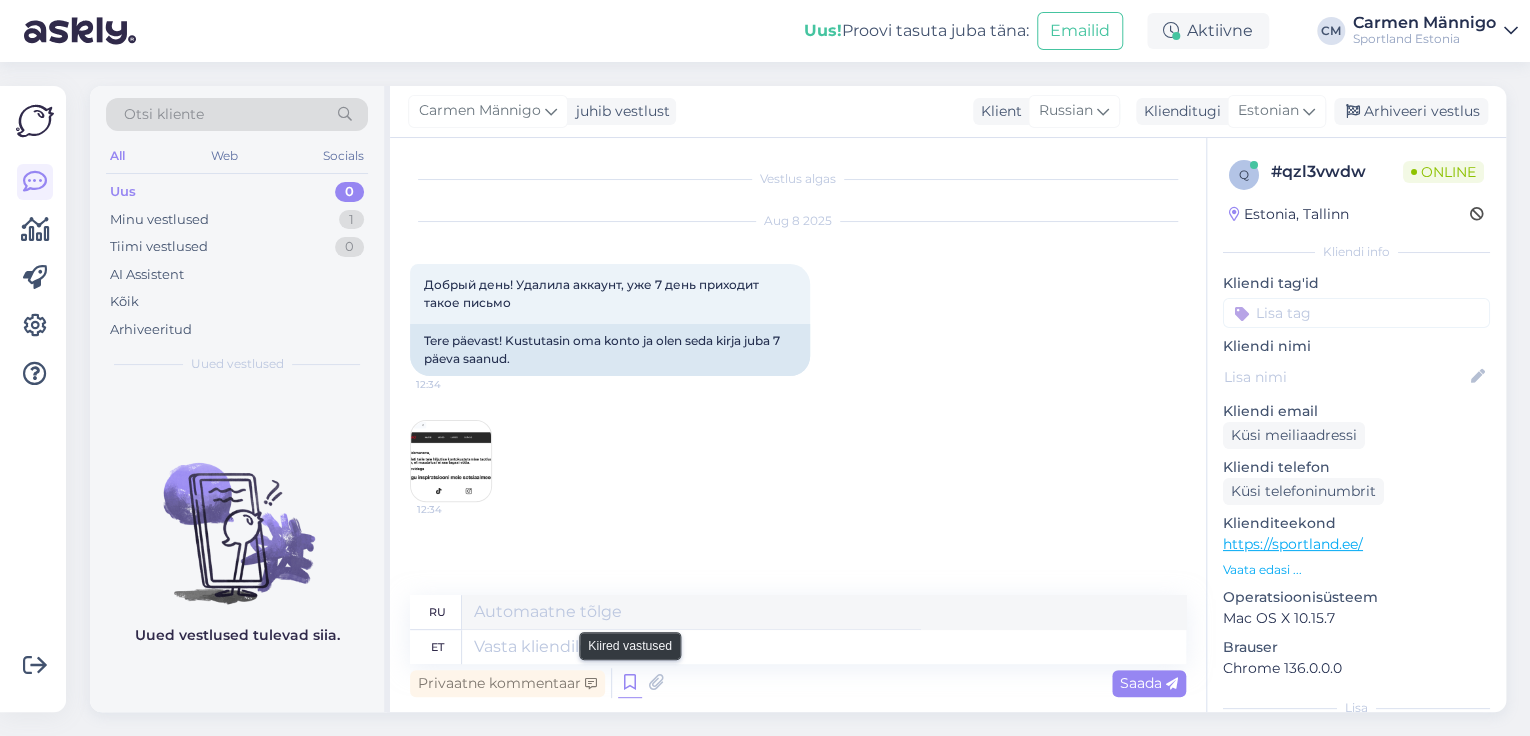 click at bounding box center [630, 683] 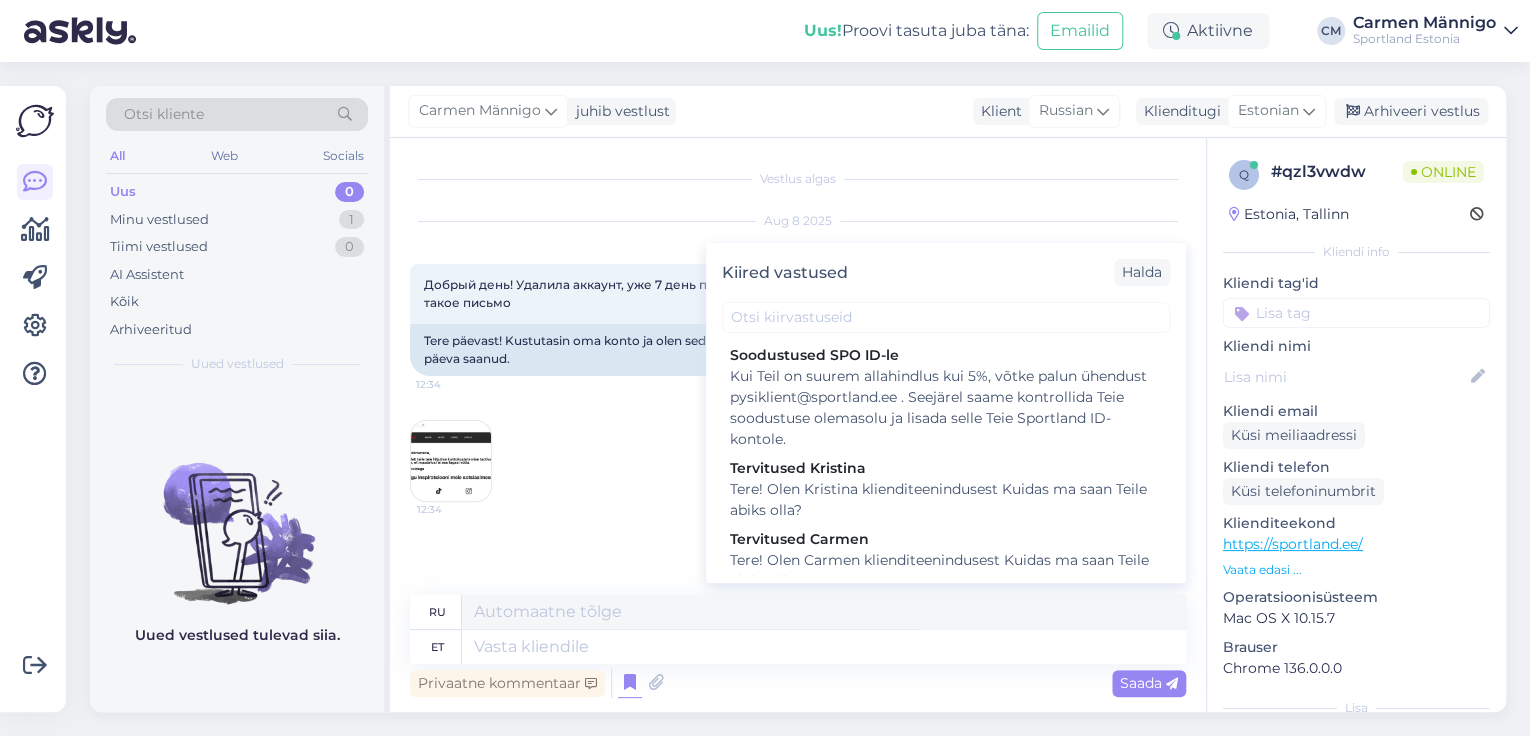 click on "Vestlus algas Aug [NUMBER] [YEAR] Добрый день! Удалила аккаунт, уже 7 день приходит такое письмо [TIME]  Tere päevast! Kustutasin oma konto ja olen seda kirja juba 7 päeva saanud. [TIME]  ru et Privaatne kommentaar Kiired vastused Halda   Soodustused SPO ID-le Kui Teil on suurem allahindlus kui [NUMBER]%, võtke palun ühendust pysiklient@sportland.ee . Seejärel saame kontrollida Teie soodustuse olemasolu ja lisada selle Teie Sportland ID-kontole.   Tervitused Kristina Tere! Olen Kristina klienditeenindusest
Kuidas ma saan Teile abiks olla?   Tervitused Carmen Tere! Olen Carmen klienditeenindusest
Kuidas ma saan Teile abiks olla?   Tervitused Tiina Tere! Olen Tiina klikenditeenindusest
Kuidas ma saan Teile abiks olla?   Tervitused Eliisa Tere! Olen Eliisa klienditeenindusest
Kuidas ma saan Teile abiks olla?   Ekspertiisi esitamise õigus   Libakonto   Kas minu tagastus on kohale jõudnud (Omniva)?   Sooduskood- ostukrediit näidistekst   Sooduskood % _ näidistekst" at bounding box center (798, 425) 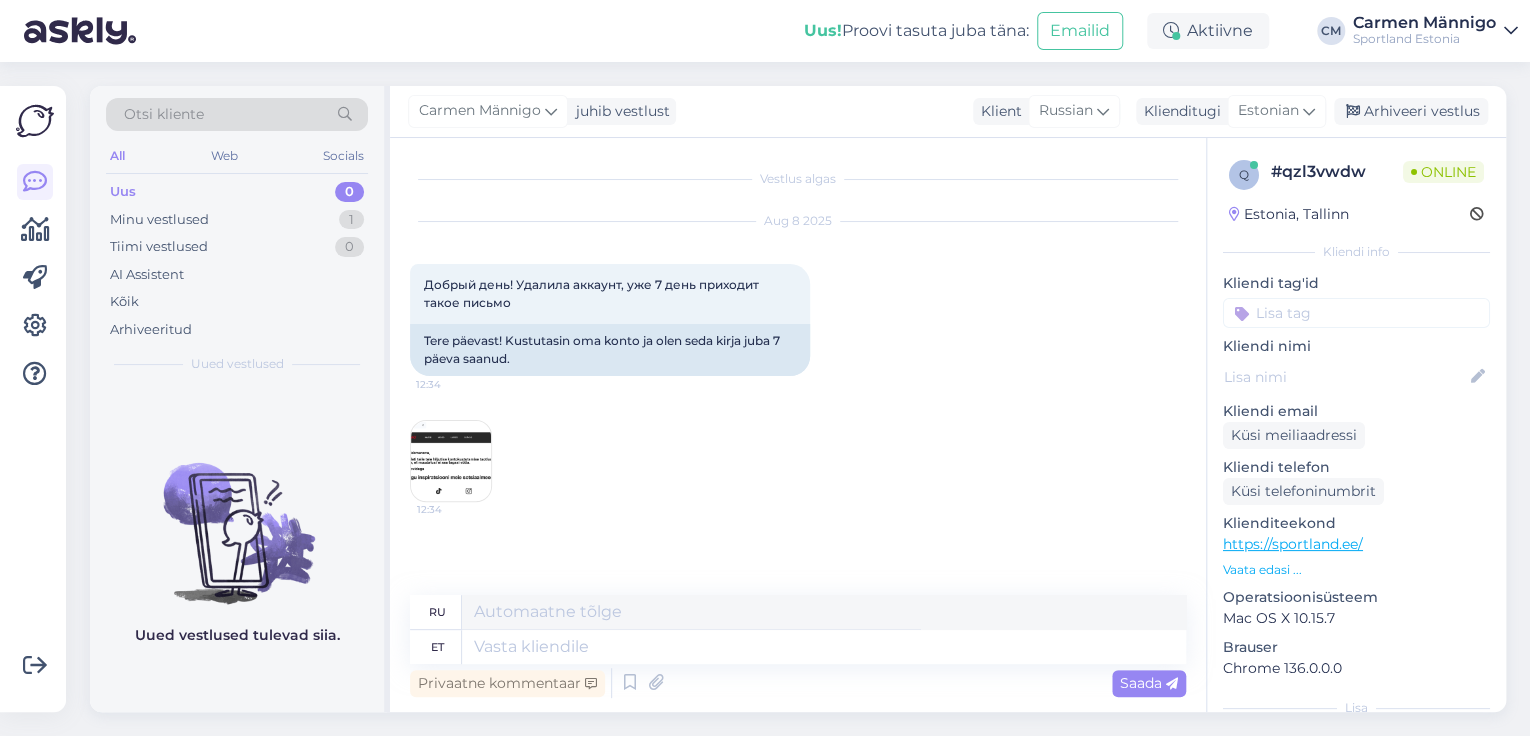 click on "Vestlus algas [MONTH] [DAY] [YEAR] Добрый день! Удалила аккаунт, уже 7 день приходит такое письмо 12:34  Tere päevast! Kustutasin oma konto ja olen seda kirja juba 7 päeva saanud. 12:34" at bounding box center (807, 367) 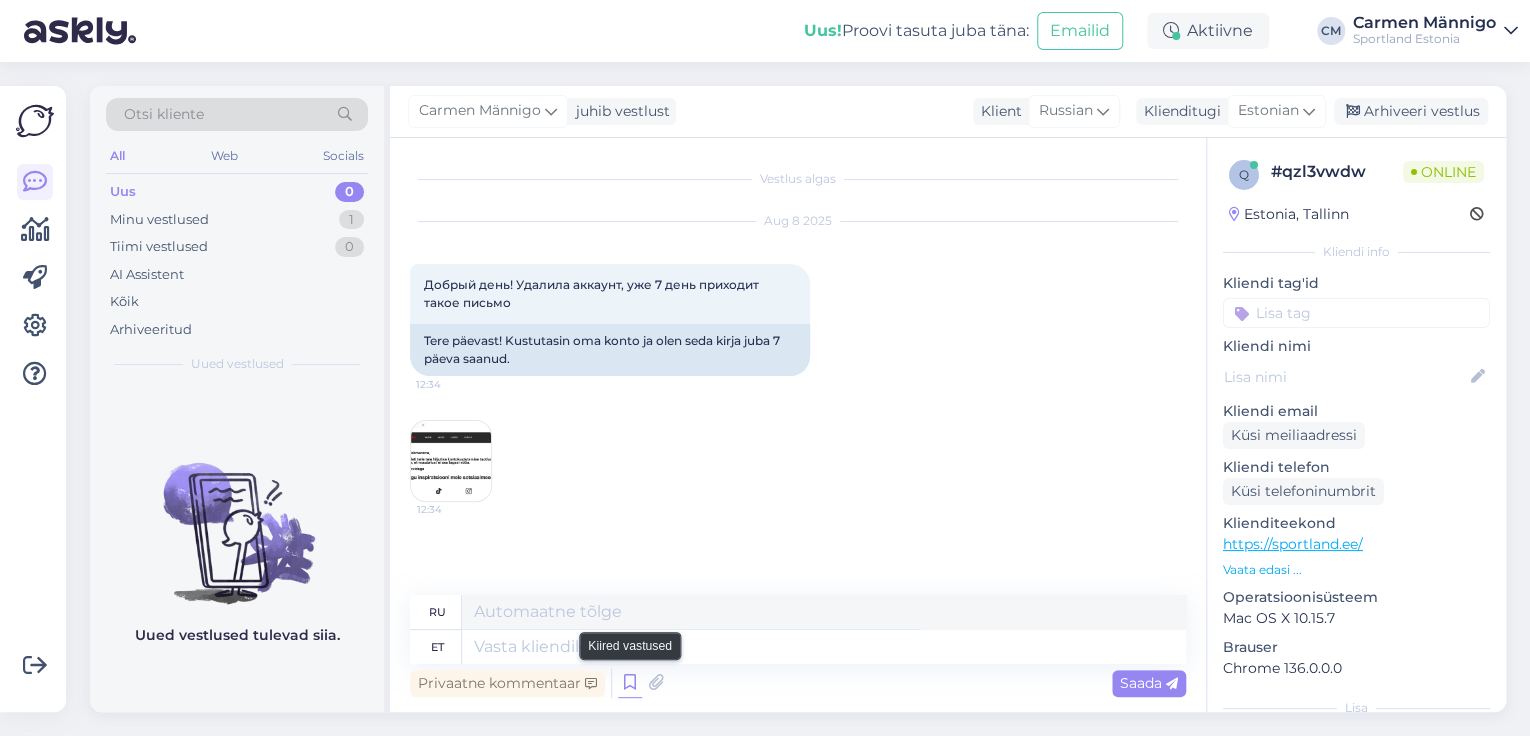 click at bounding box center [630, 683] 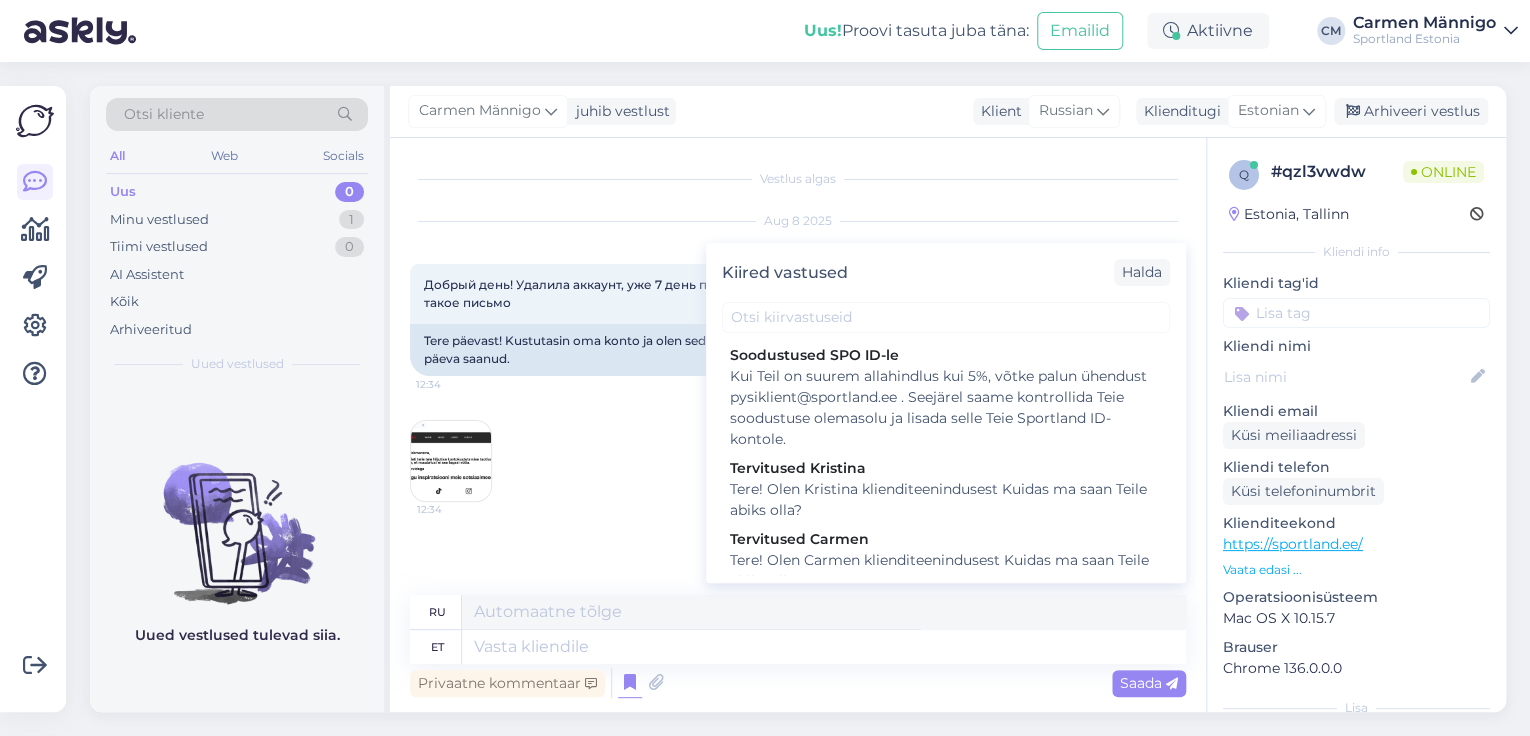 click on "Tere! Olen Carmen klienditeenindusest
Kuidas ma saan Teile abiks olla?" at bounding box center (946, 571) 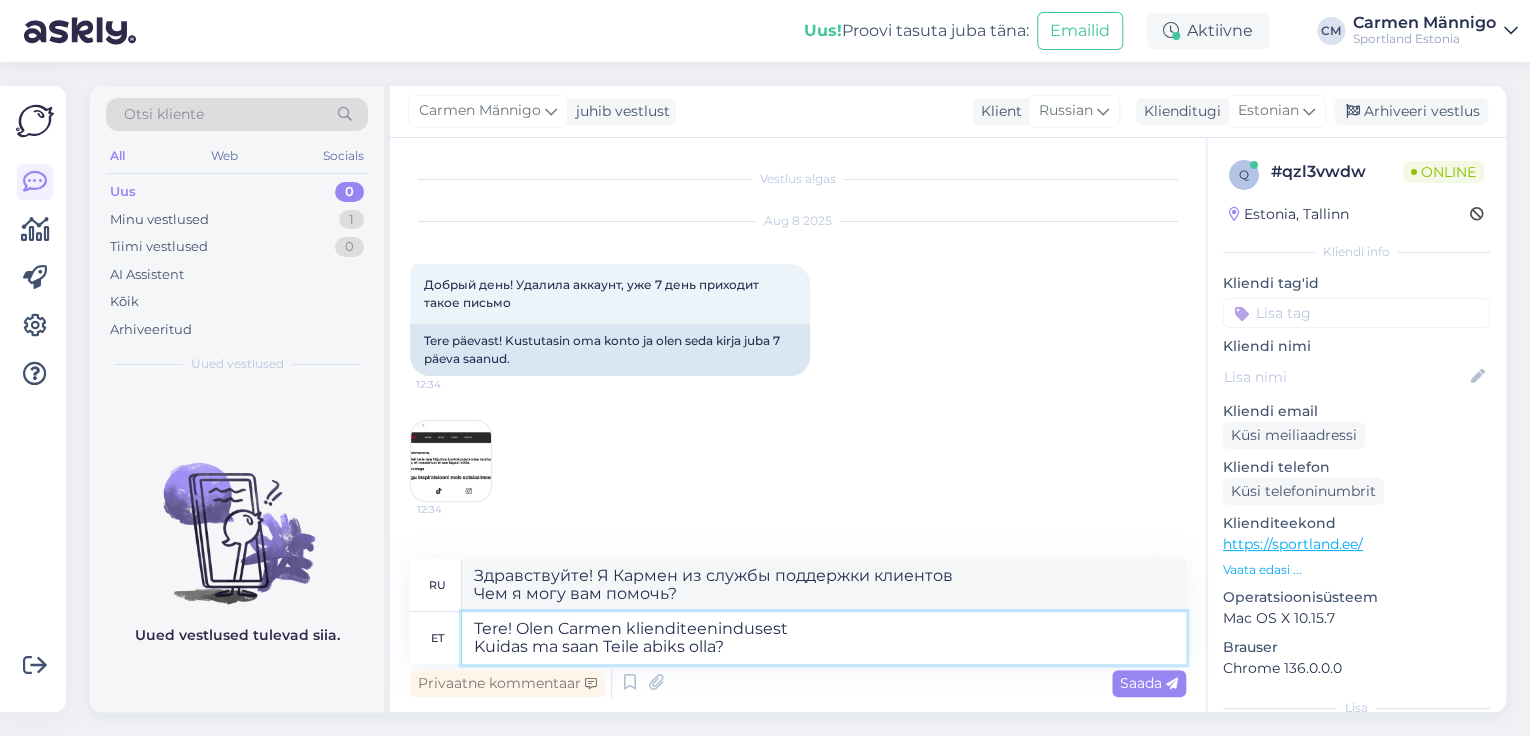 drag, startPoint x: 752, startPoint y: 644, endPoint x: 449, endPoint y: 648, distance: 303.0264 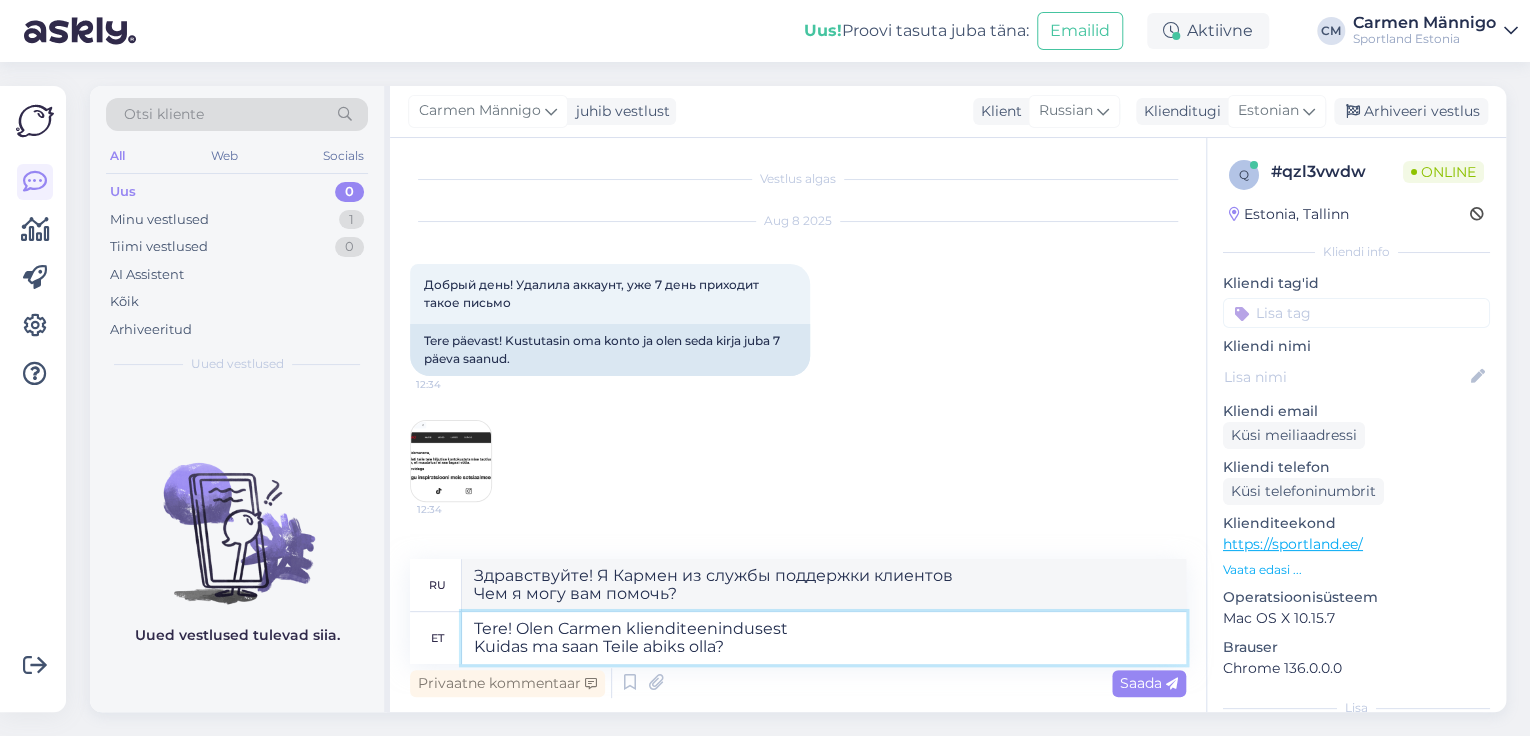 click on "Tere! Olen [NAME] klienditeenindusest
Kuidas ma saan Teile abiks olla?" at bounding box center [798, 638] 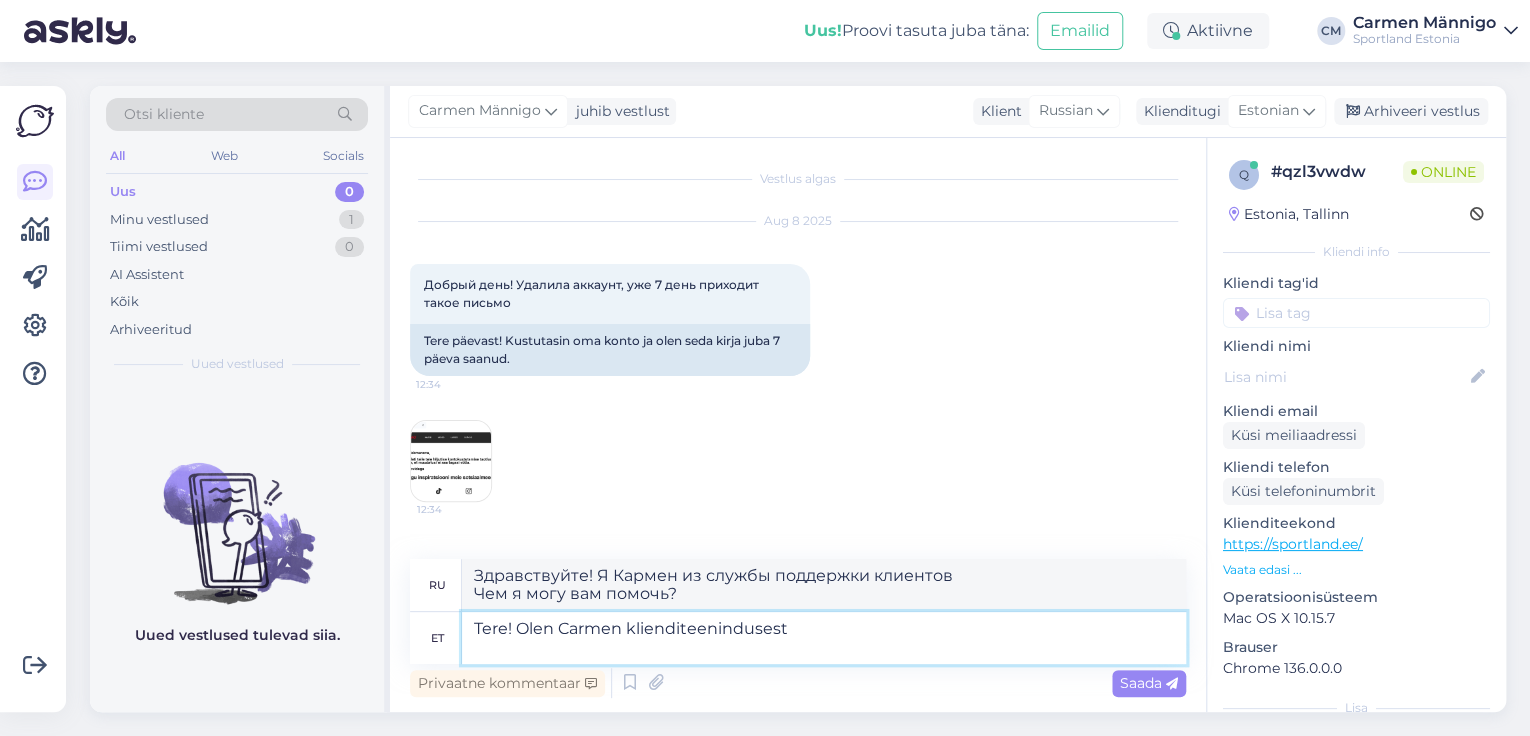 type on "Tere! Olen Carmen klienditeenindusest" 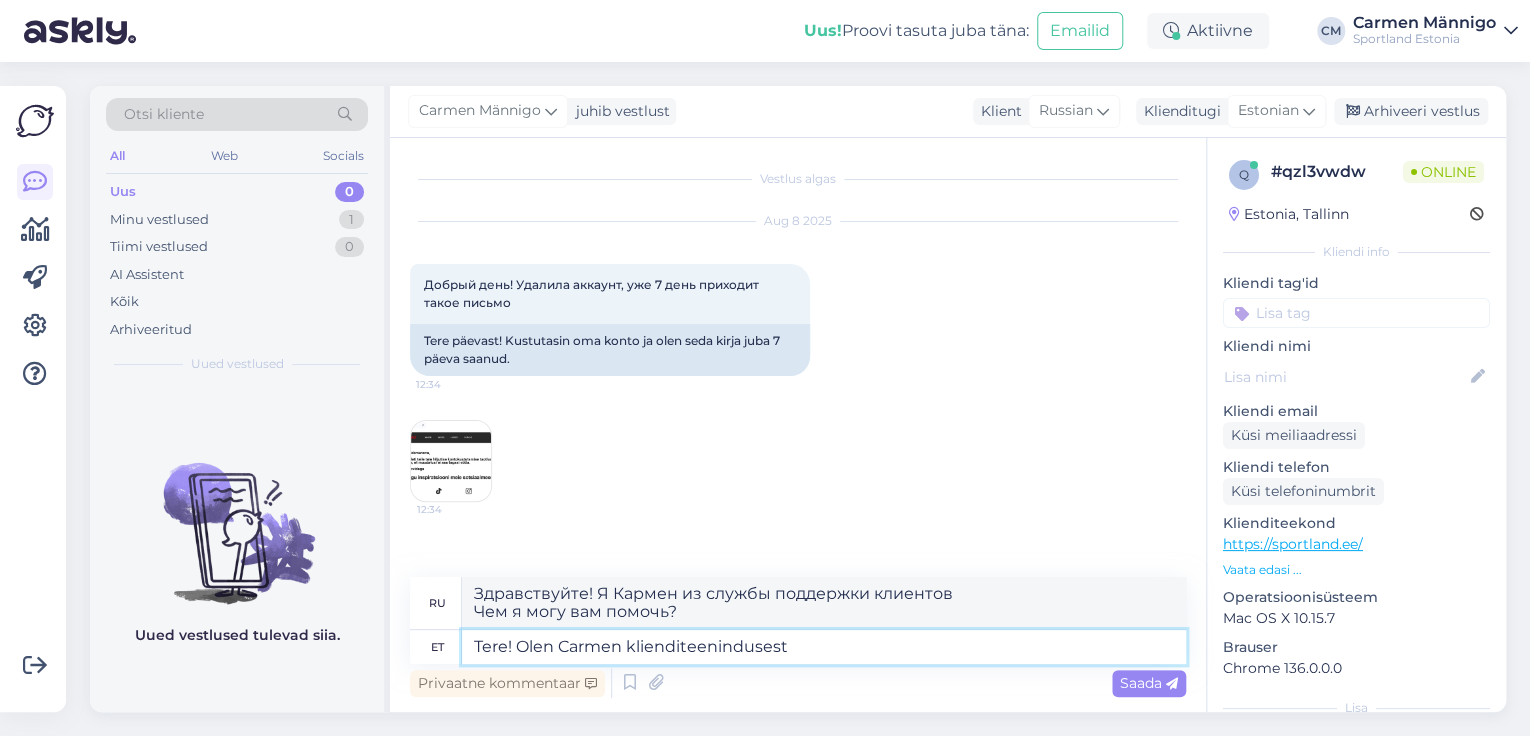 type on "Здравствуйте! Меня зовут Кармен, я из службы поддержки клиентов." 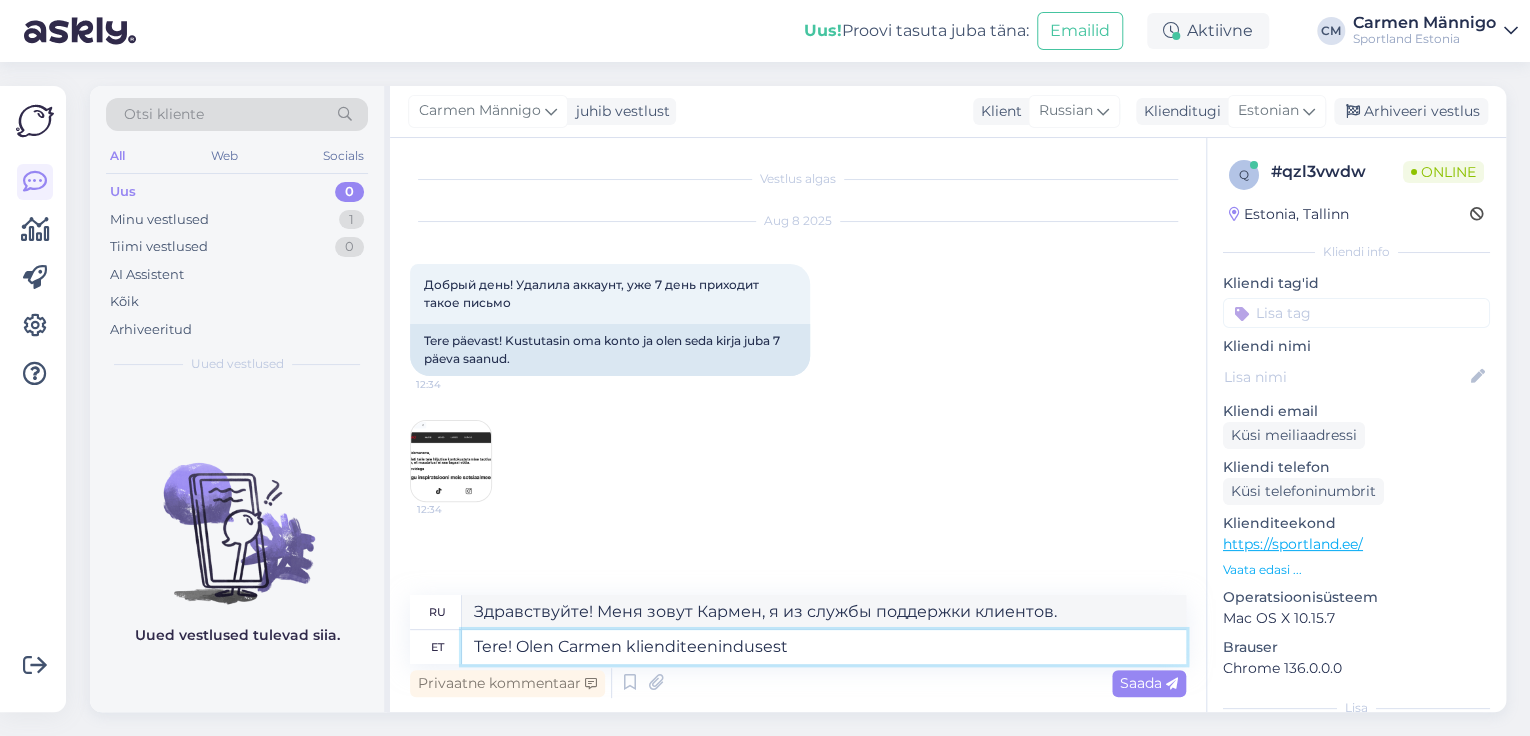 type 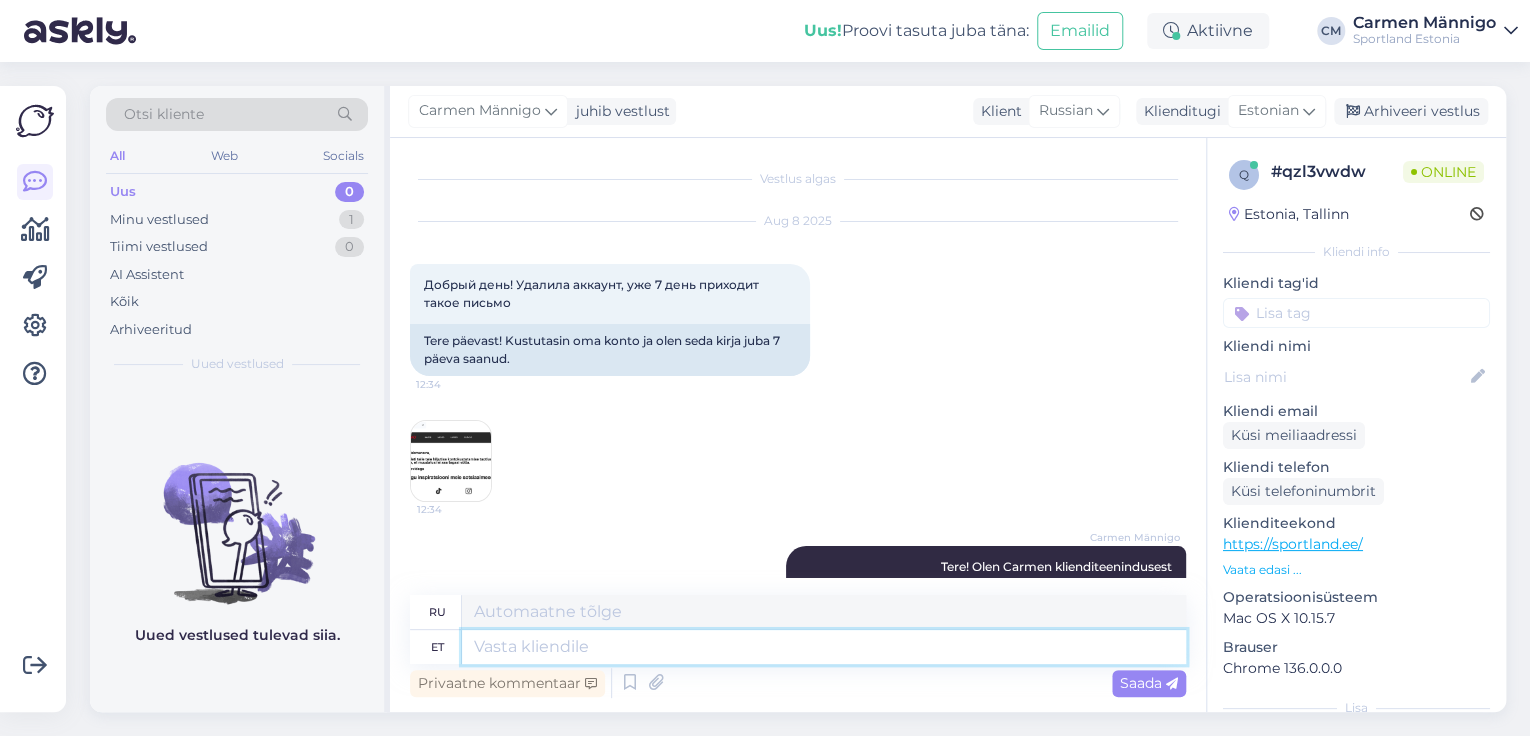 scroll, scrollTop: 84, scrollLeft: 0, axis: vertical 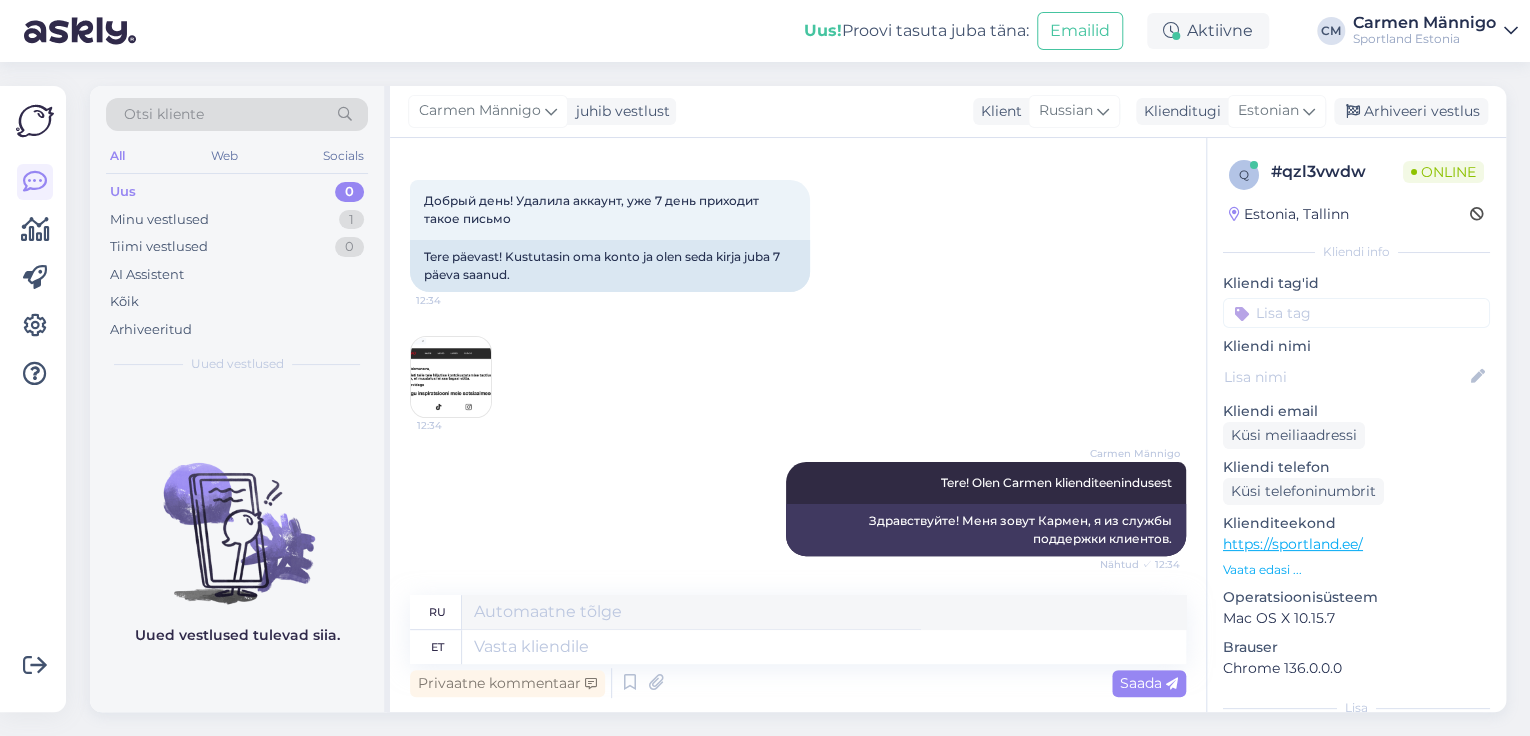 click at bounding box center [451, 377] 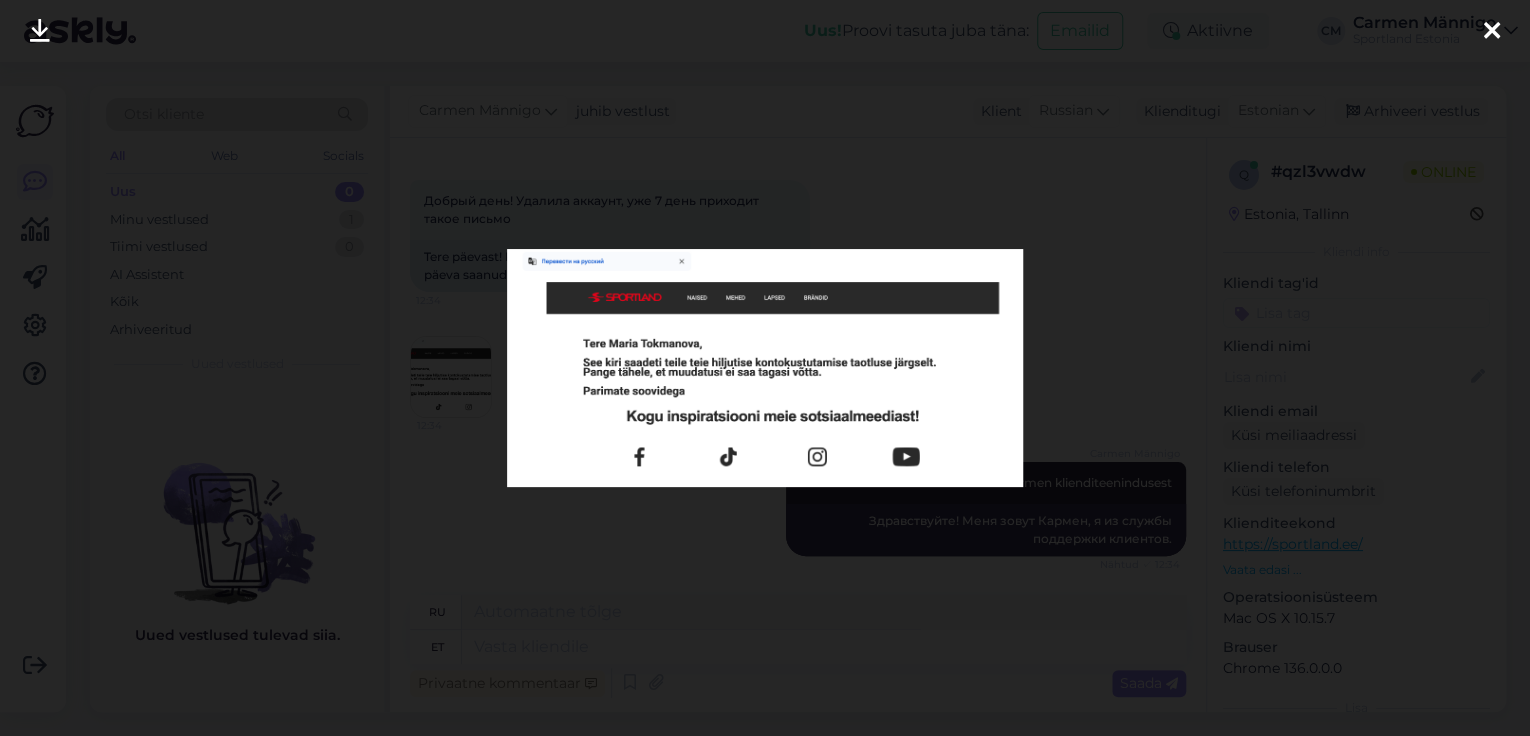 click at bounding box center [765, 368] 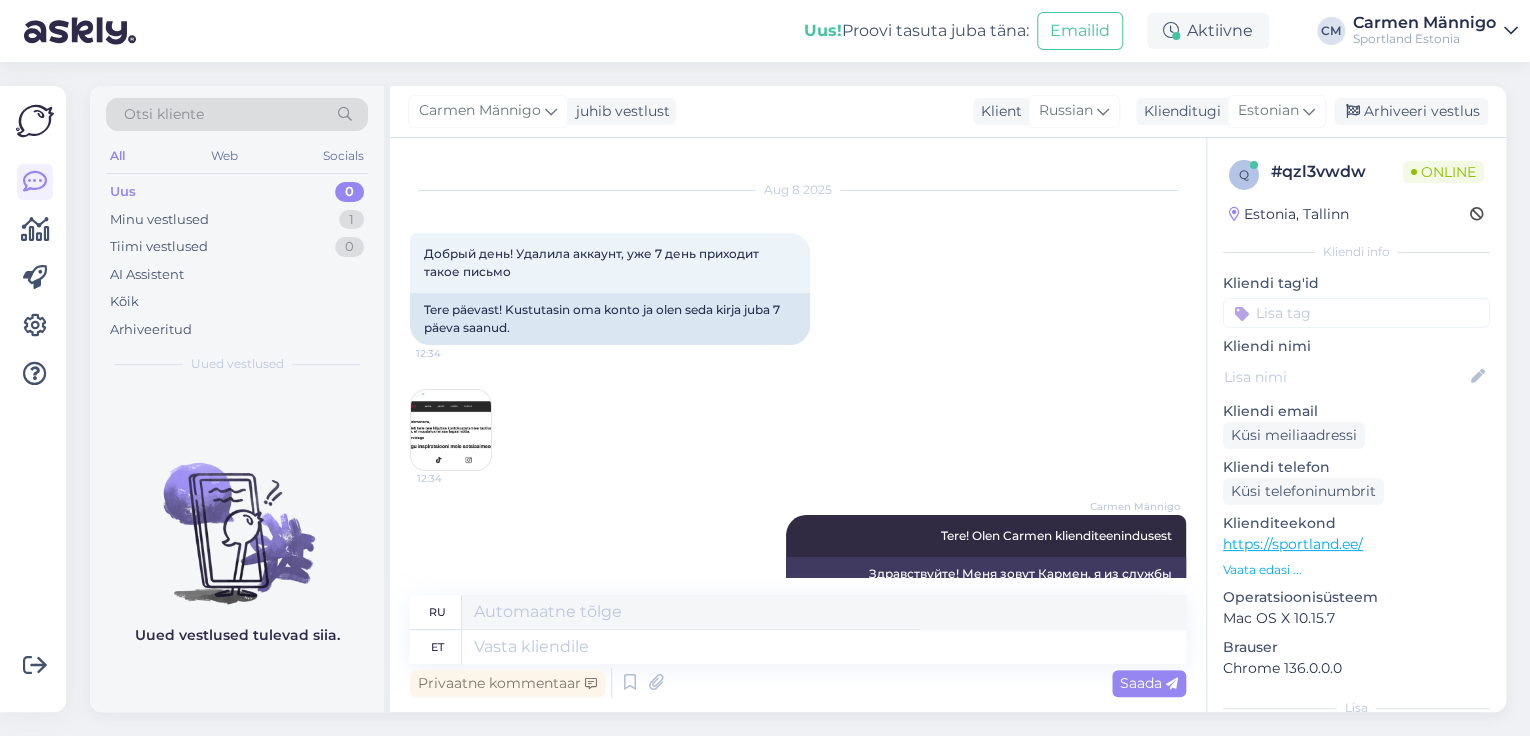 scroll, scrollTop: 0, scrollLeft: 0, axis: both 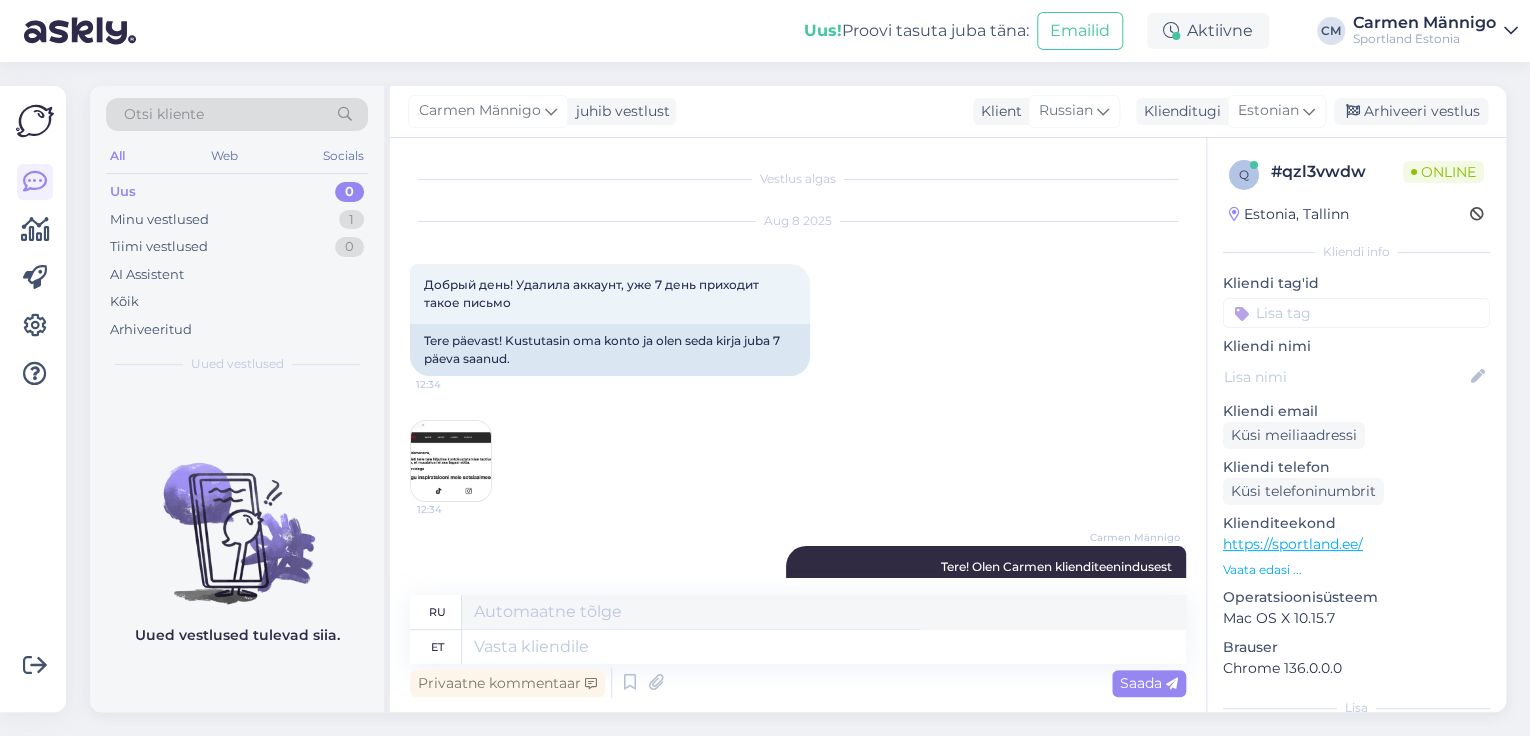 click at bounding box center (451, 461) 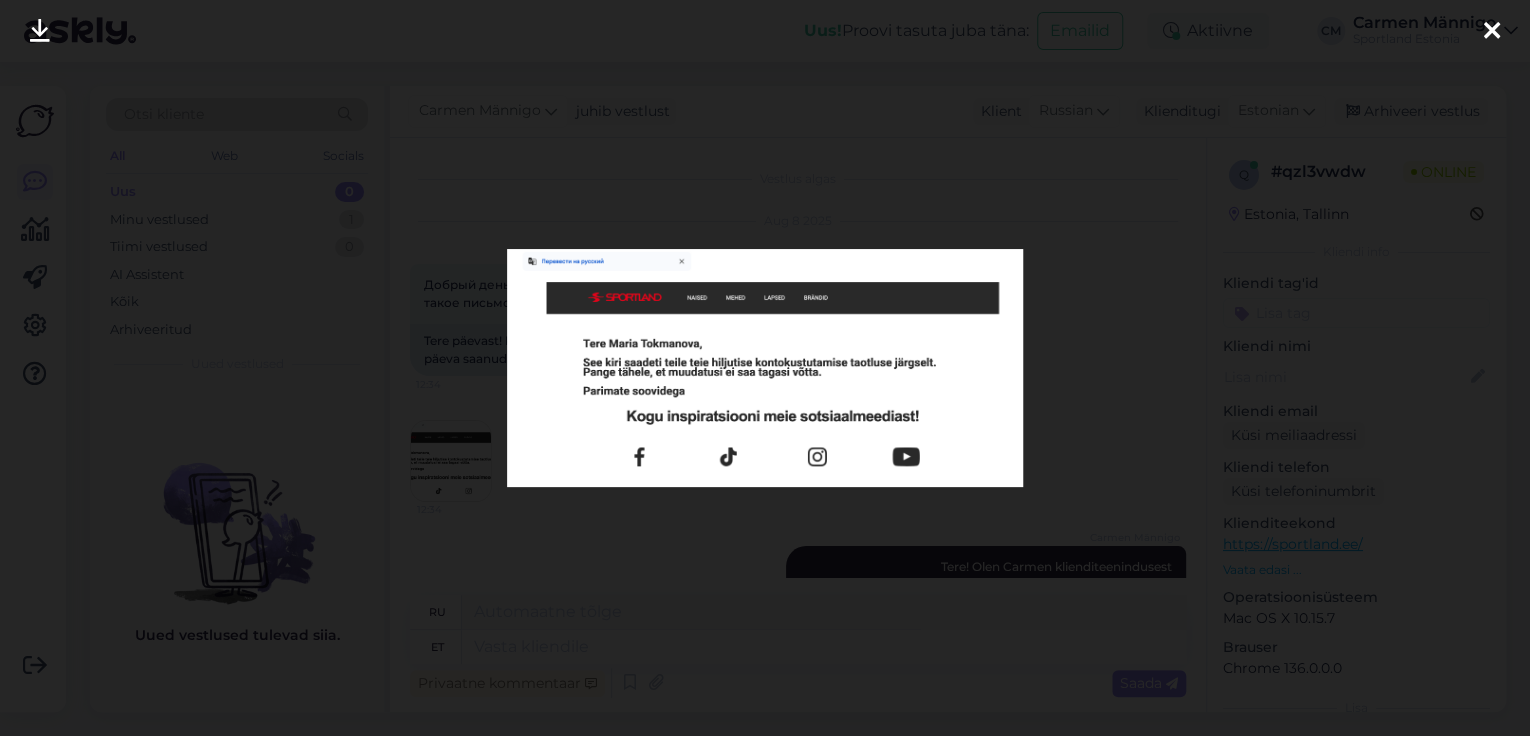 click at bounding box center (765, 368) 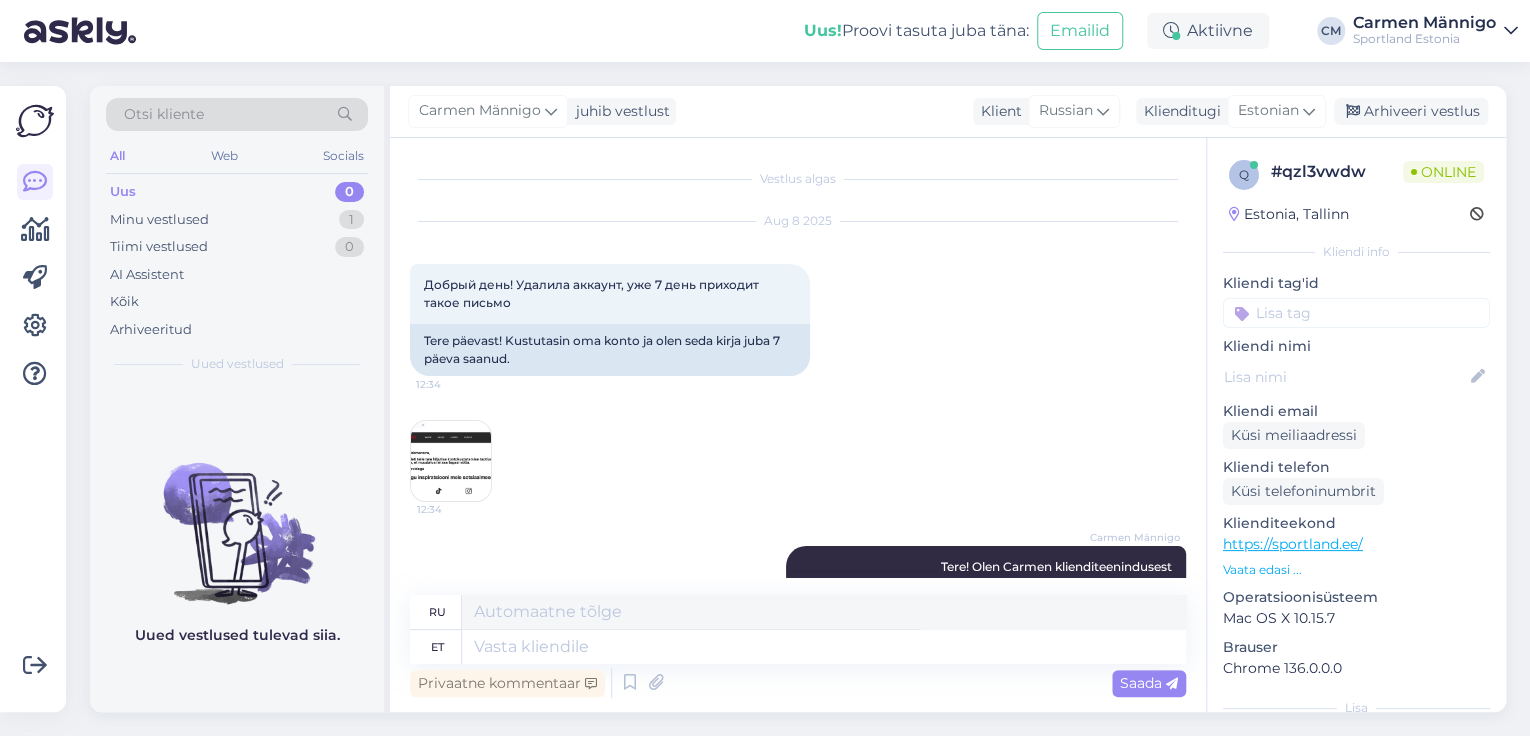 click on "Aug 8 2025 Добрый день! Удалила аккаунт, уже 7 день приходит такое письмо 12:34  Tere päevast! Kustutasin oma konto ja olen seda kirja juba 7 päeva saanud. 12:34" at bounding box center (798, 362) 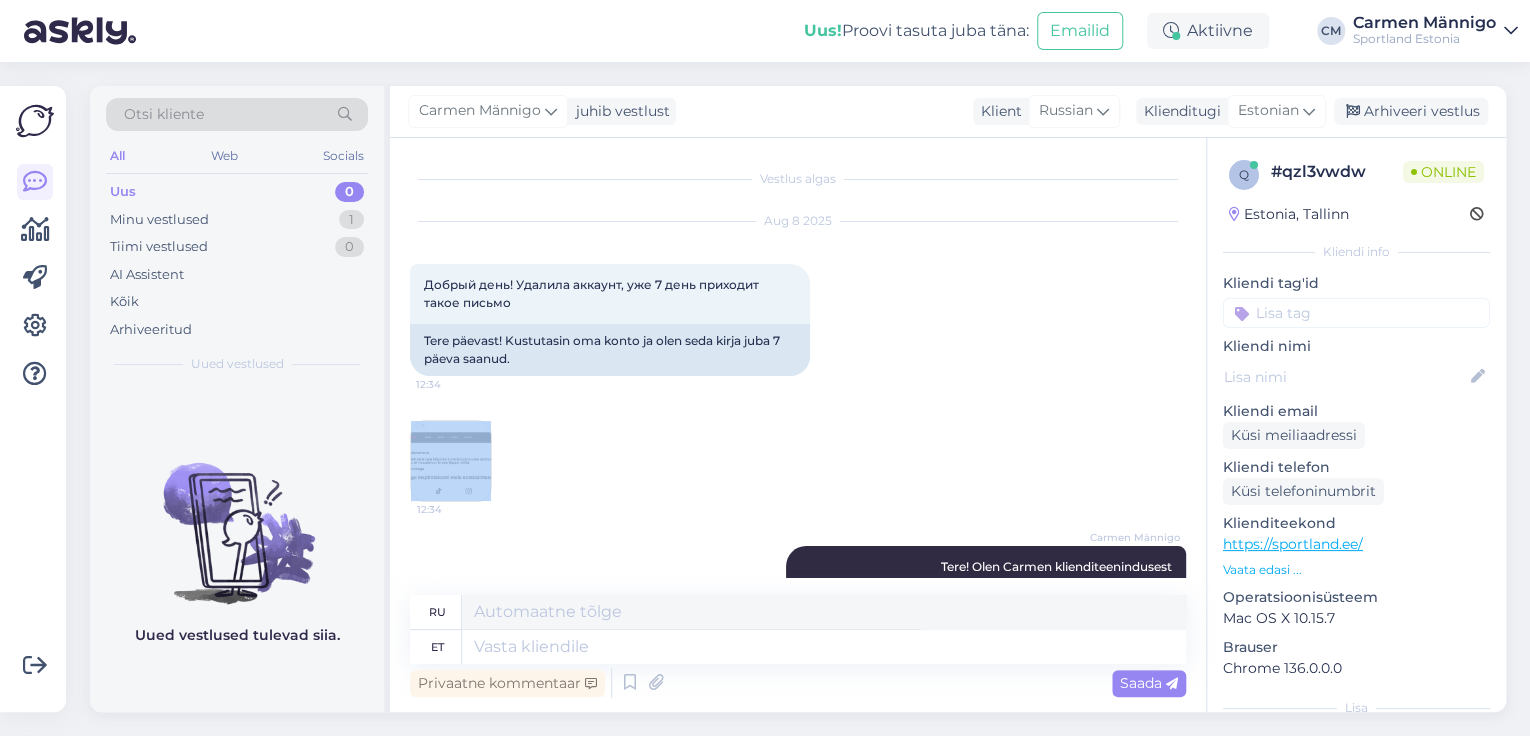 click on "Aug 8 2025 Добрый день! Удалила аккаунт, уже 7 день приходит такое письмо 12:34  Tere päevast! Kustutasin oma konto ja olen seda kirja juba 7 päeva saanud. 12:34" at bounding box center (798, 362) 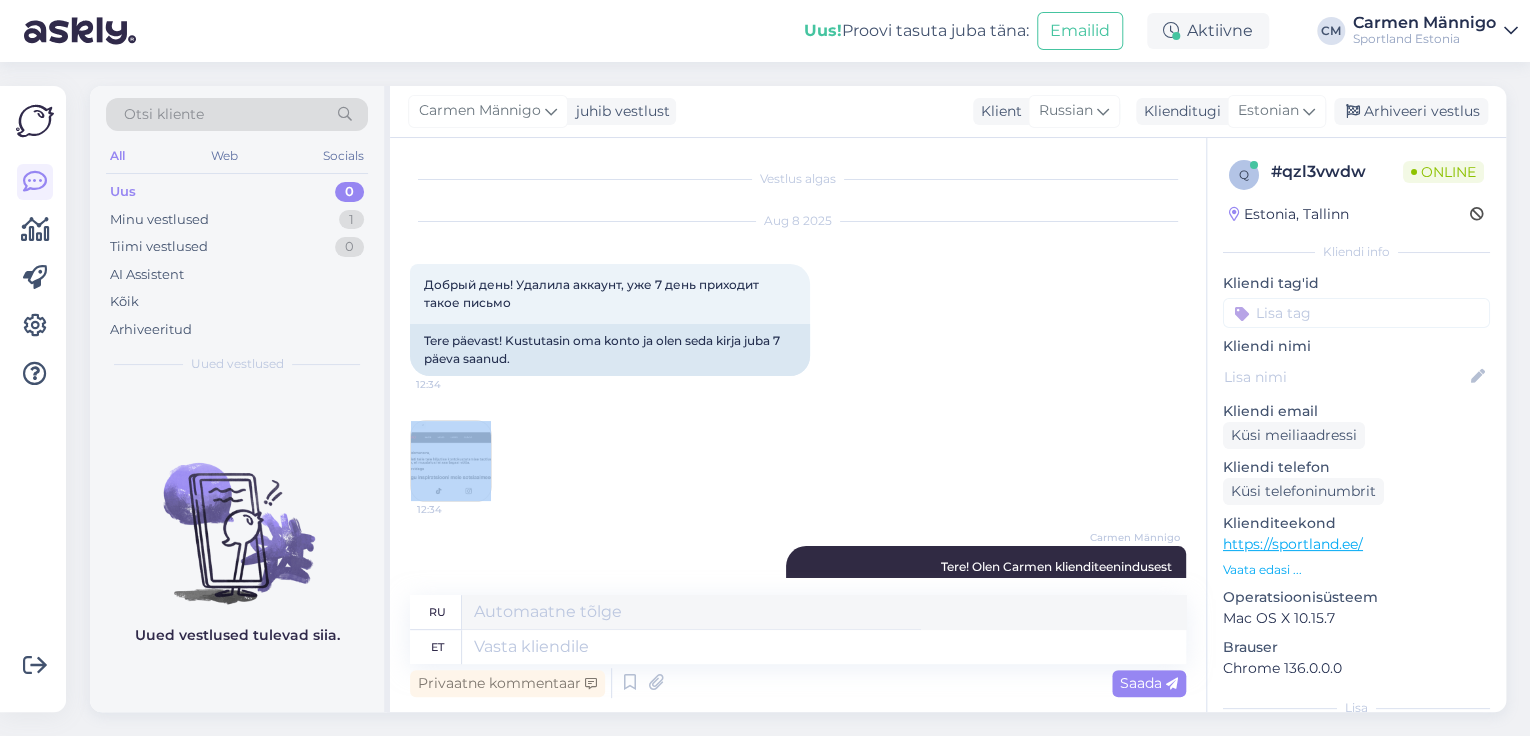click at bounding box center (451, 461) 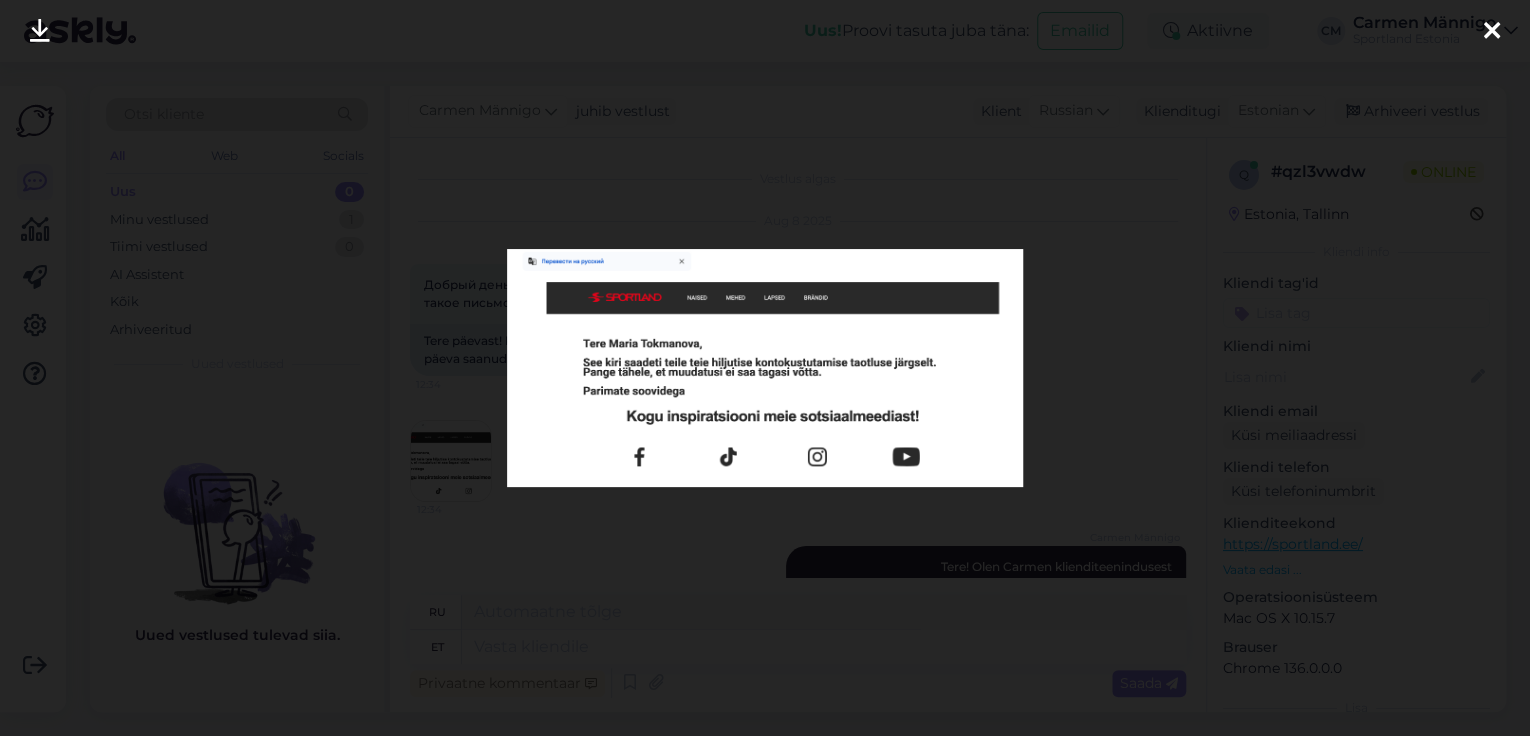 click at bounding box center [765, 368] 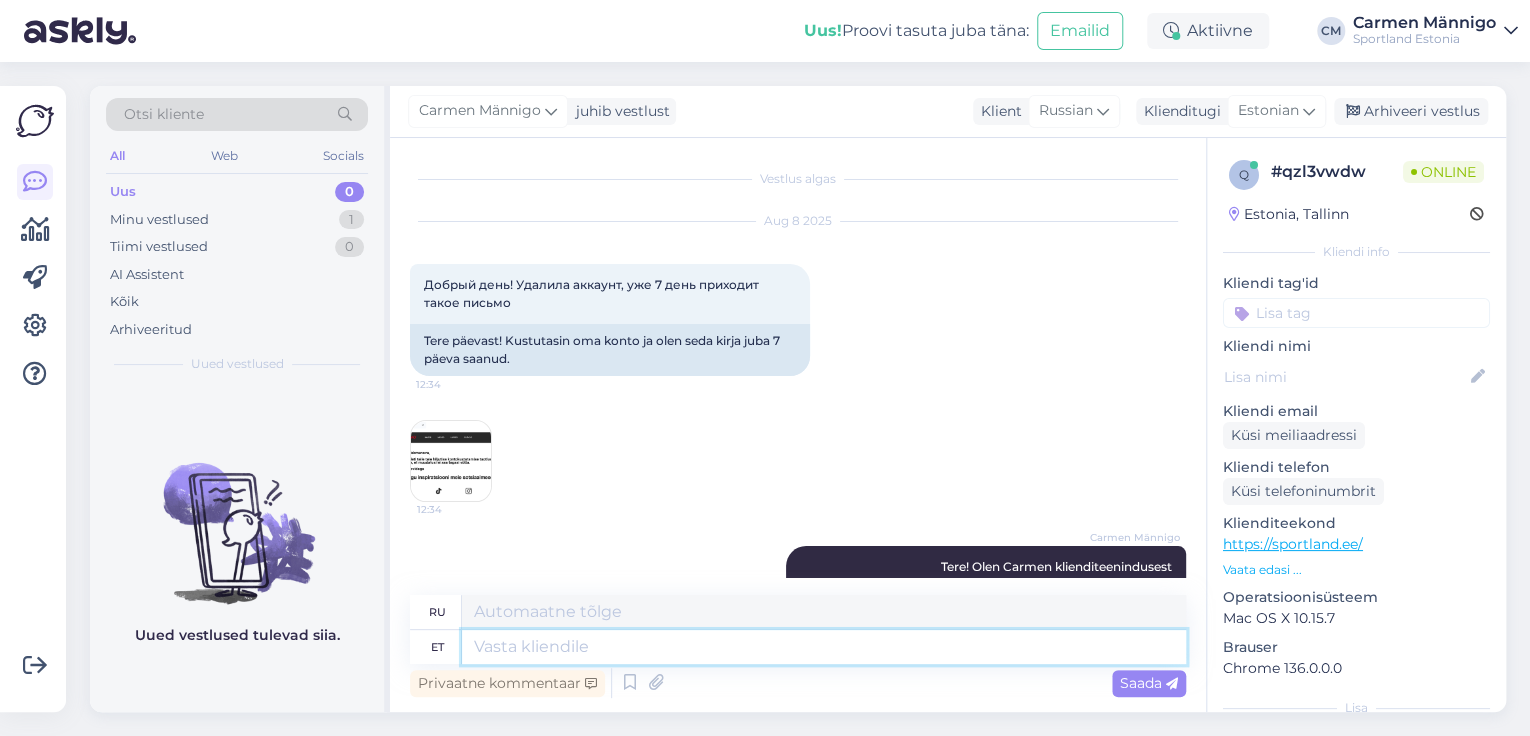 click at bounding box center (824, 647) 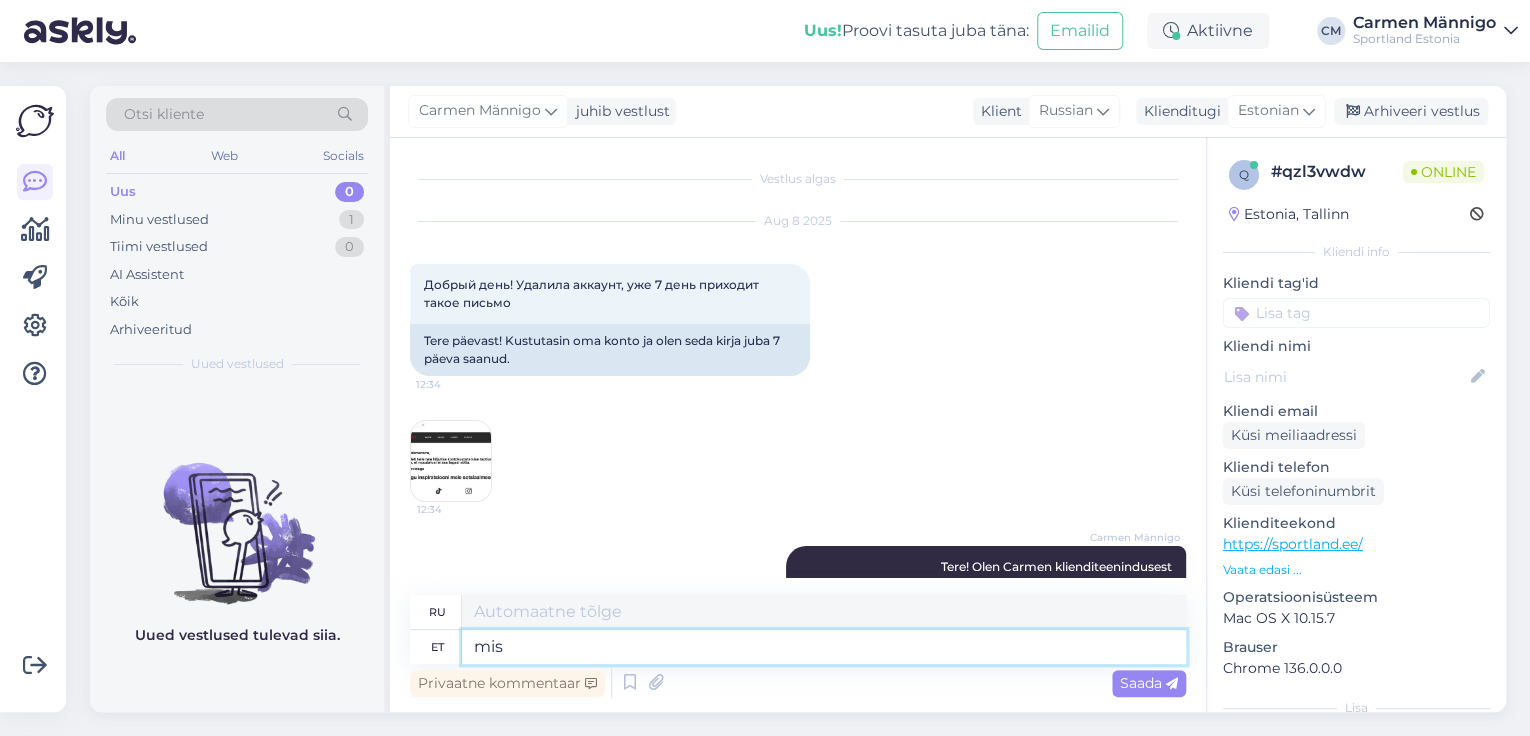 type on "mis" 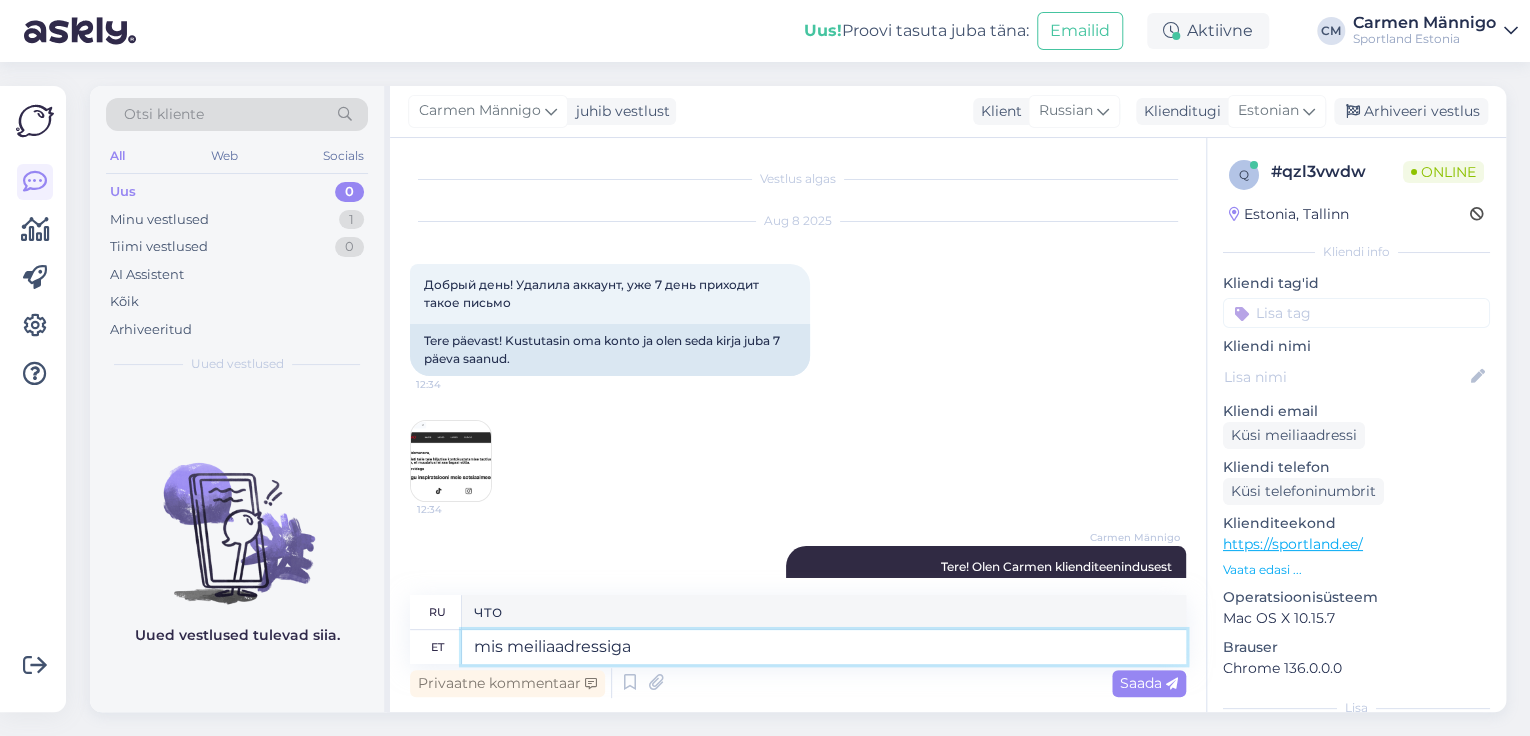 type on "mis meiliaadressiga oli konto loodud?" 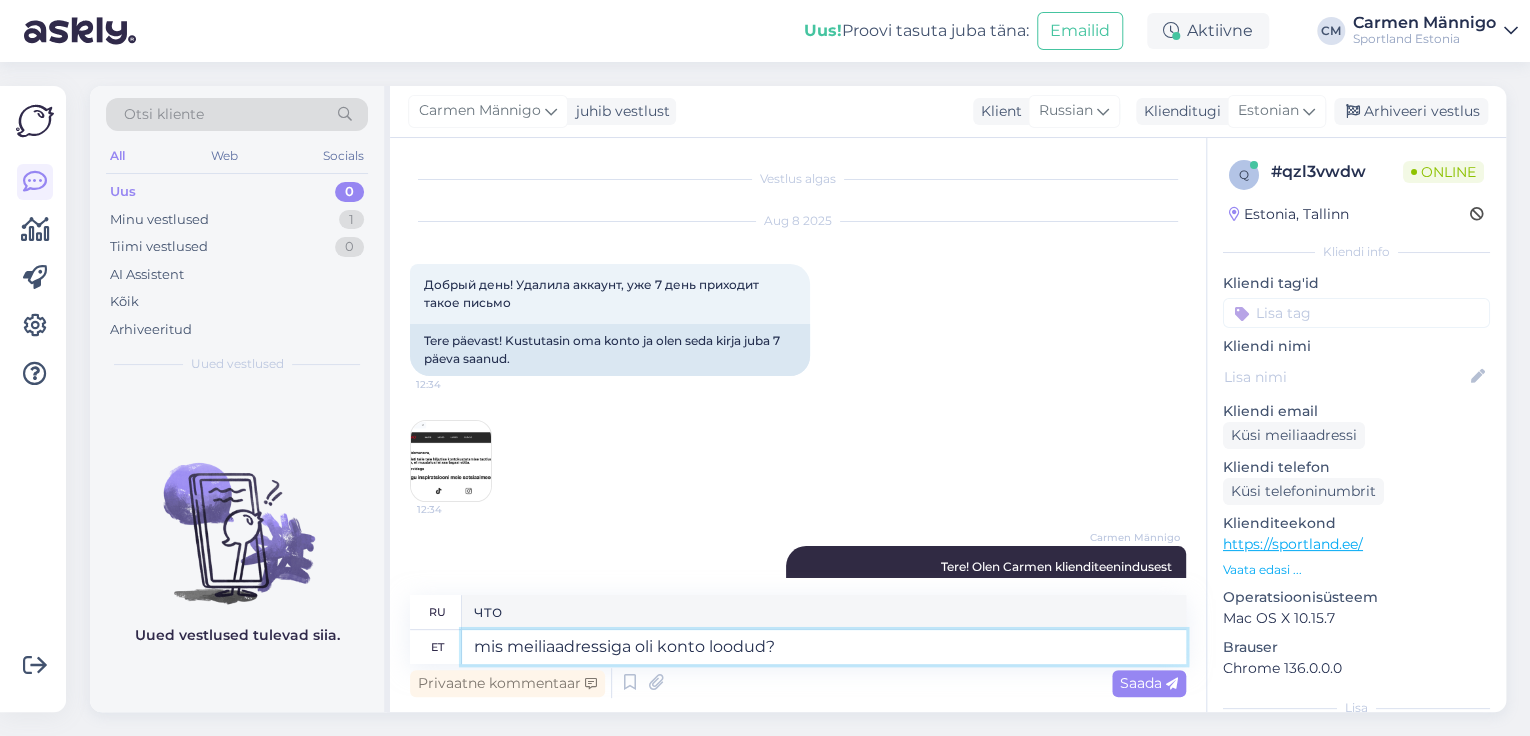 type on "с каким адресом электронной почты" 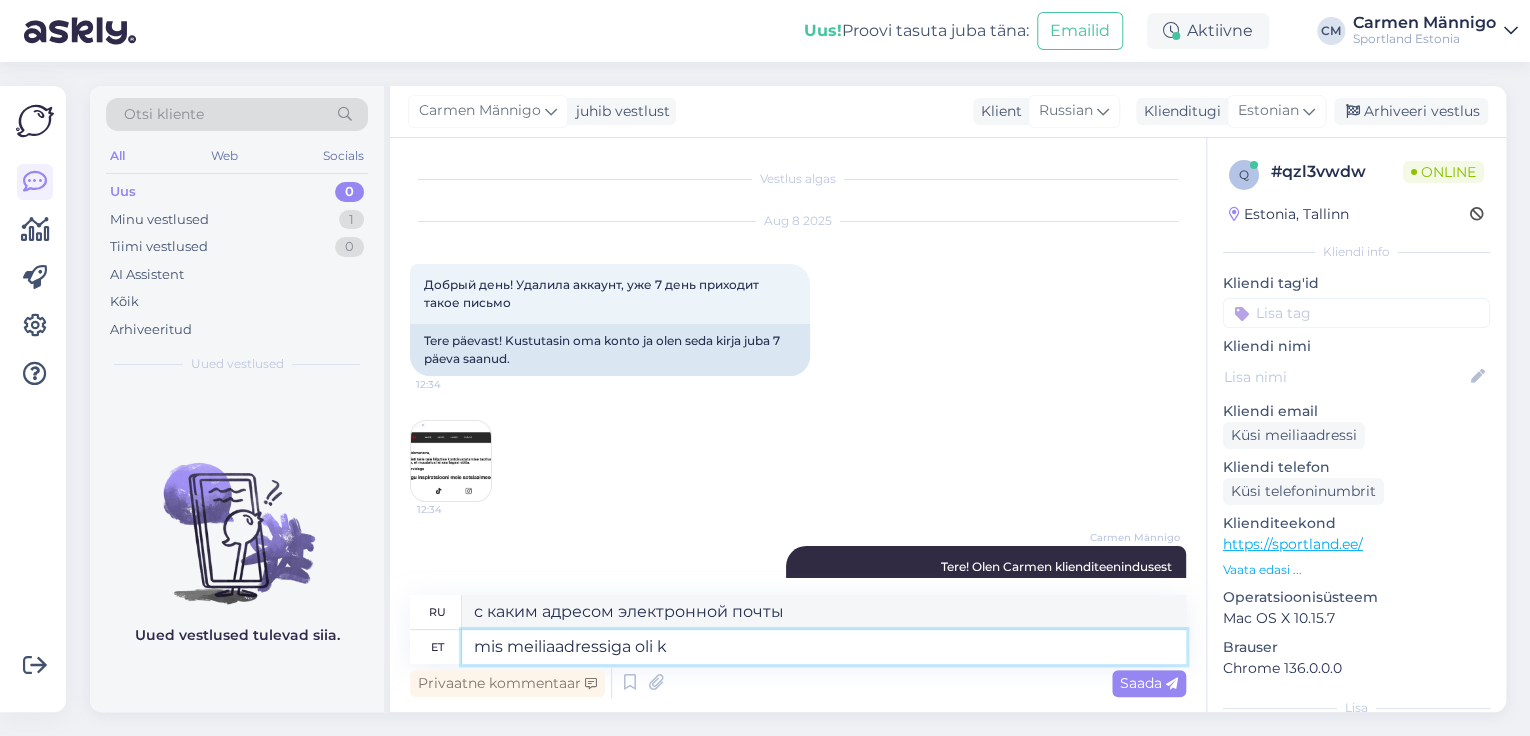 type on "mis meiliaadressiga oli ko" 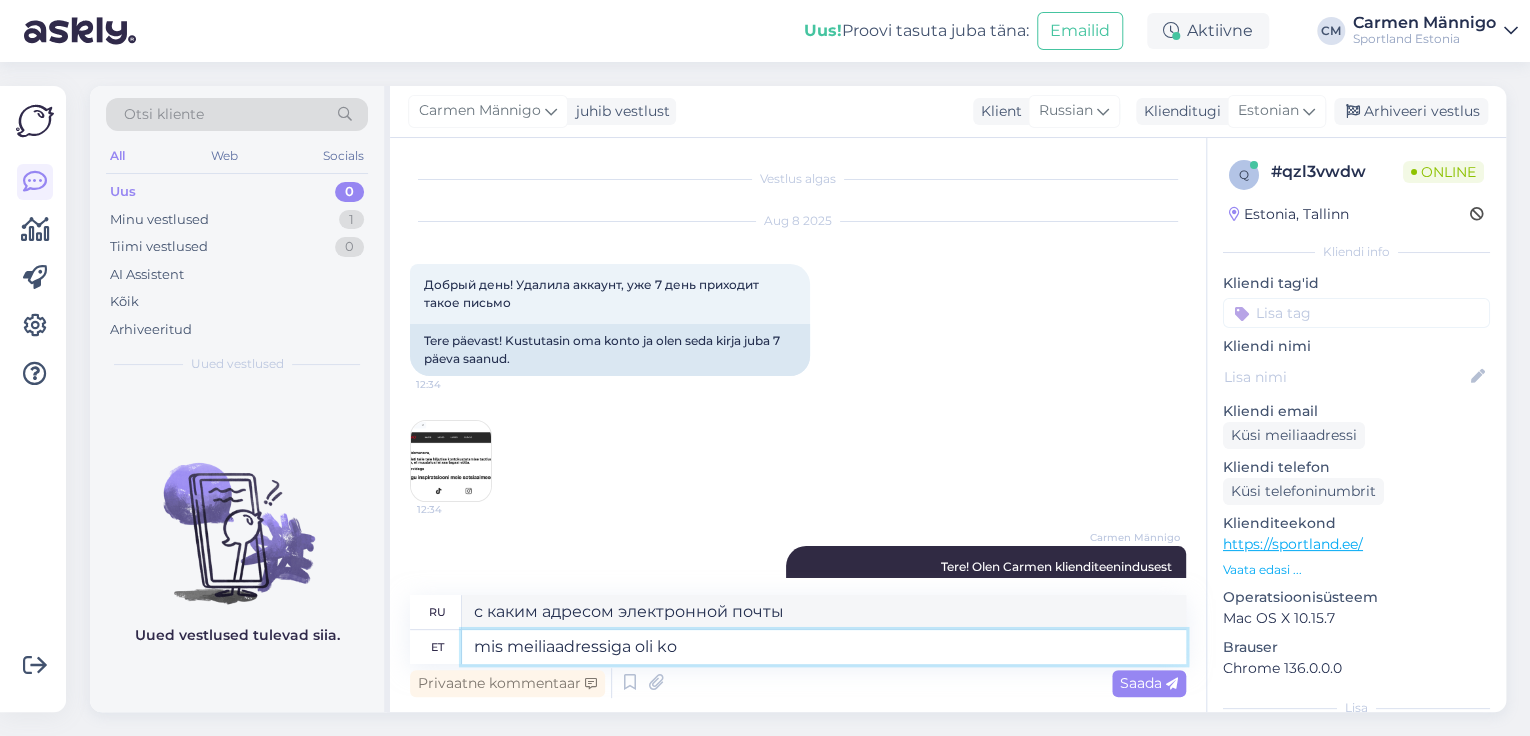 type on "Что было с адресом электронной почты?" 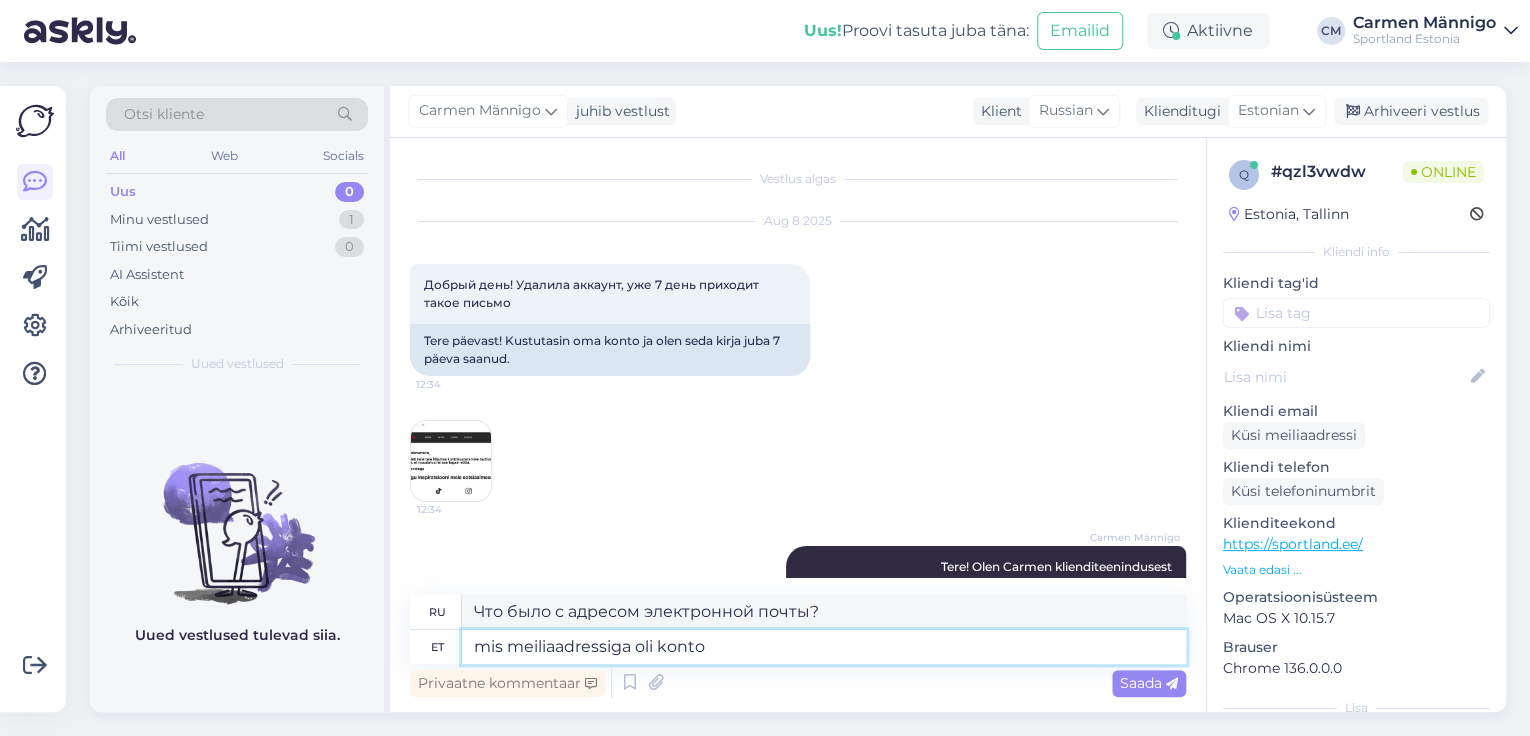 type on "mis meiliaadressiga oli konto l" 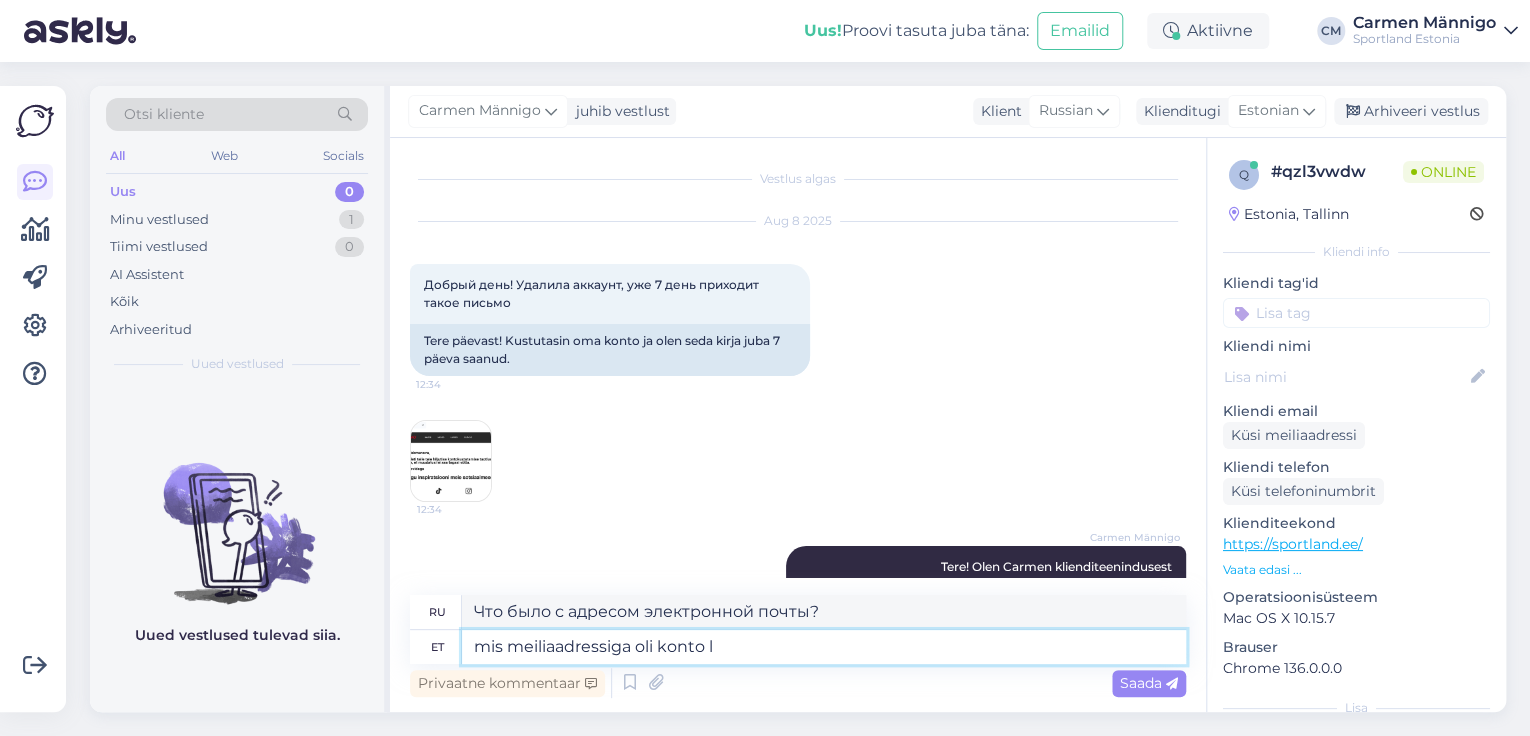 type on "Какой адрес электронной почты был у учетной записи?" 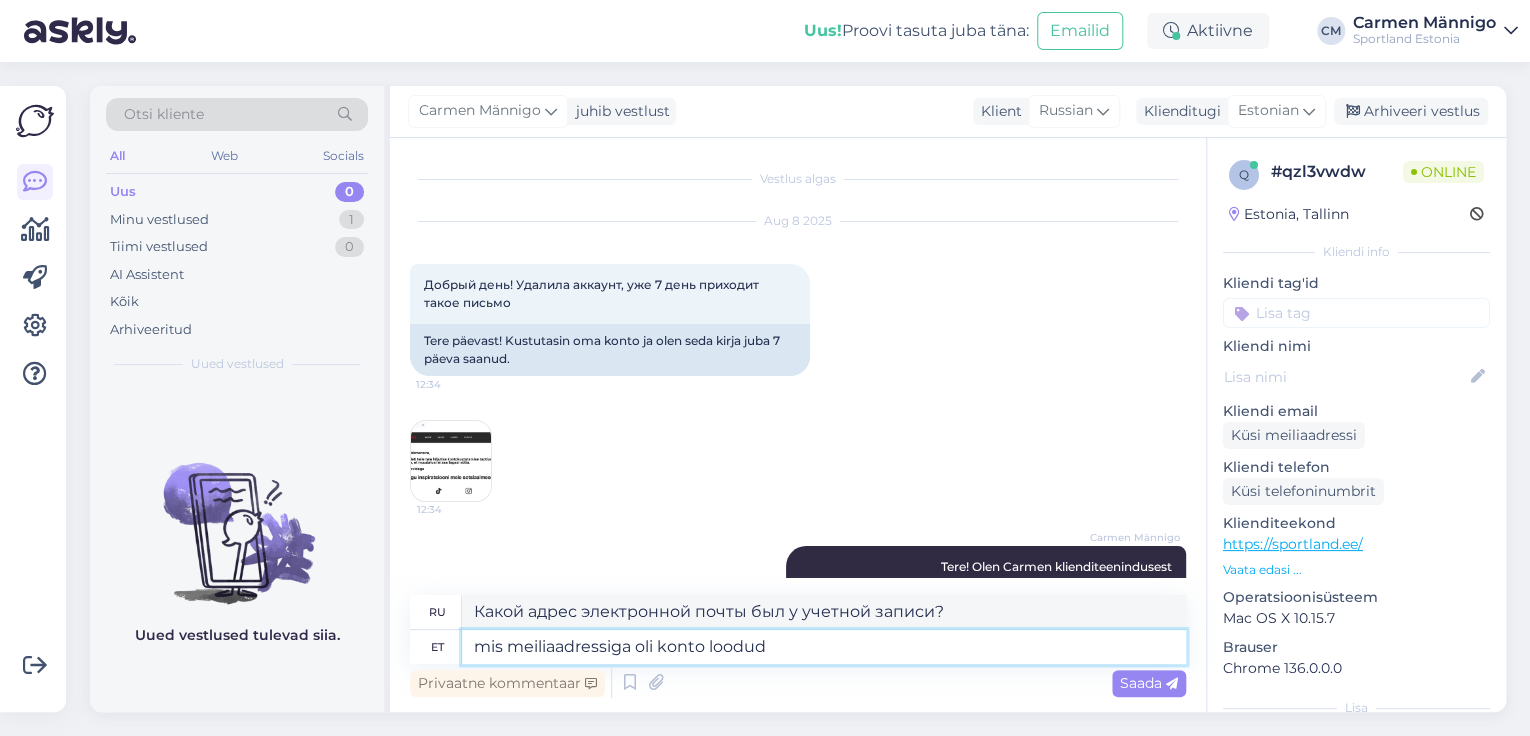 type on "mis meiliaadressiga oli konto loodud?" 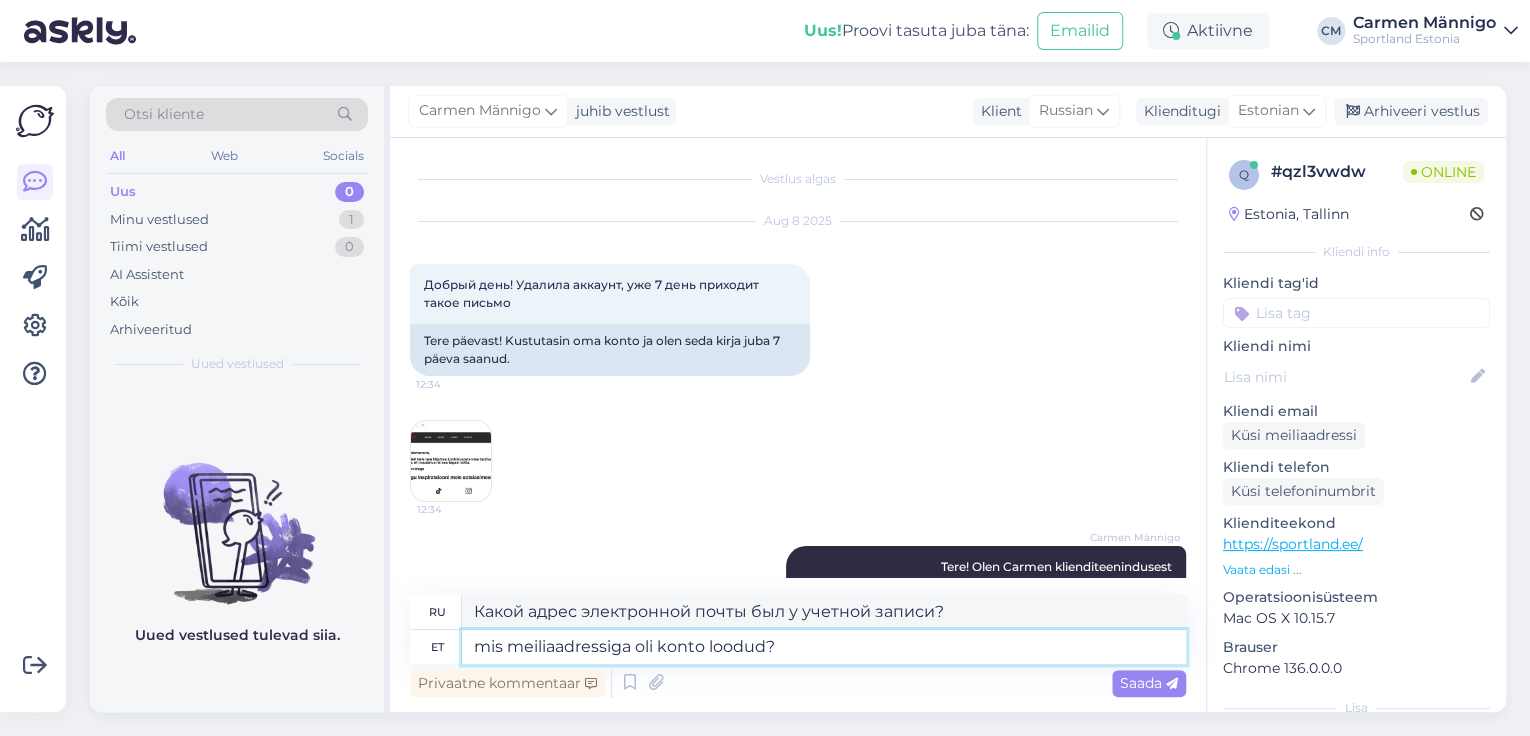 type on "С каким адресом электронной почты была создана учетная запись?" 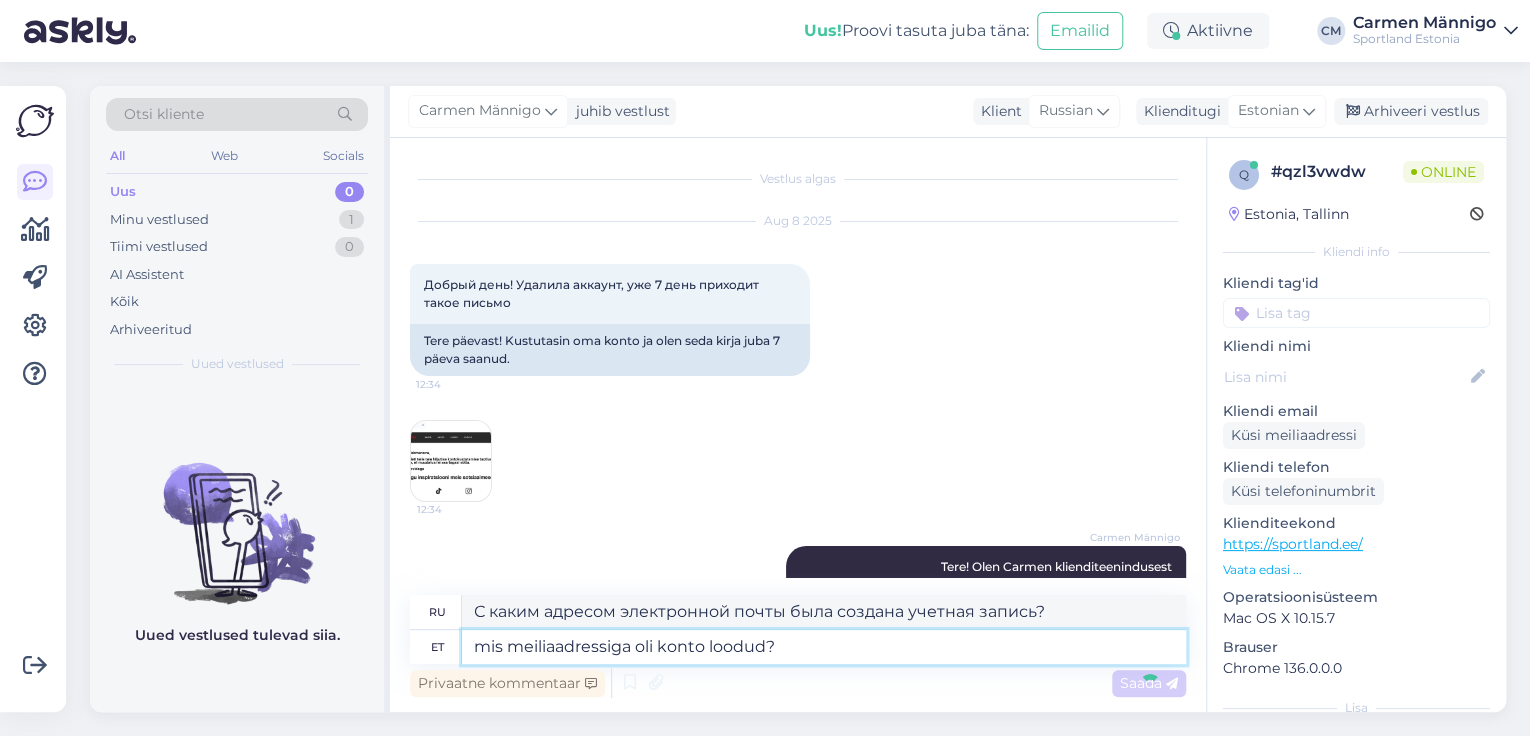 type 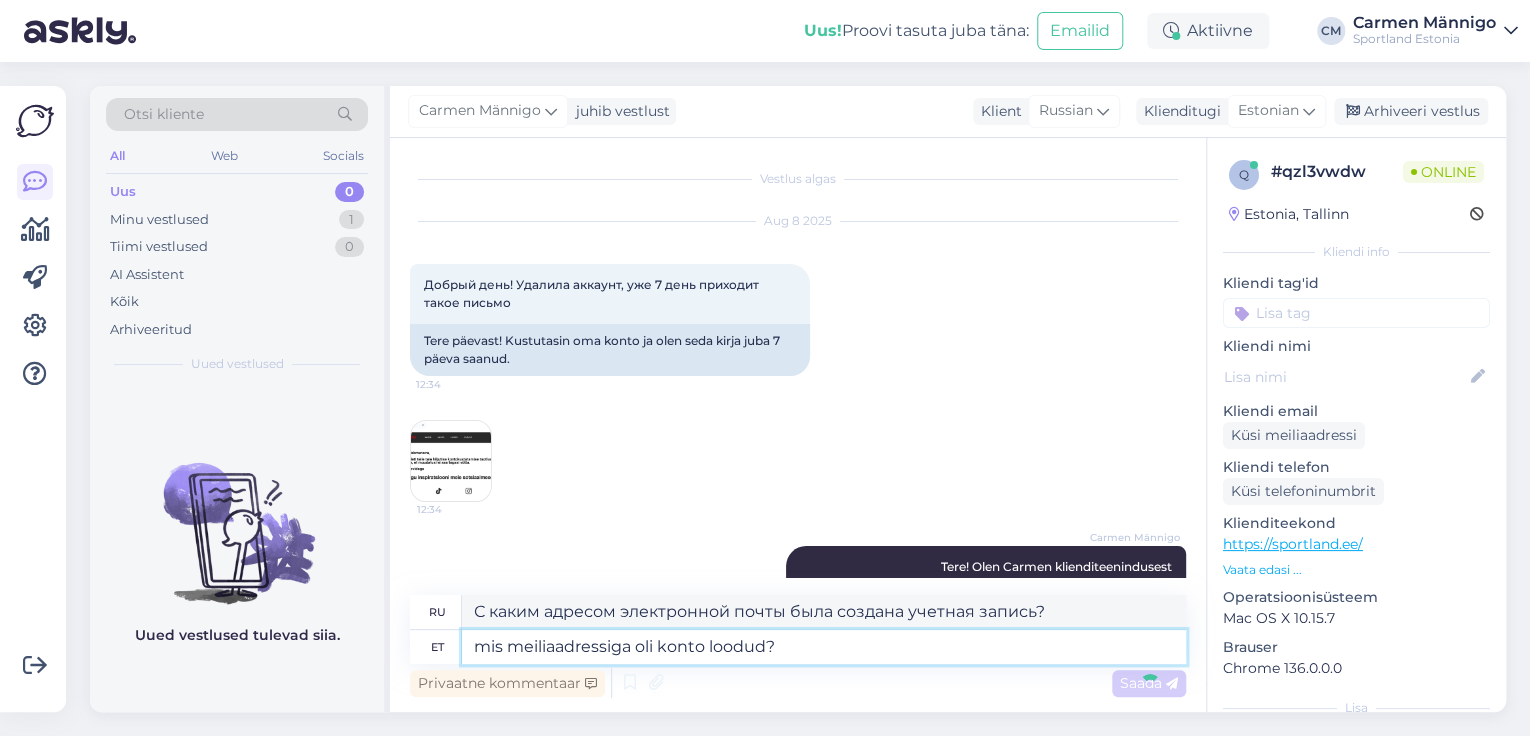 type 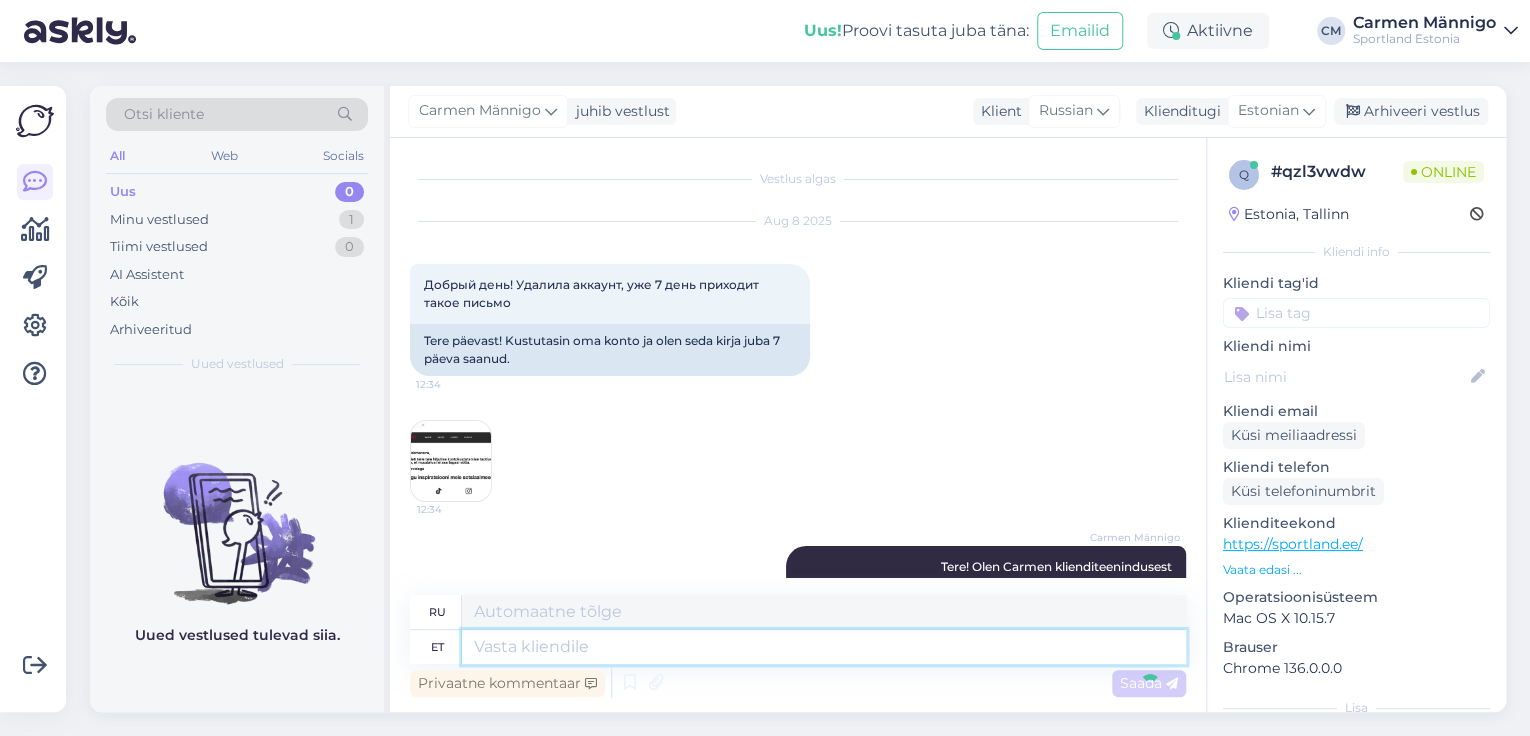 scroll, scrollTop: 222, scrollLeft: 0, axis: vertical 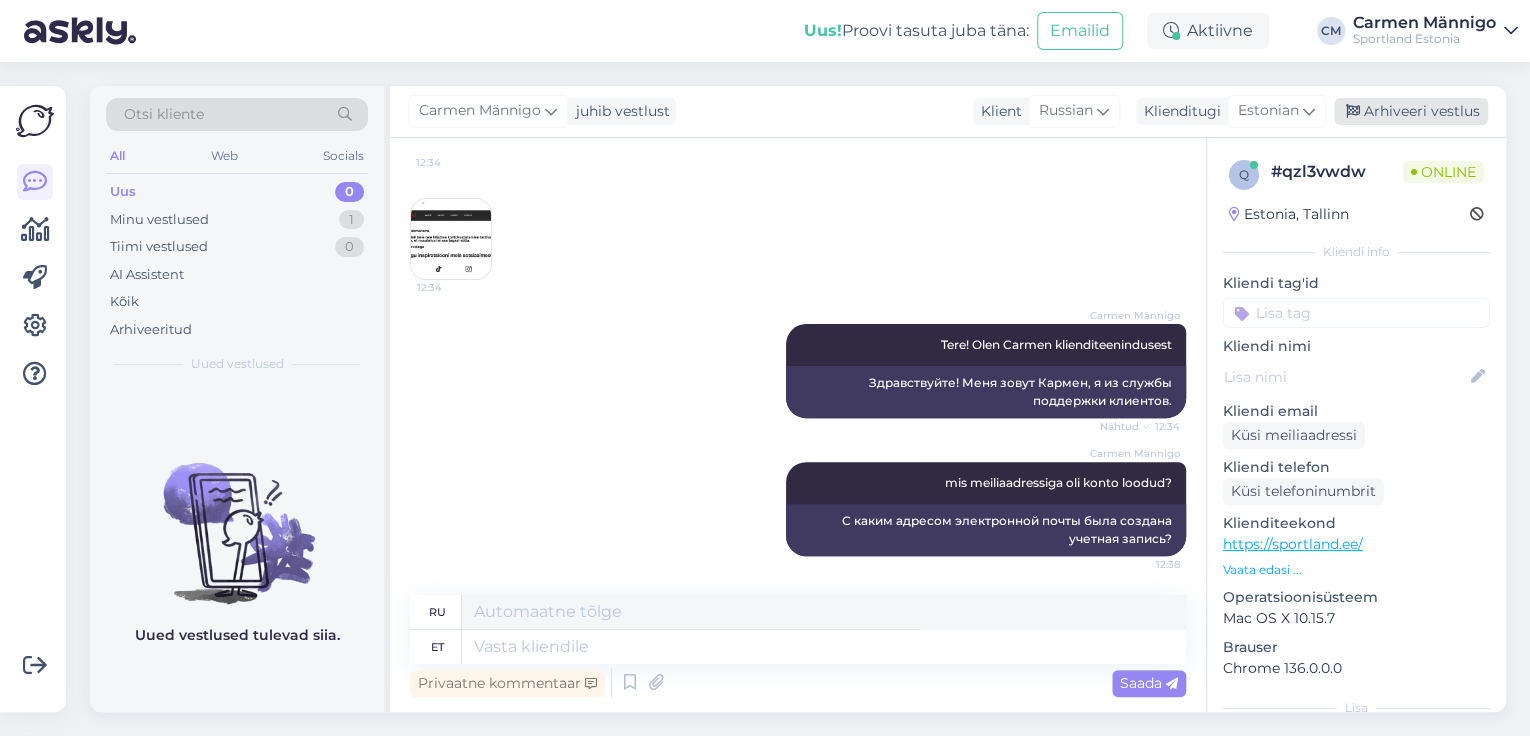 click on "Arhiveeri vestlus" at bounding box center (1411, 111) 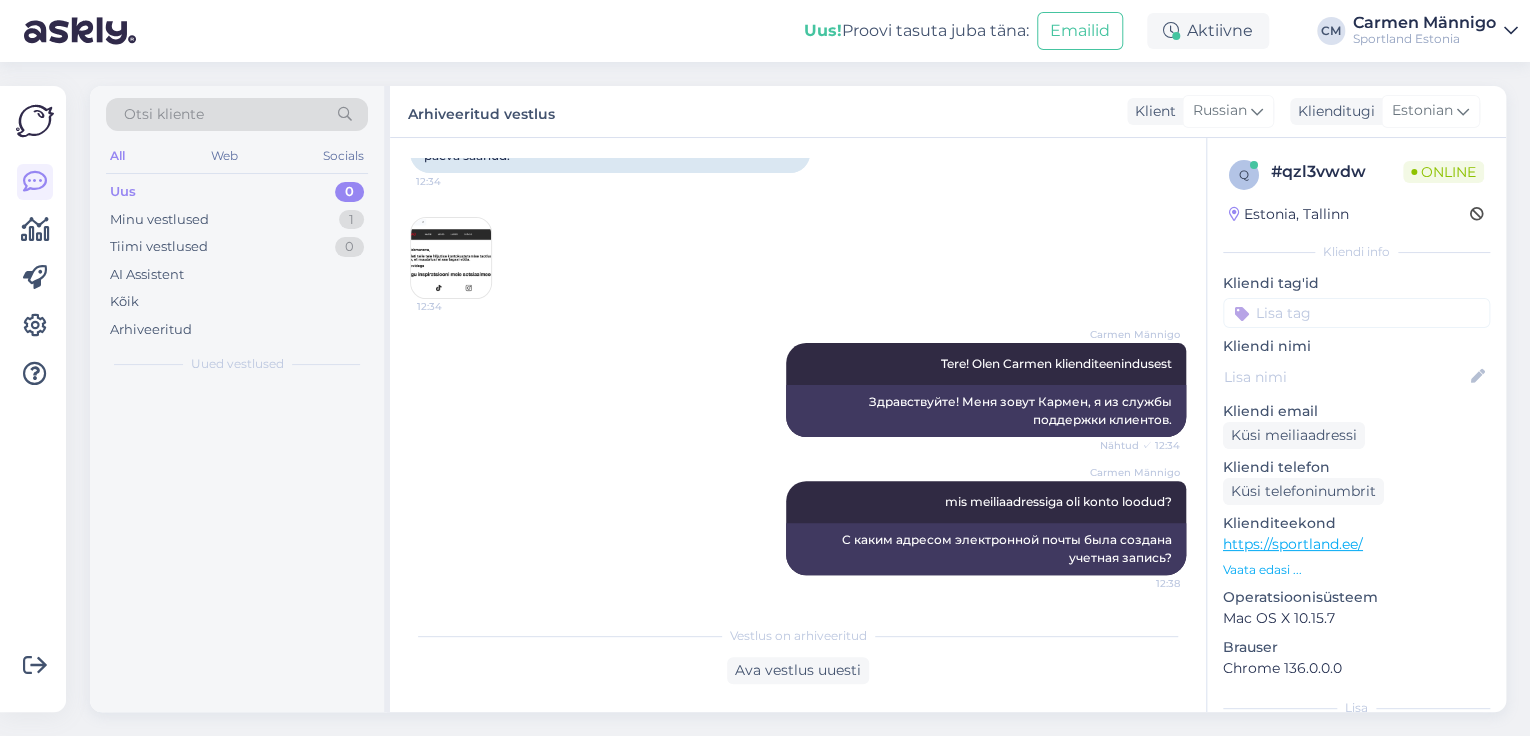 scroll, scrollTop: 202, scrollLeft: 0, axis: vertical 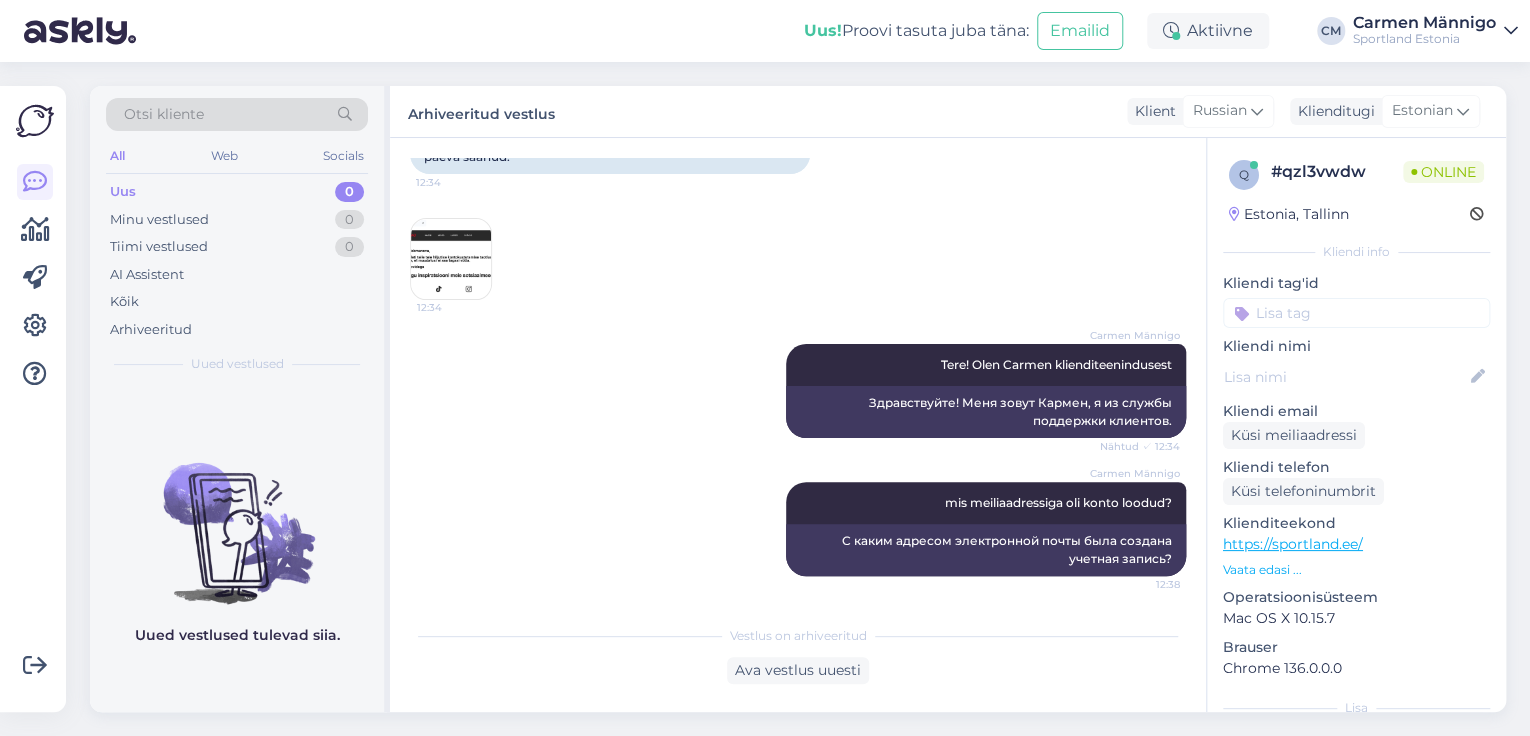 click at bounding box center [1356, 313] 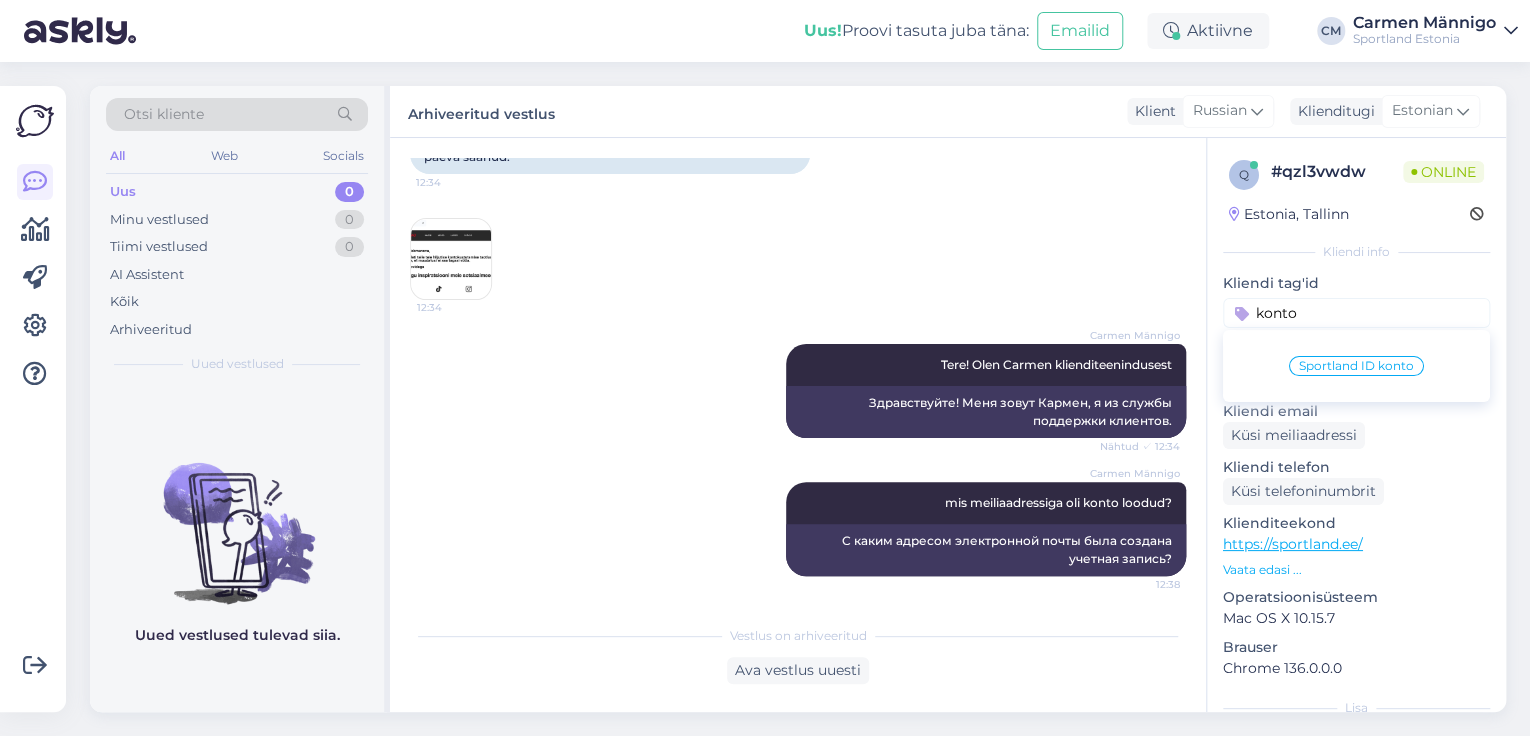 type on "konto" 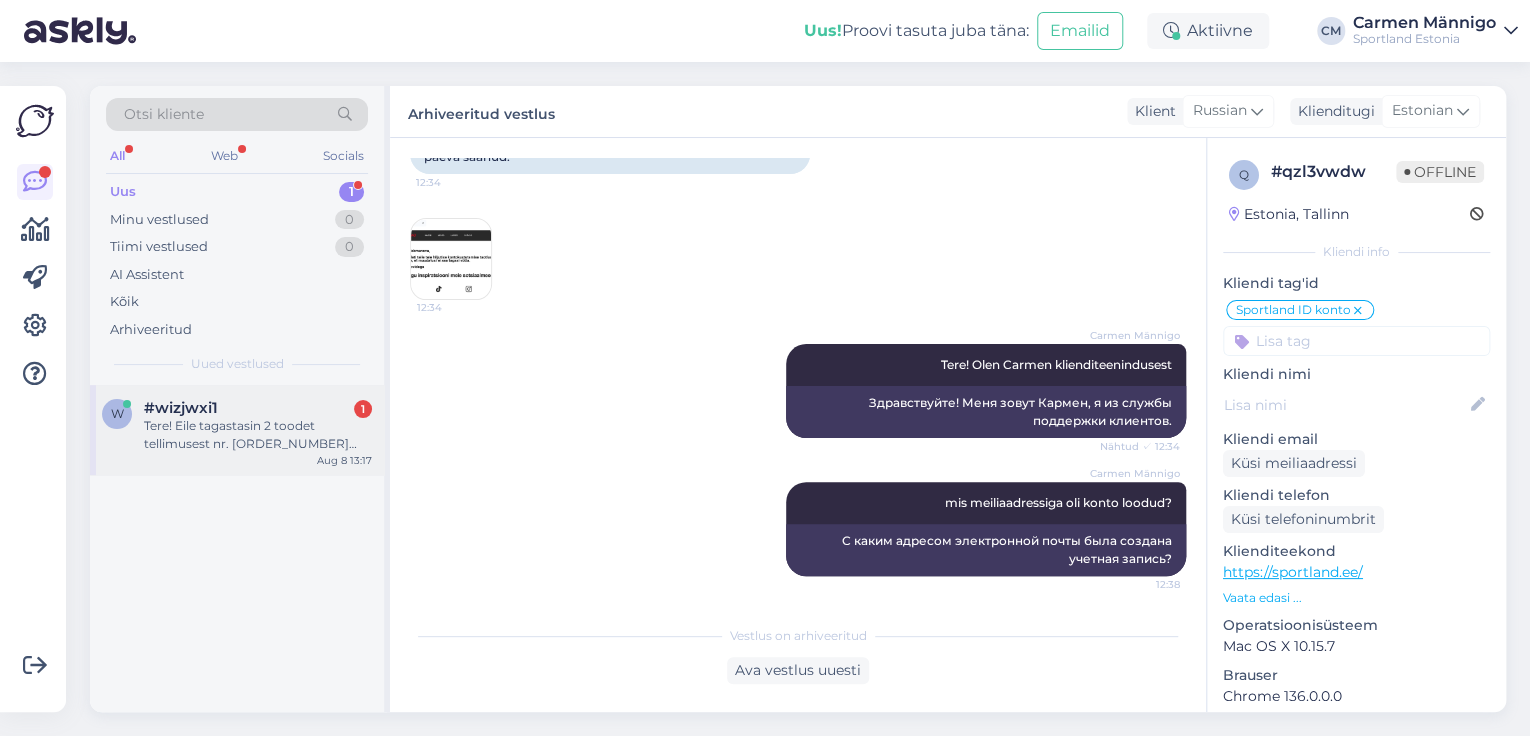 click on "Tere! Eile tagastasin 2 toodet tellimusest nr. [ORDER_NUMBER] Viimsi Sportlandi. Kui kreeditarve tuli vaid ühele tootele." at bounding box center [258, 435] 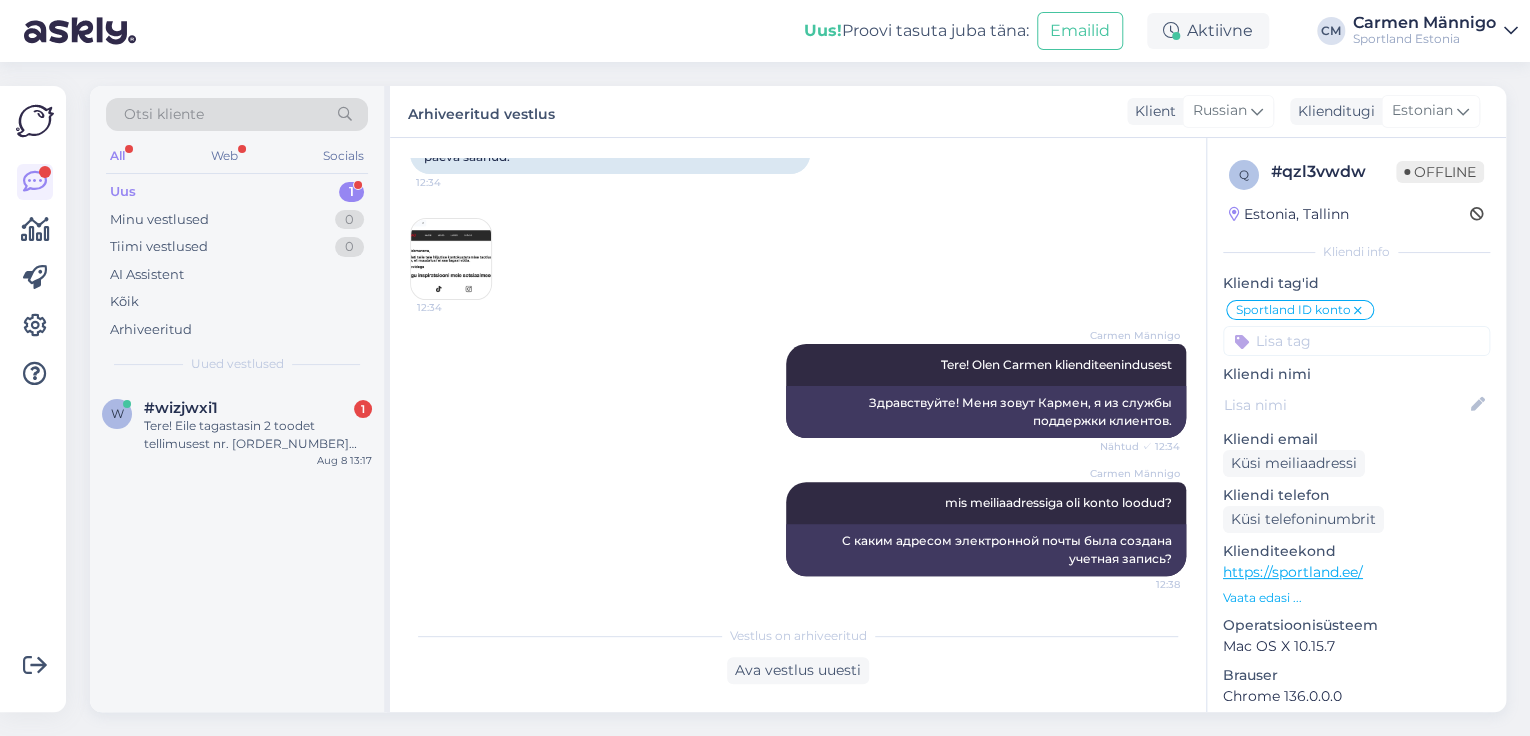 scroll, scrollTop: 0, scrollLeft: 0, axis: both 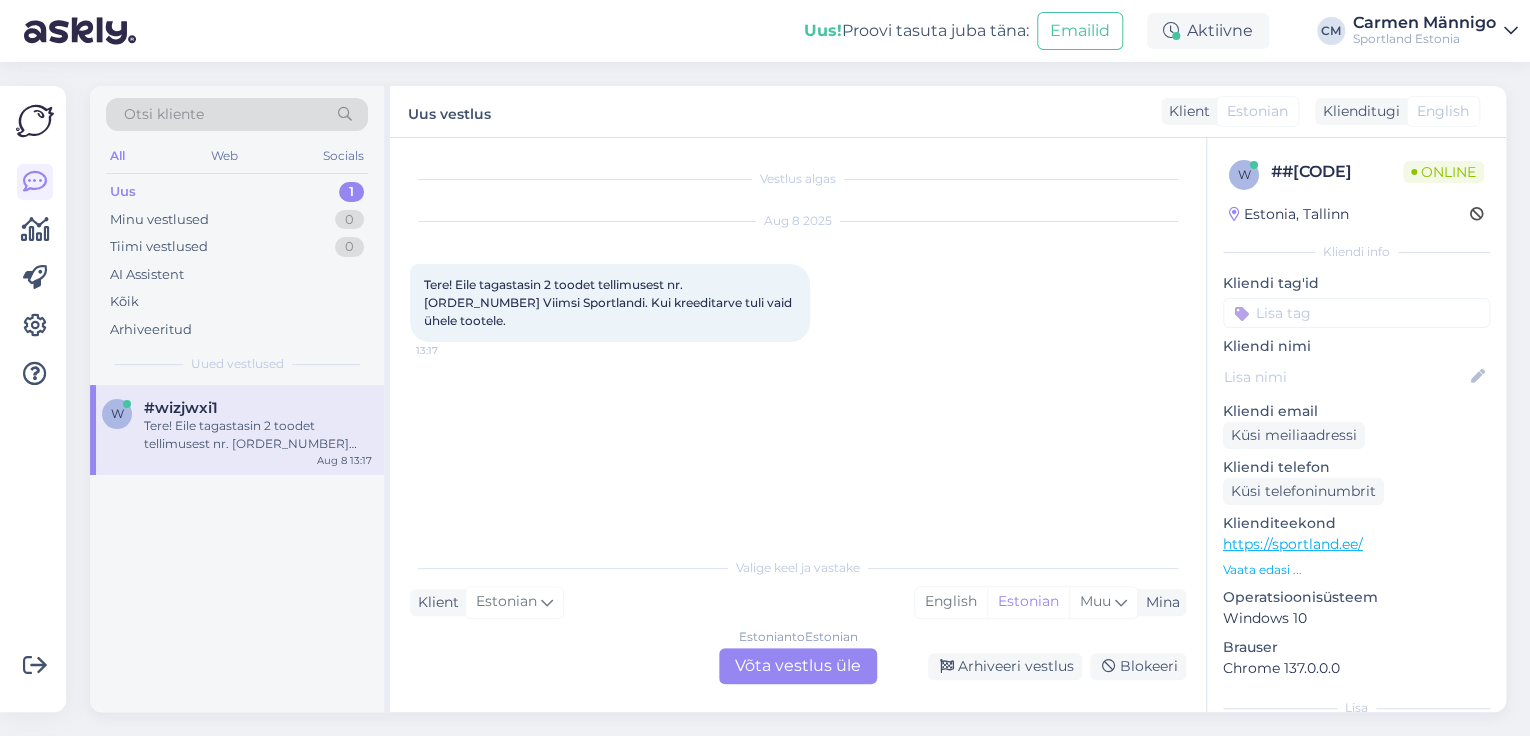 click on "Valige keel ja vastake Klient Estonian Mina English Estonian Muu Estonian  to  Estonian Võta vestlus üle Arhiveeri vestlus Blokeeri" at bounding box center [798, 615] 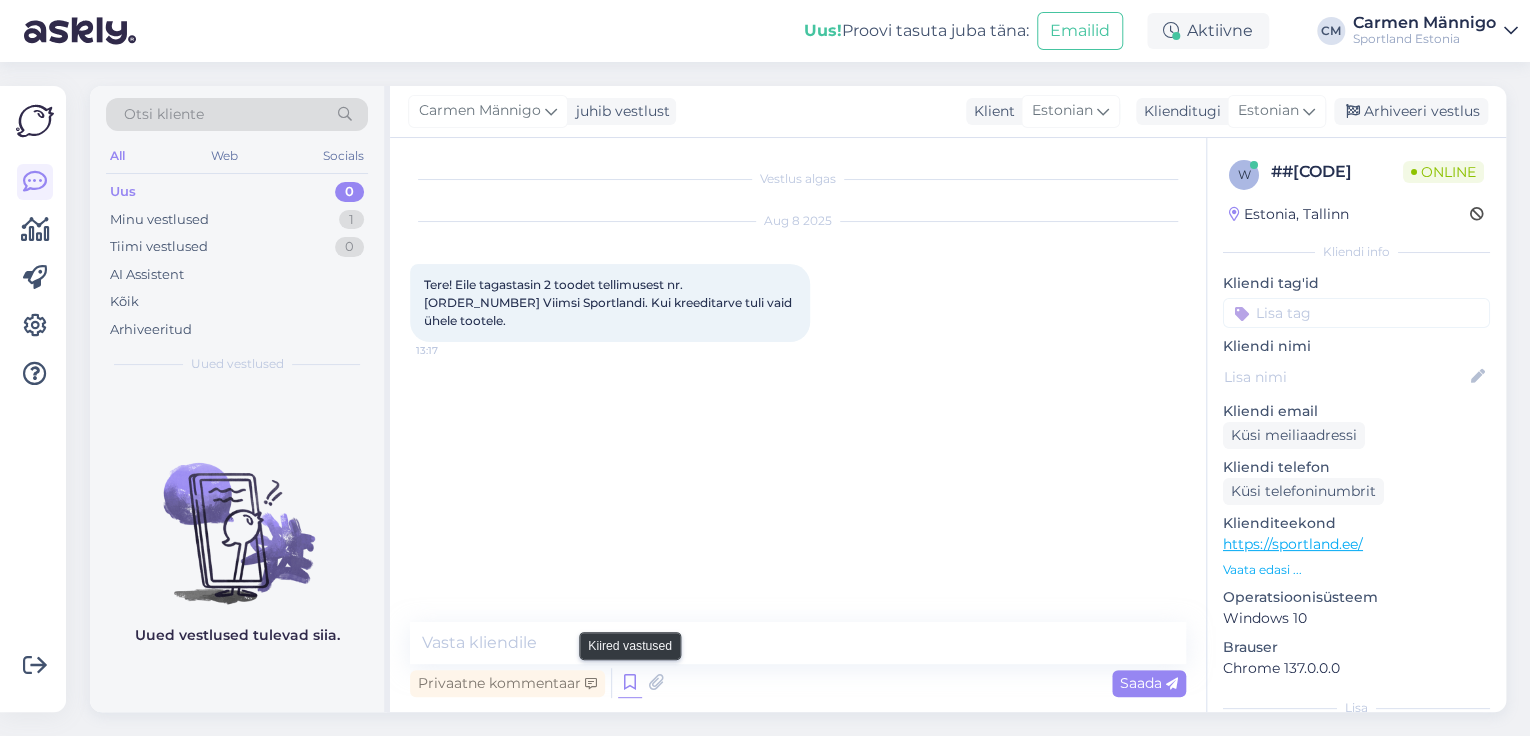 click at bounding box center [630, 683] 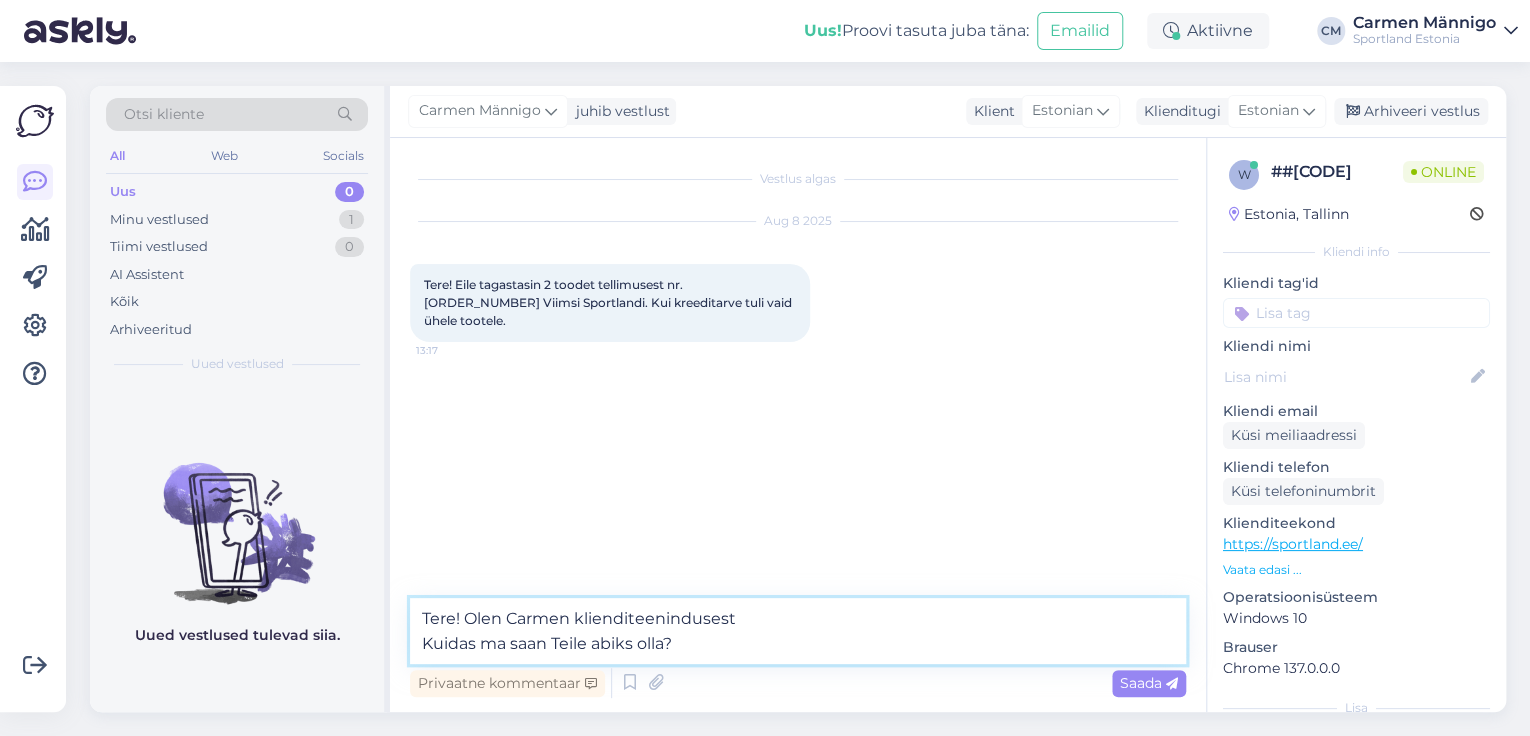 drag, startPoint x: 790, startPoint y: 660, endPoint x: 362, endPoint y: 650, distance: 428.11682 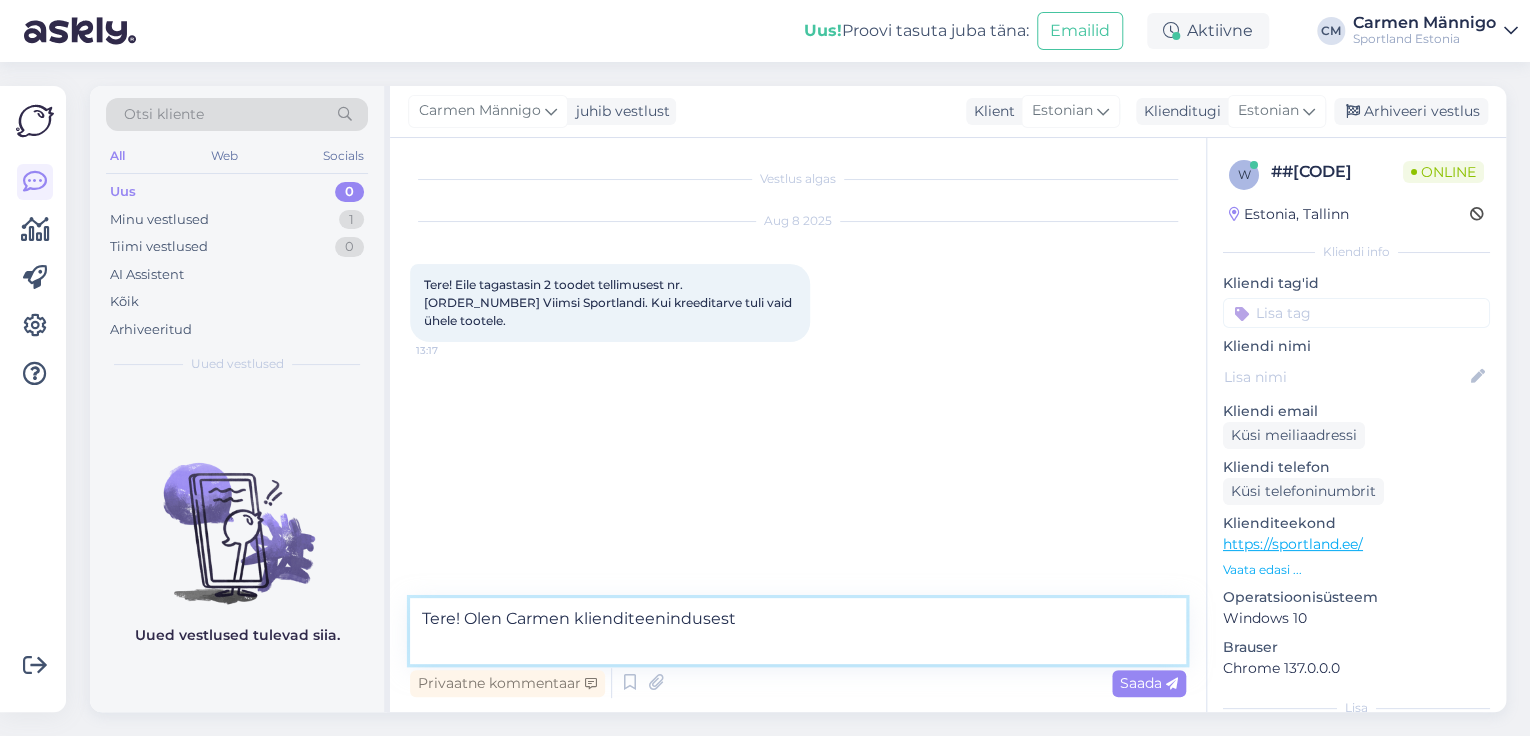 type on "Tere! Olen Carmen klienditeenindusest" 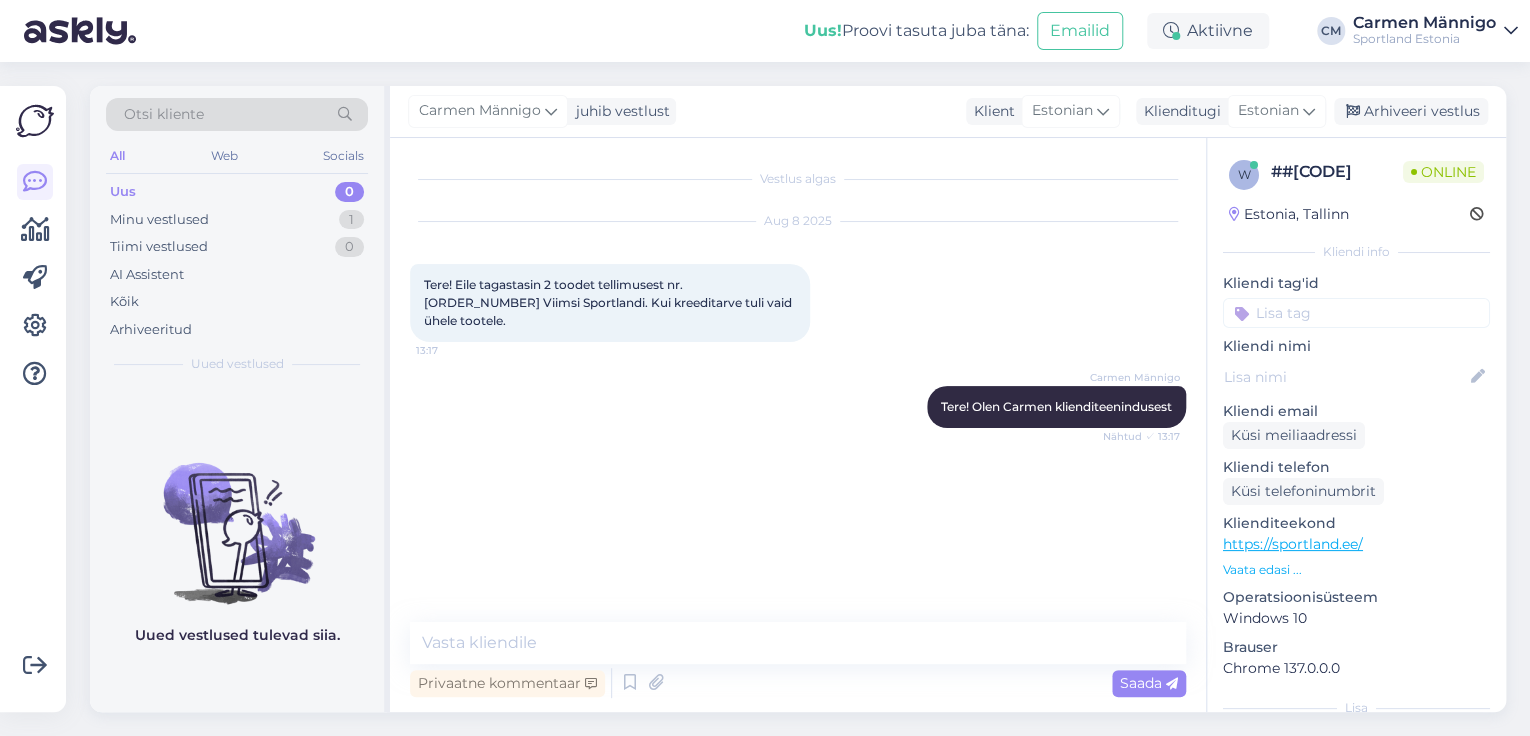 click on "Tere! Eile tagastasin 2 toodet tellimusest nr. [ORDER_NUMBER] Viimsi Sportlandi. Kui kreeditarve tuli vaid ühele tootele." at bounding box center [609, 302] 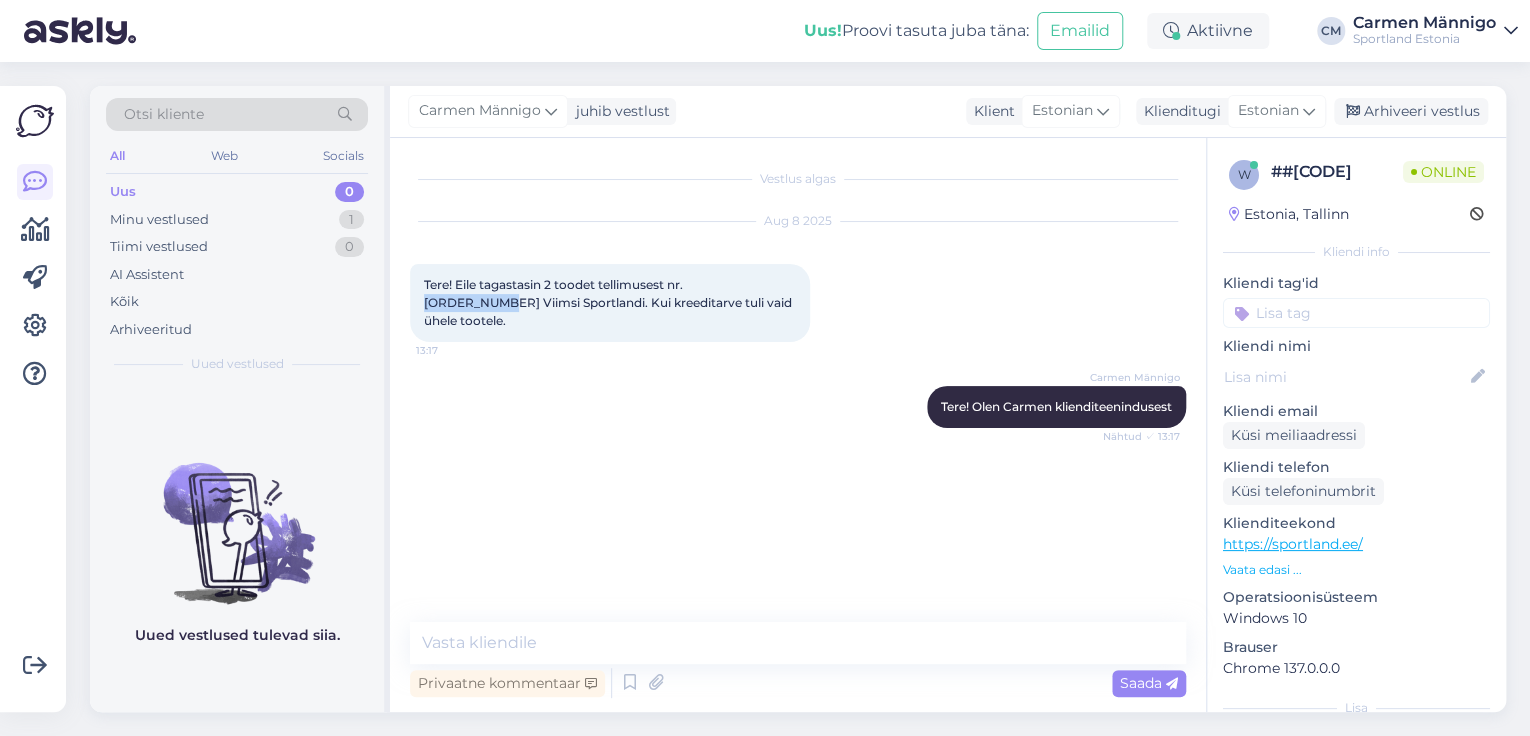 click on "Tere! Eile tagastasin 2 toodet tellimusest nr. [ORDER_NUMBER] Viimsi Sportlandi. Kui kreeditarve tuli vaid ühele tootele." at bounding box center (609, 302) 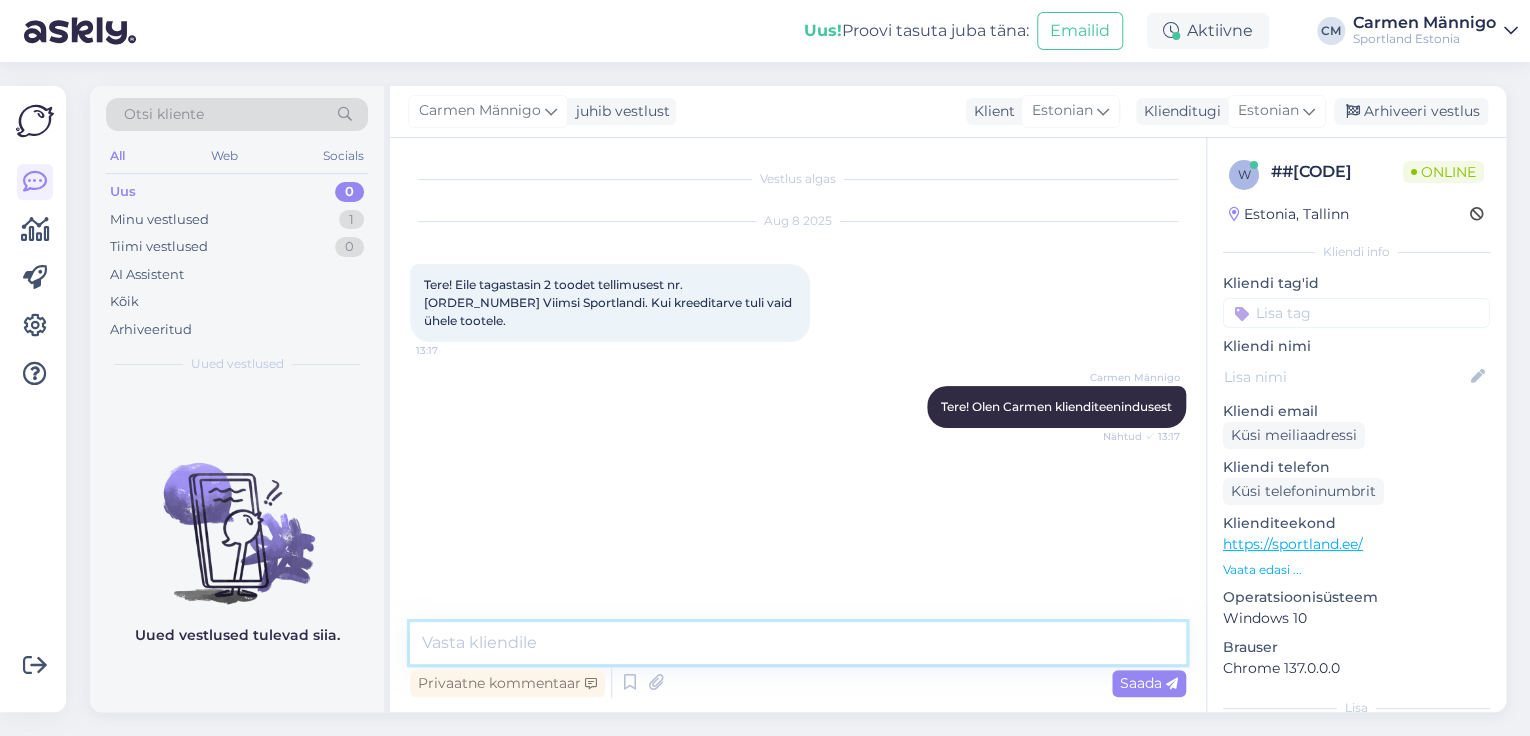 click at bounding box center (798, 643) 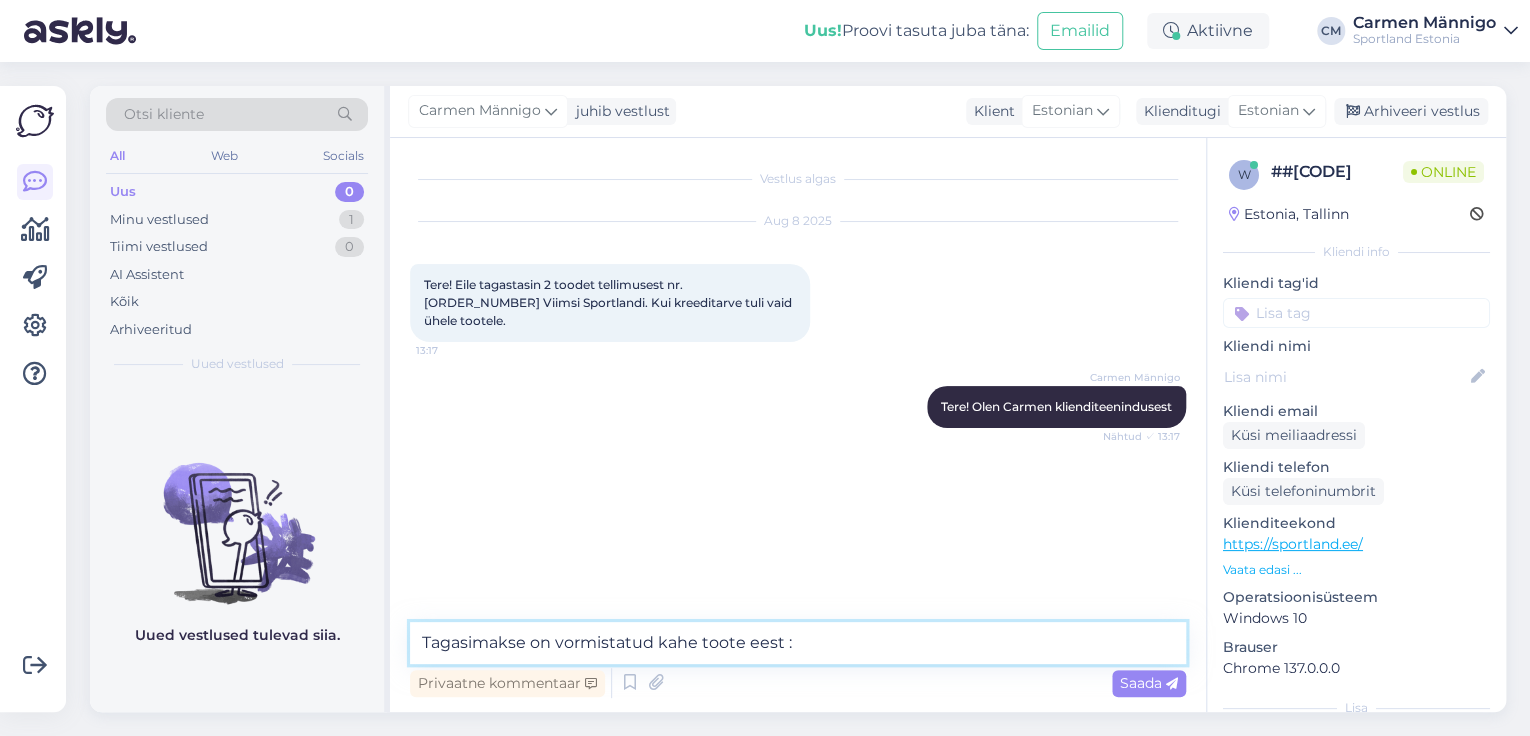 paste on "ROXY GIRLS BACKYARD TECHNICAL SNOW PANTS" 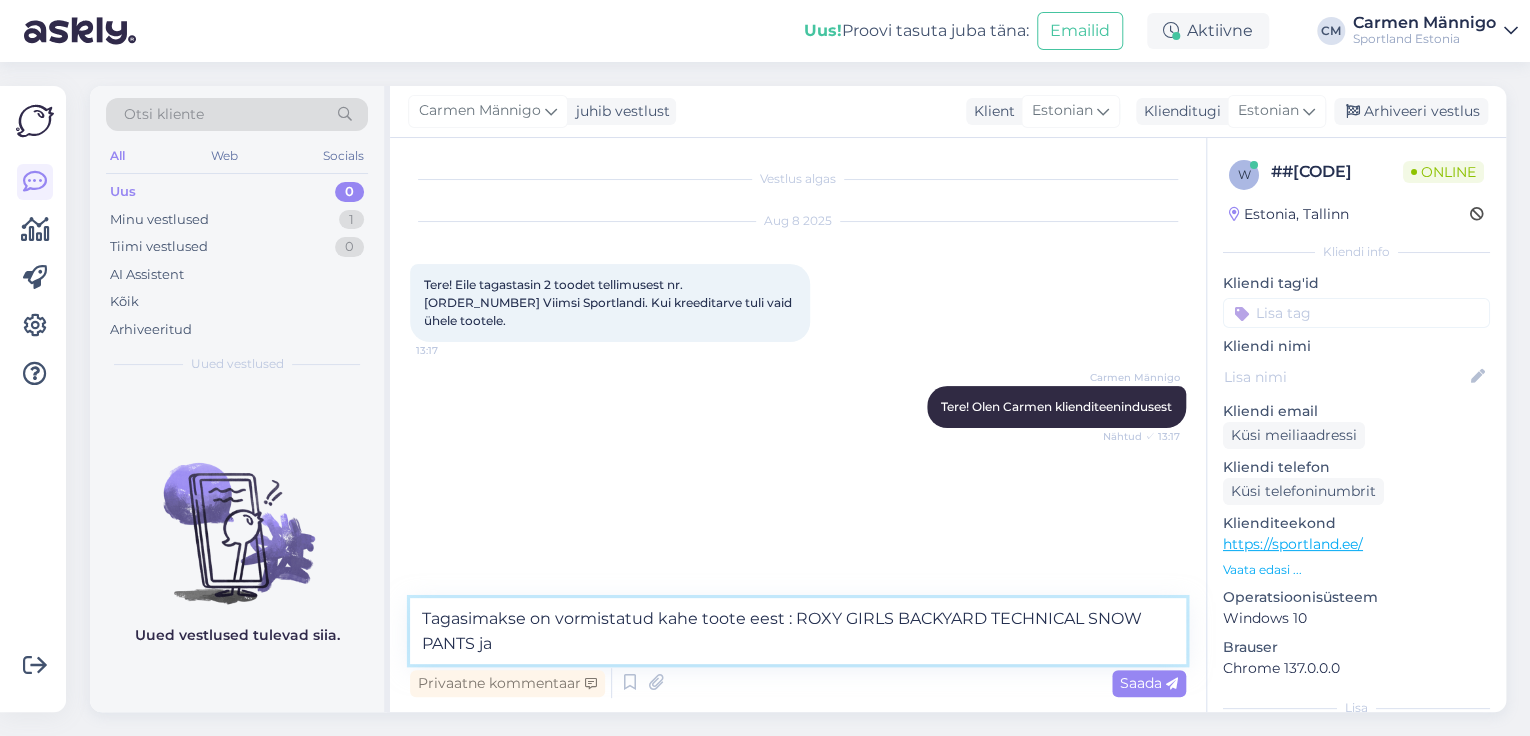 paste on "NORTH BEND GIRLS NATTAN WOOL UNDERWEAR SET" 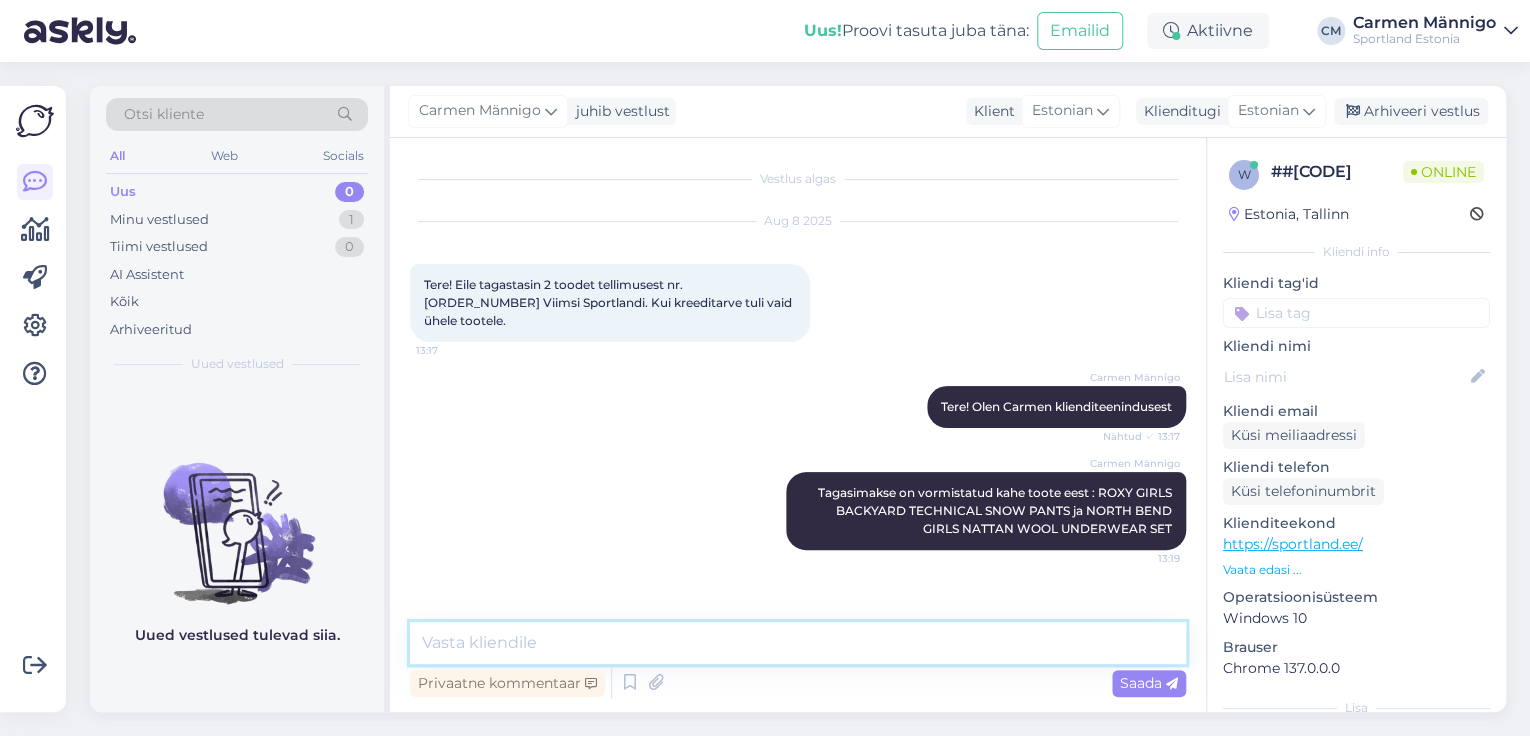 click at bounding box center [798, 643] 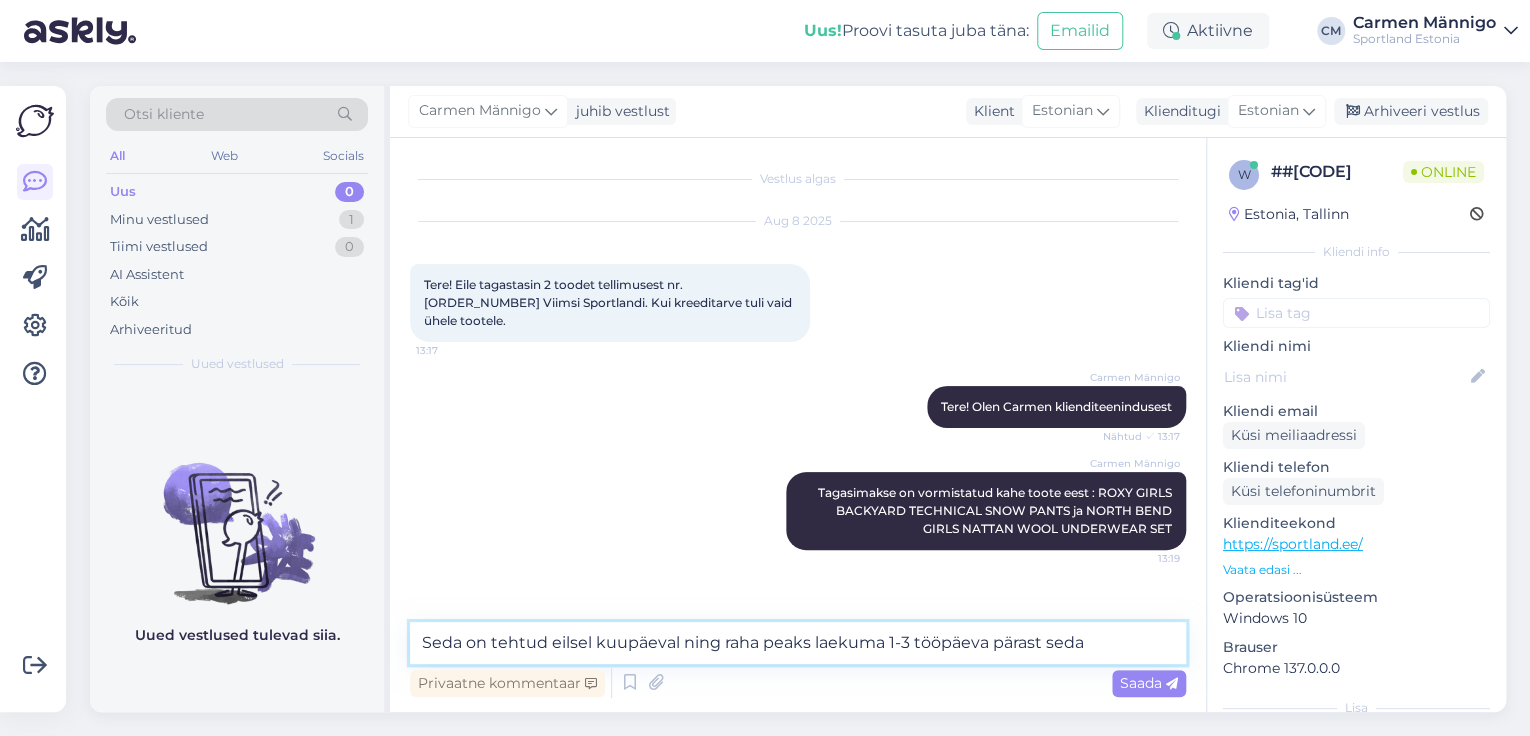 type on "Seda on tehtud eilsel kuupäeval ning raha peaks laekuma 1-3 tööpäeva pärast seda." 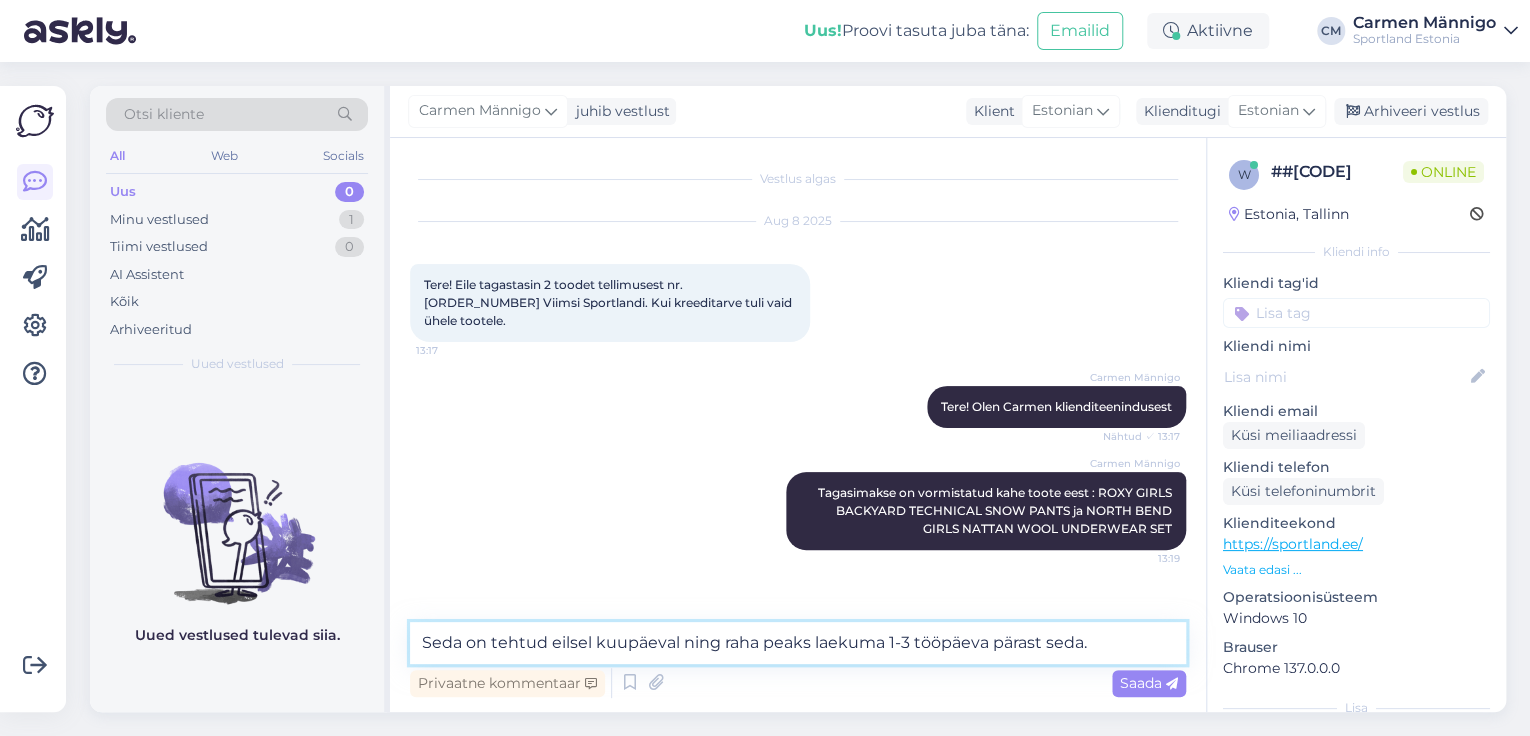 click on "Seda on tehtud eilsel kuupäeval ning raha peaks laekuma 1-3 tööpäeva pärast seda." at bounding box center (798, 643) 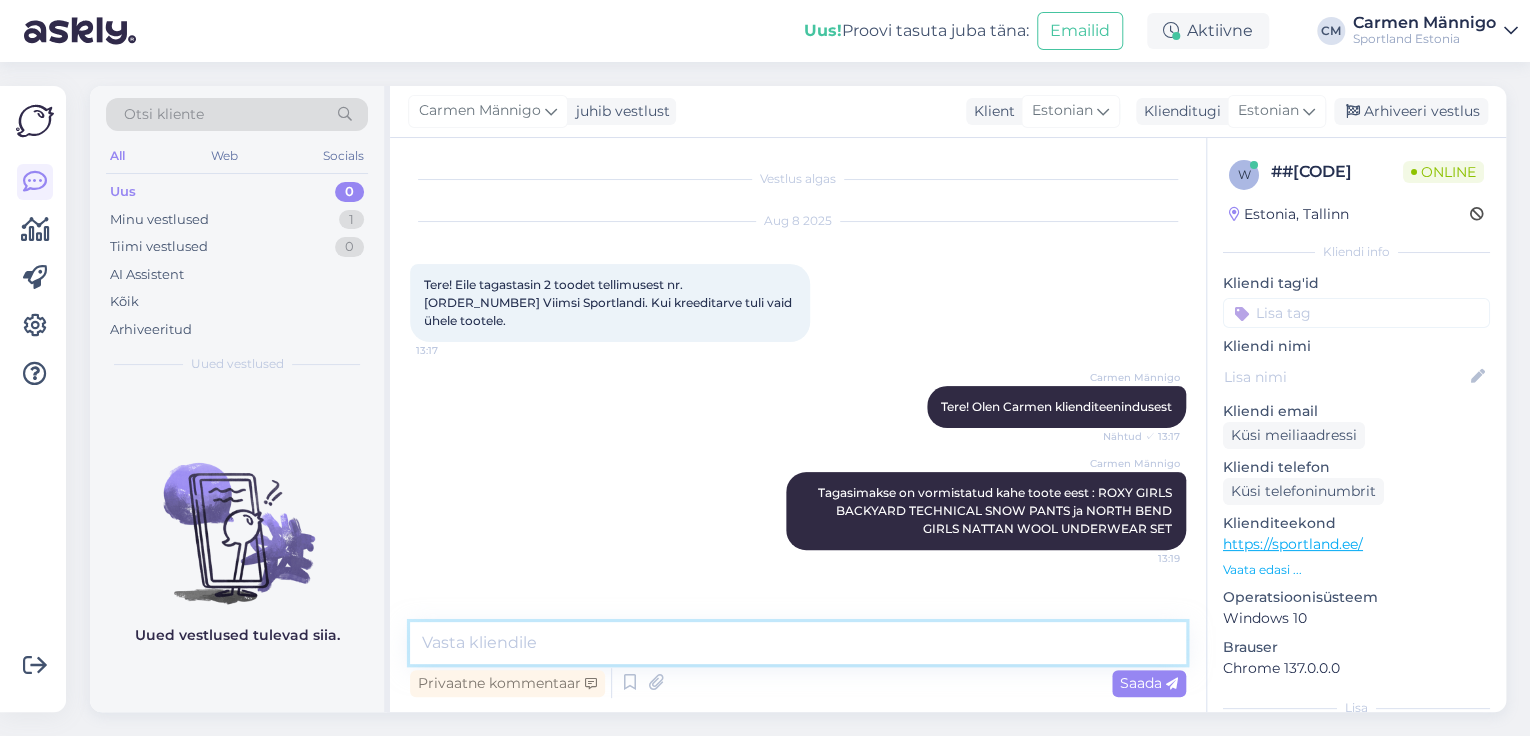 scroll, scrollTop: 53, scrollLeft: 0, axis: vertical 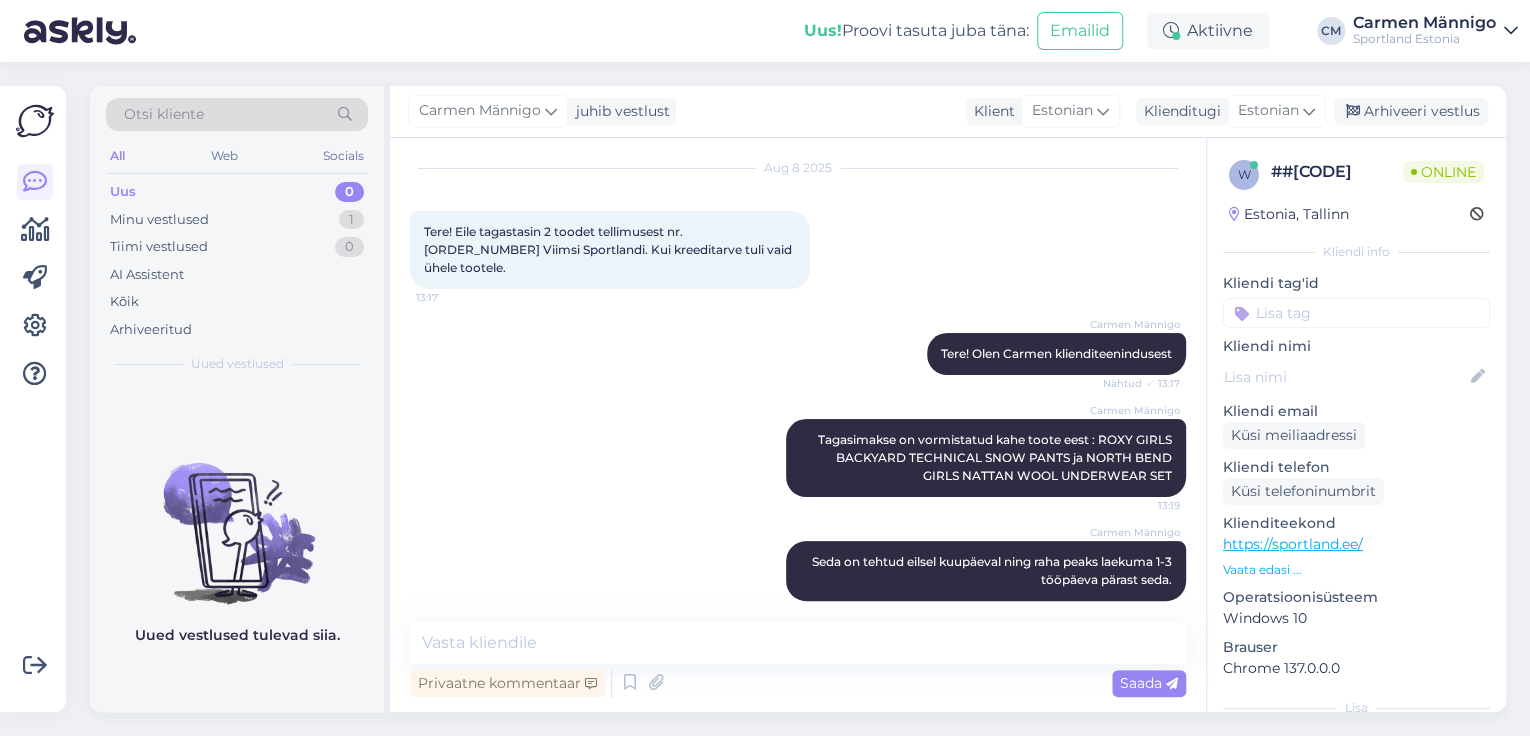click on "Carmen Männigo Tagasimakse on vormistatud kahe toote eest : ROXY GIRLS BACKYARD TECHNICAL SNOW PANTS ja NORTH BEND GIRLS NATTAN WOOL UNDERWEAR SET 13:19" at bounding box center (798, 458) 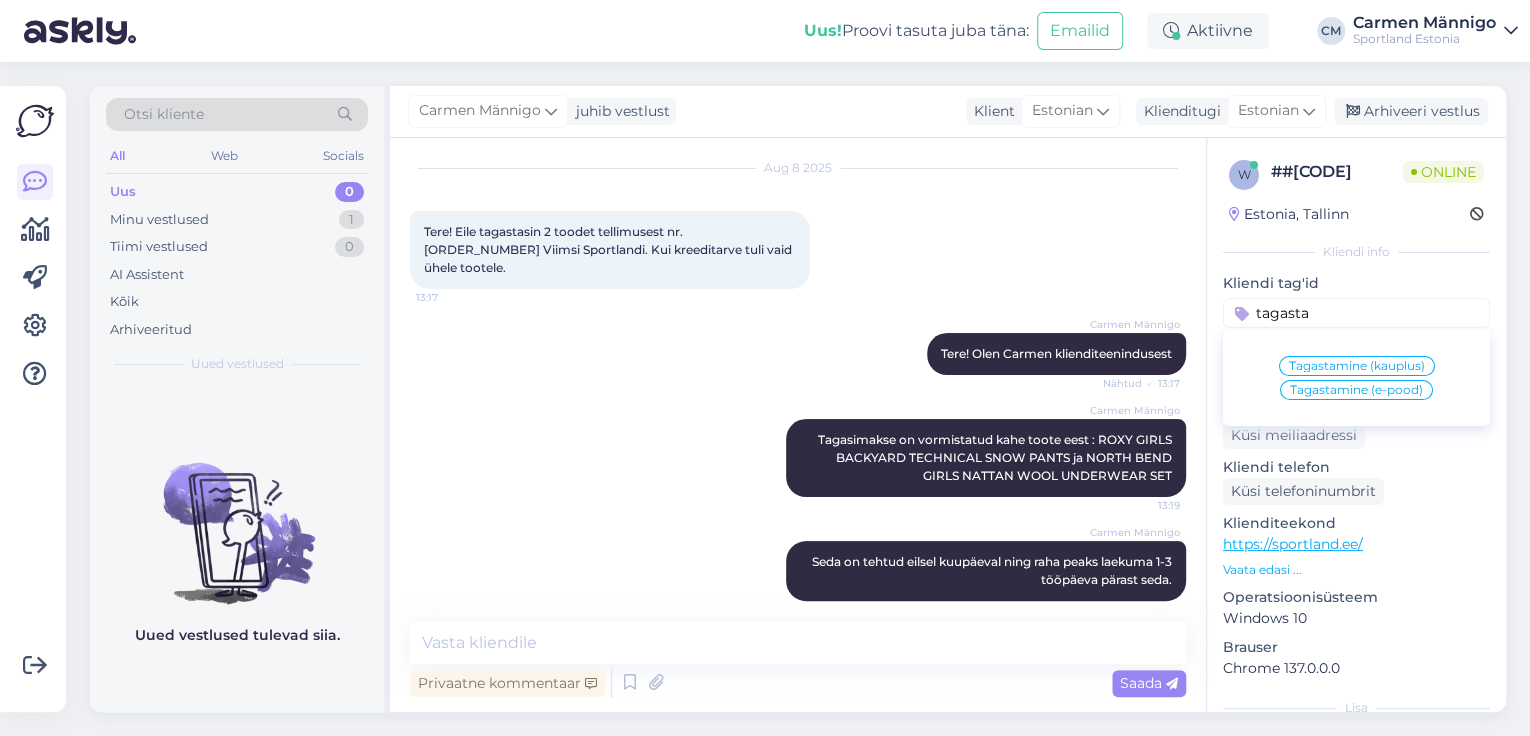 type on "tagasta" 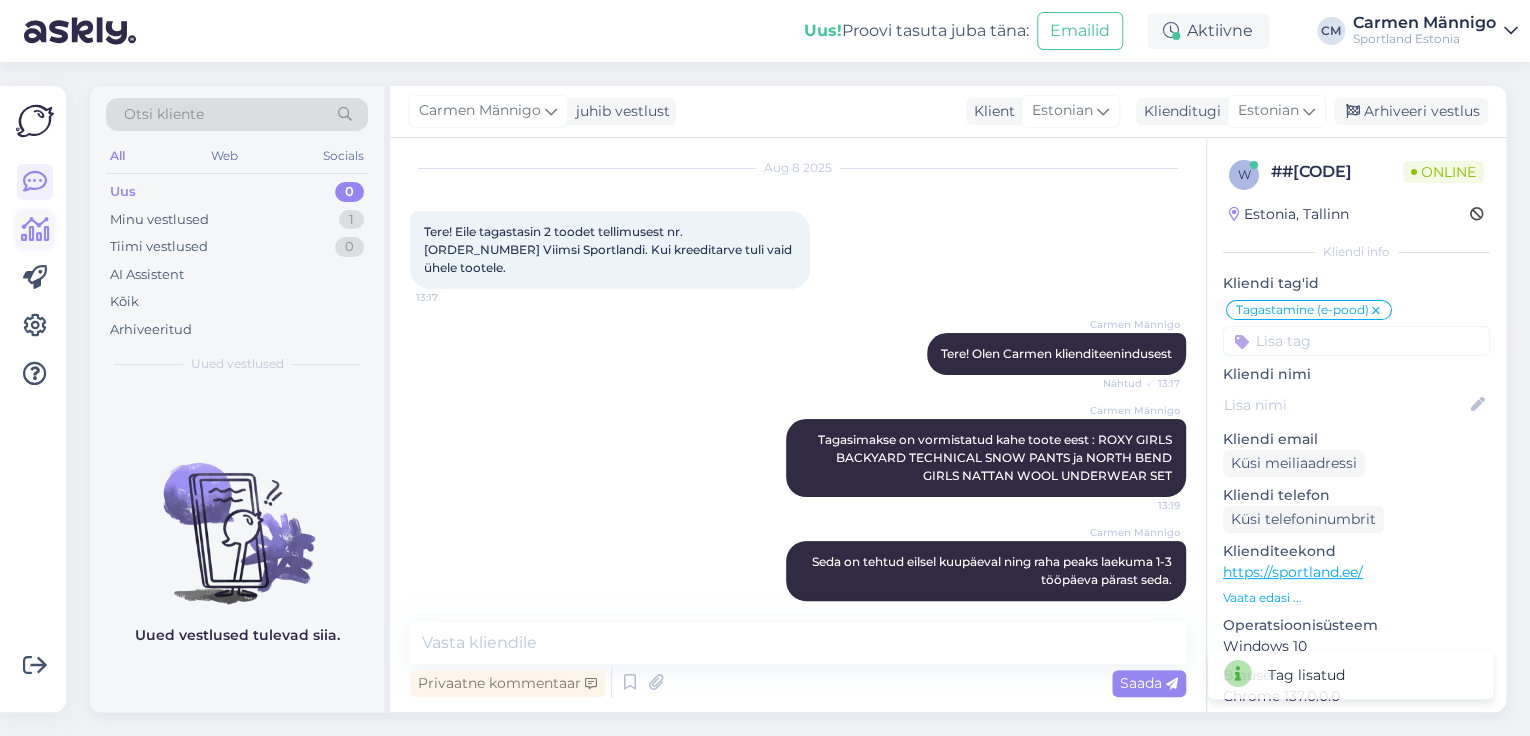 click at bounding box center [35, 230] 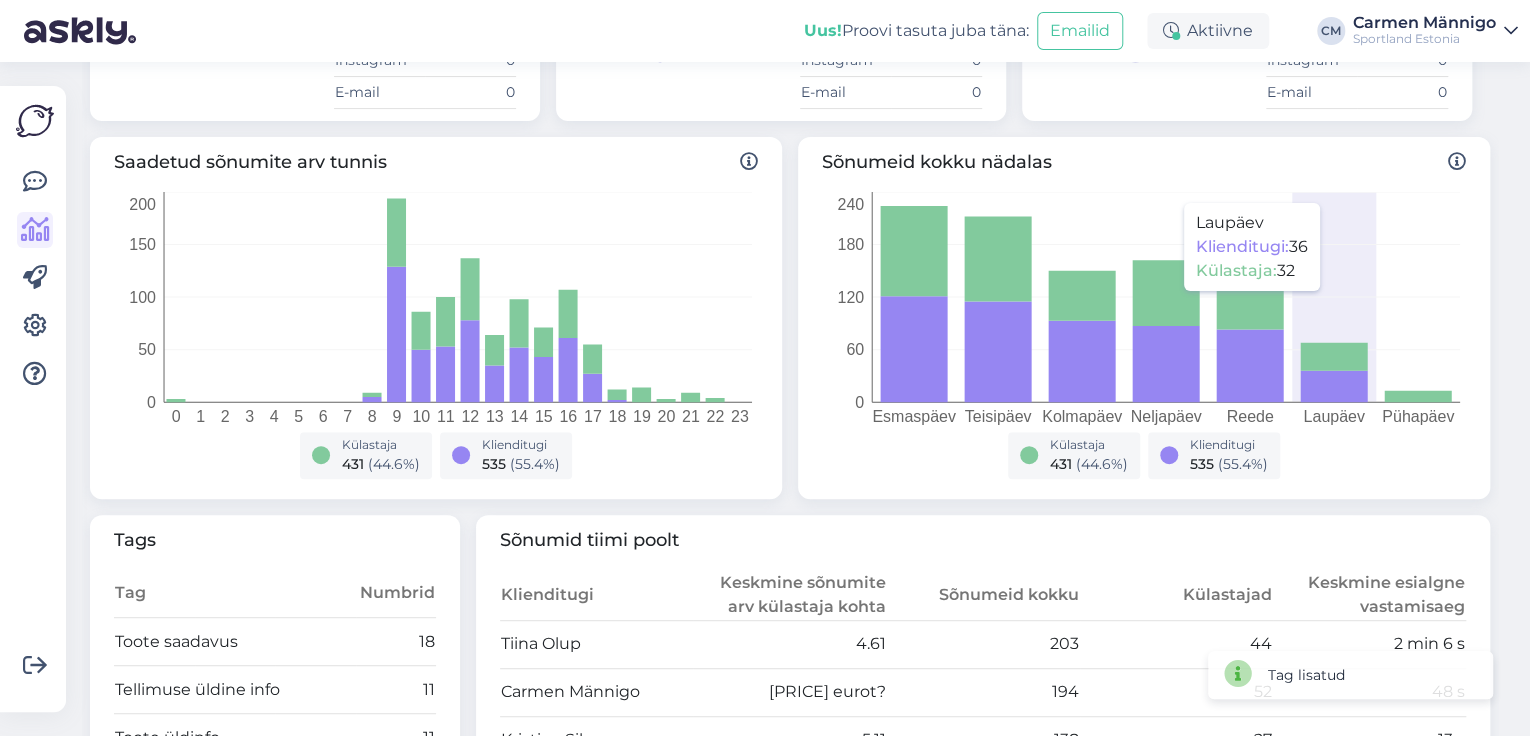 scroll, scrollTop: 720, scrollLeft: 0, axis: vertical 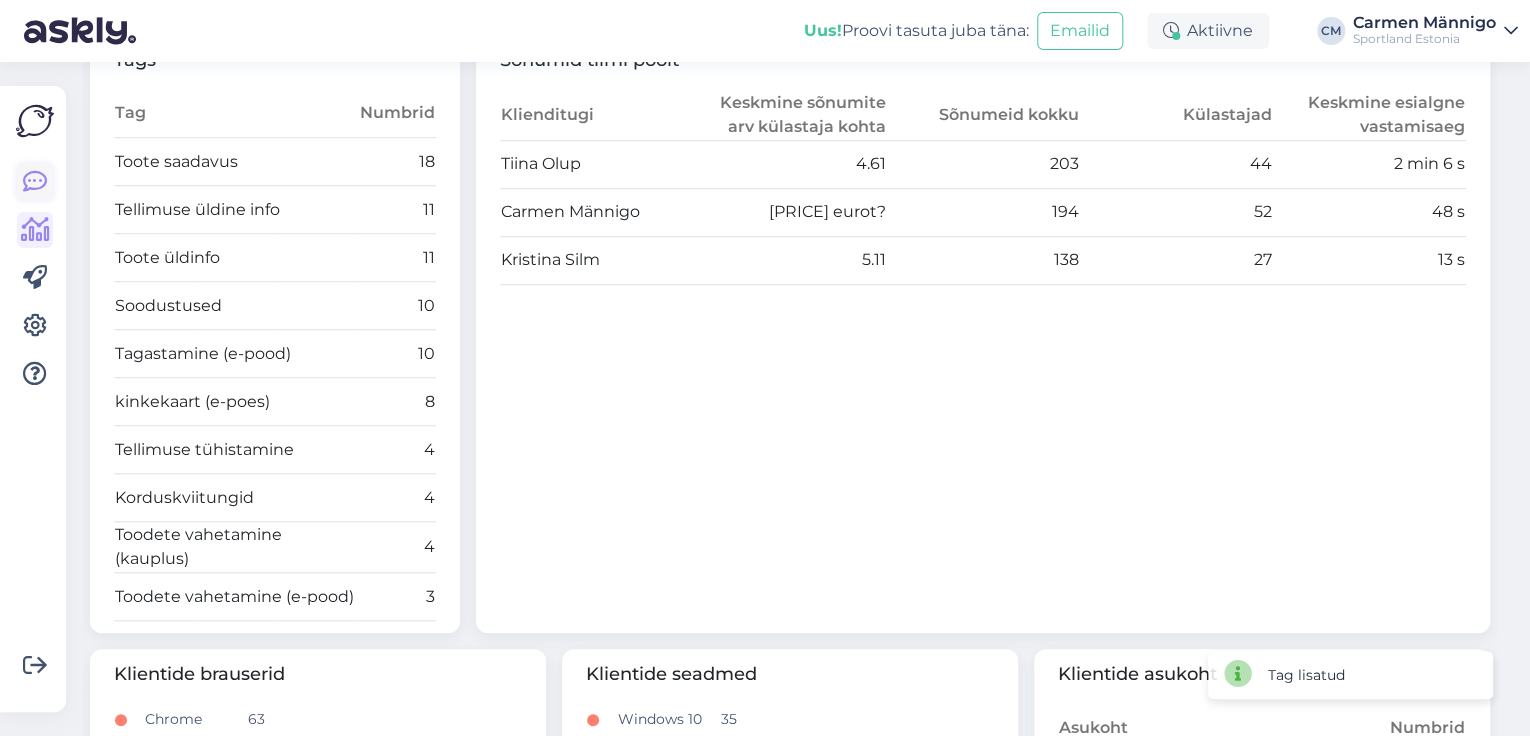 click at bounding box center [35, 182] 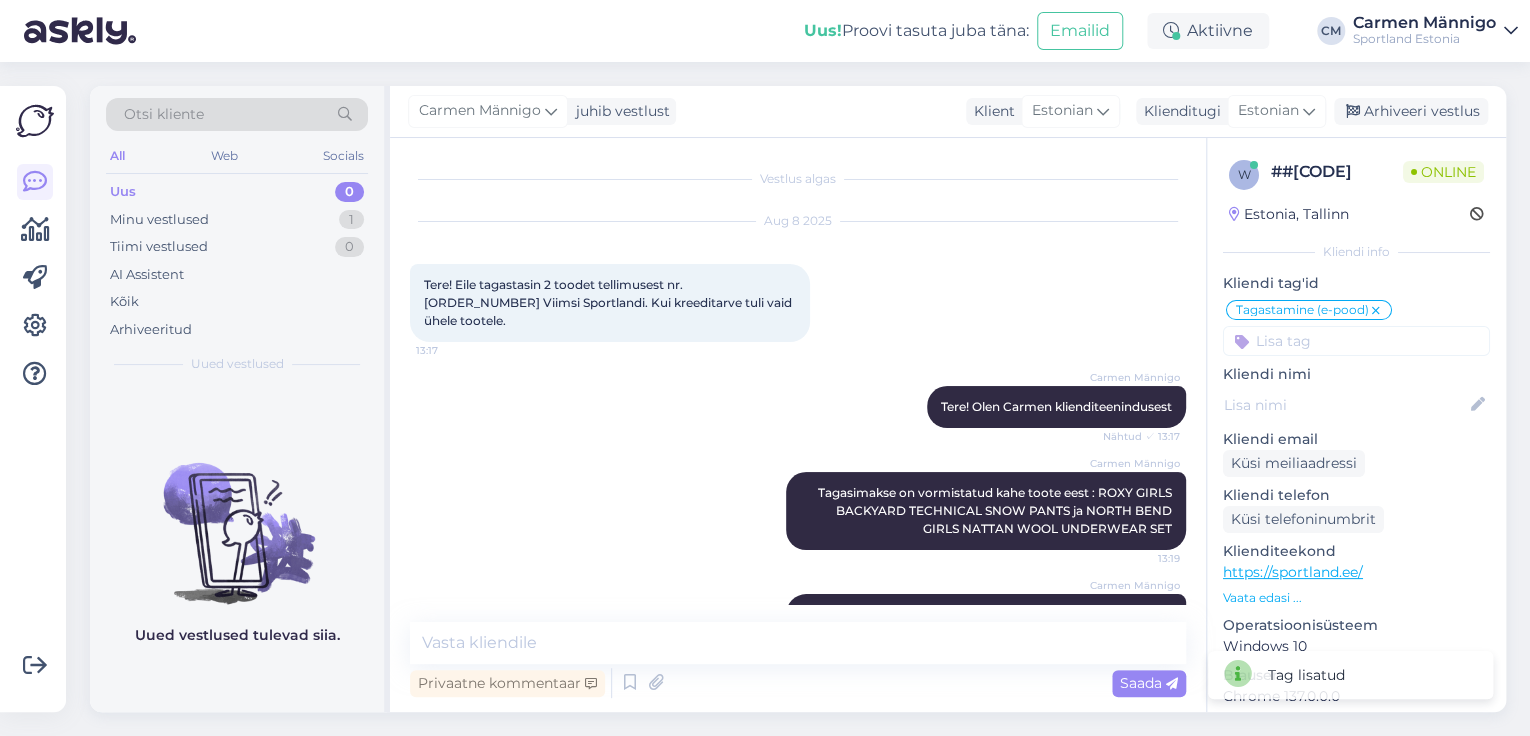 scroll, scrollTop: 42, scrollLeft: 0, axis: vertical 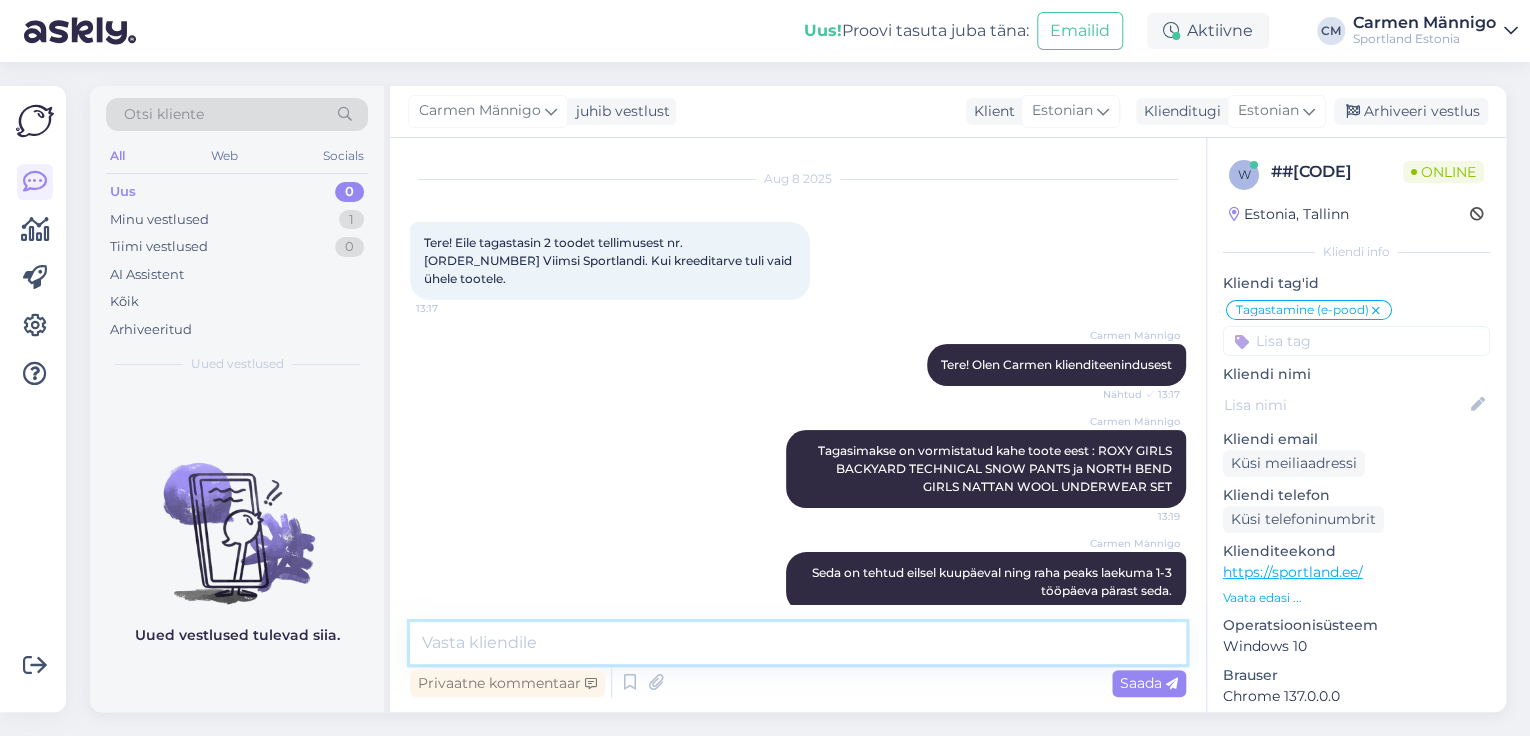 click at bounding box center [798, 643] 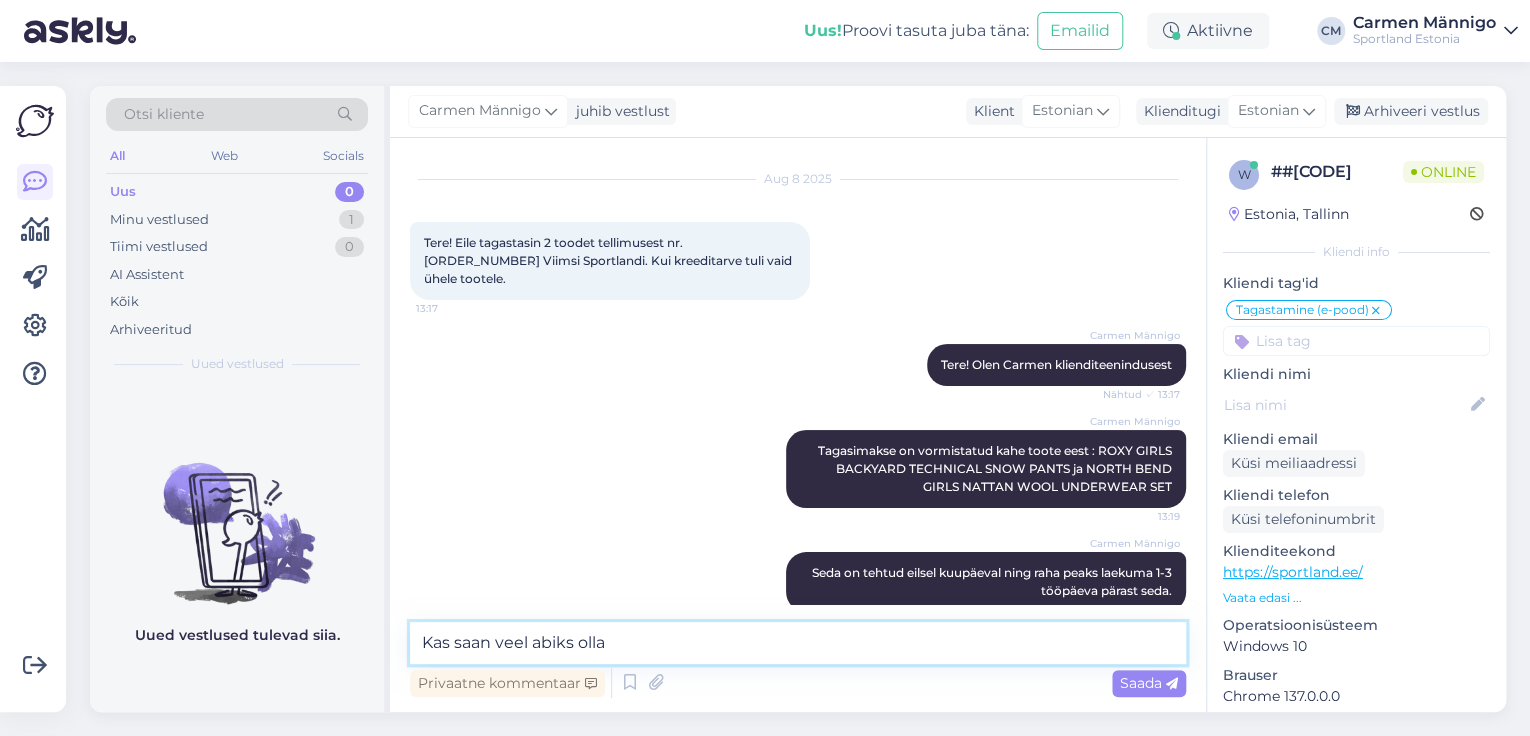 type on "Kas saan veel abiks olla?" 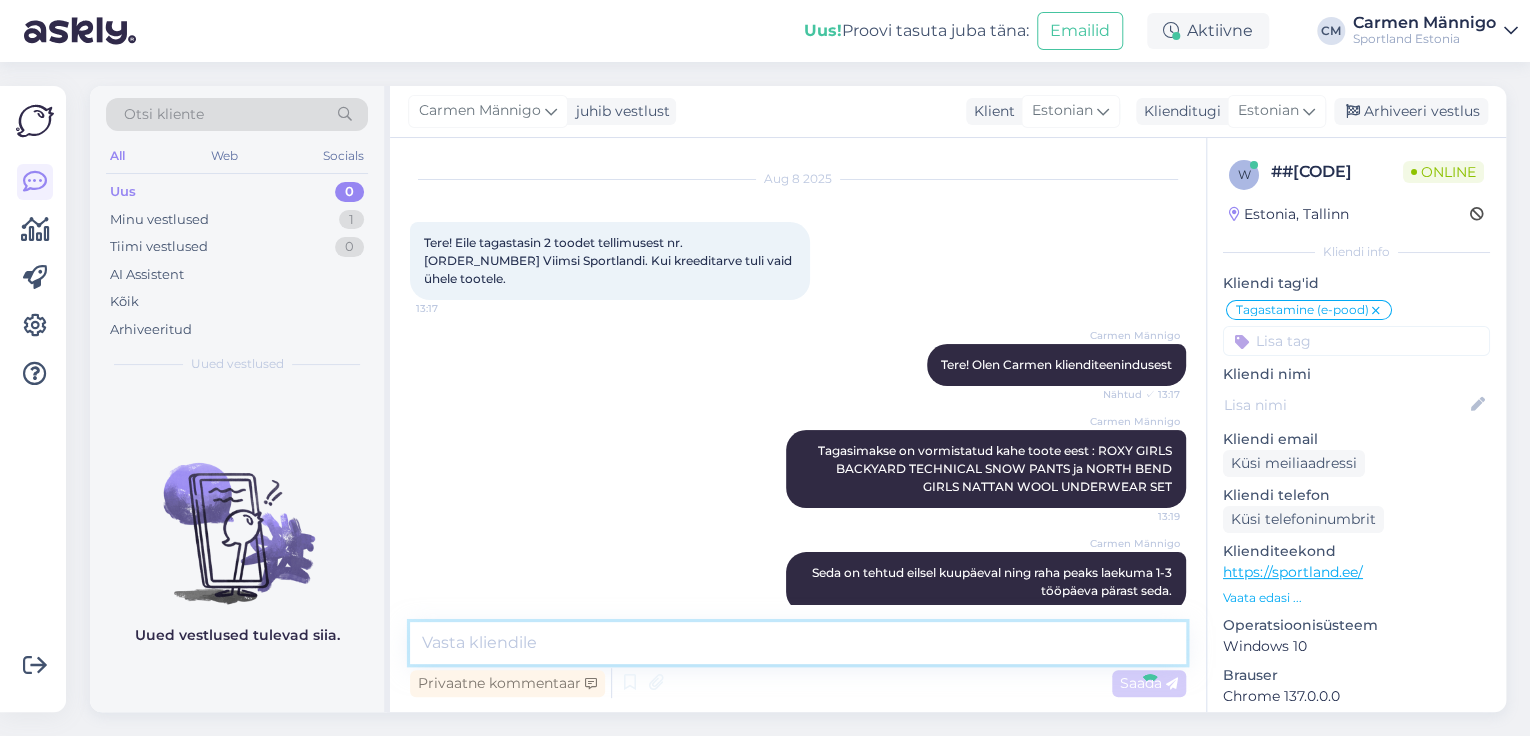 scroll, scrollTop: 140, scrollLeft: 0, axis: vertical 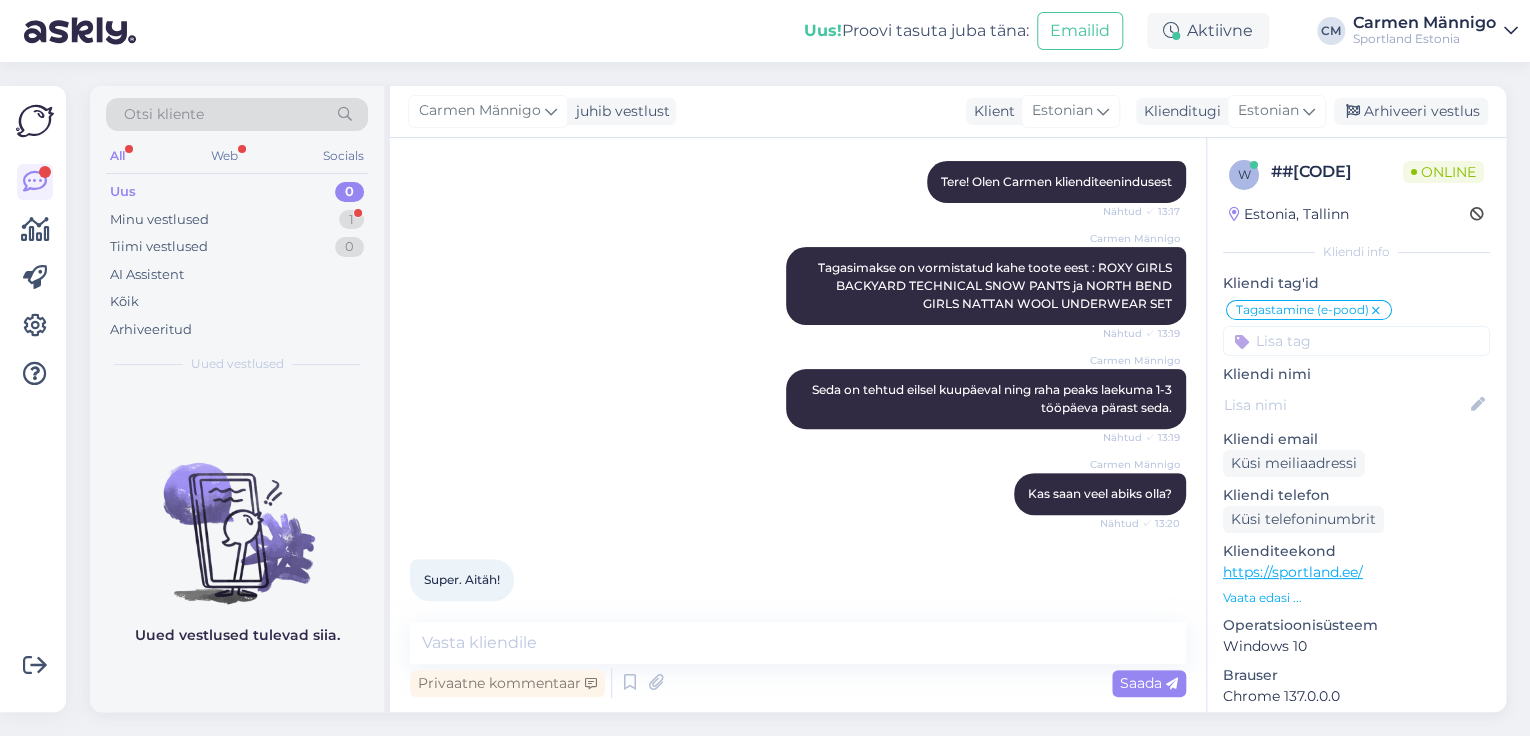 click on "Privaatne kommentaar Saada" at bounding box center (798, 683) 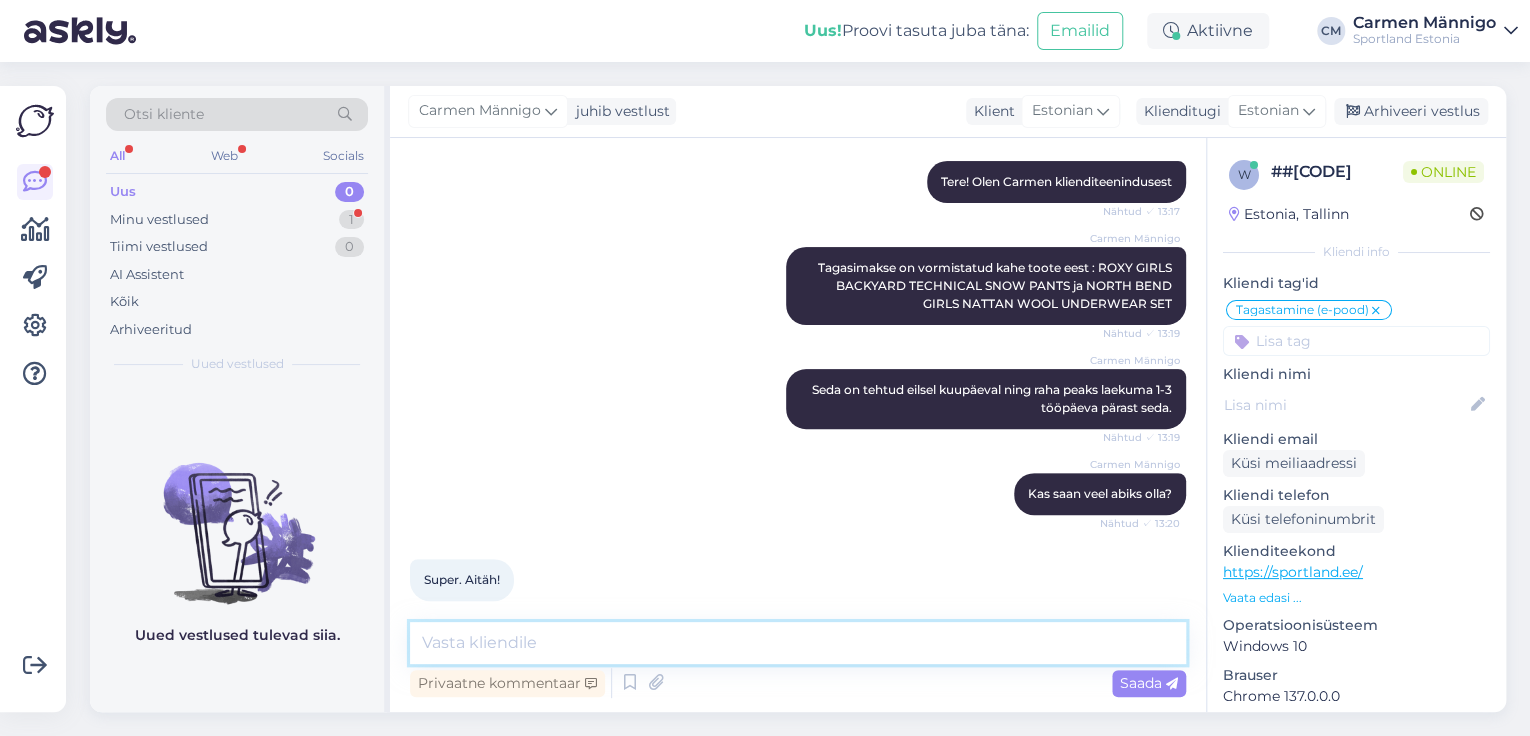 click at bounding box center [798, 643] 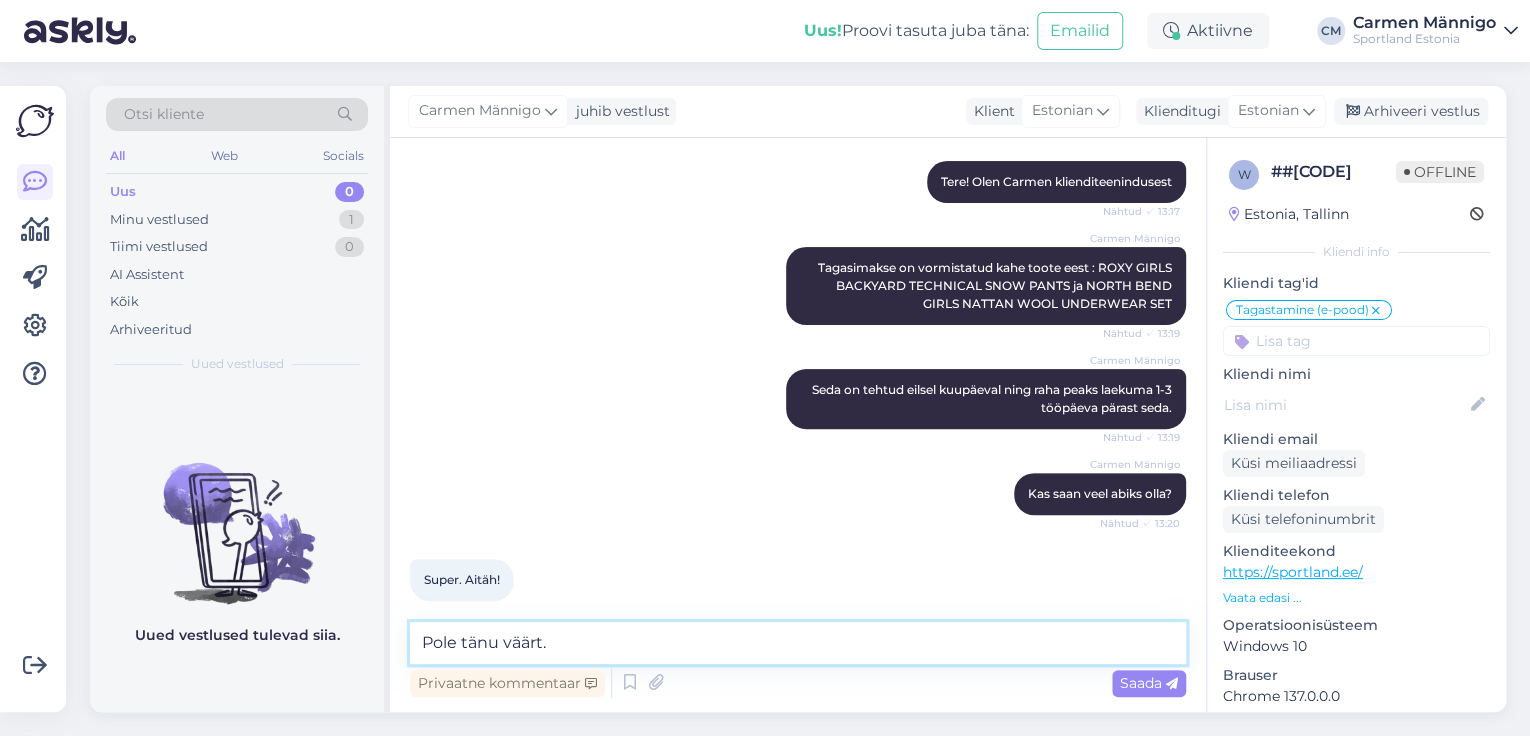 type on "Pole tänu väärt!" 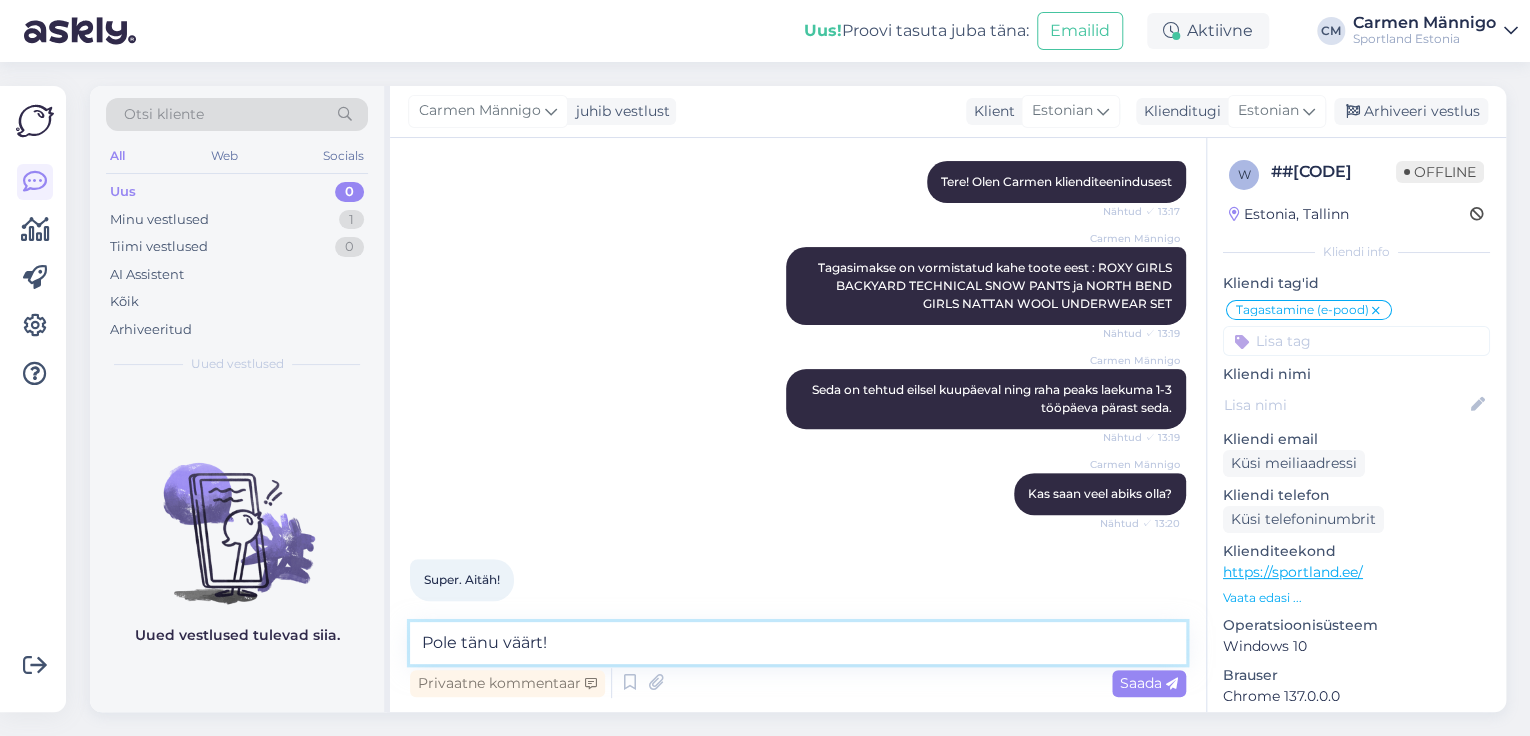 type 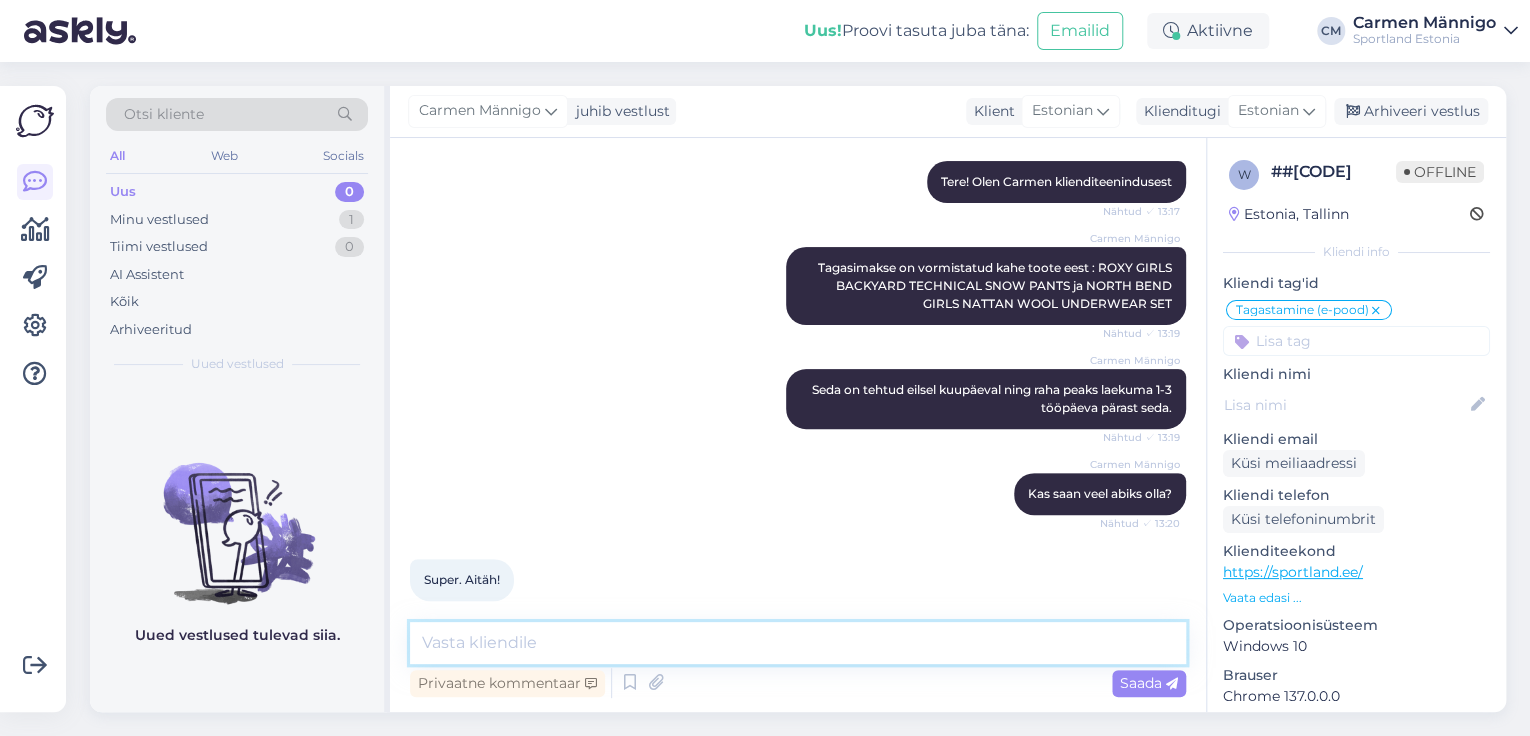 scroll, scrollTop: 312, scrollLeft: 0, axis: vertical 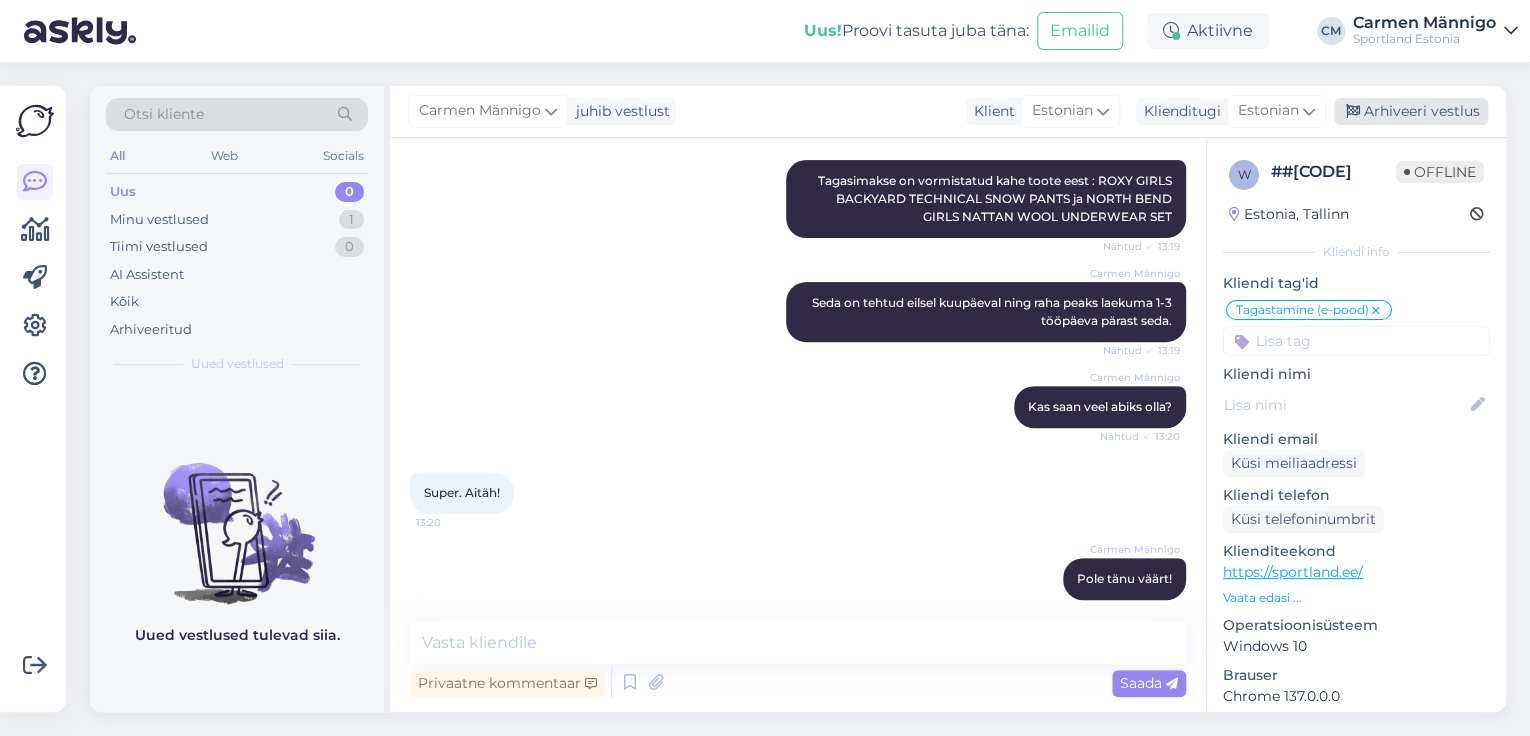 click on "Arhiveeri vestlus" at bounding box center [1411, 111] 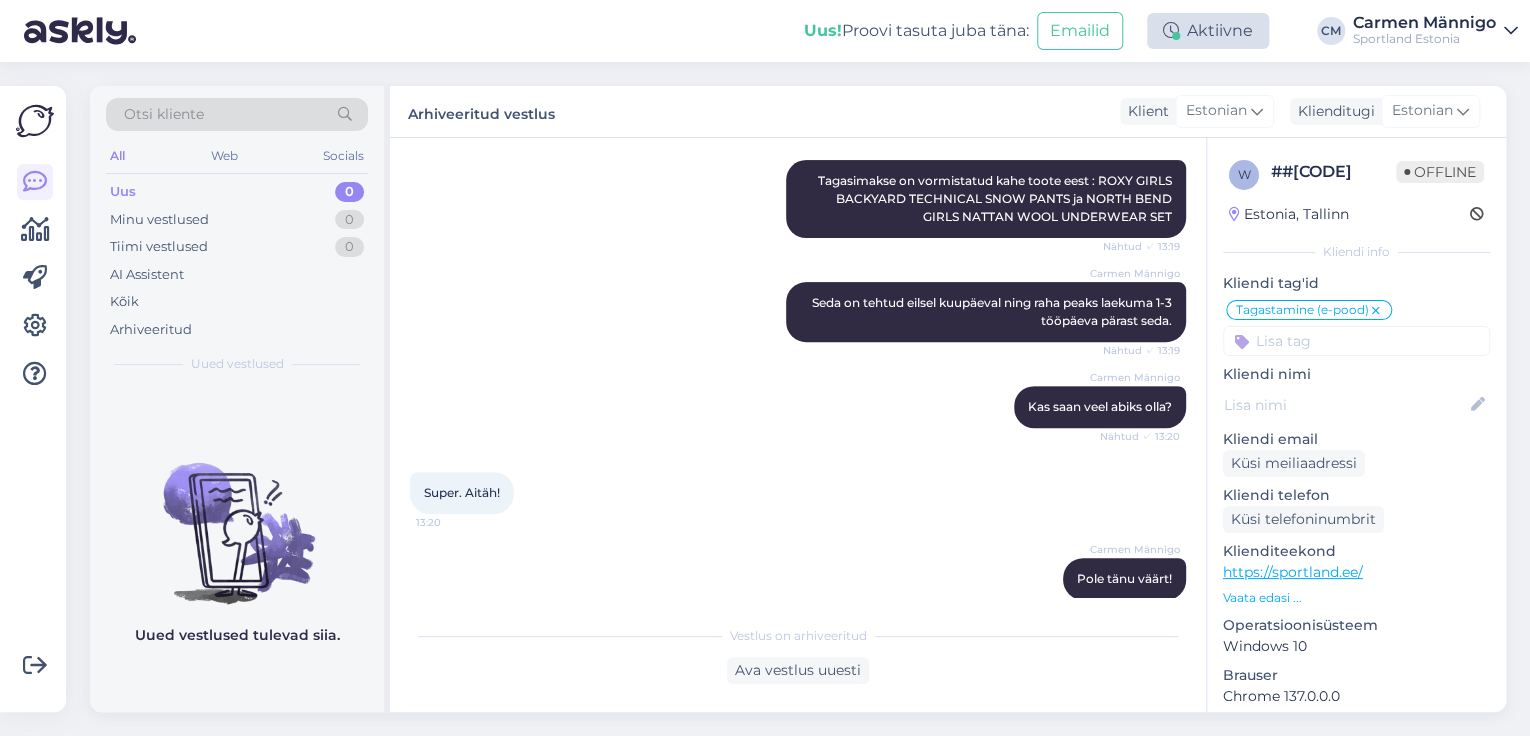 click on "Aktiivne" at bounding box center [1208, 31] 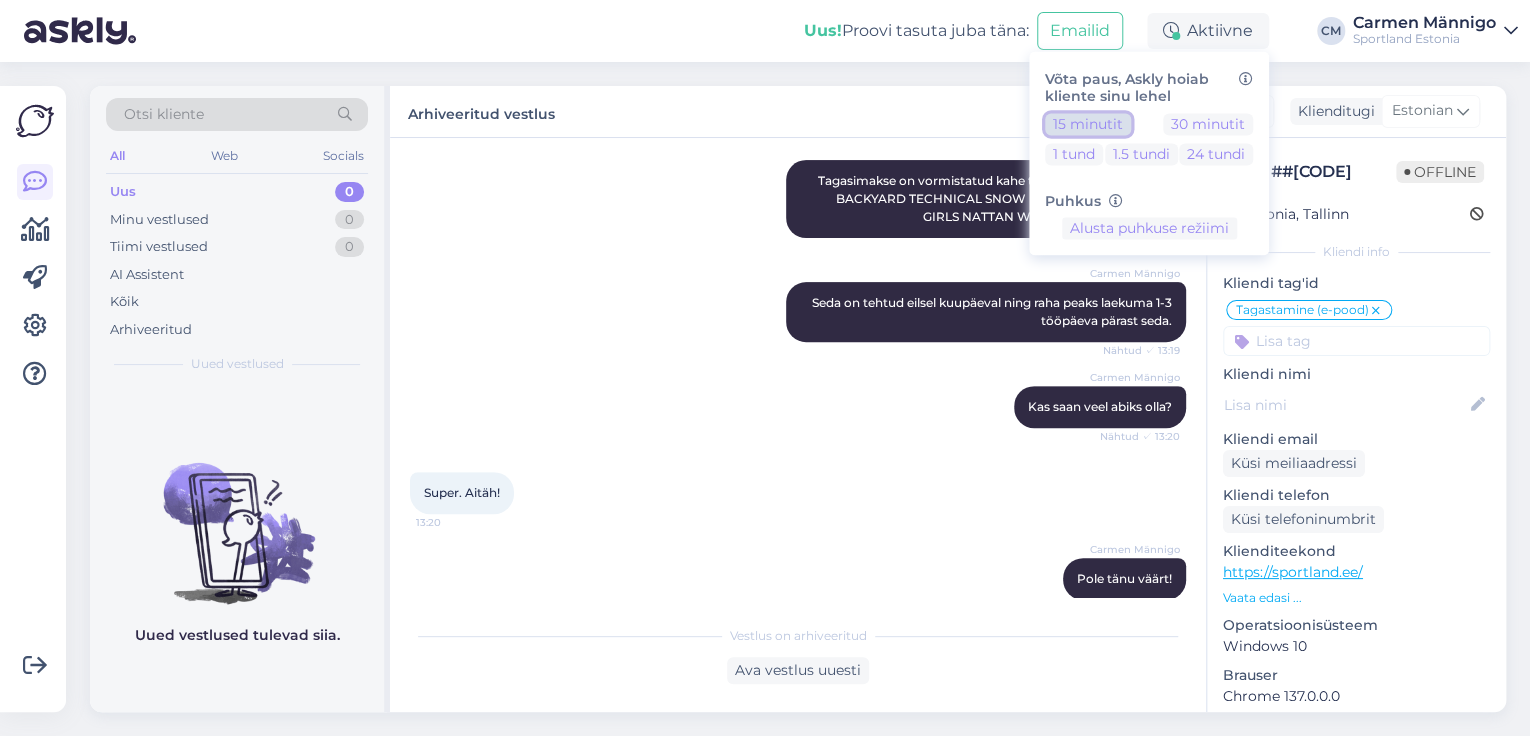 click on "15 minutit" at bounding box center [1088, 124] 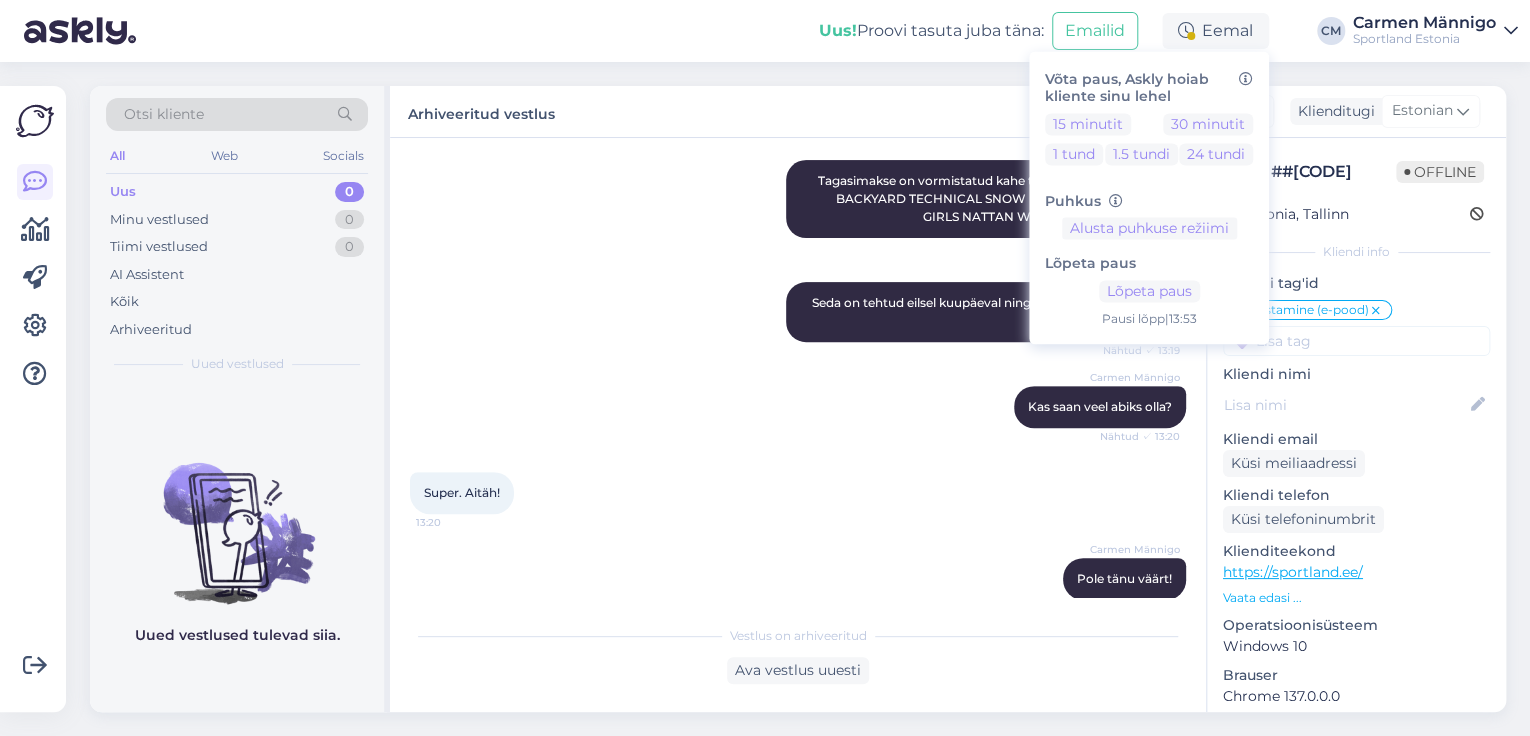 click on "Sportland Estonia" at bounding box center [1424, 39] 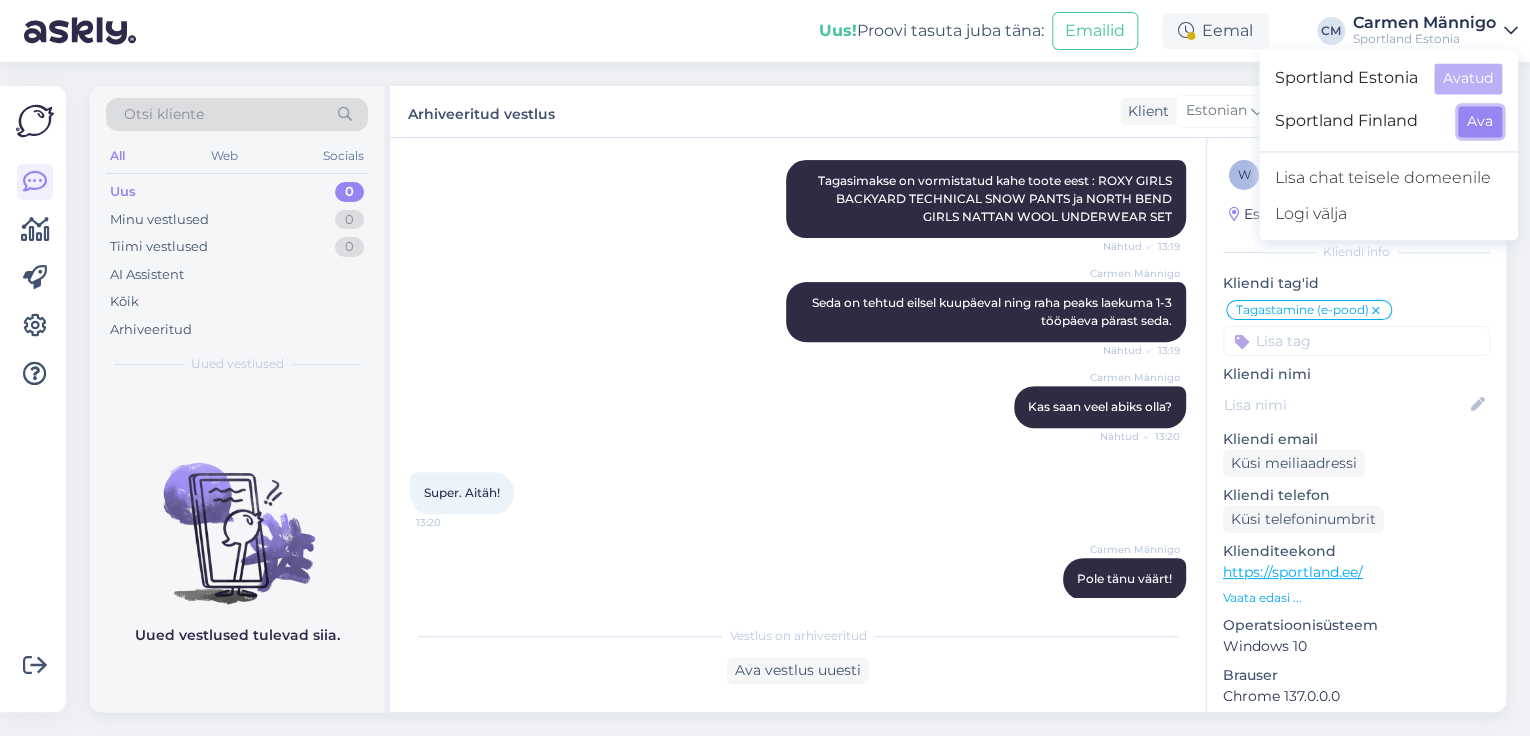 click on "Ava" at bounding box center [1480, 121] 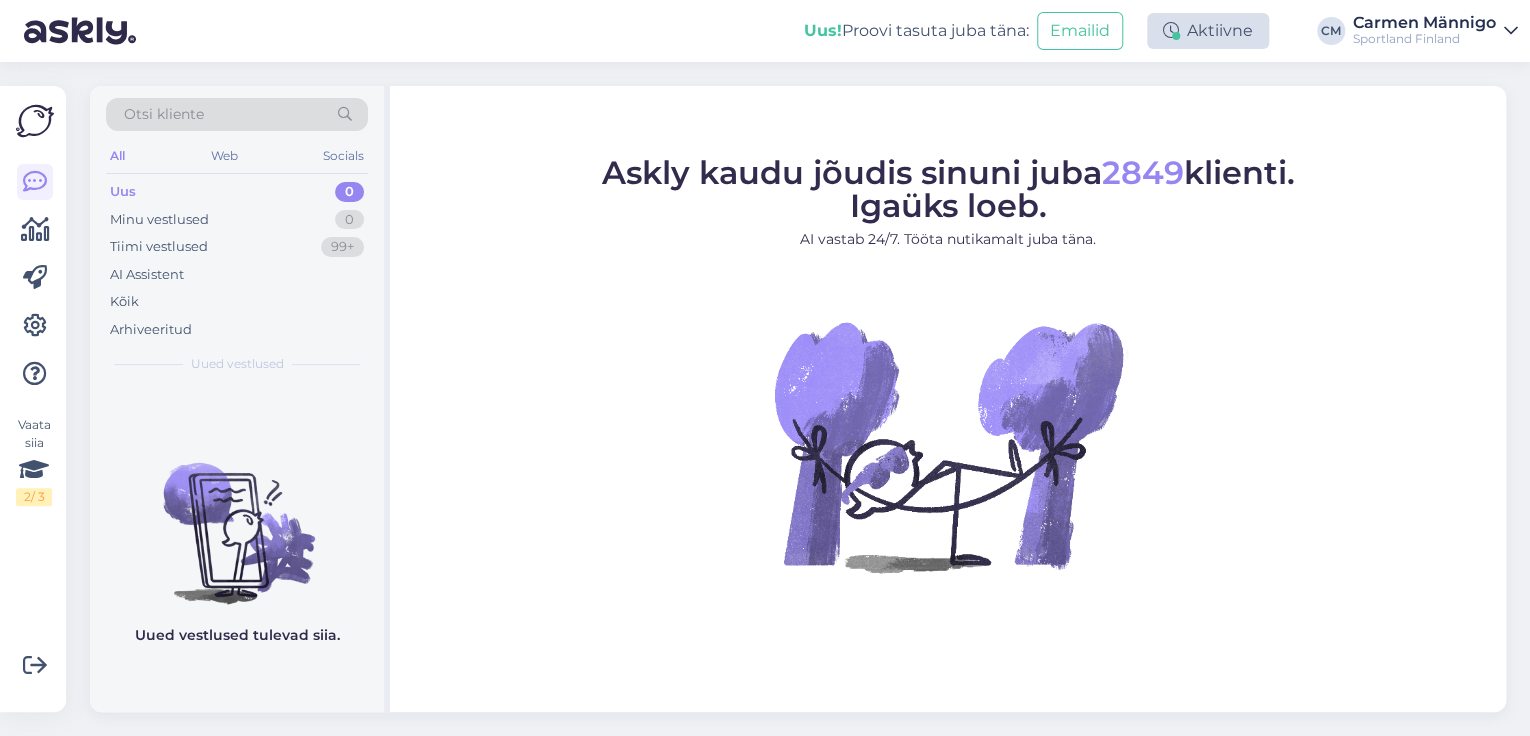click at bounding box center (1171, 31) 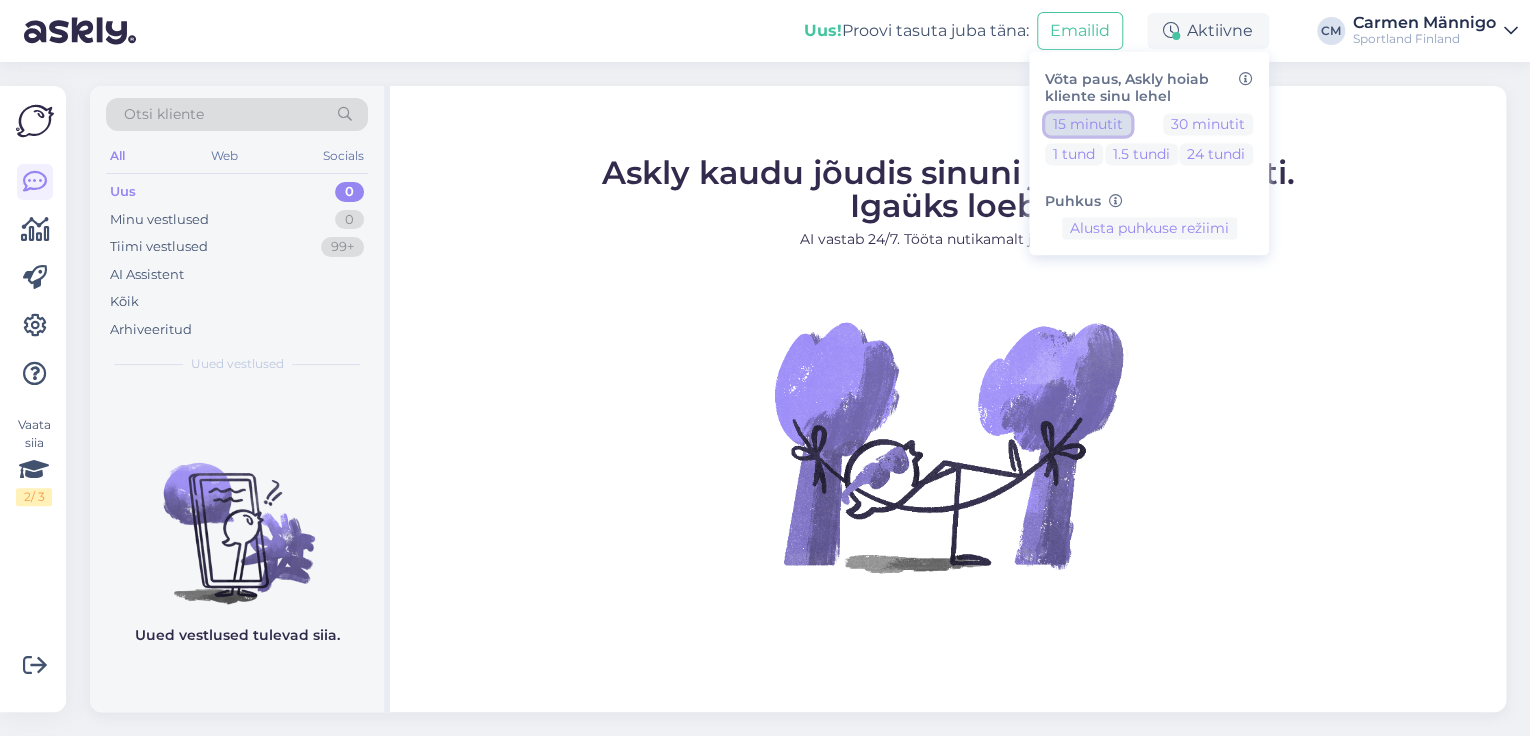 click on "15 minutit" at bounding box center [1088, 124] 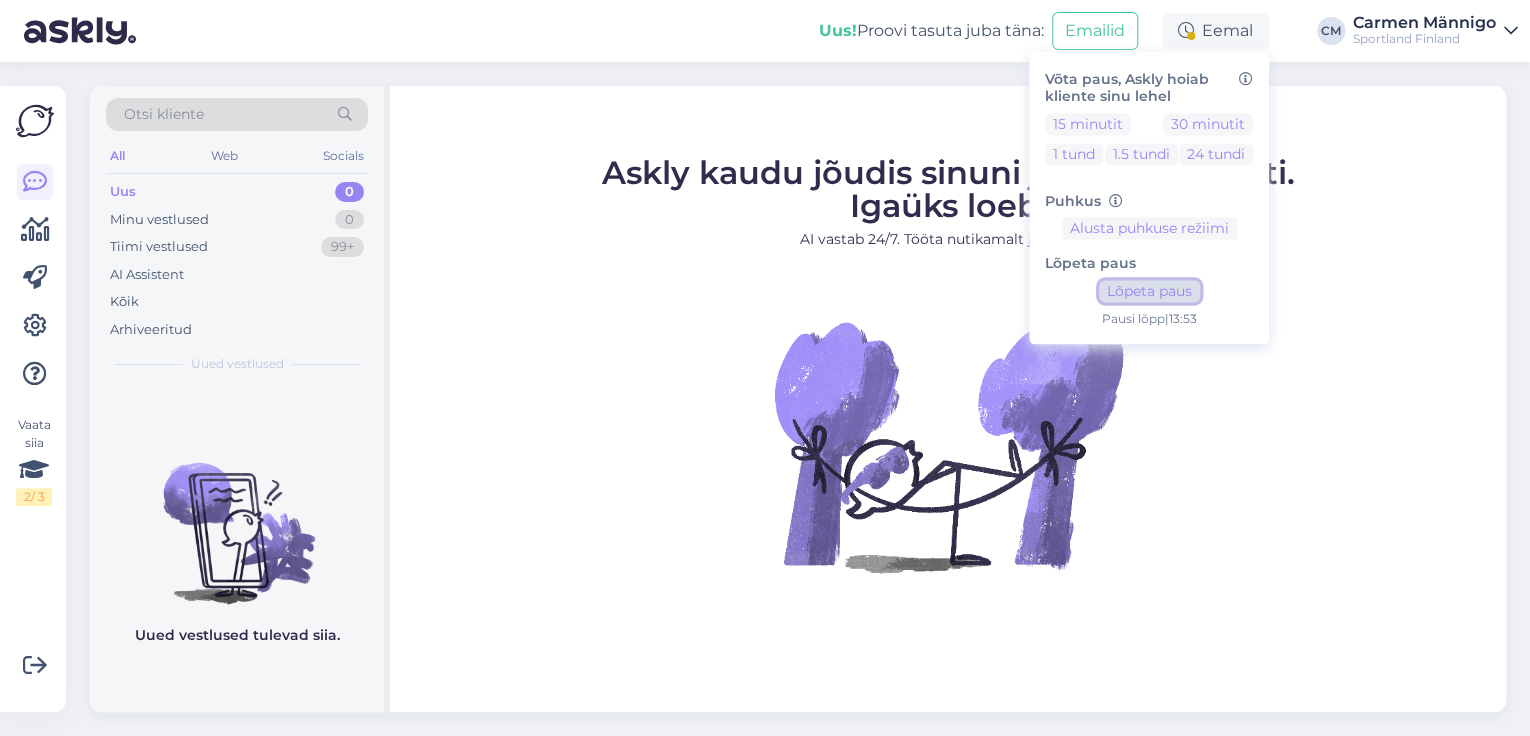 click on "Lõpeta paus" at bounding box center [1149, 292] 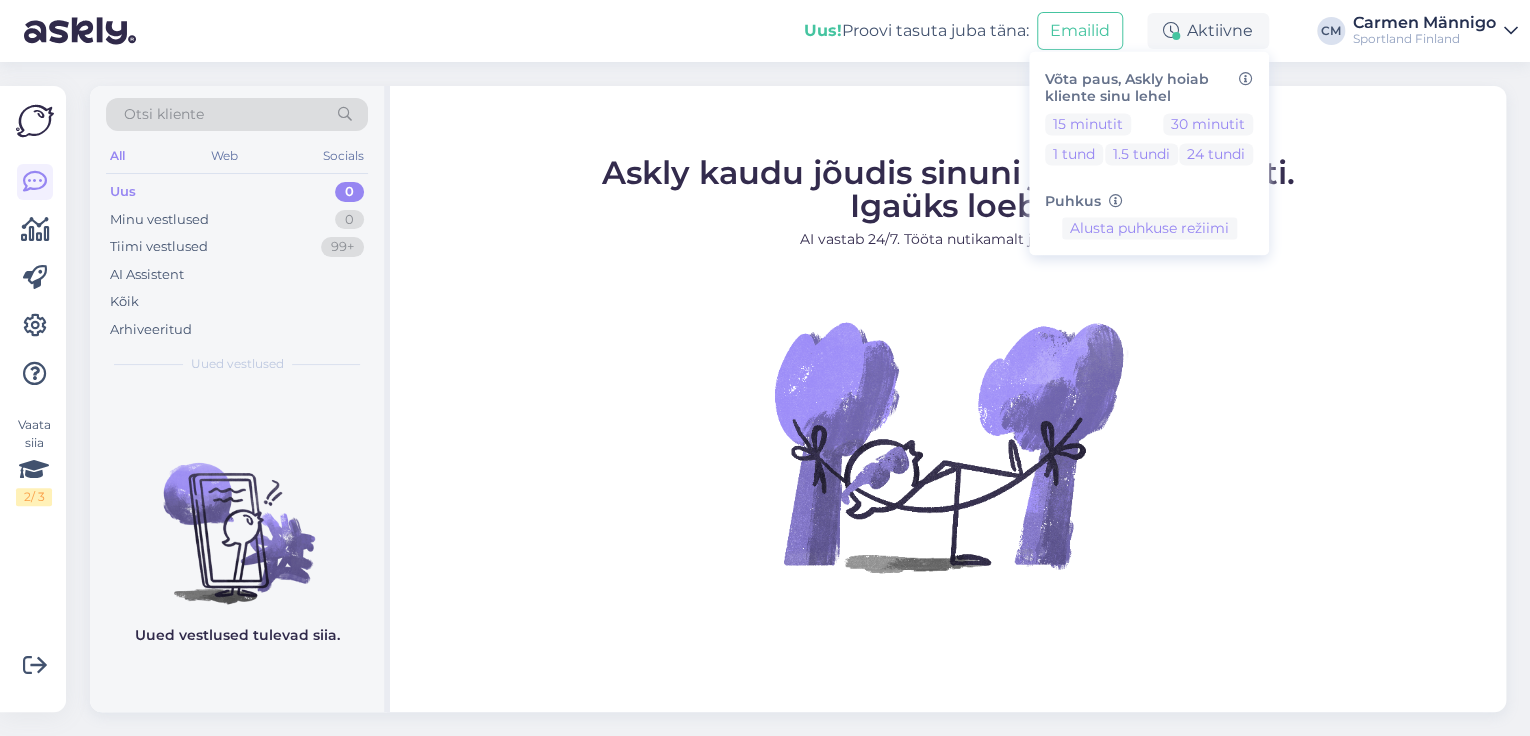 click on "Carmen Männigo" at bounding box center (1424, 23) 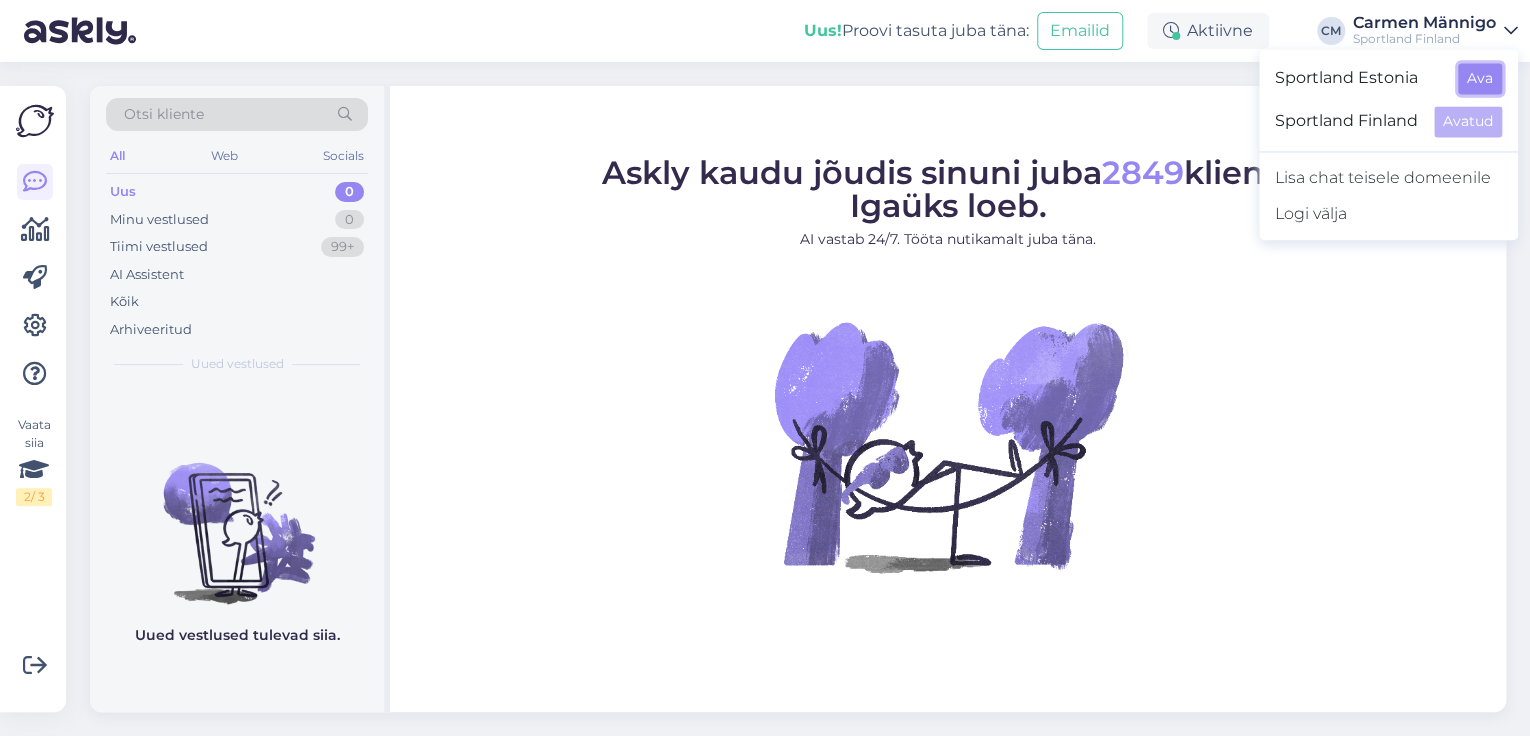click on "Ava" at bounding box center [1480, 78] 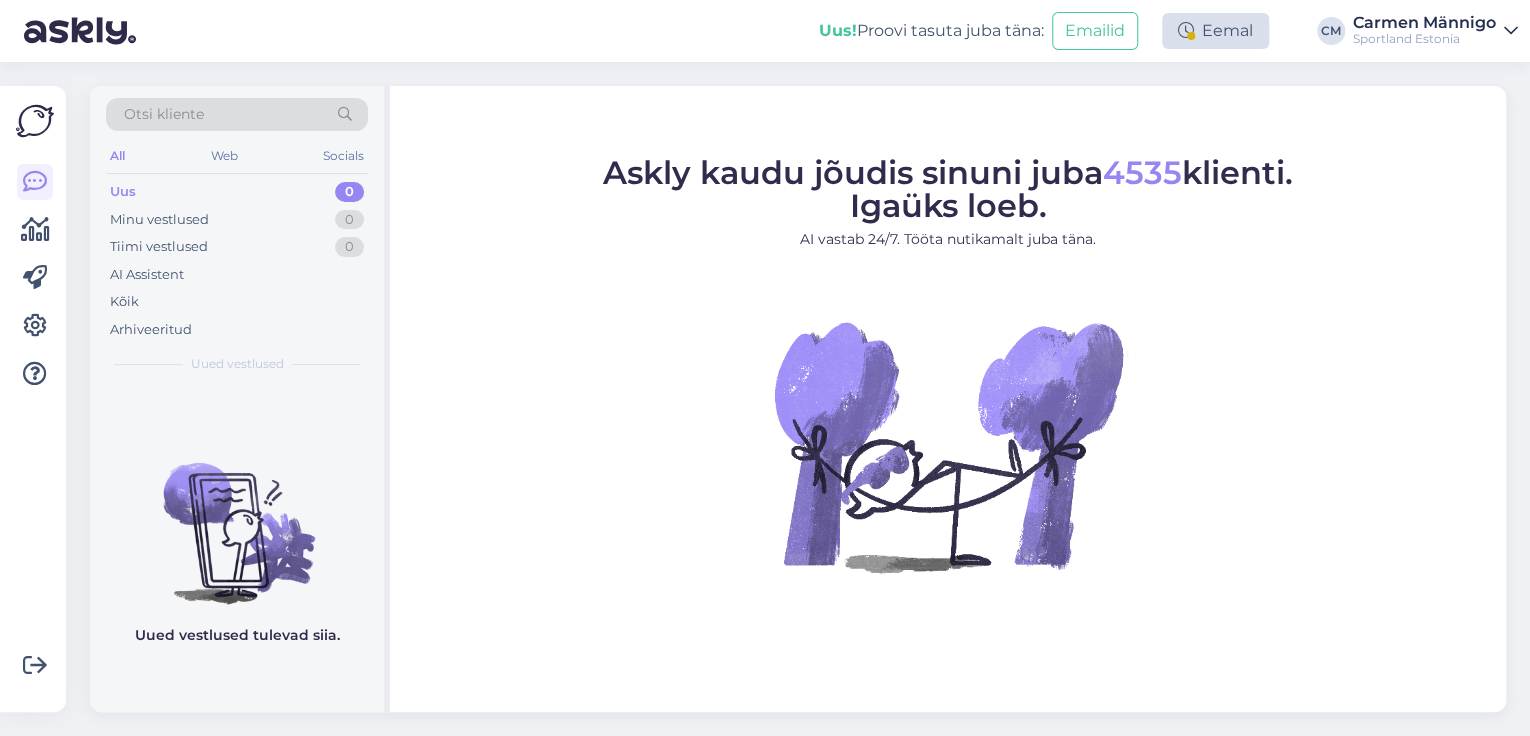 click on "Eemal" at bounding box center [1215, 31] 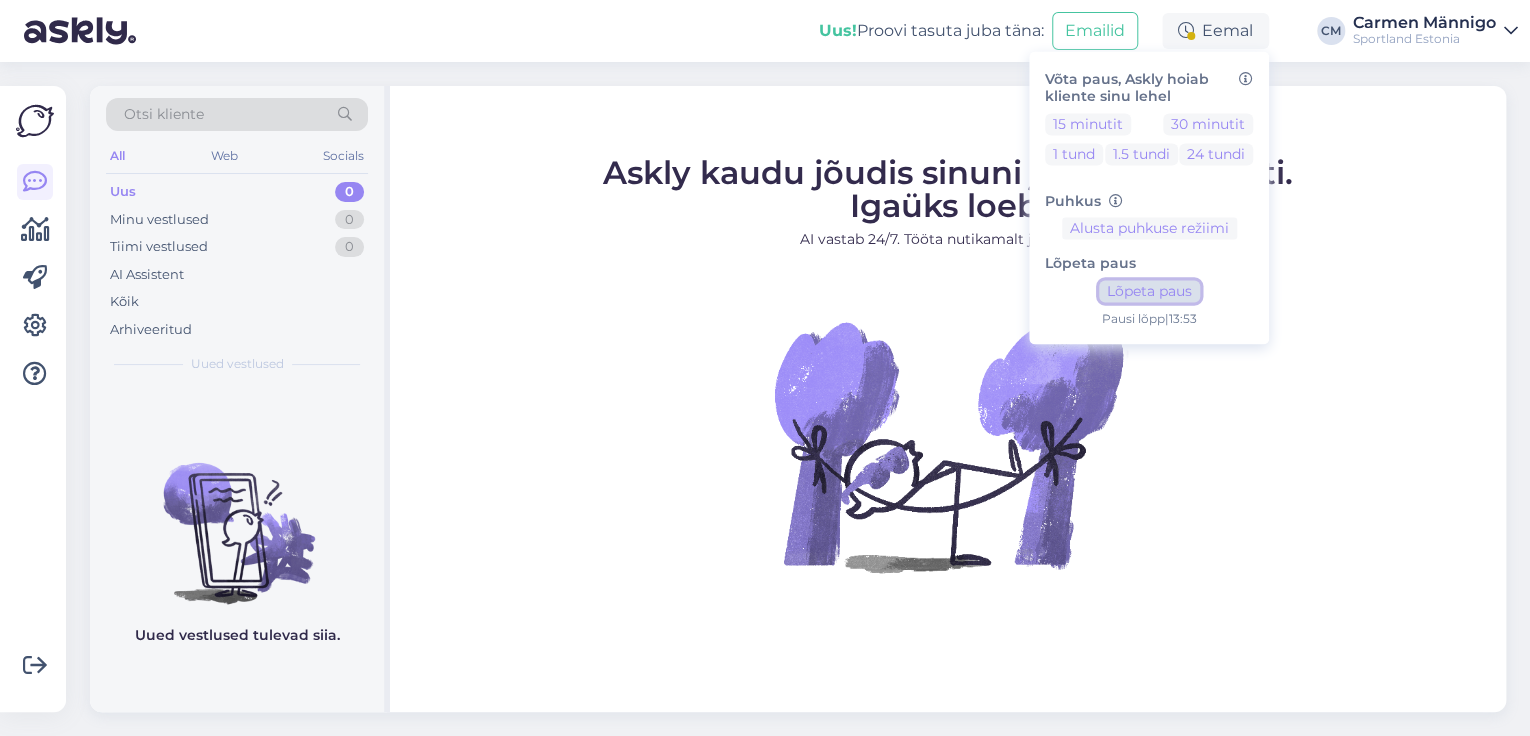click on "Lõpeta paus" at bounding box center [1149, 292] 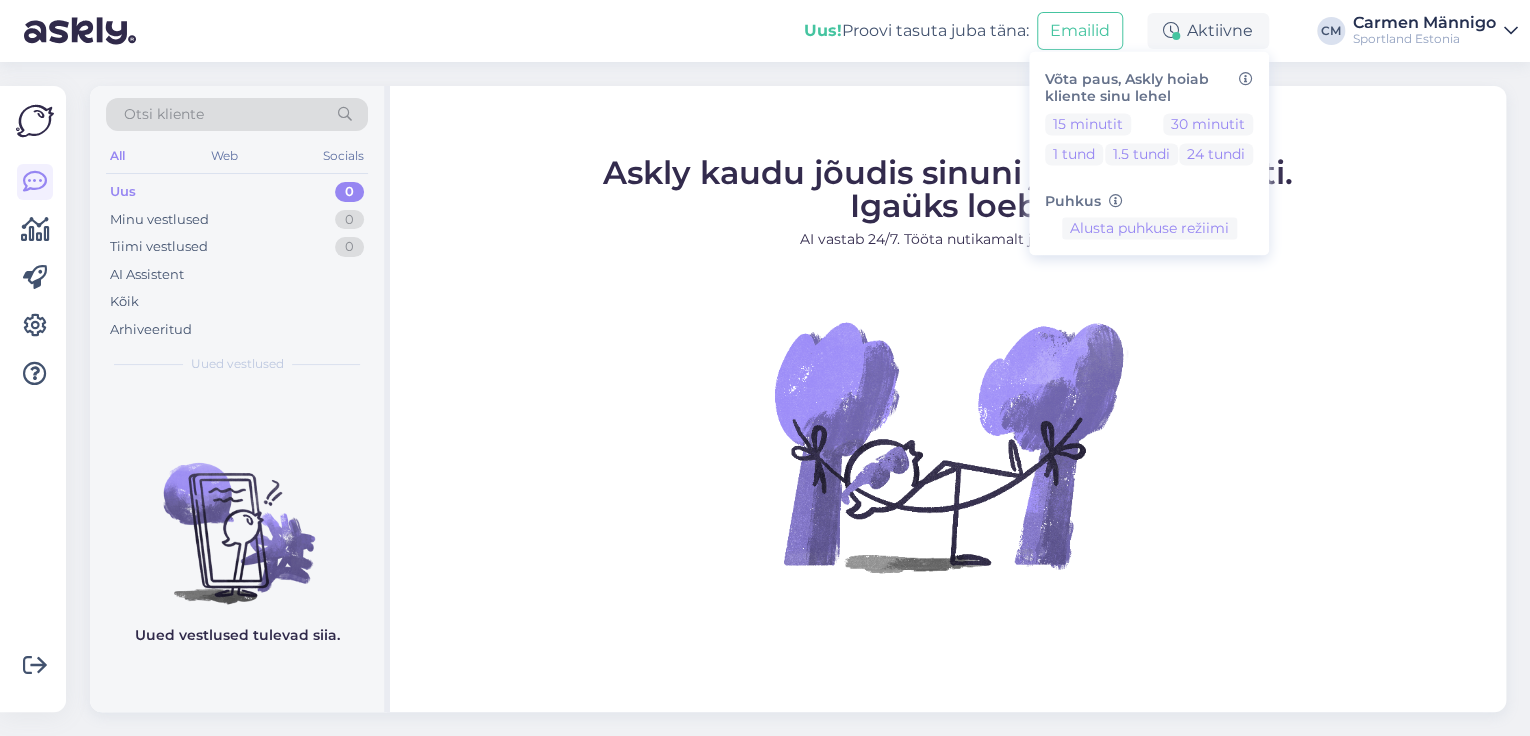 click on "Askly kaudu jõudis sinuni juba  4535  klienti.  Igaüks loeb. AI vastab 24/7. Tööta nutikamalt juba täna." at bounding box center [948, 391] 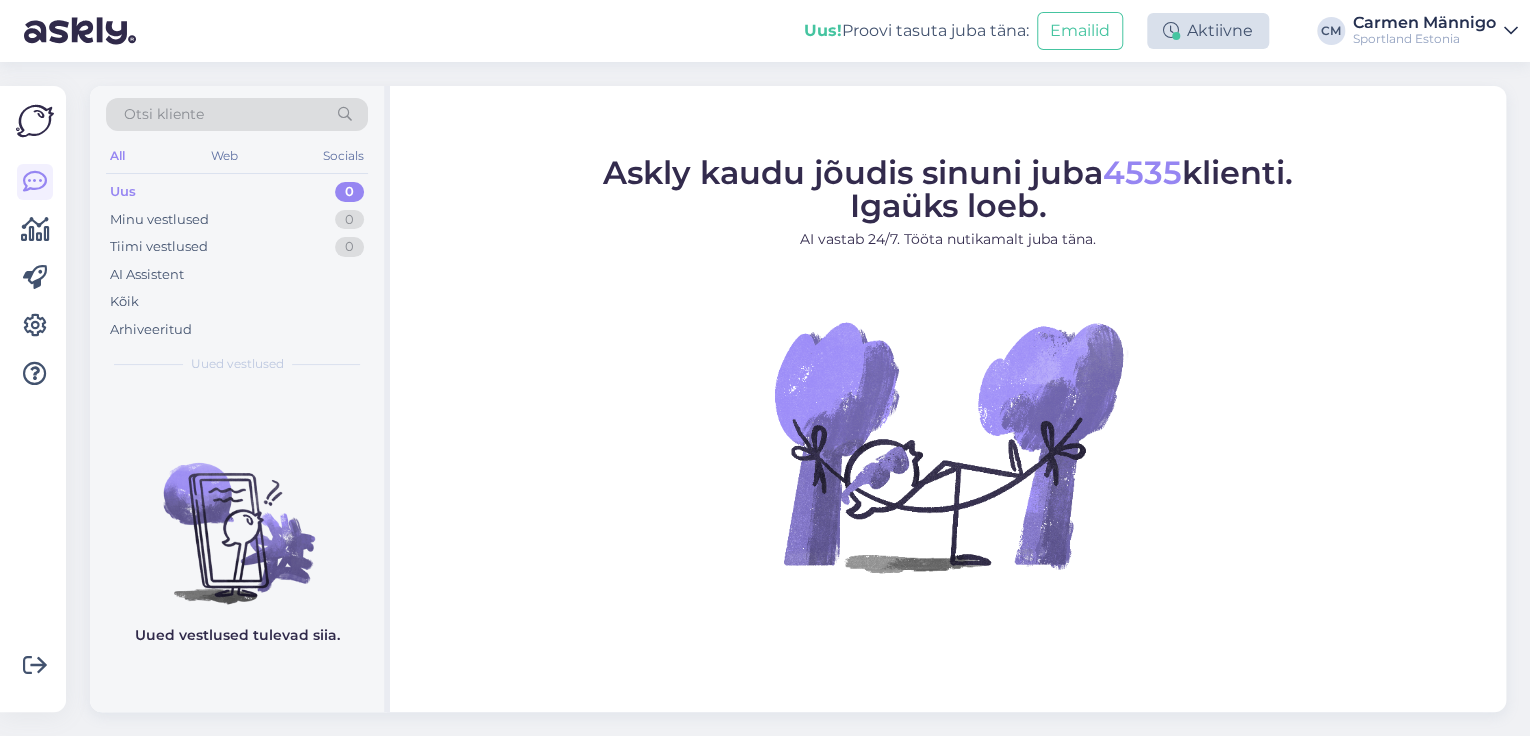 click on "Aktiivne" at bounding box center (1208, 31) 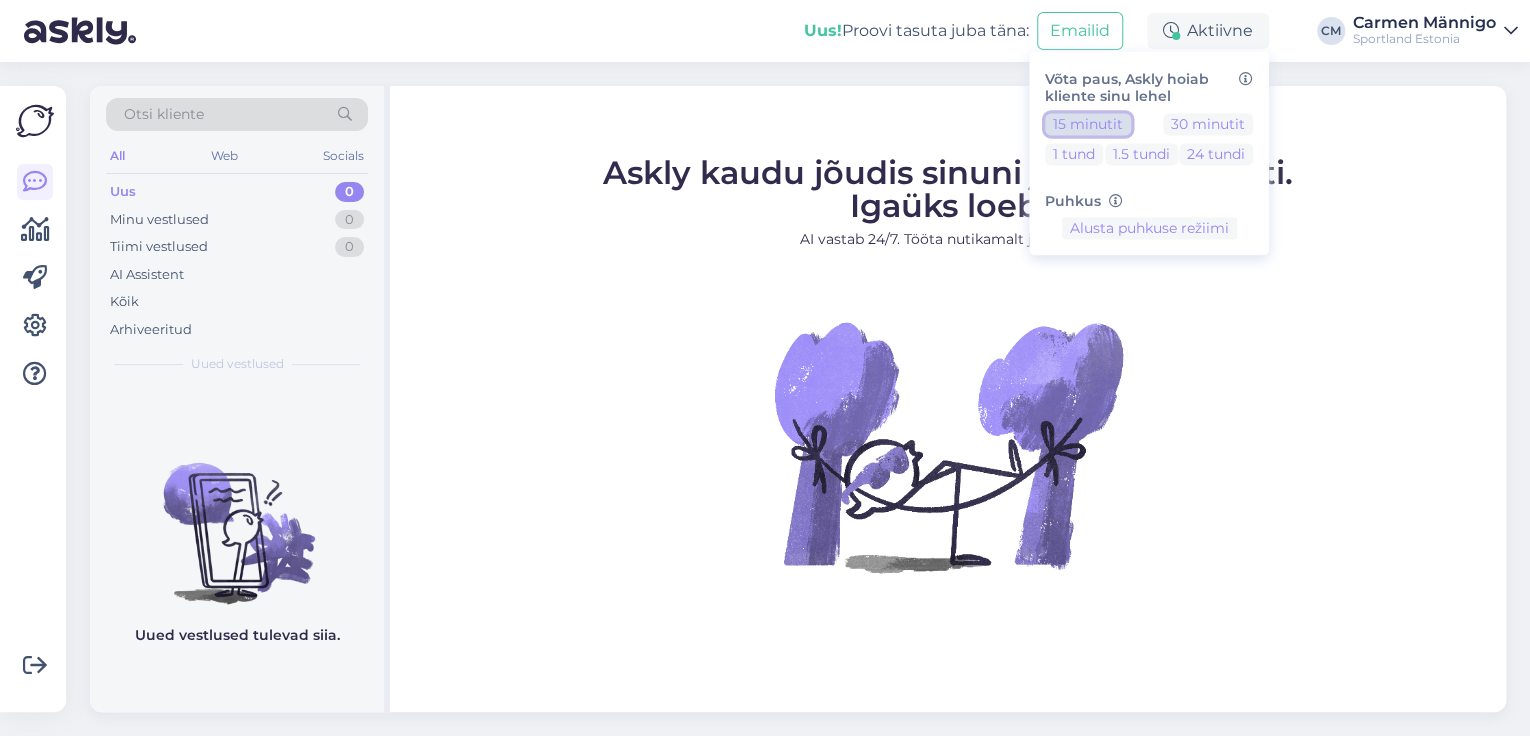 click on "15 minutit" at bounding box center [1088, 124] 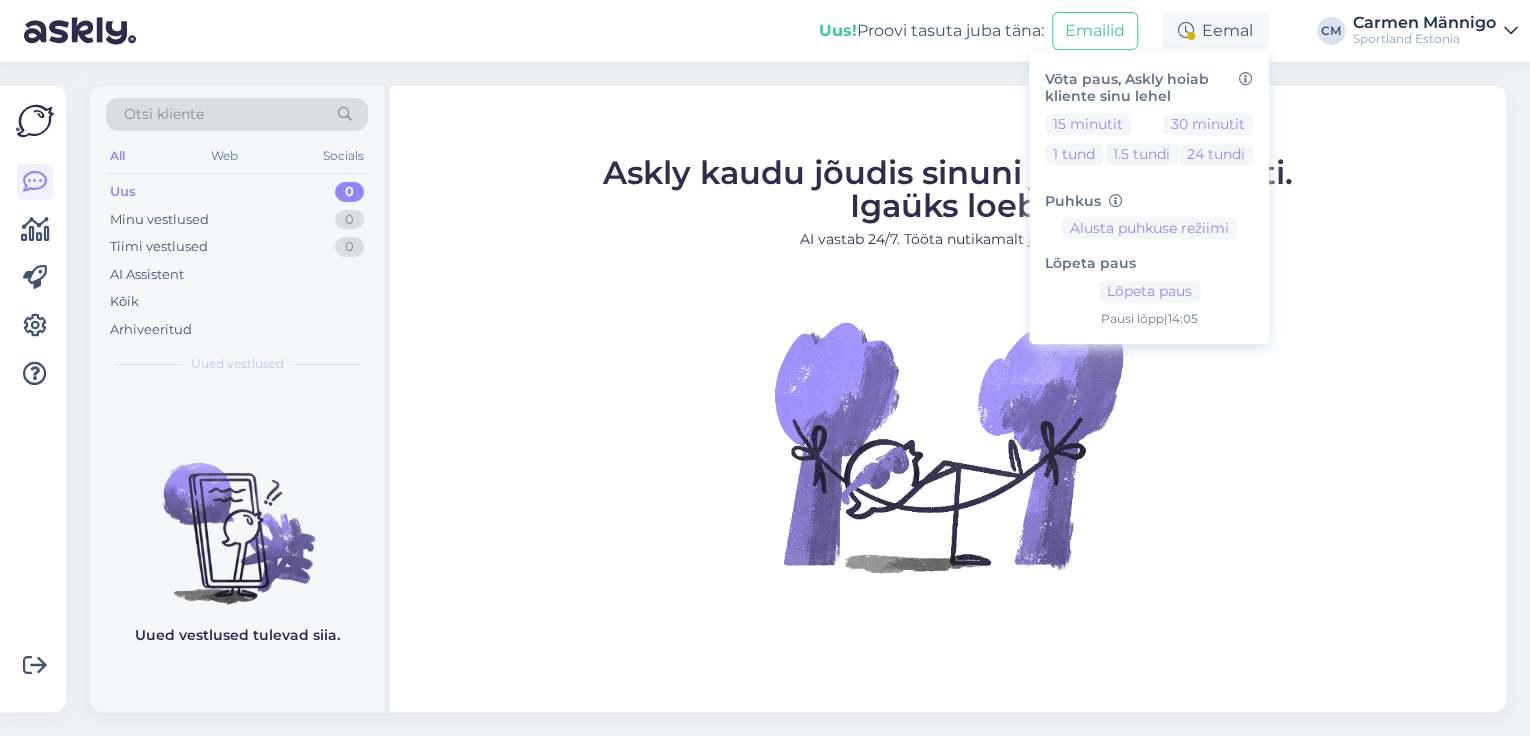 click on "Carmen Männigo" at bounding box center (1424, 23) 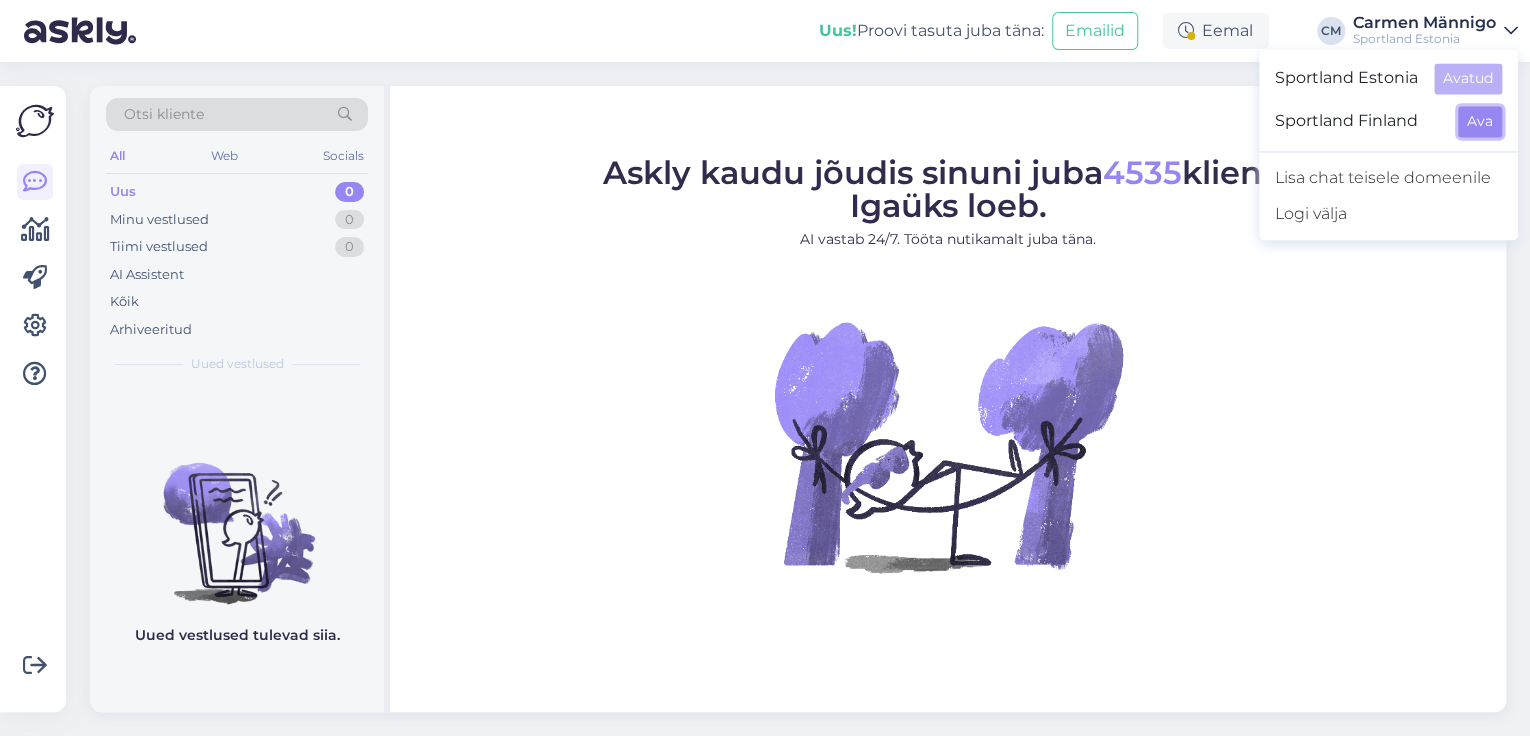 click on "Ava" at bounding box center (1480, 121) 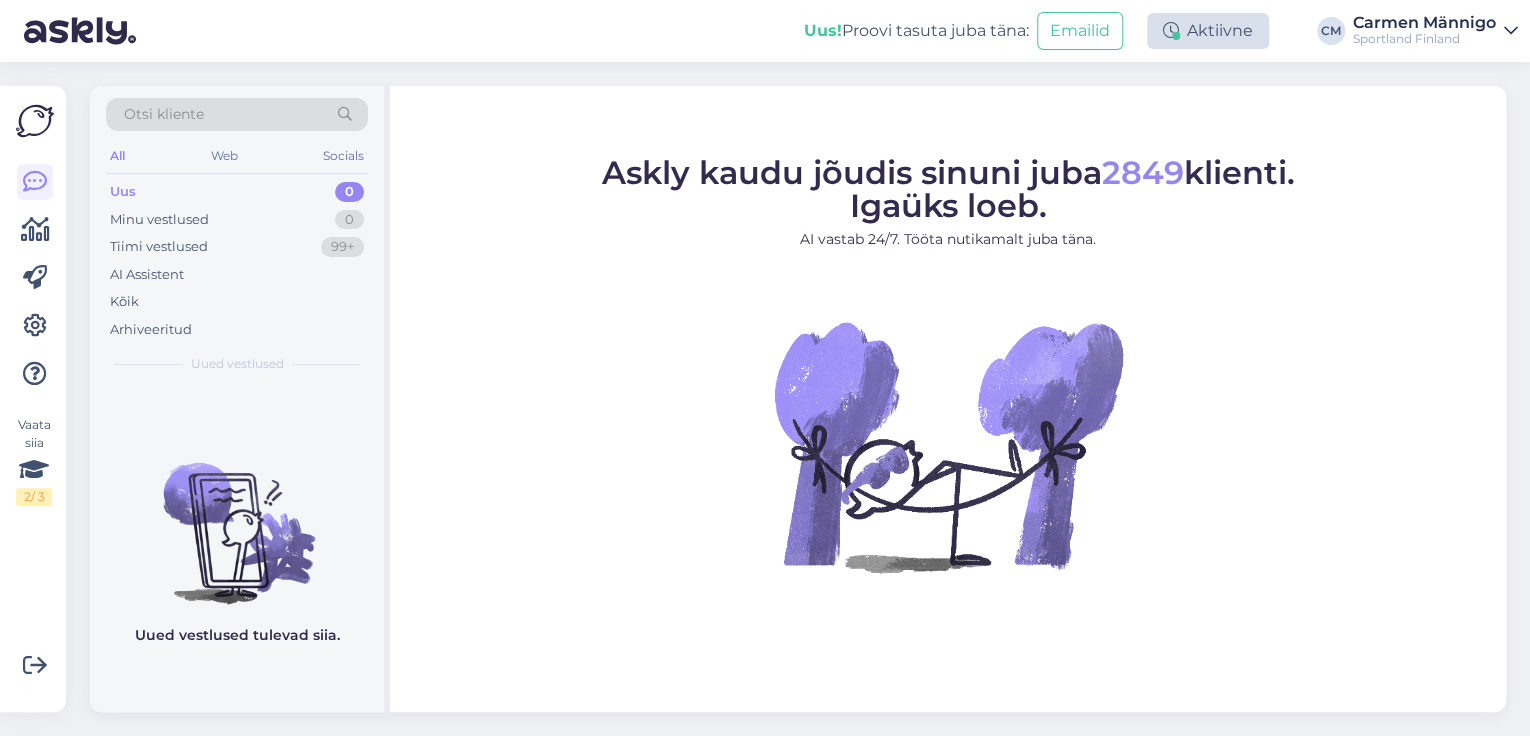 click on "Aktiivne" at bounding box center (1208, 31) 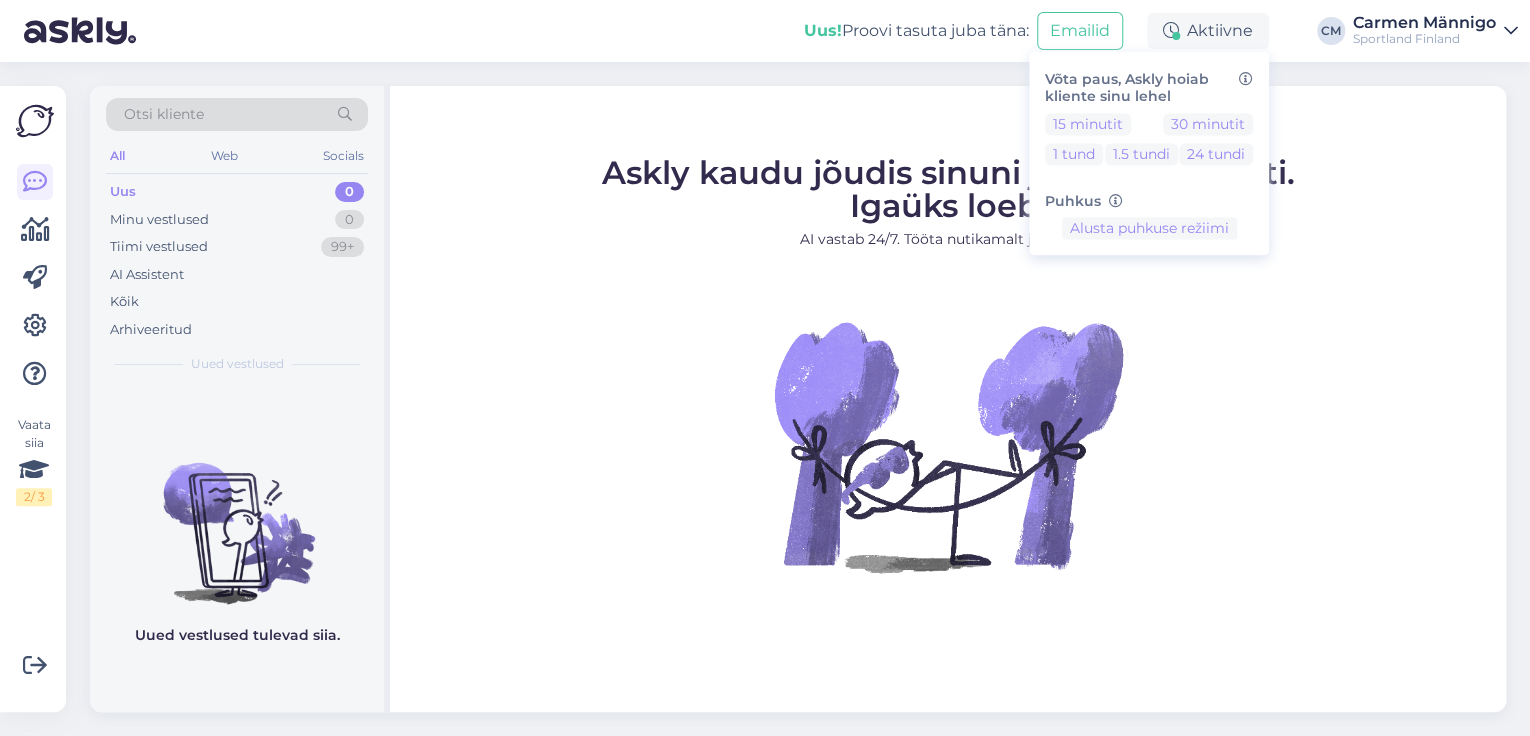 click on "Võta paus, Askly hoiab kliente sinu lehel 15 minutit 30 minutit 1 tund 1.5 tundi 24 tundi Puhkus Alusta puhkuse režiimi" at bounding box center [1149, 153] 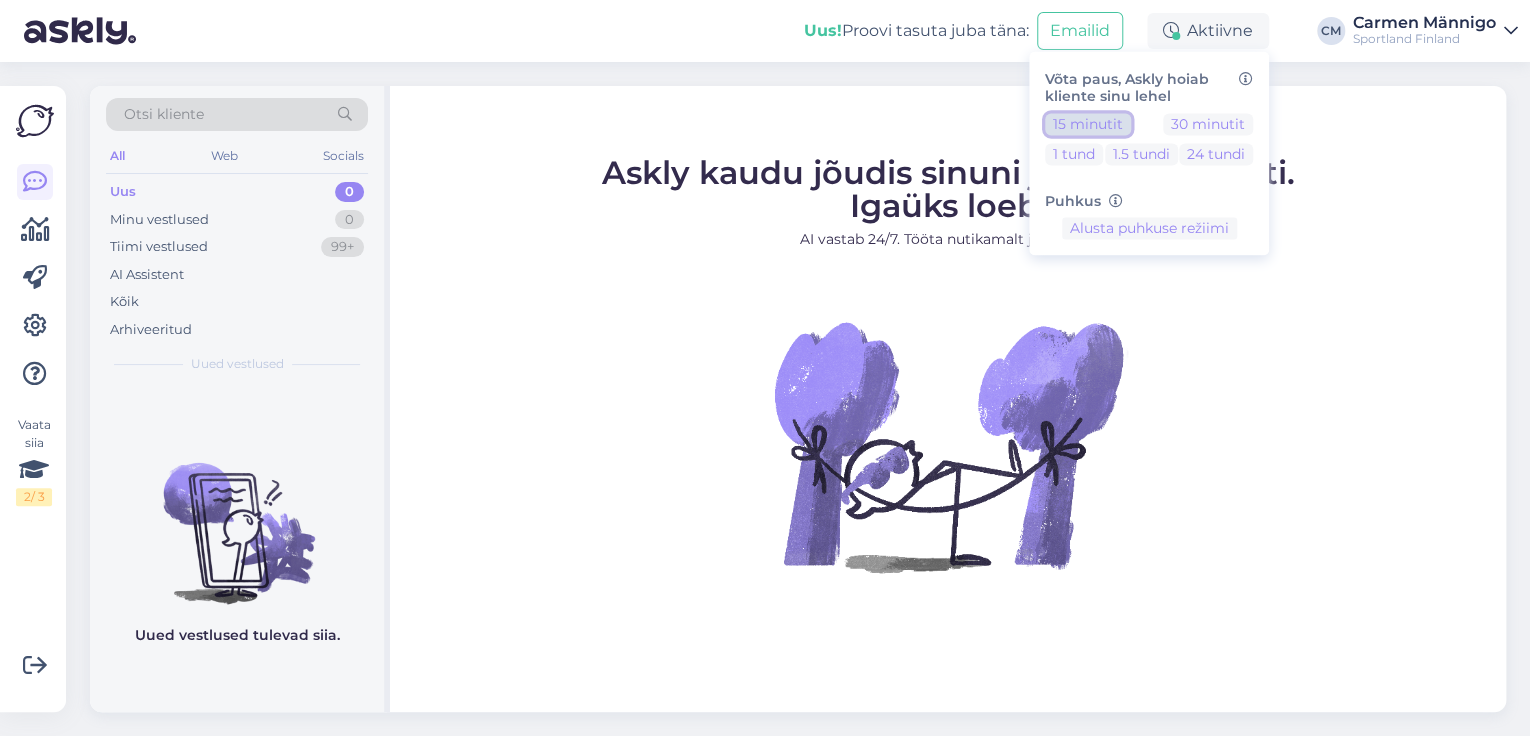 click on "15 minutit" at bounding box center [1088, 124] 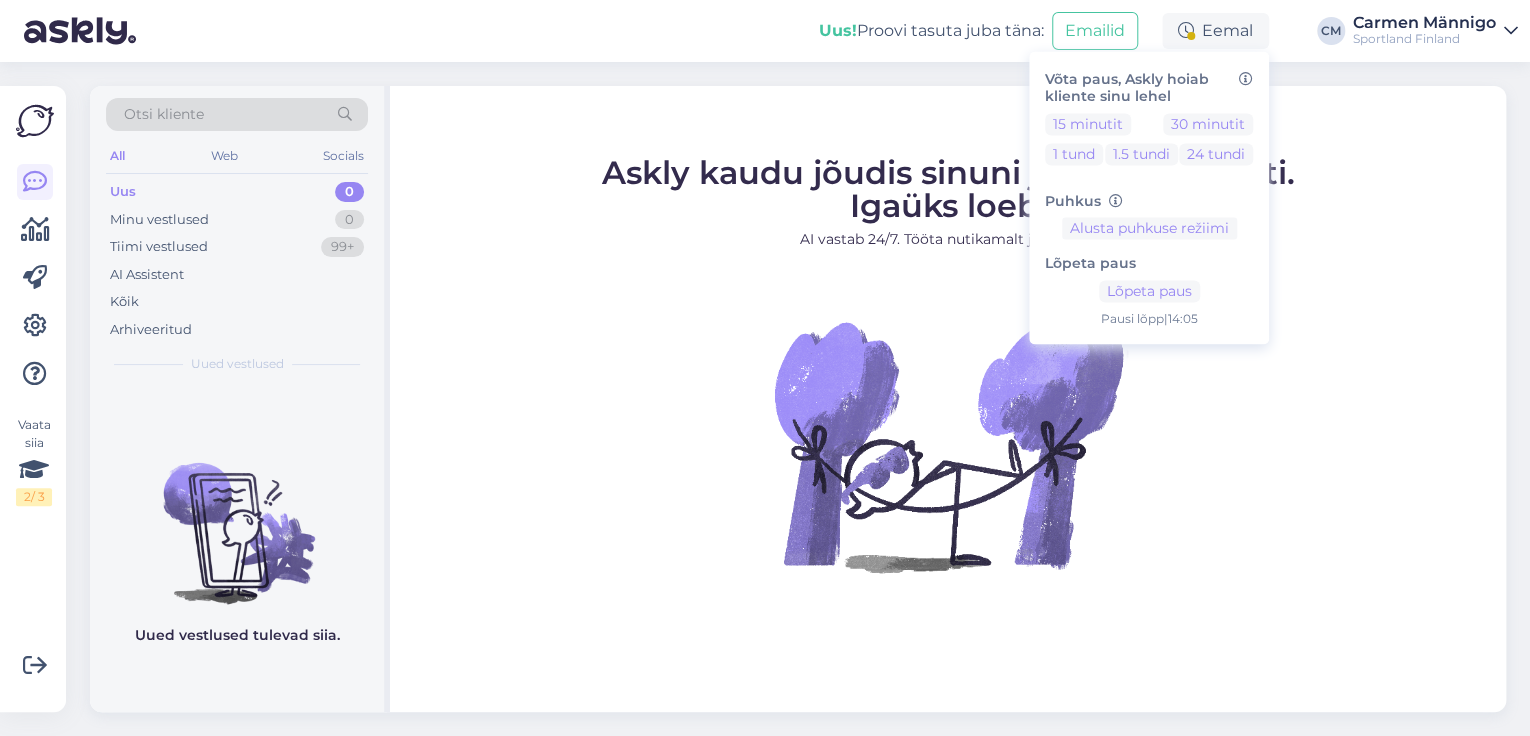 click on "Võta paus, Askly hoiab kliente sinu lehel 15 minutit 30 minutit 1 tund 1.5 tundi 24 tundi Puhkus Alusta puhkuse režiimi Lõpeta paus Lõpeta paus   Pausi lõpp  |  14:05" at bounding box center [1149, 197] 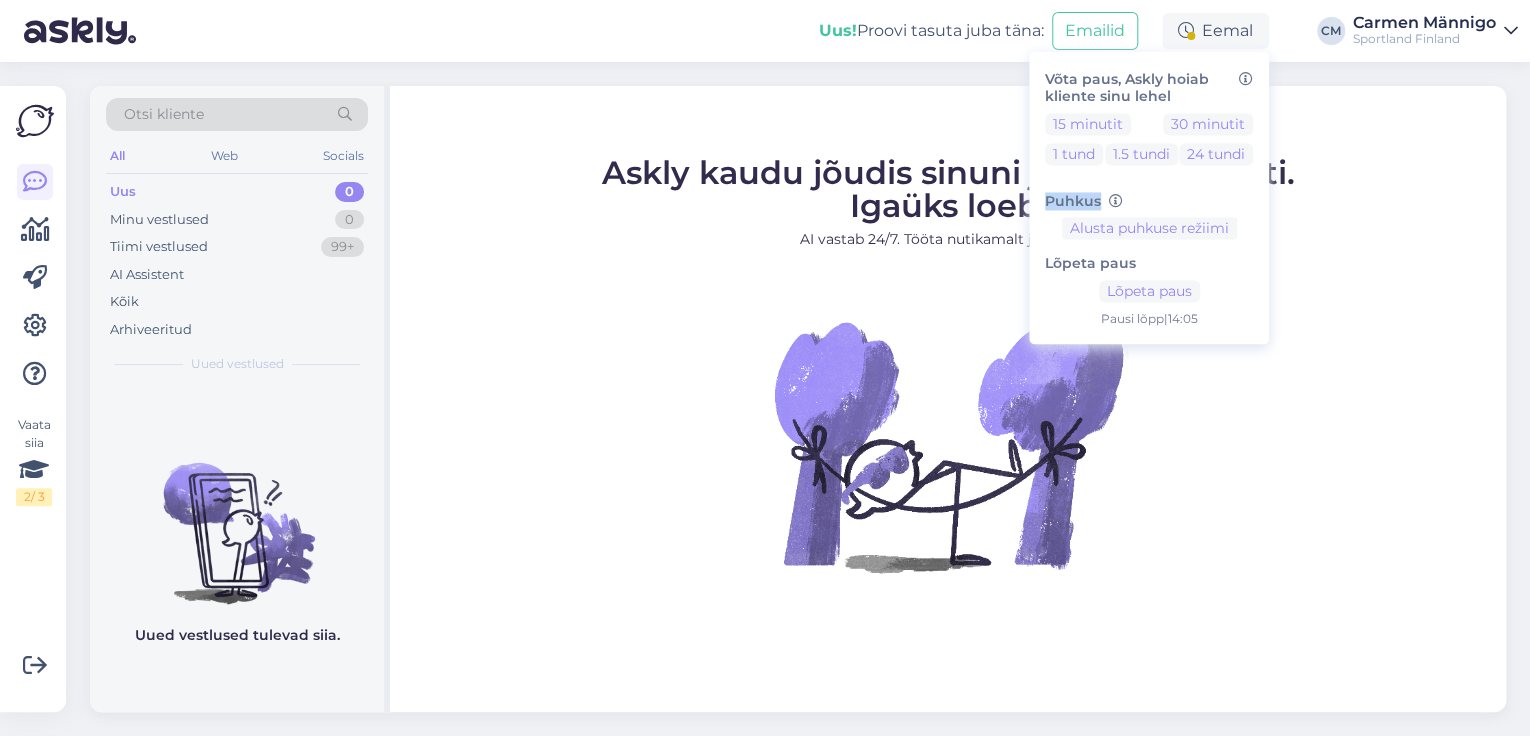 click on "Võta paus, Askly hoiab kliente sinu lehel 15 minutit 30 minutit 1 tund 1.5 tundi 24 tundi Puhkus Alusta puhkuse režiimi Lõpeta paus Lõpeta paus   Pausi lõpp  |  14:05" at bounding box center (1149, 197) 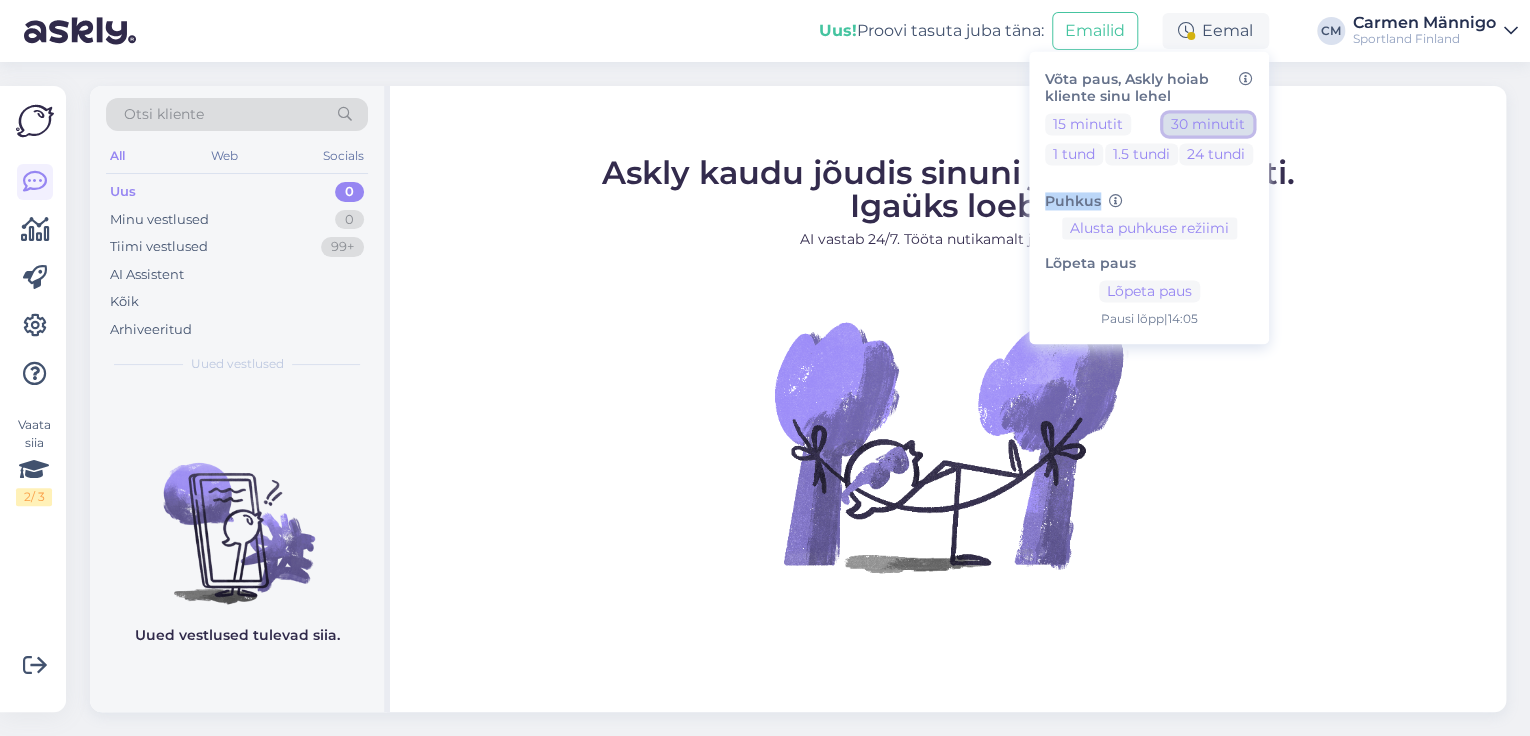 click on "30 minutit" at bounding box center (1208, 124) 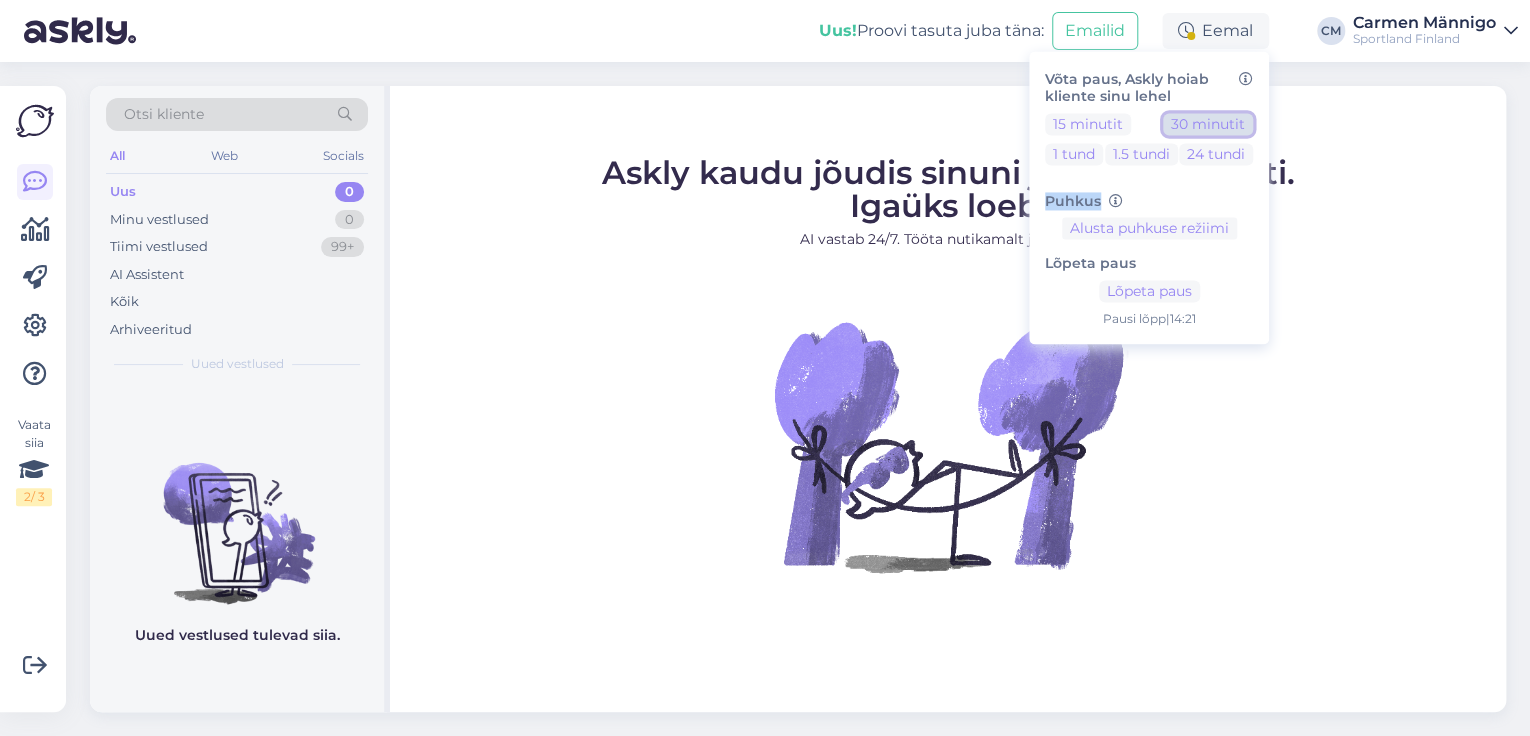 click on "30 minutit" at bounding box center [1208, 124] 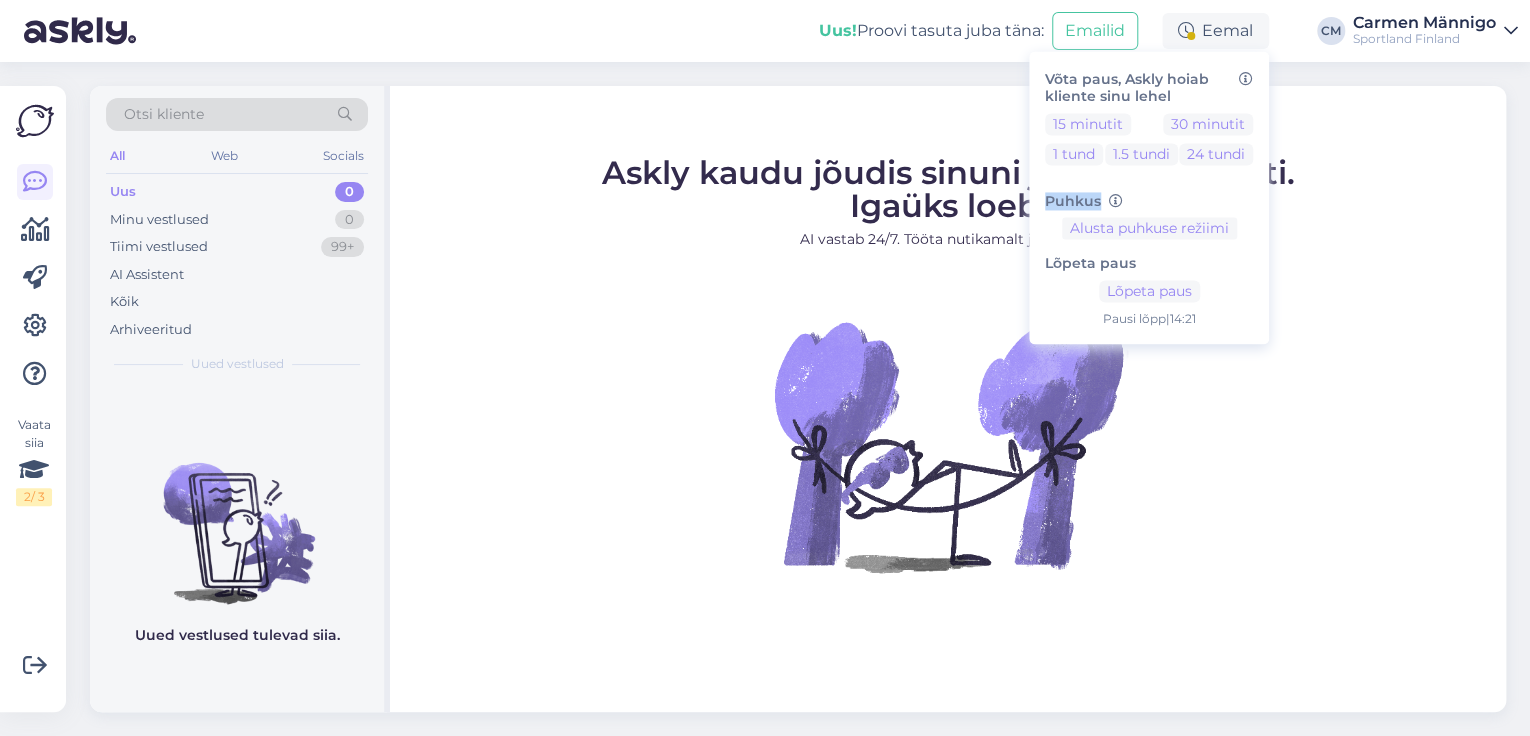 click on "Sportland Finland" at bounding box center [1424, 39] 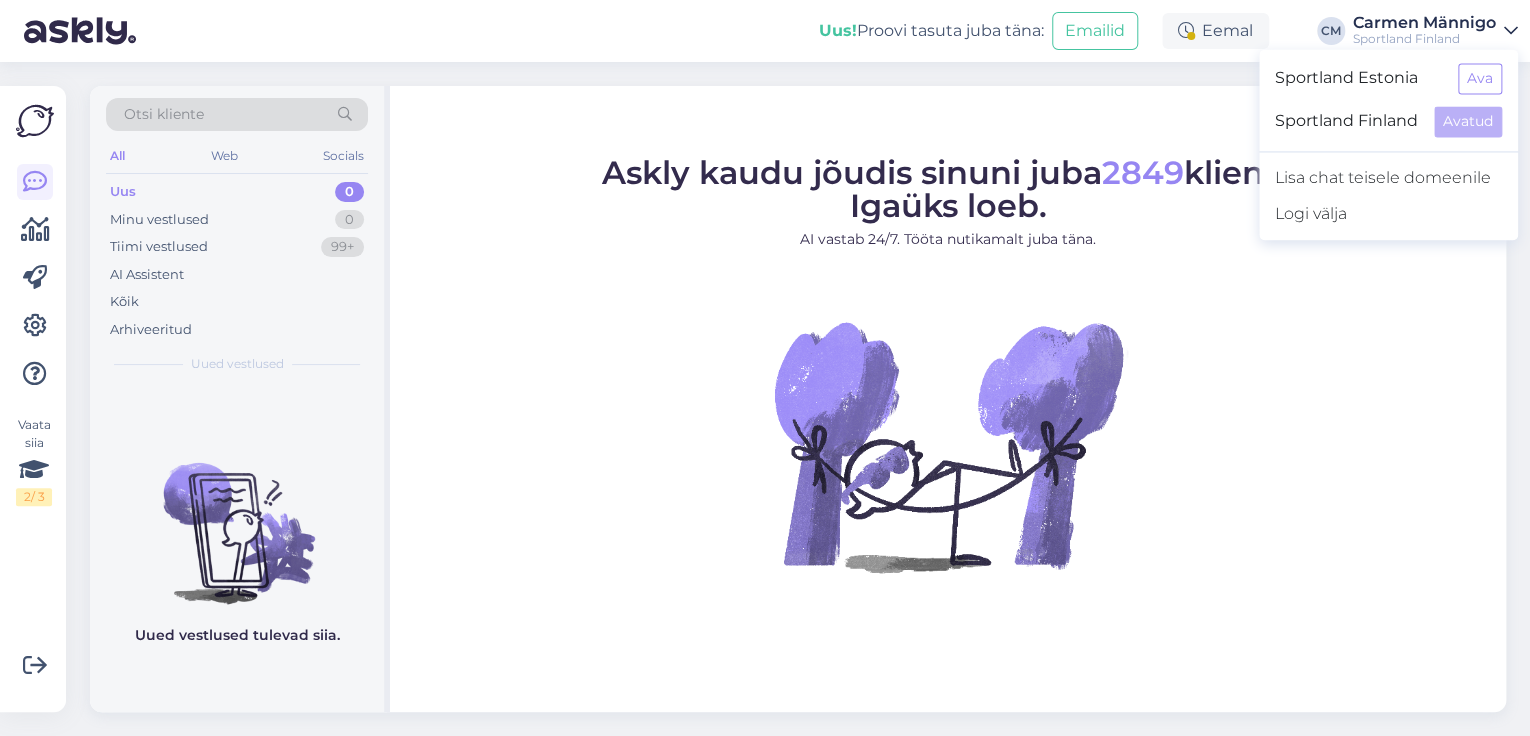 click on "Sportland Estonia Ava" at bounding box center [1388, 78] 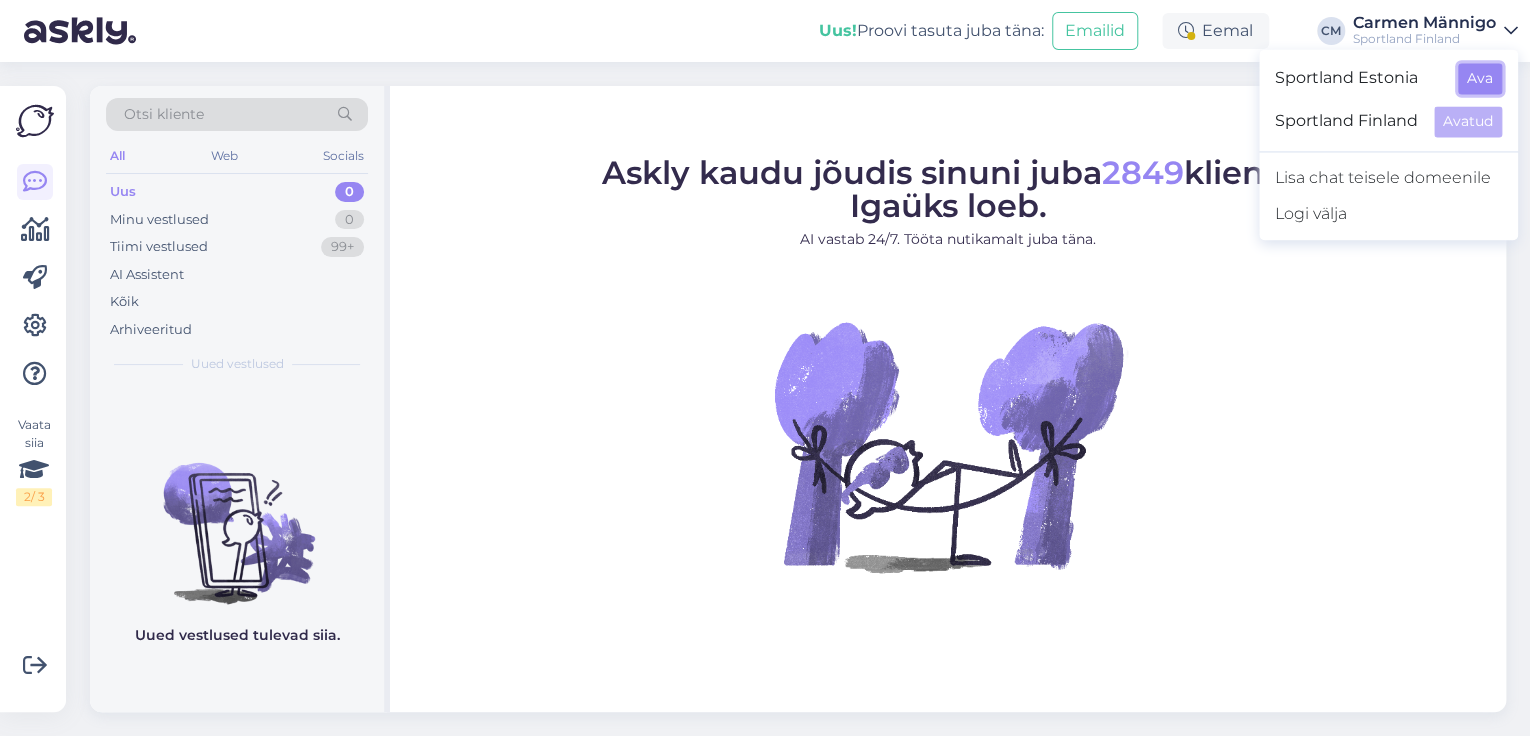 click on "Ava" at bounding box center (1480, 78) 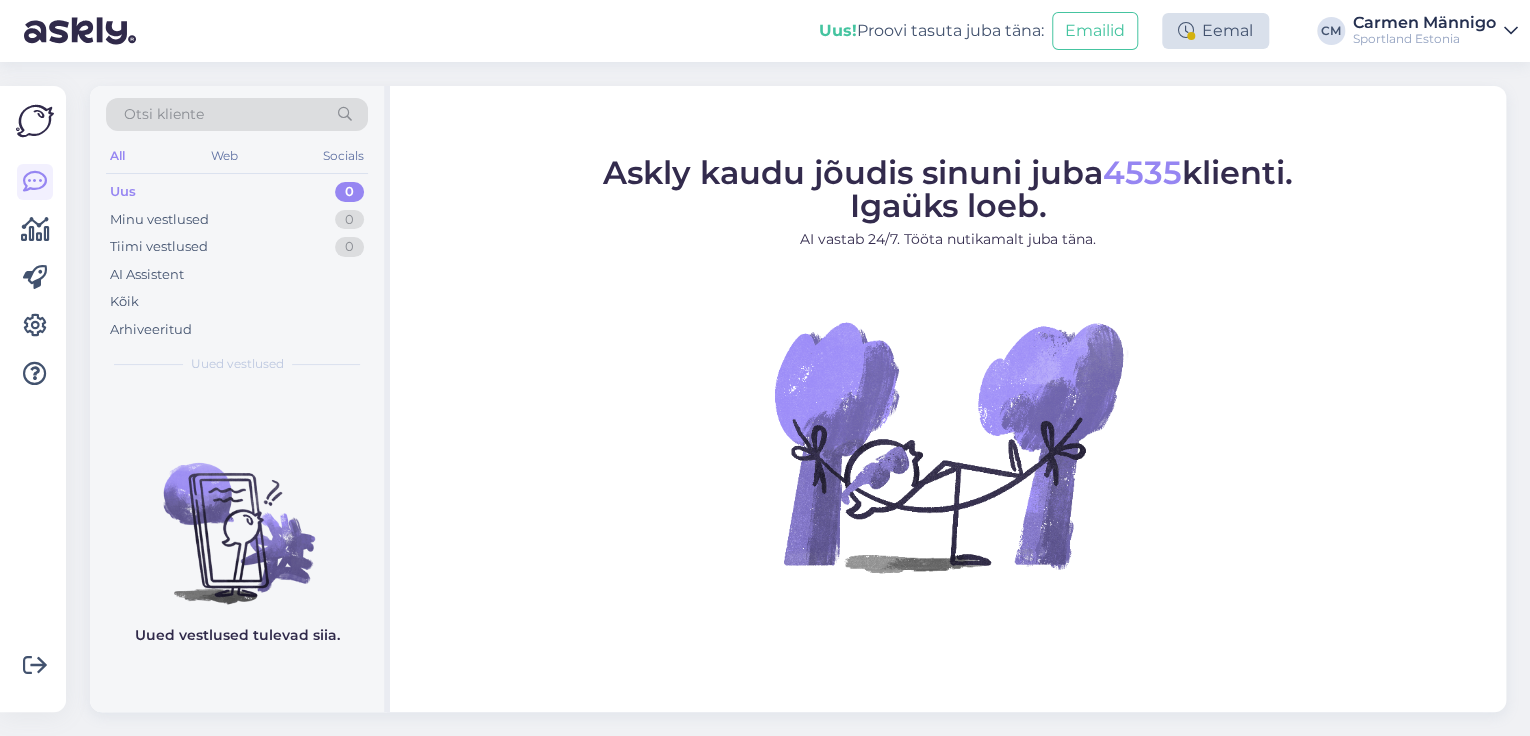 click at bounding box center (1191, 36) 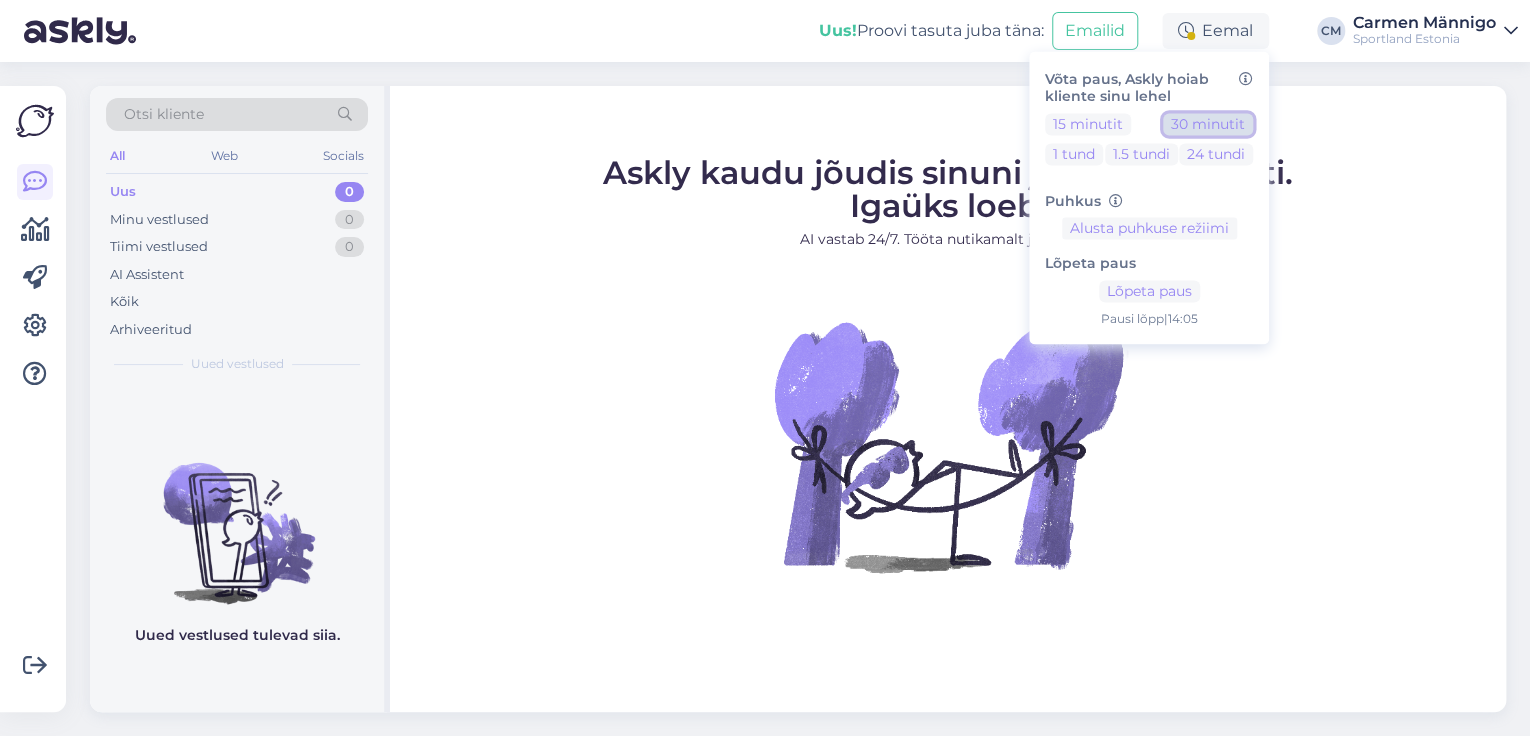 click on "30 minutit" at bounding box center (1208, 124) 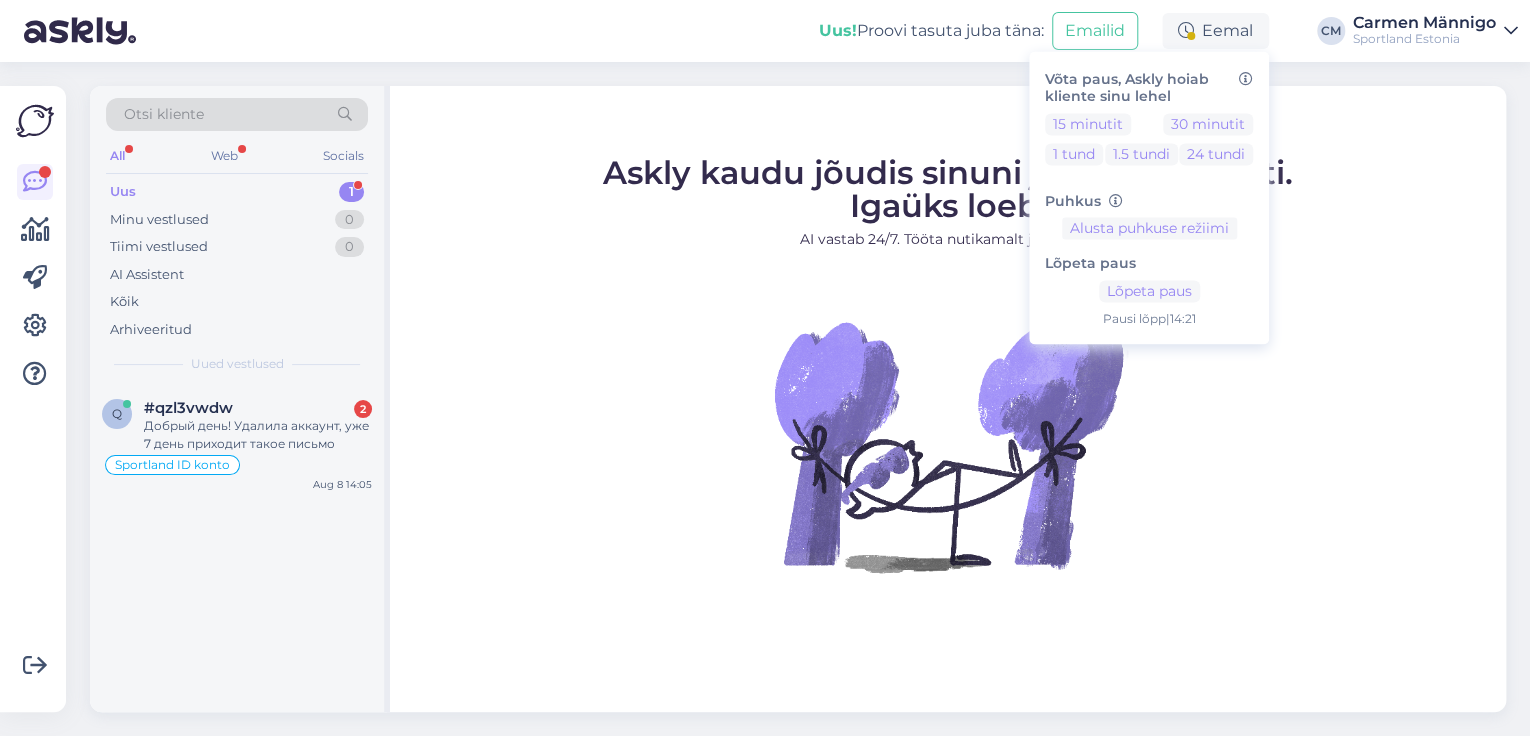 click on "Askly kaudu jõudis sinuni juba  4535  klienti.  Igaüks loeb. AI vastab 24/7. Tööta nutikamalt juba täna." at bounding box center [948, 391] 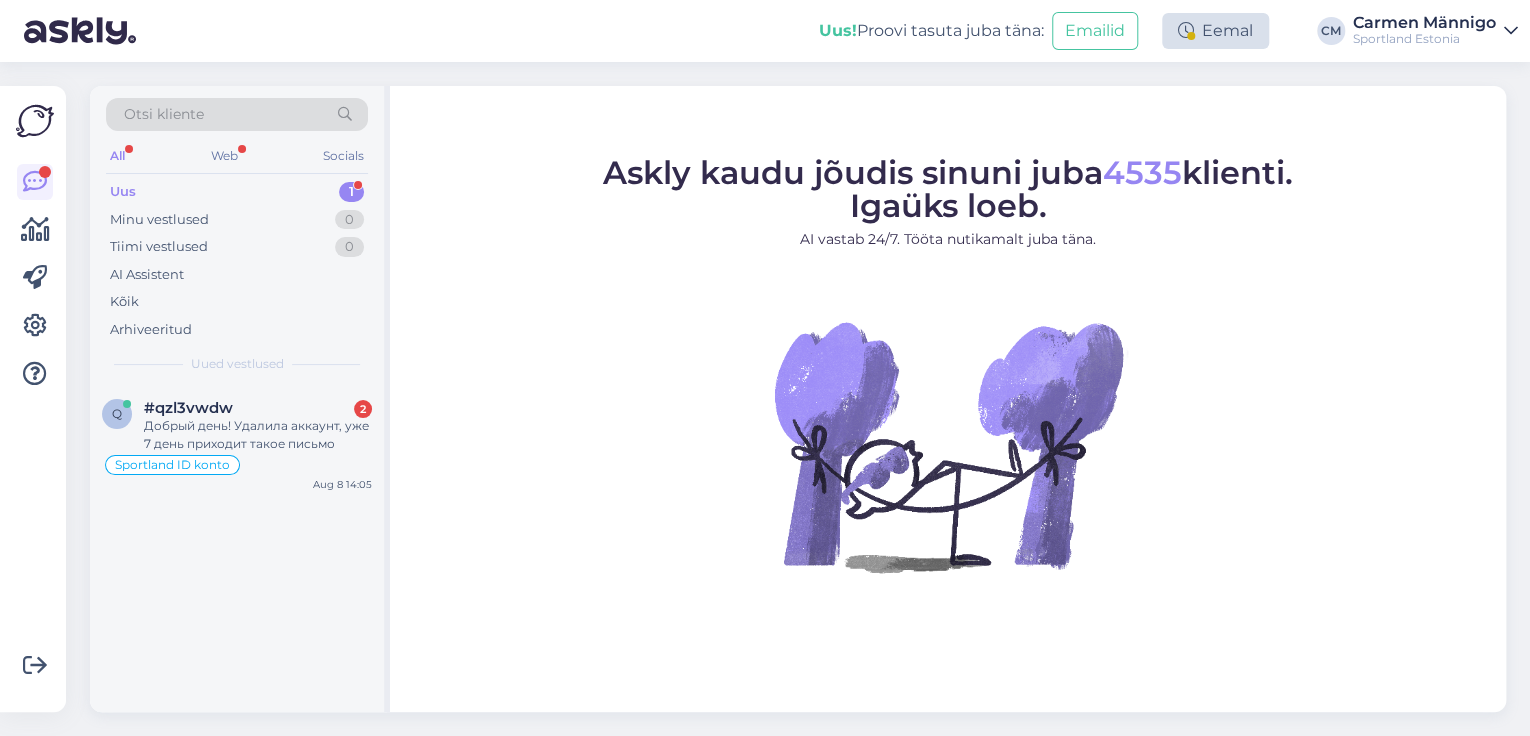 click on "Eemal" at bounding box center (1215, 31) 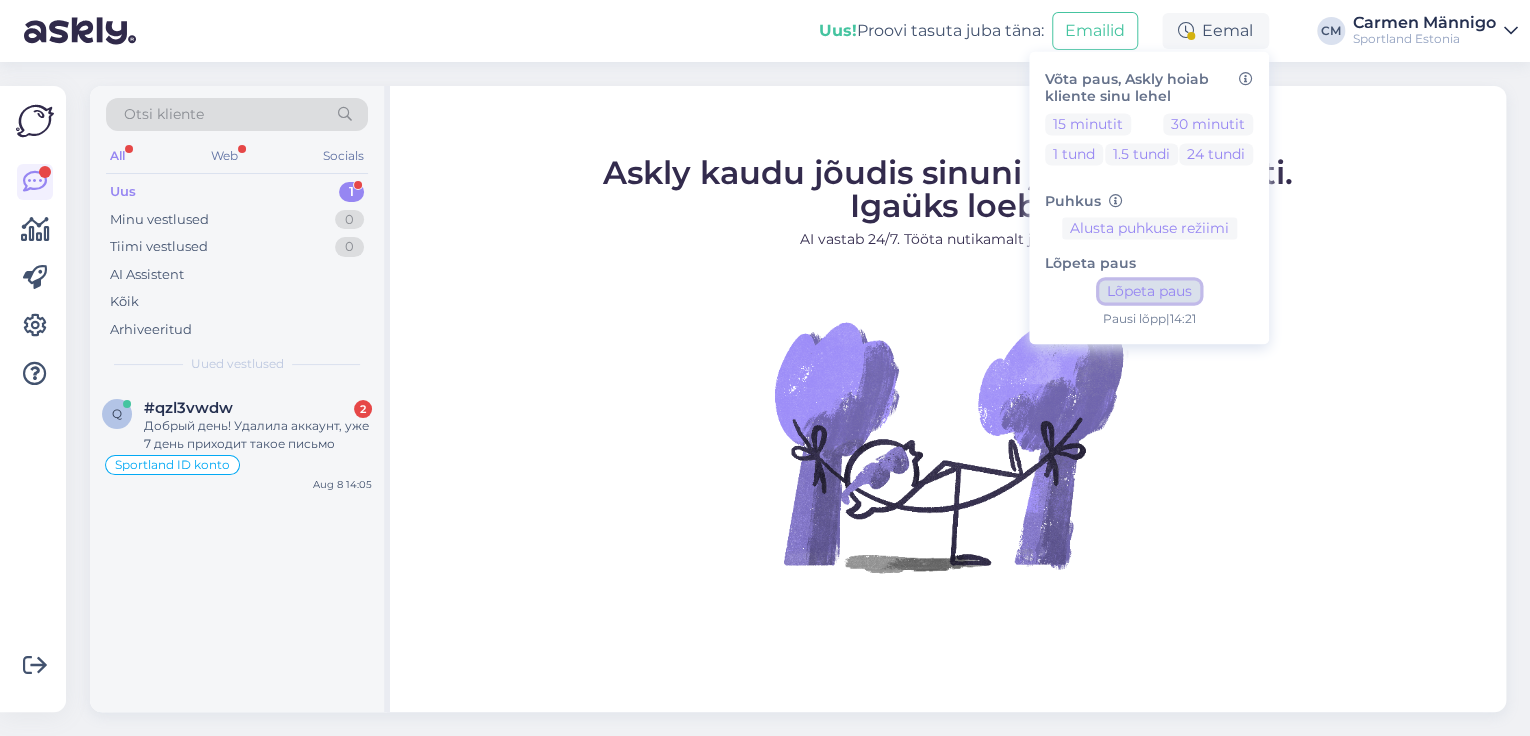 click on "Lõpeta paus" at bounding box center (1149, 292) 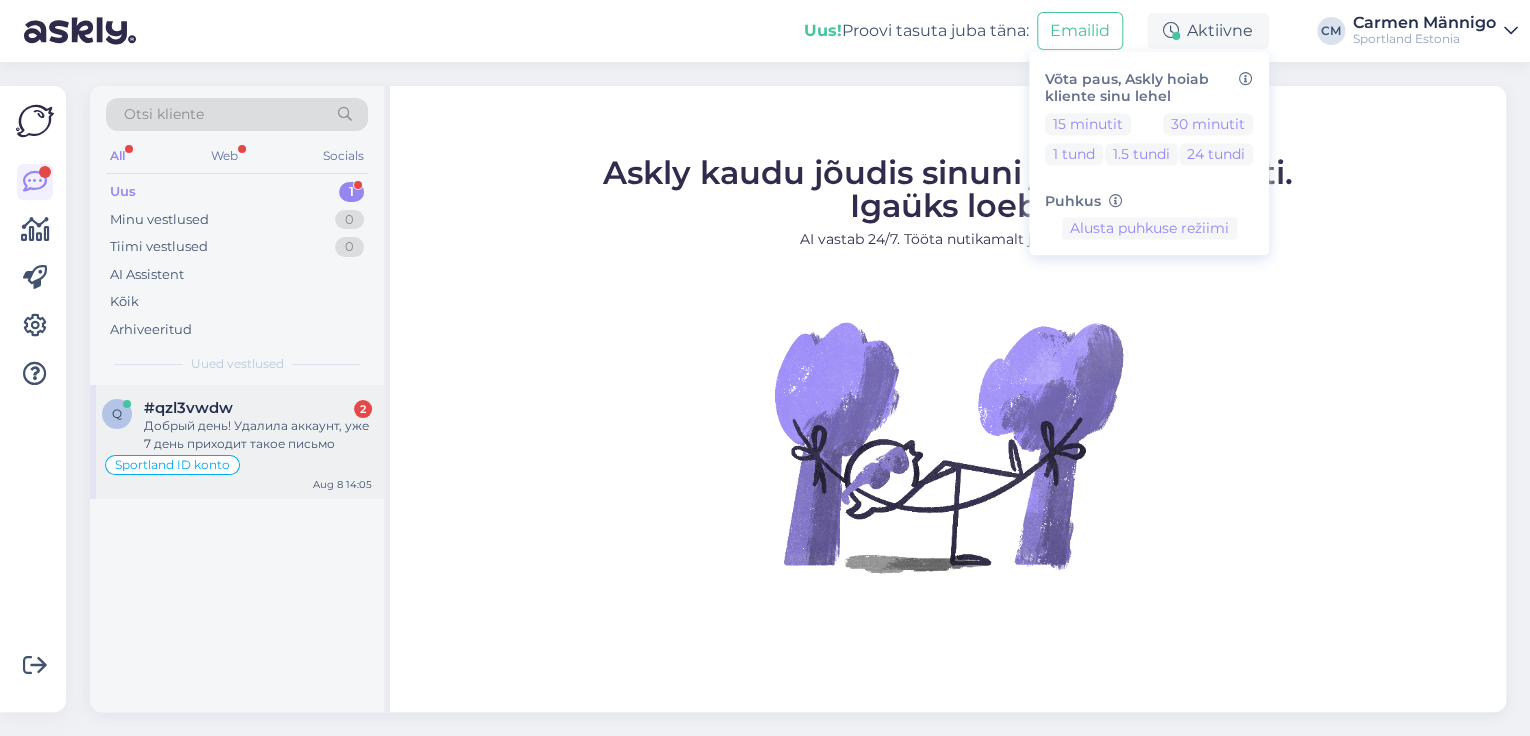 click on "Добрый день! Удалила аккаунт, уже 7 день приходит такое письмо" at bounding box center [258, 435] 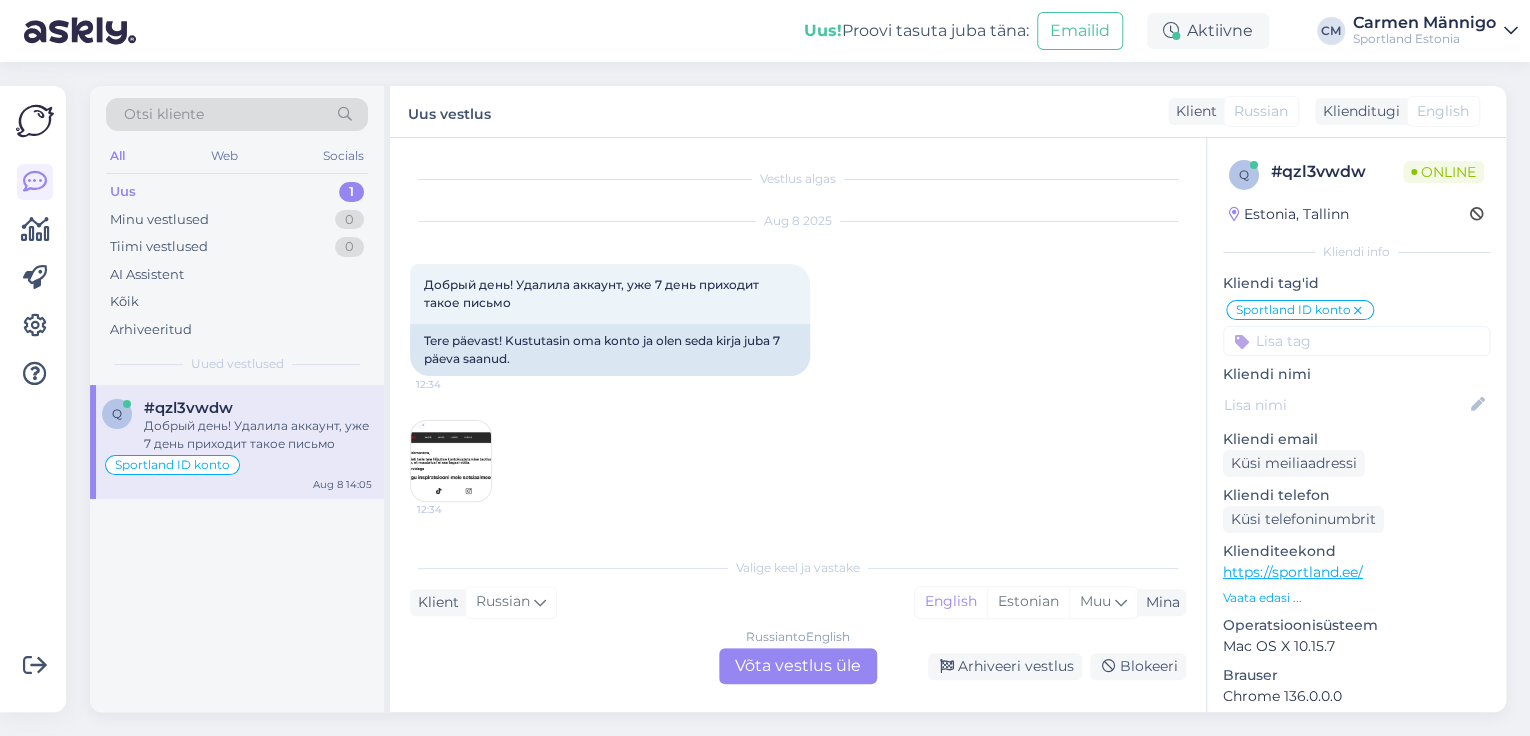 scroll, scrollTop: 460, scrollLeft: 0, axis: vertical 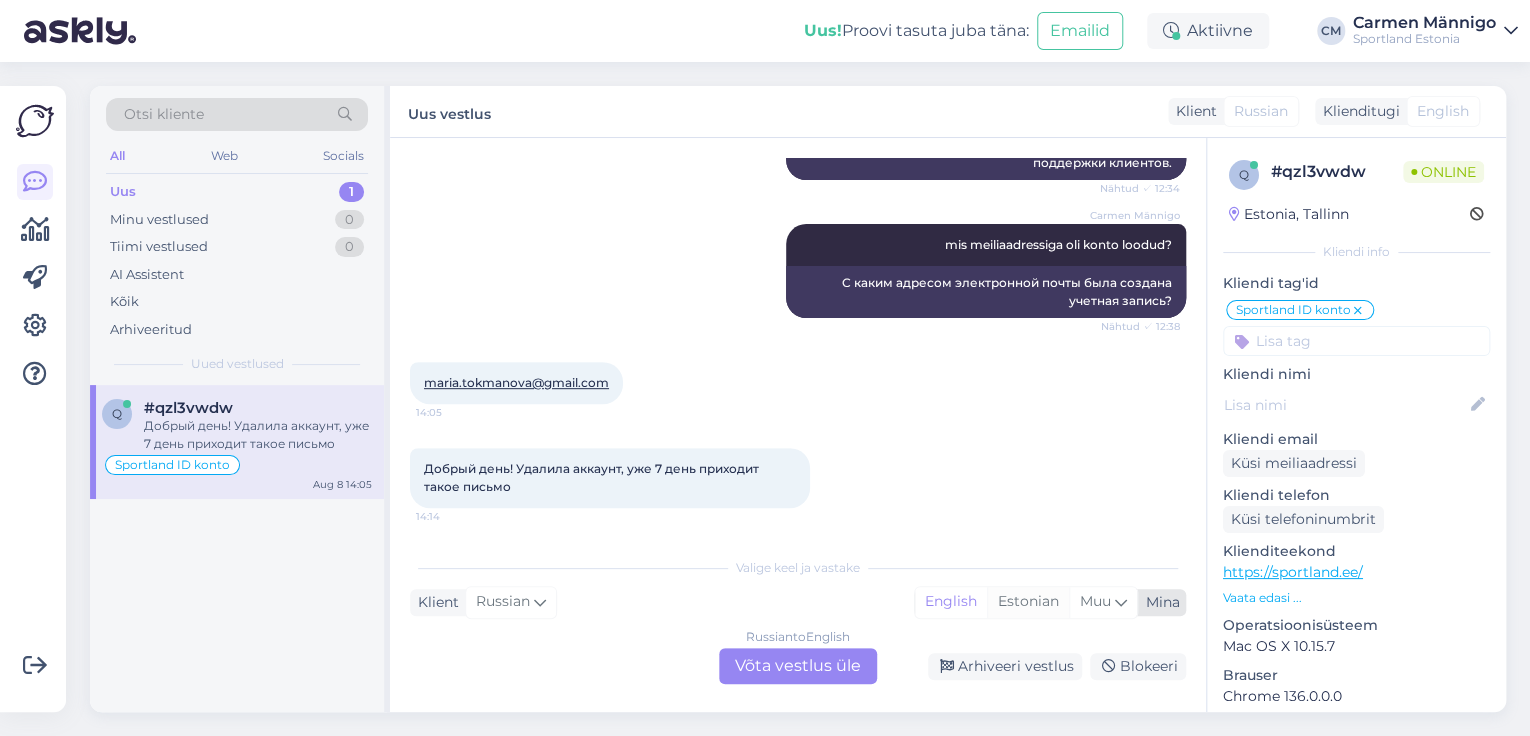 click on "Estonian" at bounding box center [1028, 602] 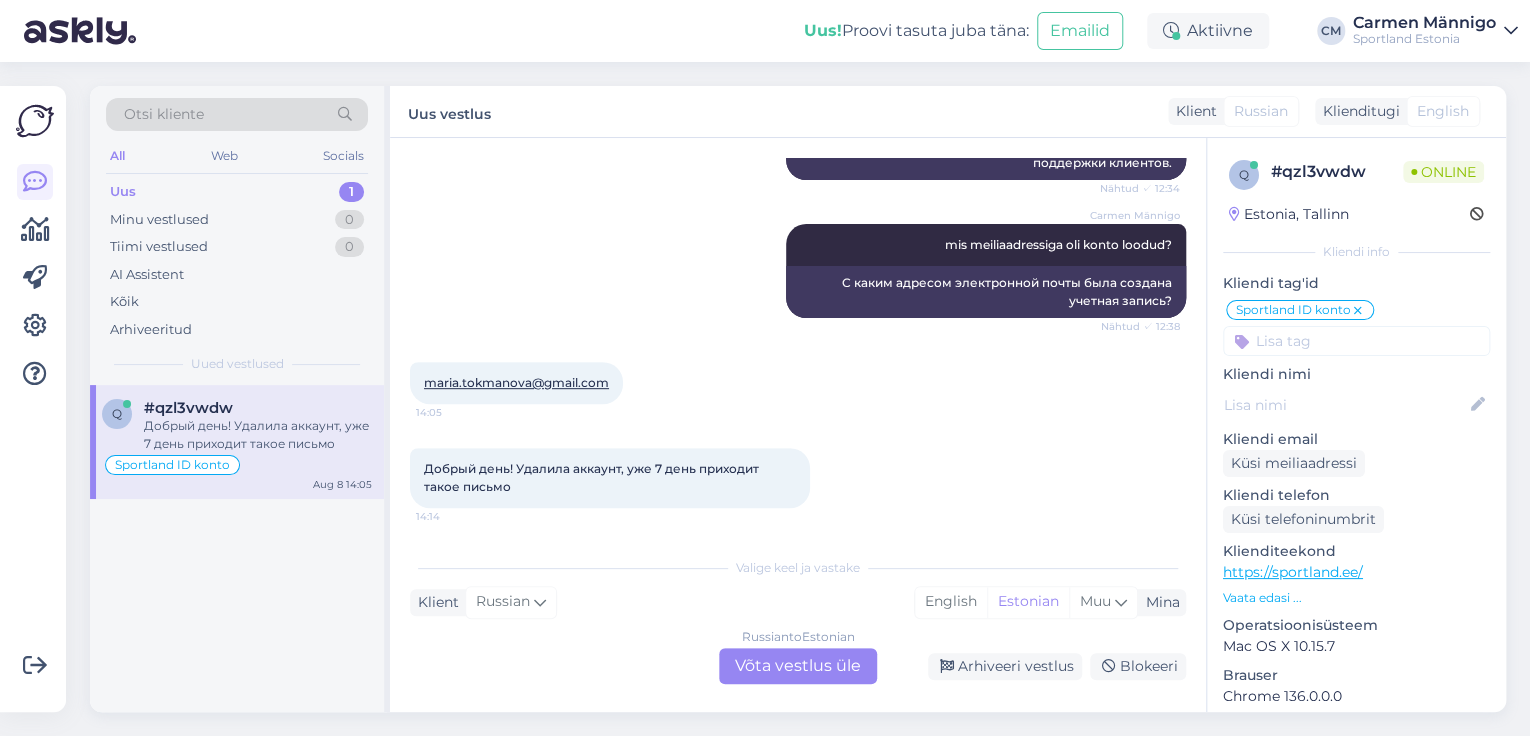click on "Russian  to  Estonian Võta vestlus üle" at bounding box center (798, 666) 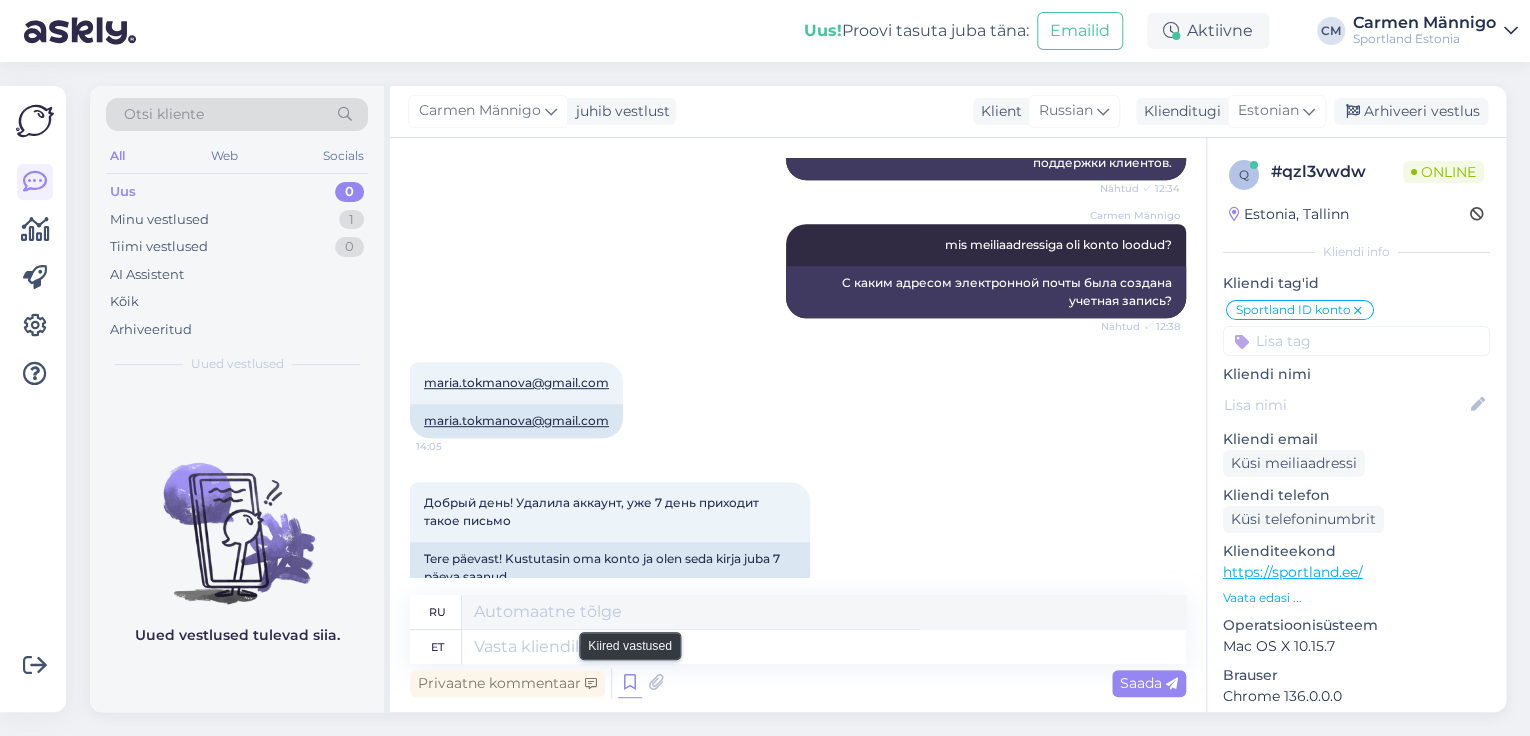 click at bounding box center (630, 683) 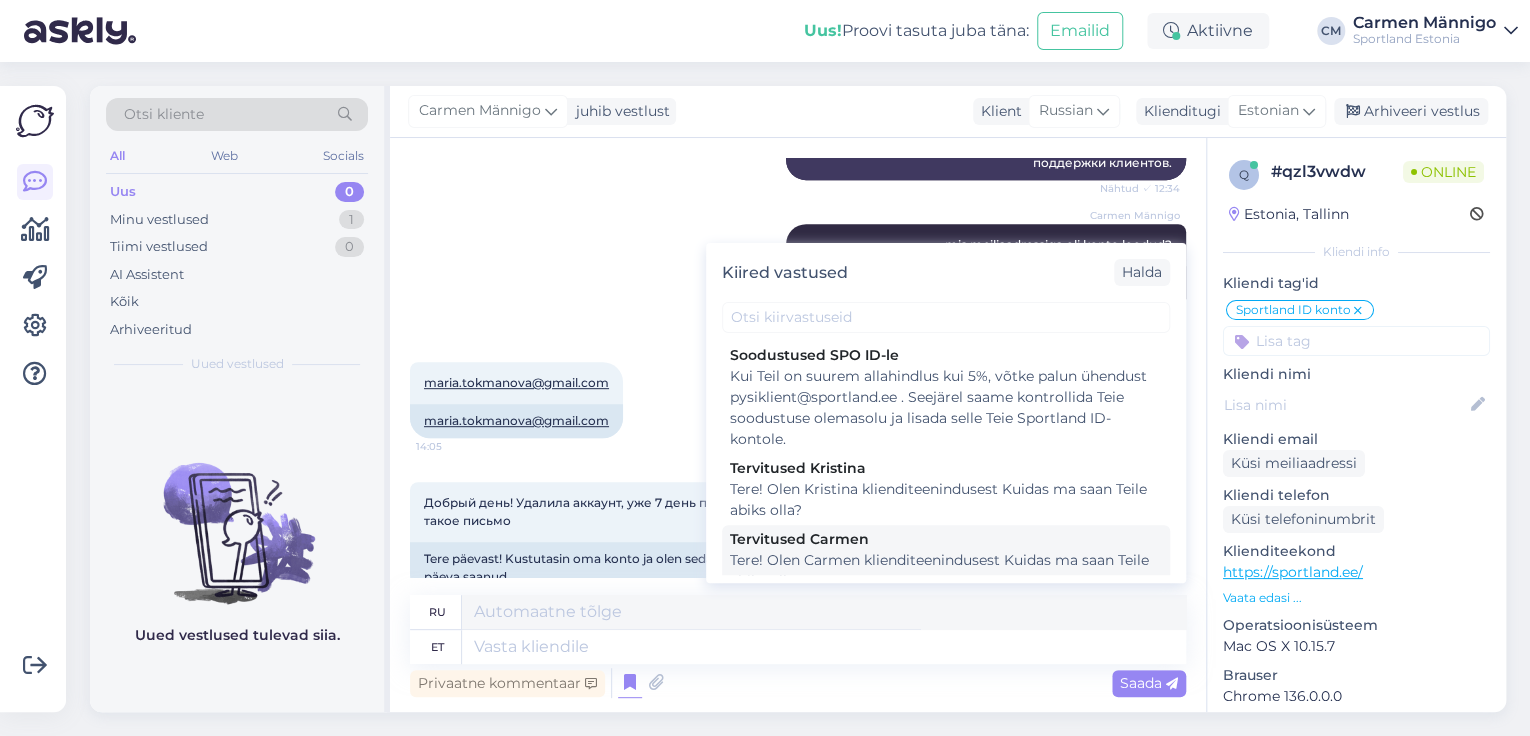 click on "Tere! Olen Carmen klienditeenindusest
Kuidas ma saan Teile abiks olla?" at bounding box center [946, 571] 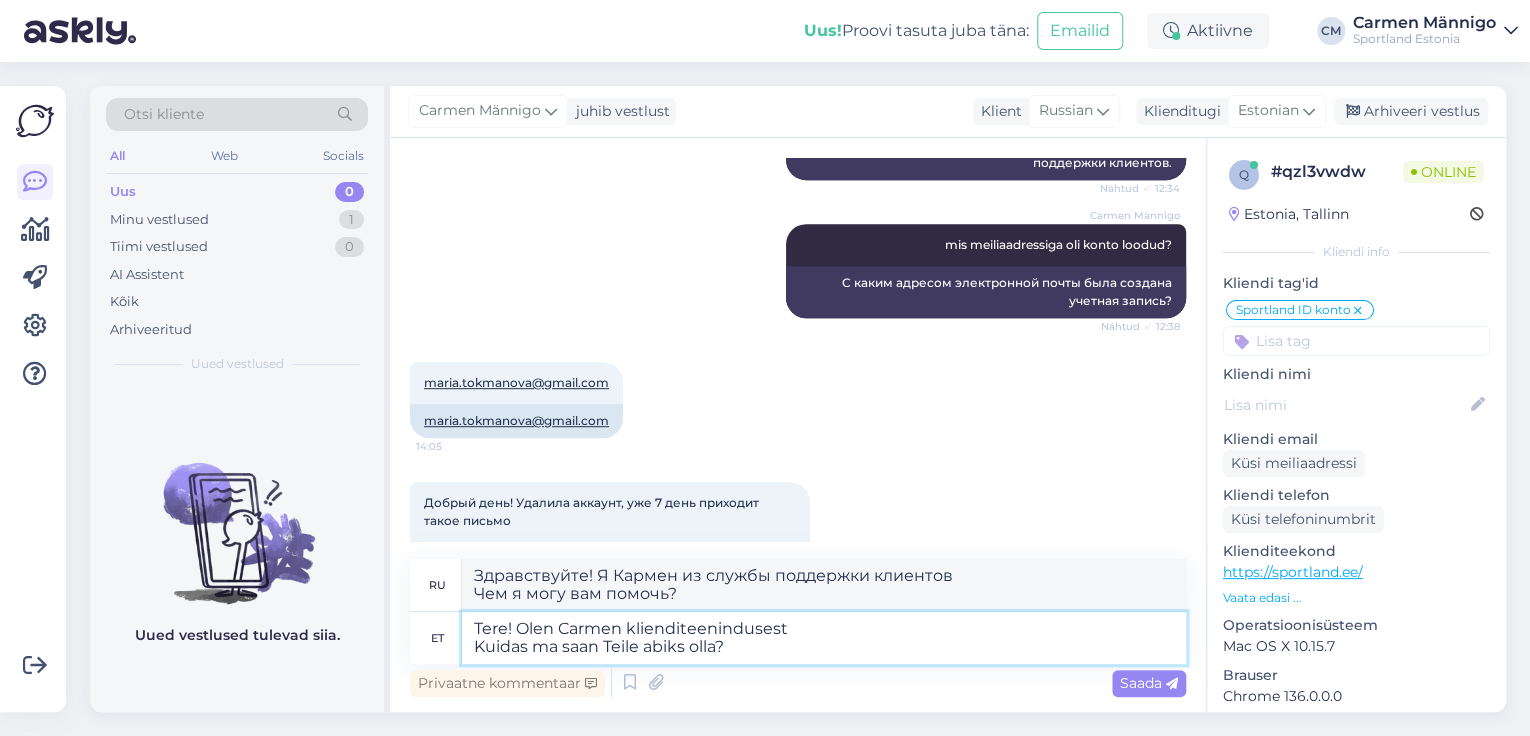 drag, startPoint x: 757, startPoint y: 645, endPoint x: 264, endPoint y: 648, distance: 493.00912 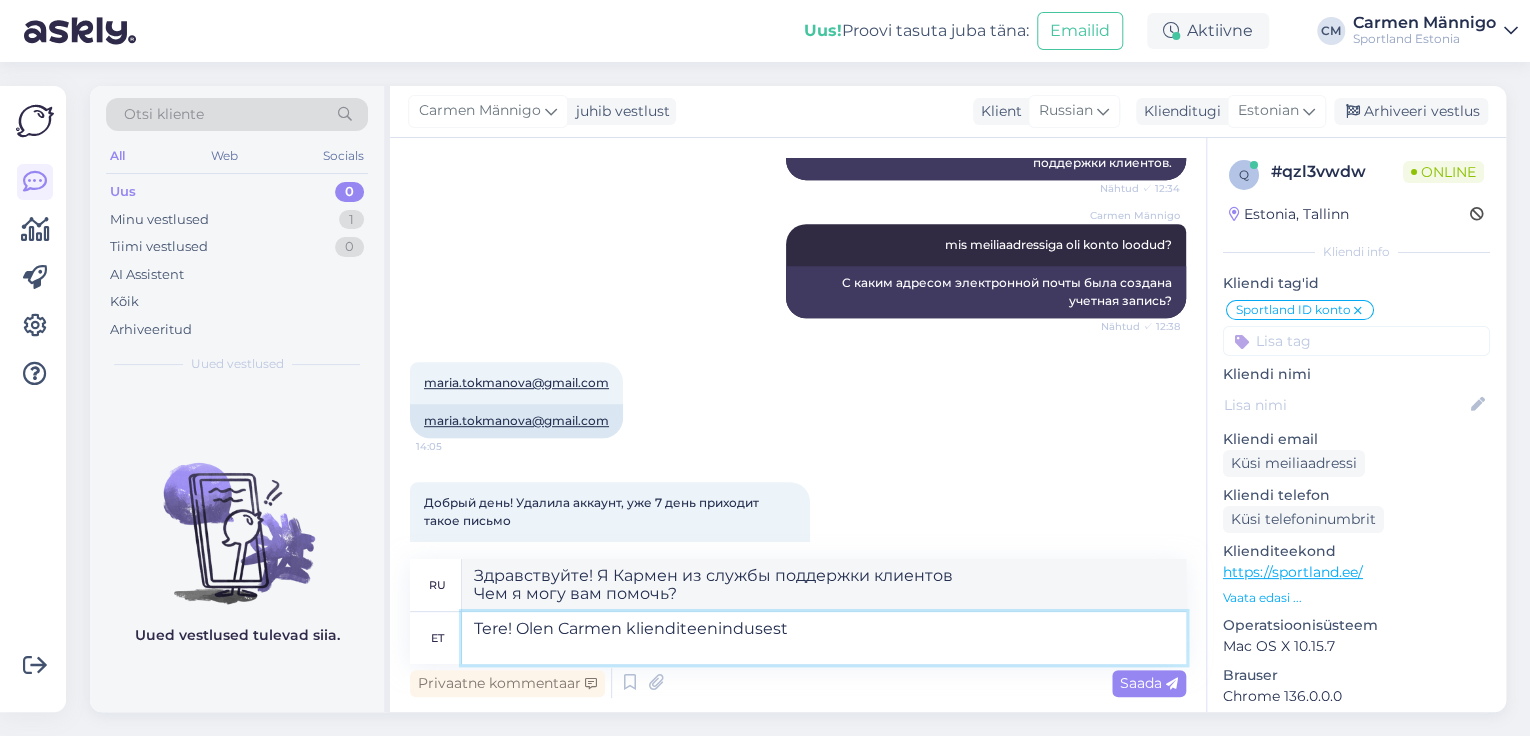 type on "Tere! Olen Carmen klienditeenindusest" 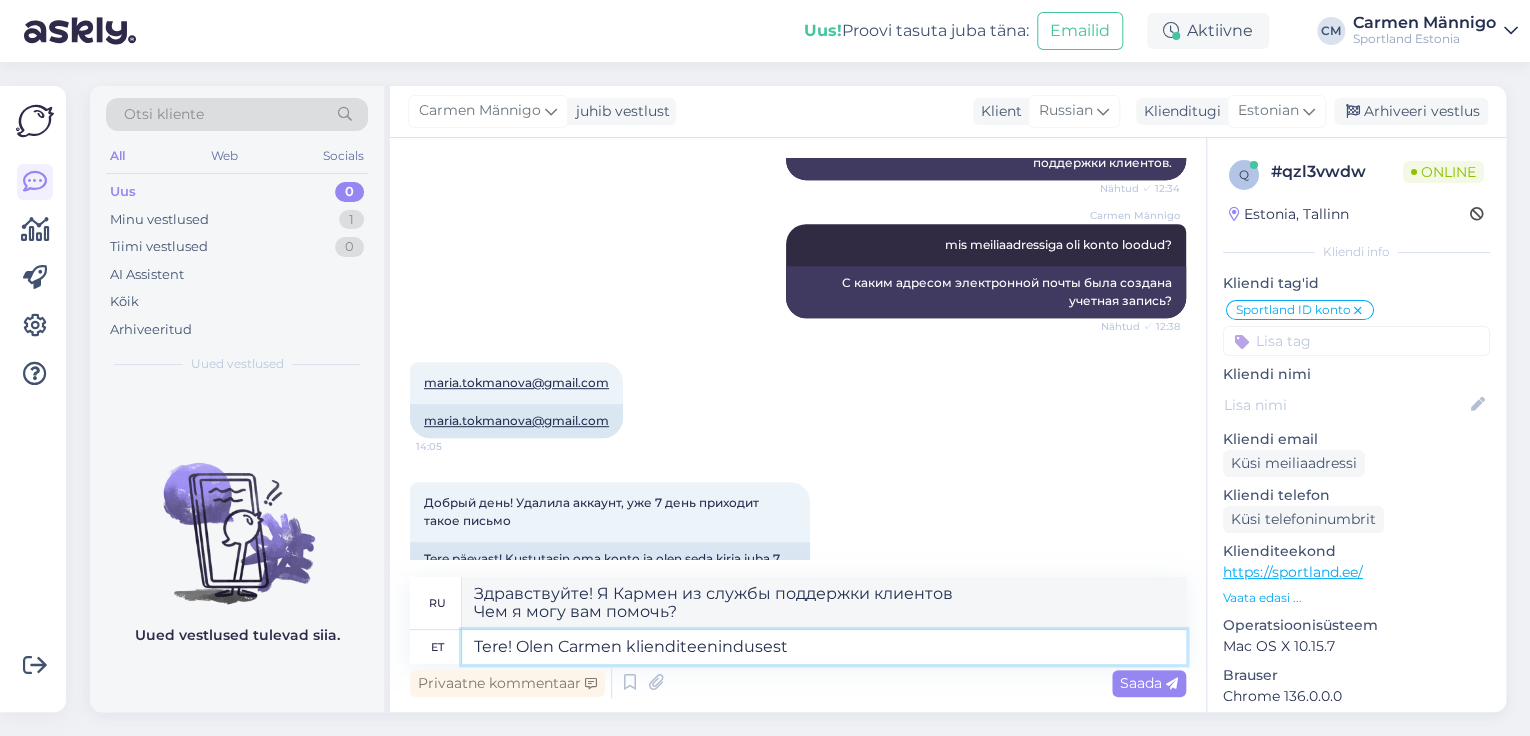 type on "Здравствуйте! Меня зовут Кармен, я из службы поддержки клиентов." 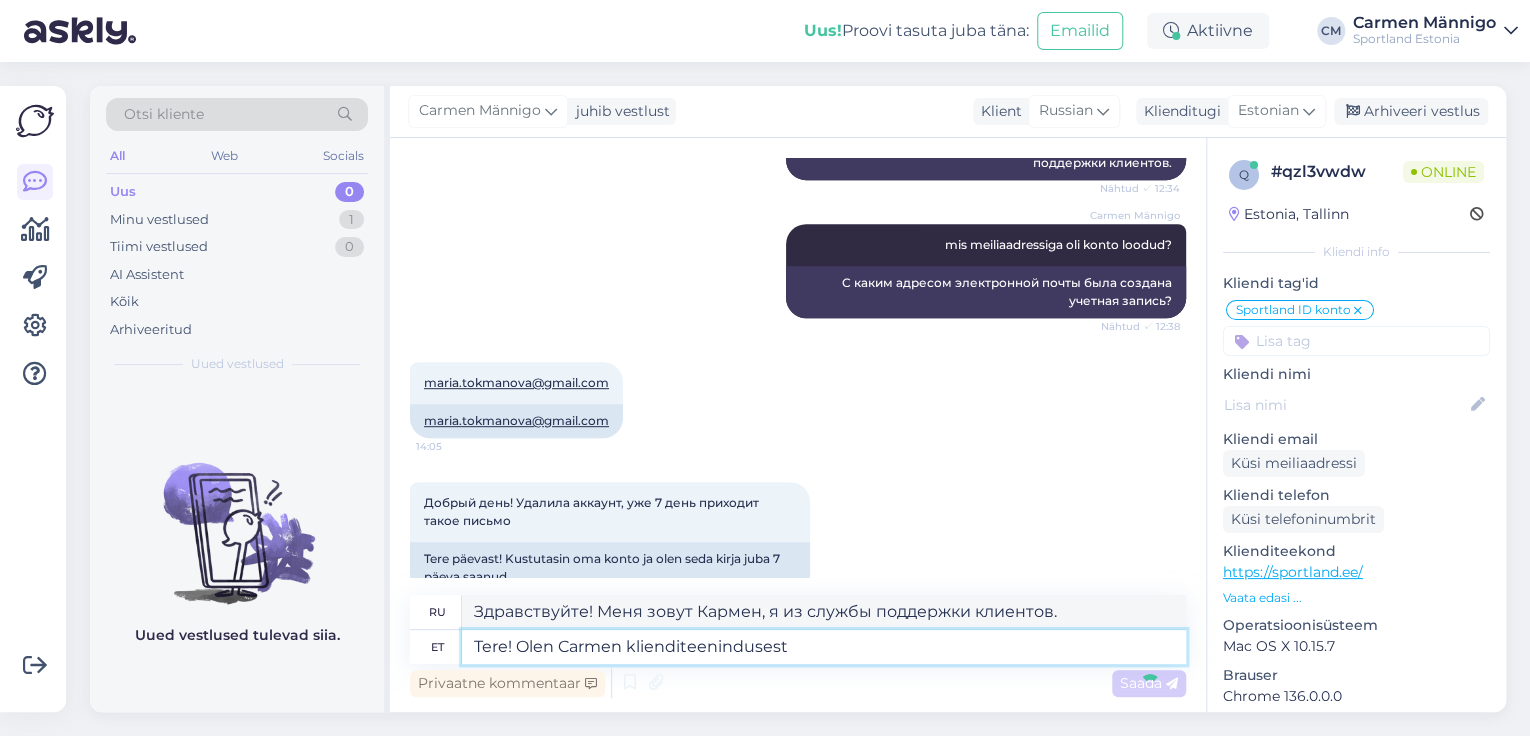 type 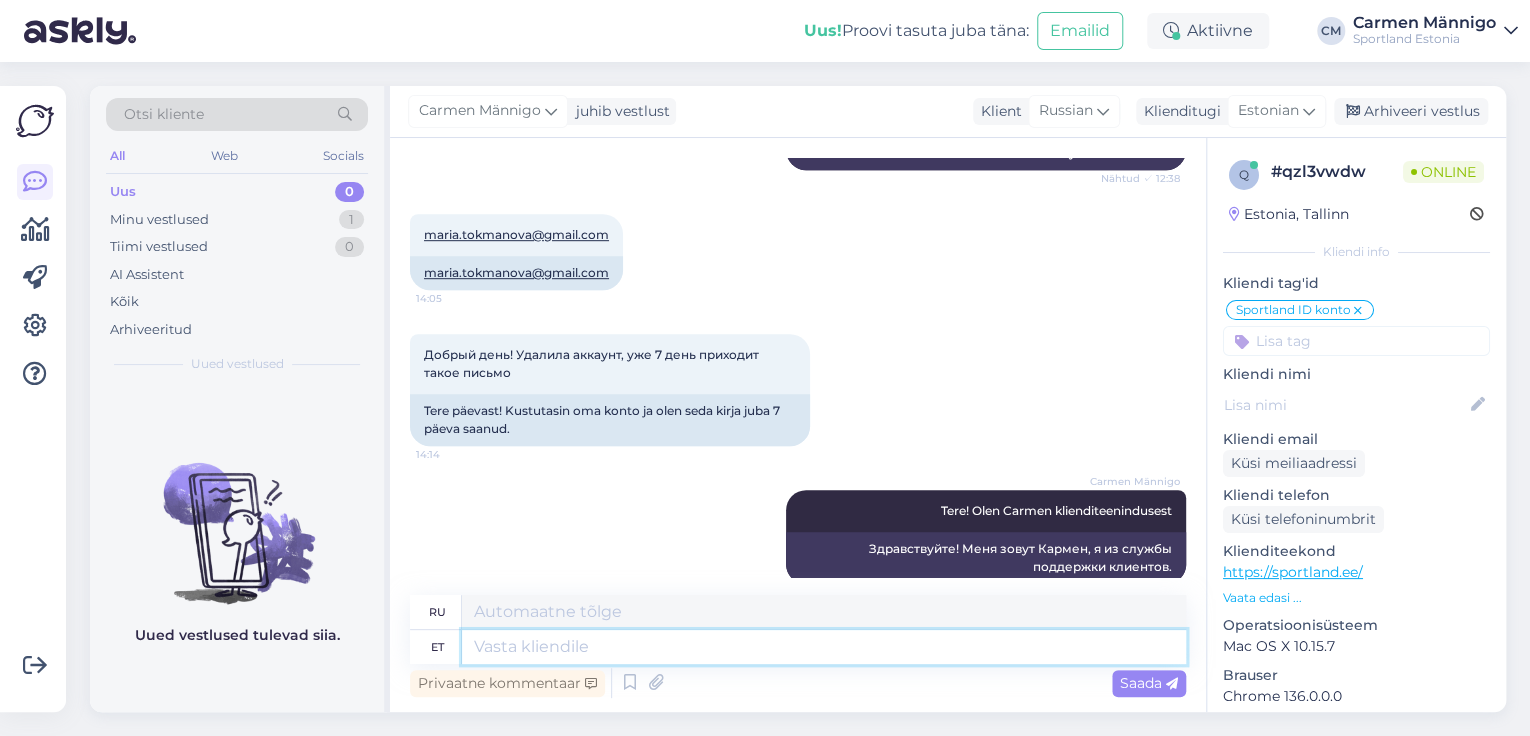 scroll, scrollTop: 636, scrollLeft: 0, axis: vertical 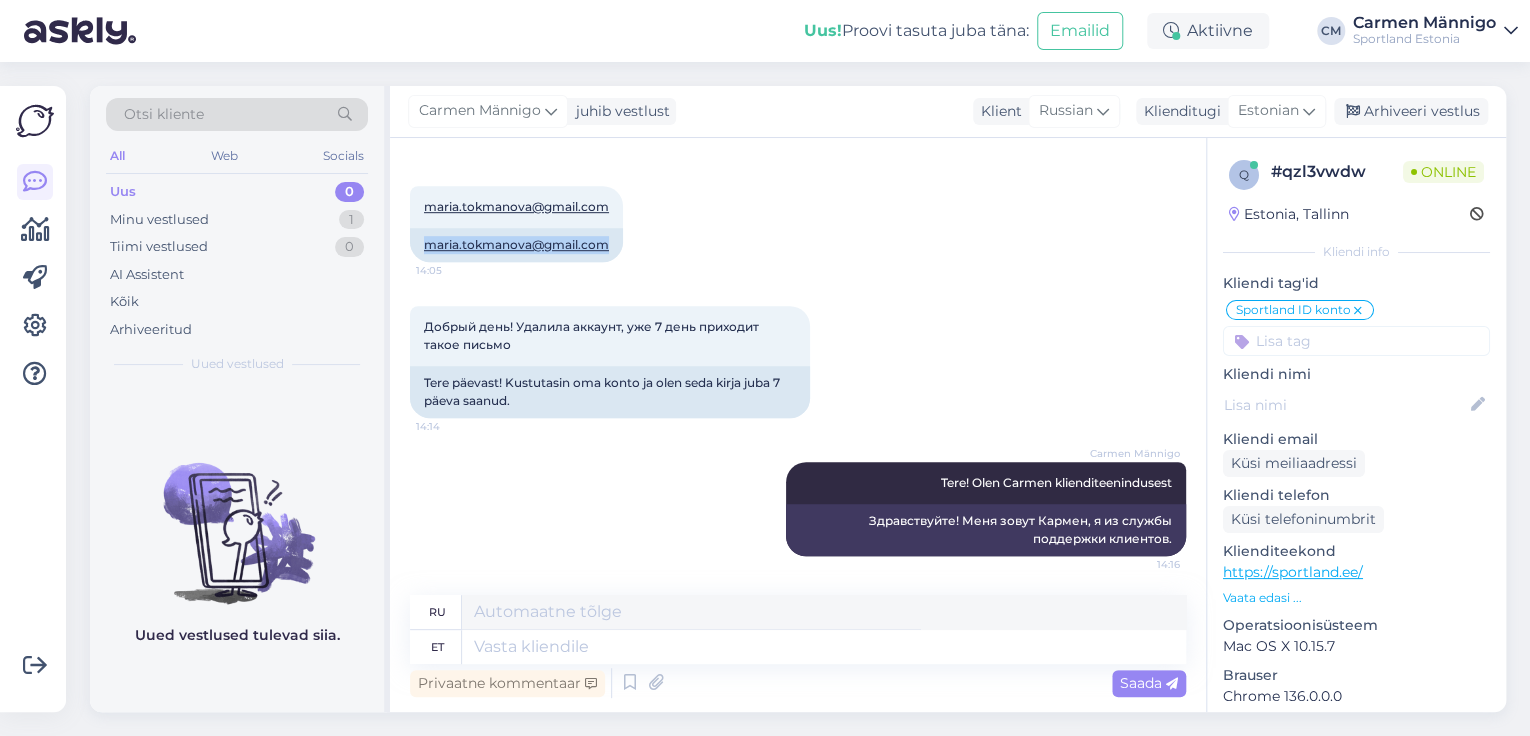 drag, startPoint x: 610, startPoint y: 242, endPoint x: 408, endPoint y: 243, distance: 202.00247 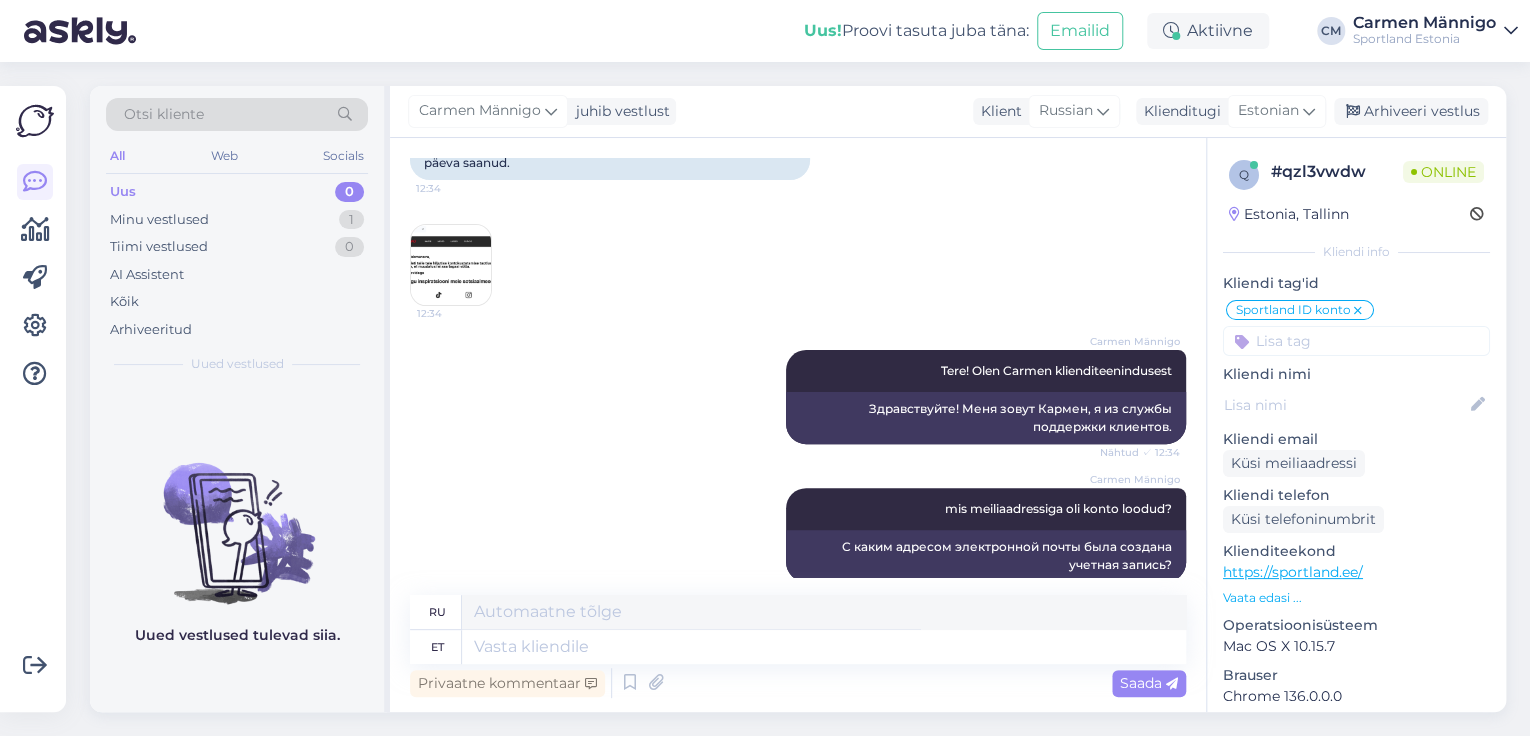 scroll, scrollTop: 76, scrollLeft: 0, axis: vertical 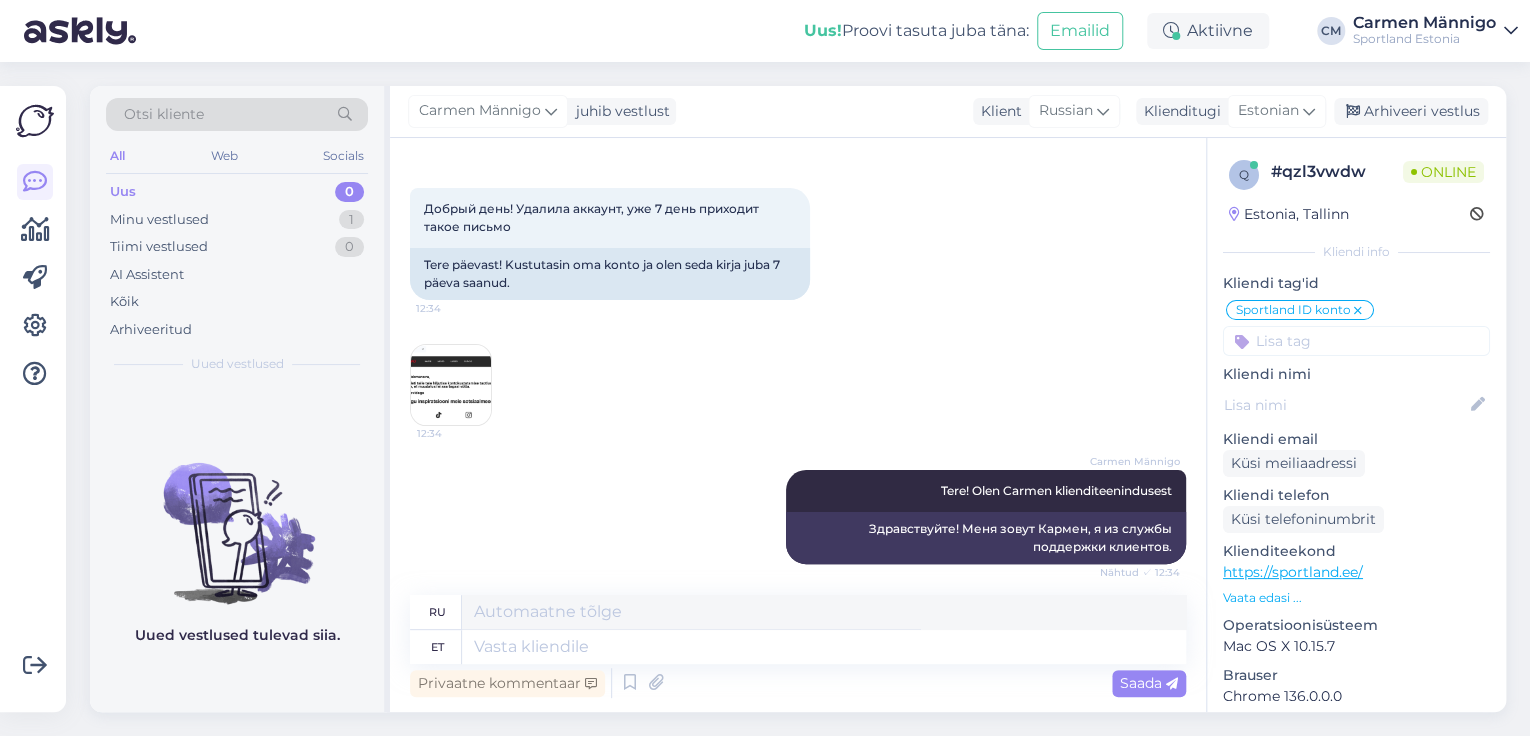 click at bounding box center [451, 385] 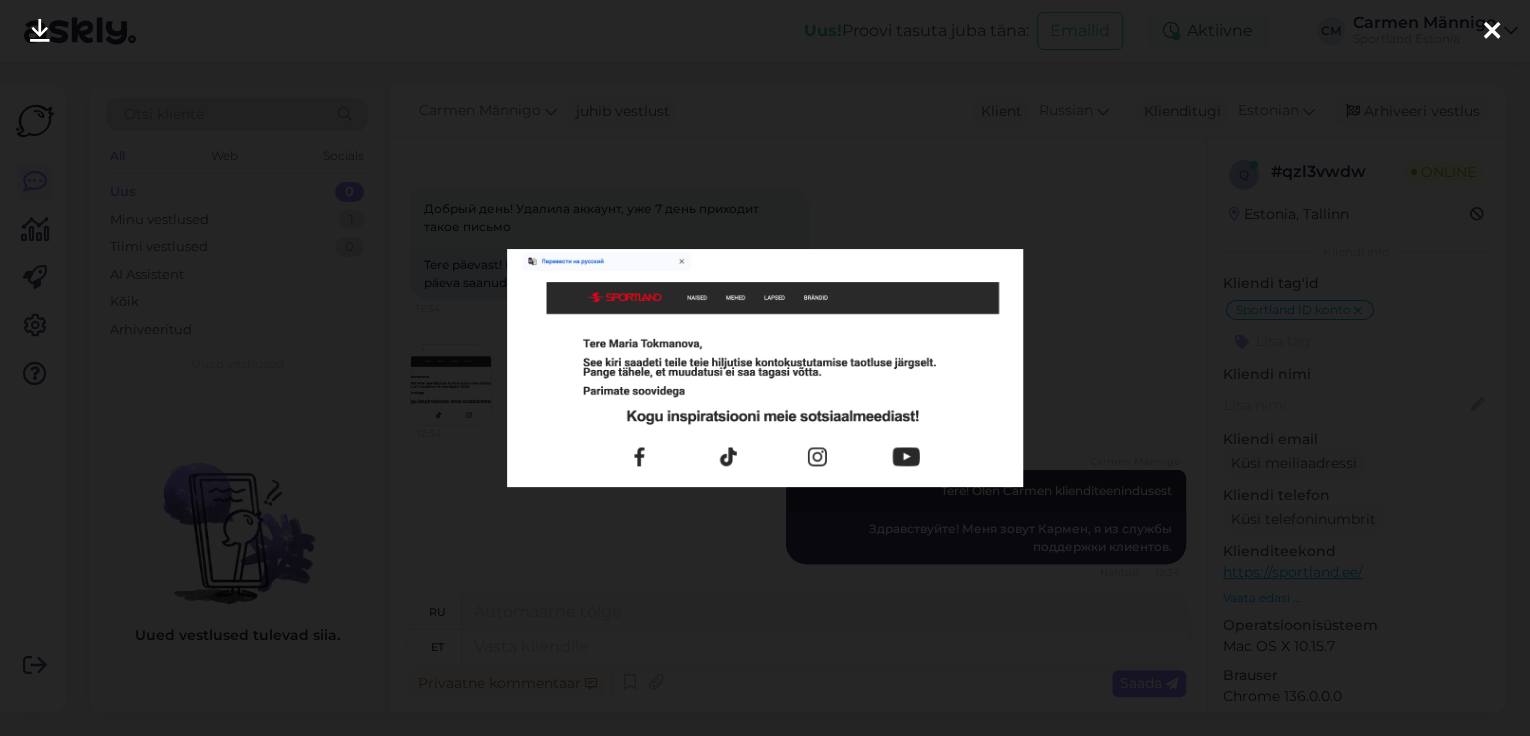 click at bounding box center (765, 368) 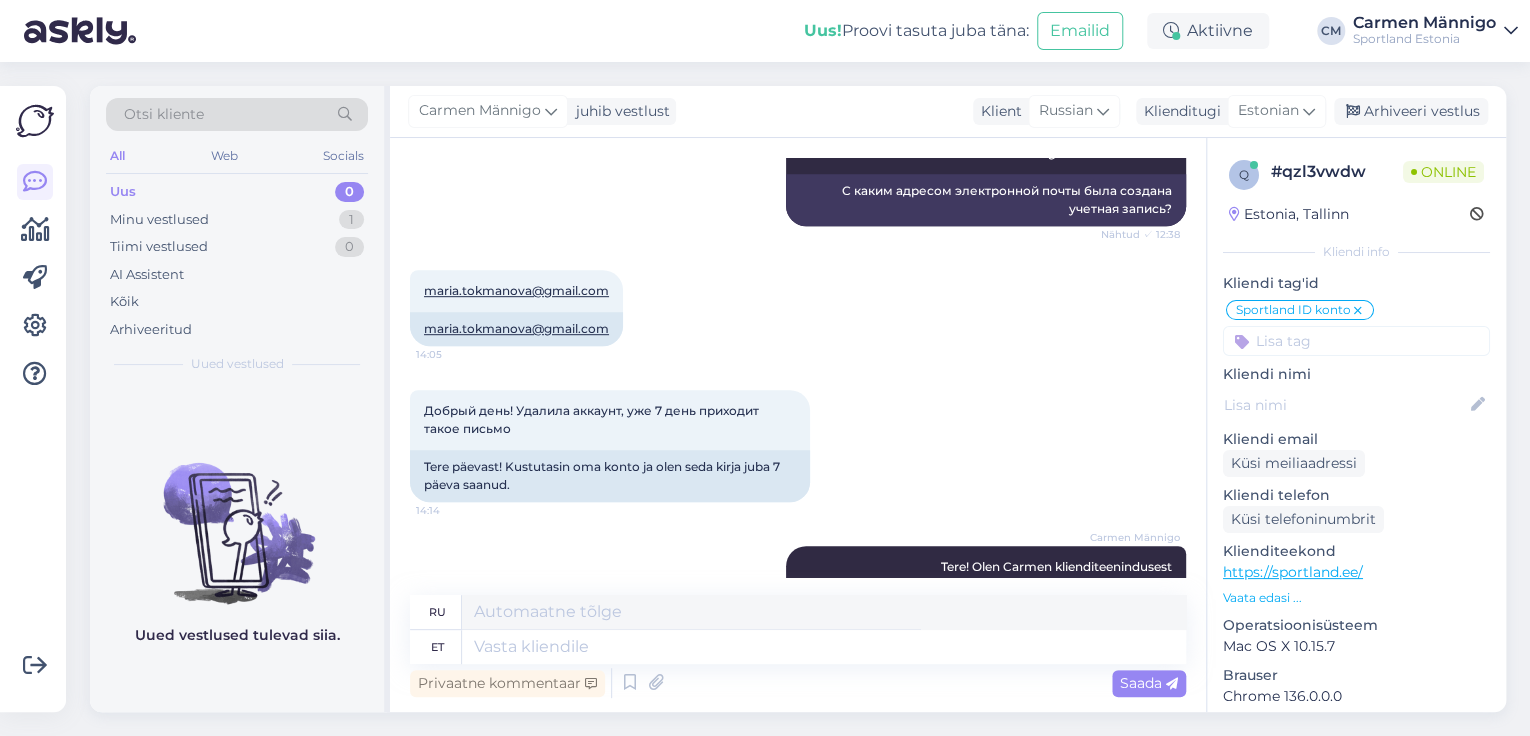 scroll, scrollTop: 636, scrollLeft: 0, axis: vertical 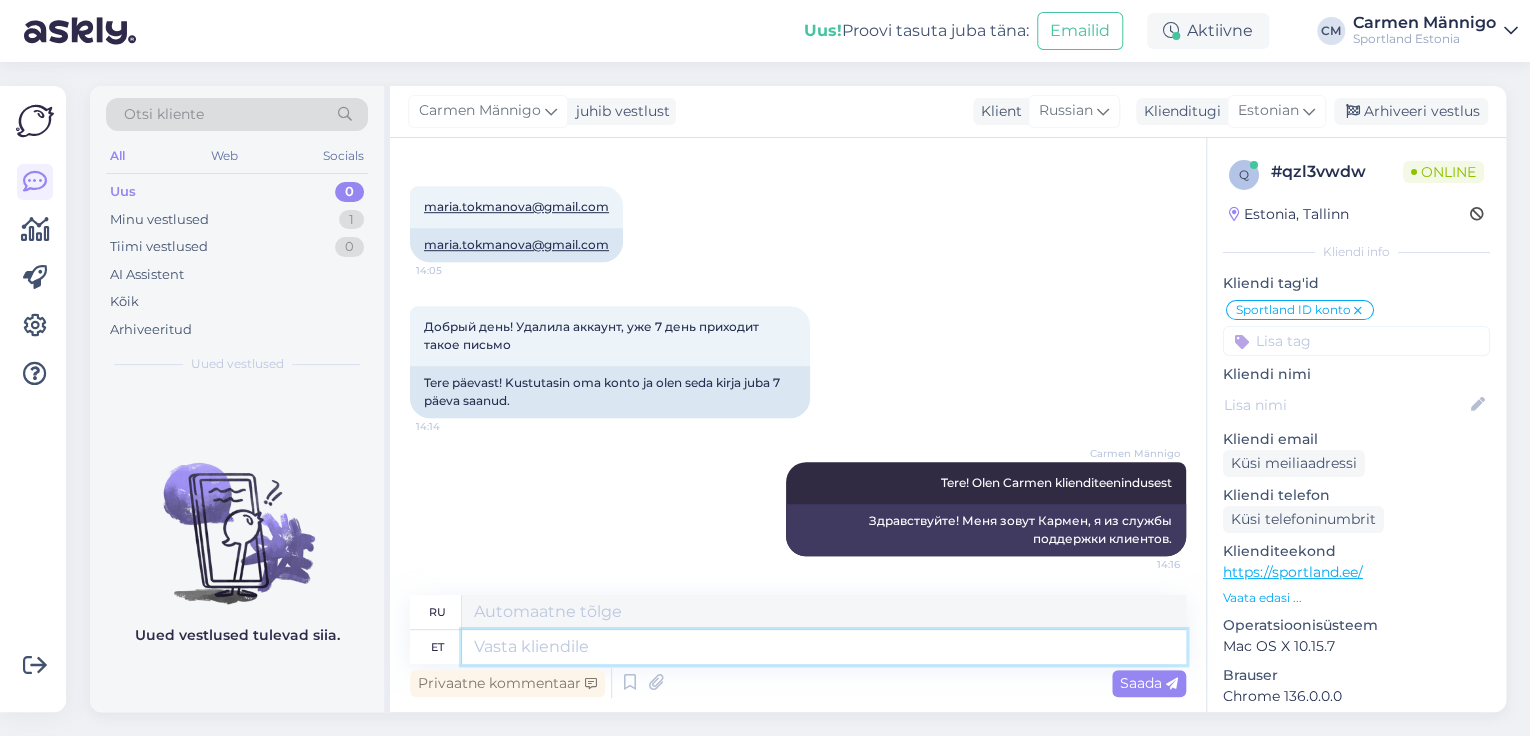 click at bounding box center [824, 647] 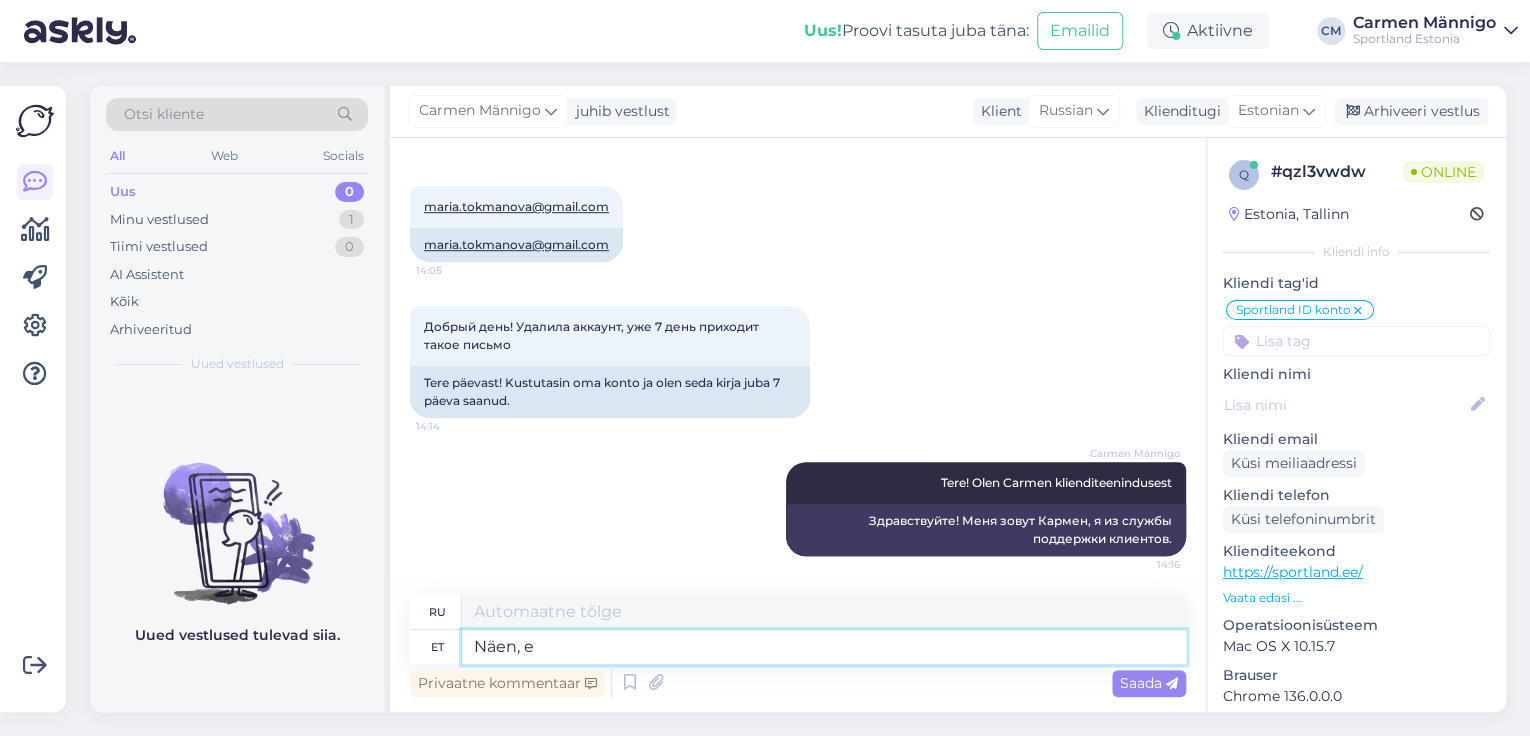 type on "Näen, et" 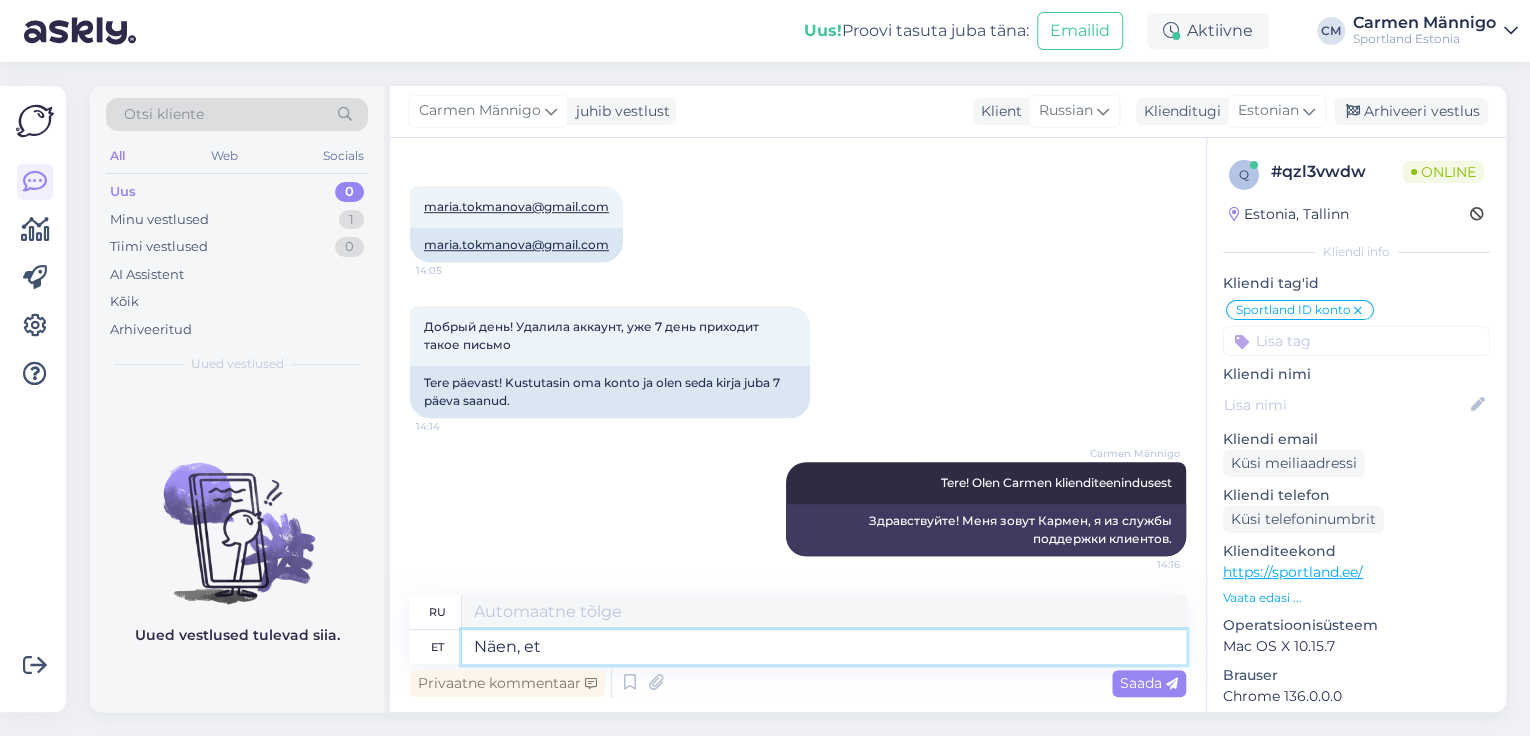 type on "Я понимаю," 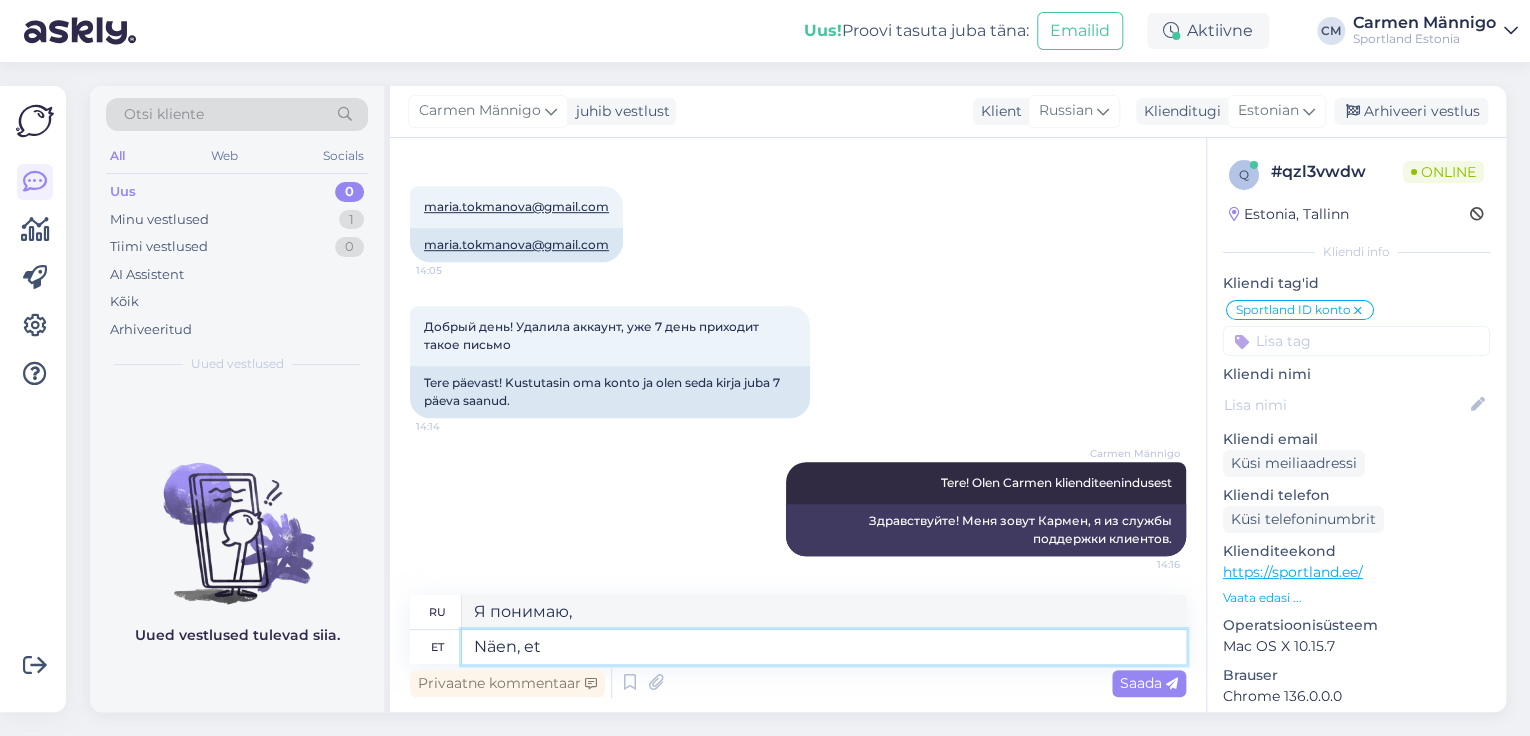 type on "Näen, et s" 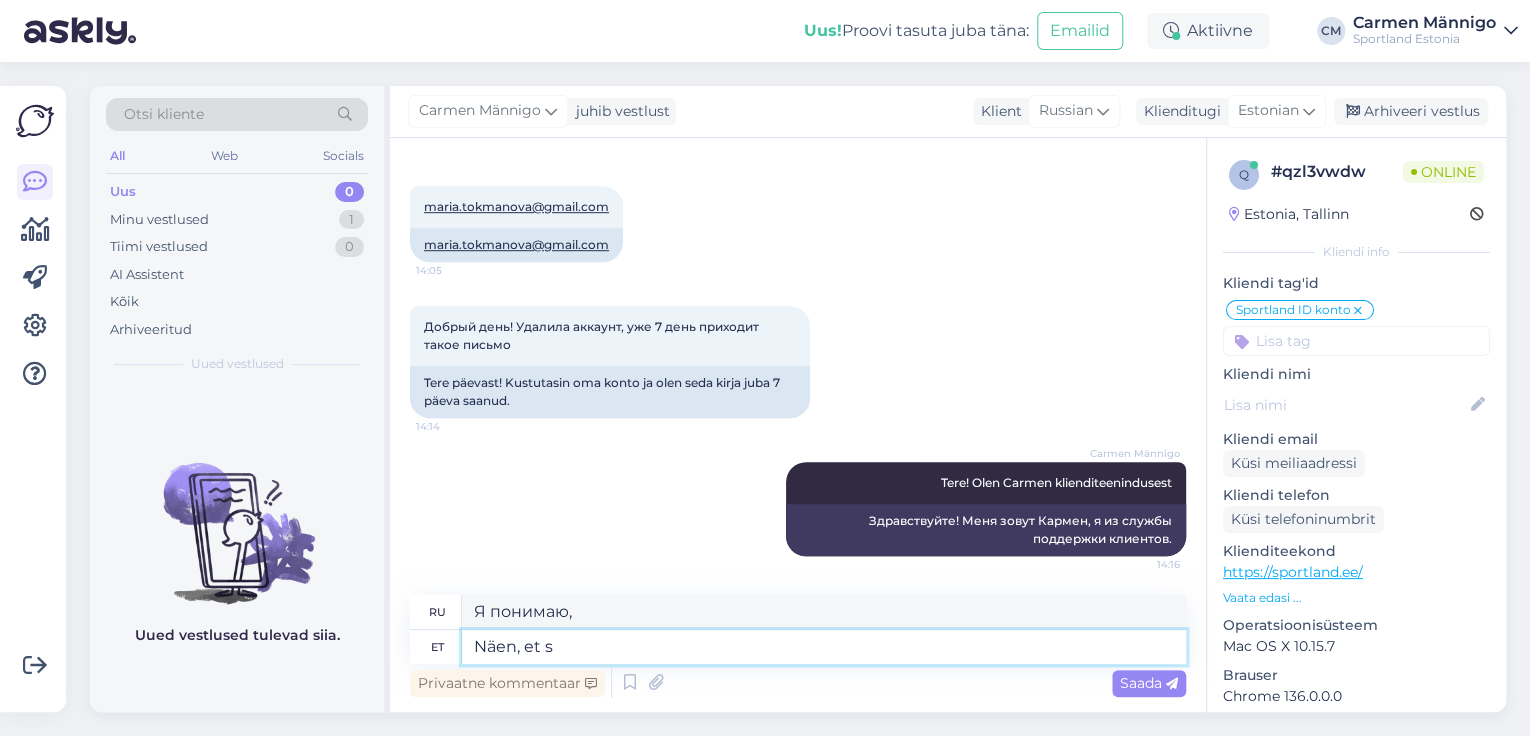 type on "Я вижу, что" 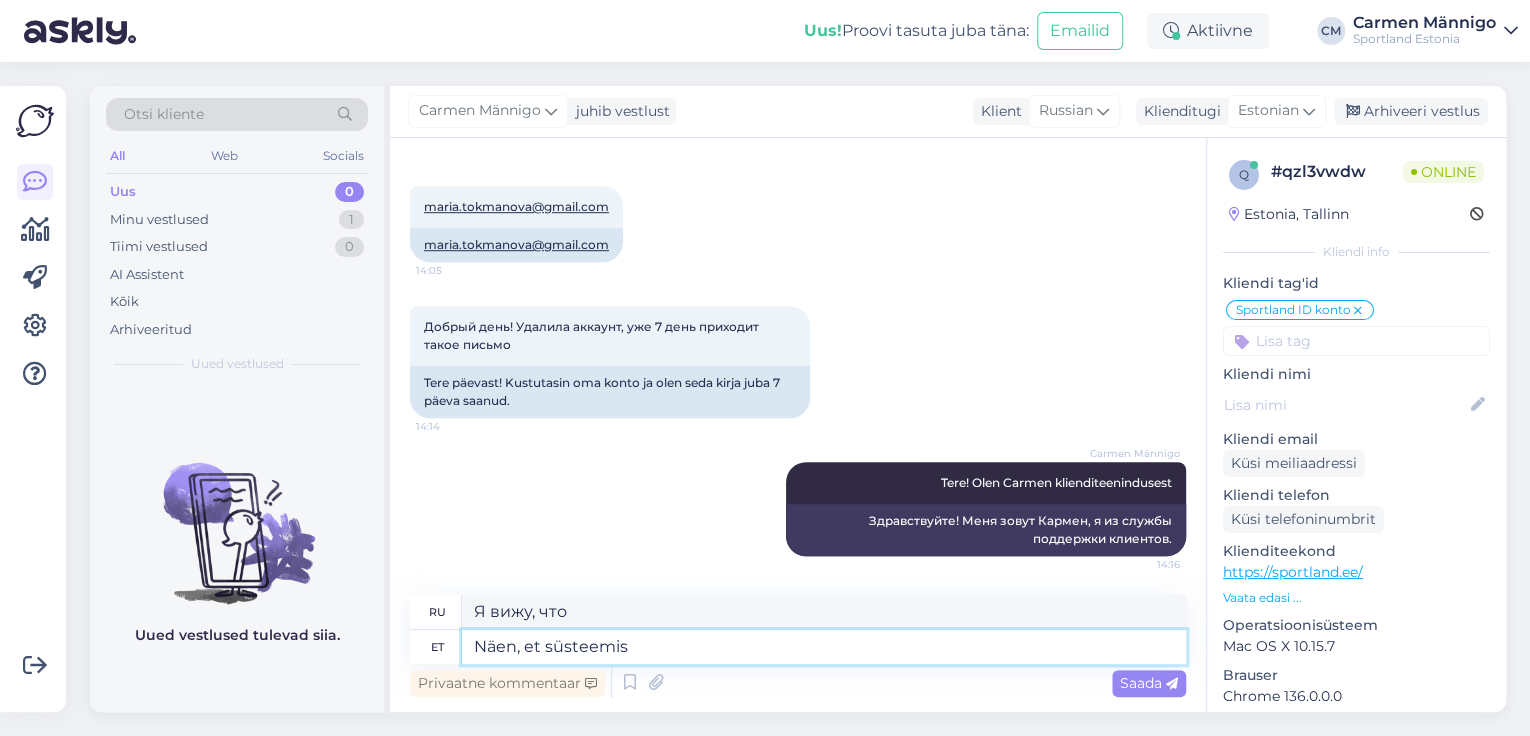 type on "Näen, et süsteemis" 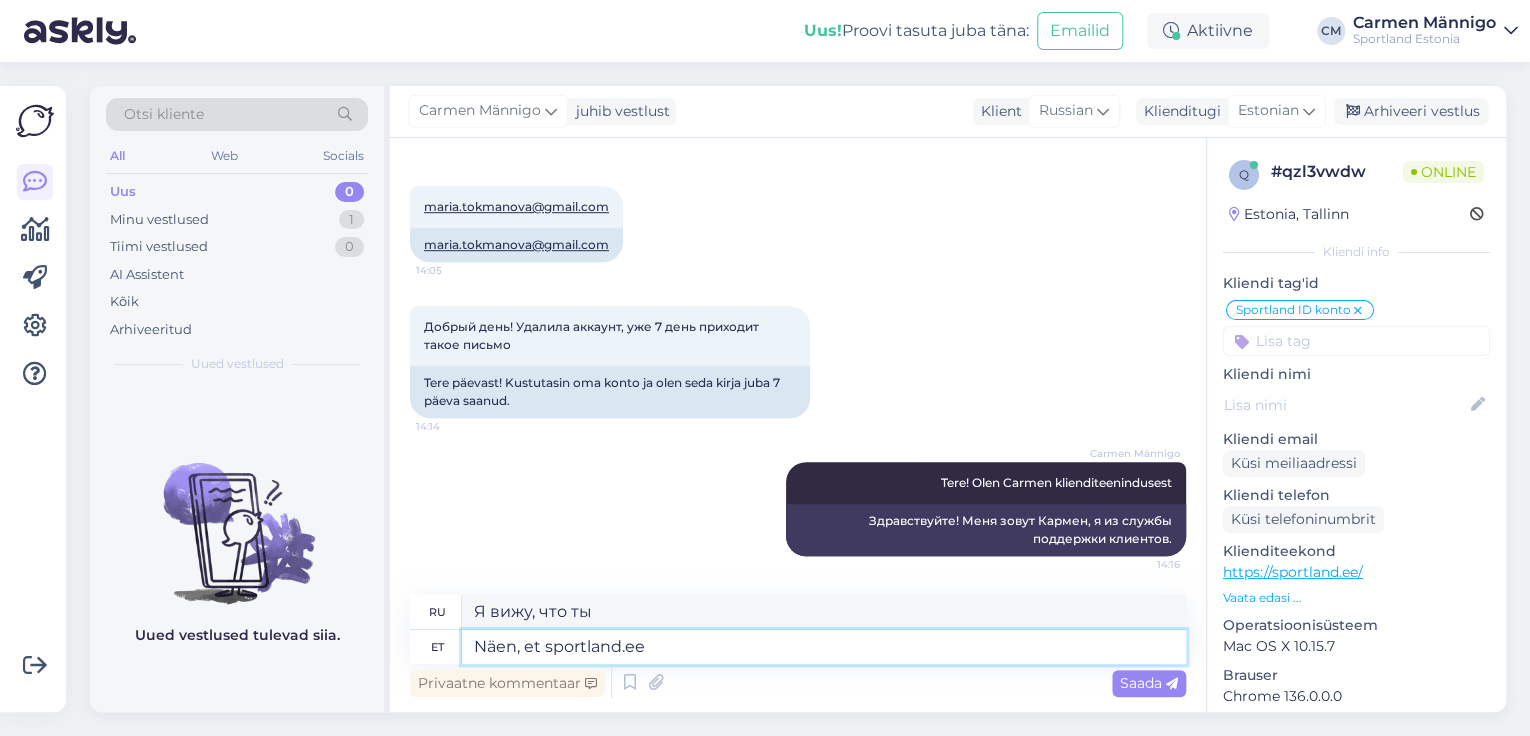 type on "Näen, et sportland.ee k" 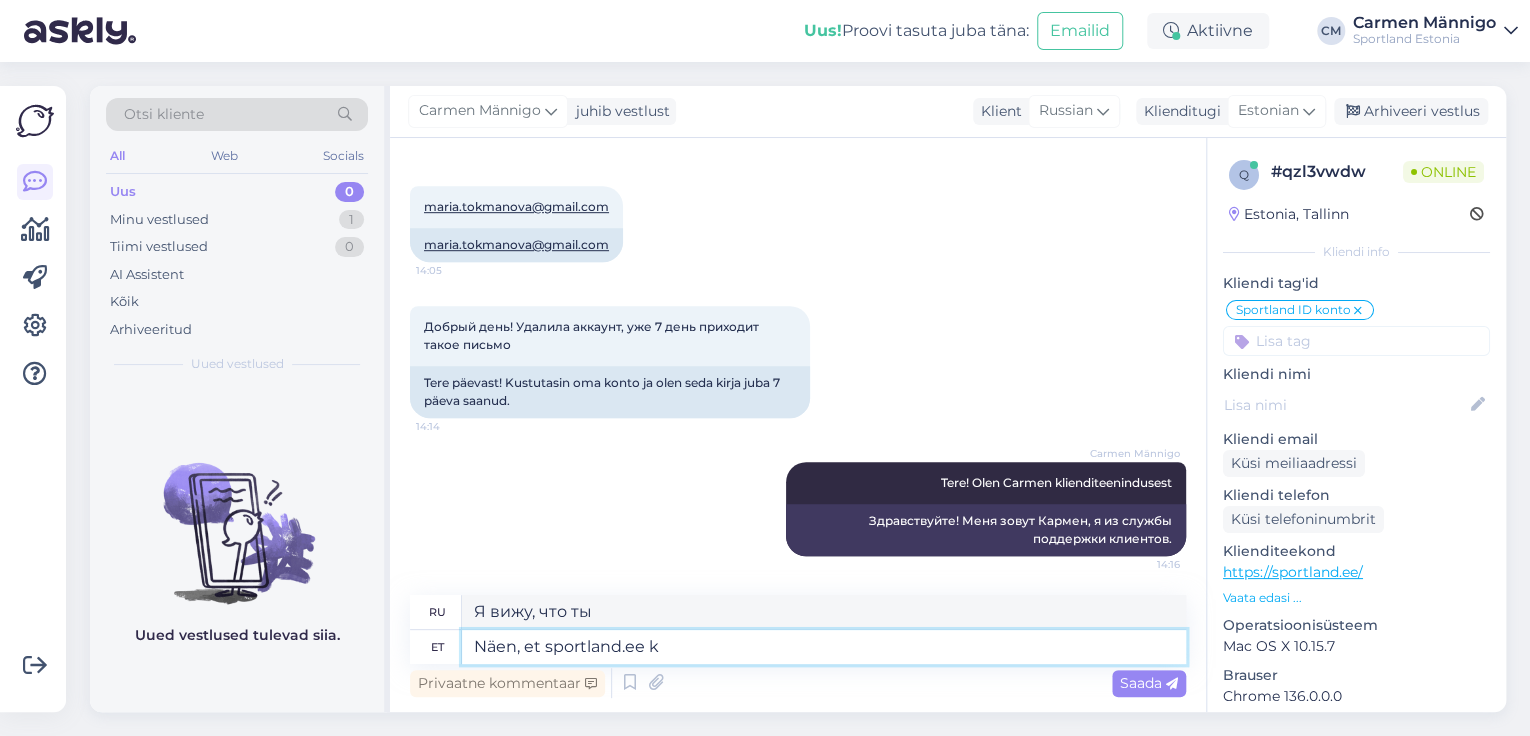 type on "Я вижу, что sportland.ee" 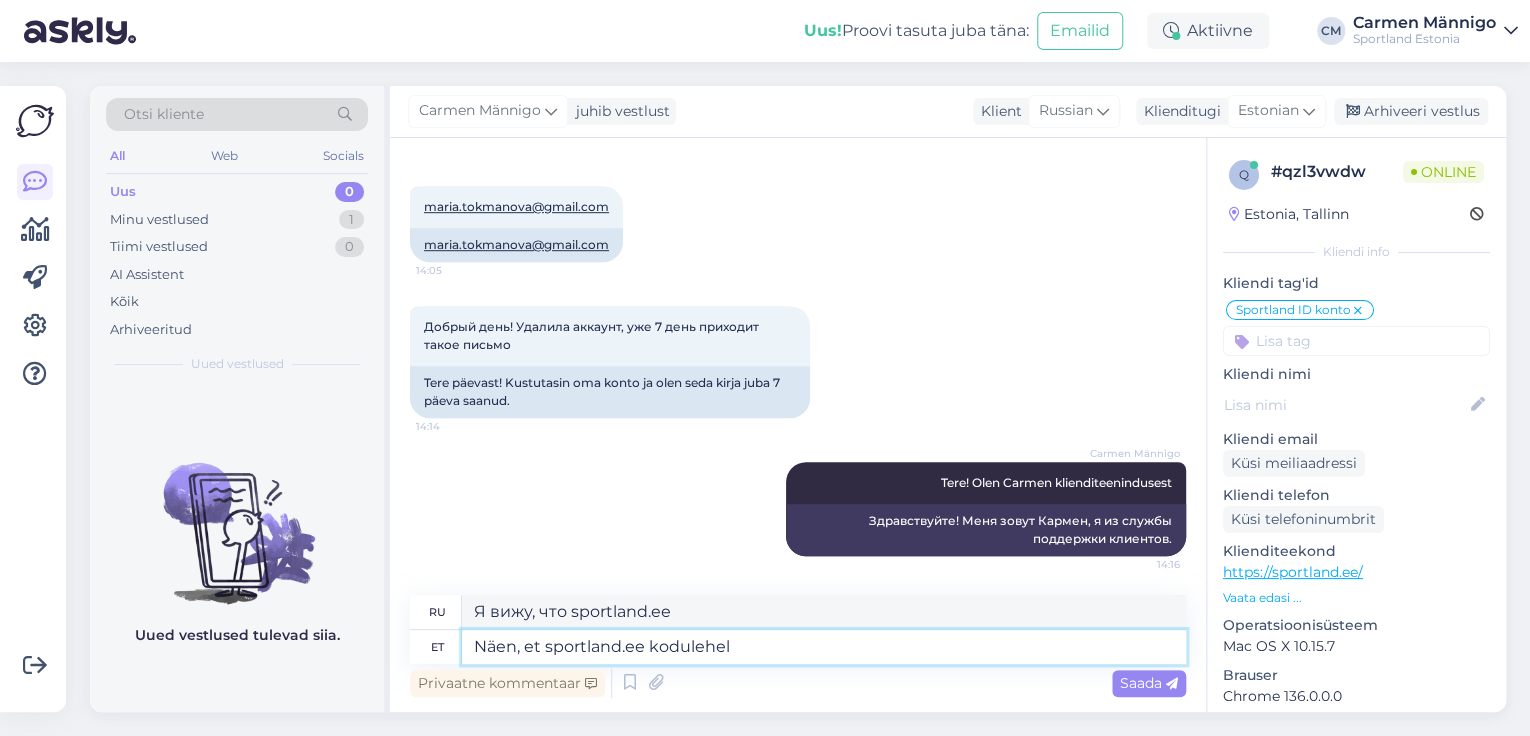 type on "Näen, et sportland.ee kodulehel" 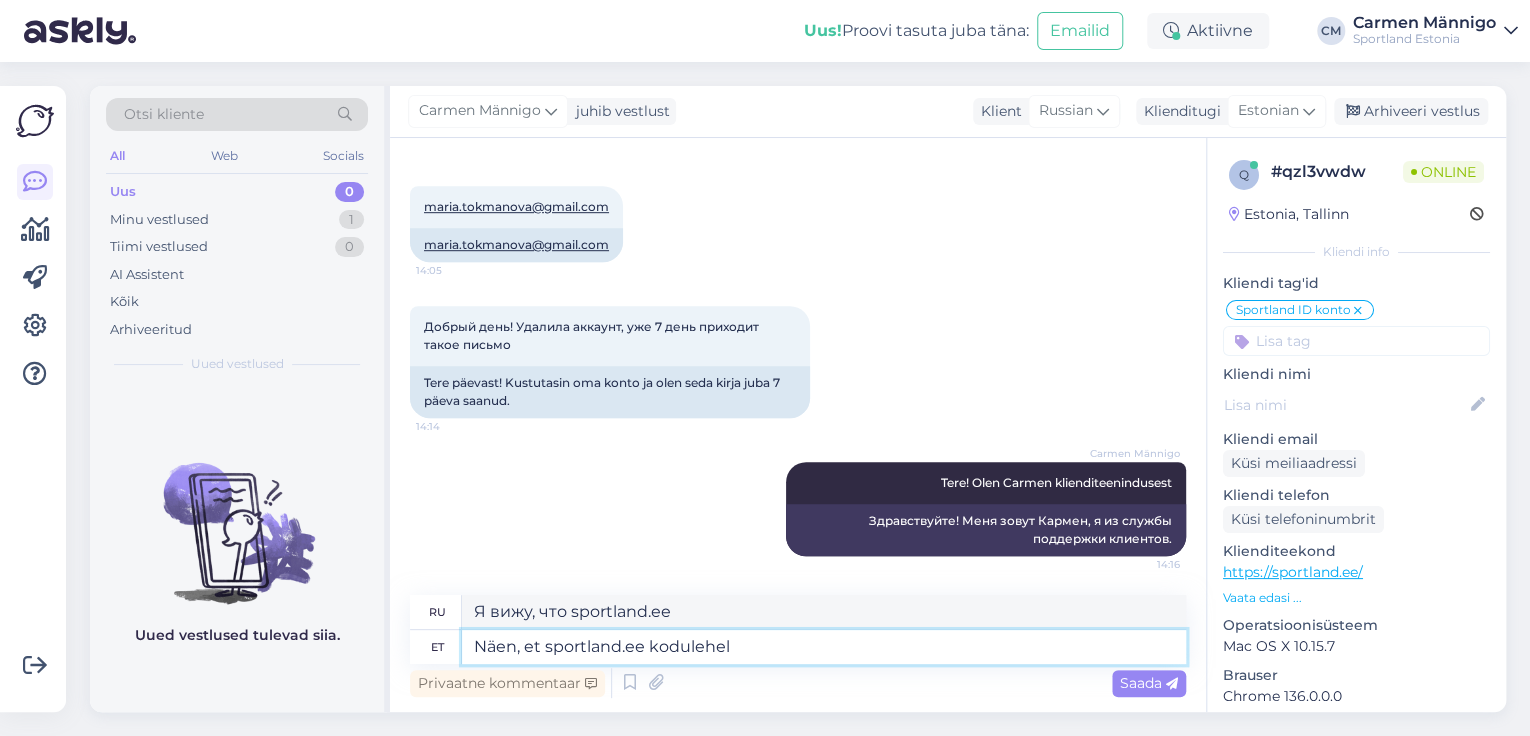 type on "Я вижу это на сайте sportland.ee" 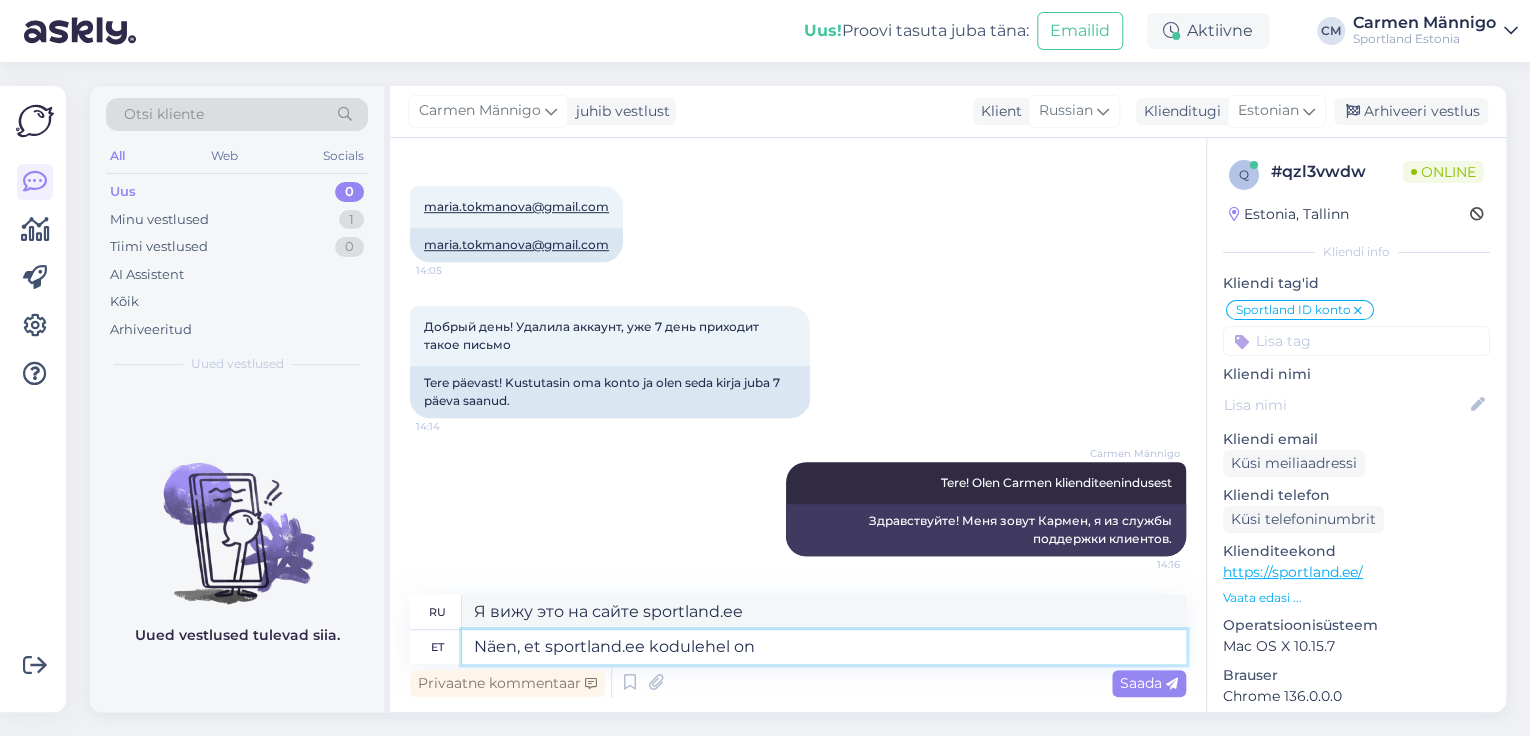 type on "Näen, et sportland.ee kodulehel on" 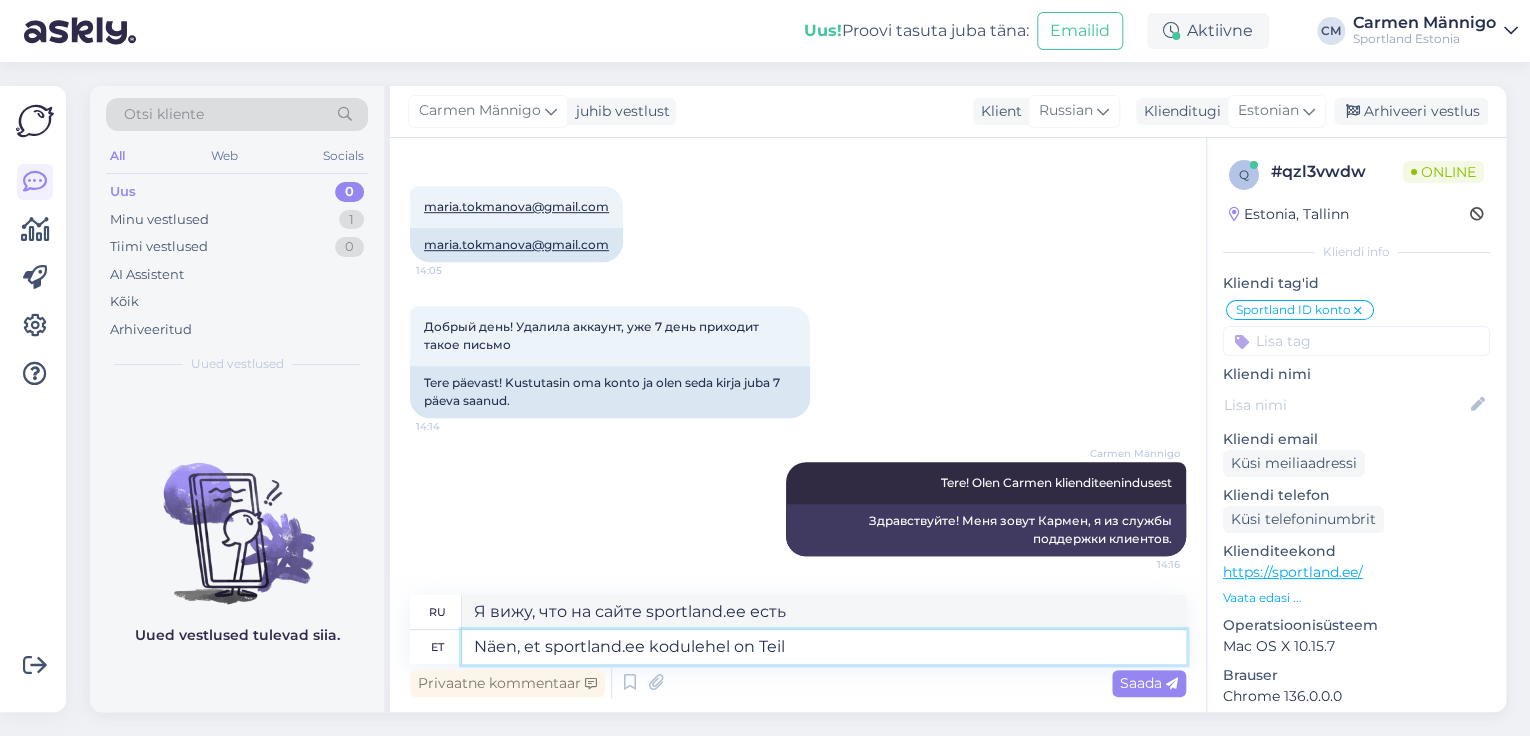 type on "Näen, et sportland.ee kodulehel on Teil s" 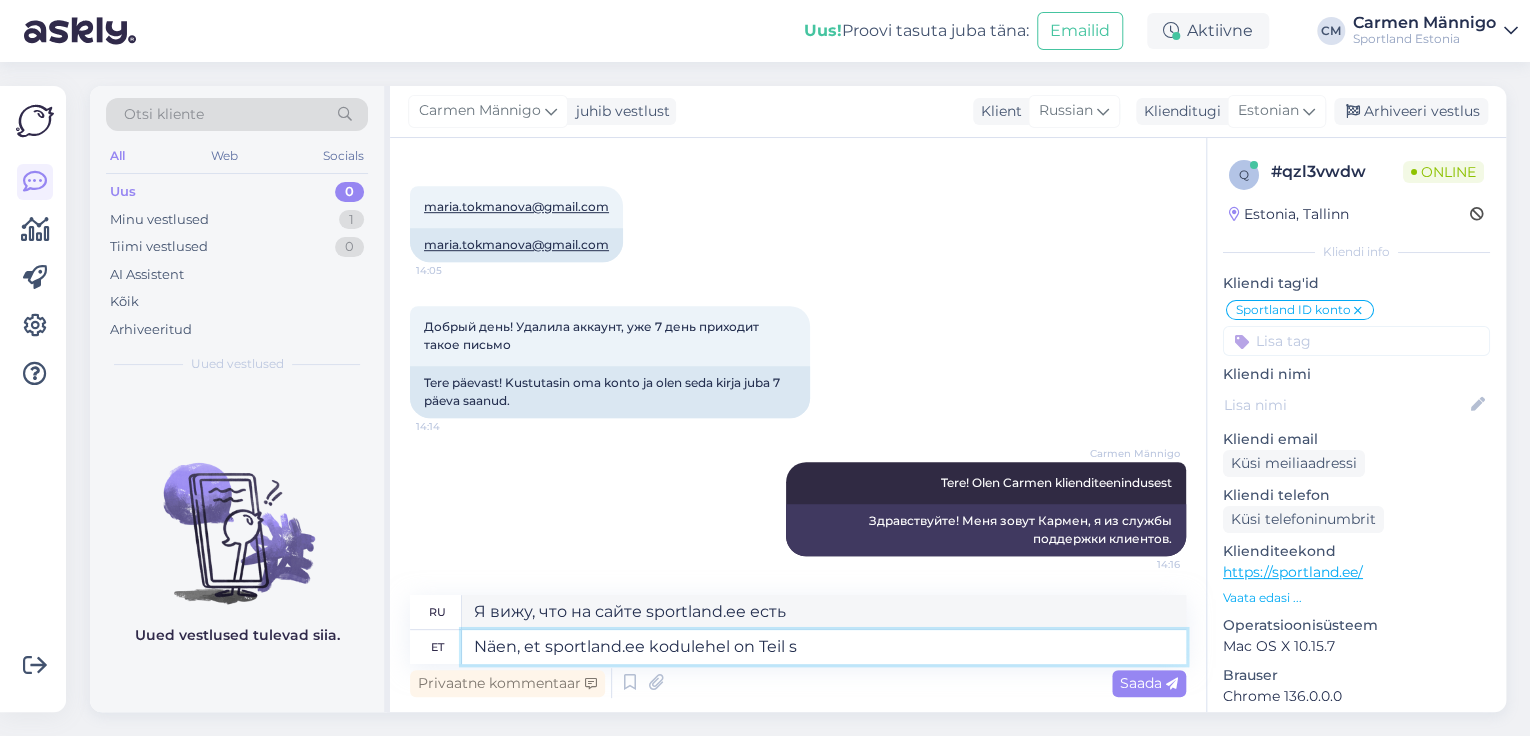 type on "Я вижу, что у вас есть сайт sportland.ee" 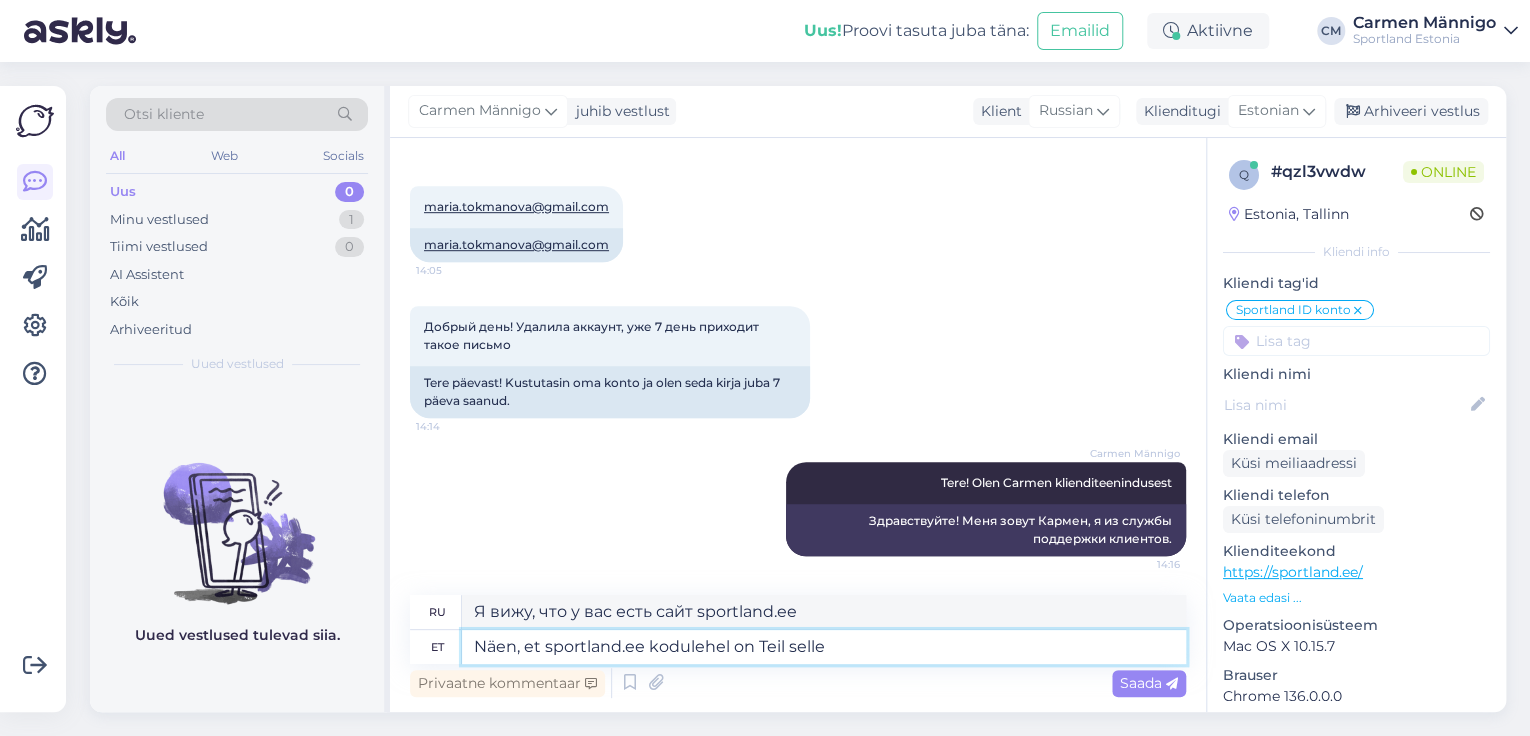 type on "Näen, et sportland.ee kodulehel on Teil selle" 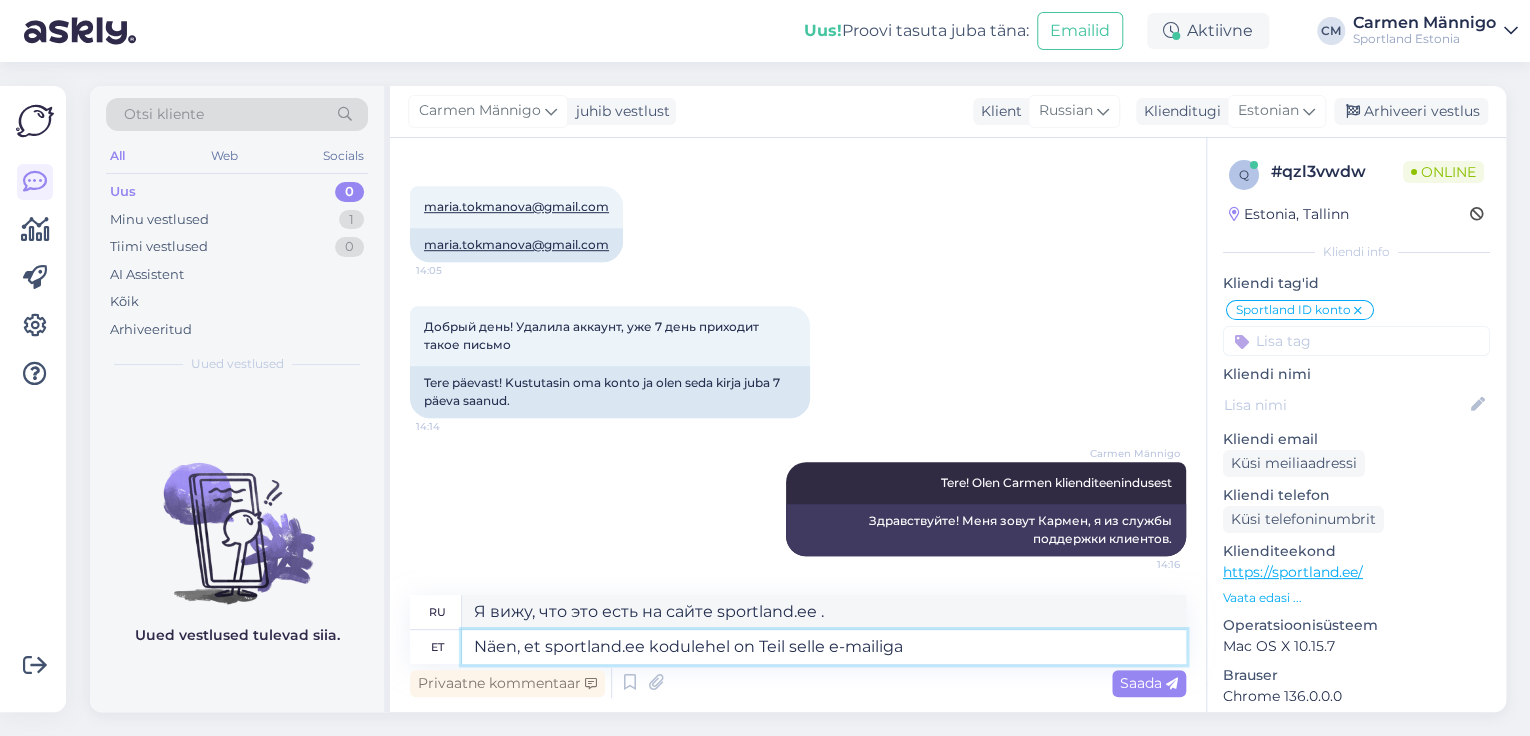 type on "Näen, et sportland.ee kodulehel on Teil selle e-mailiga" 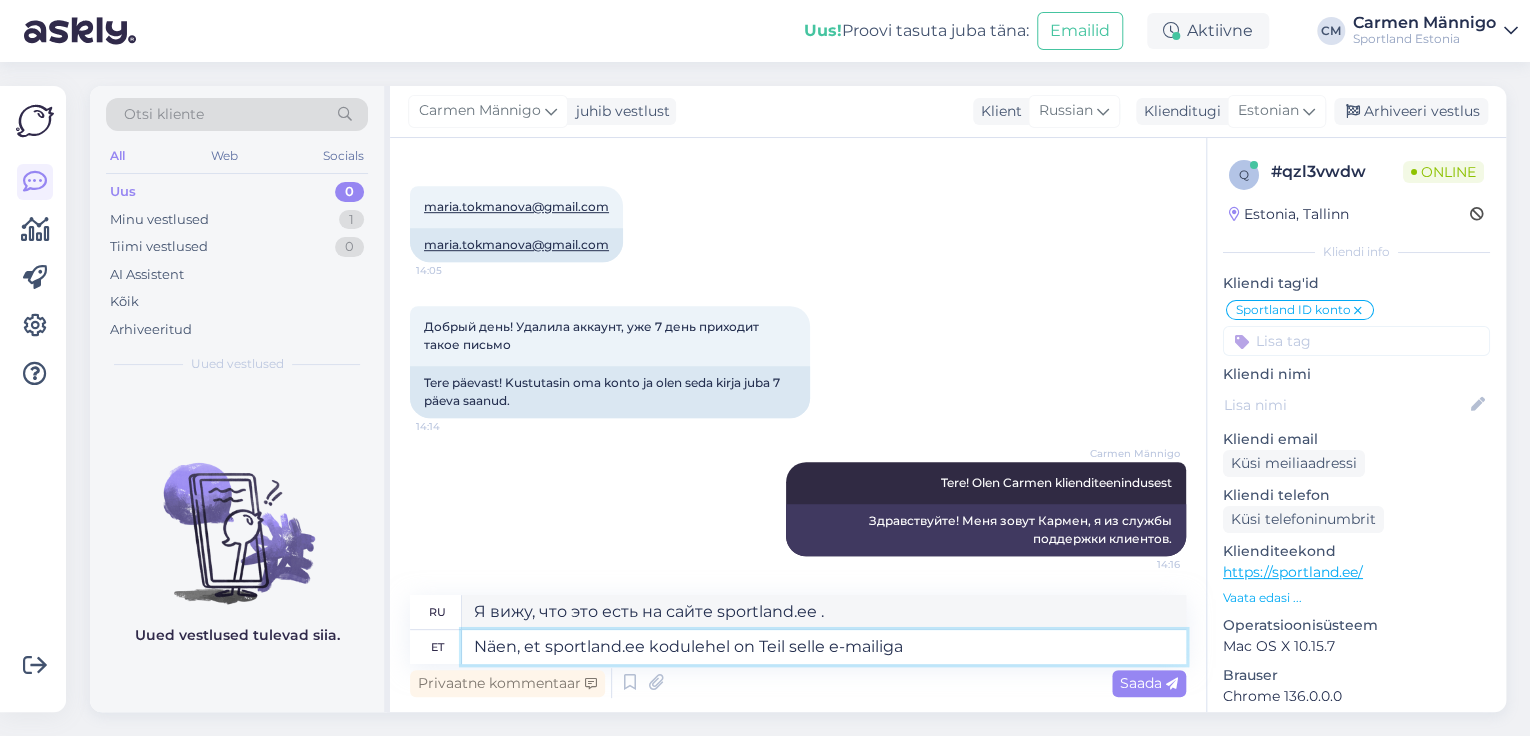 type on "Я вижу, что этот адрес электронной почты указан на сайте sportland.ee ." 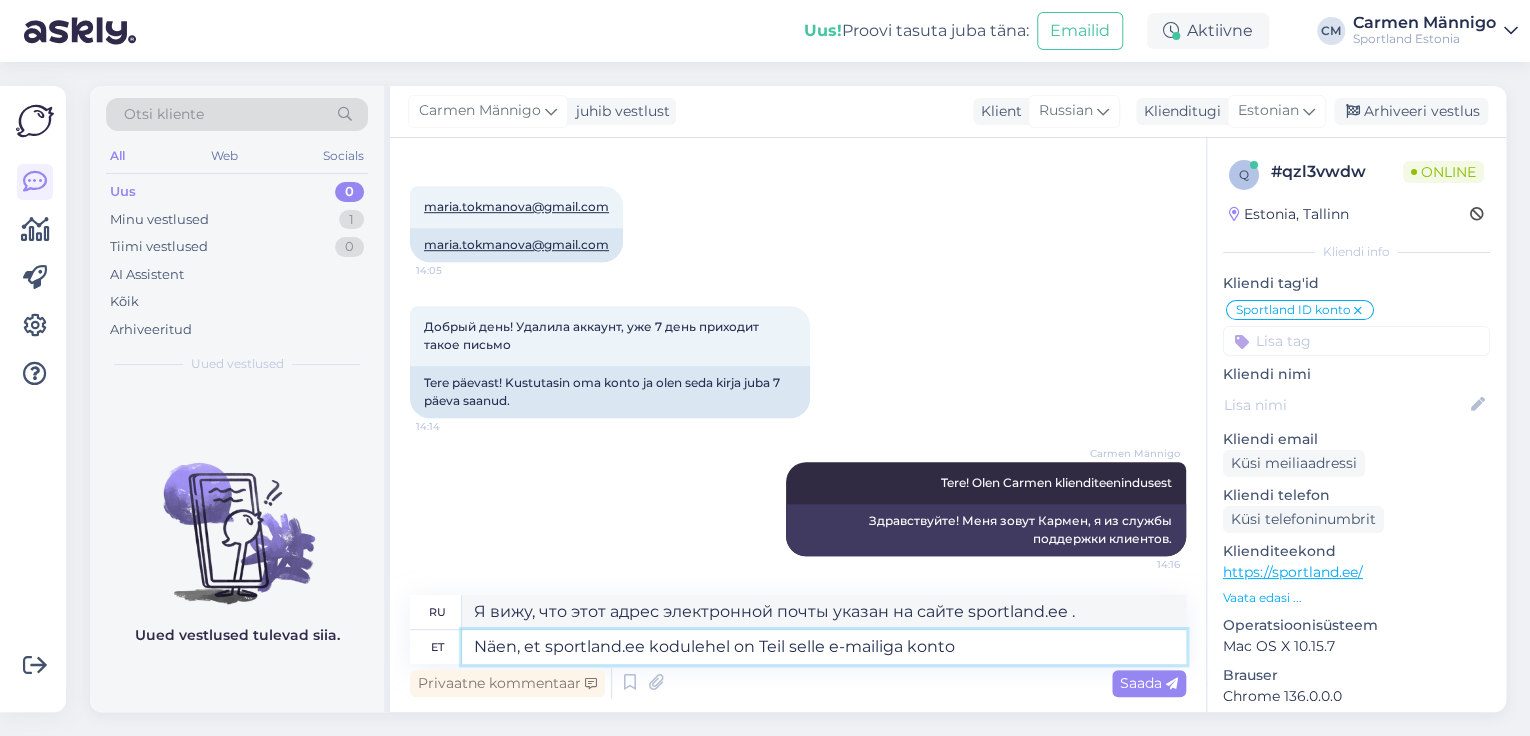 type on "Näen, et sportland.ee kodulehel on Teil selle e-mailiga konto v" 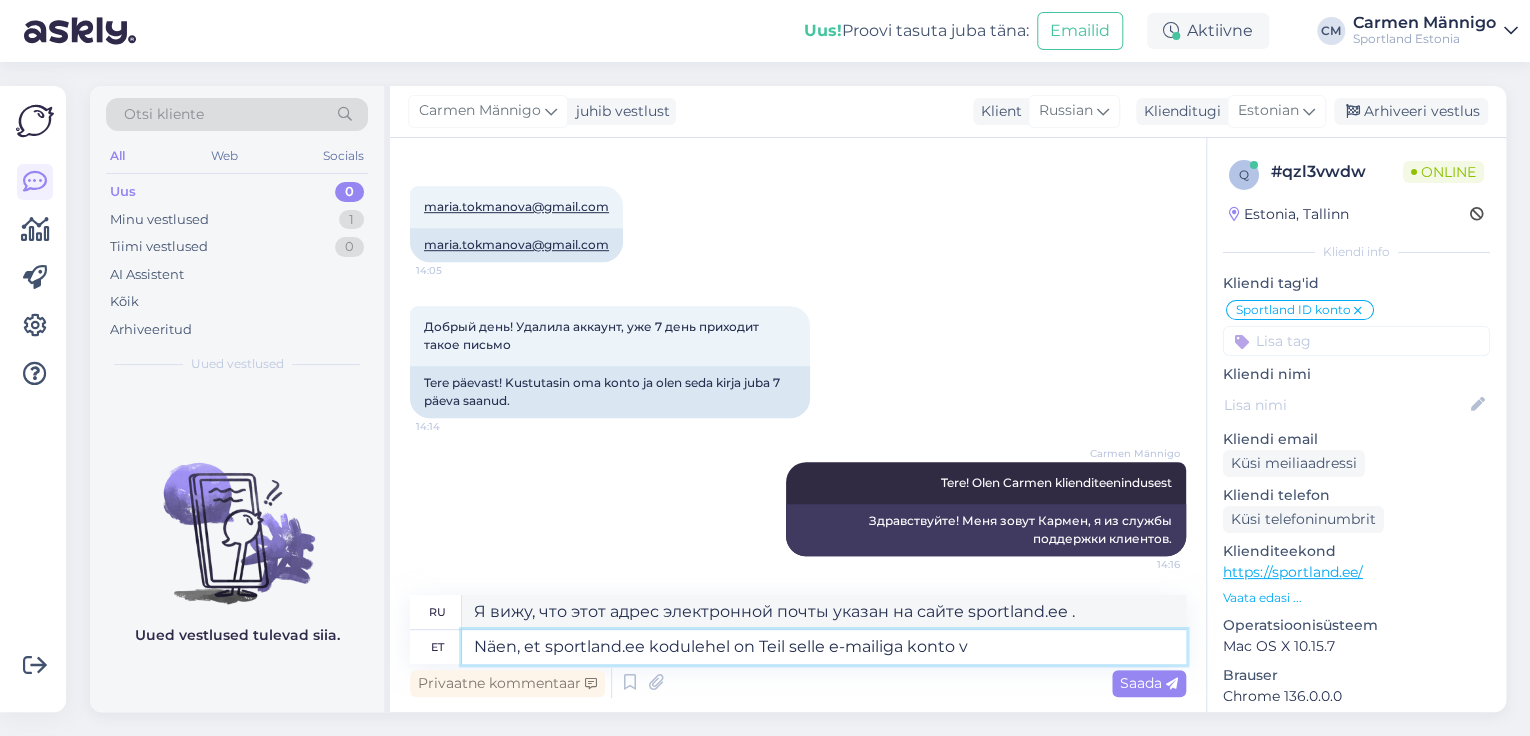 type on "Я вижу, что у вас есть учетная запись с этим адресом электронной почты на сайте sportland.ee ." 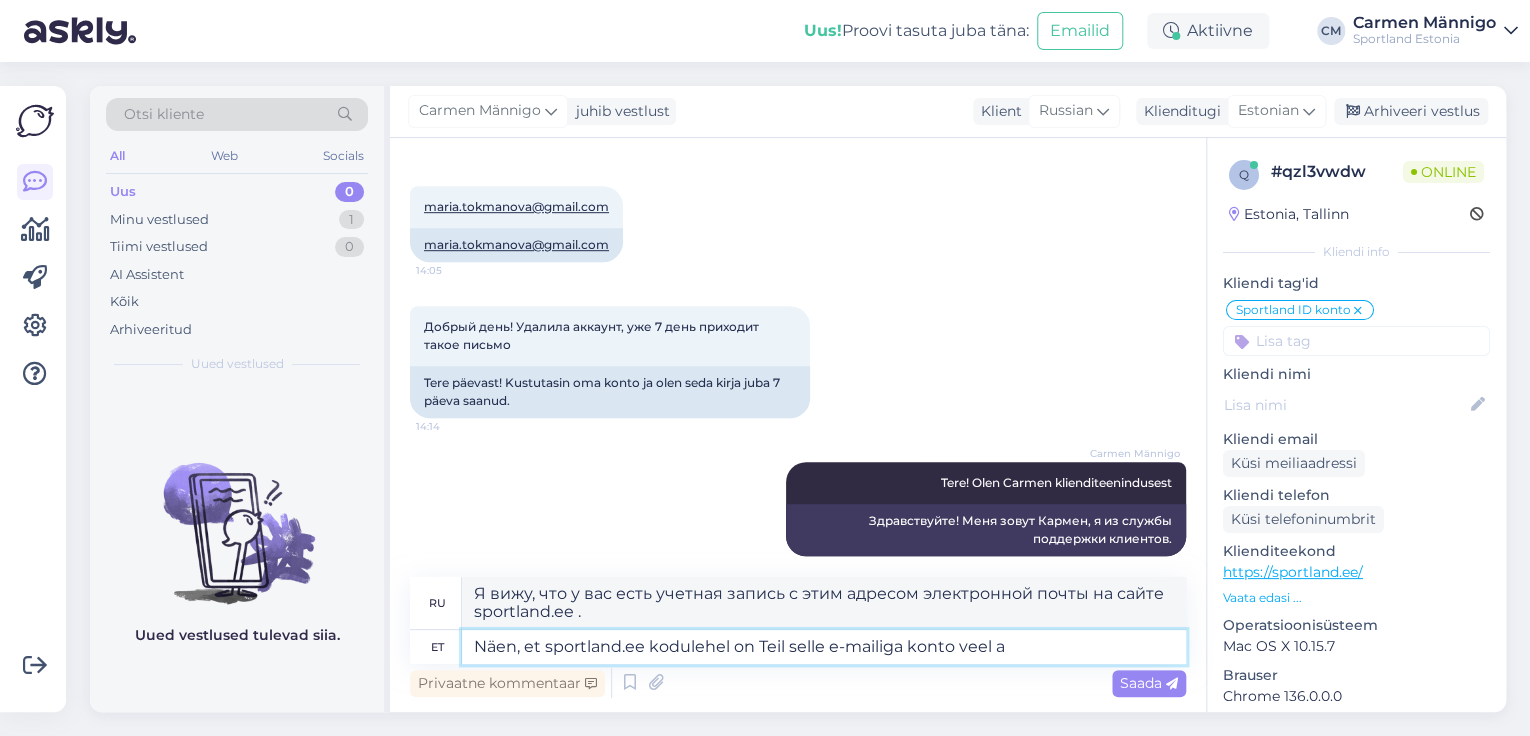 type on "Näen, et sportland.ee kodulehel on Teil selle e-mailiga konto veel al" 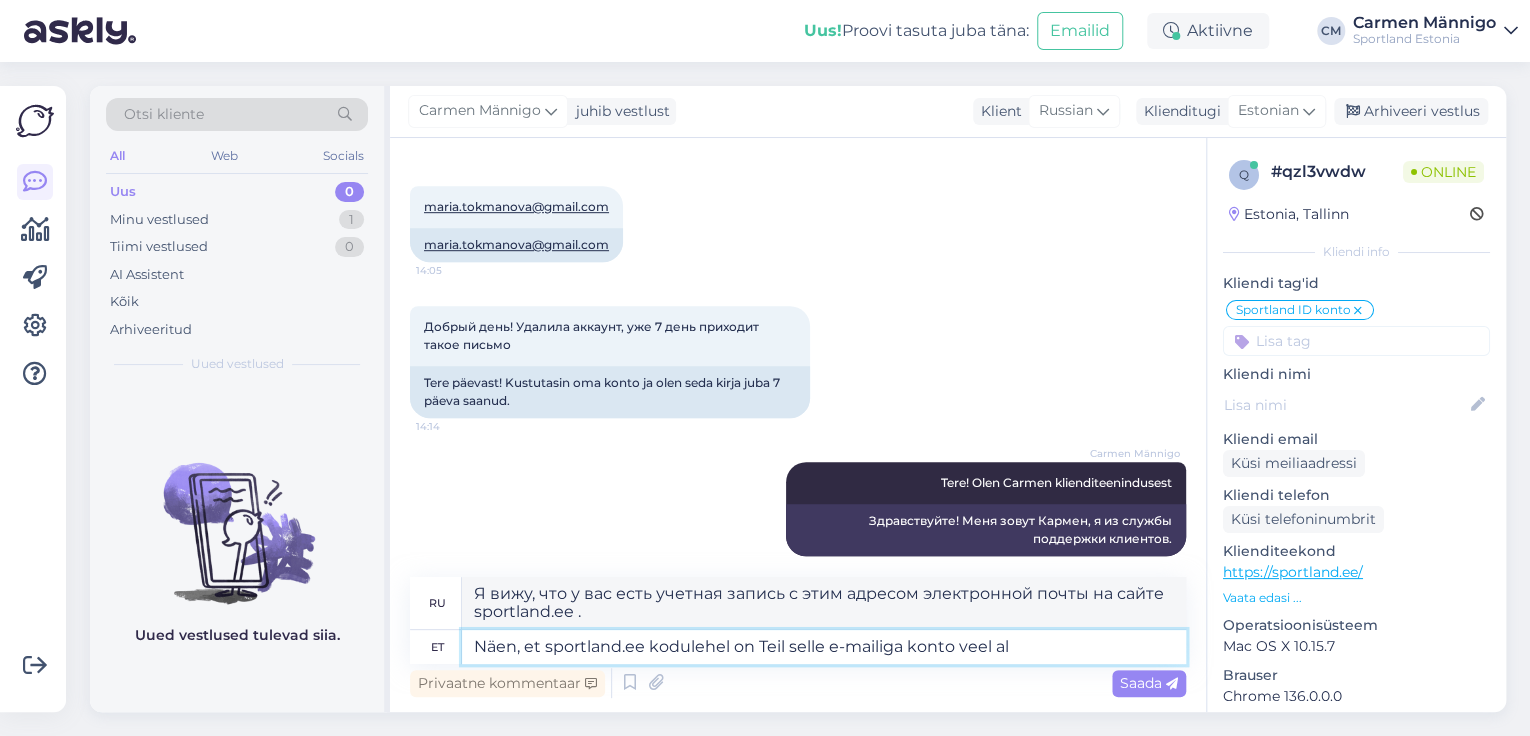 type on "Я вижу, что у вас все еще есть учетная запись с этим адресом электронной почты на сайте sportland.ee ." 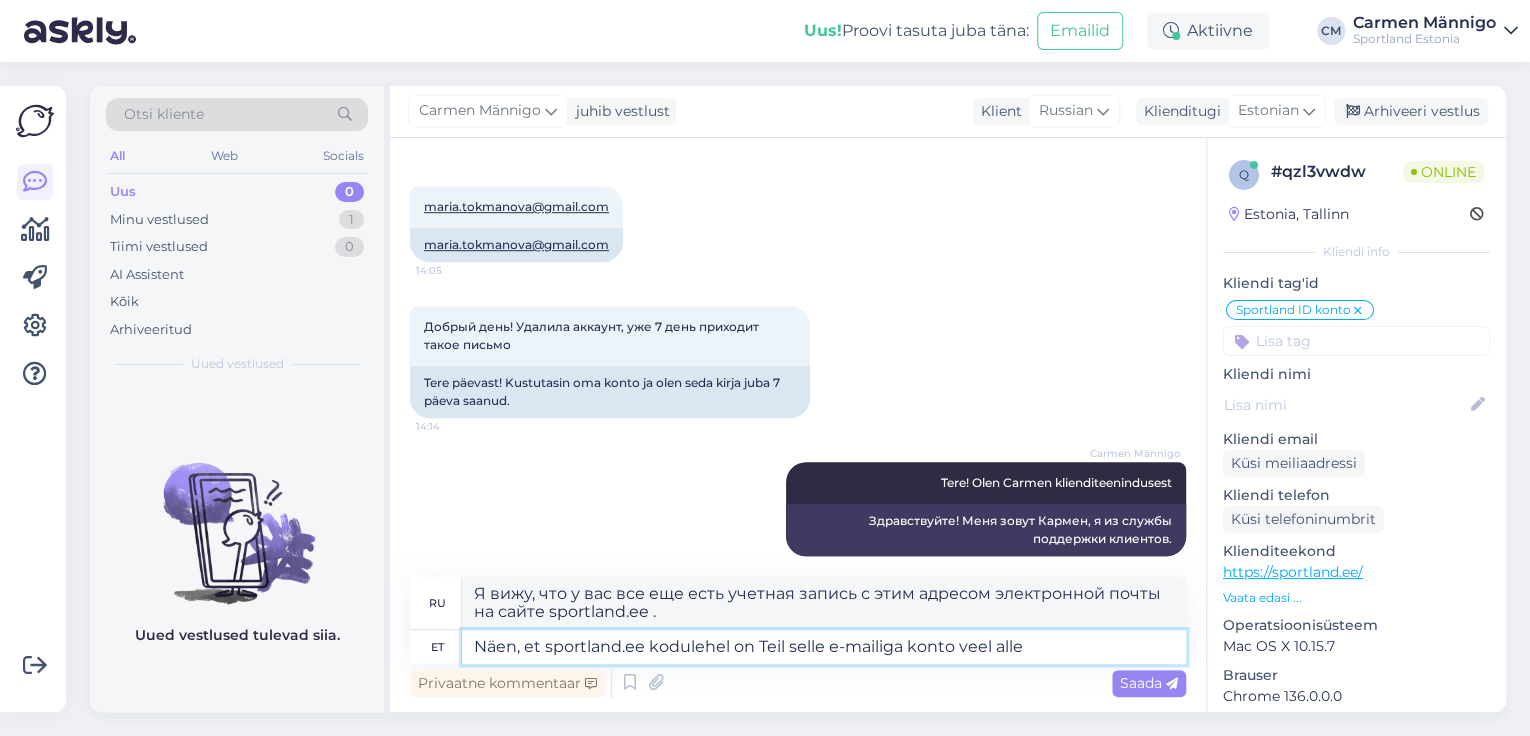 type on "Näen, et sportland.ee kodulehel on Teil selle e-mailiga konto veel alles" 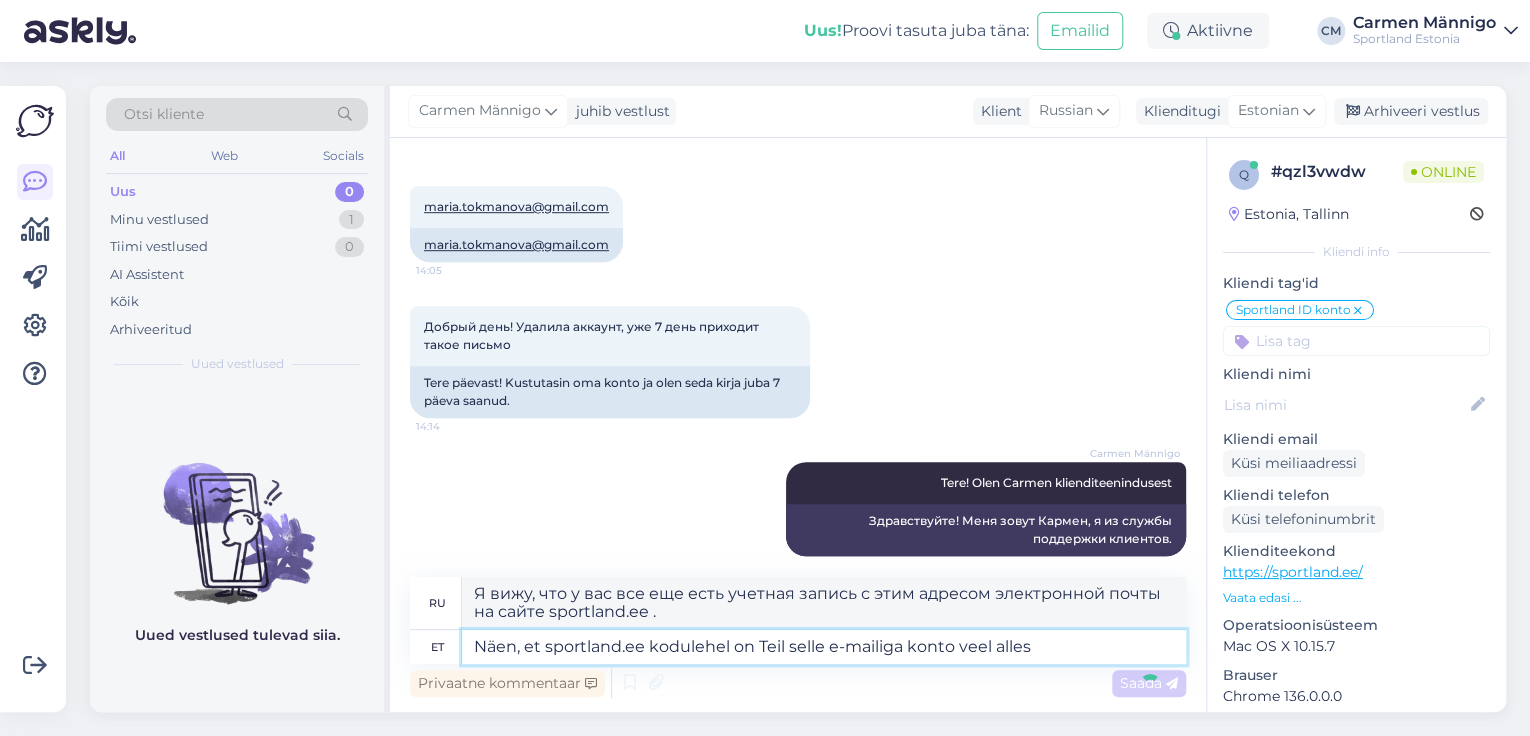 type 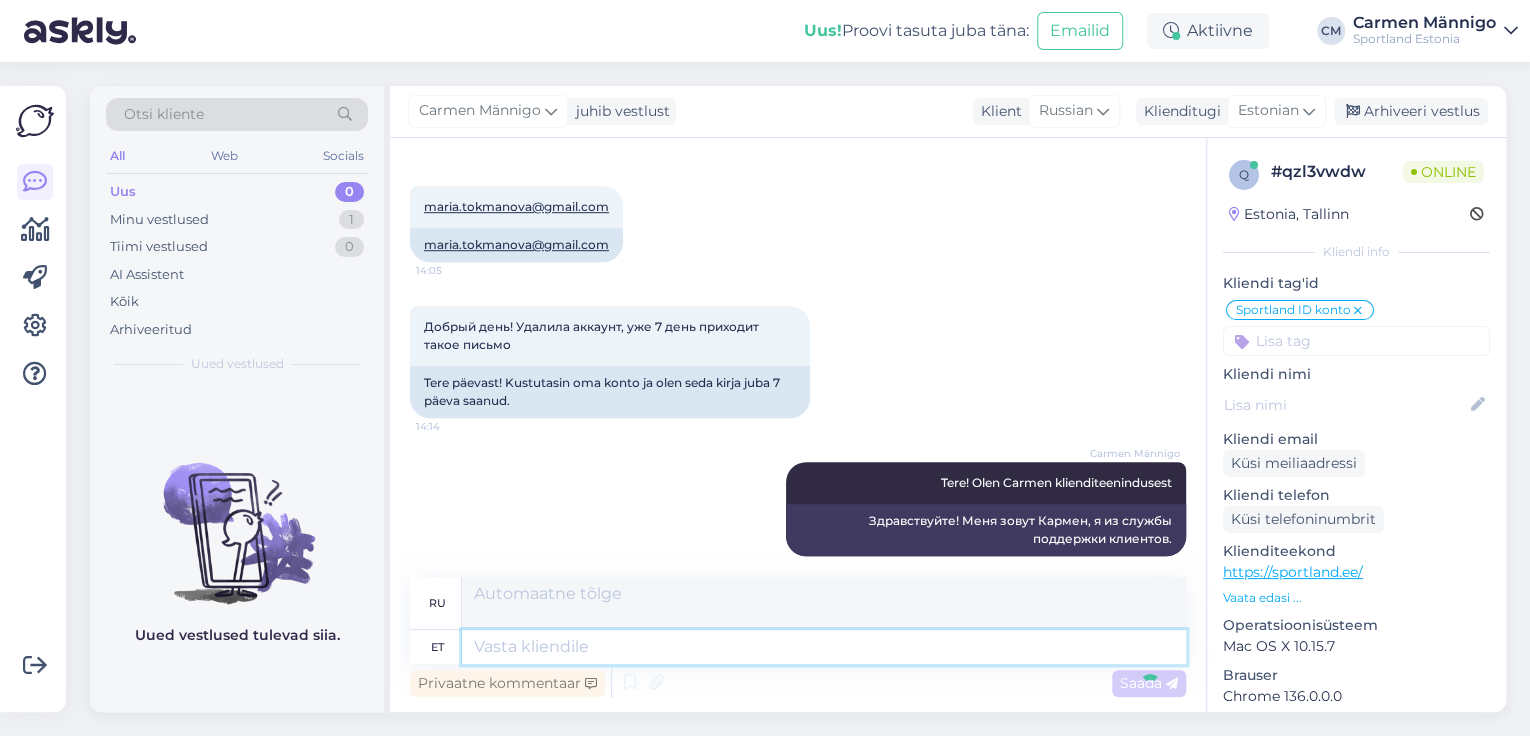 scroll, scrollTop: 792, scrollLeft: 0, axis: vertical 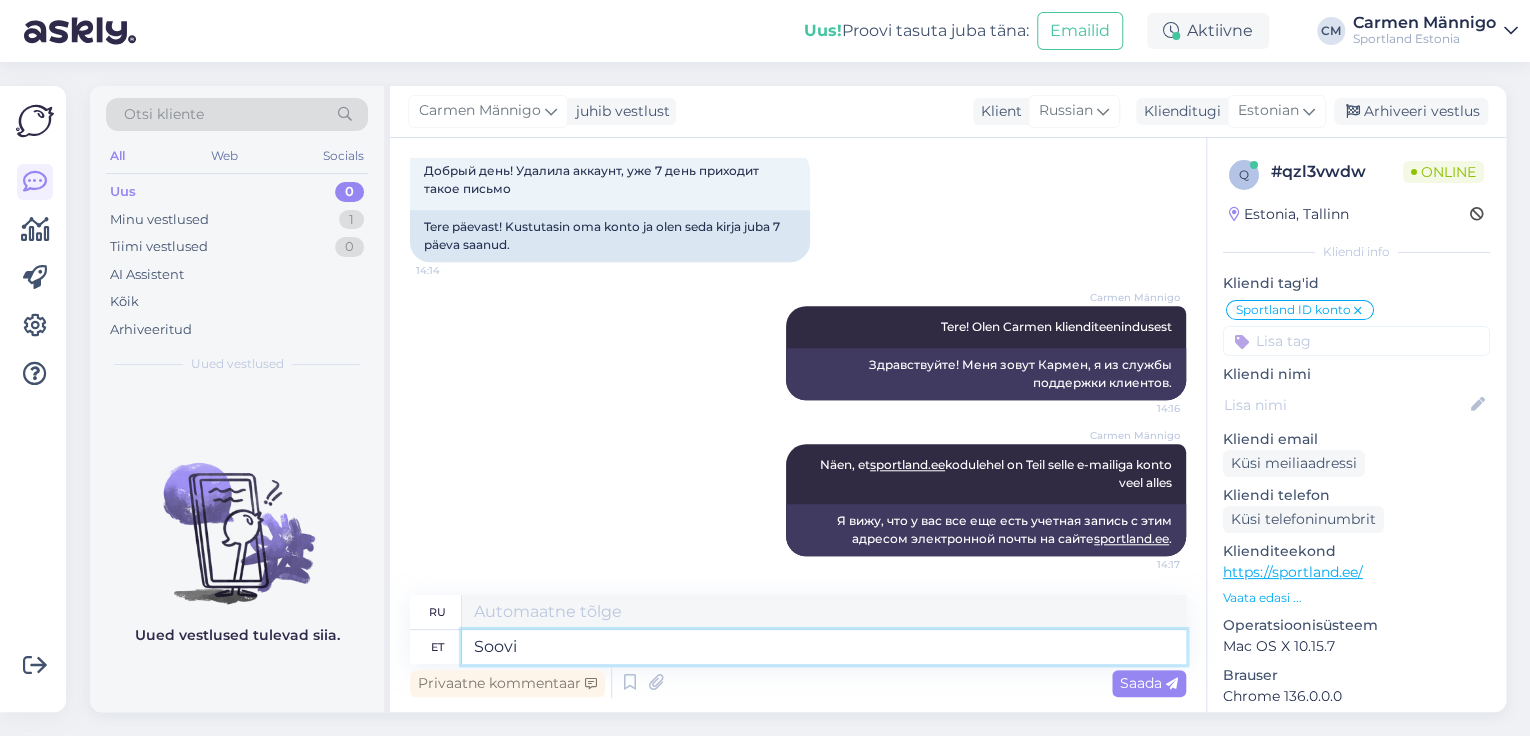 type on "Soovi k" 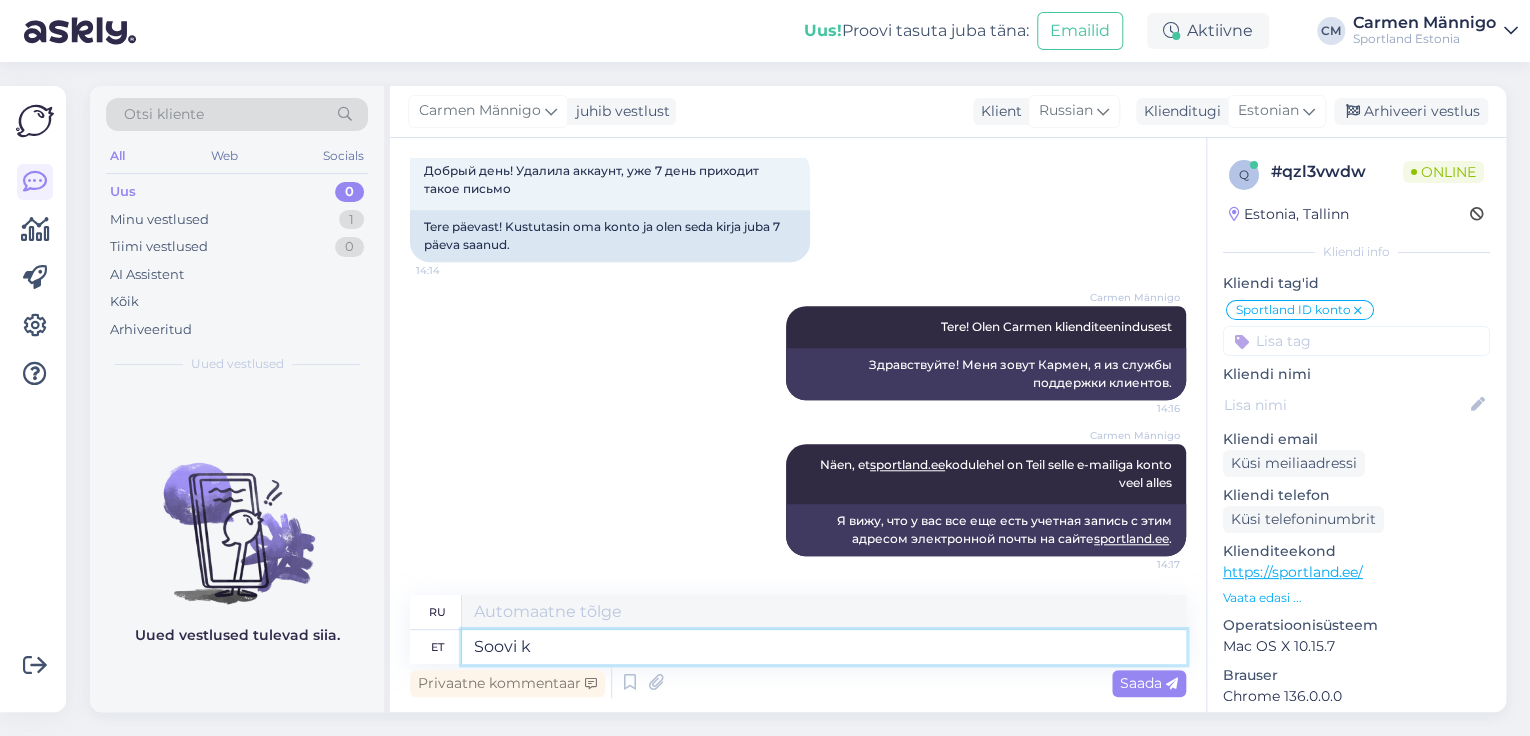 type on "Желание" 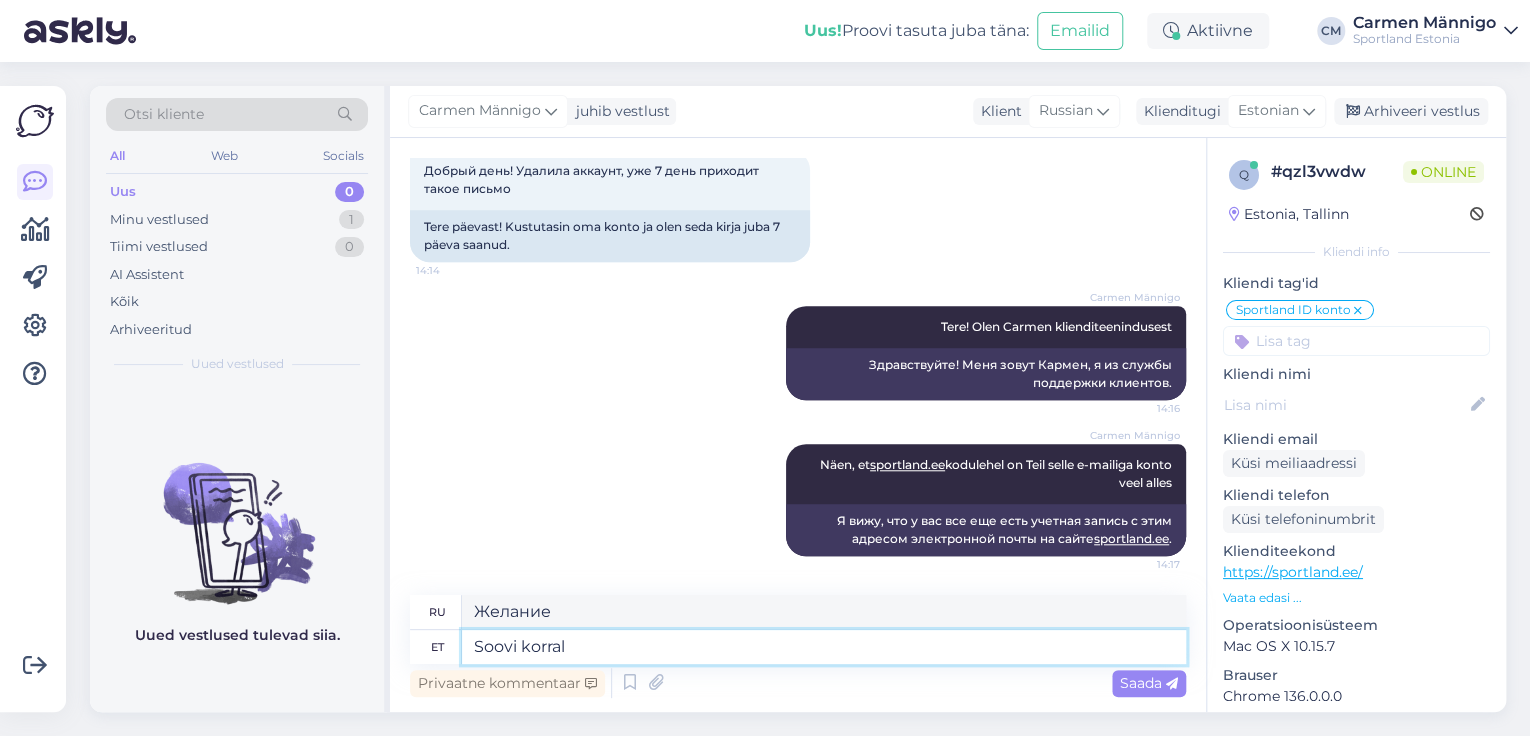 type on "Soovi korral s" 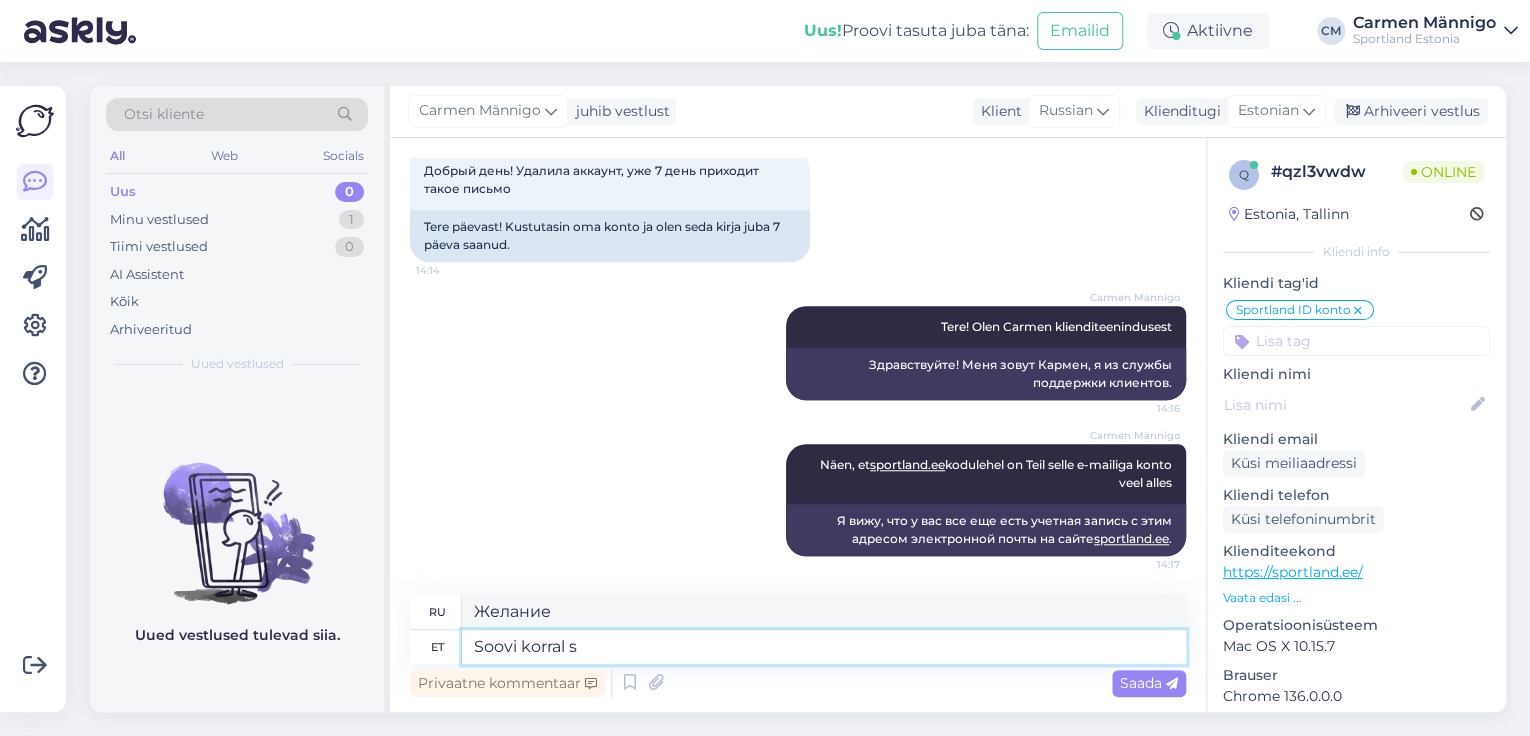 type on "При желании" 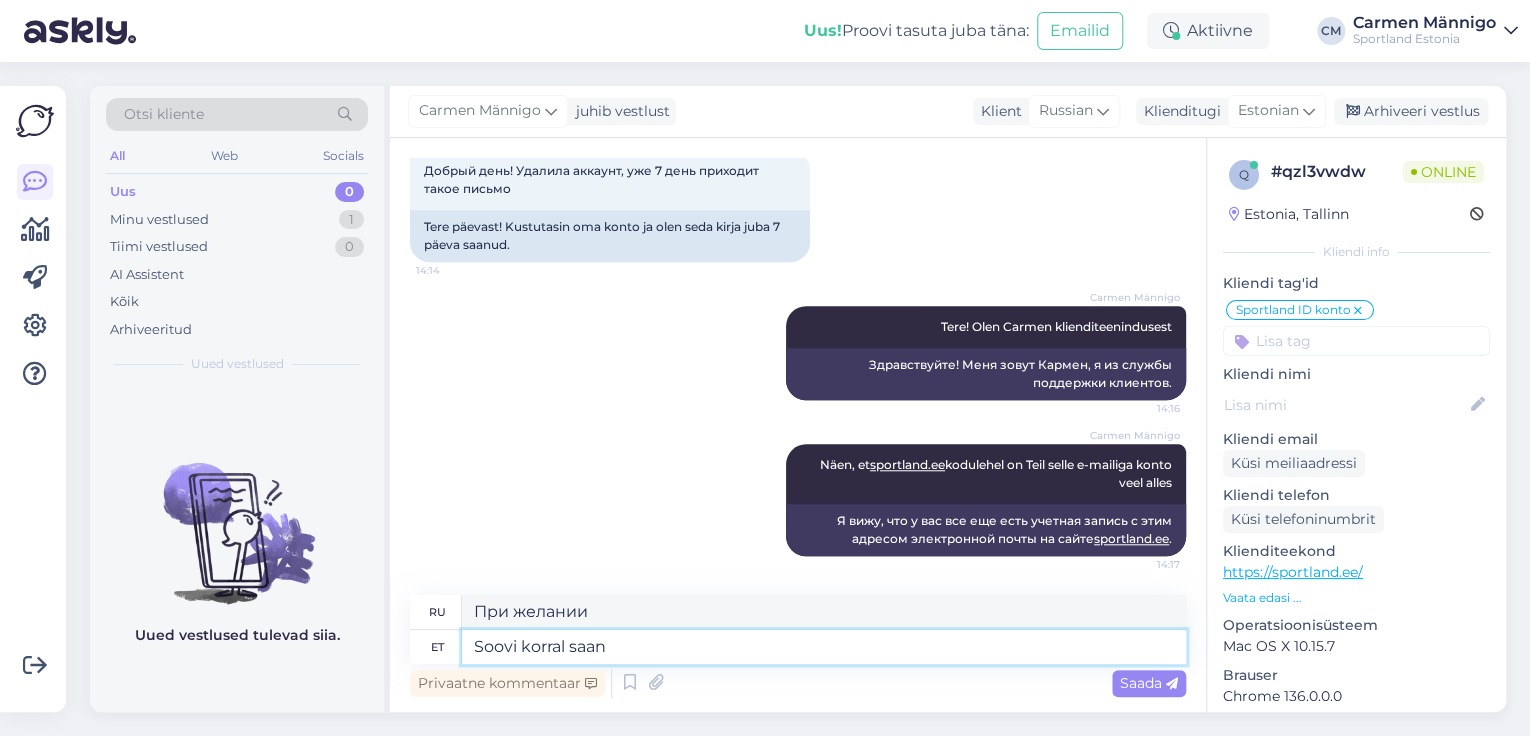type on "Soovi korral saan selle" 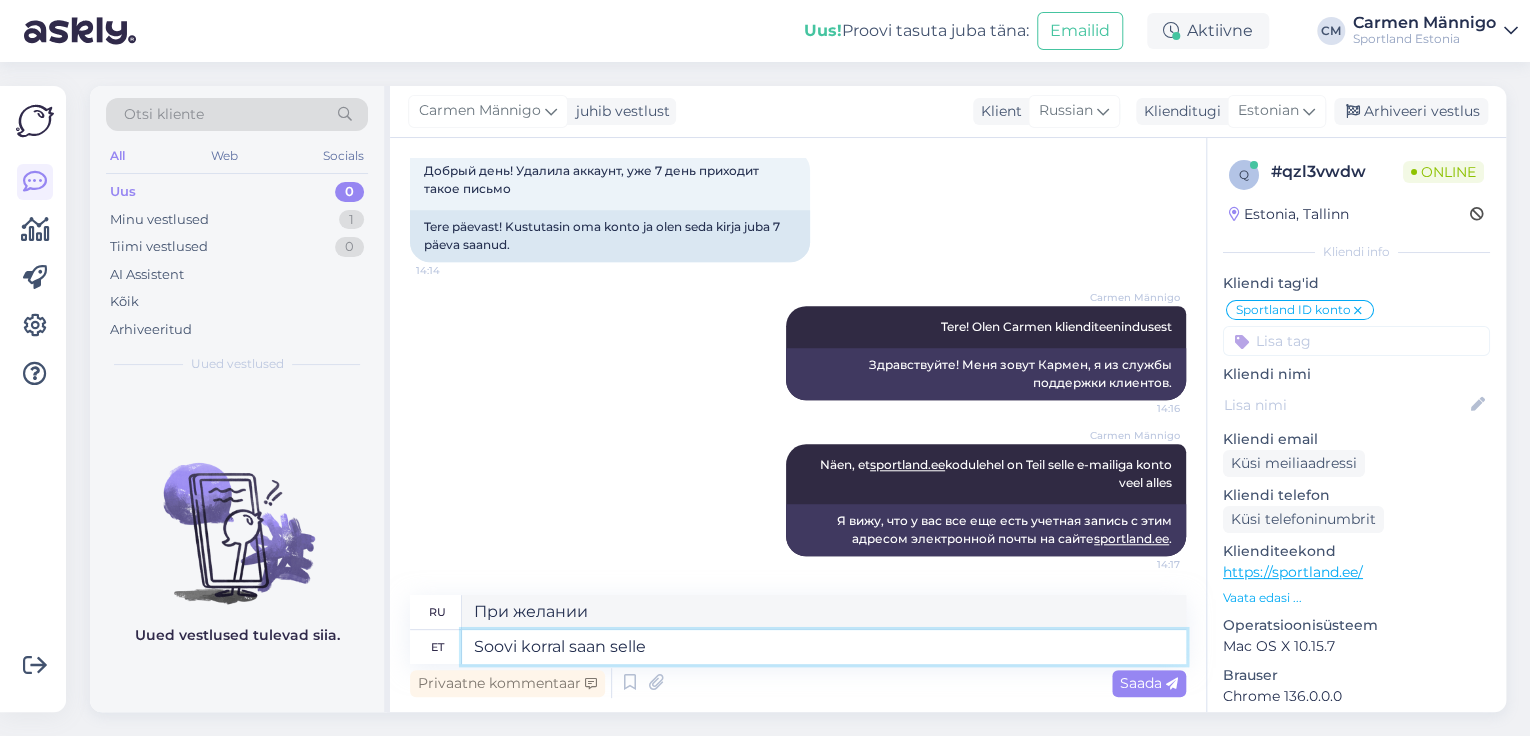 type on "Если хочешь, я могу" 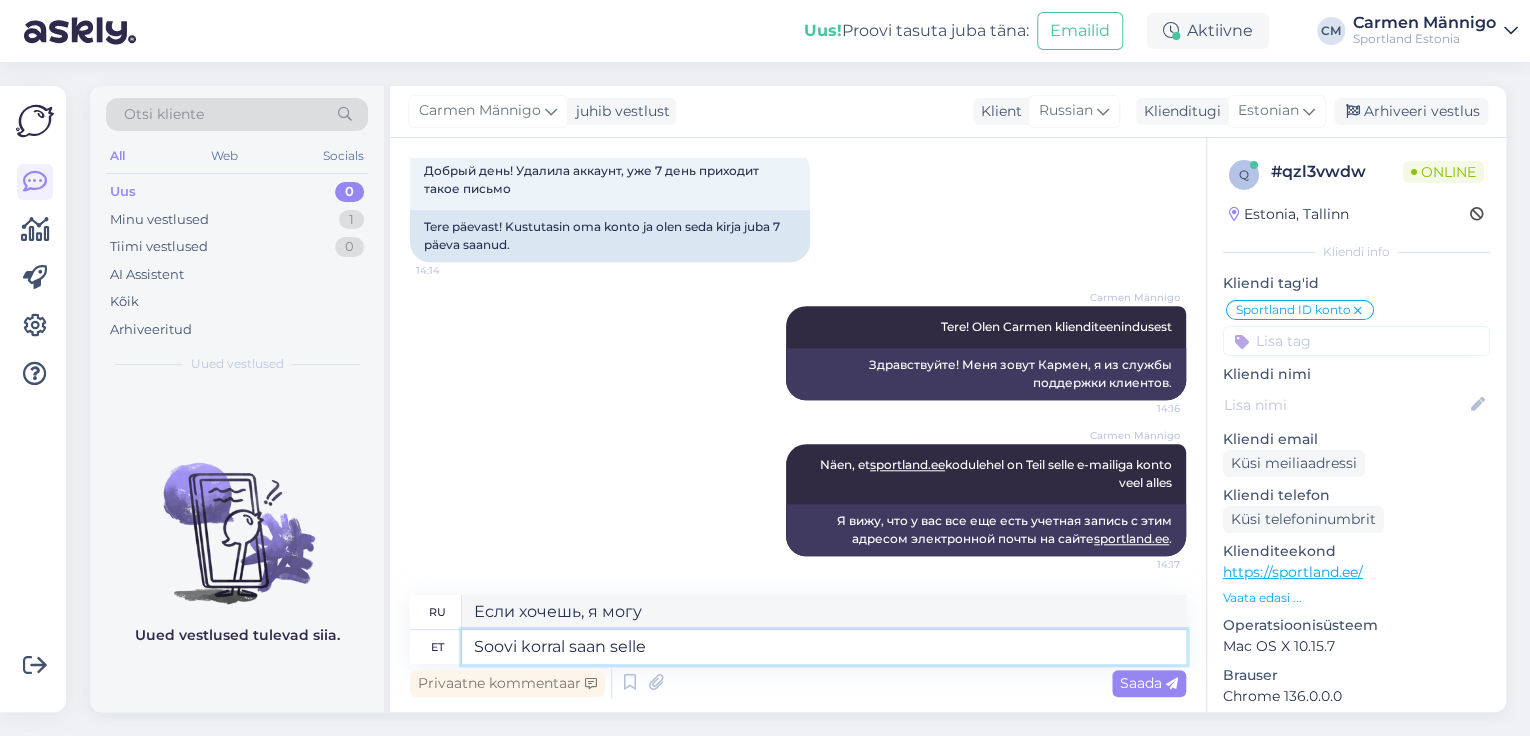type on "Soovi korral saan selle" 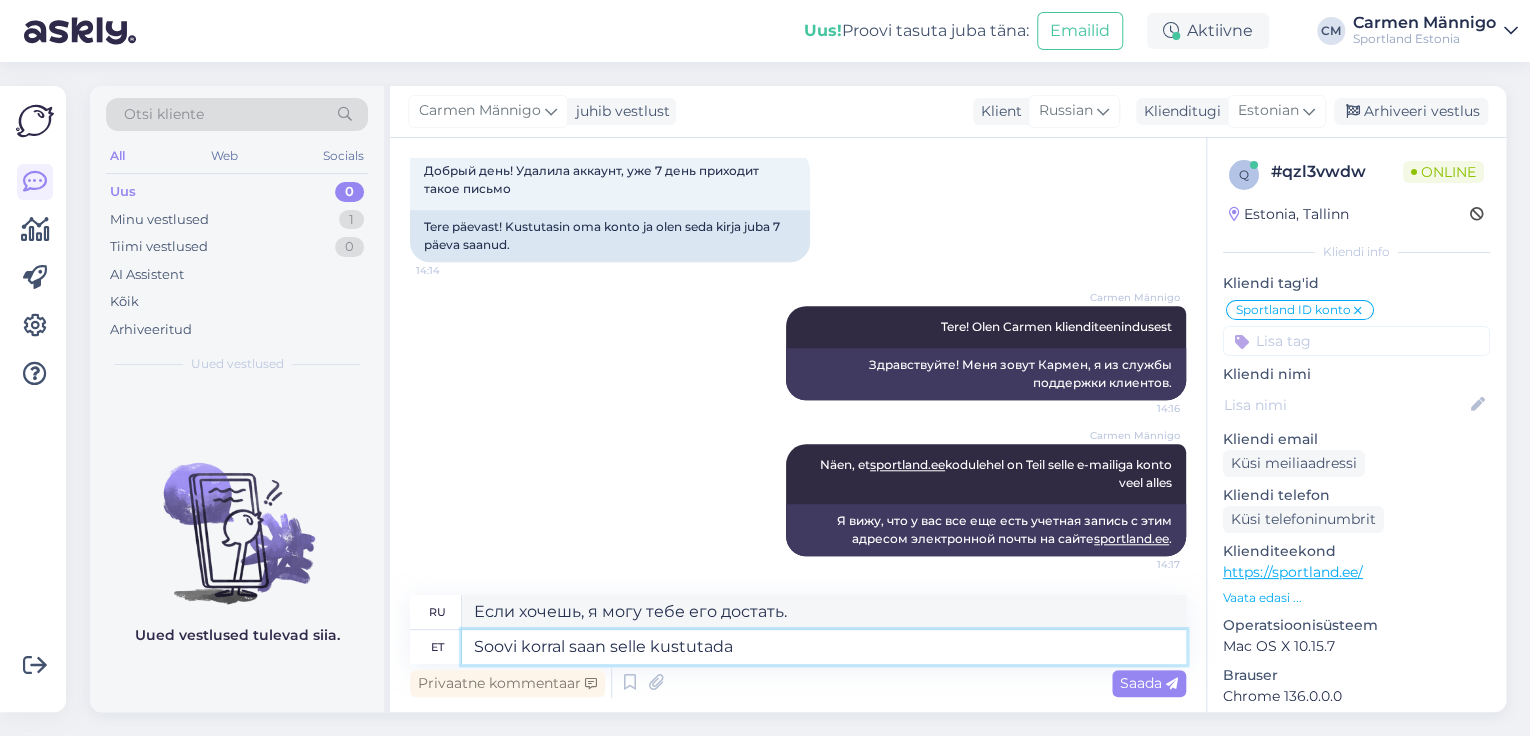 type on "Soovi korral saan selle kustutada." 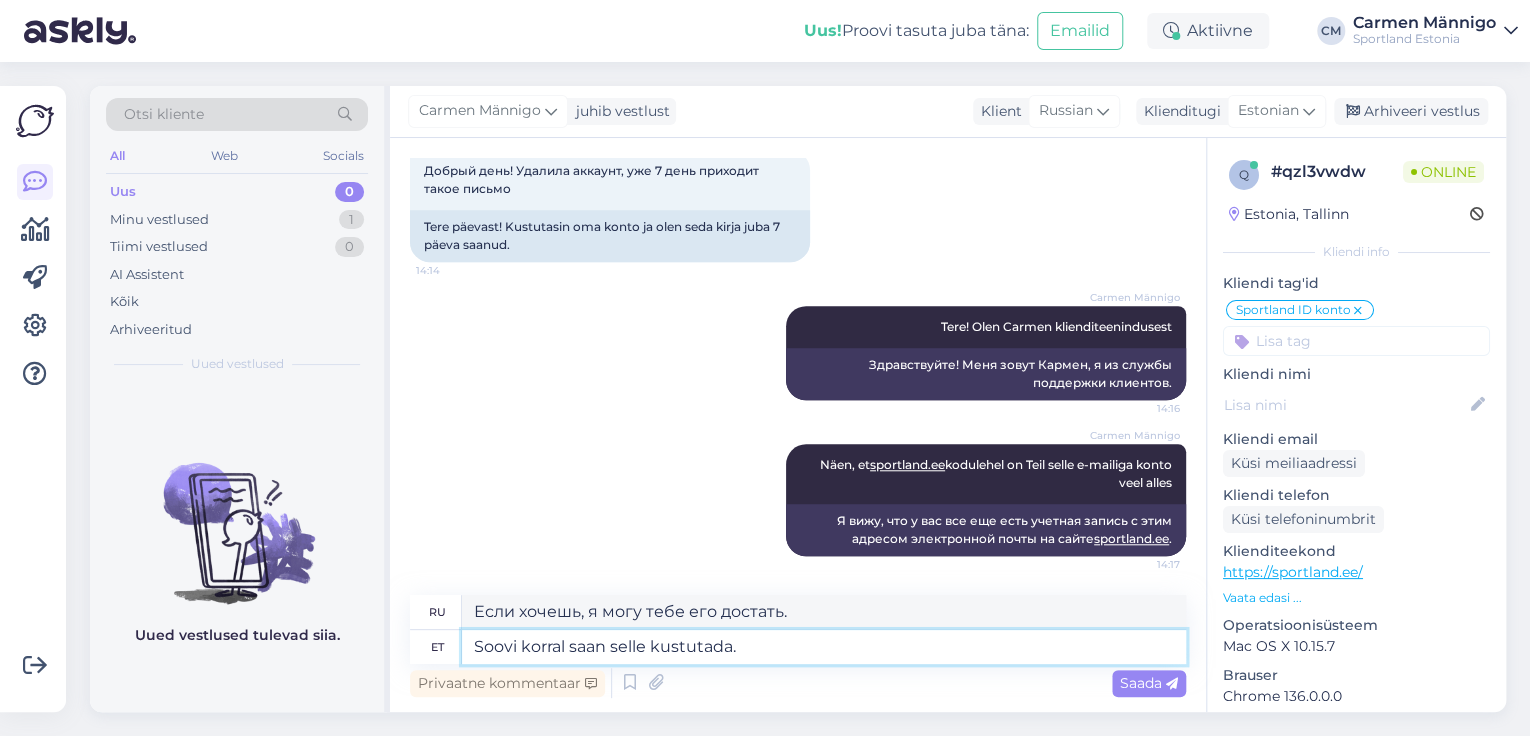 type on "Если хотите, могу удалить." 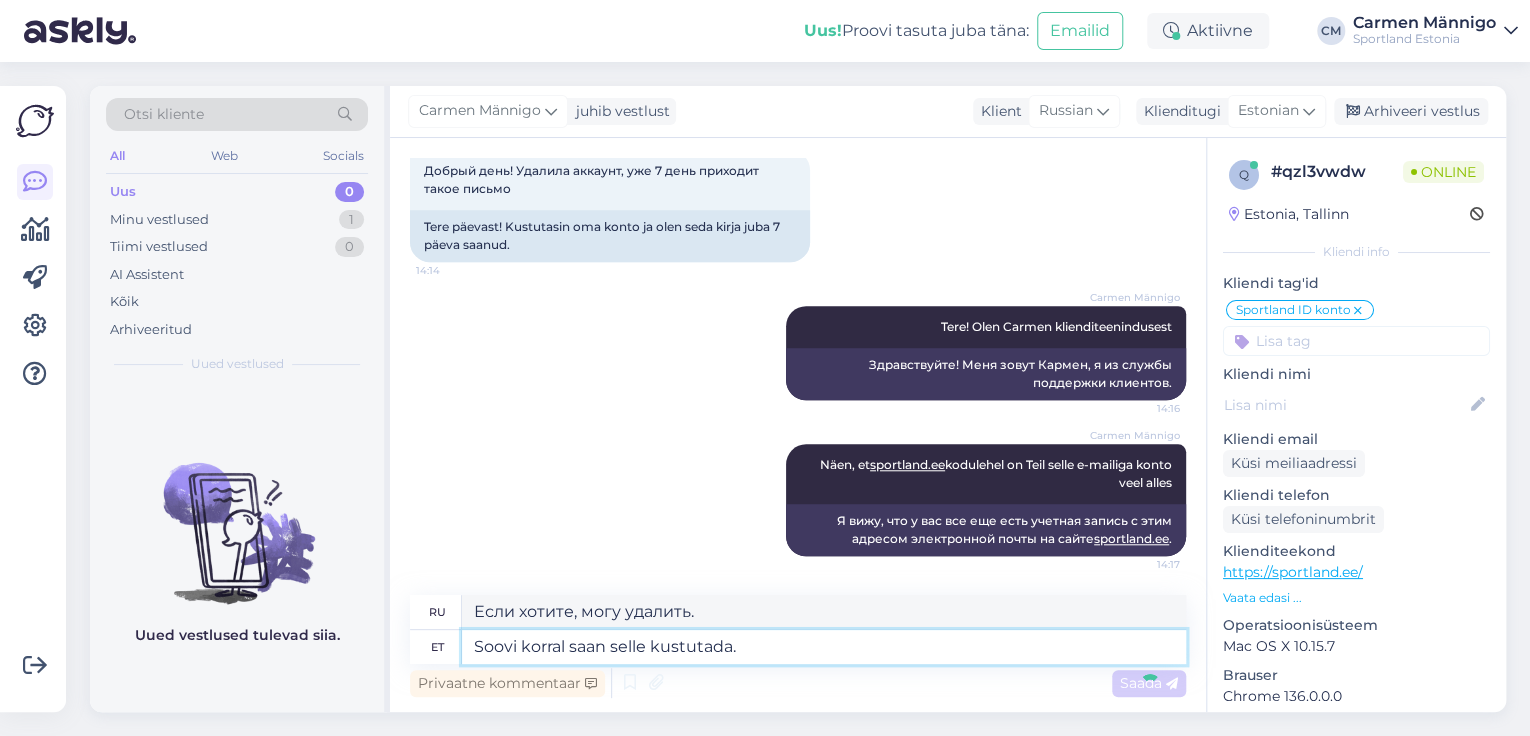 type 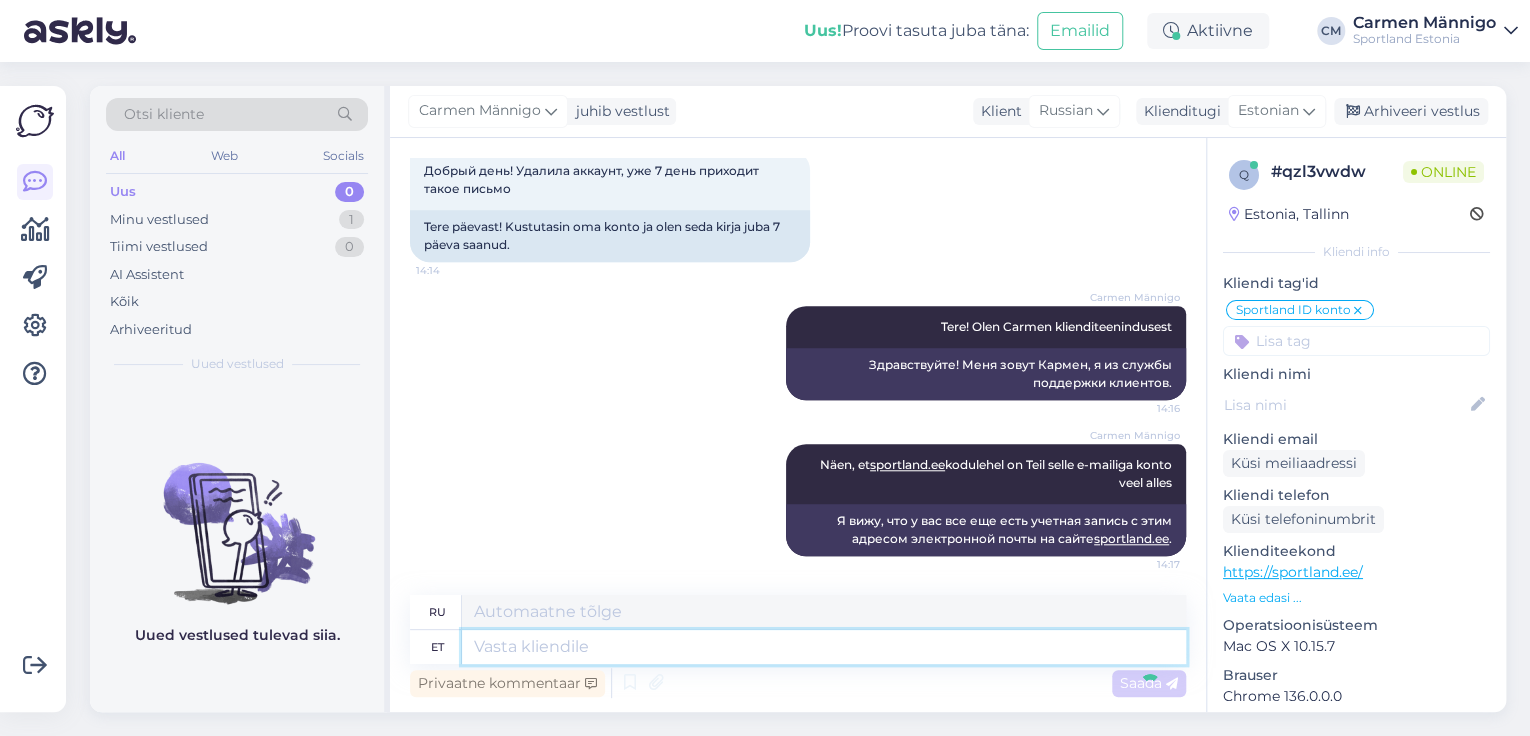 scroll, scrollTop: 912, scrollLeft: 0, axis: vertical 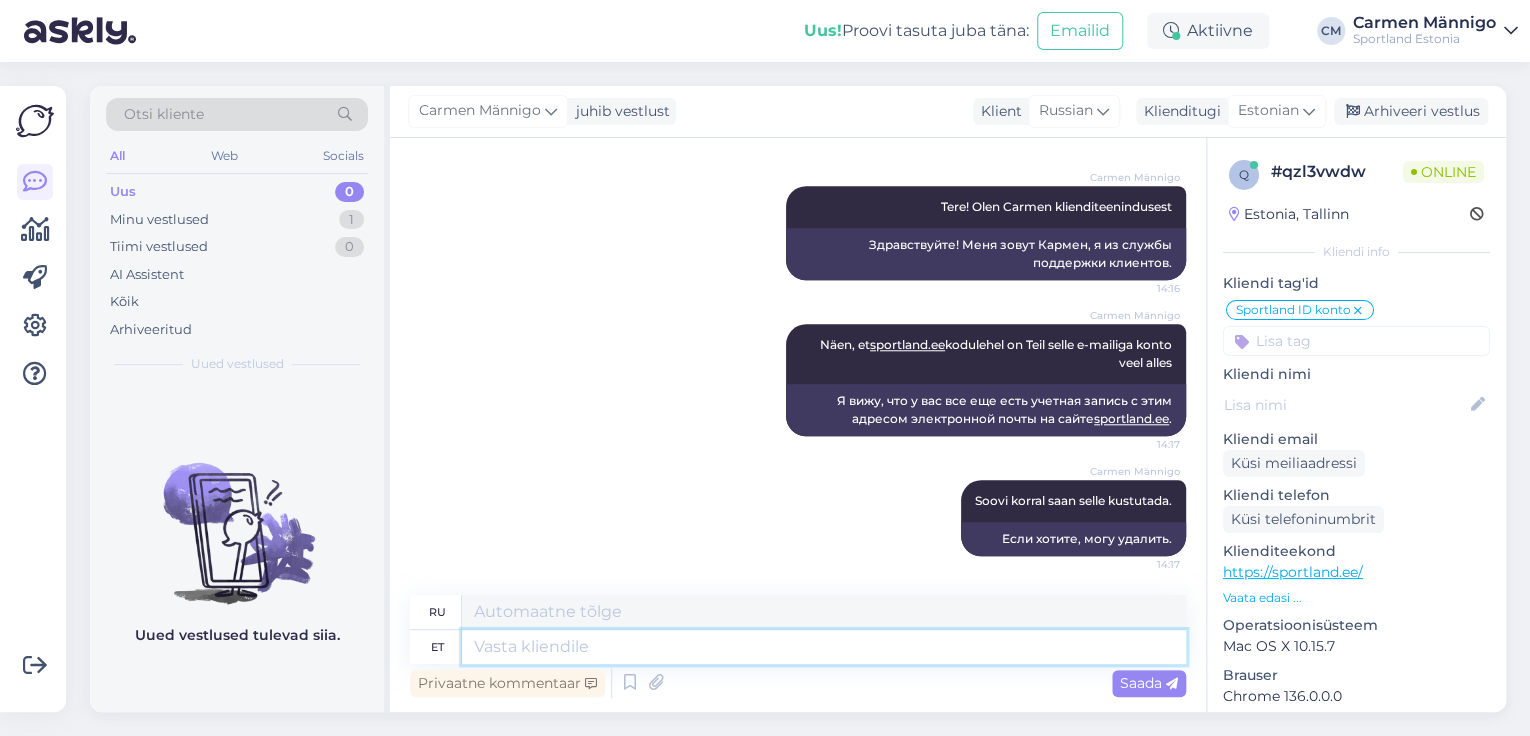 type 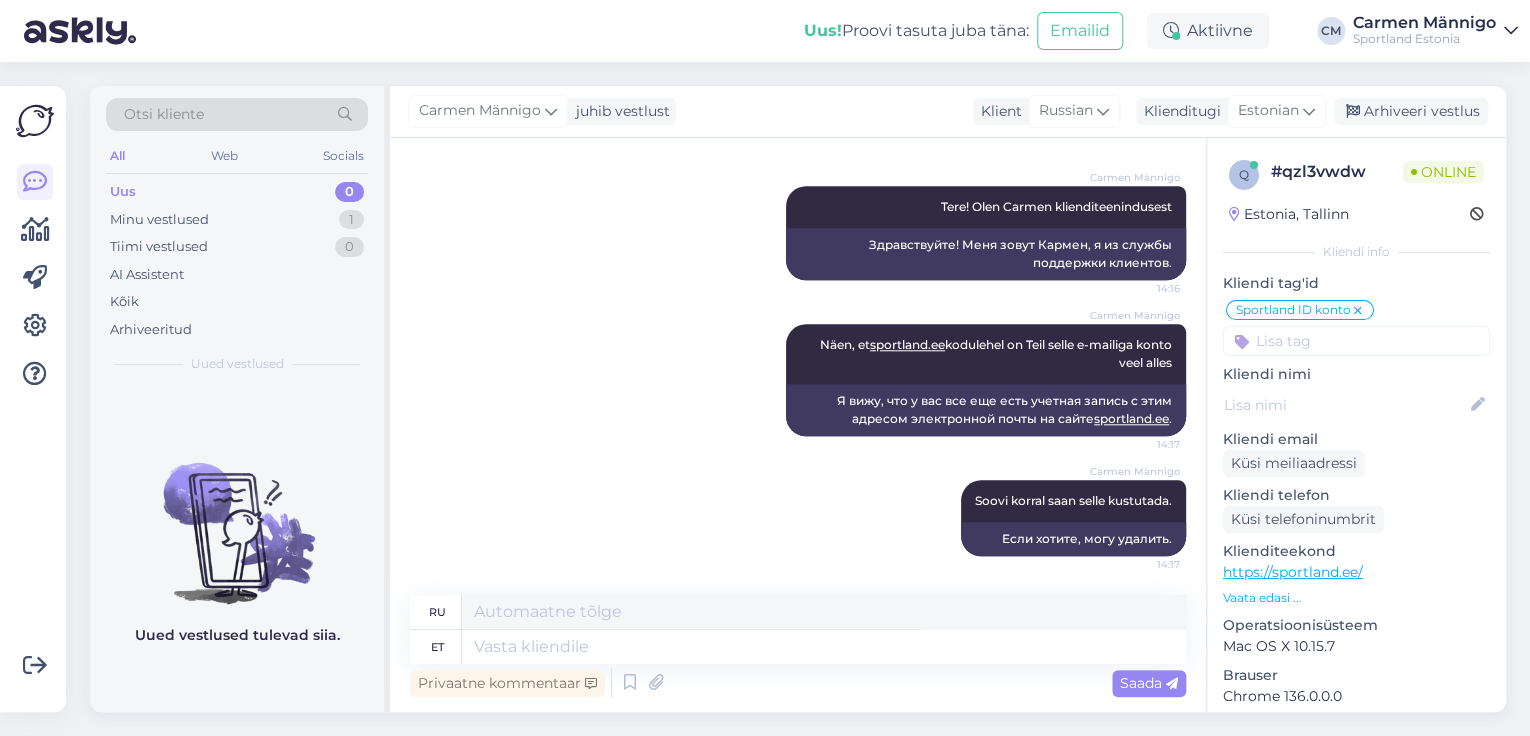 click on "Sportland Estonia" at bounding box center [1424, 39] 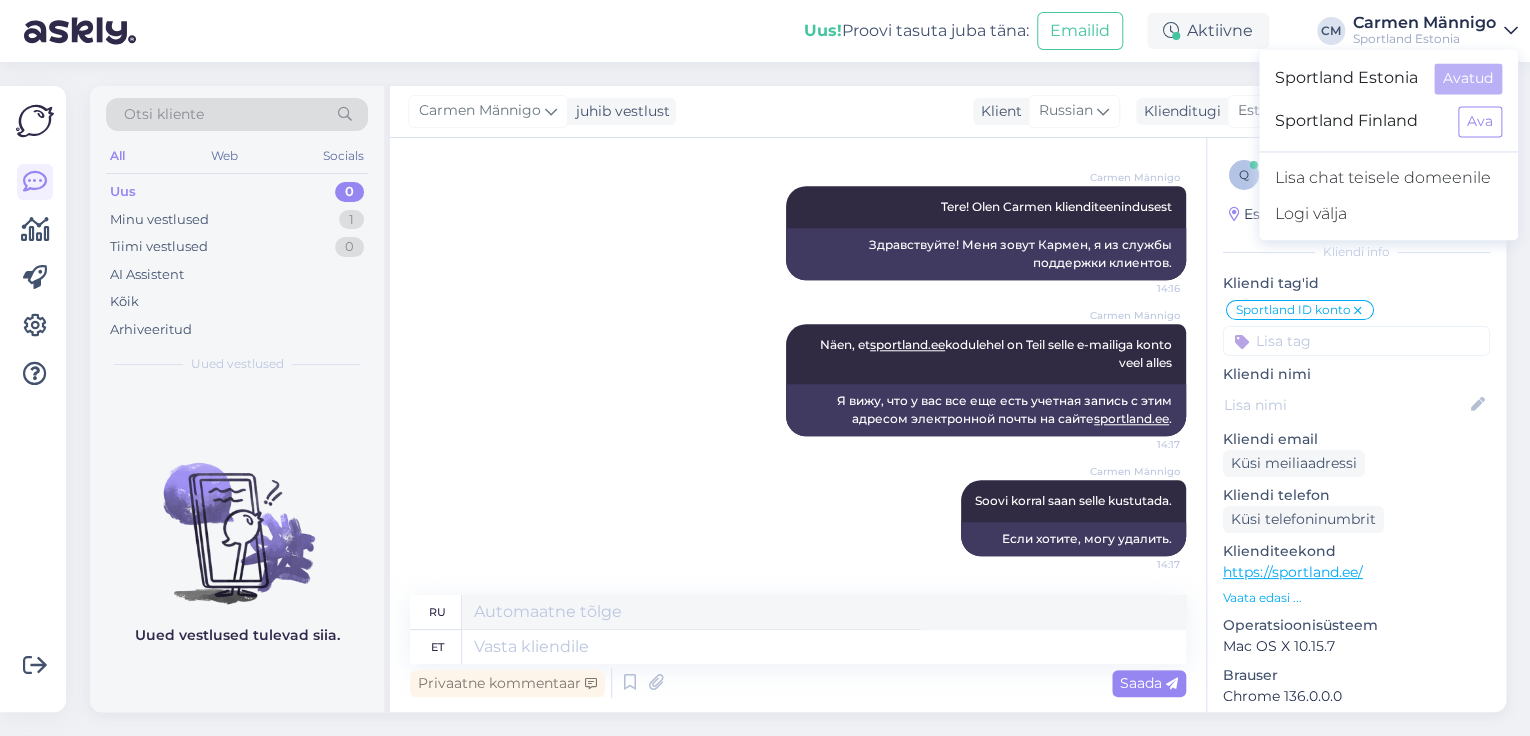 click on "[NAME] [LAST] Näen, et  sportland.ee  kodulehel on Teil selle e-mailiga konto veel alles 14:17  Я вижу, что у вас все еще есть учетная запись с этим адресом электронной почты на сайте  sportland.ee  ." at bounding box center [798, 380] 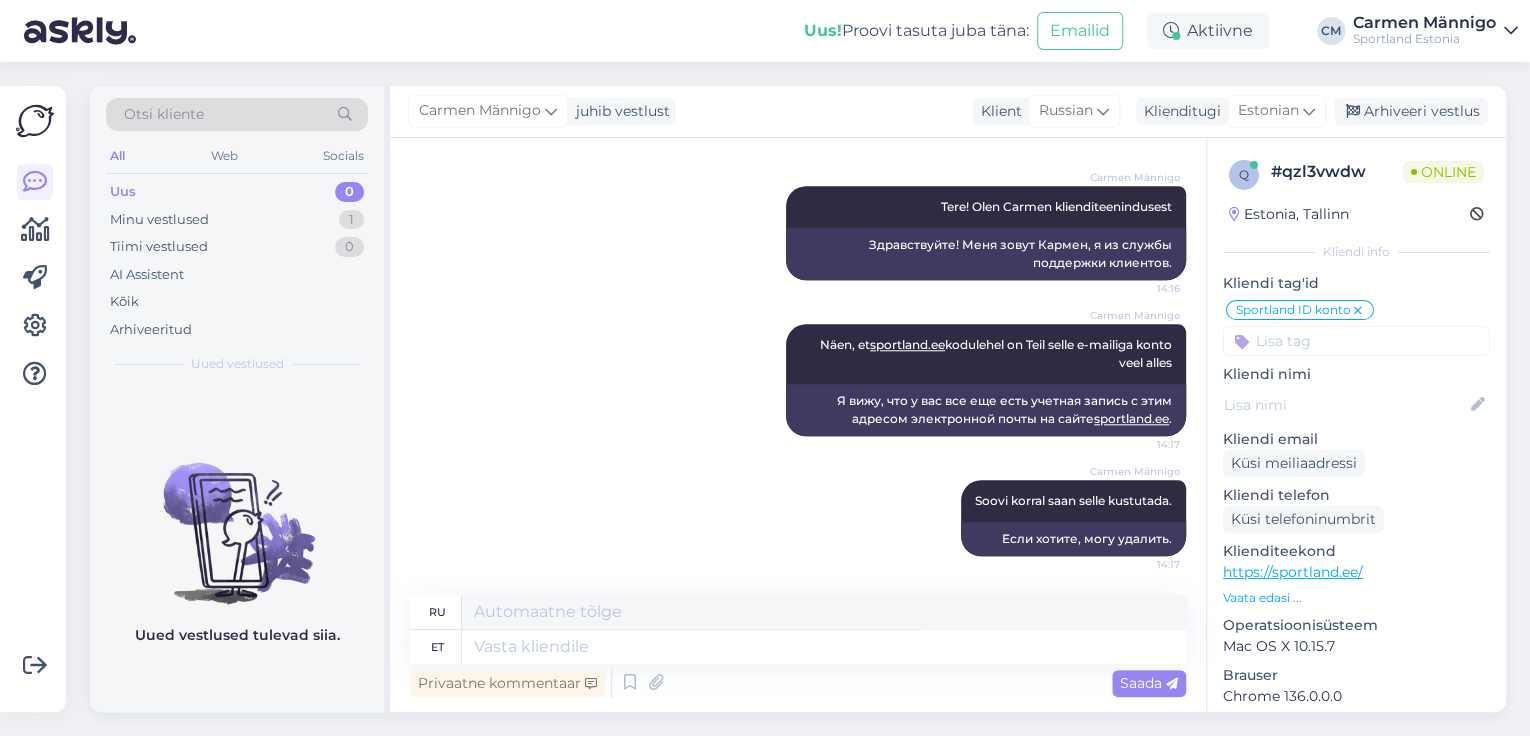 scroll, scrollTop: 912, scrollLeft: 0, axis: vertical 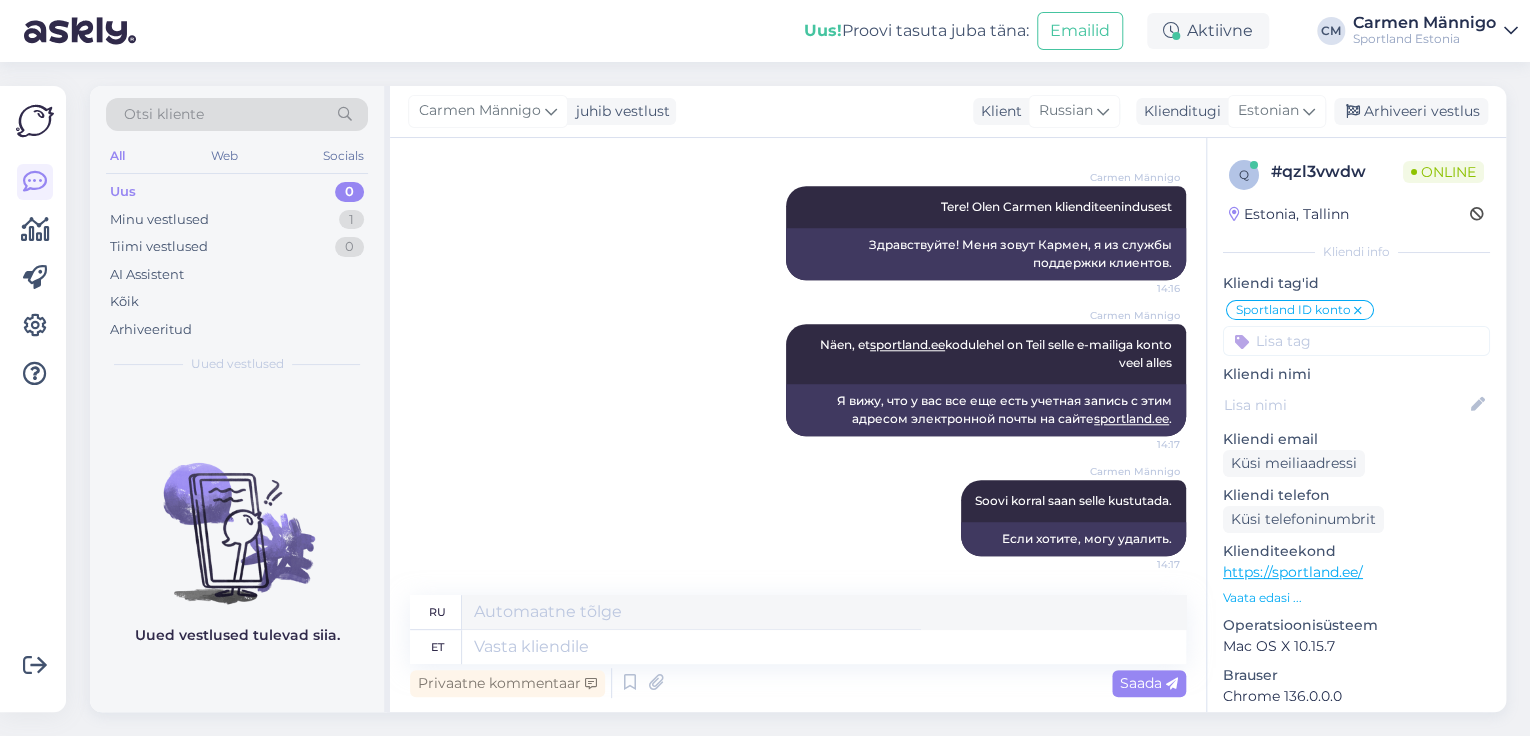 click at bounding box center (1356, 341) 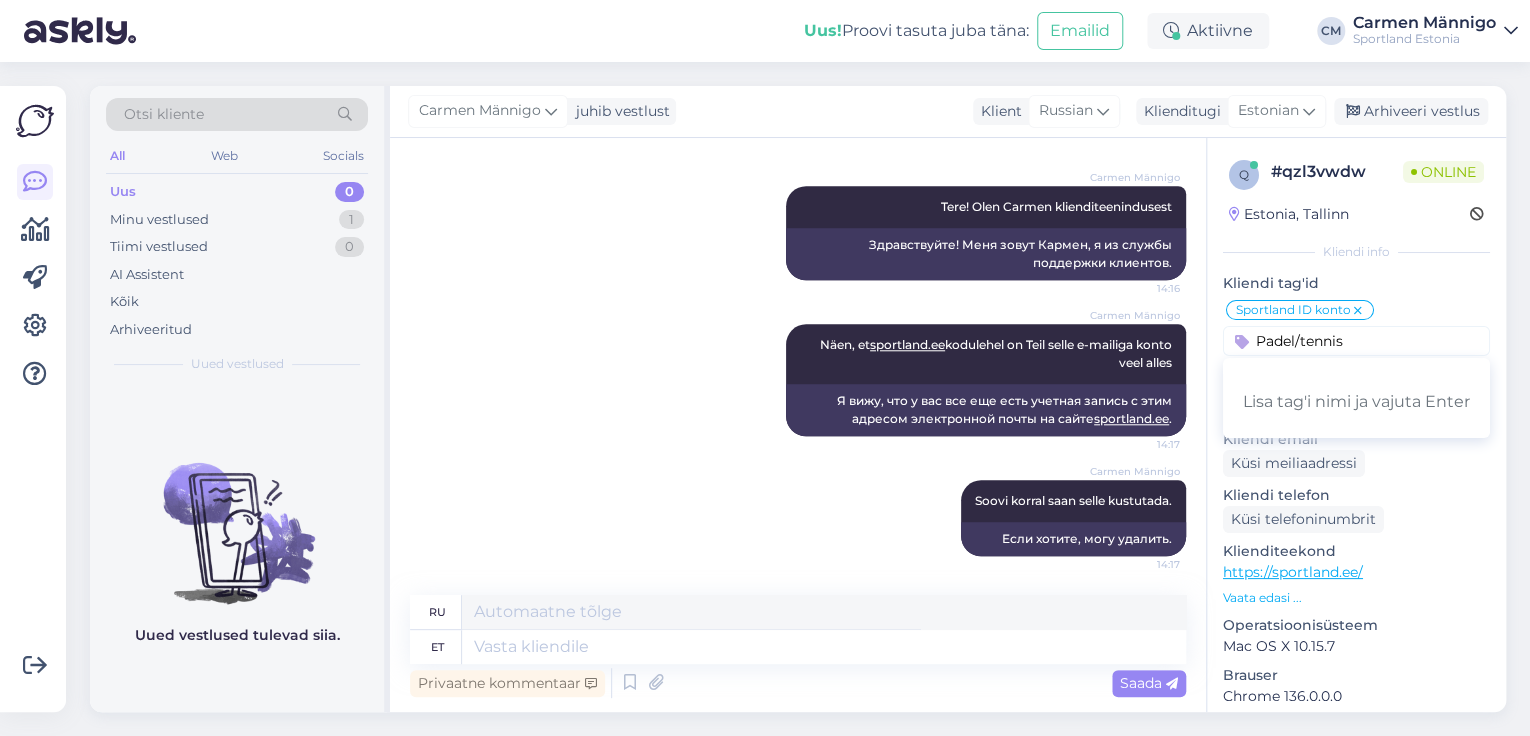 click on "Padel/tennis" at bounding box center [1356, 341] 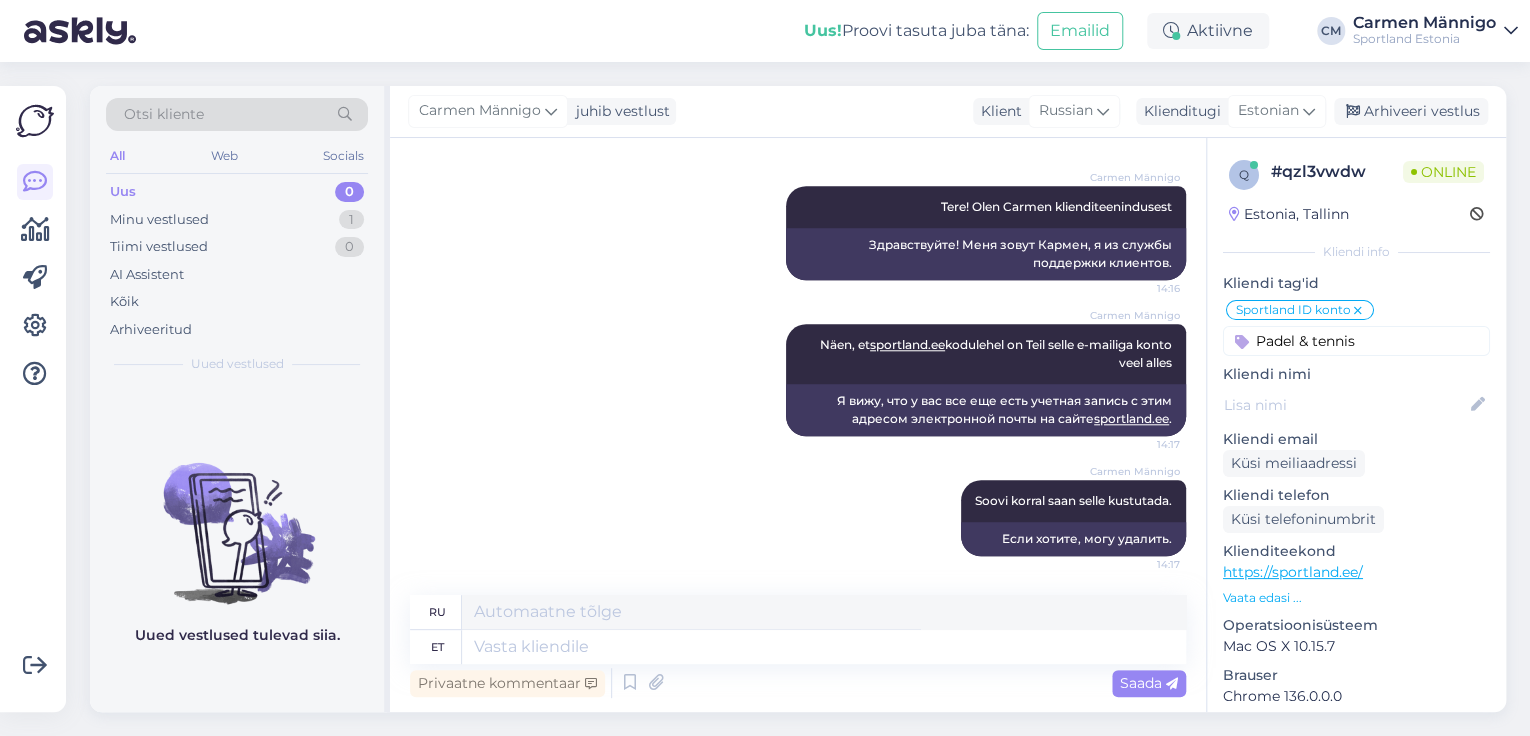 type on "Padel&tennis" 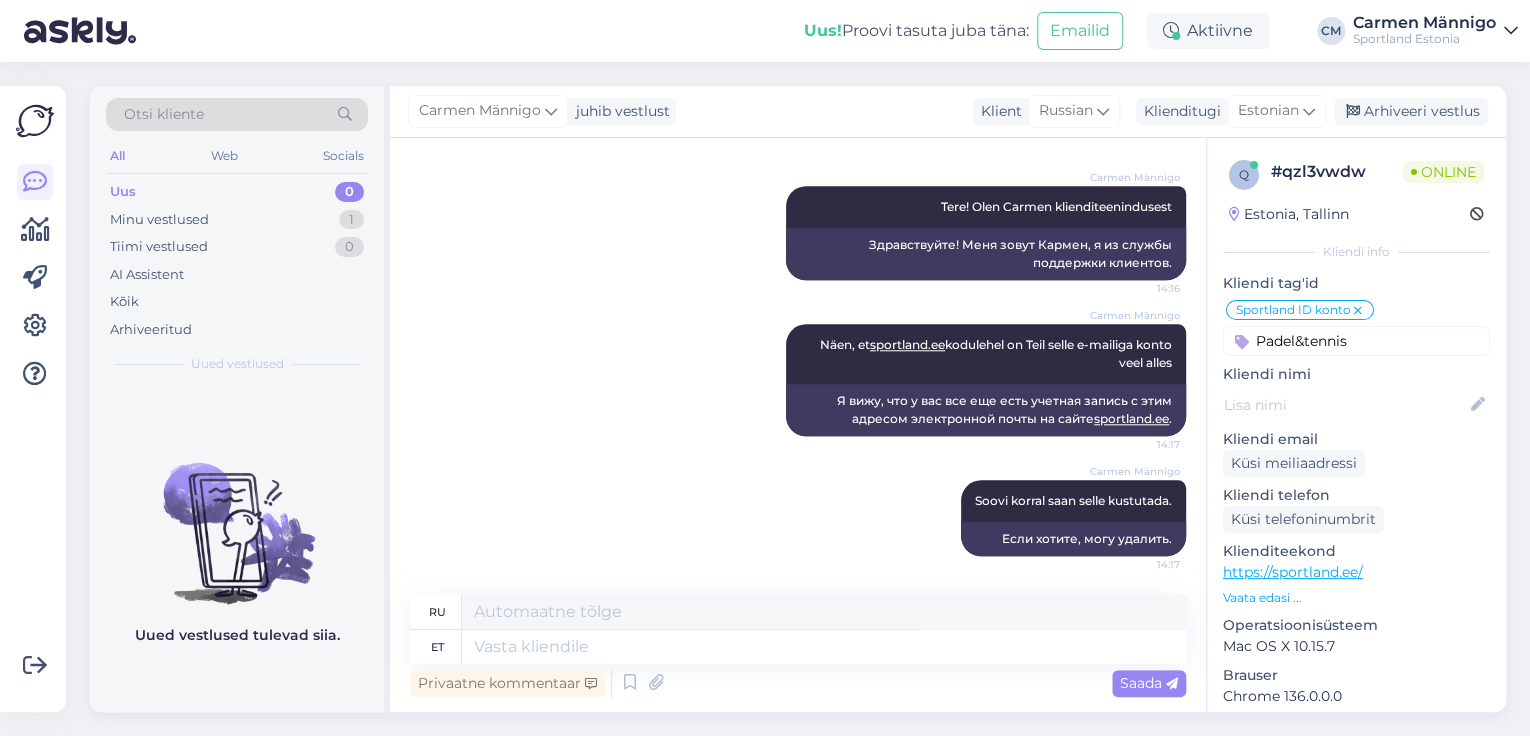 click on "Padel&tennis" at bounding box center [1356, 341] 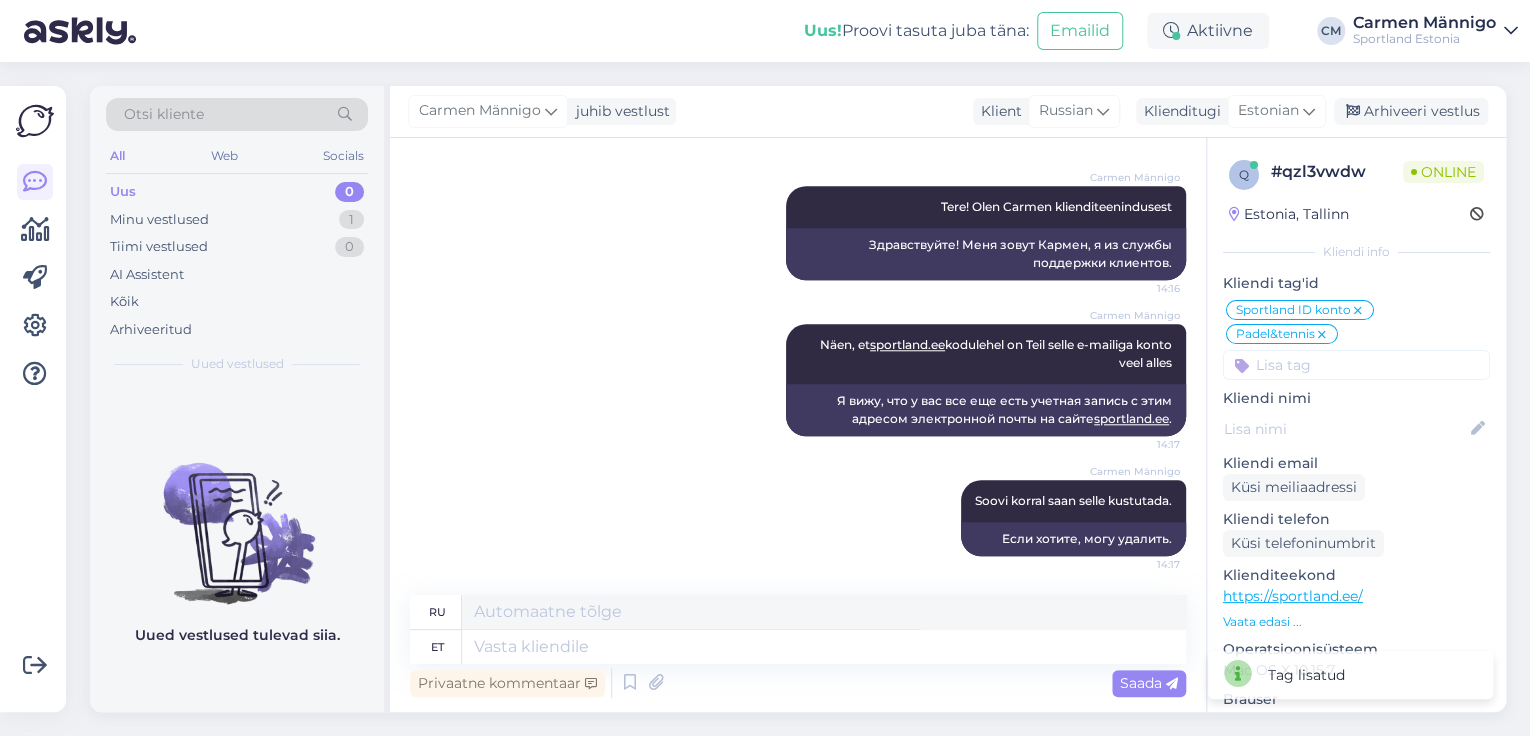 click at bounding box center (1322, 335) 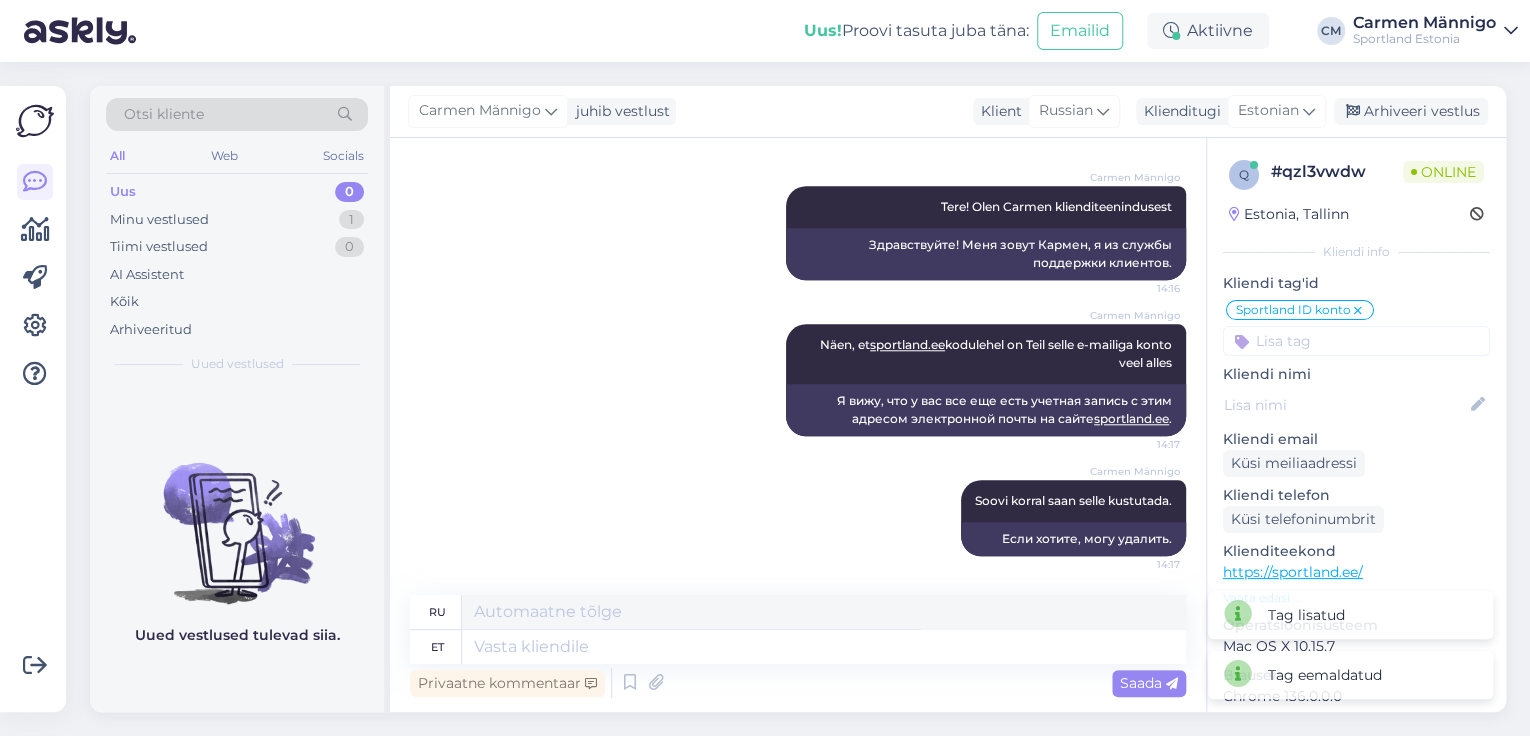 click at bounding box center [1356, 341] 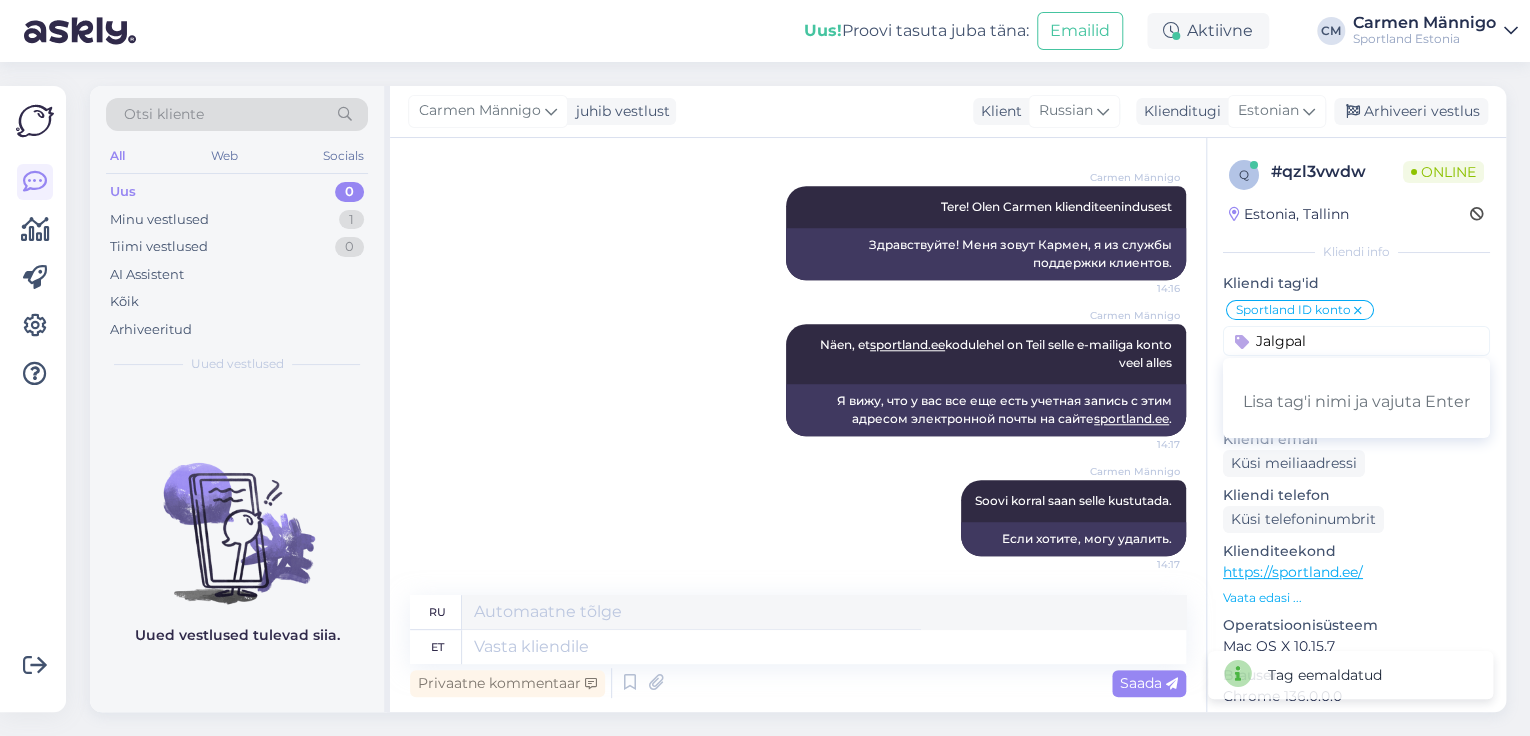 type on "Jalgpall" 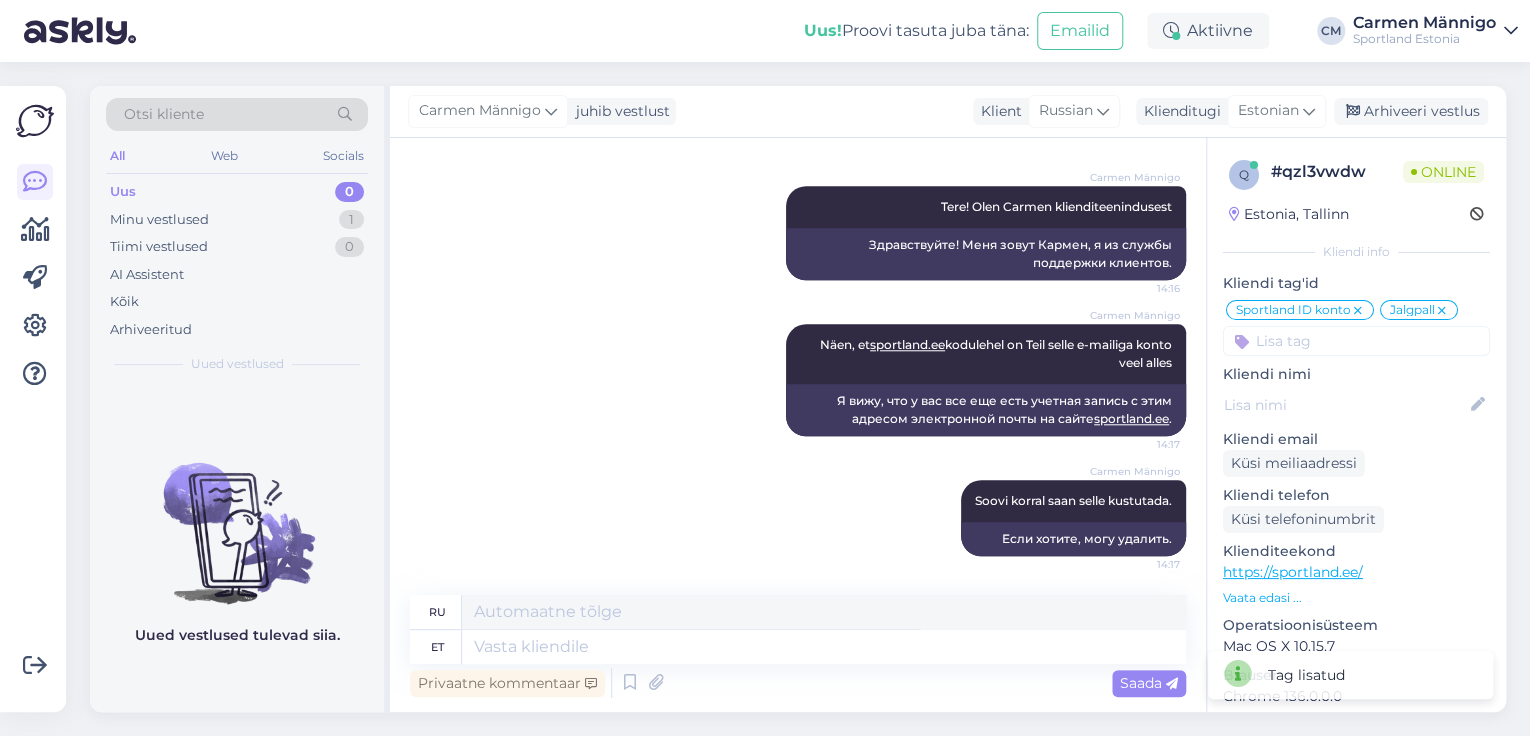 click at bounding box center [1442, 311] 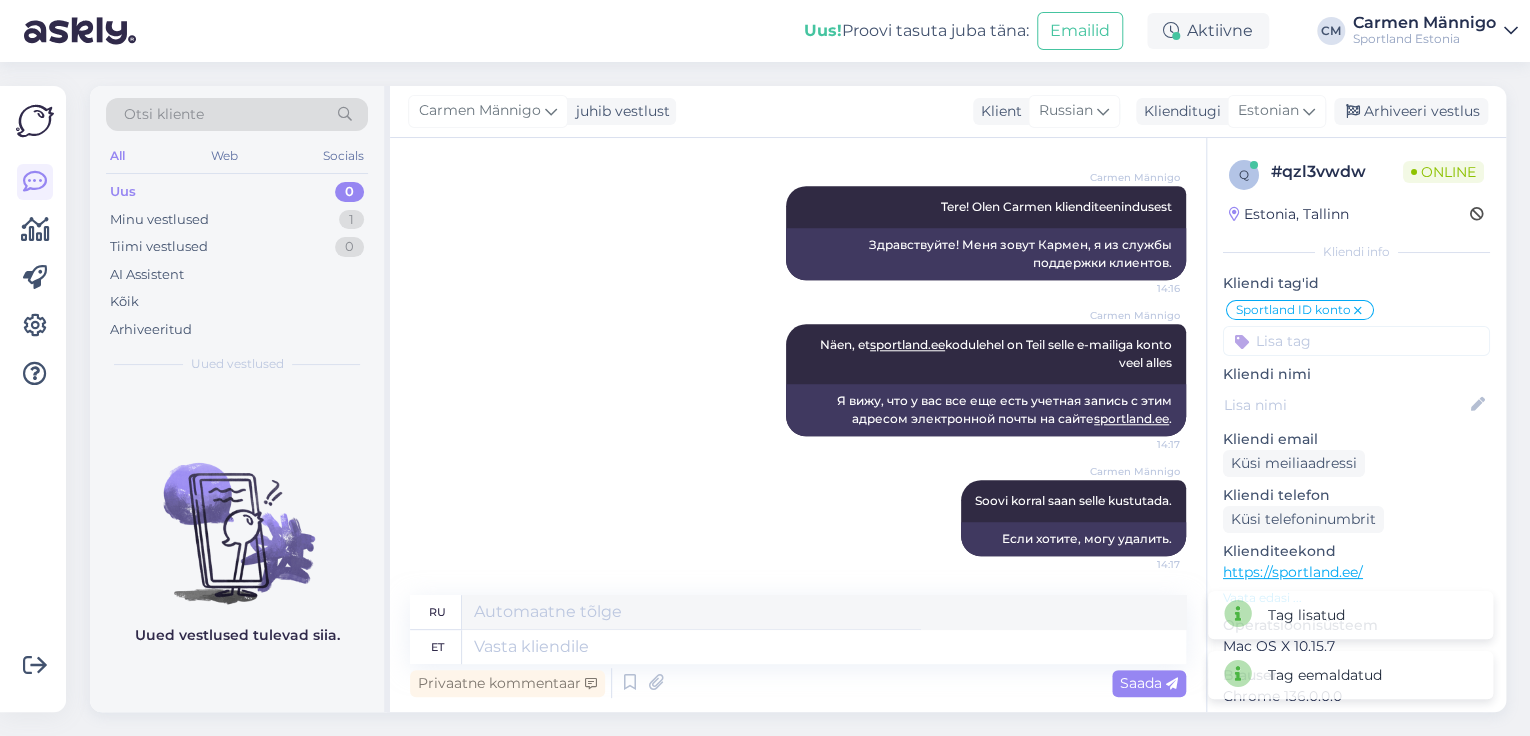 click on "Sportland ID konto Jalgpall Padel&tennis Toote saatmine kaupluste vahel Tellimuse probleemid chat ilma sõnumita Toote soovitus Kaupade liigutamine Arvemüük Kaupluste lahtiolekuajad Petuskeemid Tel. nr muutmine Lattu lisandumine (toode) Toote üldinfo Tagastamine (kauplus) Tagastamine (e-pood) Sportland ID konto Hooldus kinkekaart (e-poes) Kinkekaardi pikendamine Defektiga toode E-maili muutmine Kaebus kaupluse kohta Probleem tellimuse esitamisega Tagasiside ( tehniline) Järelmaksu küsimused E-poe tehniline info Üritused Toodete broneerimine kaupluses Tagasiside (kauplus) Tagasiside (teenindus) Tööle kandideerimine Sponsorlus Spam Toodete suurustele vastavus (suurustetabelid)Võidu lunastamine Lubatud tarne 1-4 tööpäeva ületatud Topelt tehing kassas Hilinenud ekspertiisi vastus Kaupluse praak E-poe praak Kohaletoimetamise aadressi muumine Arve taotlemine GoSport kahjustunud pakendiga toode Toodete vahetamine (kauplus) Toodete vahetamine (e-pood) Soodustused Korduskviitungid Tellimuse tühistamine" at bounding box center [1356, 327] 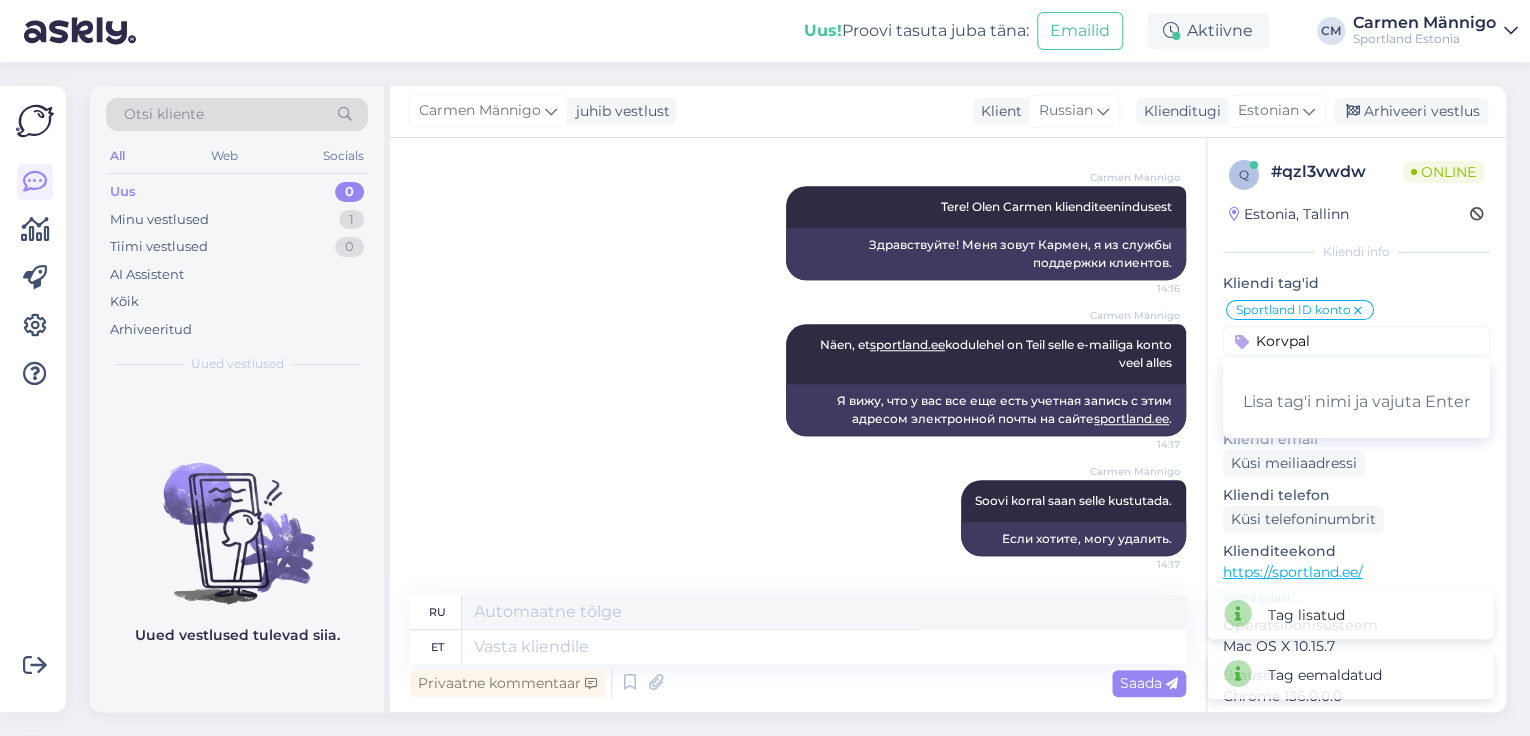 type on "Korvpall" 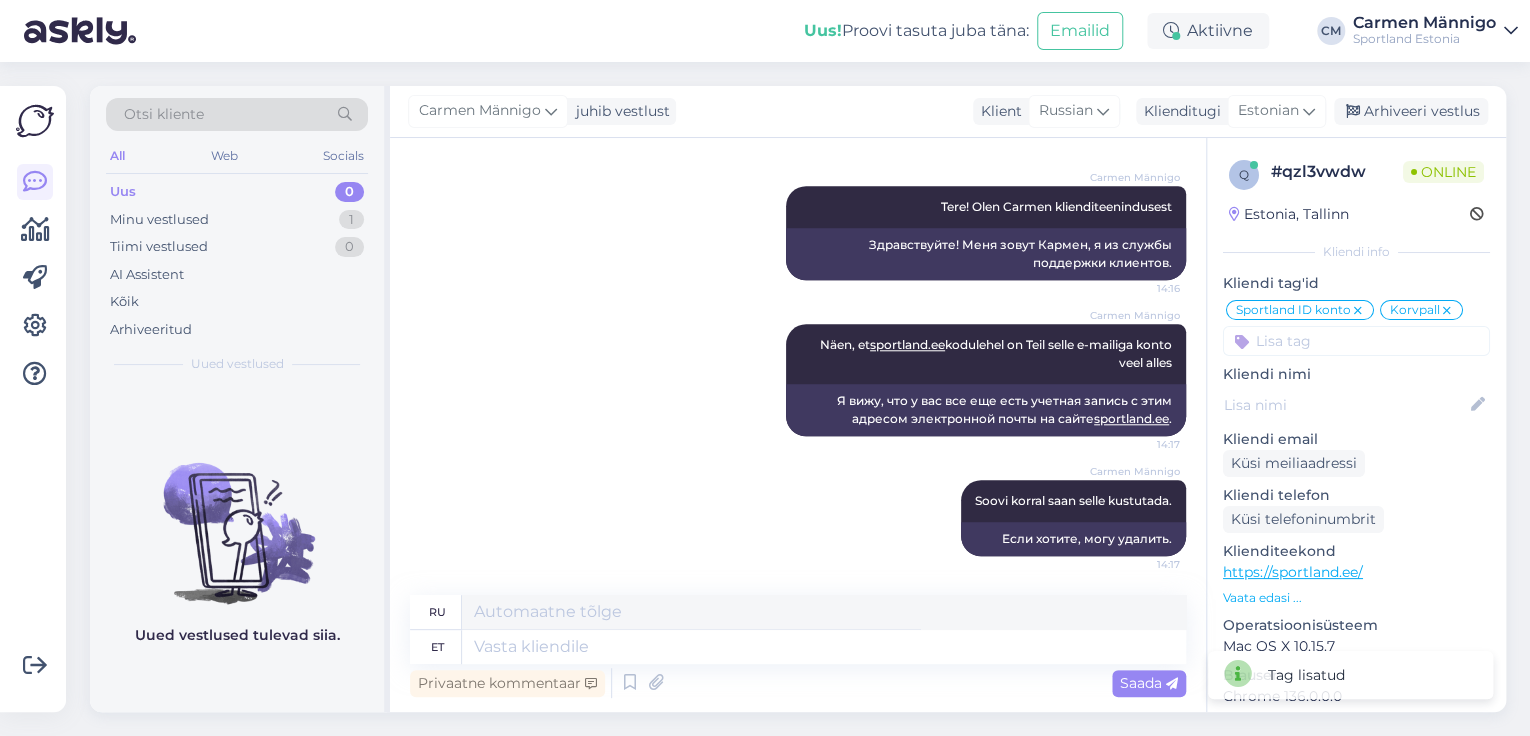 click at bounding box center [1447, 311] 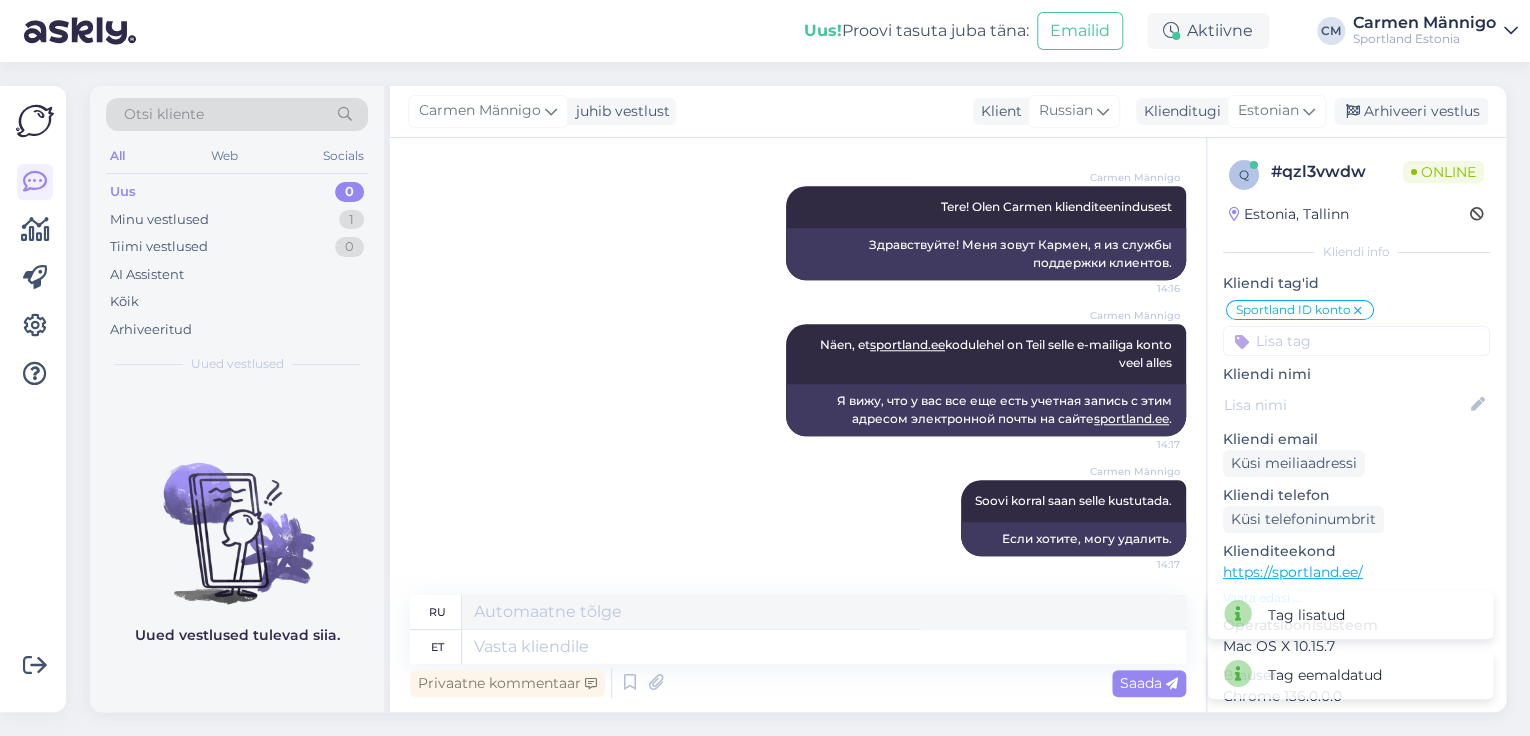 click at bounding box center [1356, 341] 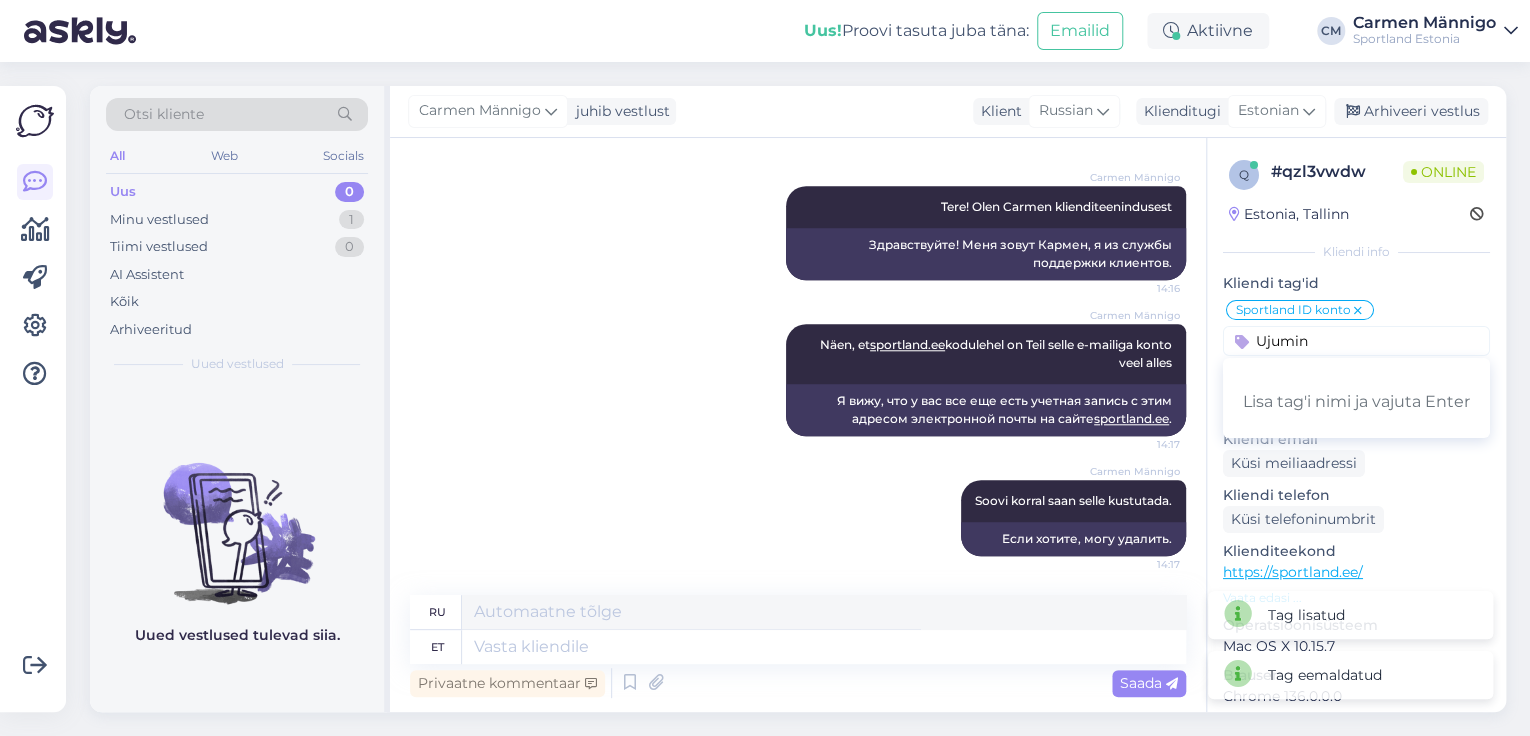 type on "Ujumine" 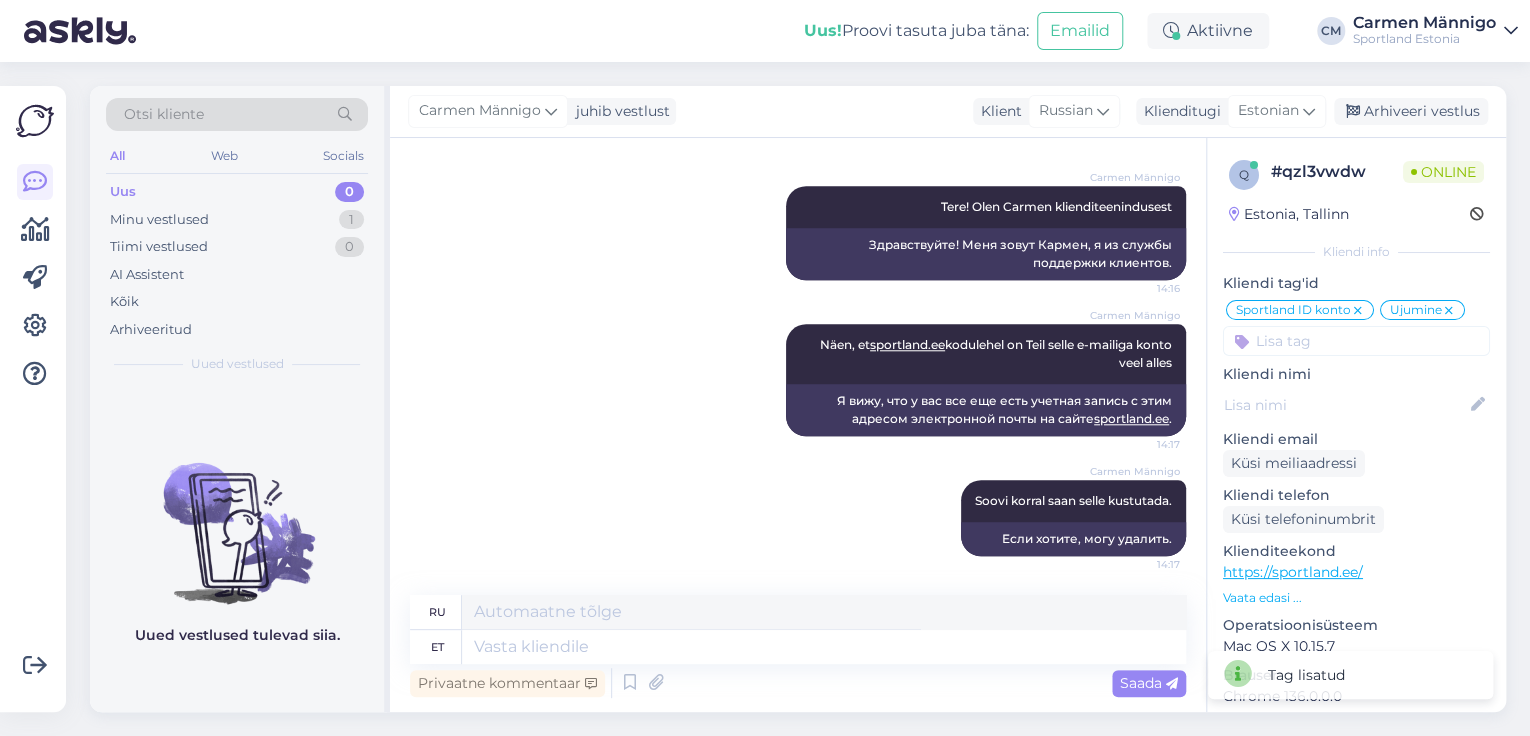 click at bounding box center [1449, 311] 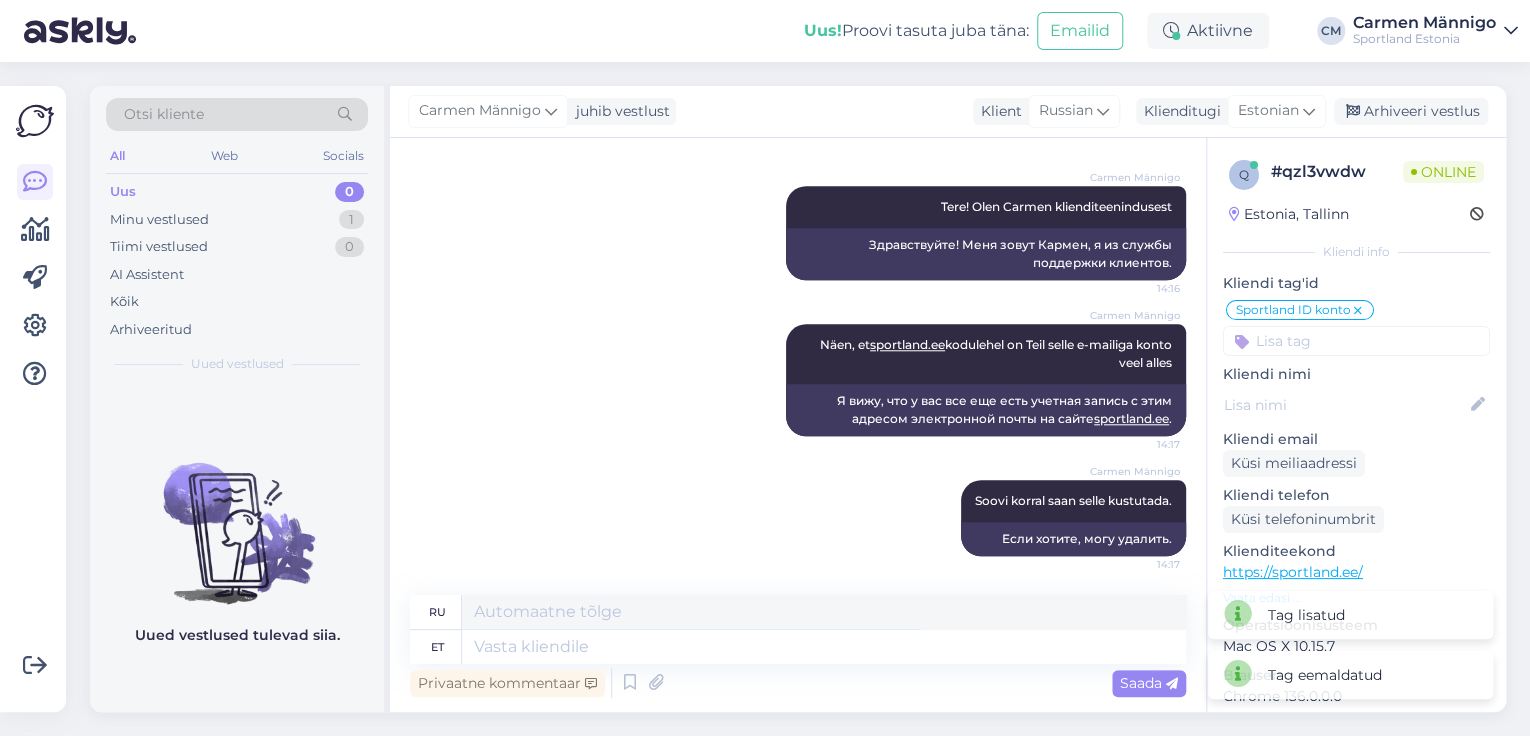 click at bounding box center [1356, 341] 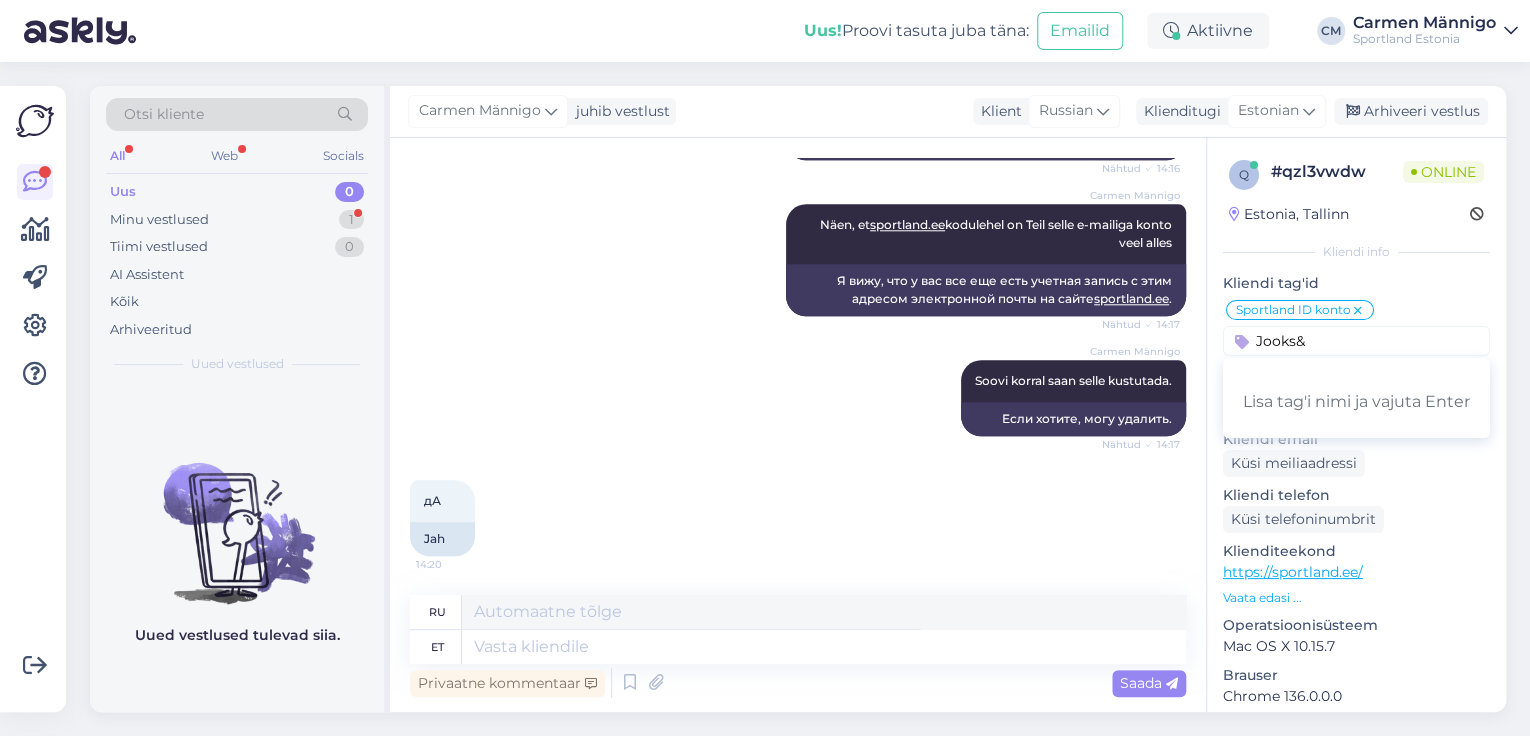 scroll, scrollTop: 1152, scrollLeft: 0, axis: vertical 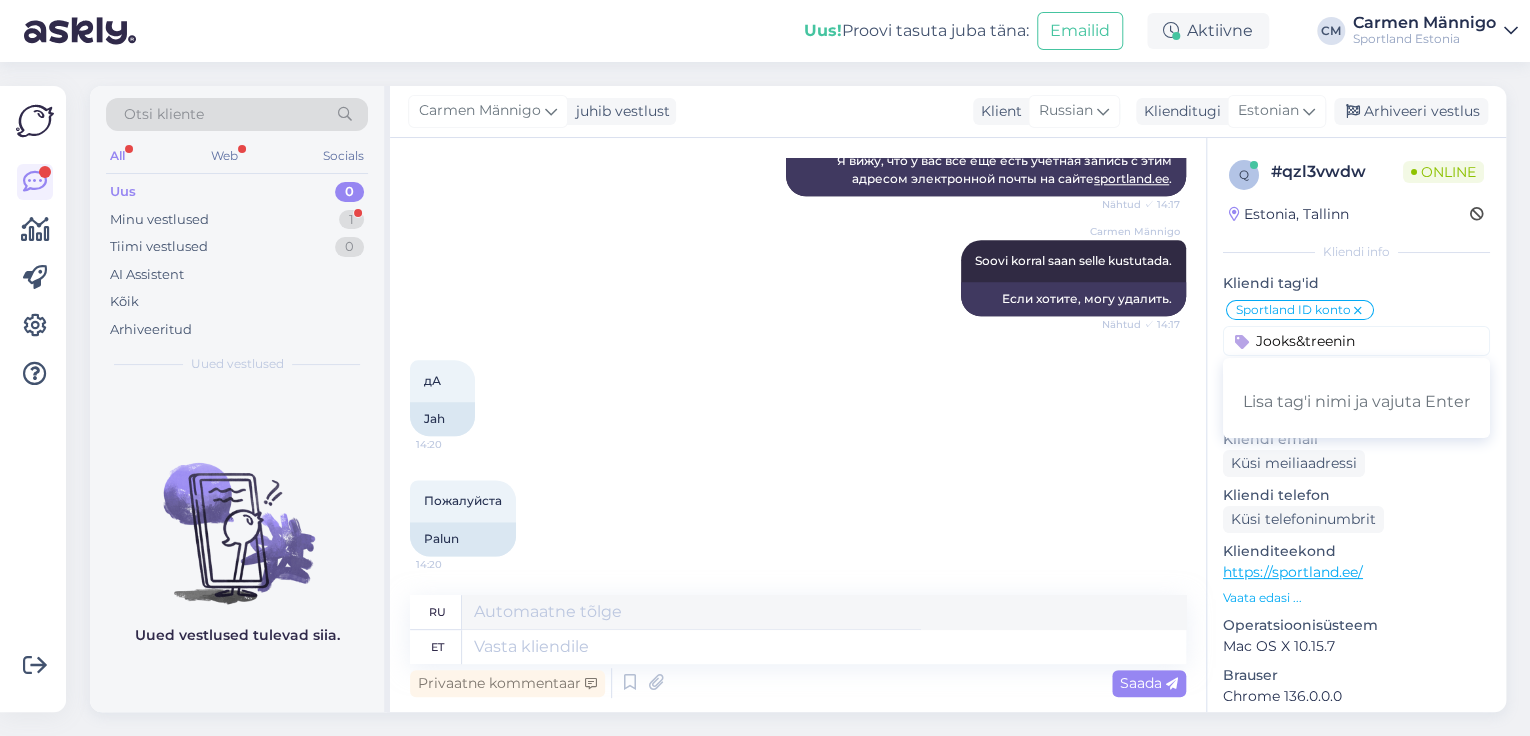 type on "Jooks&treening" 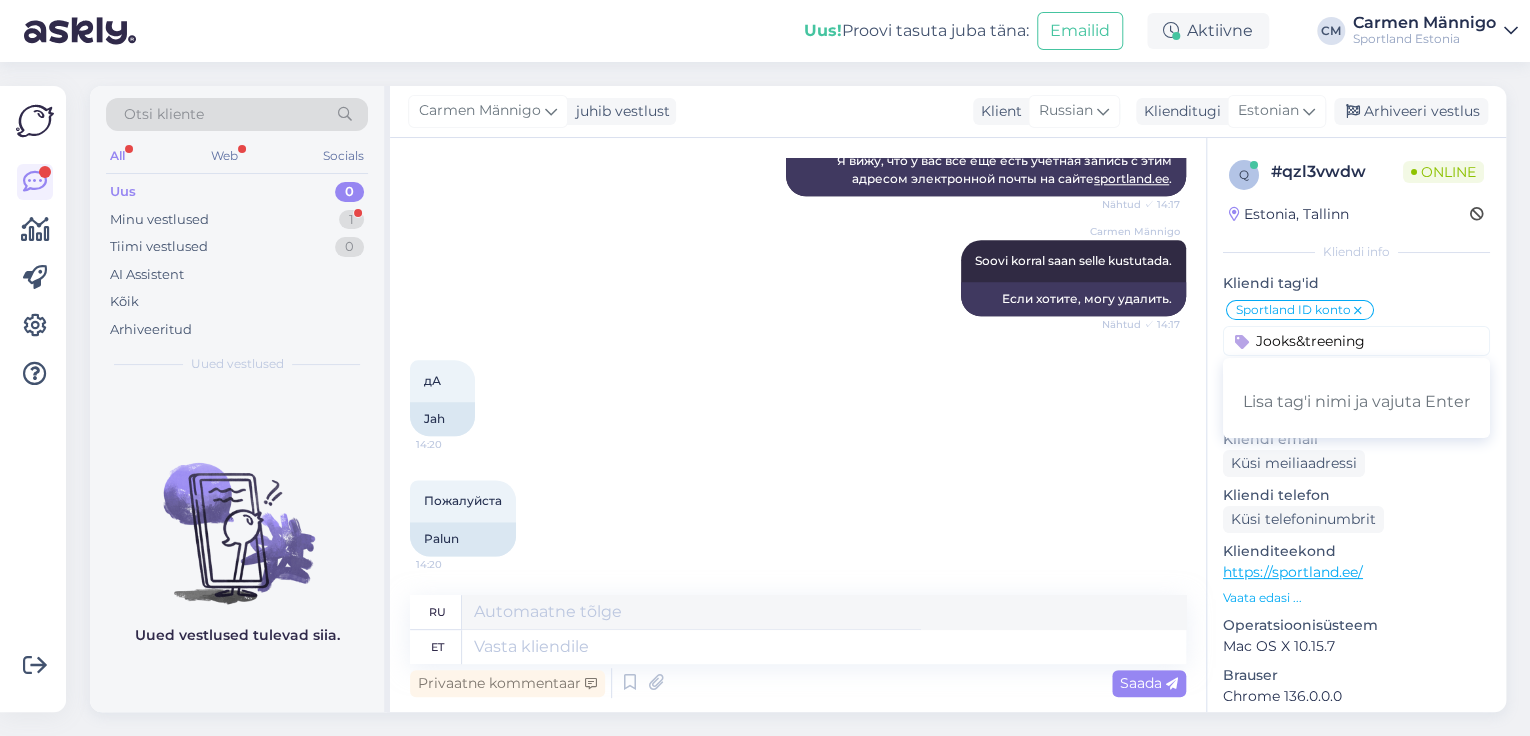 click on "Jooks&treening" at bounding box center (1356, 341) 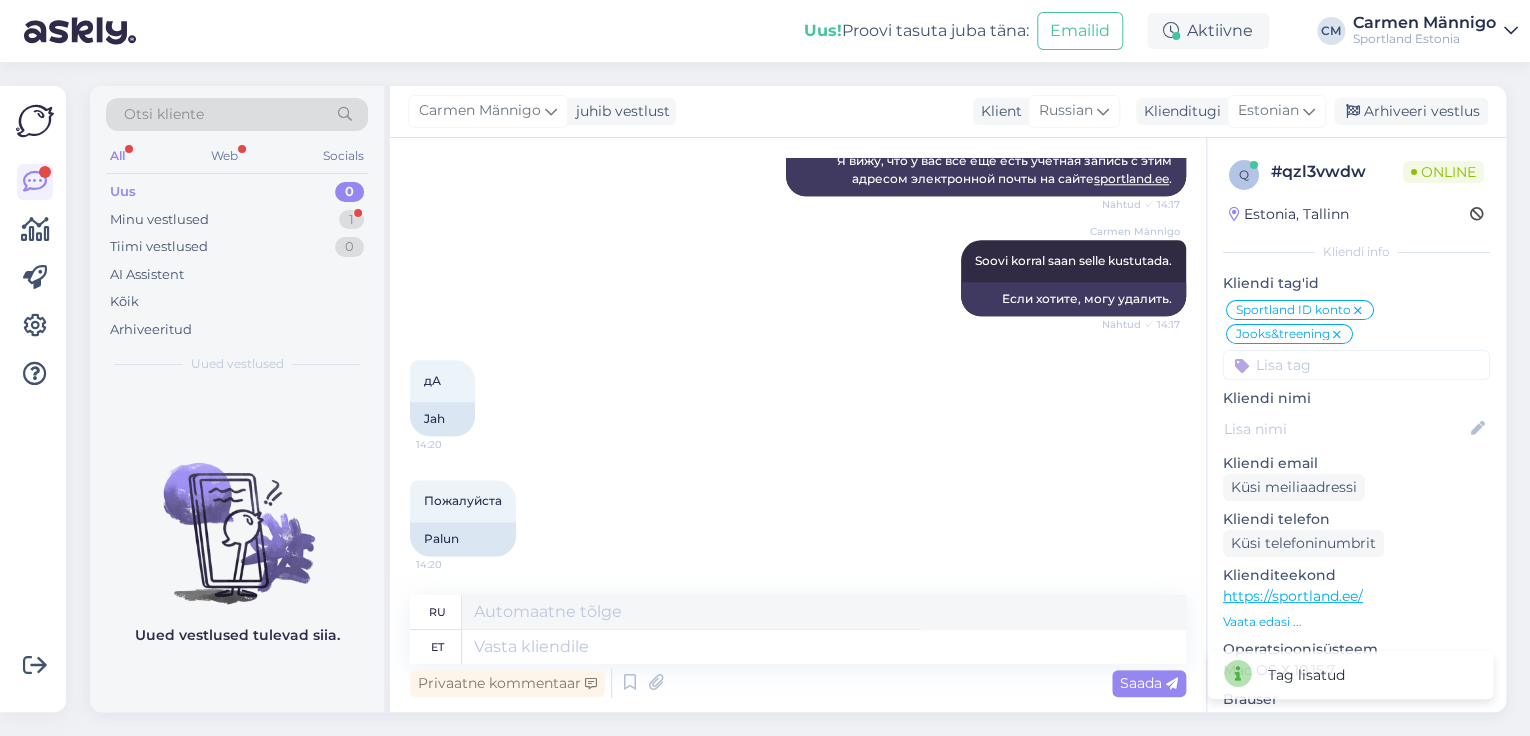 click at bounding box center [1337, 335] 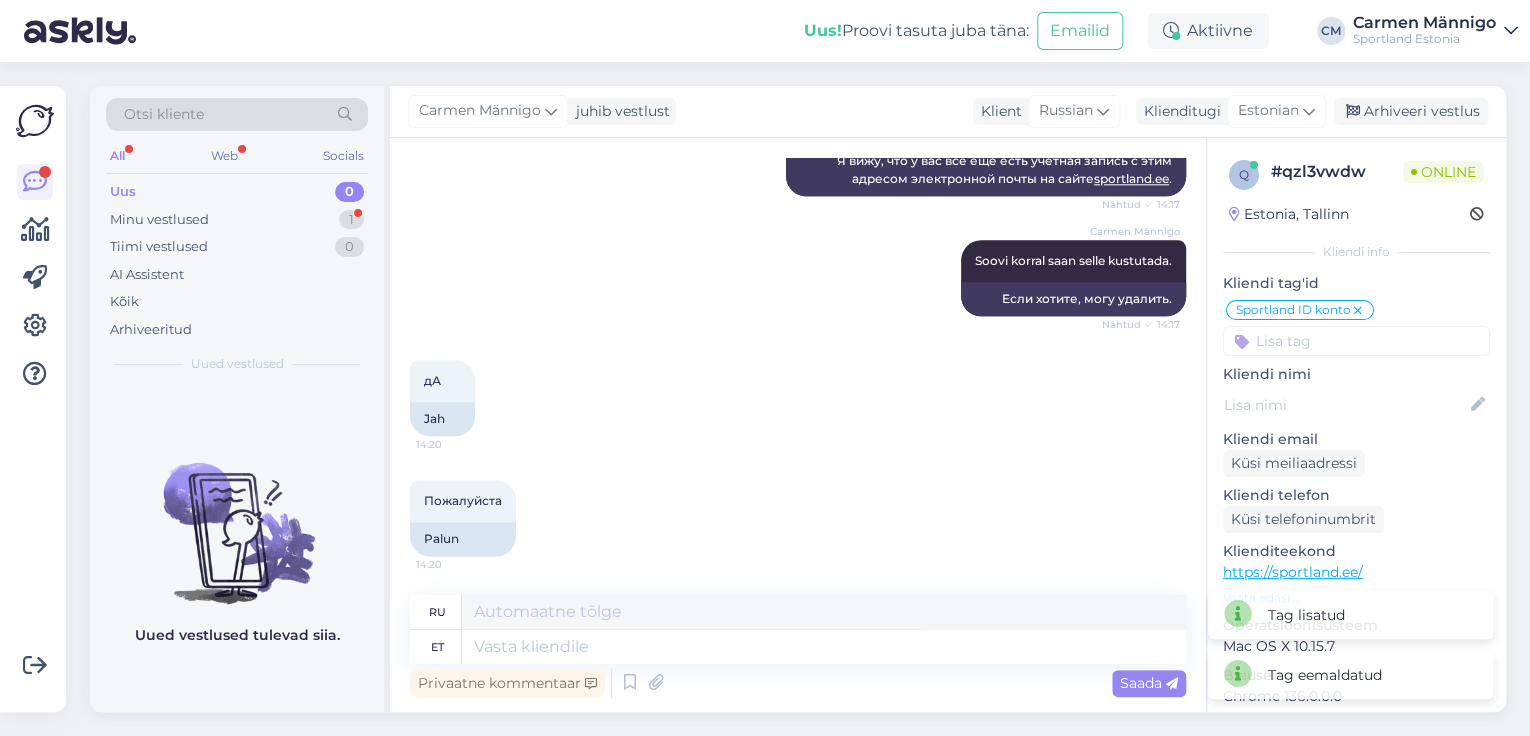 click at bounding box center (1356, 341) 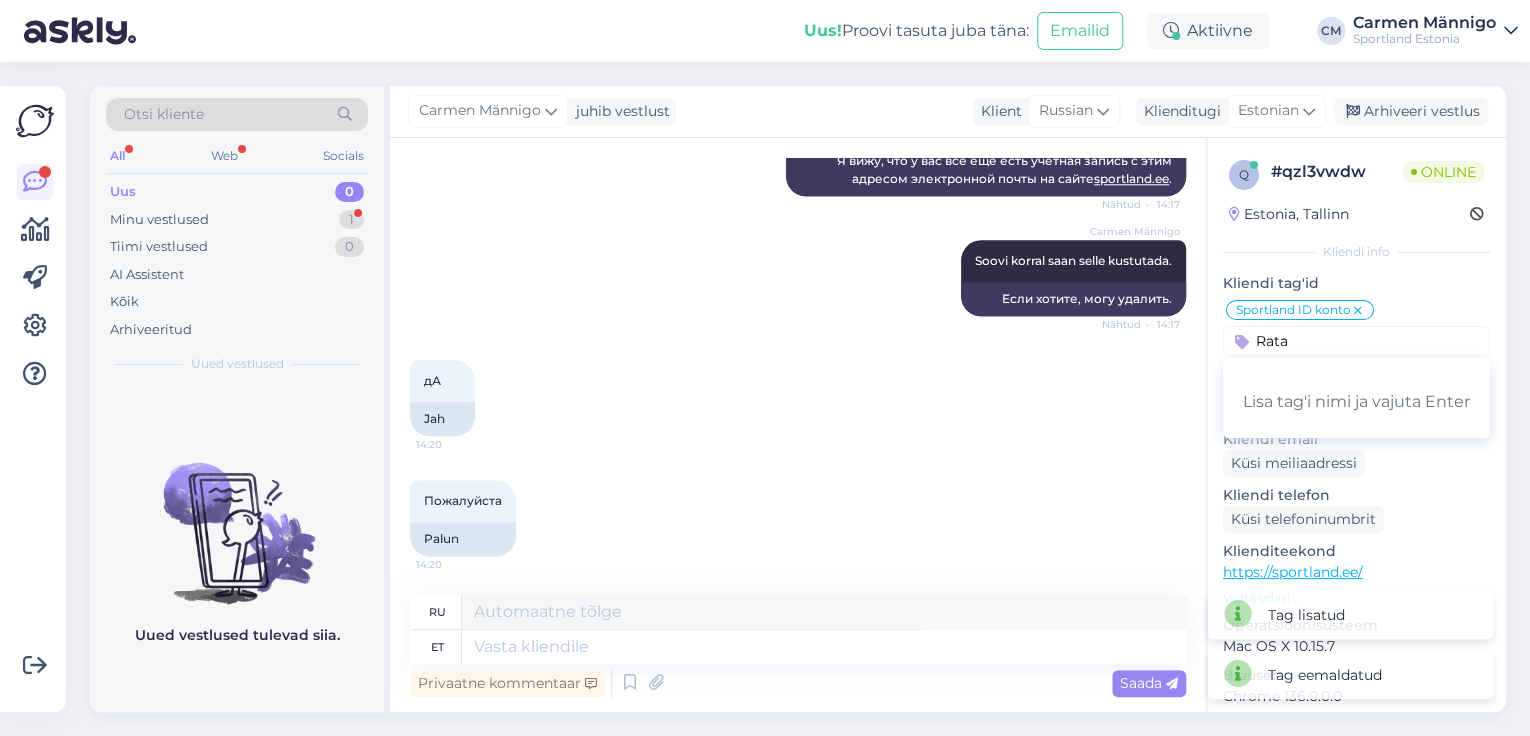 type on "Ratas" 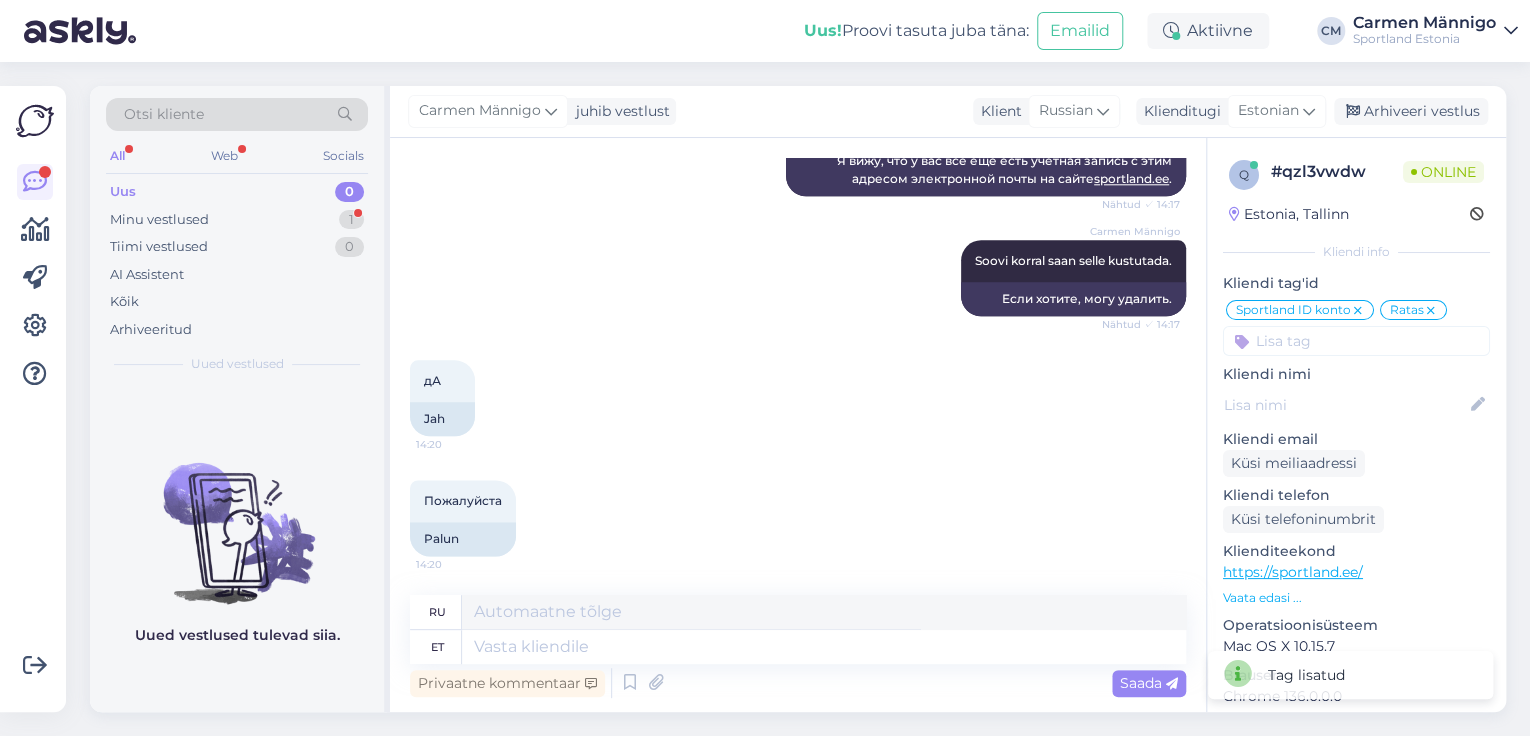 click at bounding box center [1431, 311] 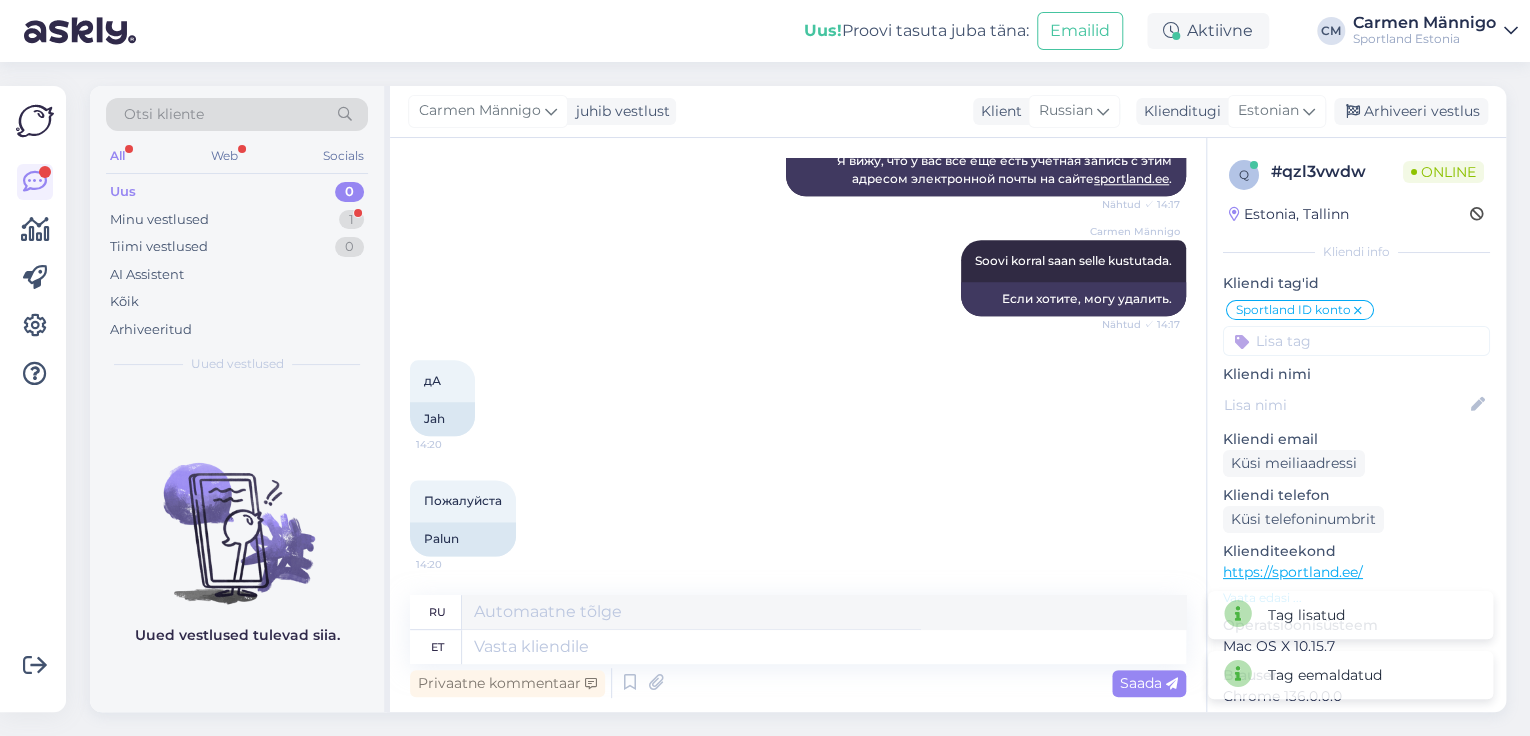 click at bounding box center [1356, 341] 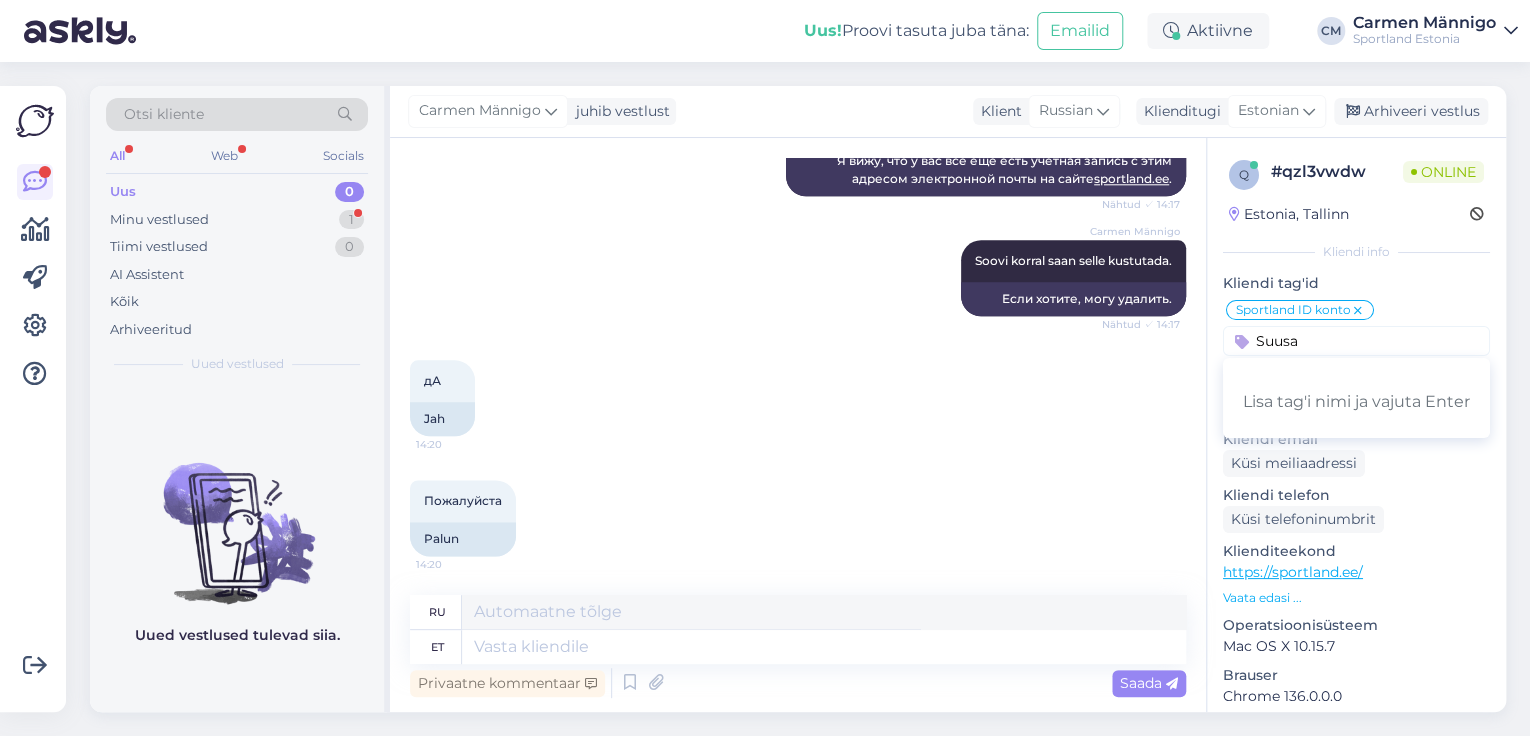 type on "Suusad" 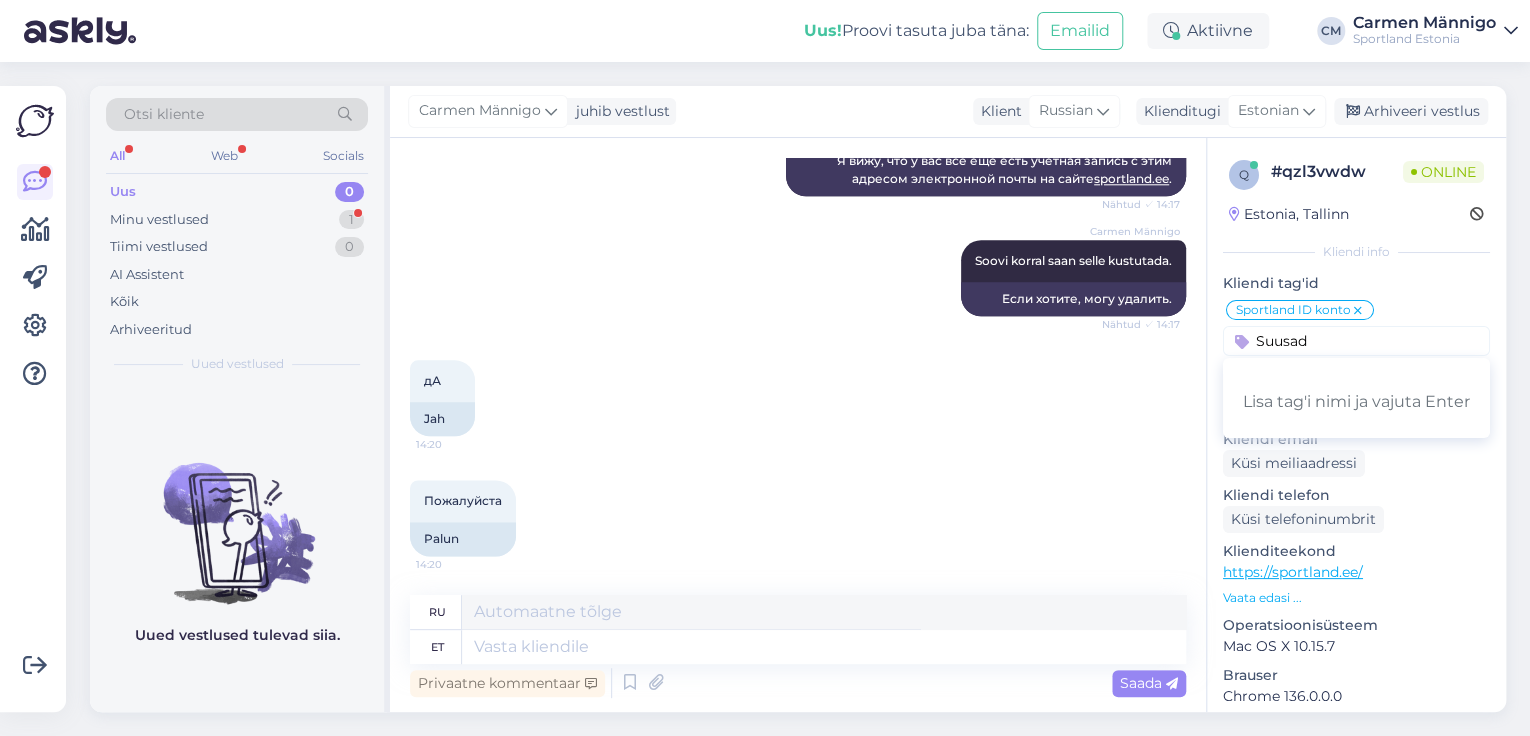 type 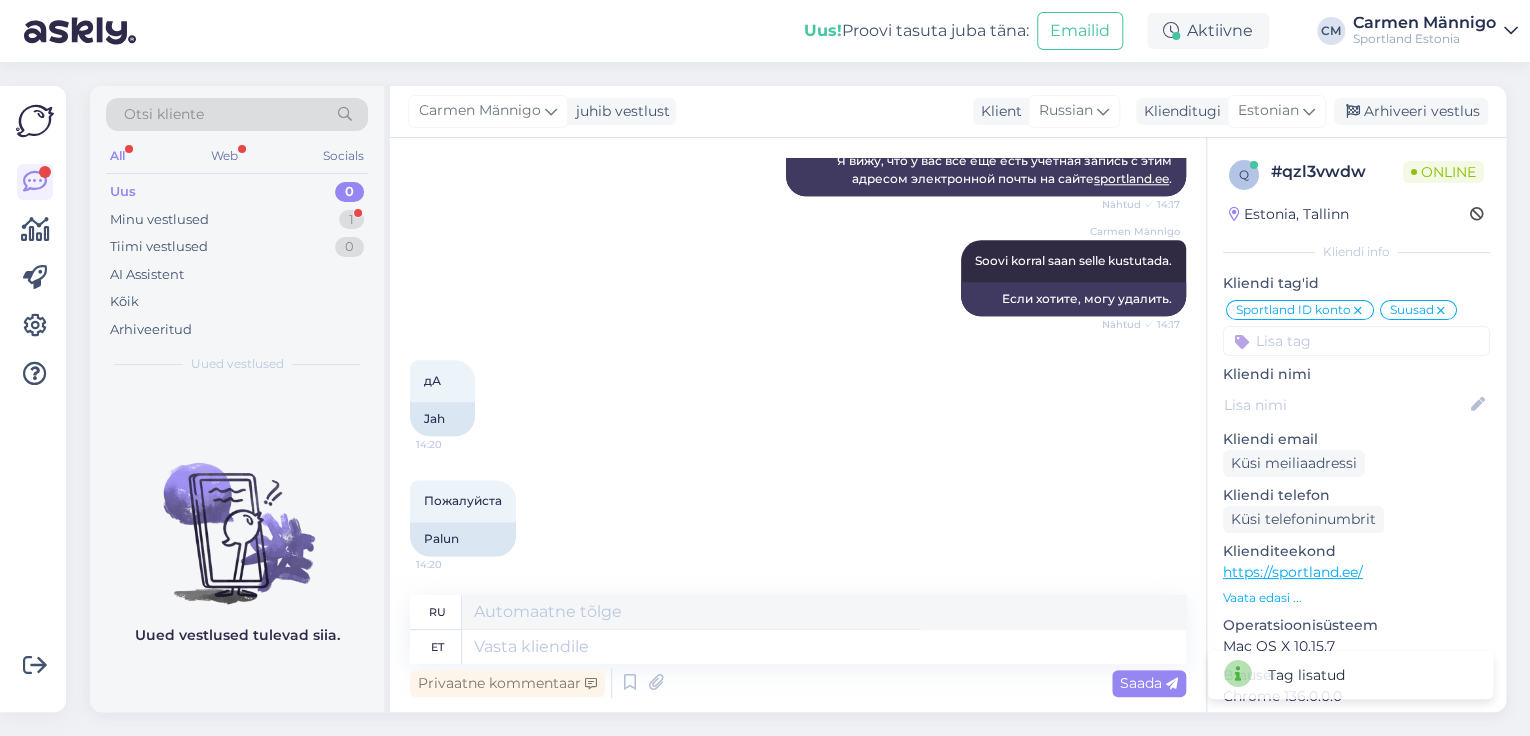 click on "Suusad" at bounding box center (1412, 310) 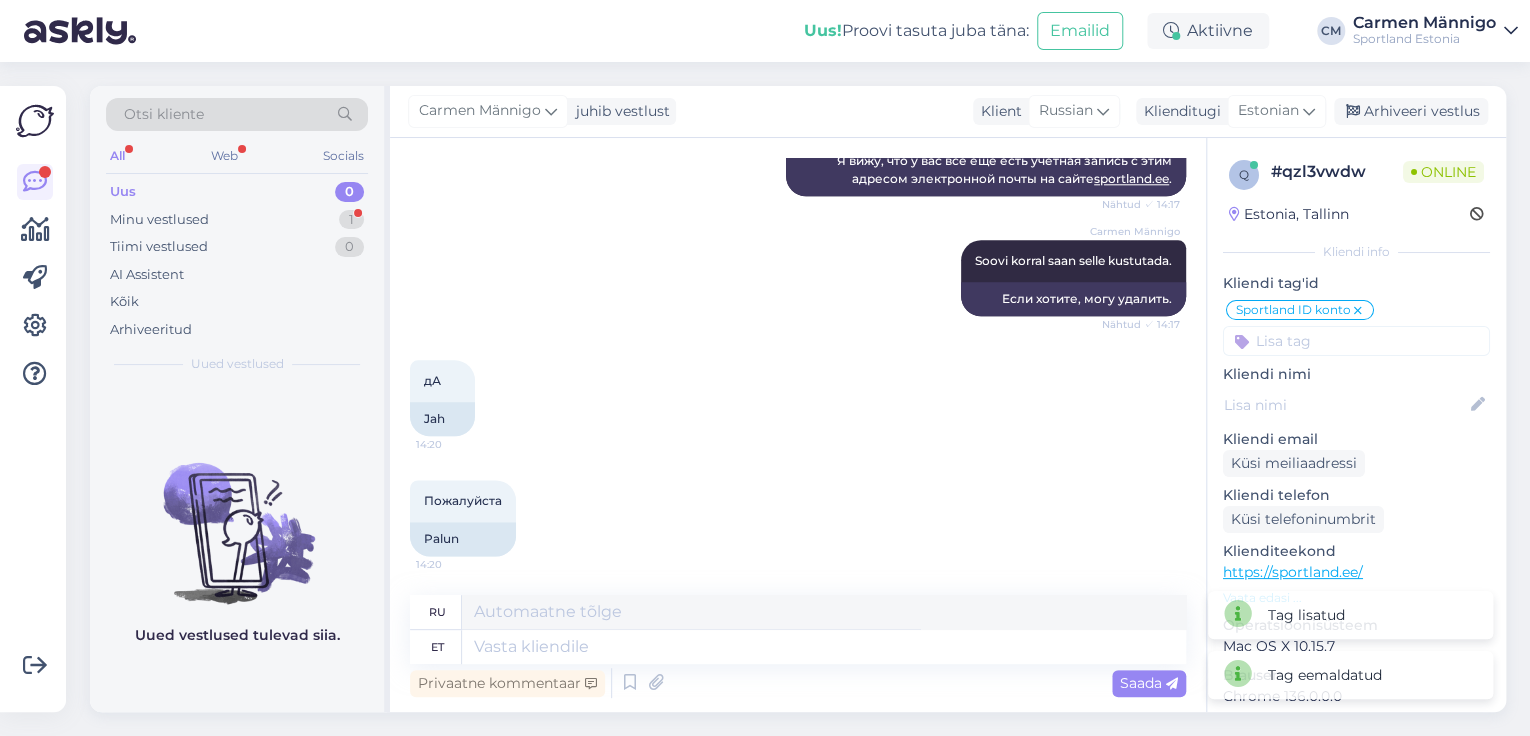 click at bounding box center (1356, 341) 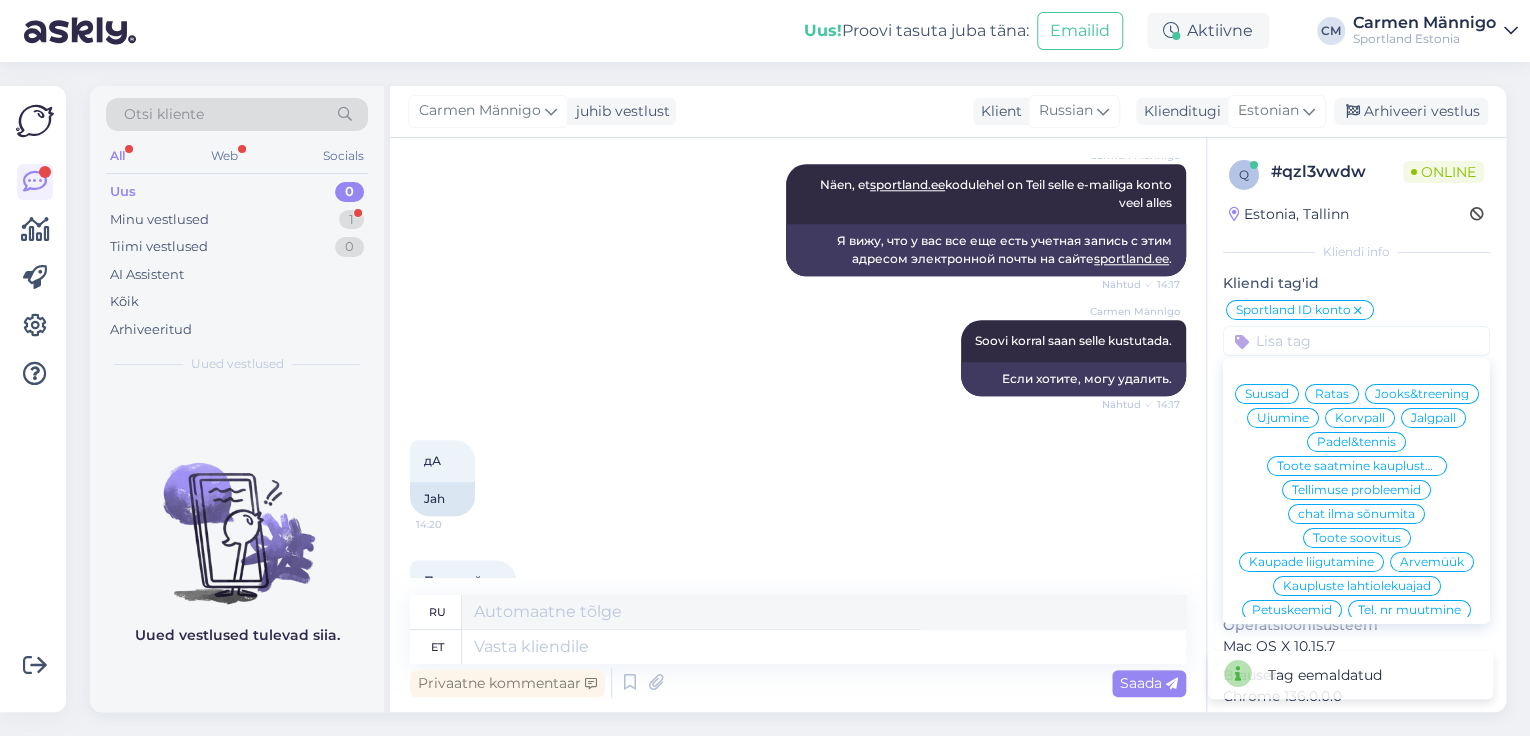scroll, scrollTop: 1152, scrollLeft: 0, axis: vertical 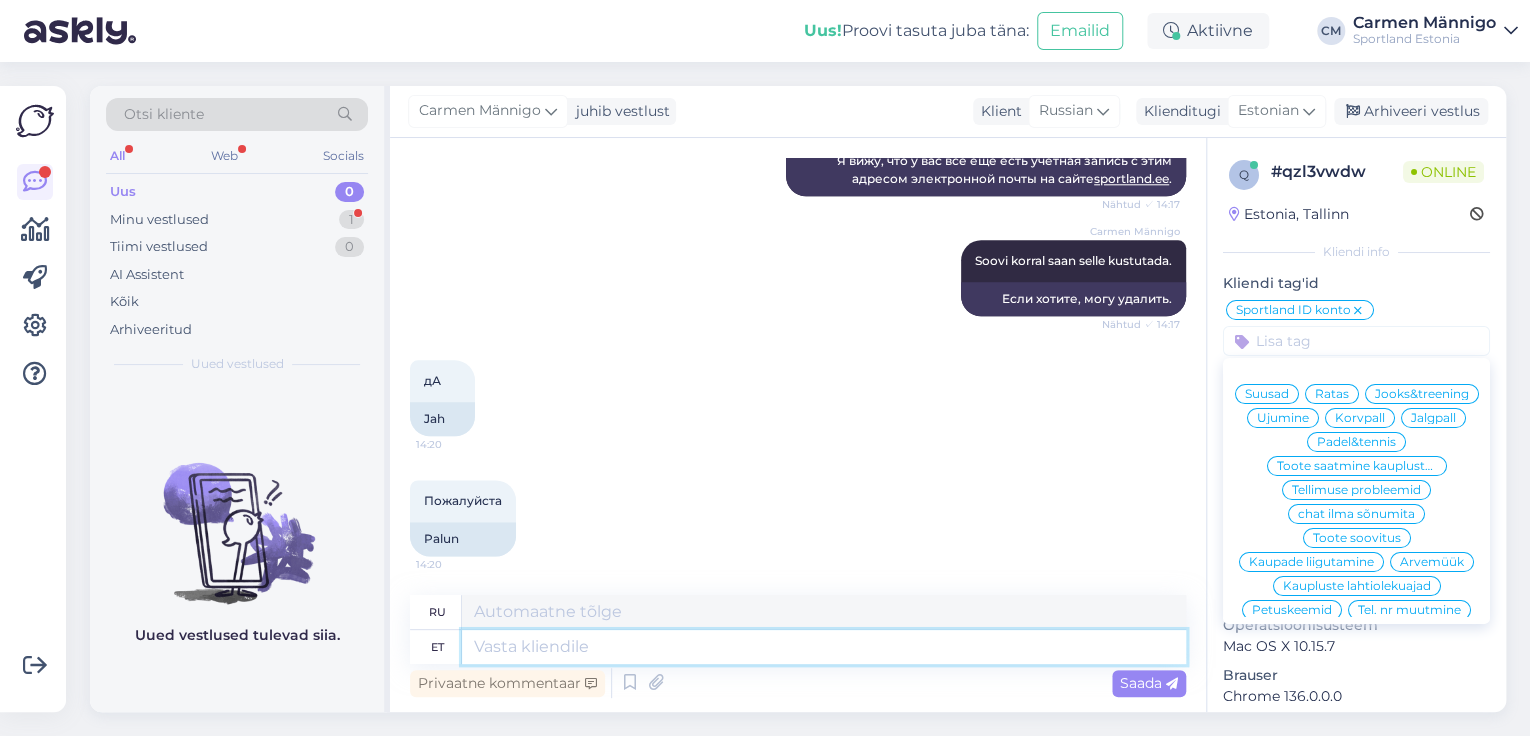 click at bounding box center [824, 647] 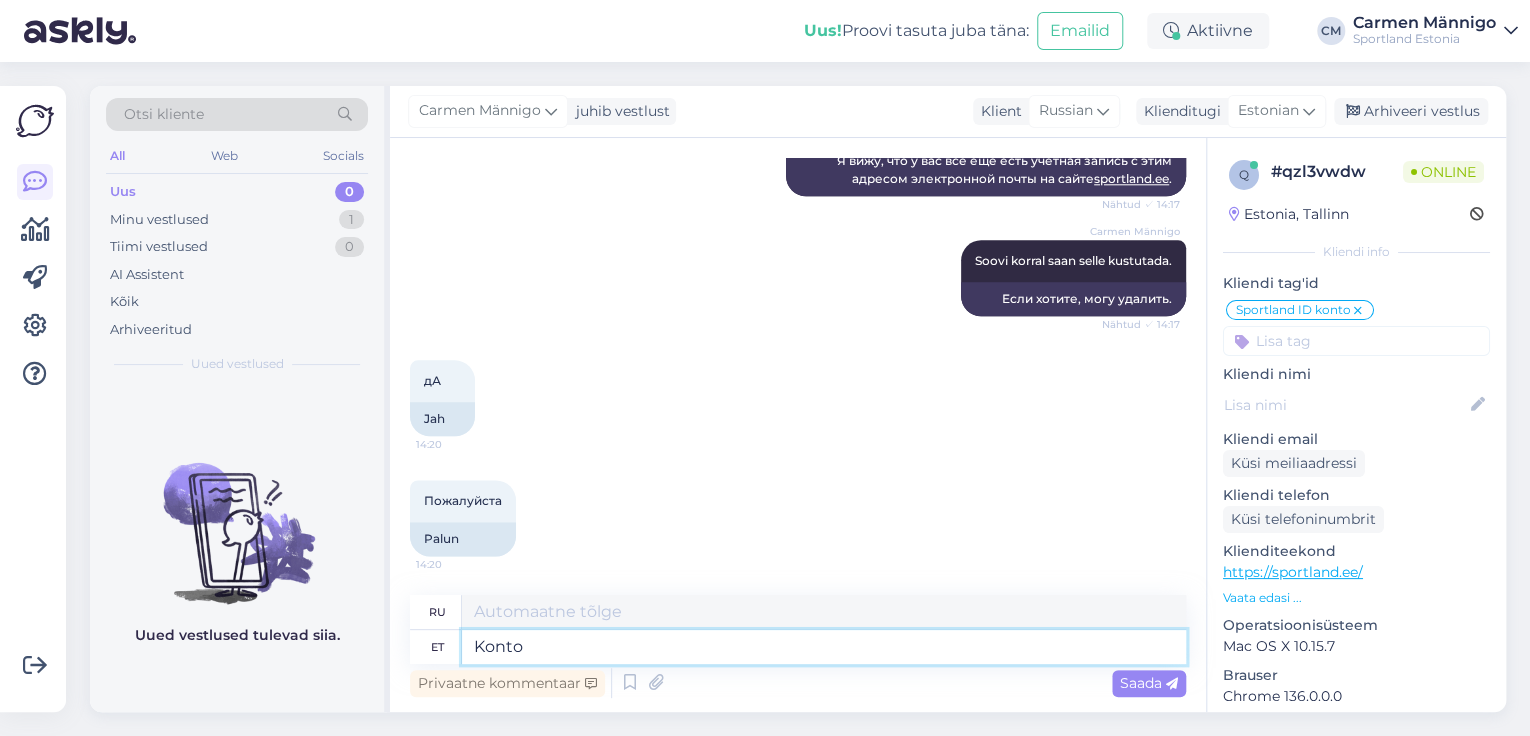 type on "Konto o" 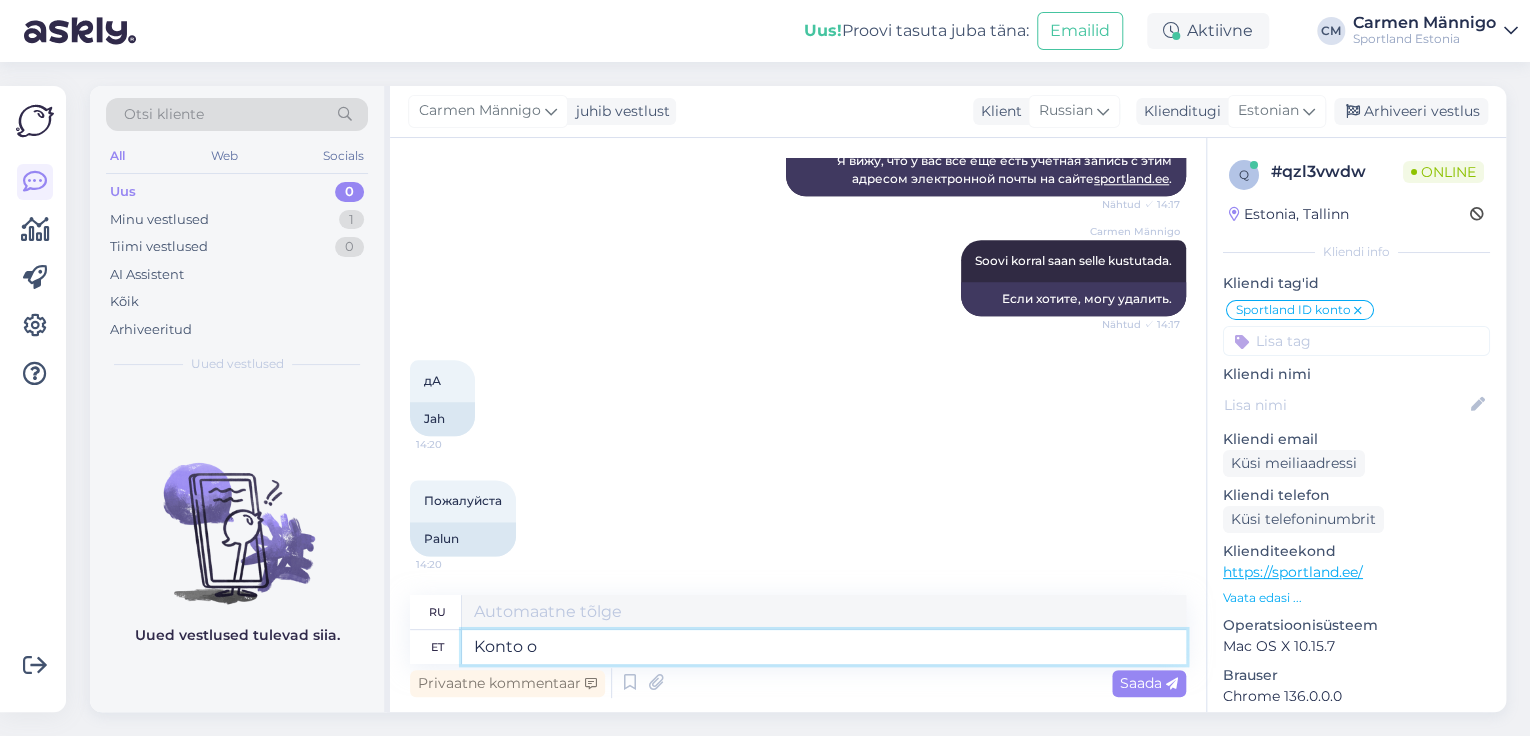 type on "Счет" 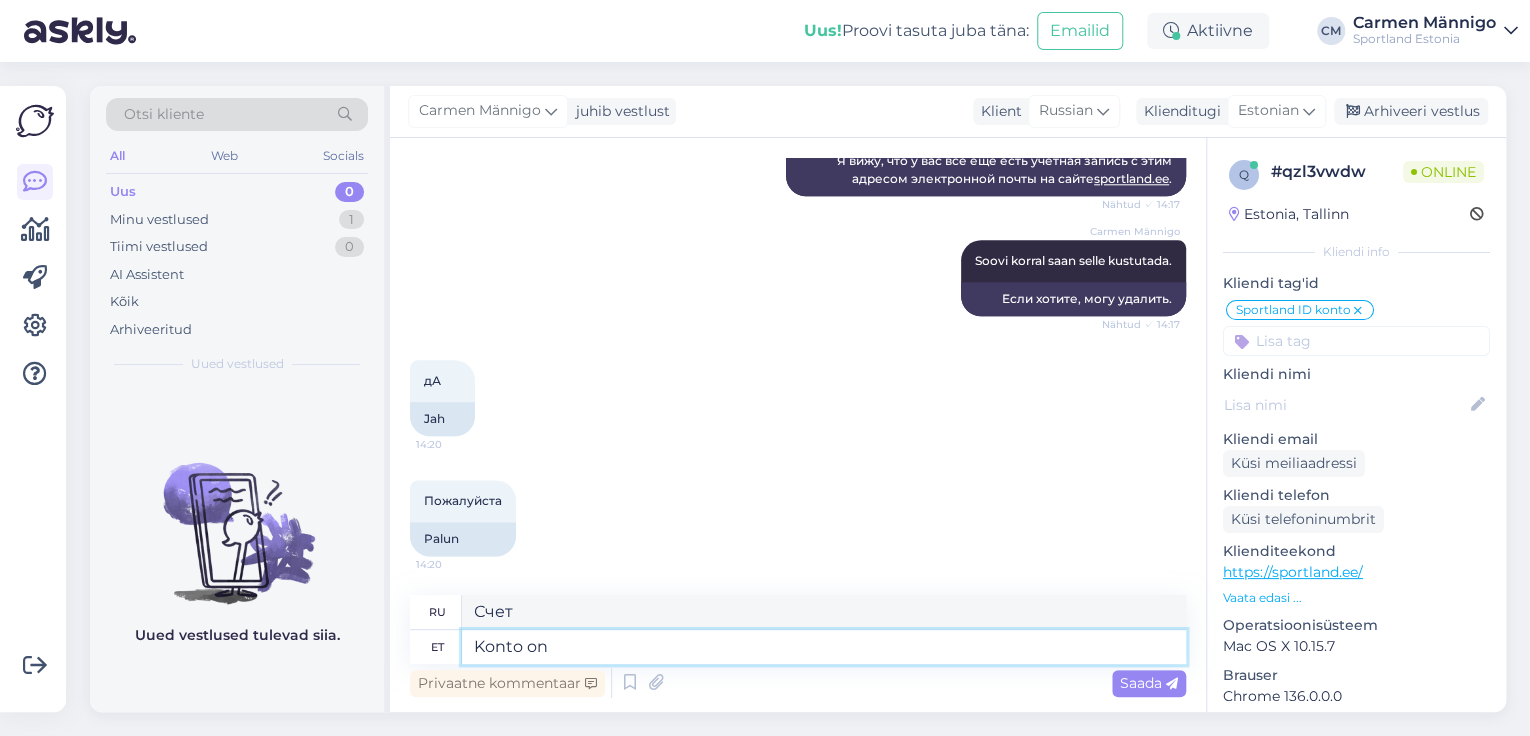 type on "Konto on k" 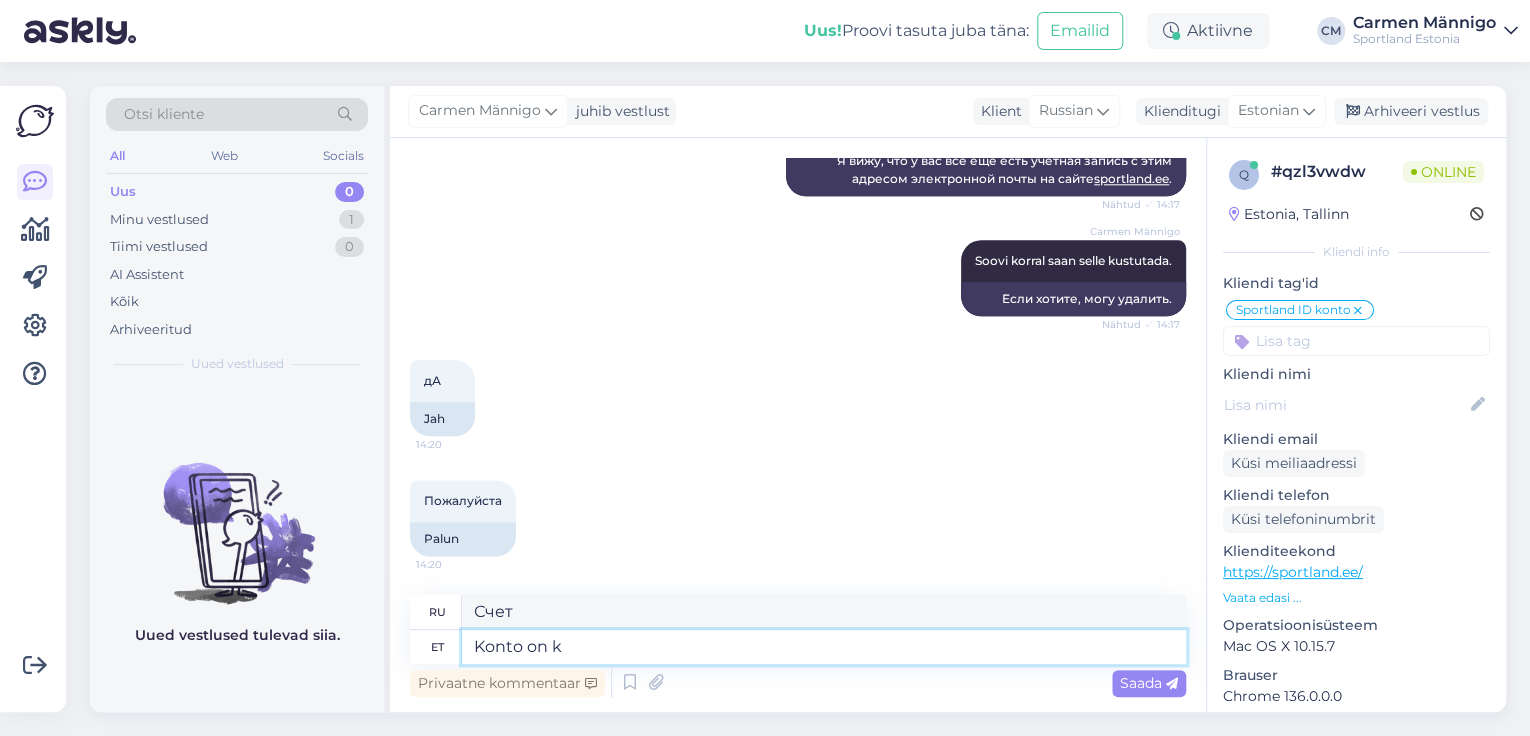 type on "Счет есть" 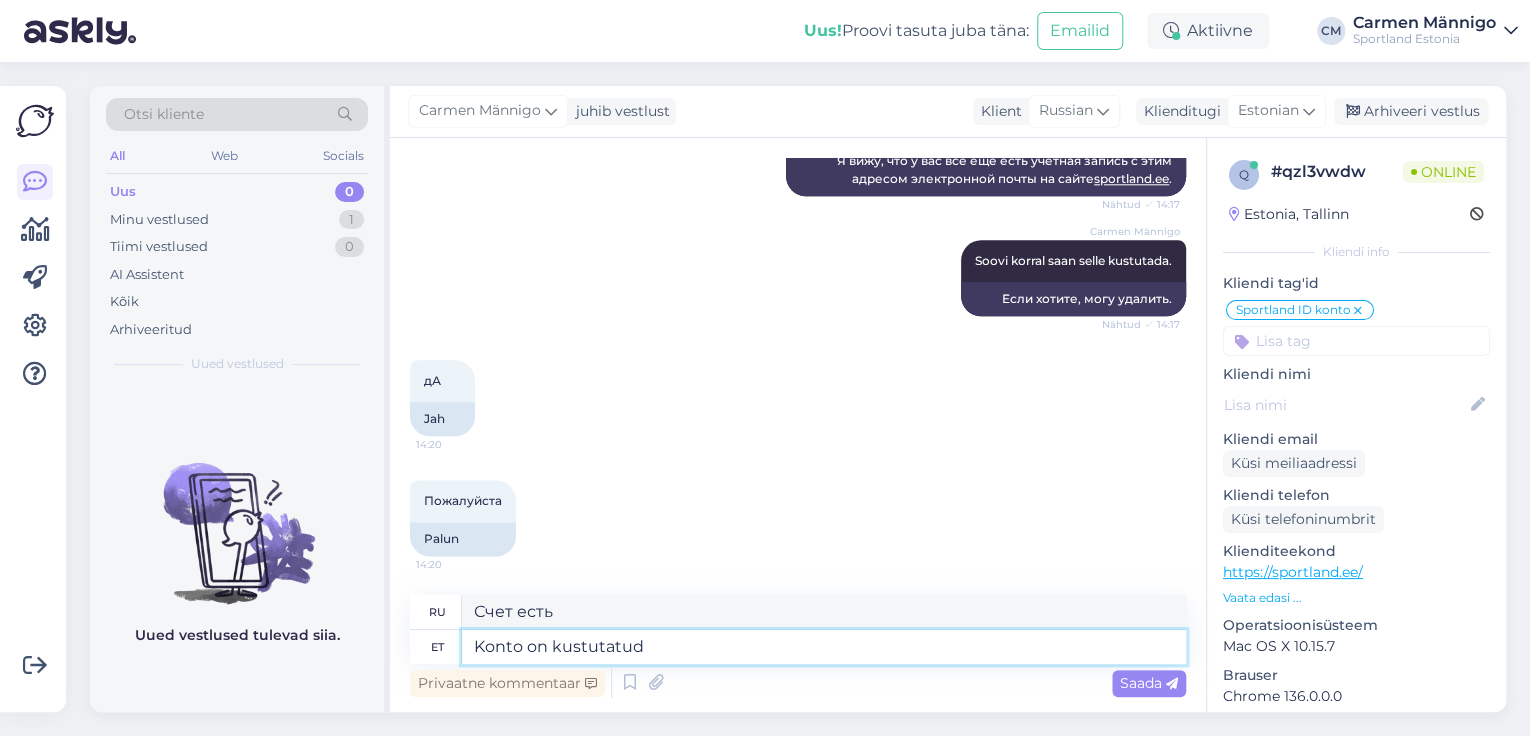 type on "Konto on kustutatud." 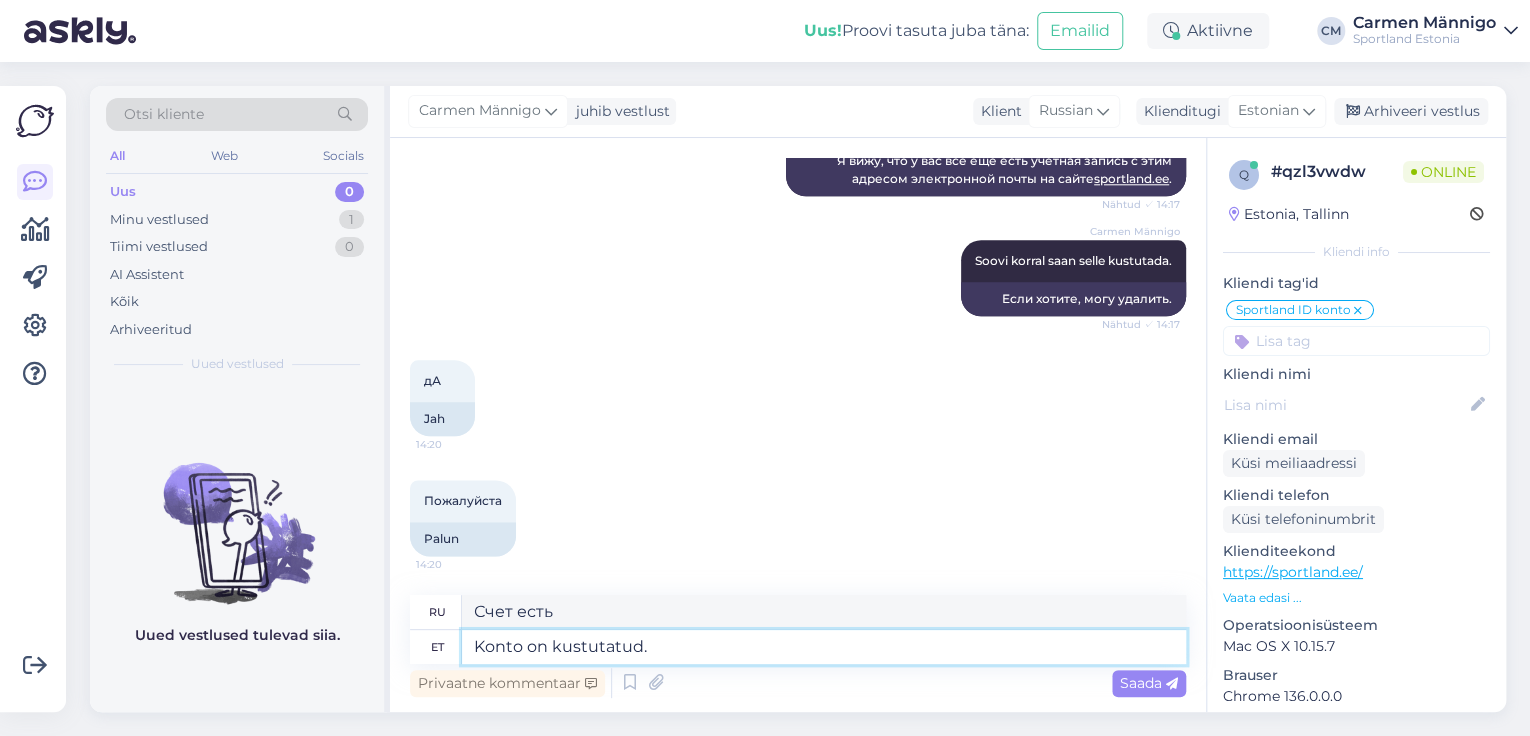 type on "Аккаунт был удален." 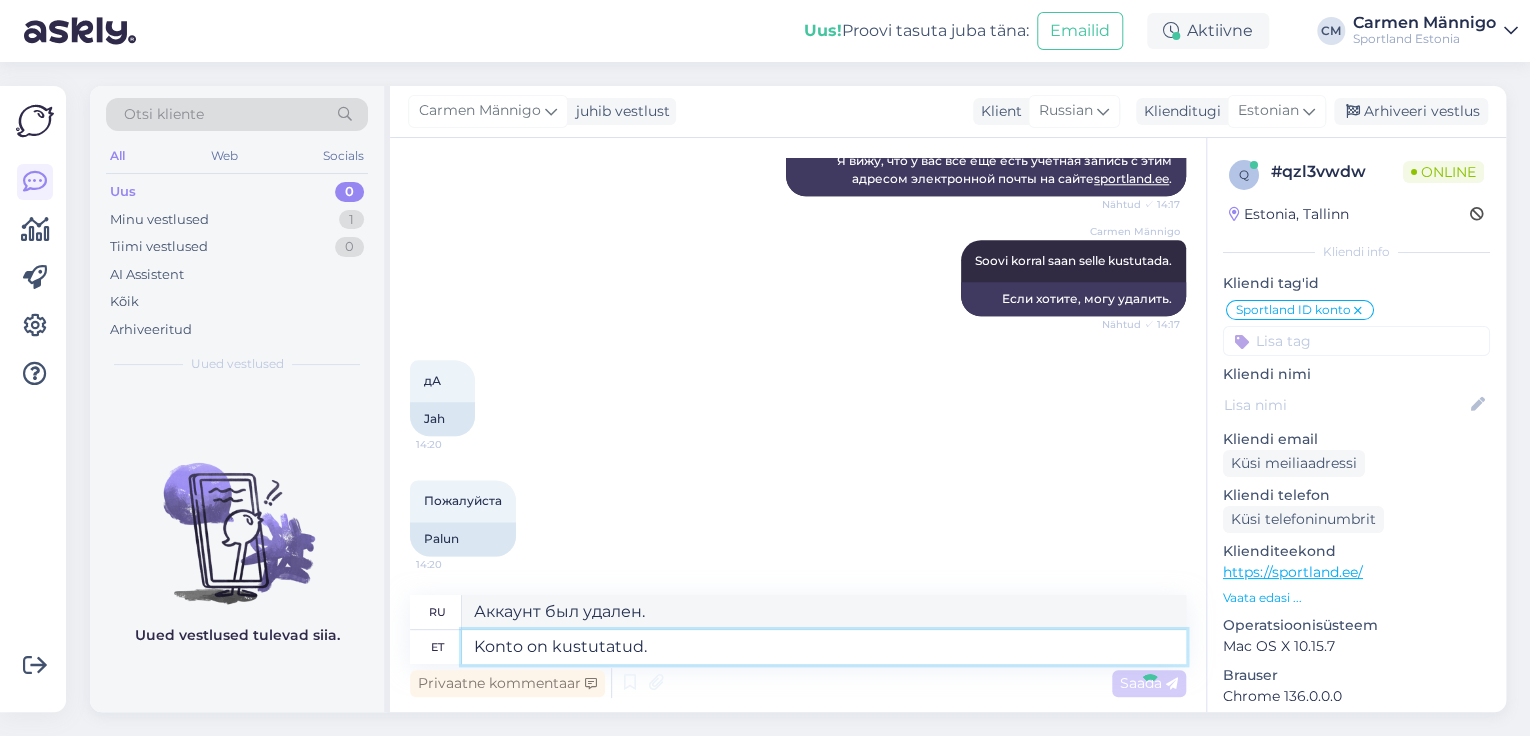 type 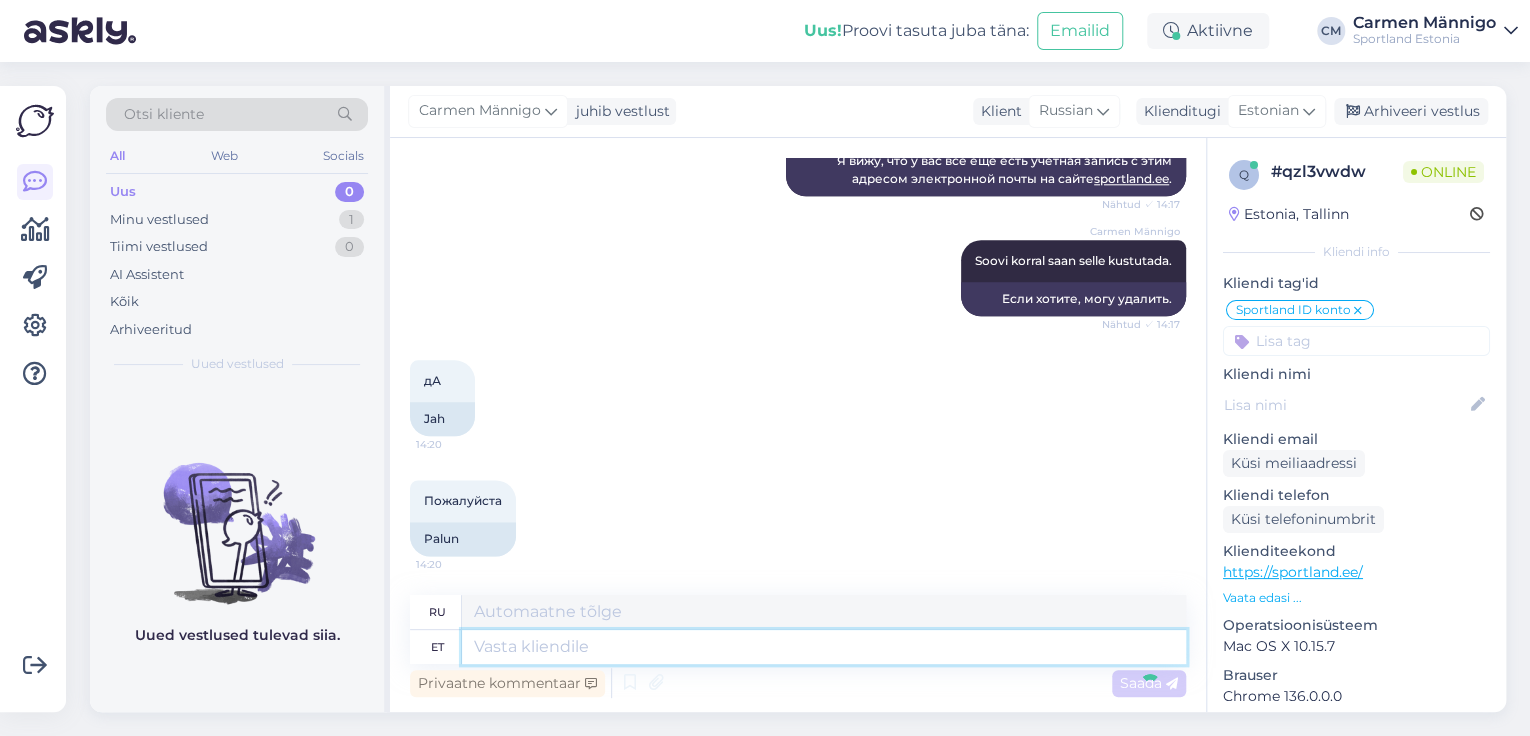 scroll, scrollTop: 1272, scrollLeft: 0, axis: vertical 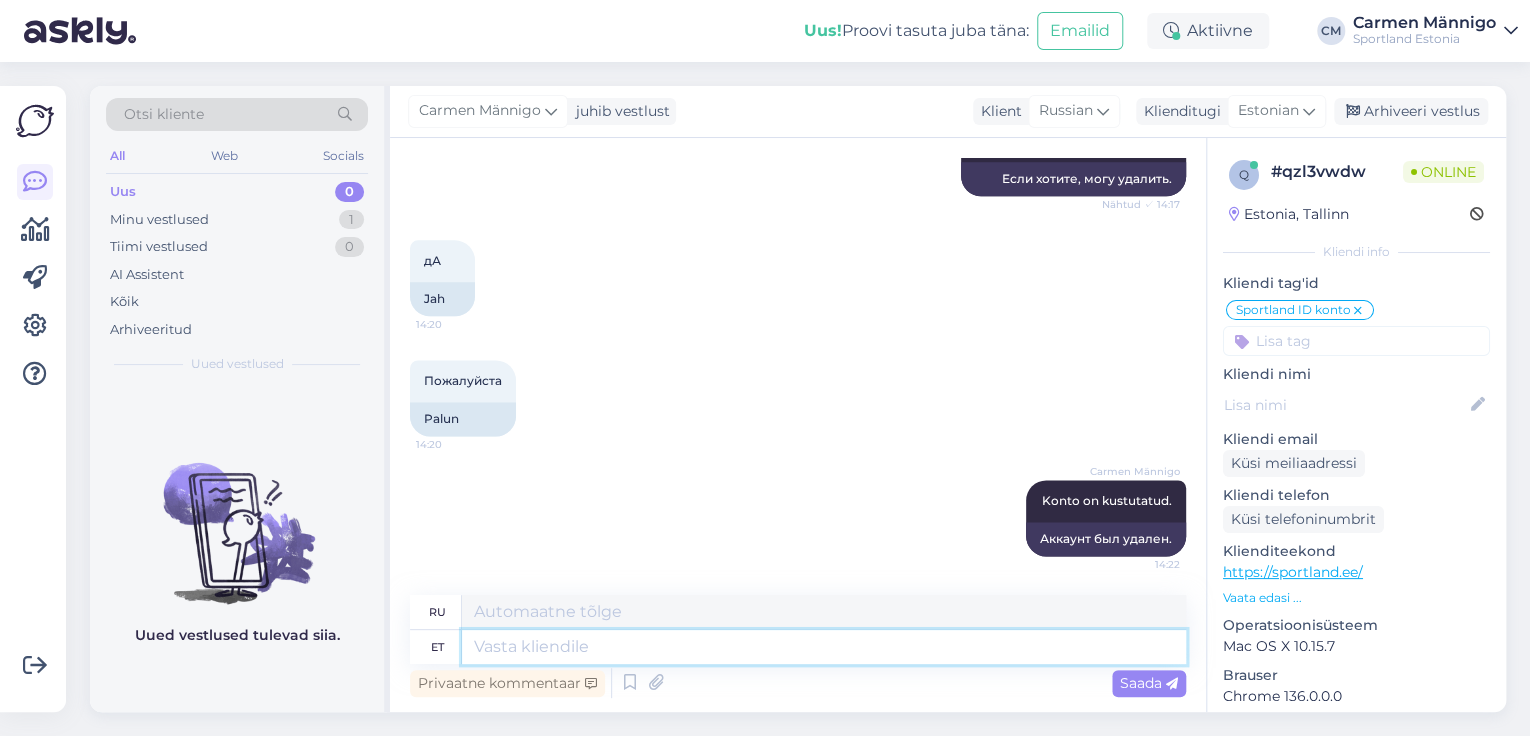 type on "k" 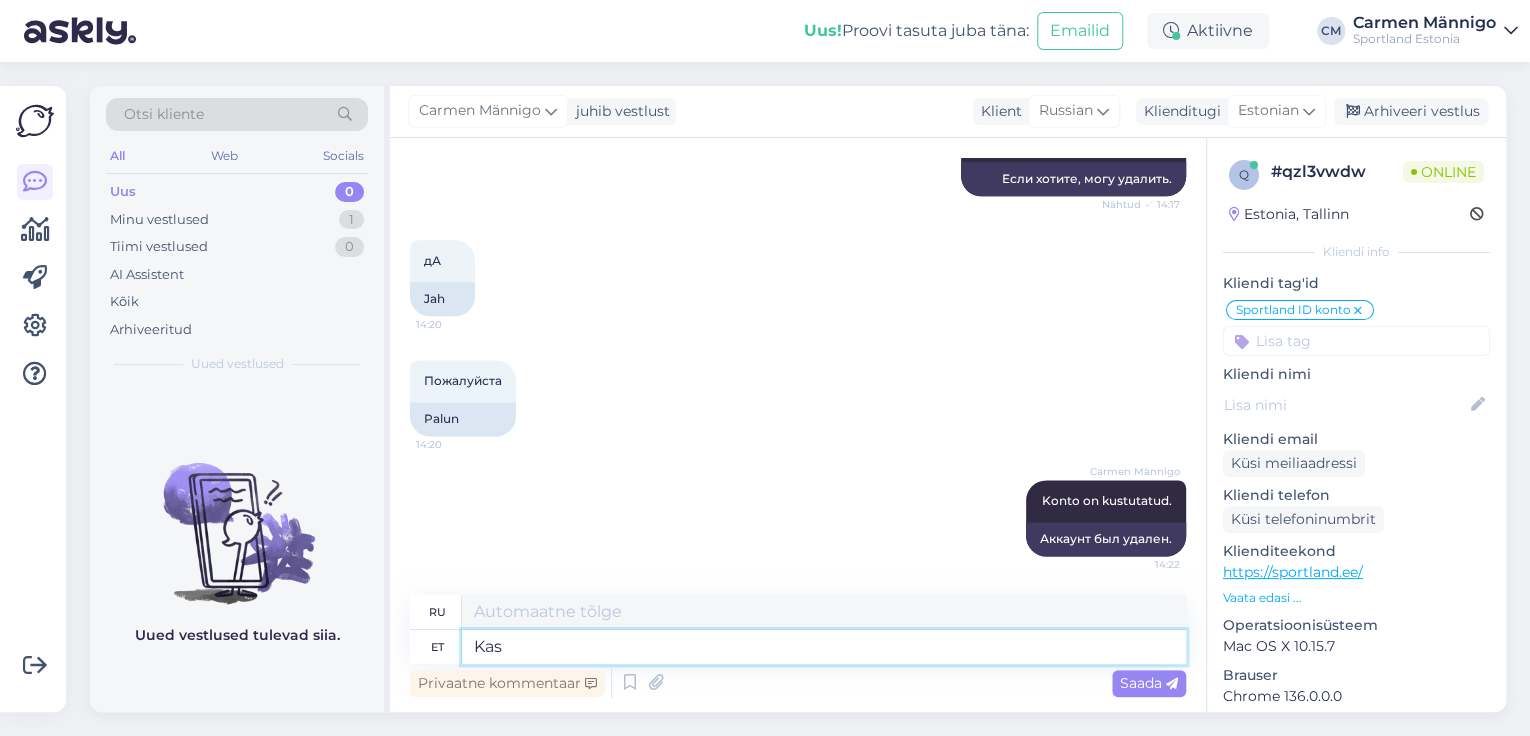 type on "Kas" 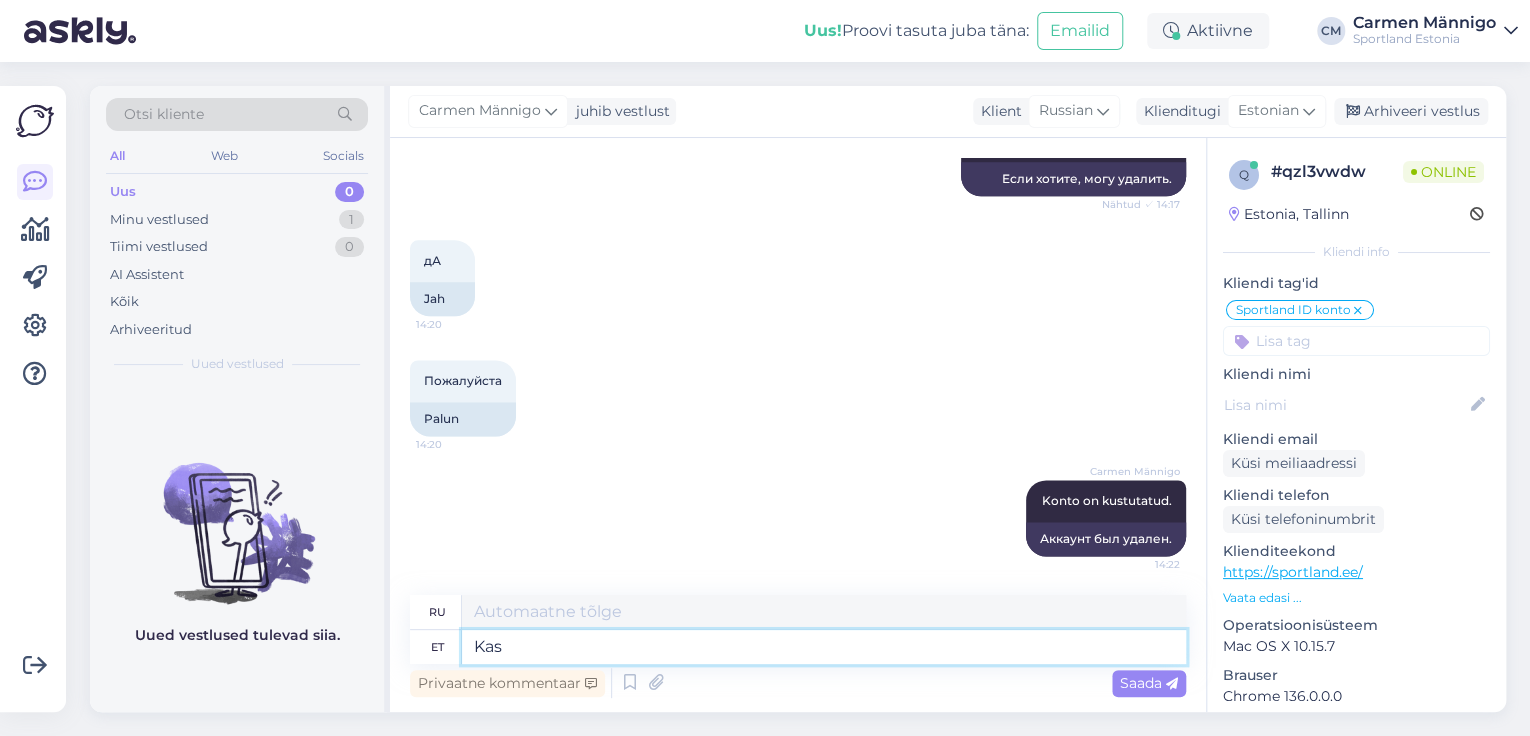type on "Является" 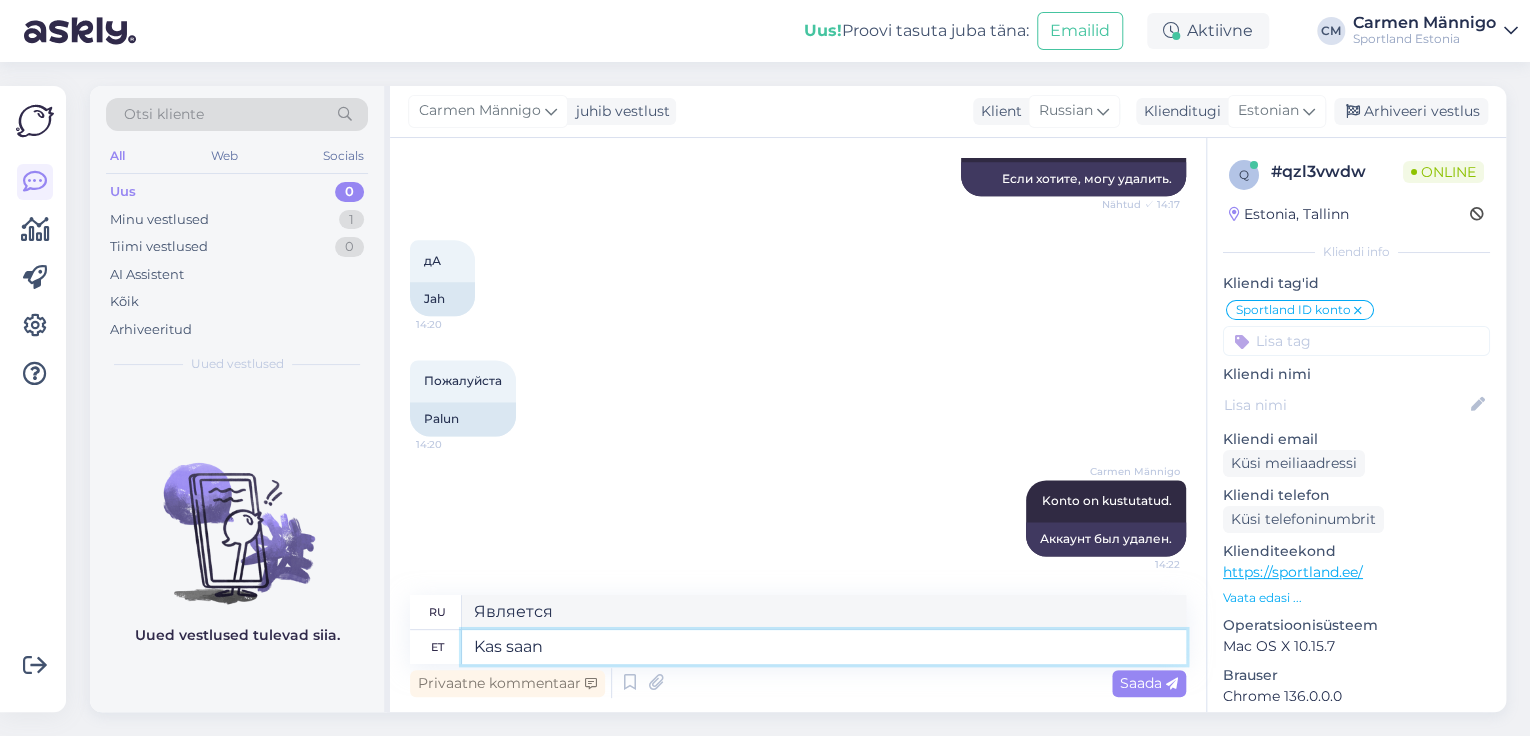 type on "Kas saan v" 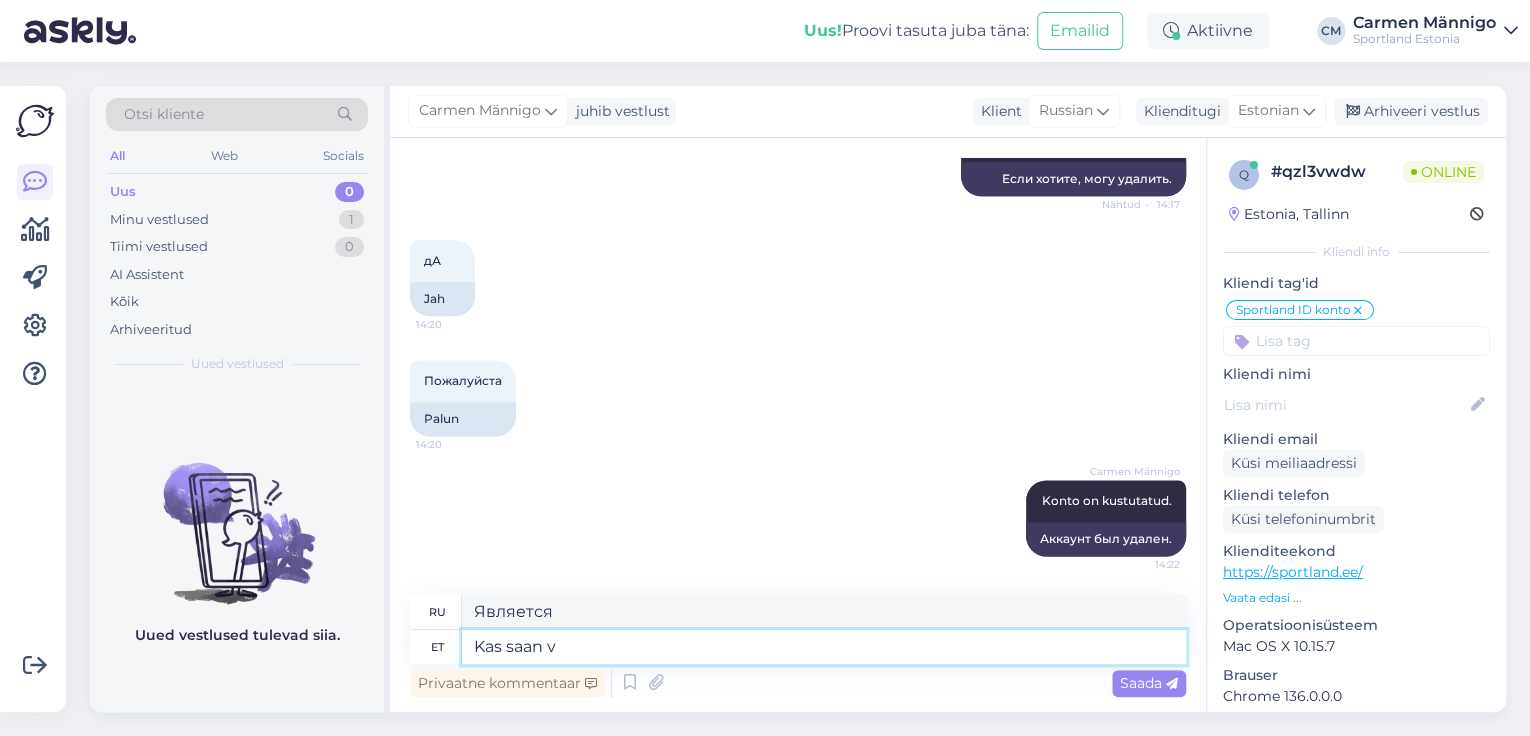 type on "Могу ли я" 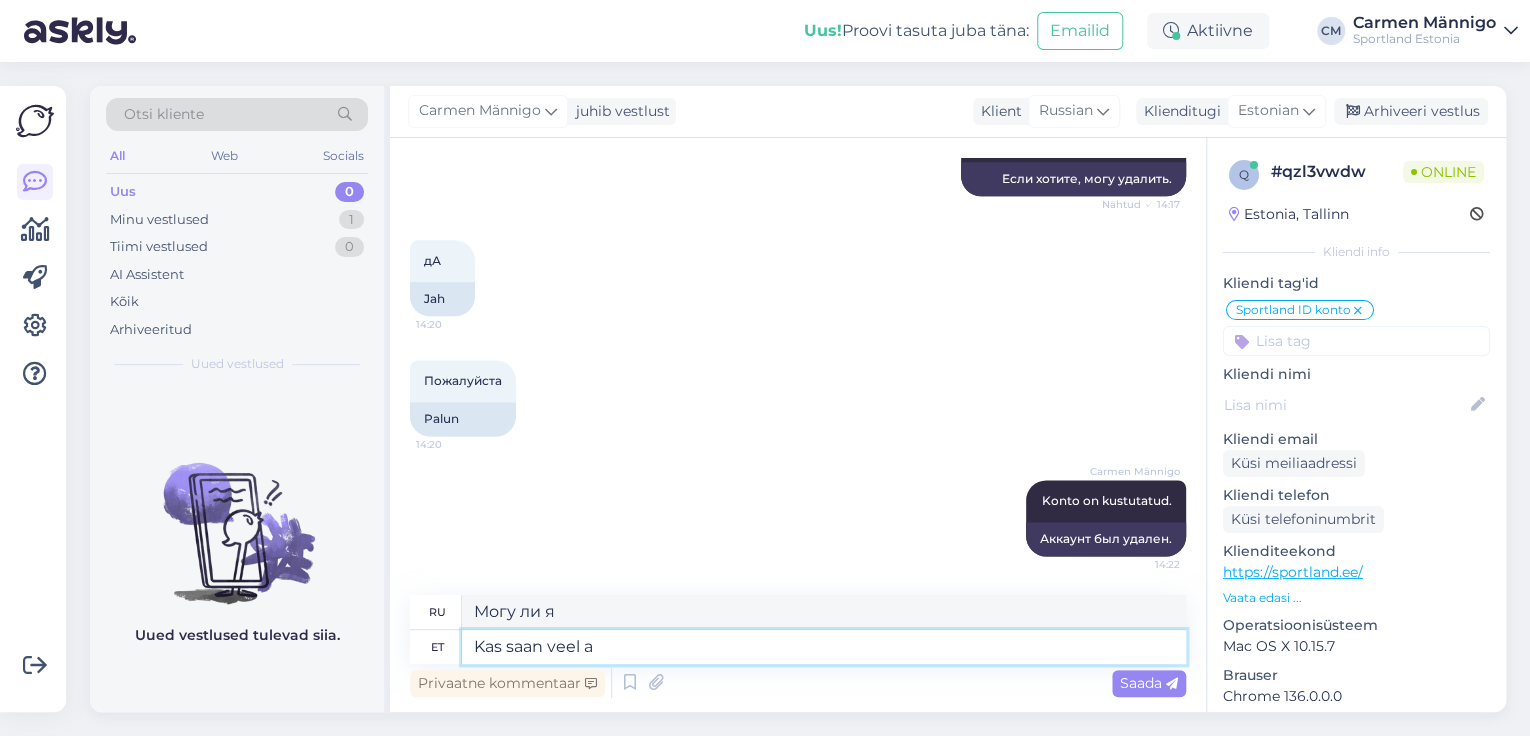 type on "Kas saan veel ai" 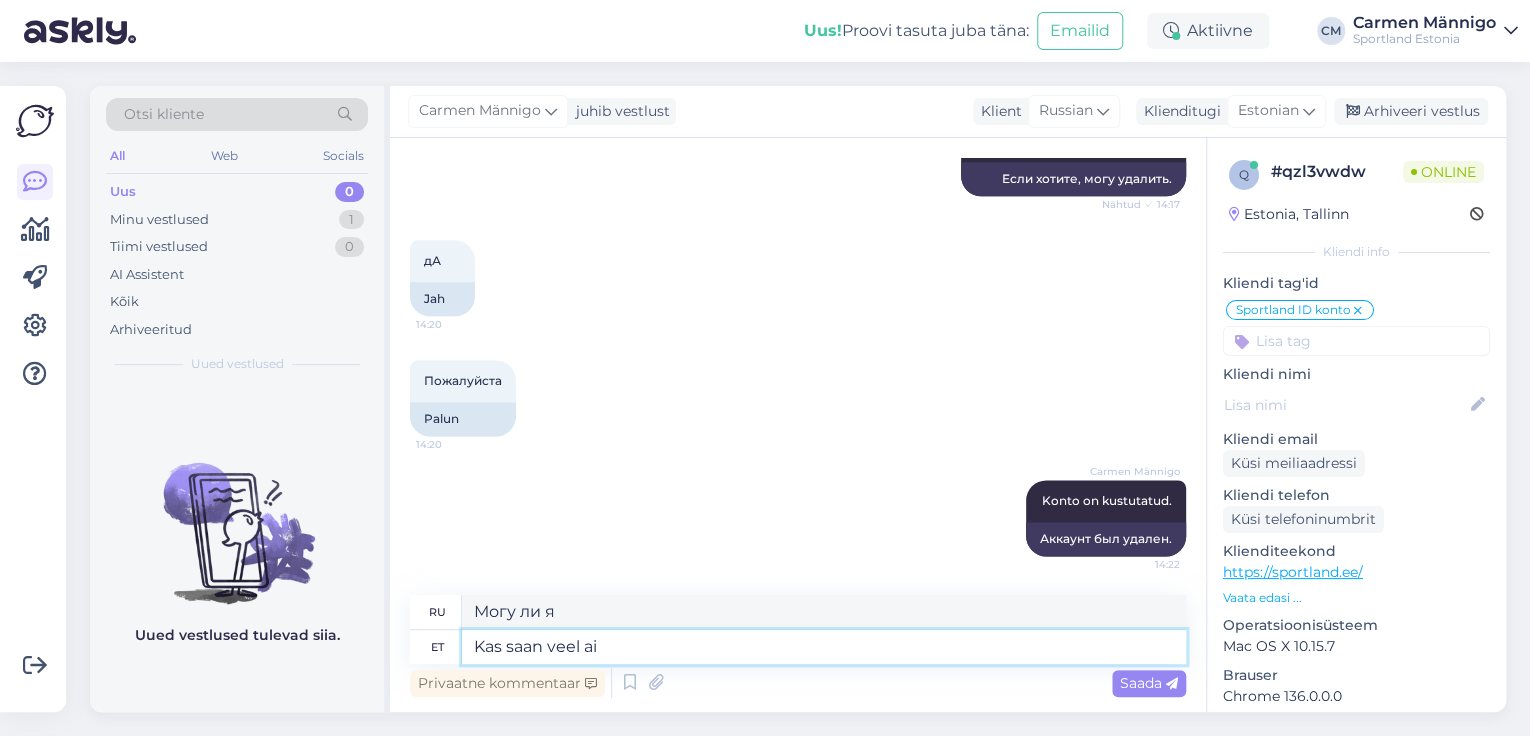 type on "Можно мне еще?" 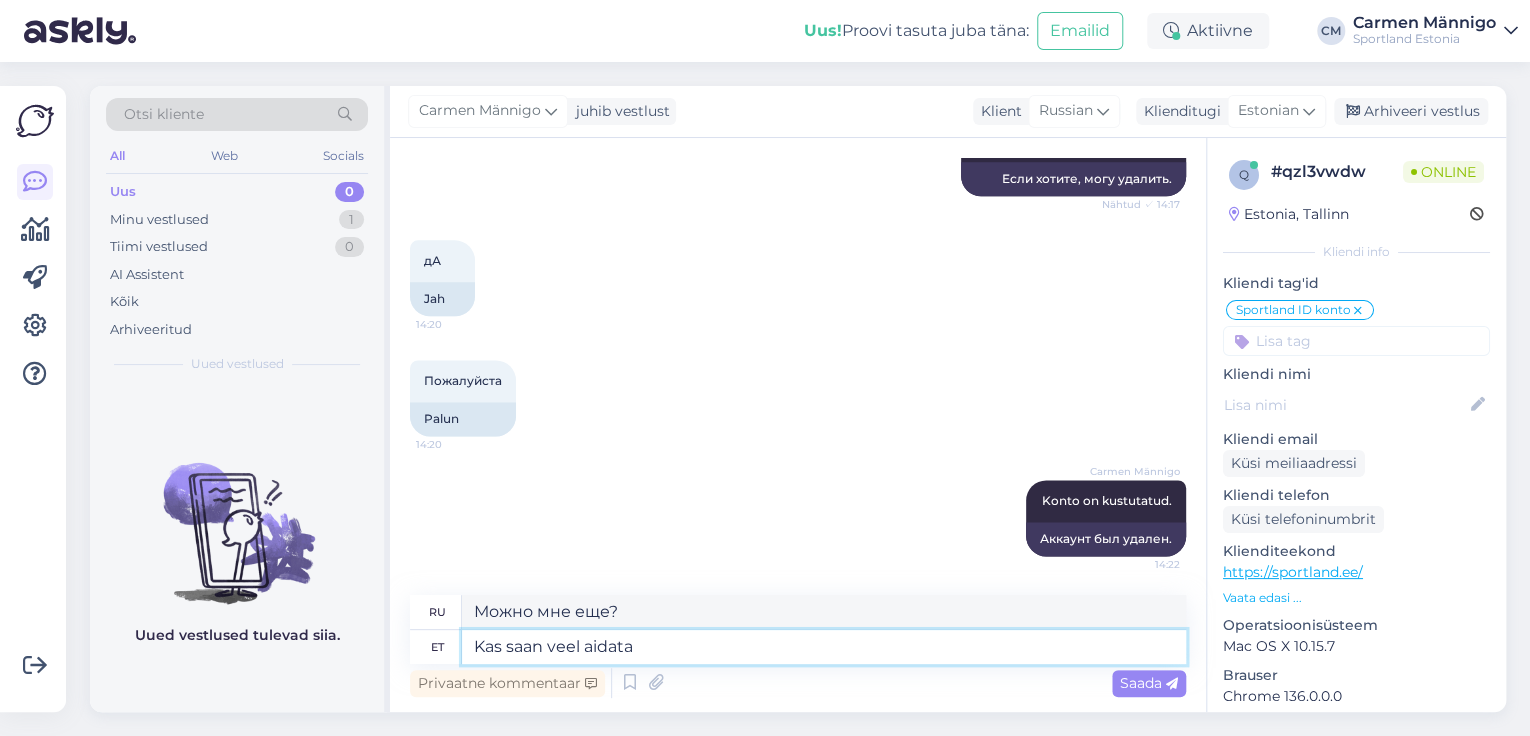 type on "Kas saan veel aidata?" 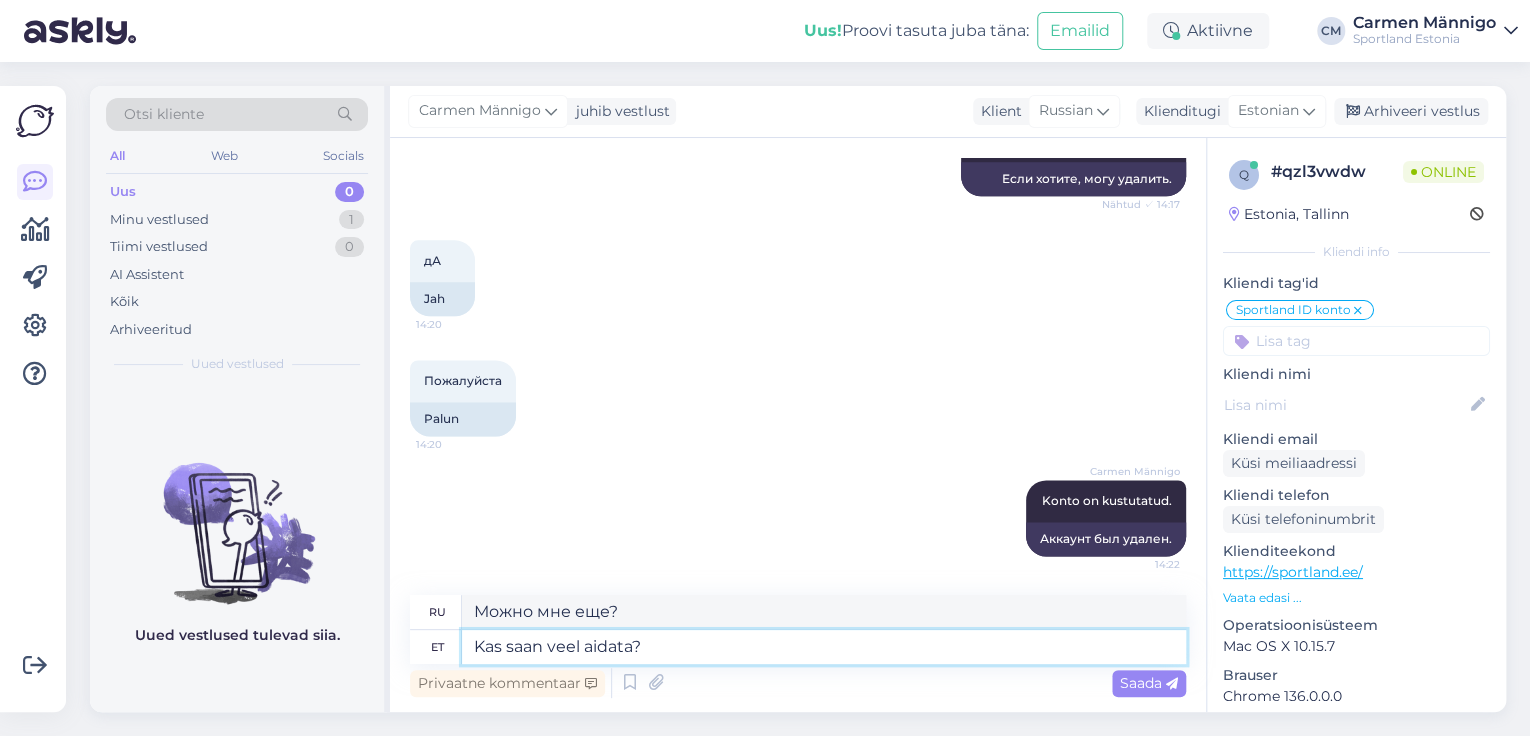 type on "Могу ли я еще помочь?" 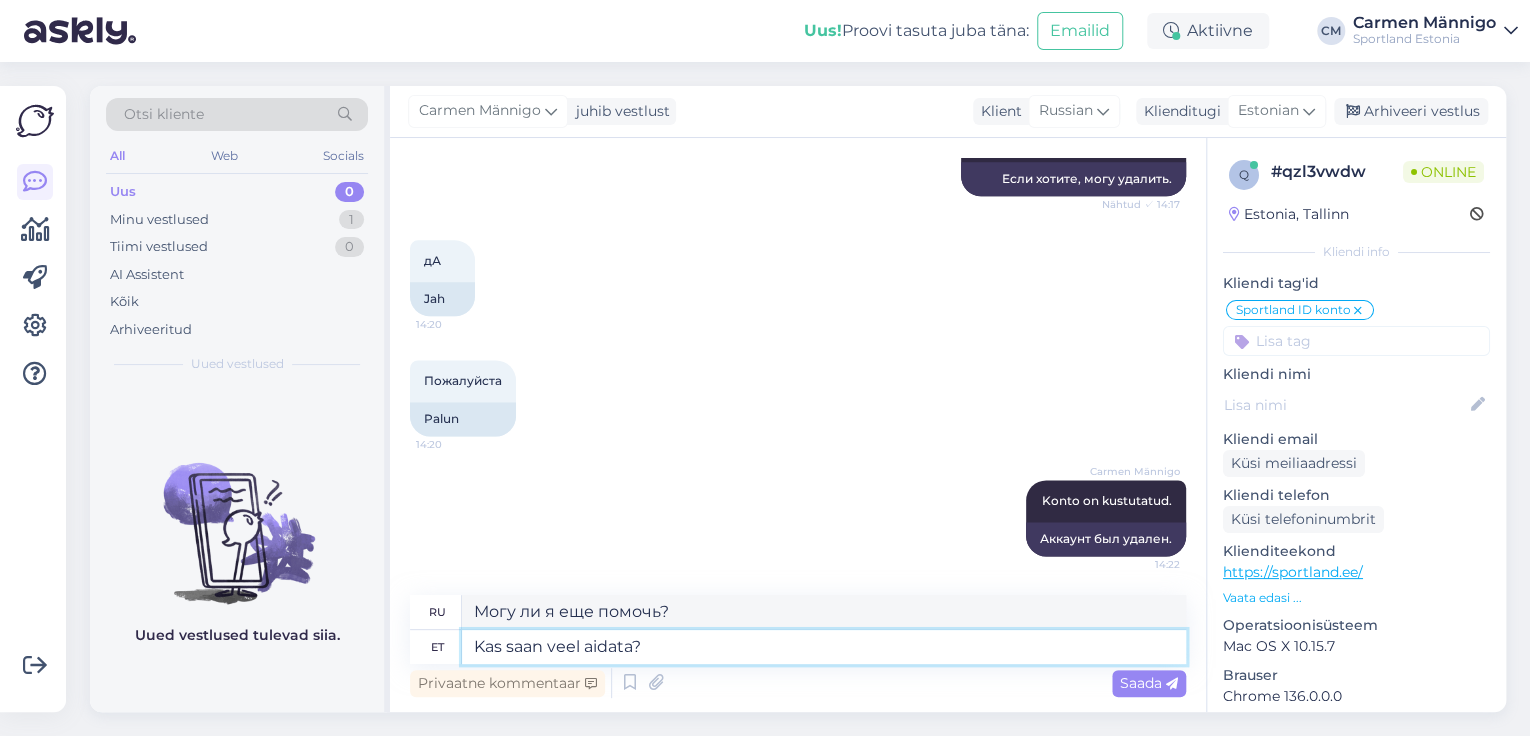 type 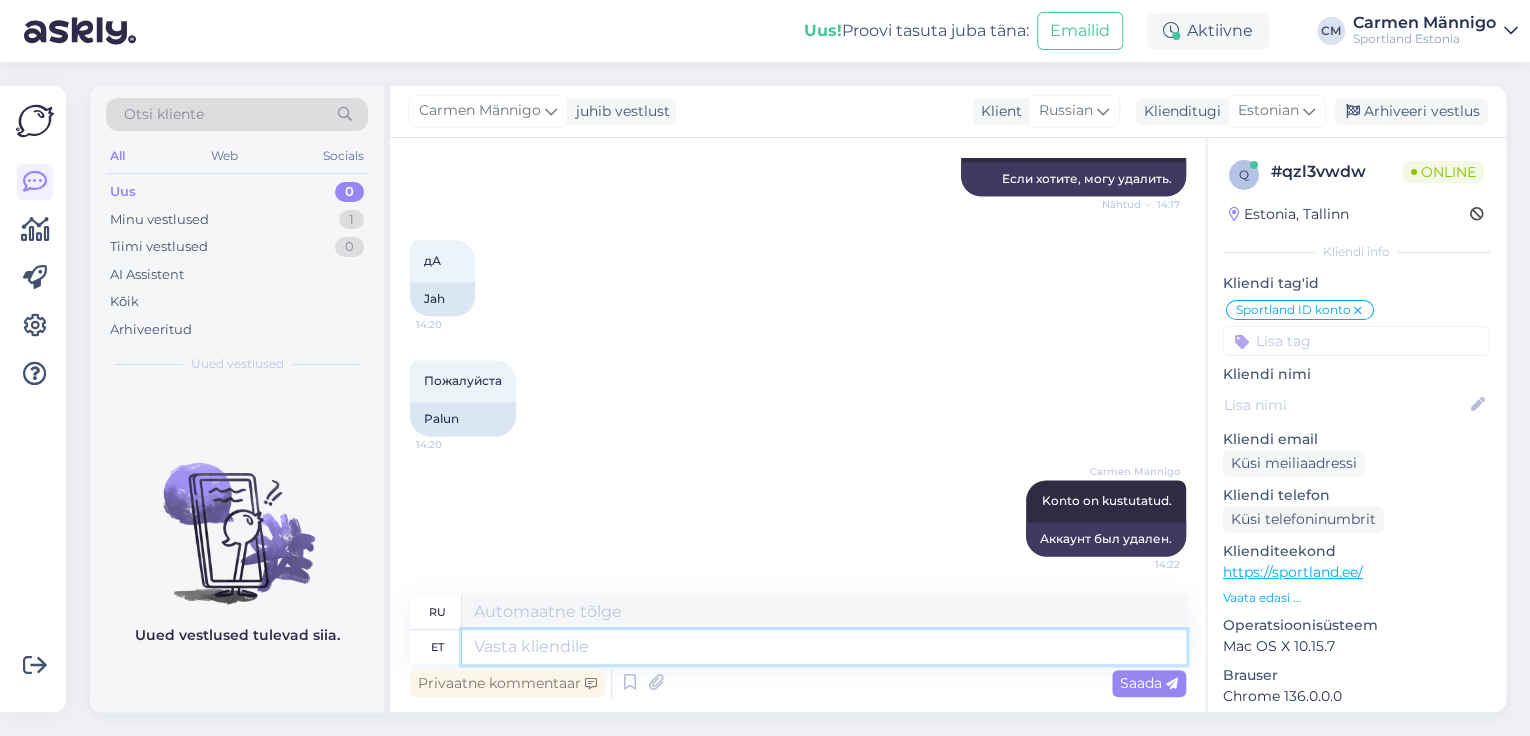 scroll, scrollTop: 1392, scrollLeft: 0, axis: vertical 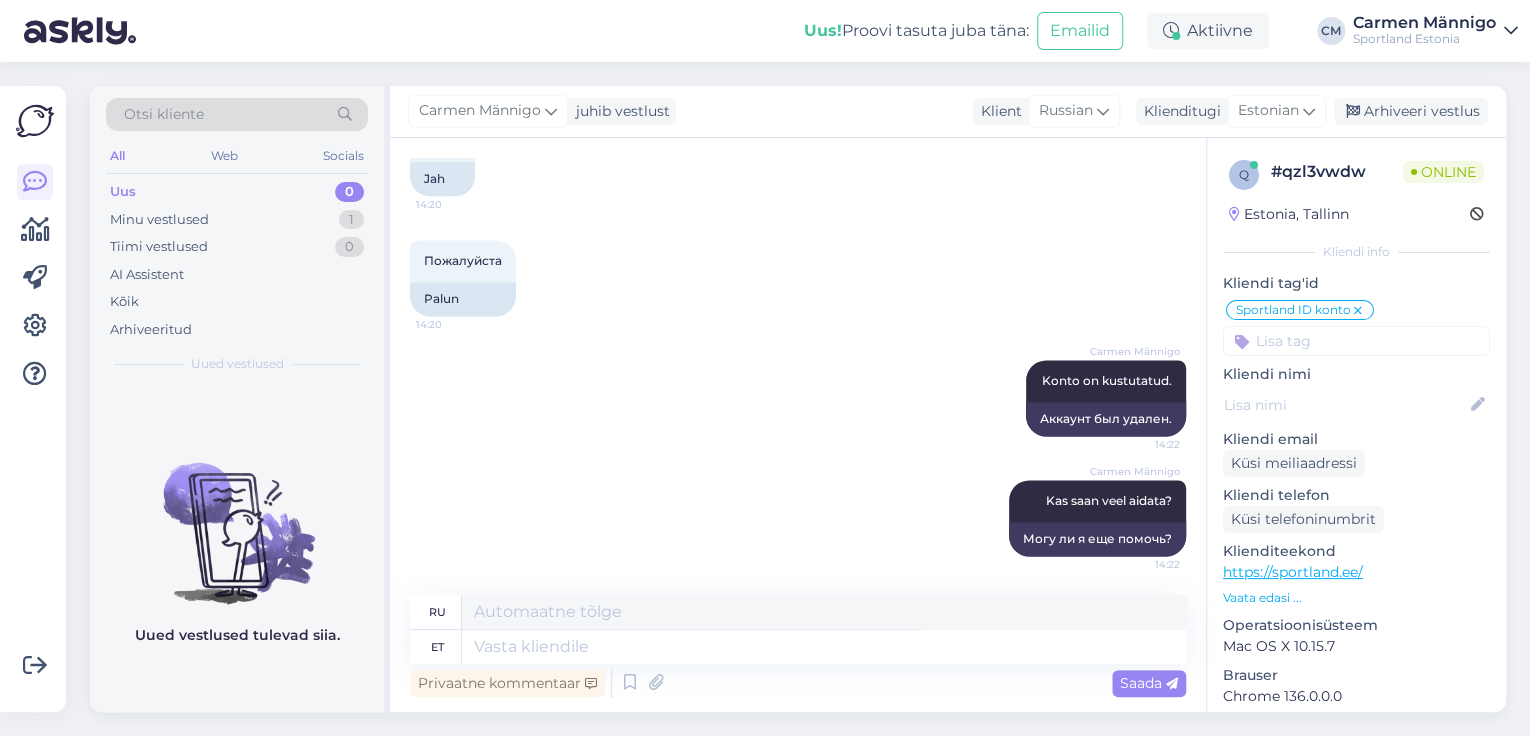 click at bounding box center (1356, 341) 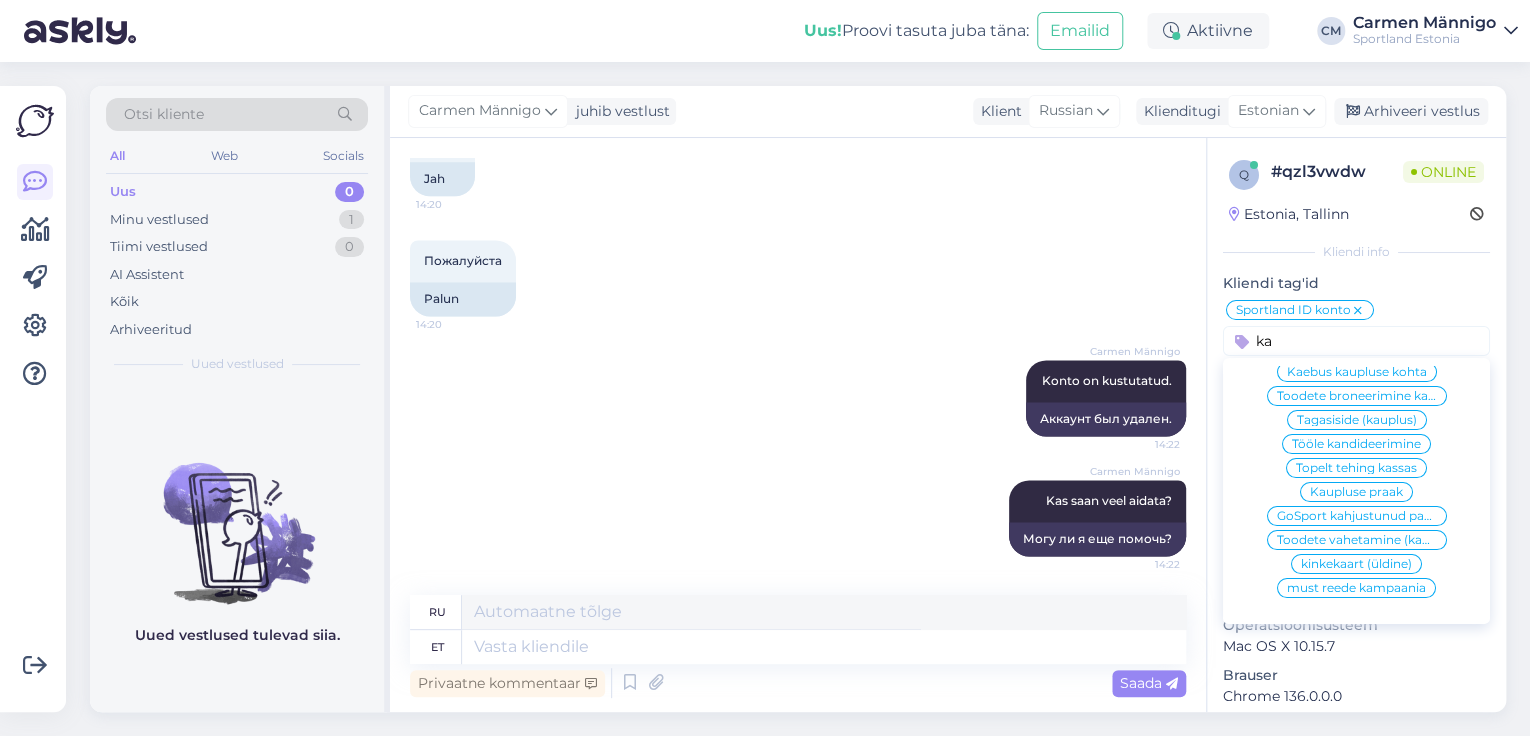 scroll, scrollTop: 0, scrollLeft: 0, axis: both 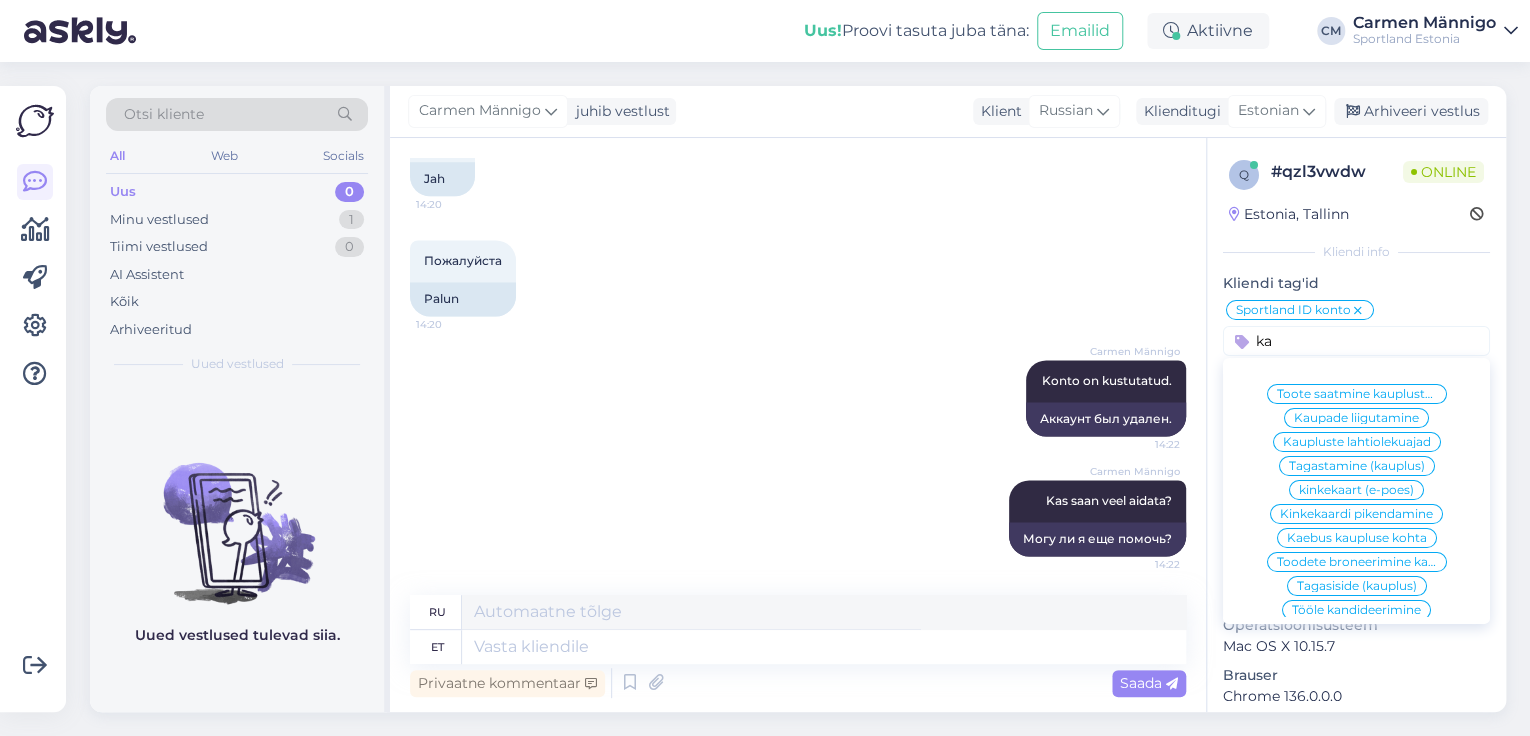 type on "k" 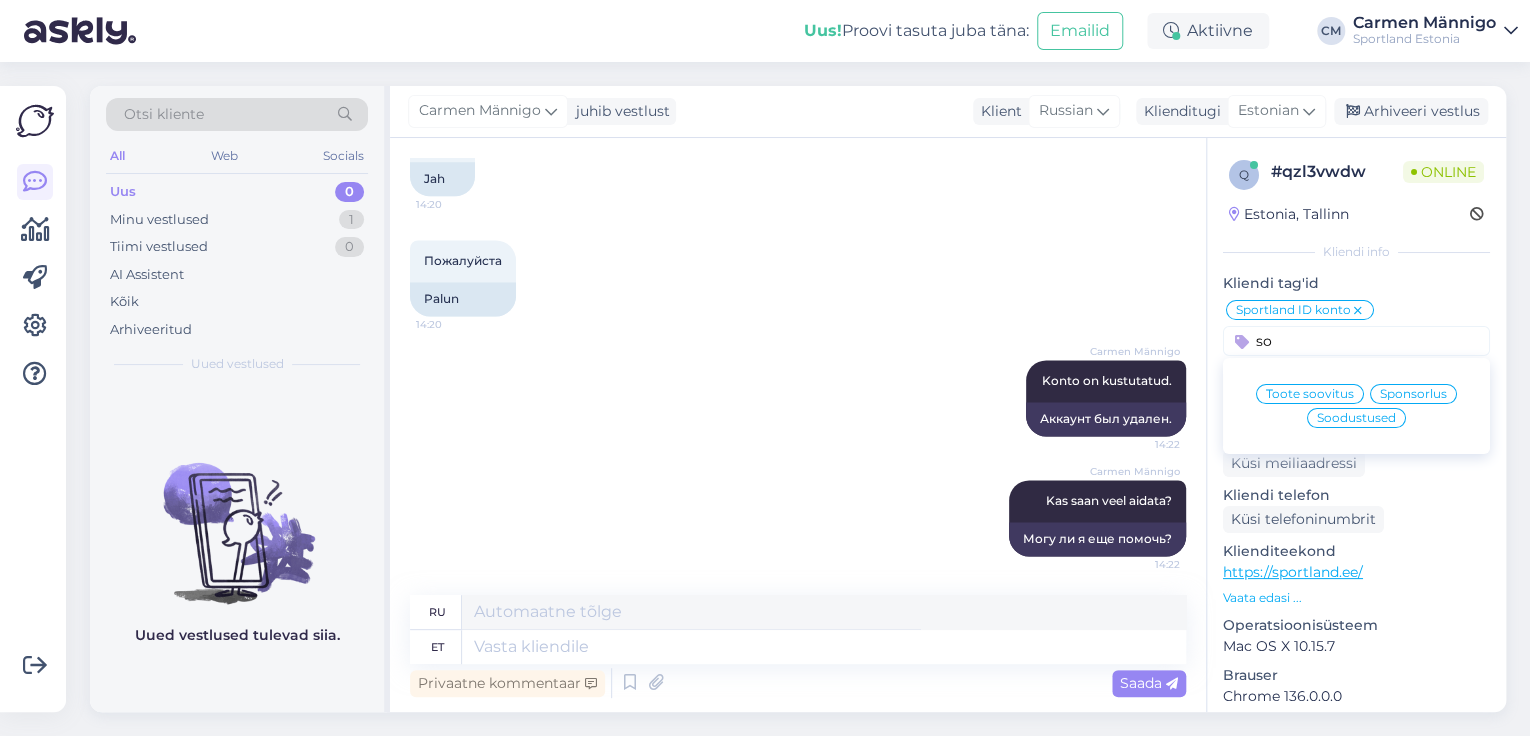 type on "s" 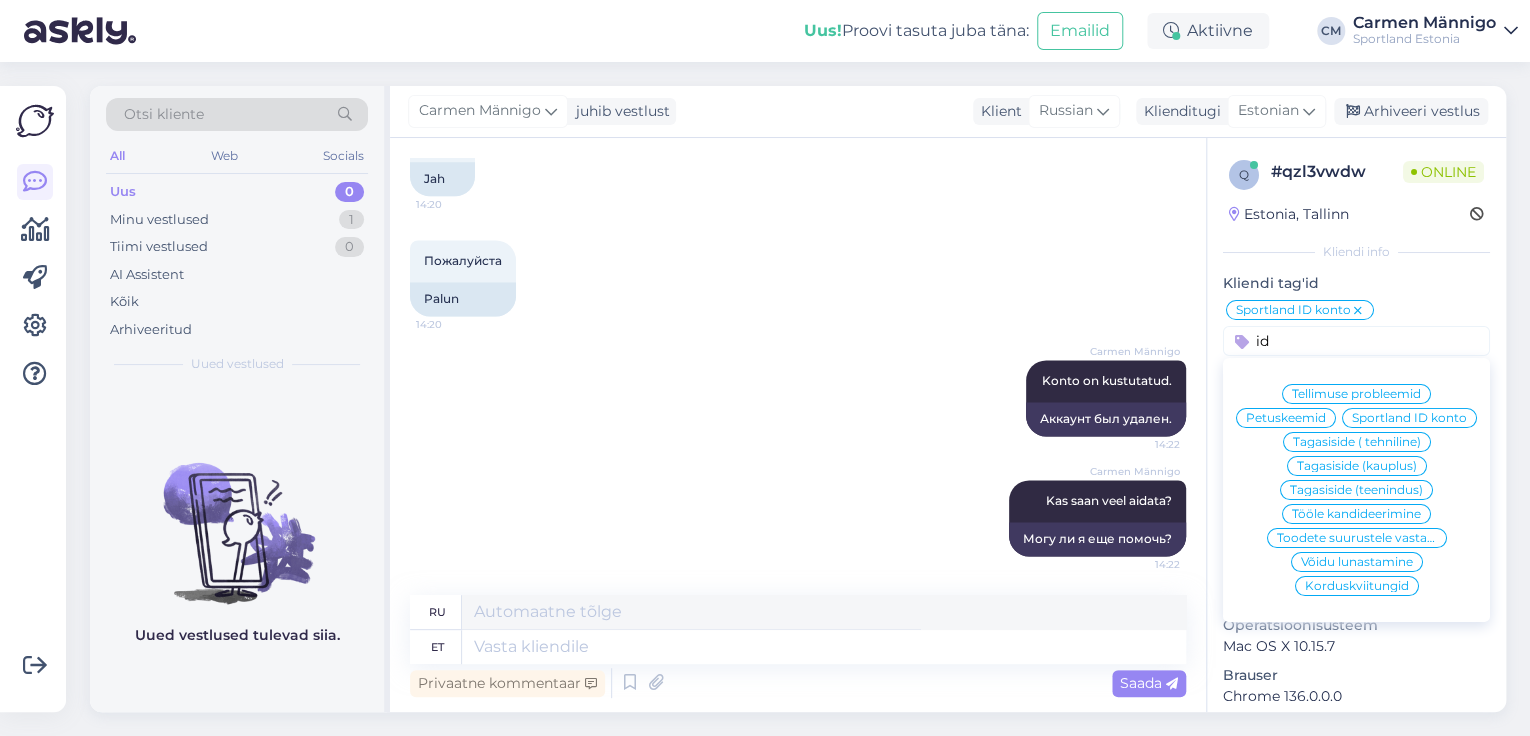 type on "i" 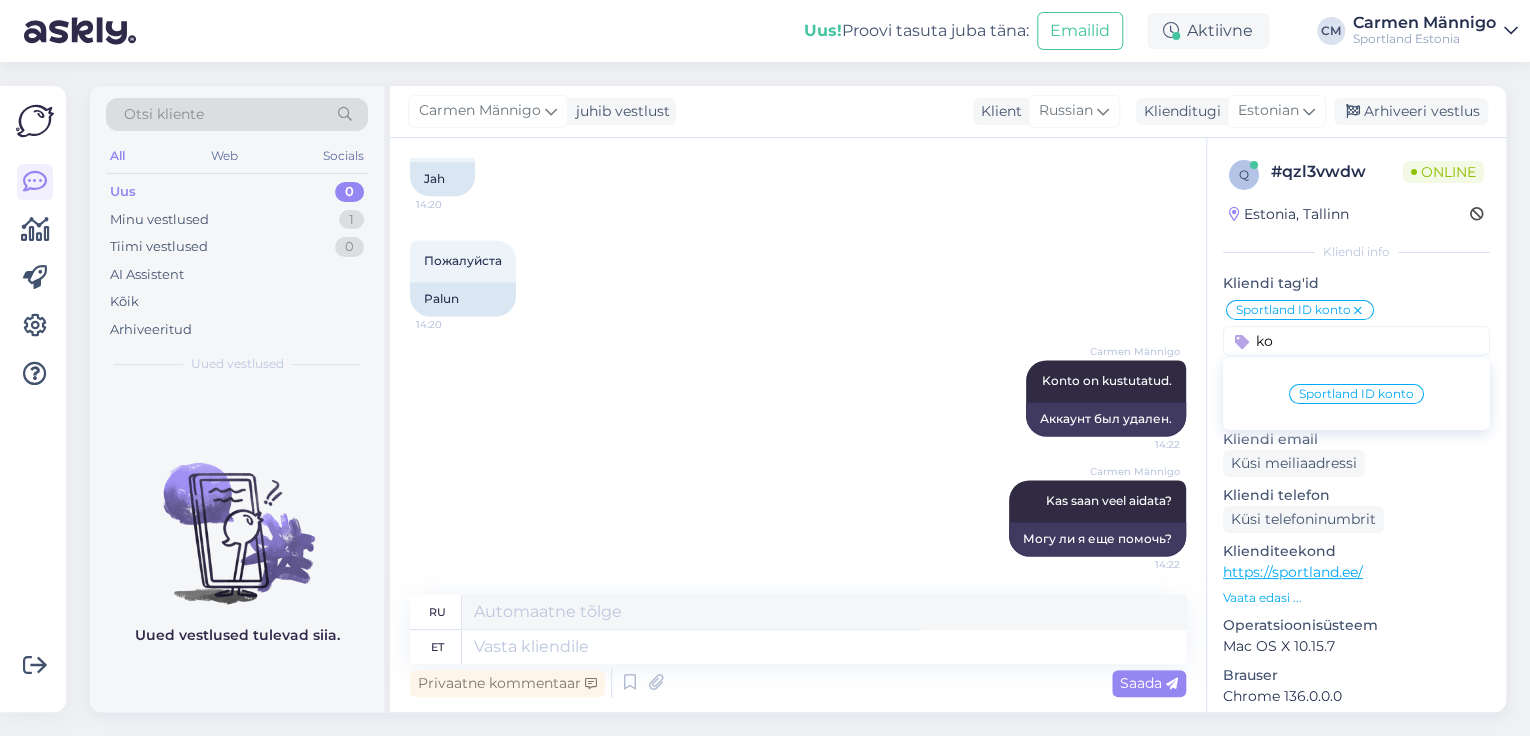 type on "k" 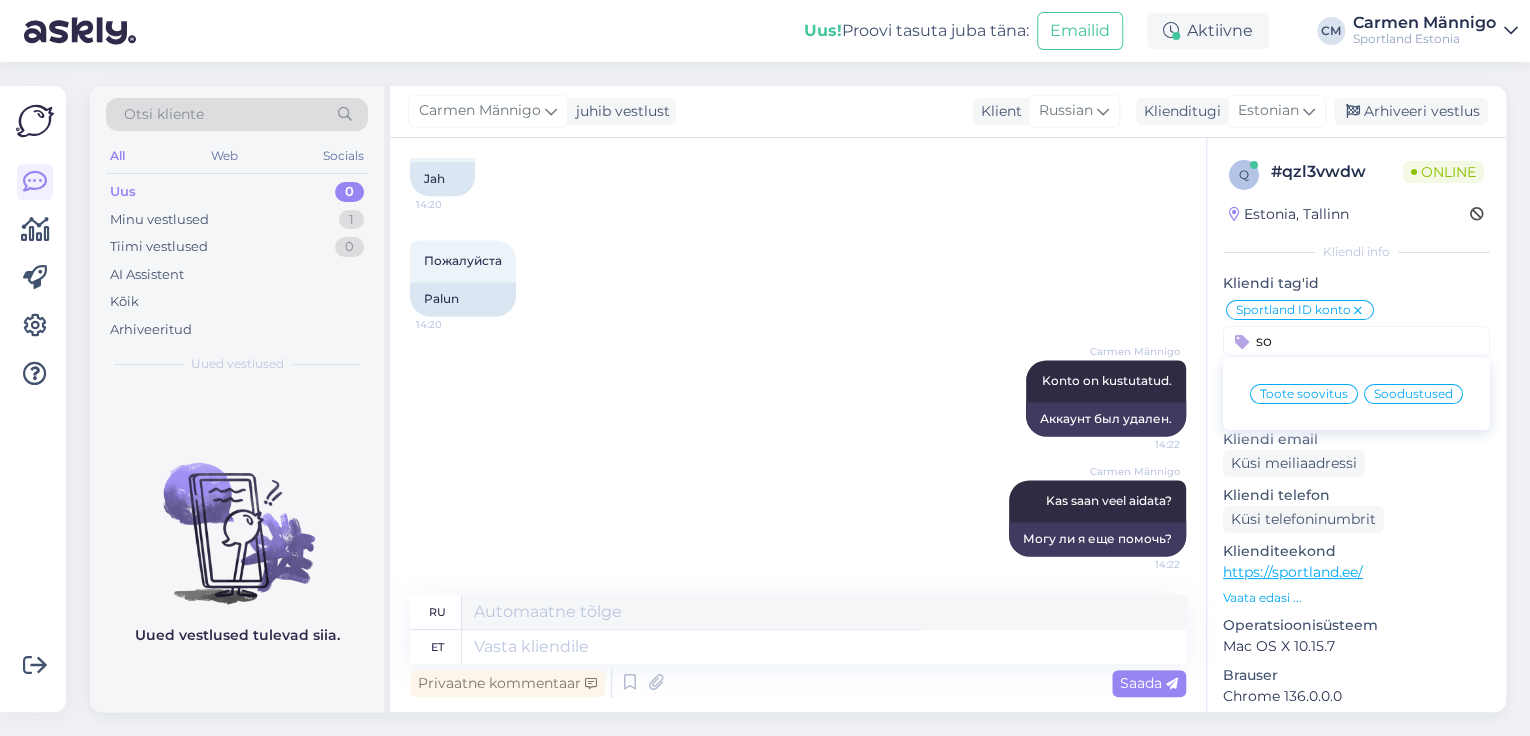 type on "s" 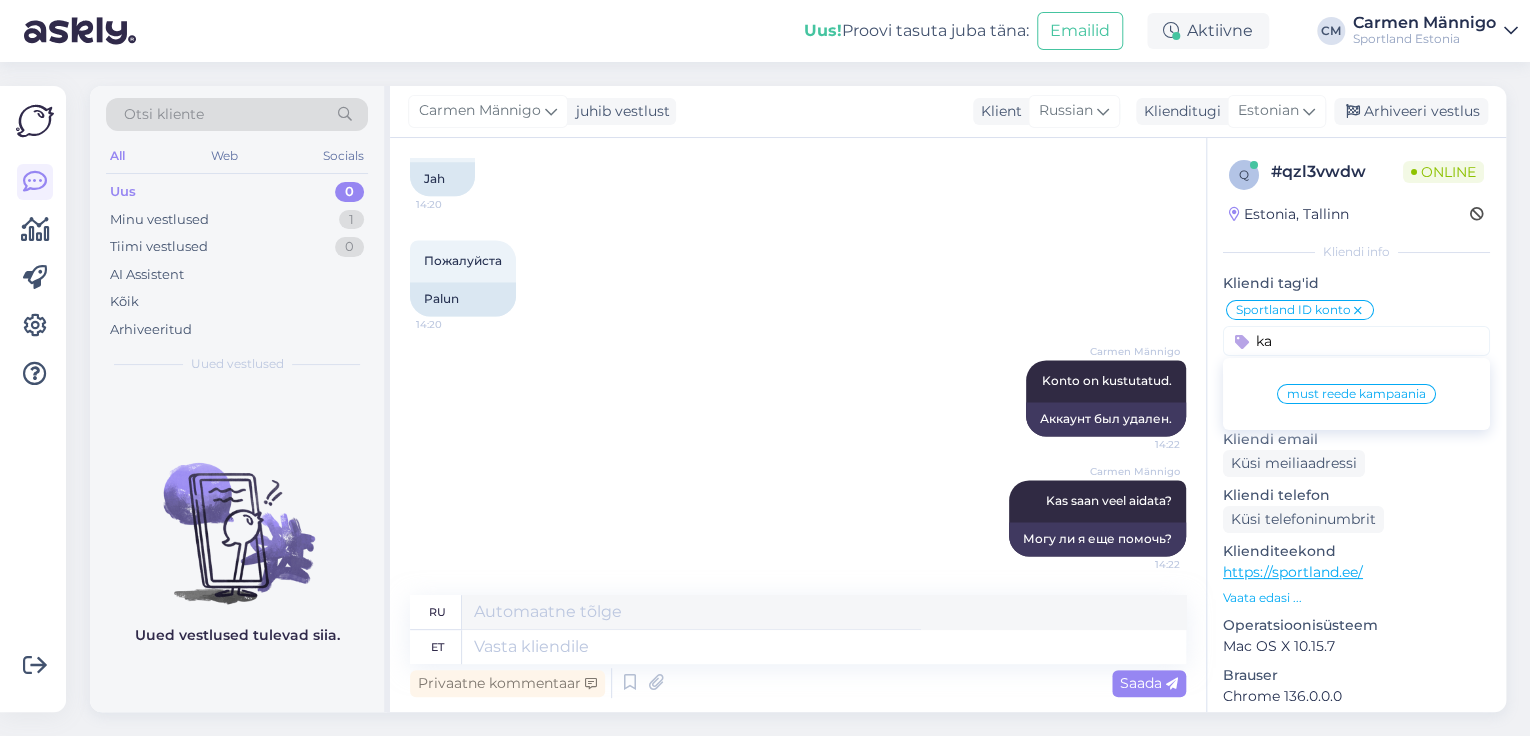 type on "k" 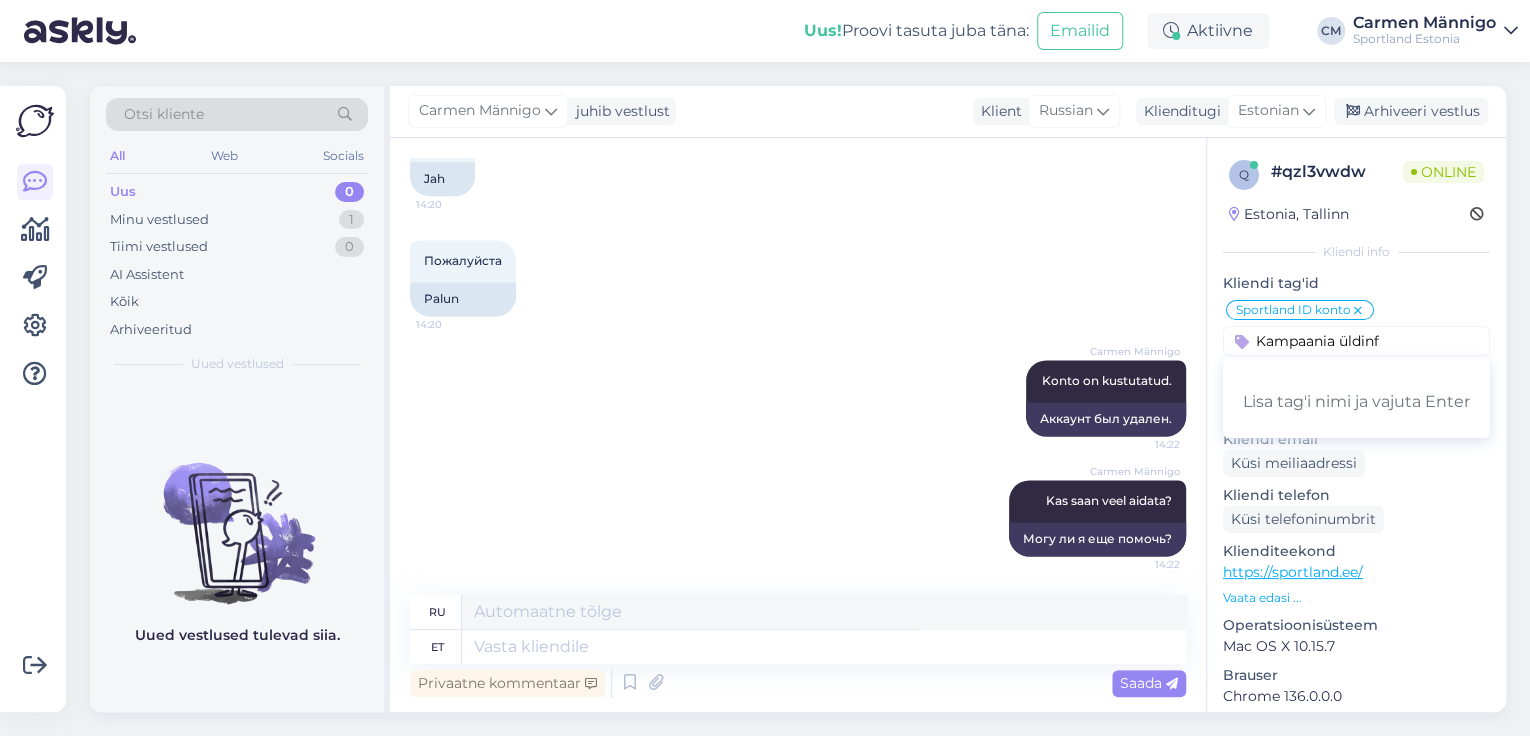 type on "Kampaania üldinfo" 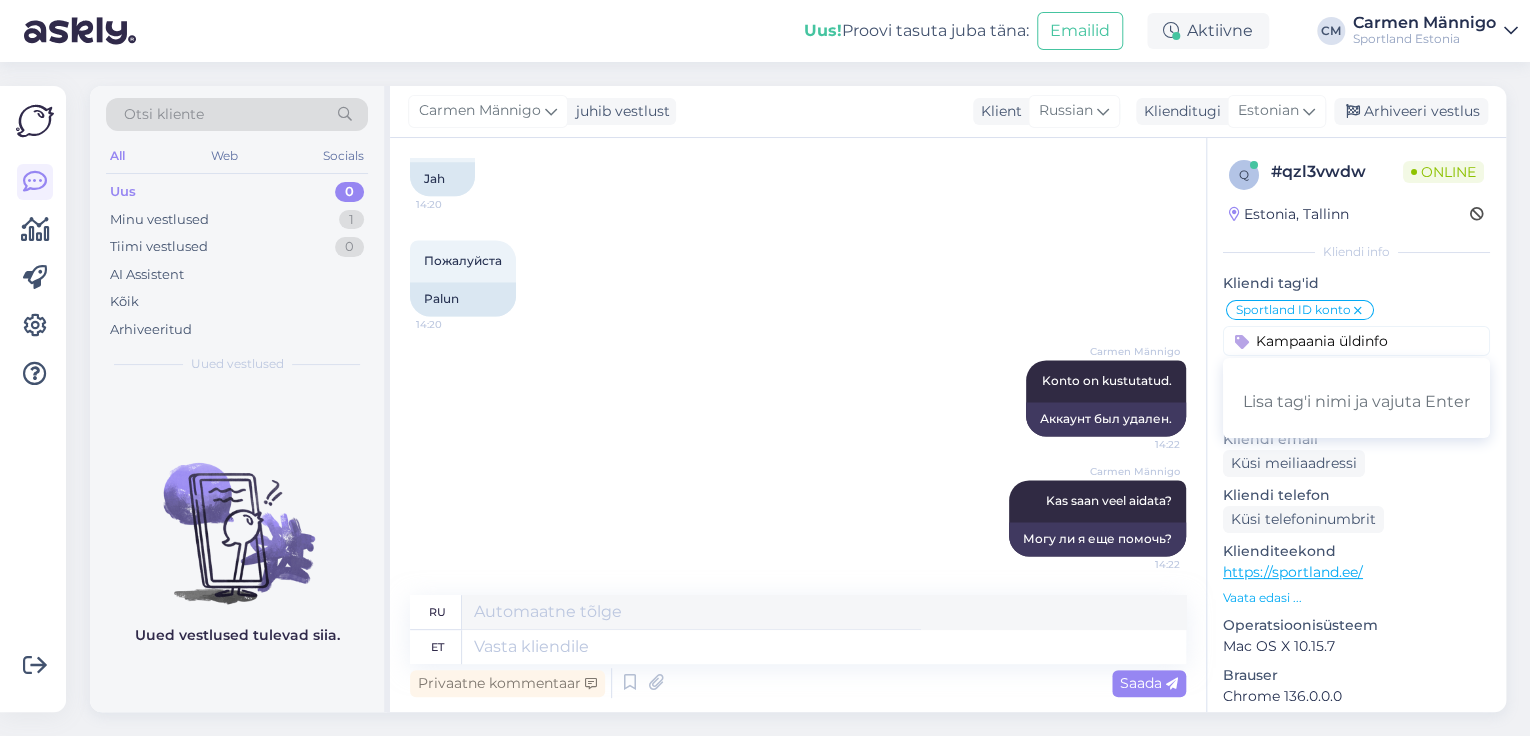 type 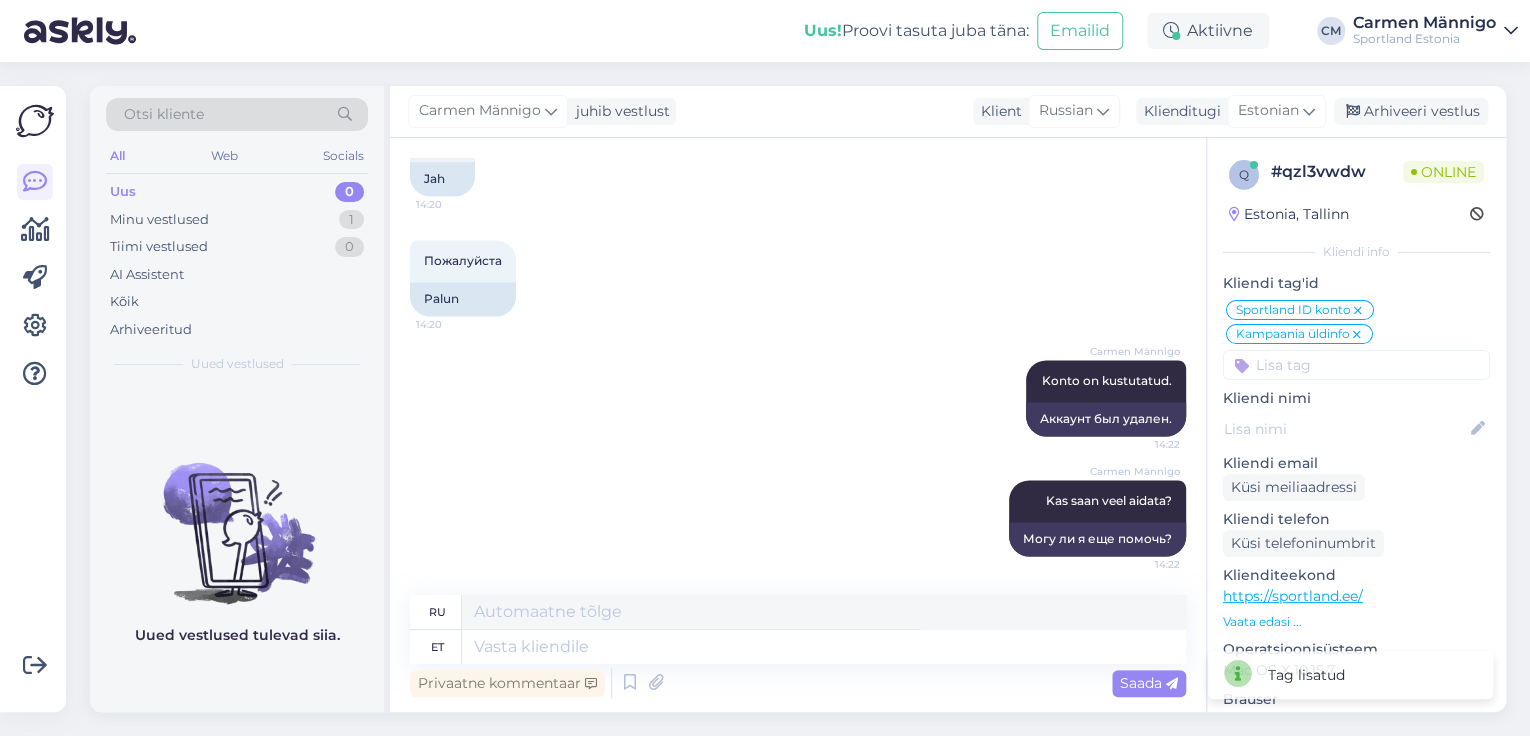 click at bounding box center (1356, 365) 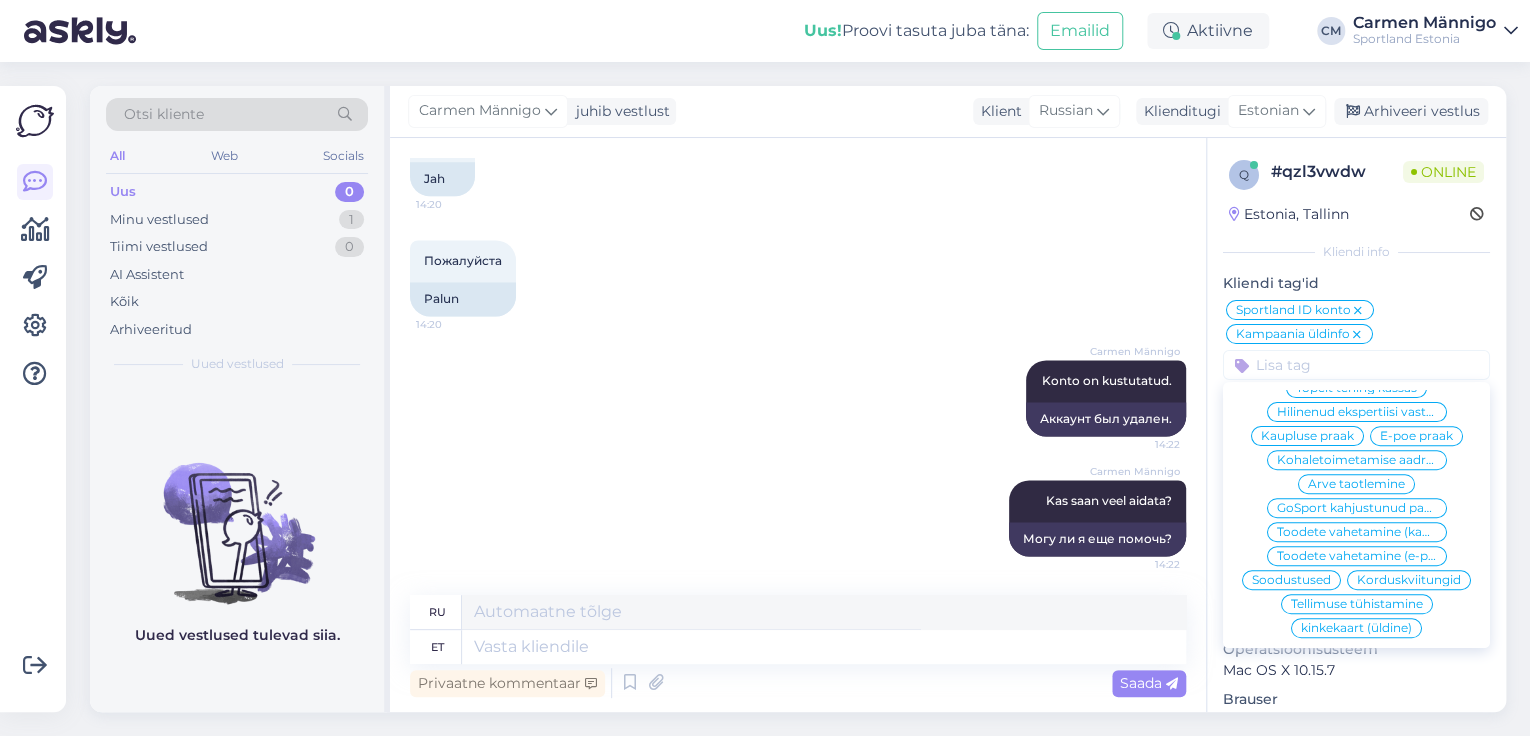 scroll, scrollTop: 800, scrollLeft: 0, axis: vertical 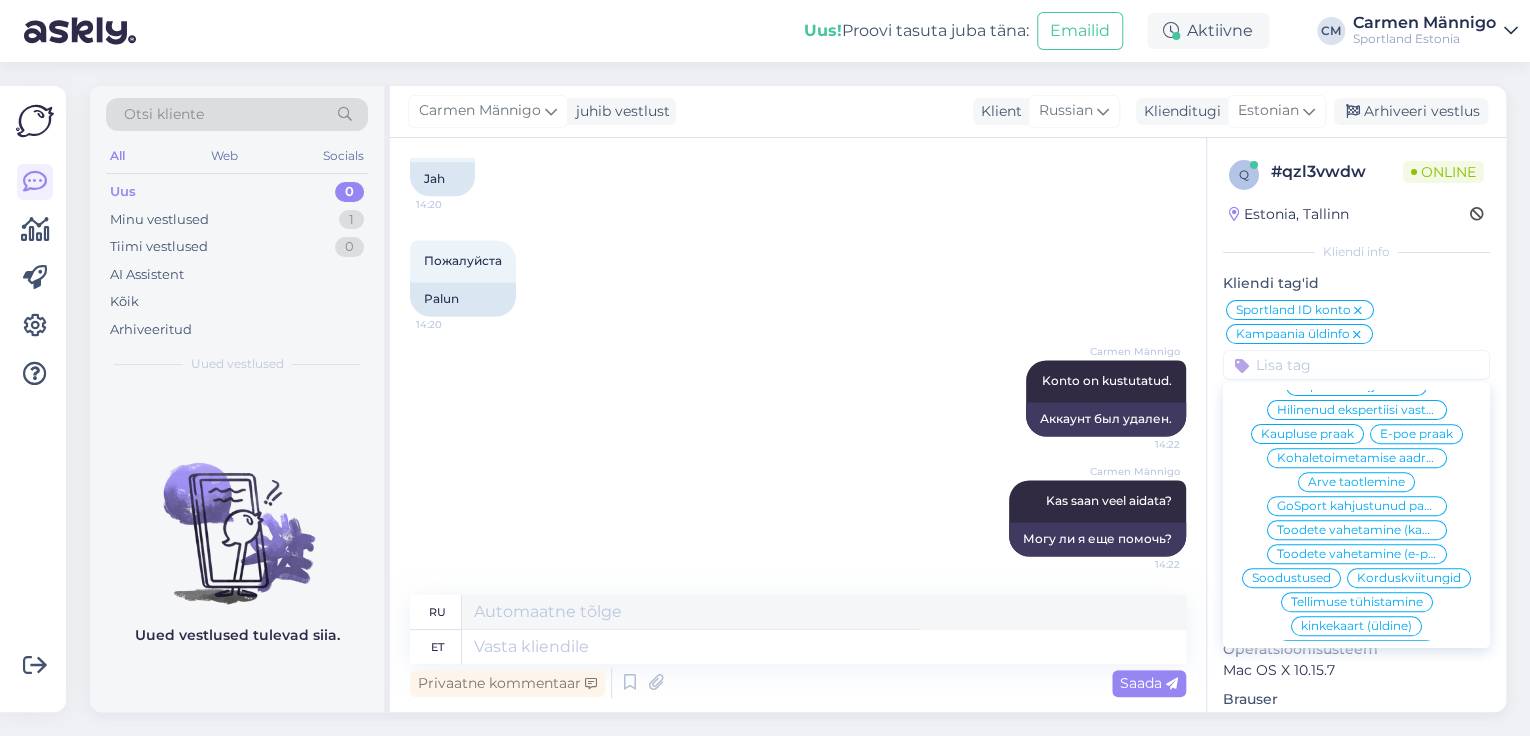 click on "Carmen Männigo Konto on kustutatud. 14:22  Аккаунт был удален." at bounding box center (798, 398) 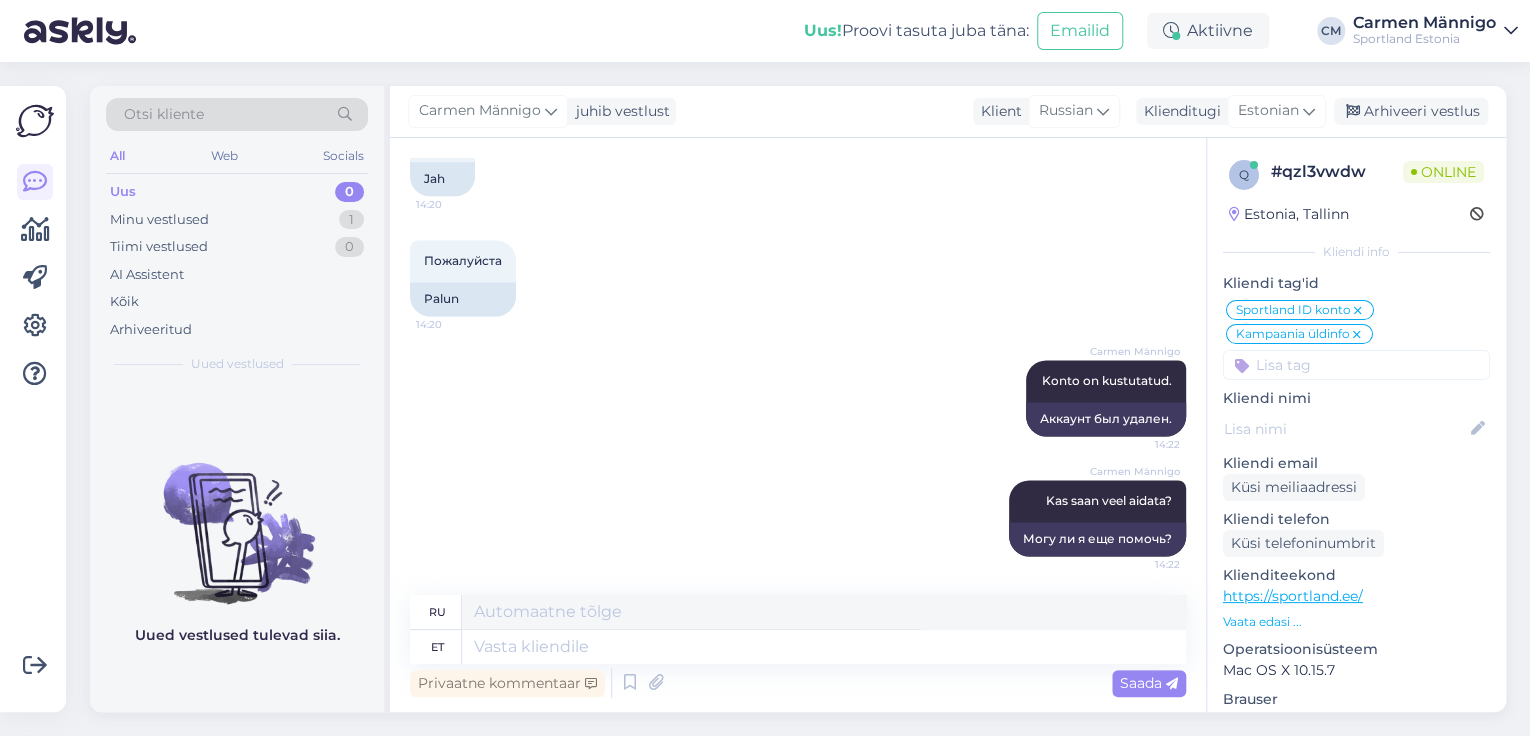 click on "[NAME] [LAST] juhib vestlust Klient Russian Klienditugi Estonian Arhiveeri vestlus" at bounding box center [948, 112] 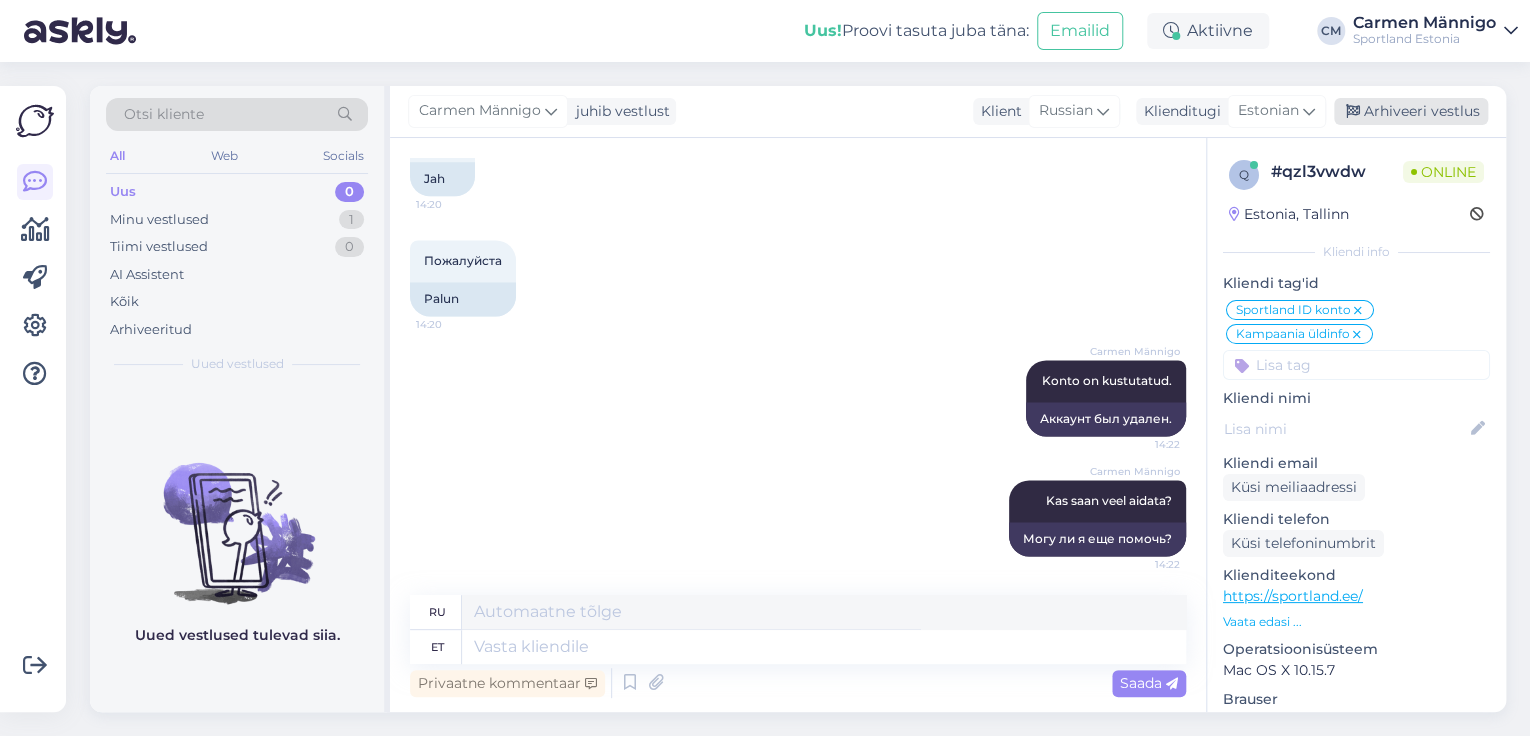 click on "Arhiveeri vestlus" at bounding box center [1411, 111] 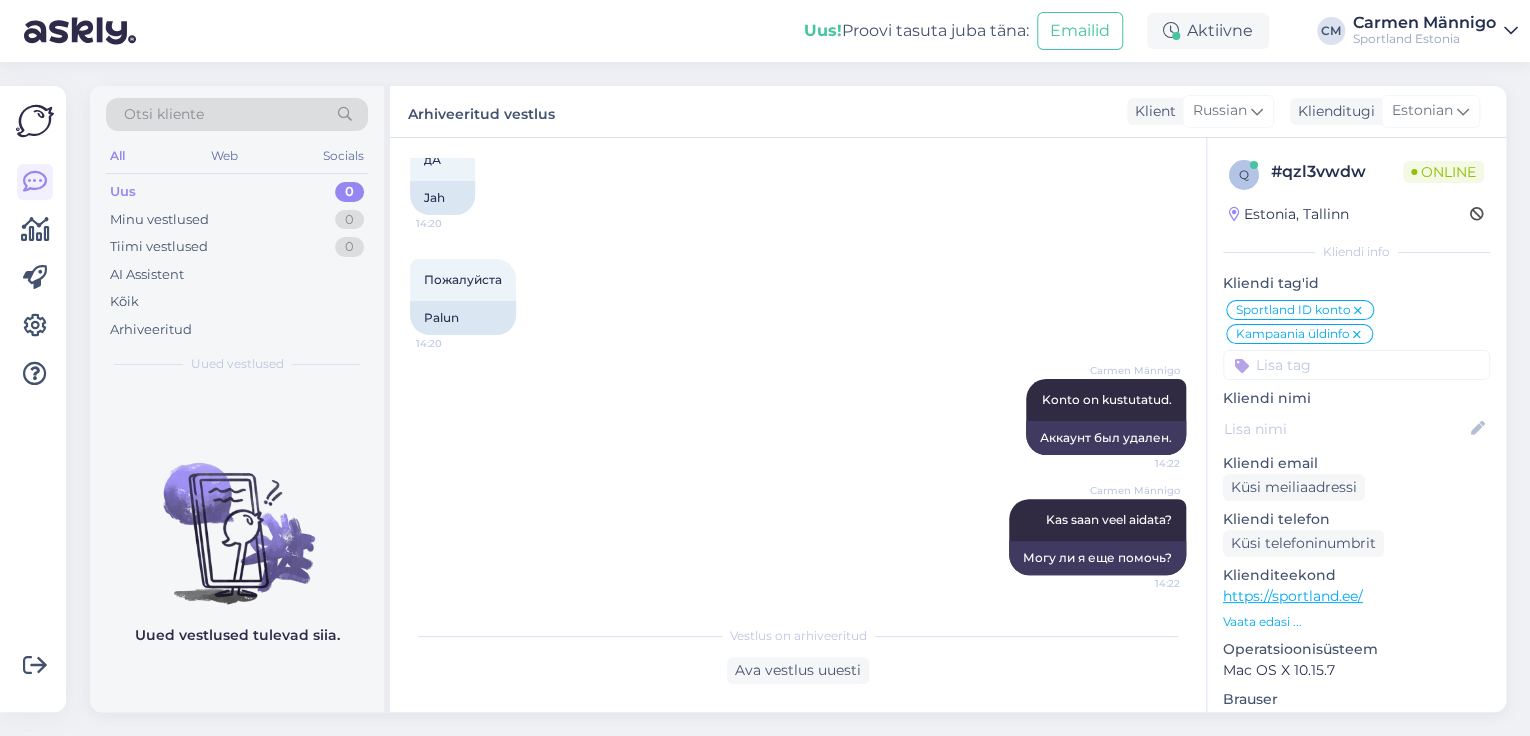 scroll, scrollTop: 1372, scrollLeft: 0, axis: vertical 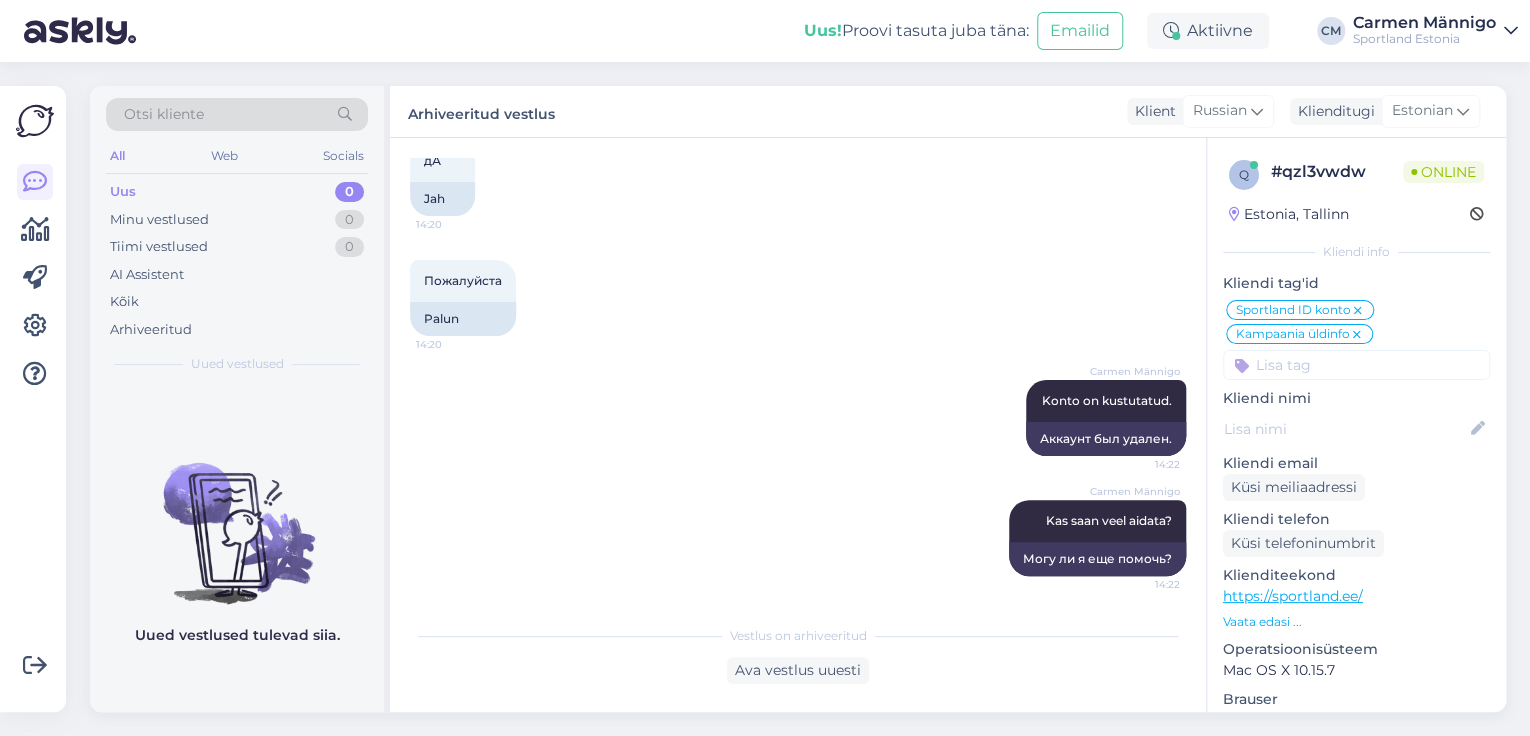click at bounding box center [1357, 335] 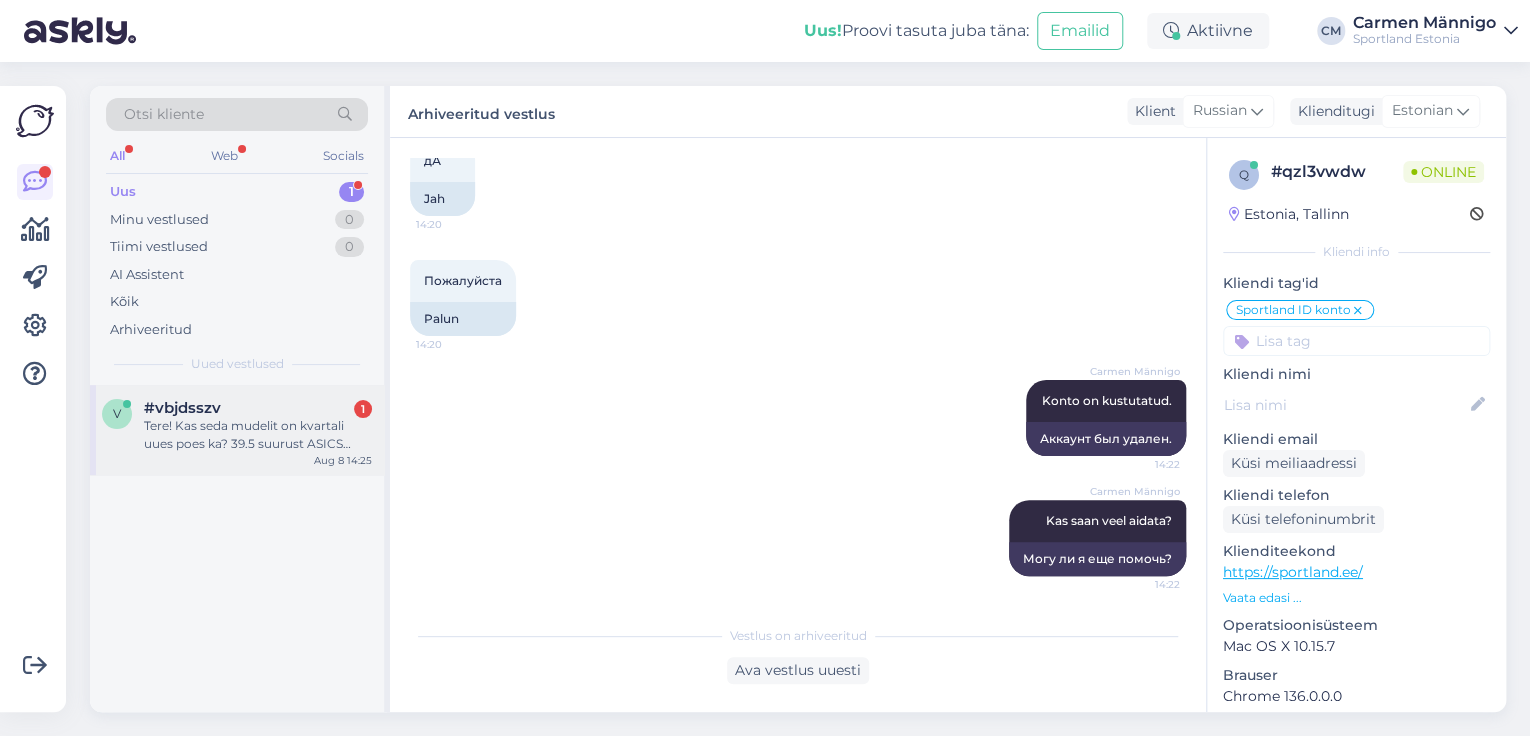 click on "Tere! Kas seda mudelit on kvartali uues poes ka? 39.5 suurust ASICS WOMEN'S GEL-NIMBUS 27 RUNNING SHOES" at bounding box center (258, 435) 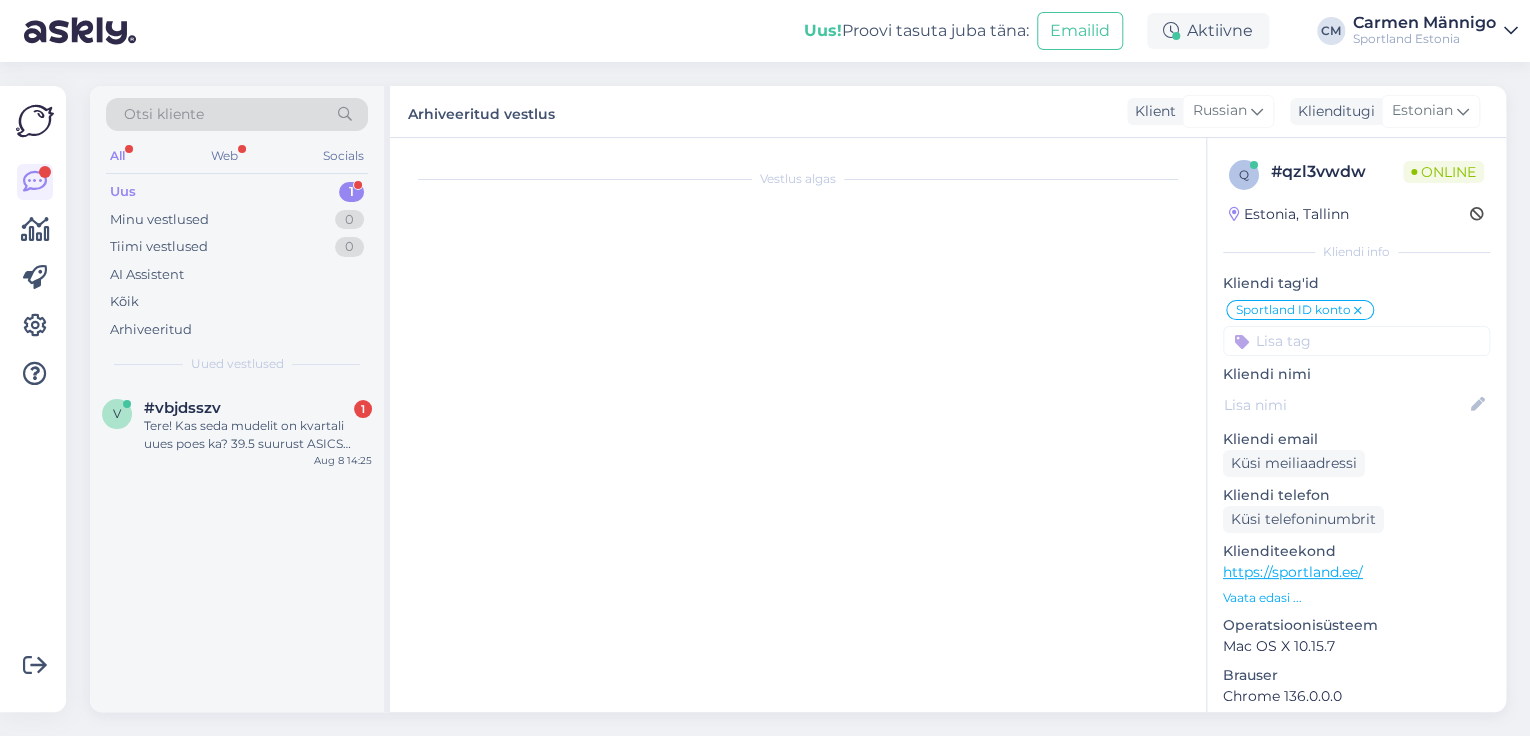scroll, scrollTop: 0, scrollLeft: 0, axis: both 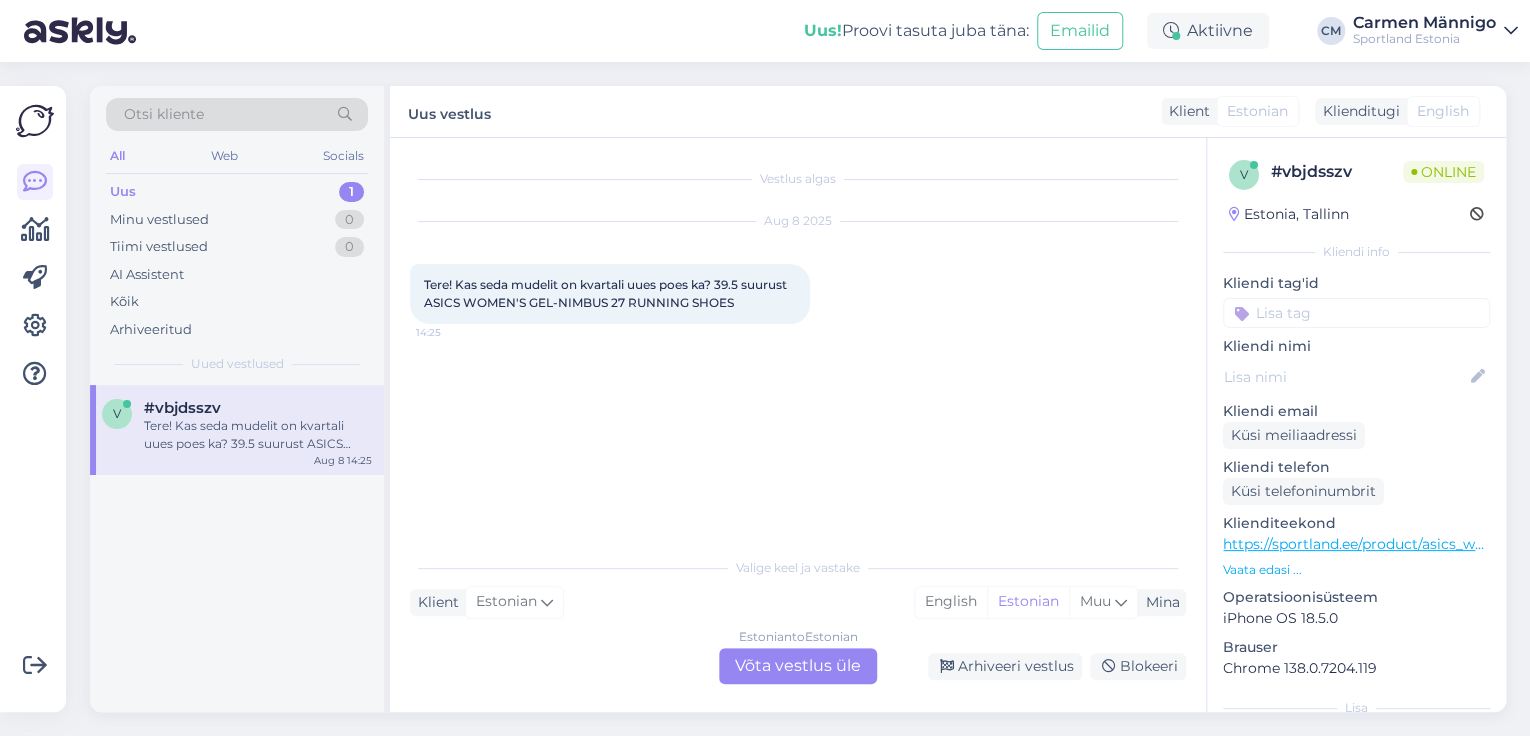 click on "Estonian  to  Estonian Võta vestlus üle" at bounding box center [798, 666] 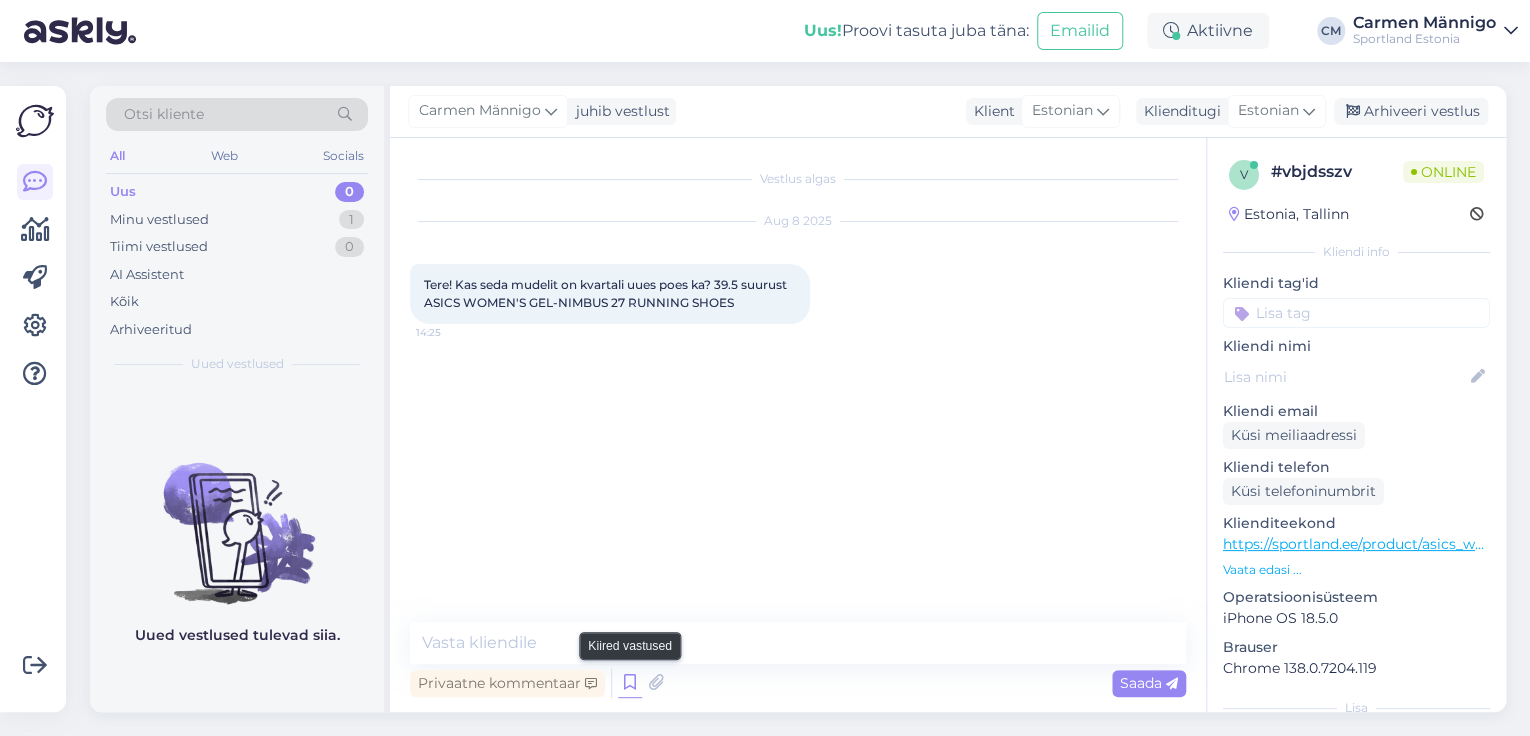 click at bounding box center [630, 683] 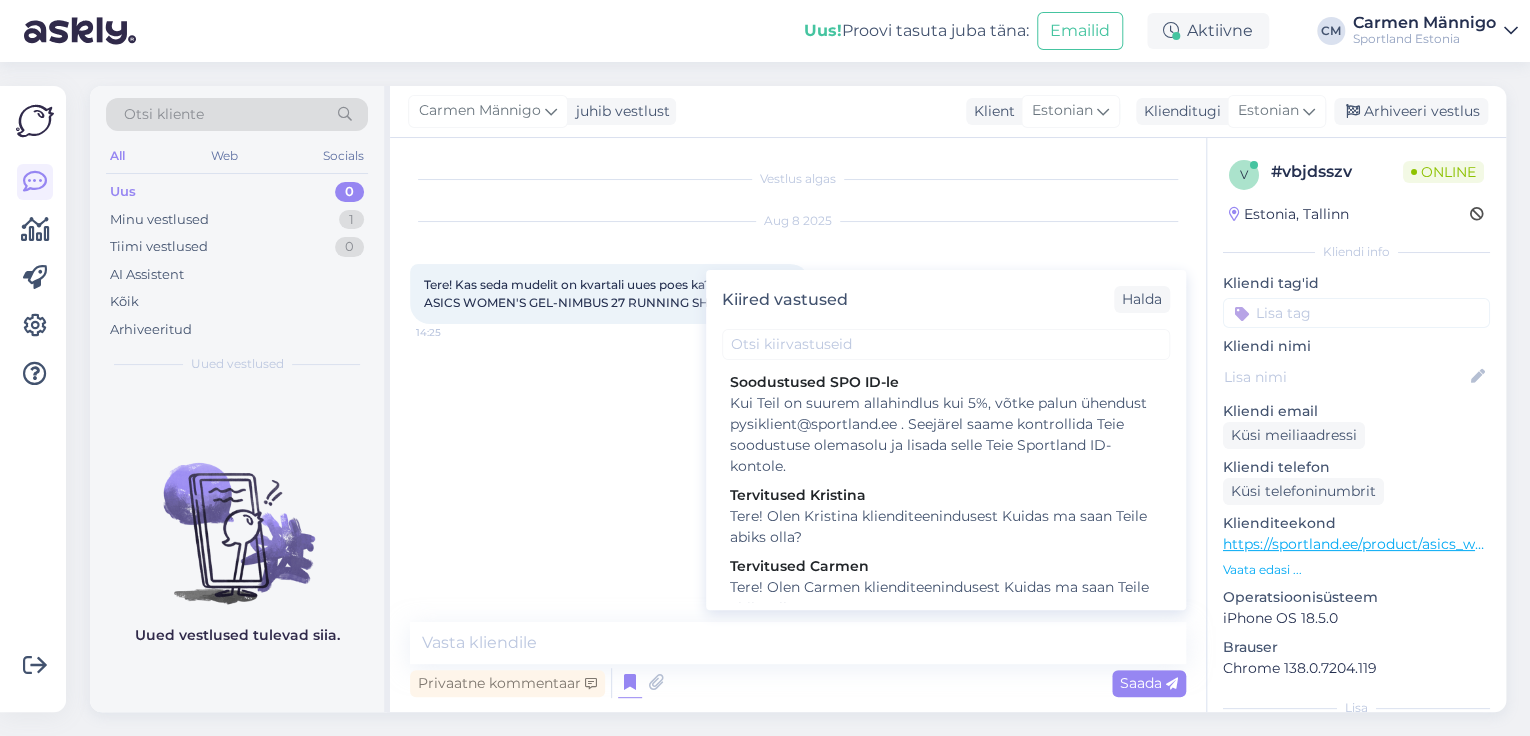 click on "Tervitused Carmen" at bounding box center [946, 566] 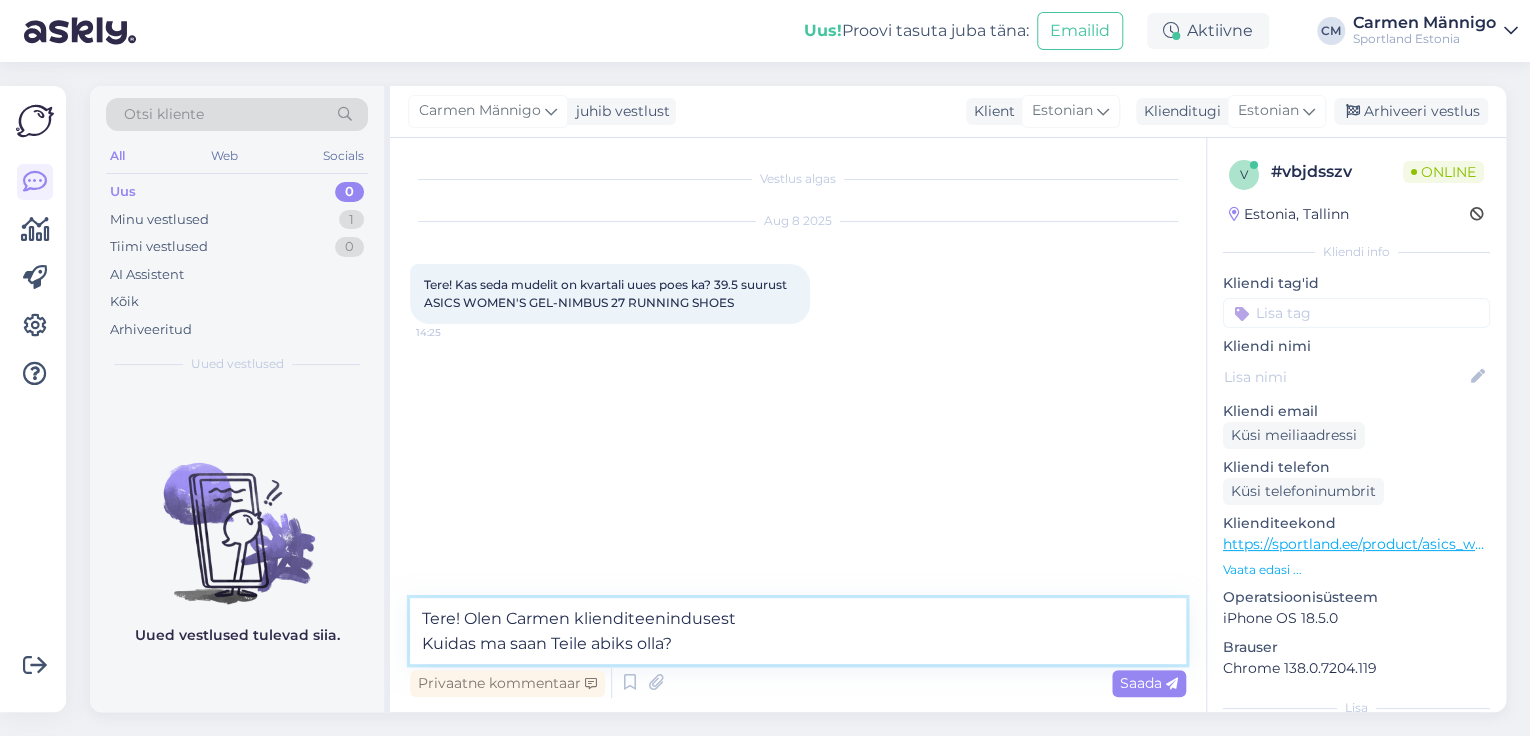 drag, startPoint x: 772, startPoint y: 648, endPoint x: 401, endPoint y: 661, distance: 371.2277 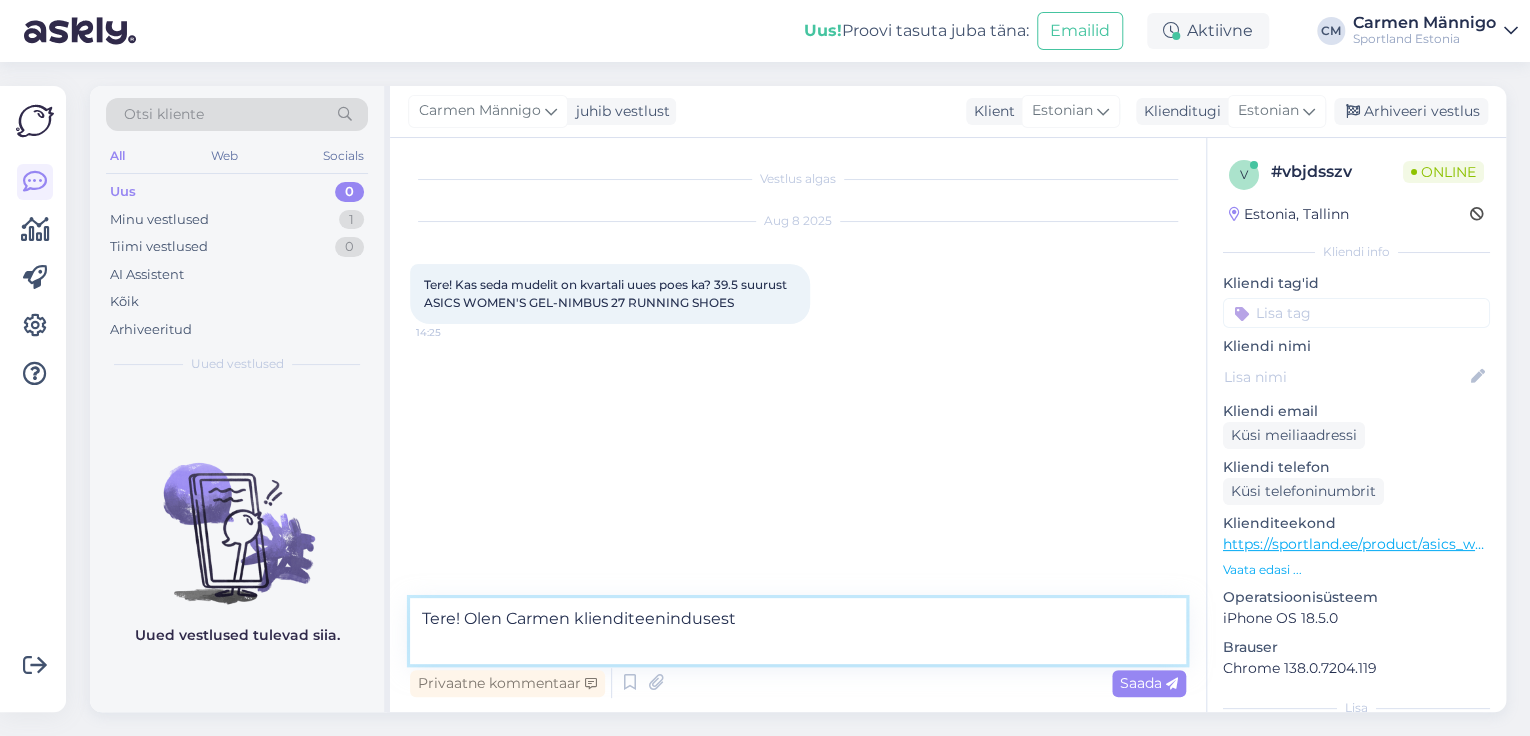 type on "Tere! Olen Carmen klienditeenindusest" 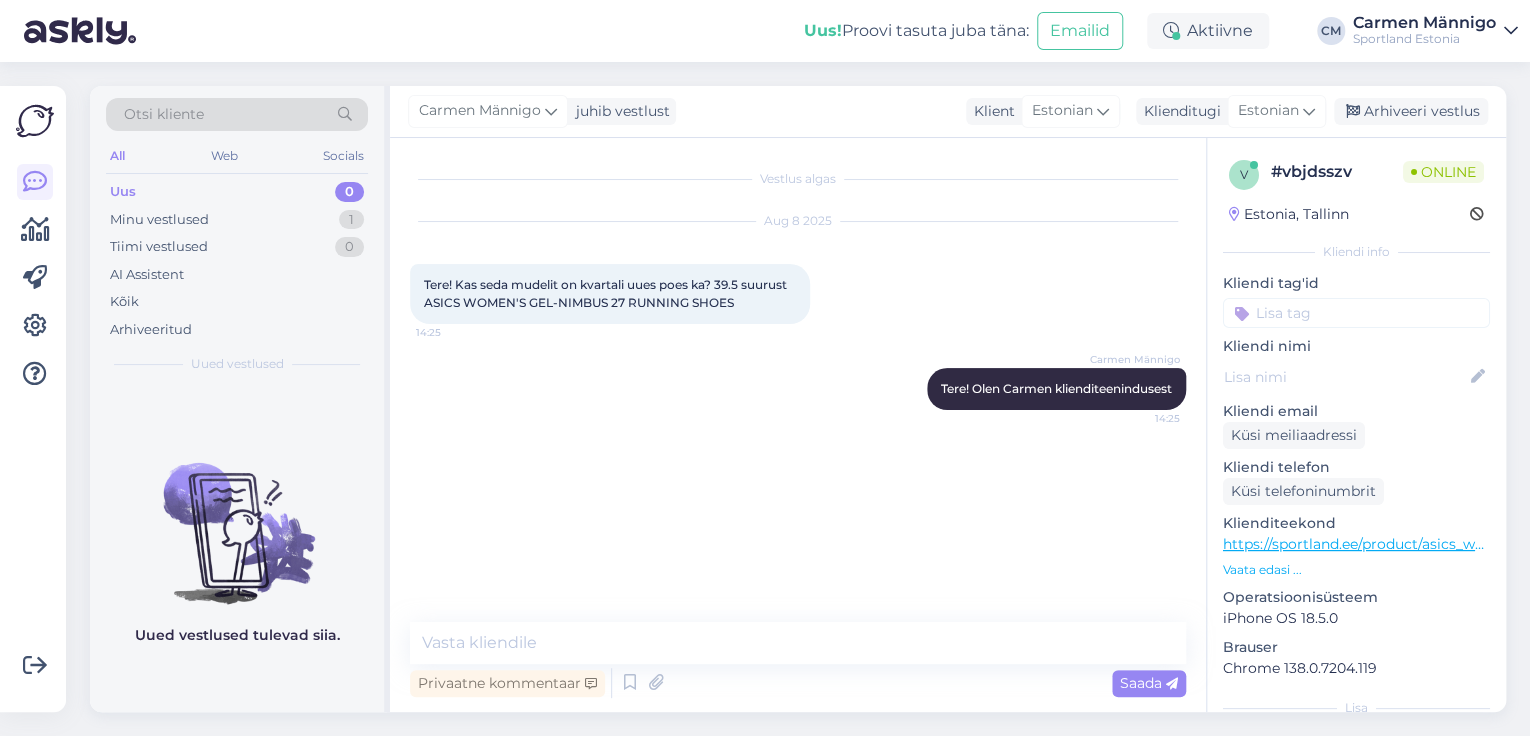 click on "https://sportland.ee/product/asics_womens_gel_nimbus_27_running_shoes_1012b753_103?footwear_size=[SIZE]" at bounding box center [1607, 544] 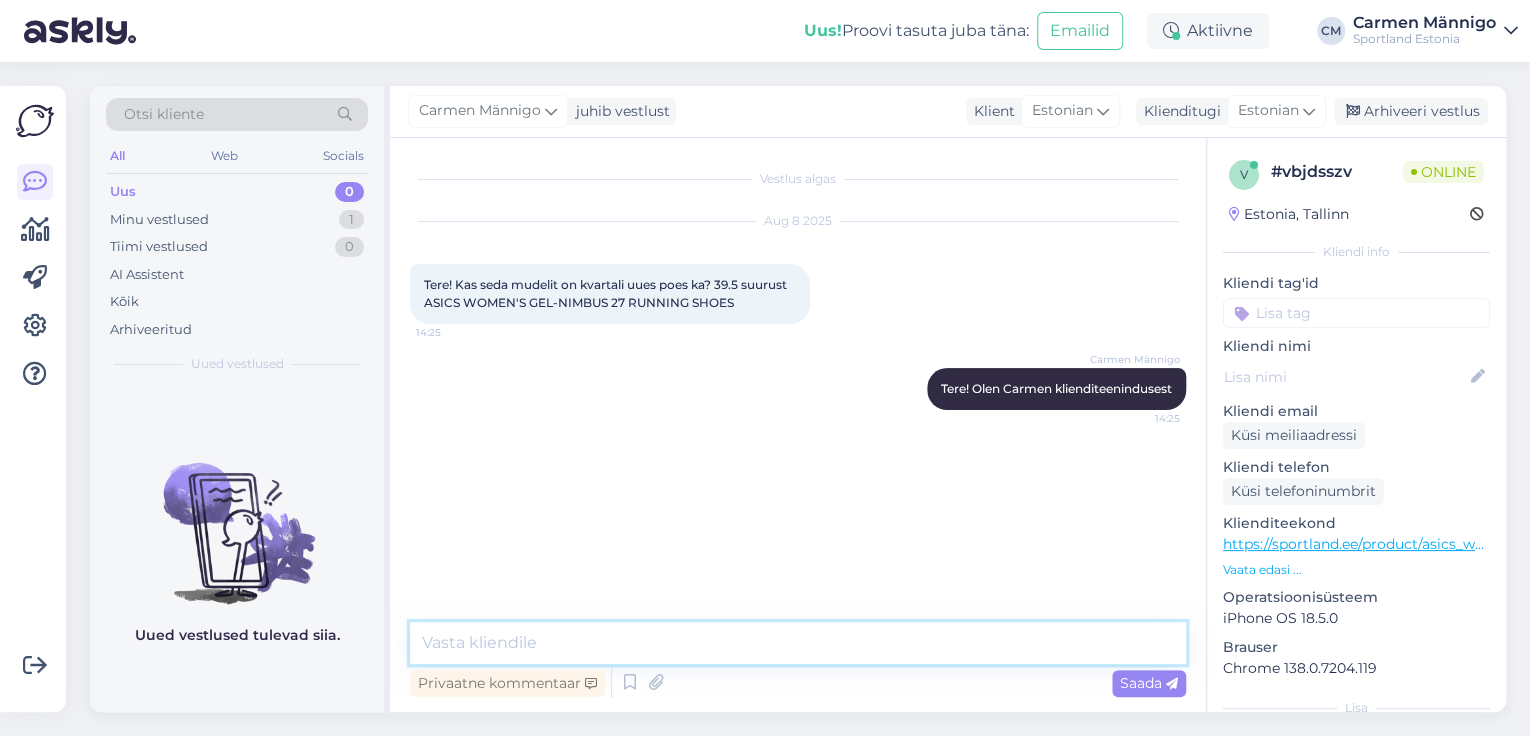 click at bounding box center (798, 643) 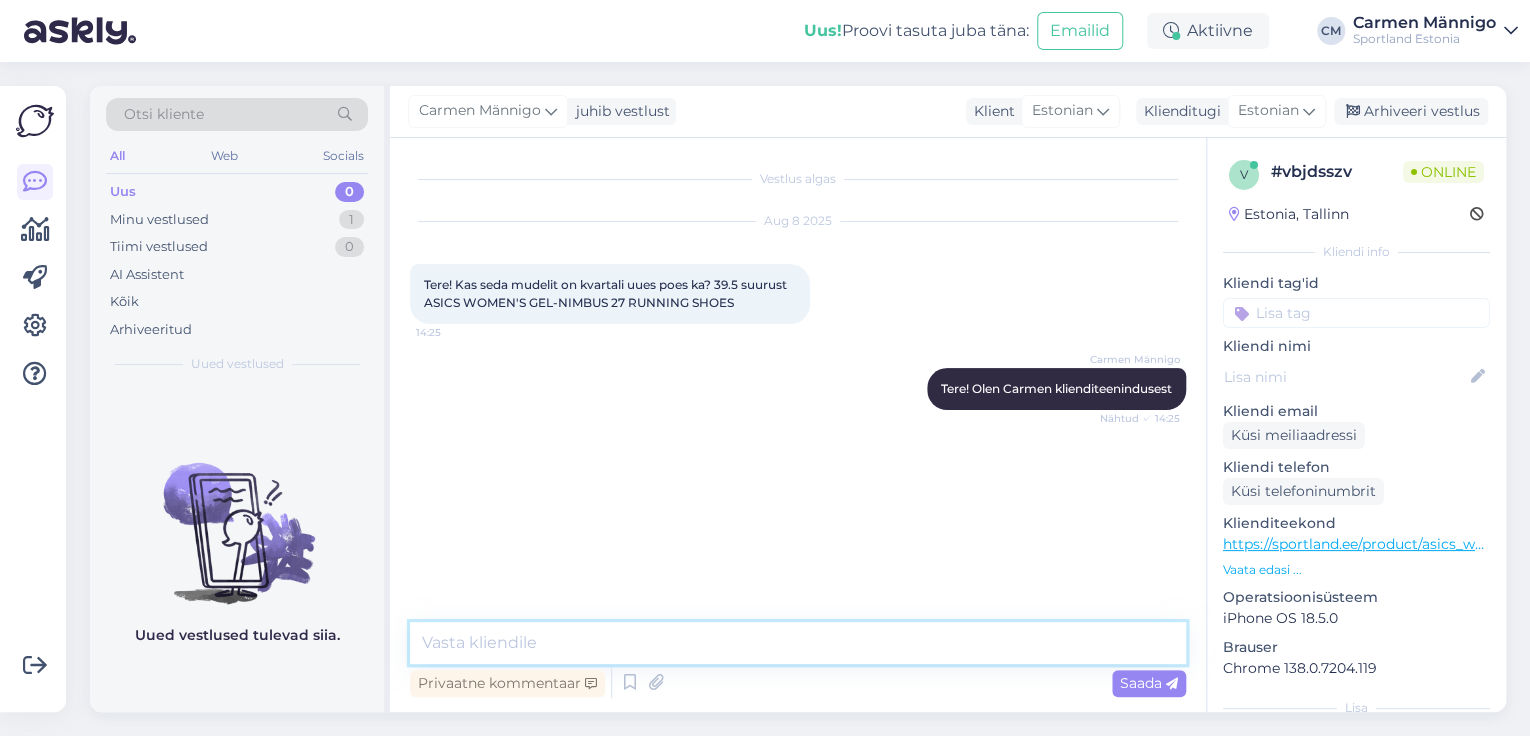 click at bounding box center [798, 643] 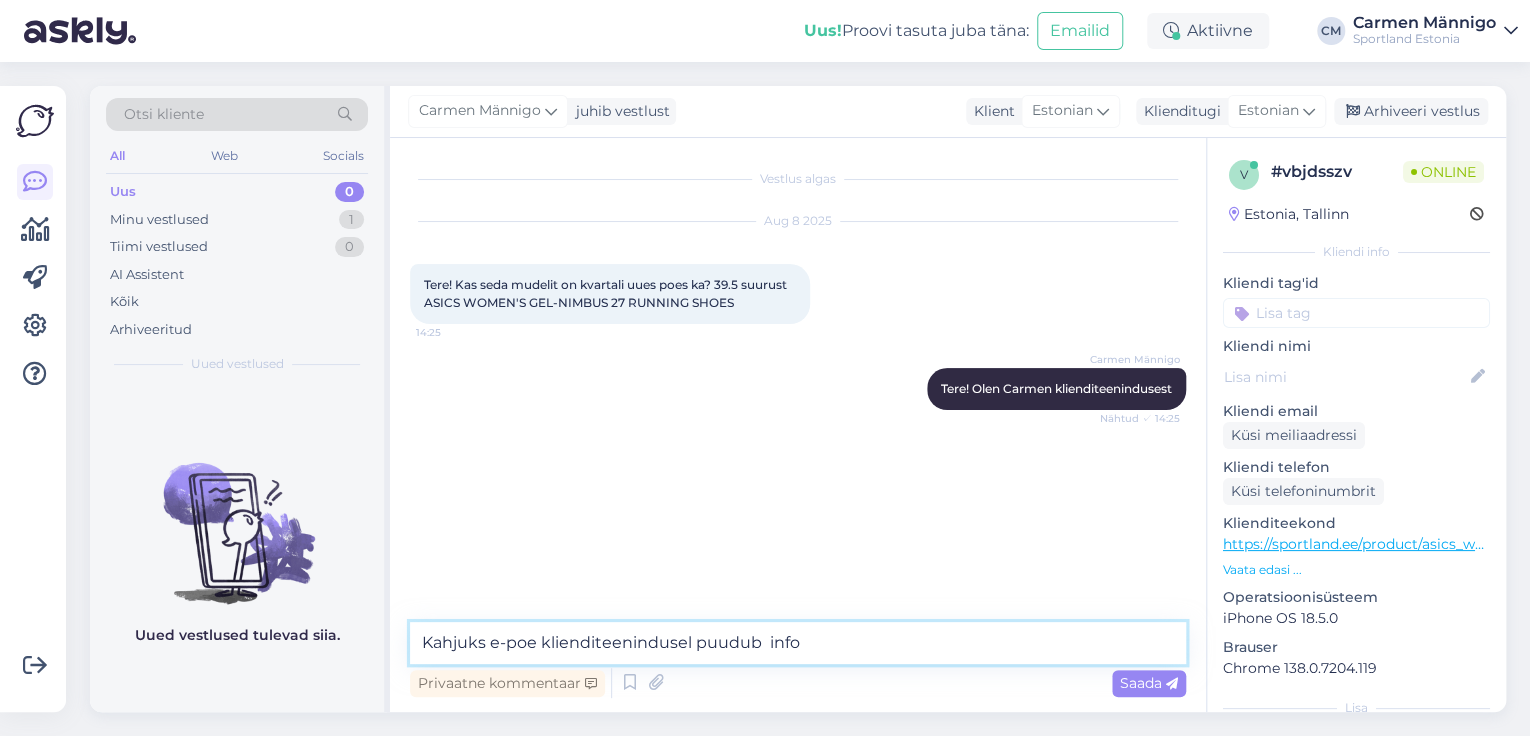 click on "Kahjuks e-poe klienditeenindusel puudub  info" at bounding box center (798, 643) 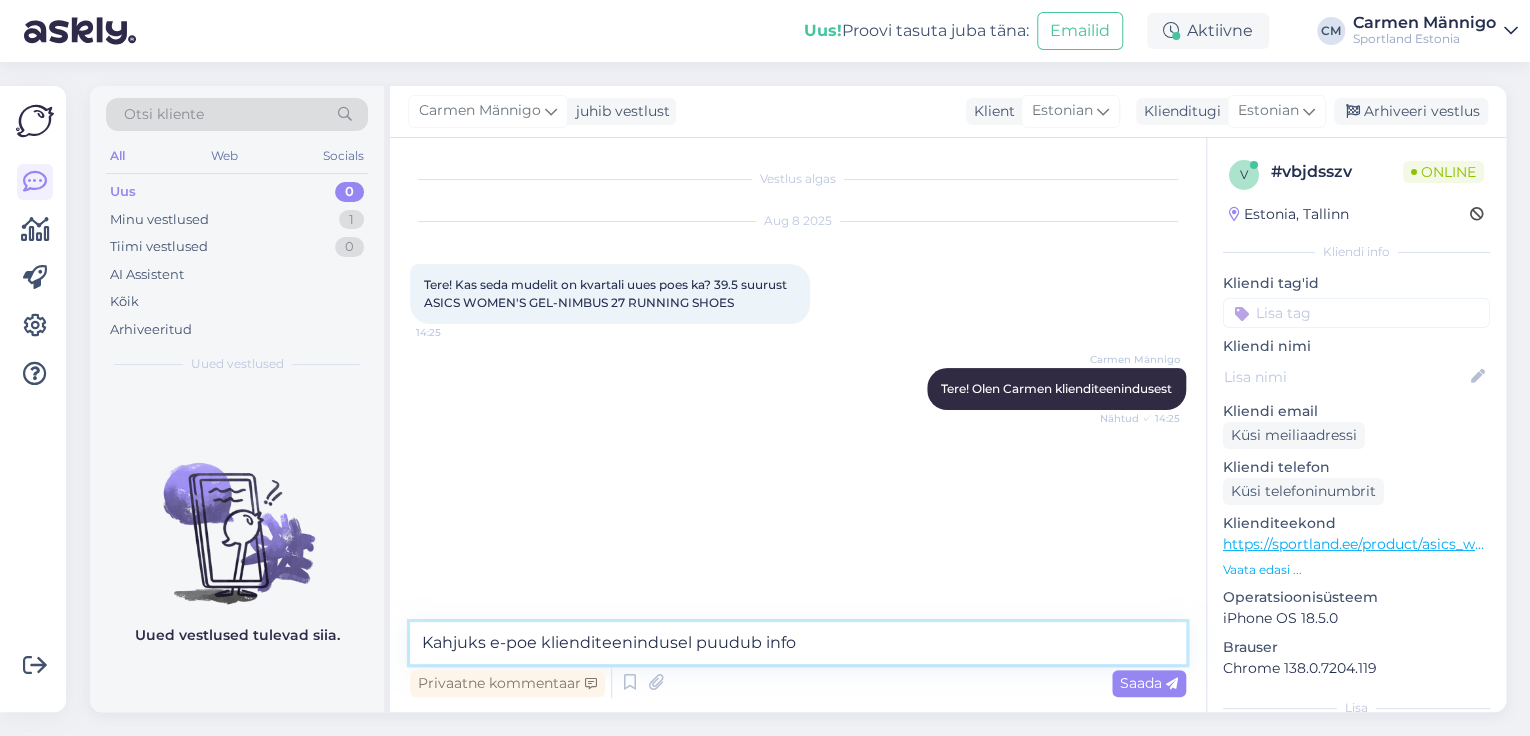 click on "Kahjuks e-poe klienditeenindusel puudub info" at bounding box center (798, 643) 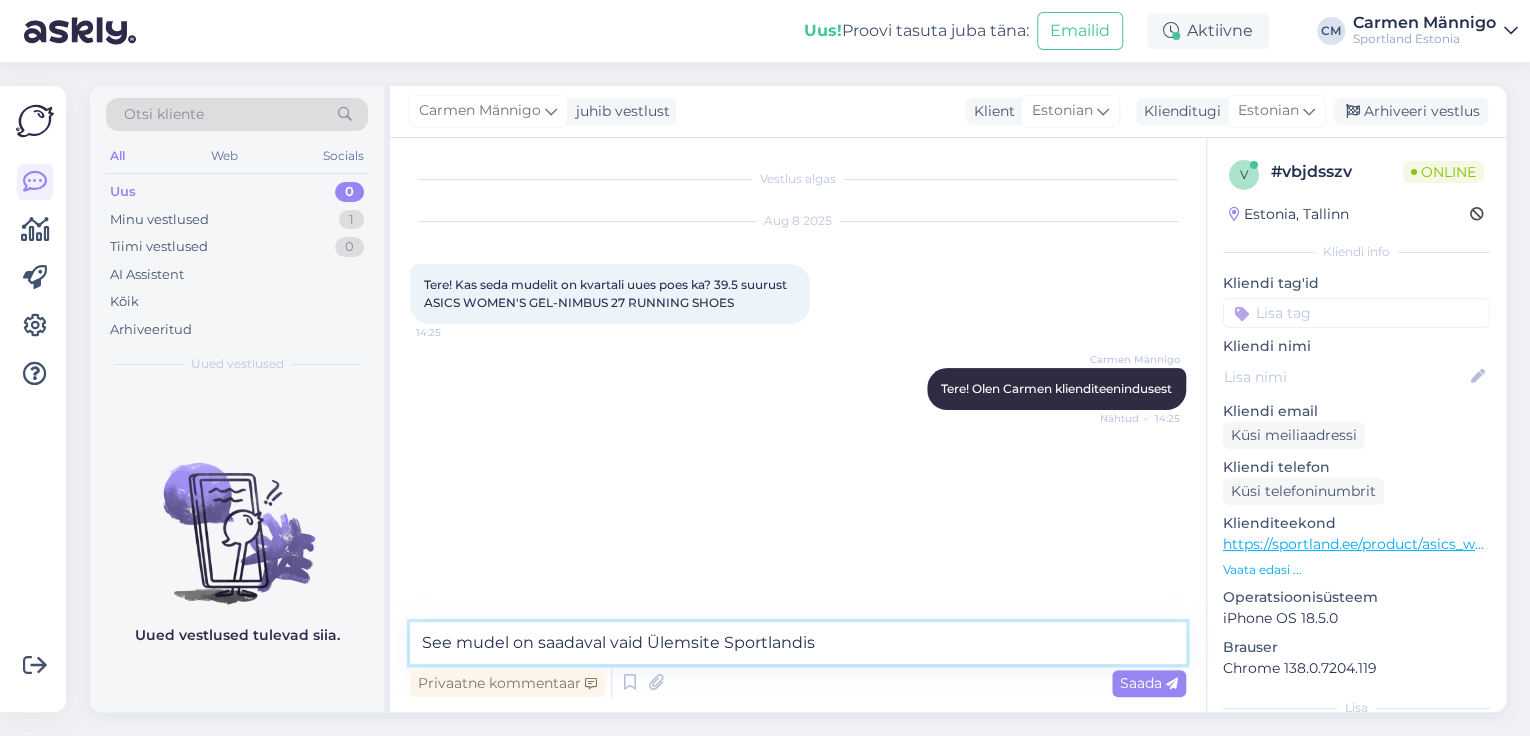type on "See mudel on saadaval vaid Ülemsite Sportlandis." 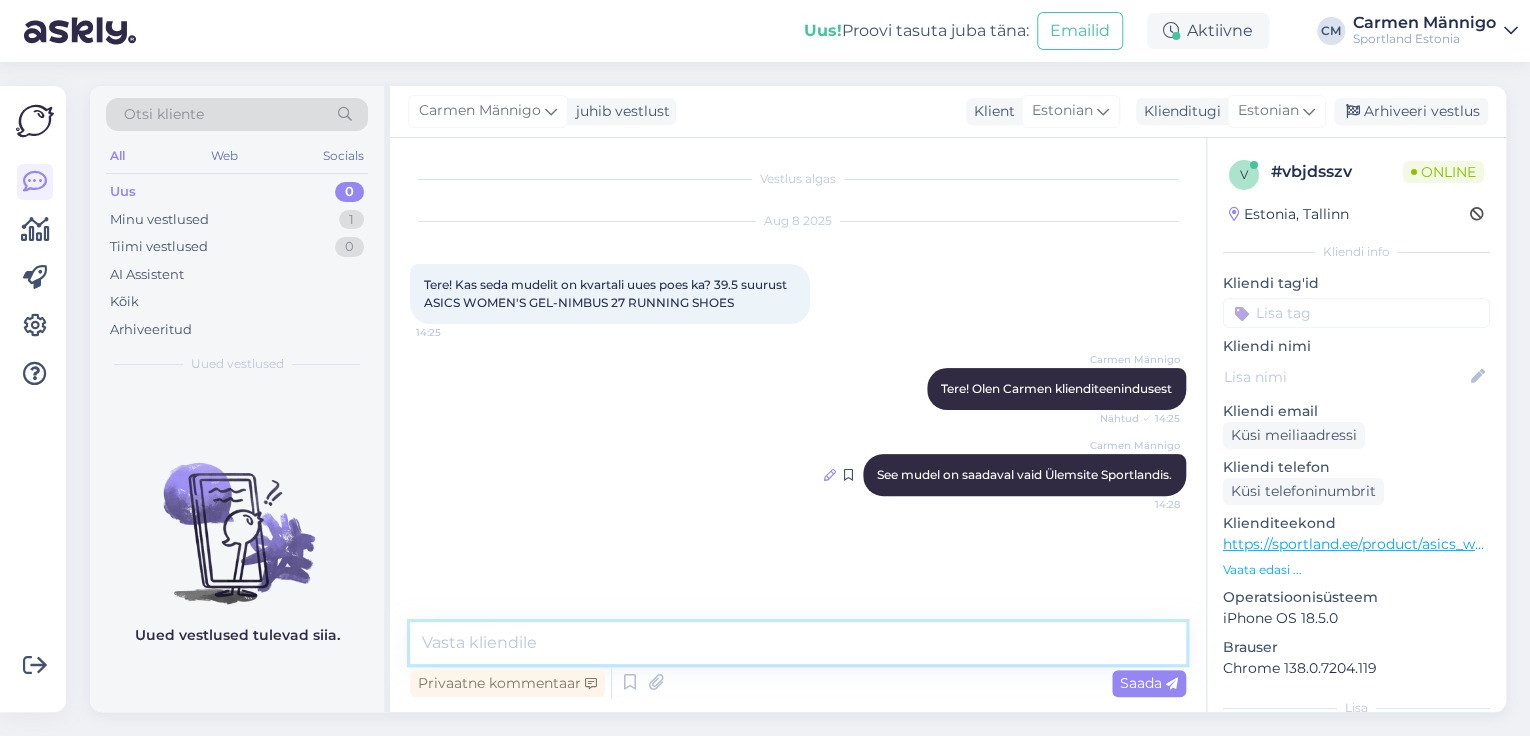 type 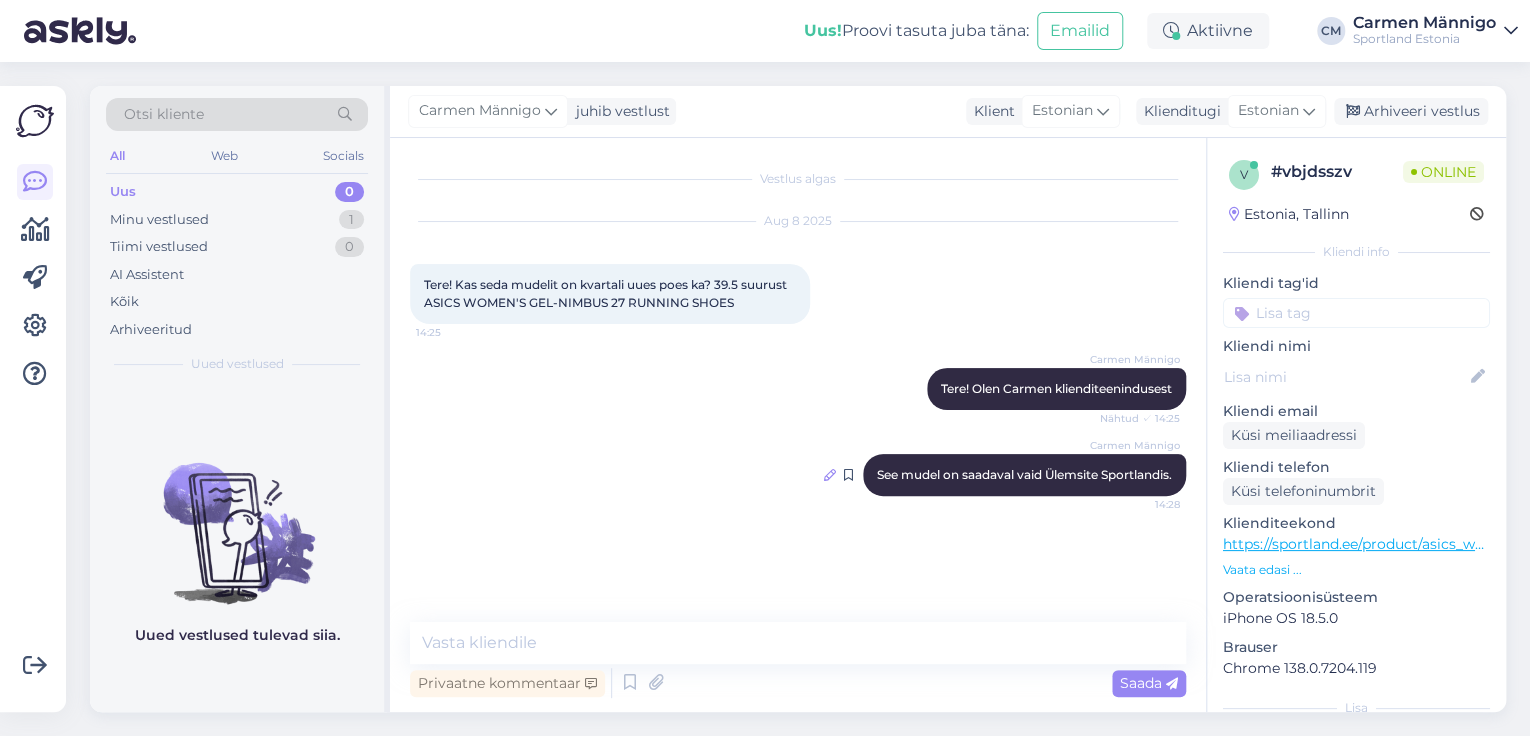 click at bounding box center (830, 475) 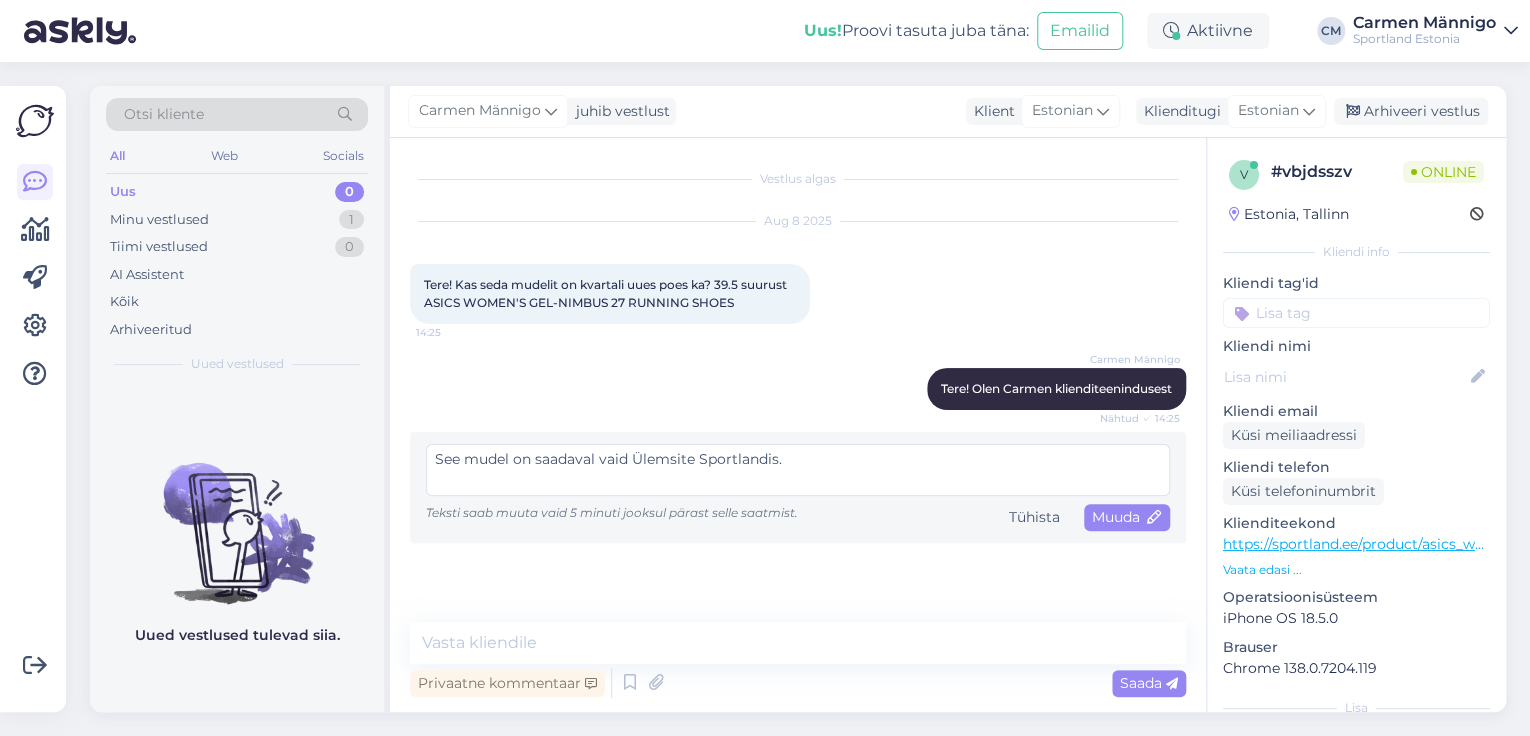 click on "See mudel on saadaval vaid Ülemsite Sportlandis." at bounding box center [798, 470] 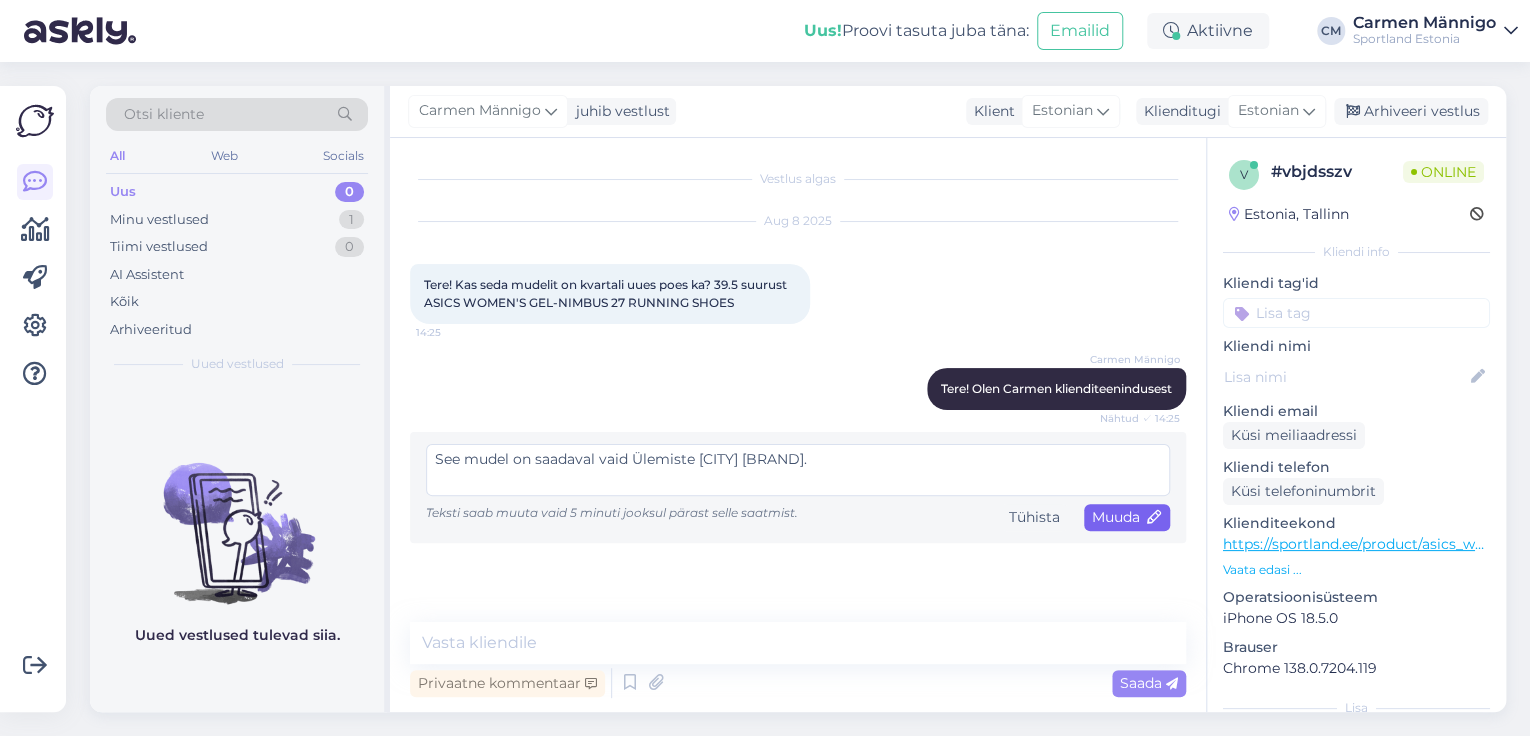 type on "See mudel on saadaval vaid Ülemiste [CITY] [BRAND]." 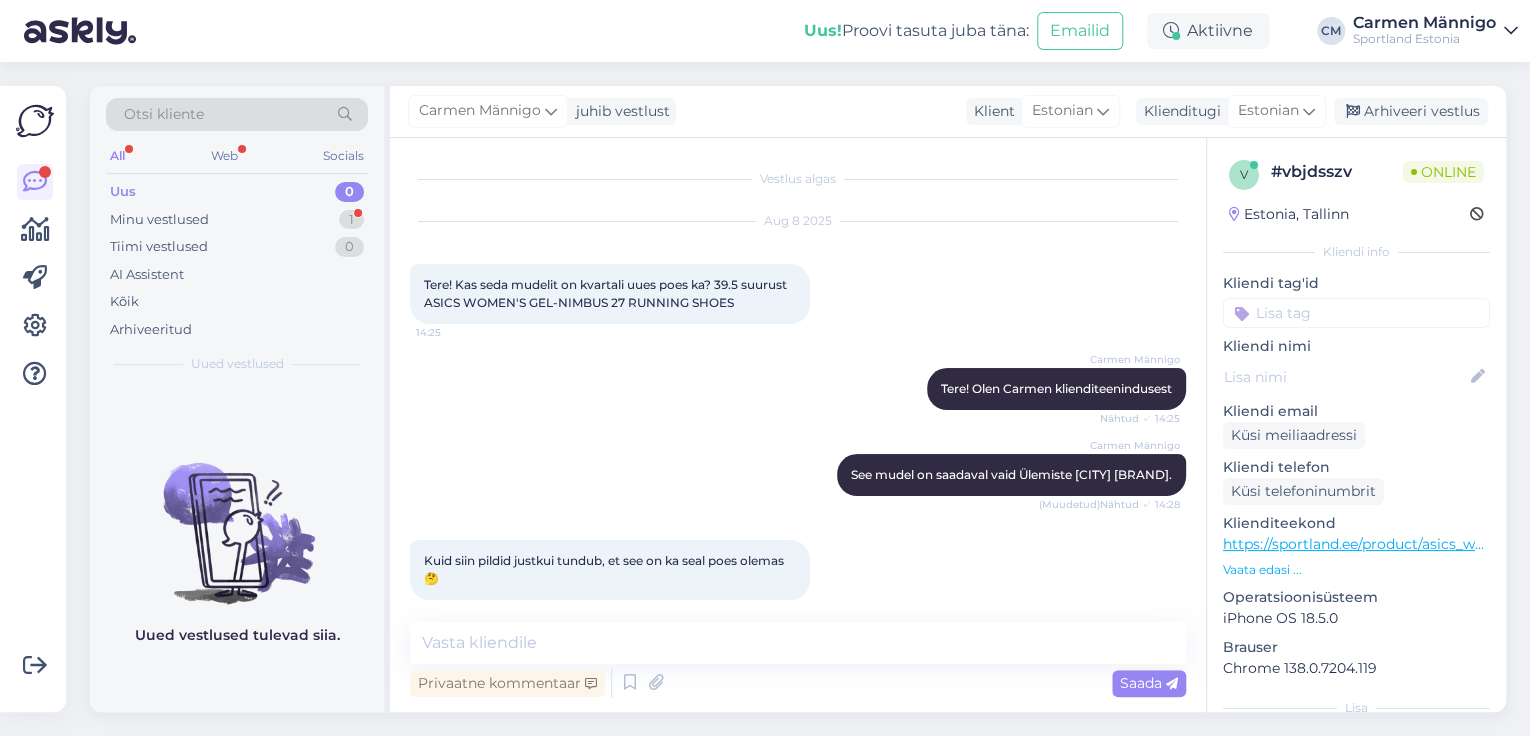 scroll, scrollTop: 143, scrollLeft: 0, axis: vertical 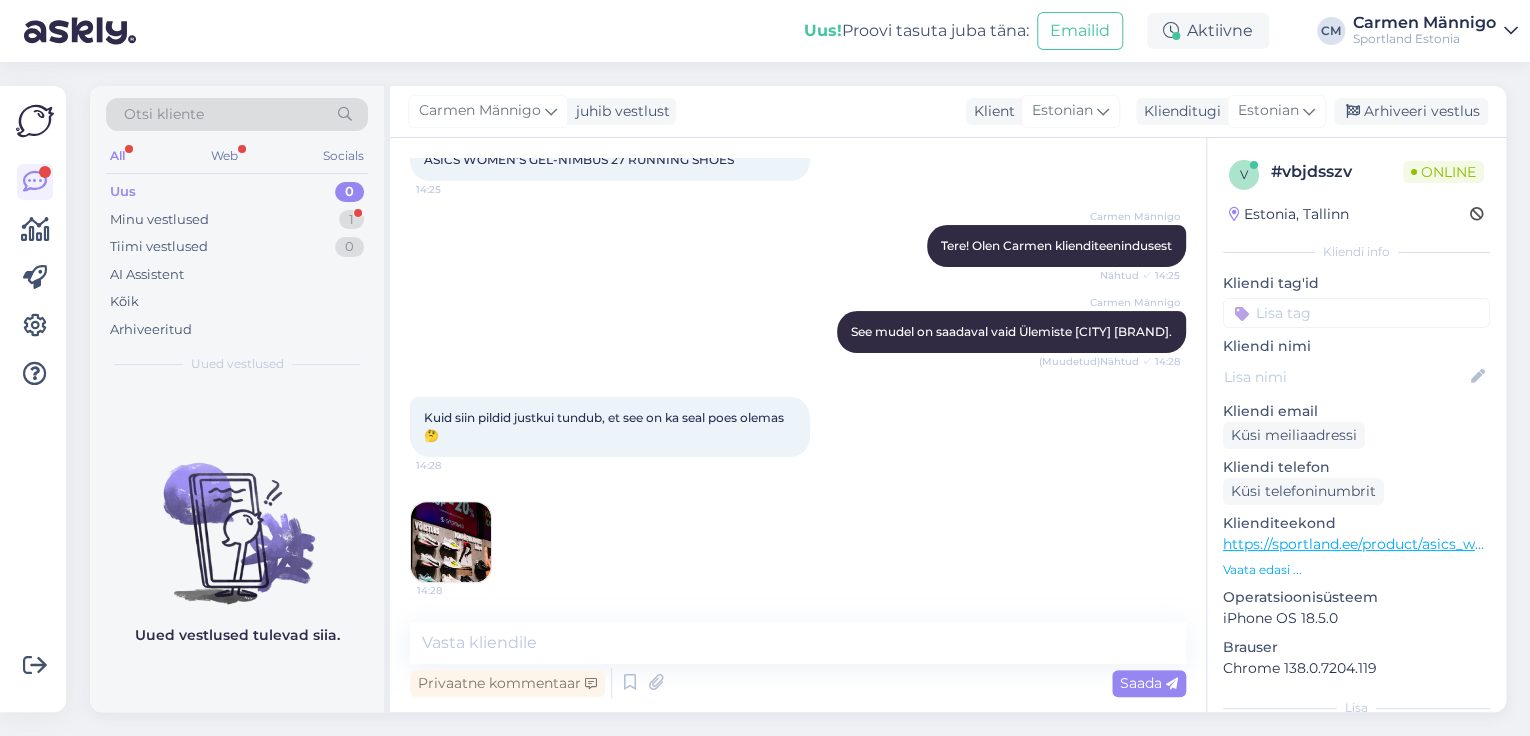 click at bounding box center [451, 542] 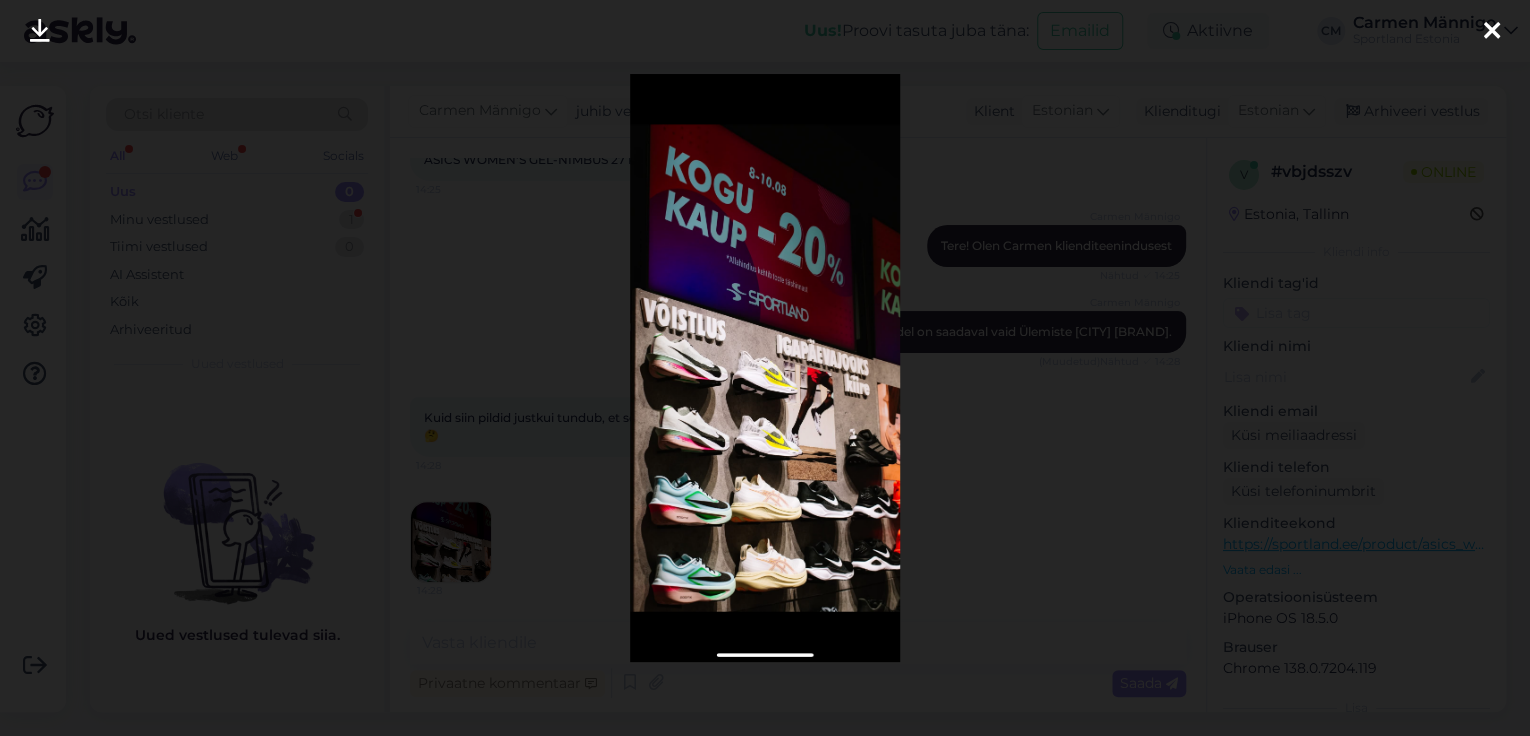 click at bounding box center [765, 368] 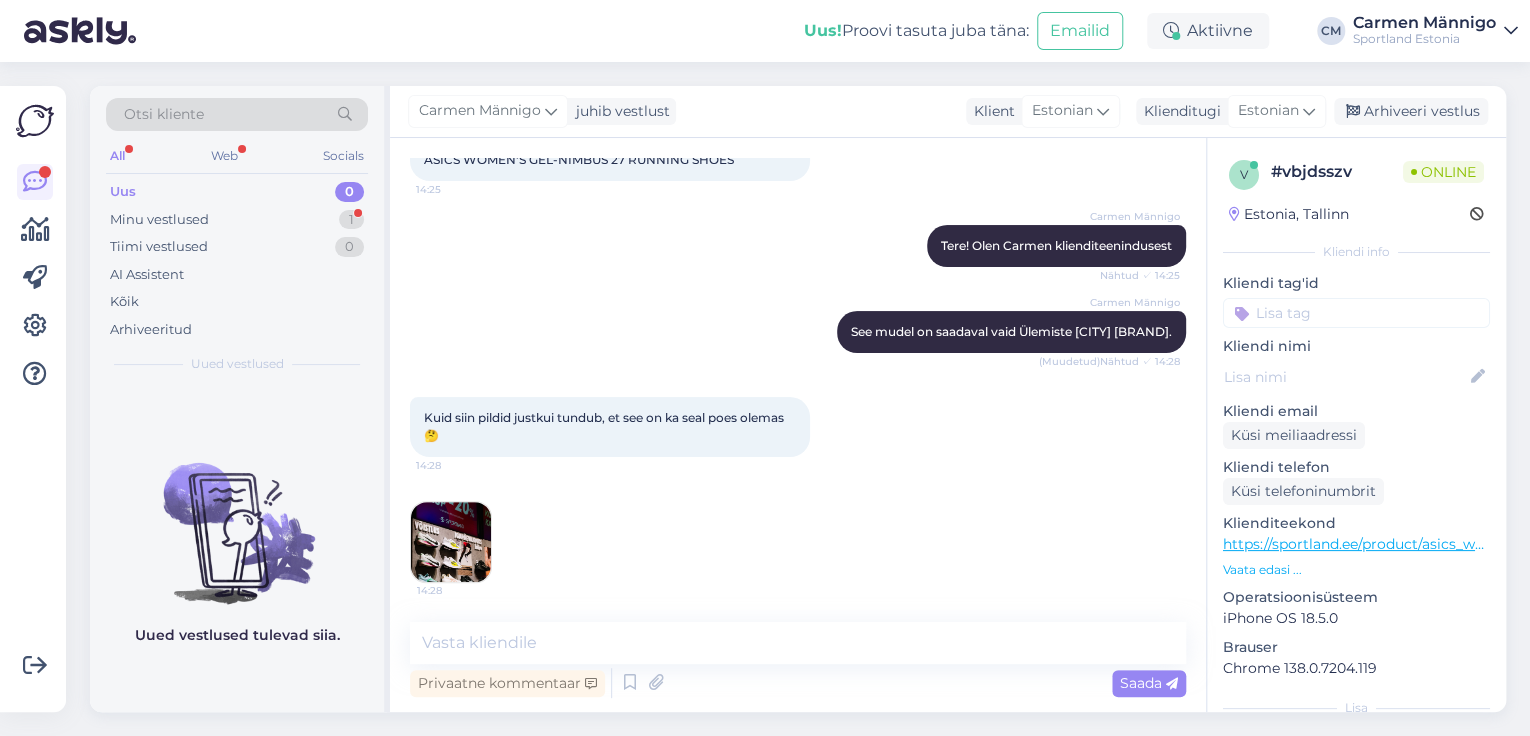 click at bounding box center (451, 542) 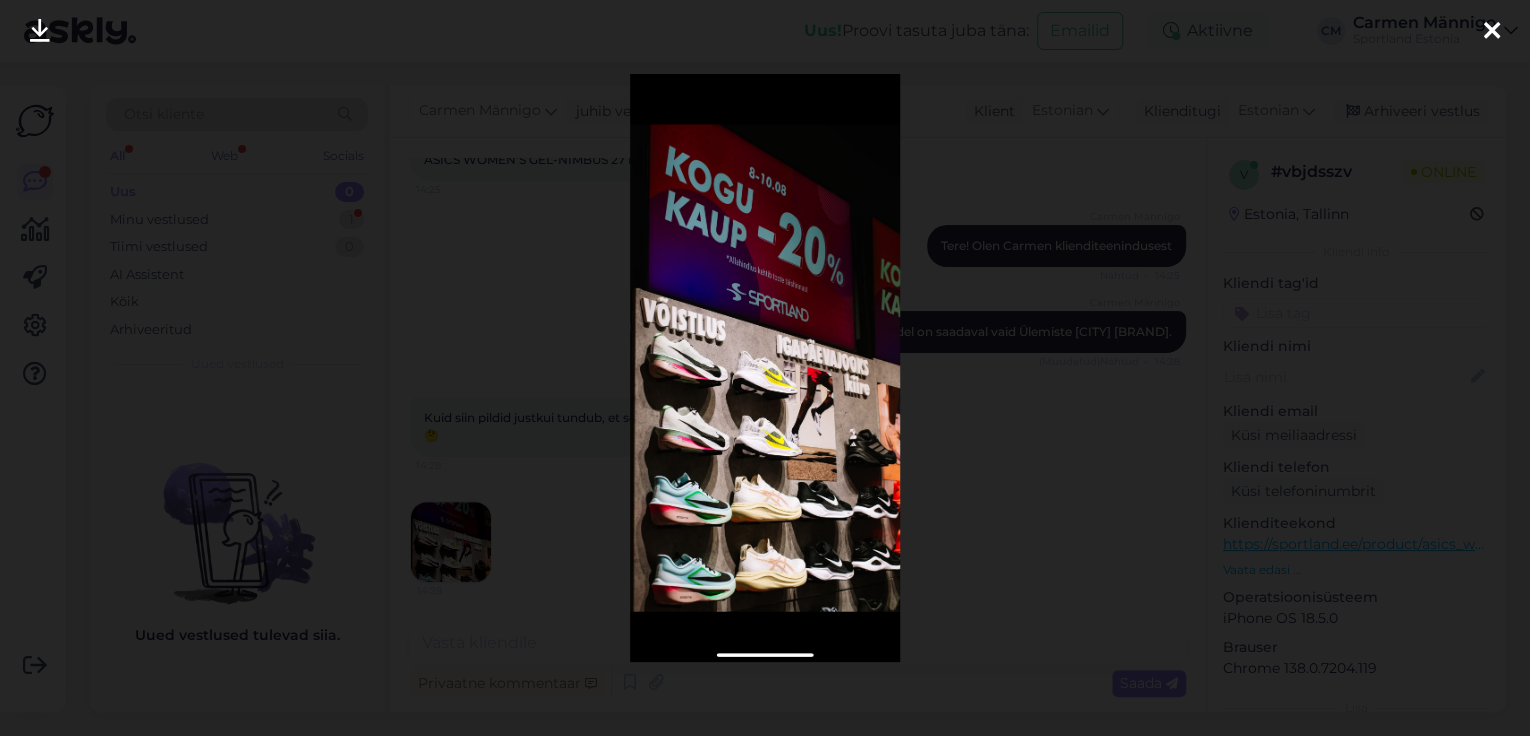 click at bounding box center (765, 368) 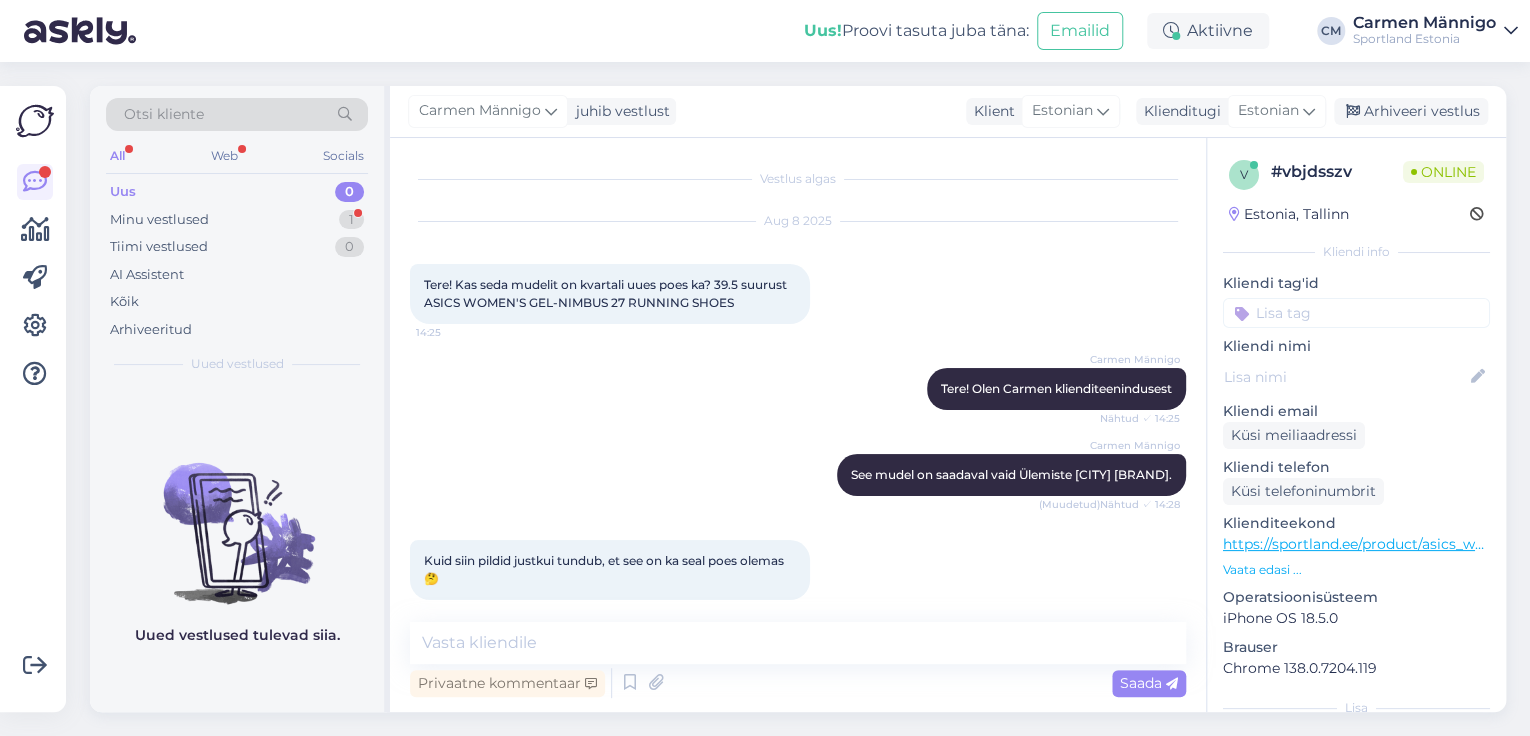scroll, scrollTop: 143, scrollLeft: 0, axis: vertical 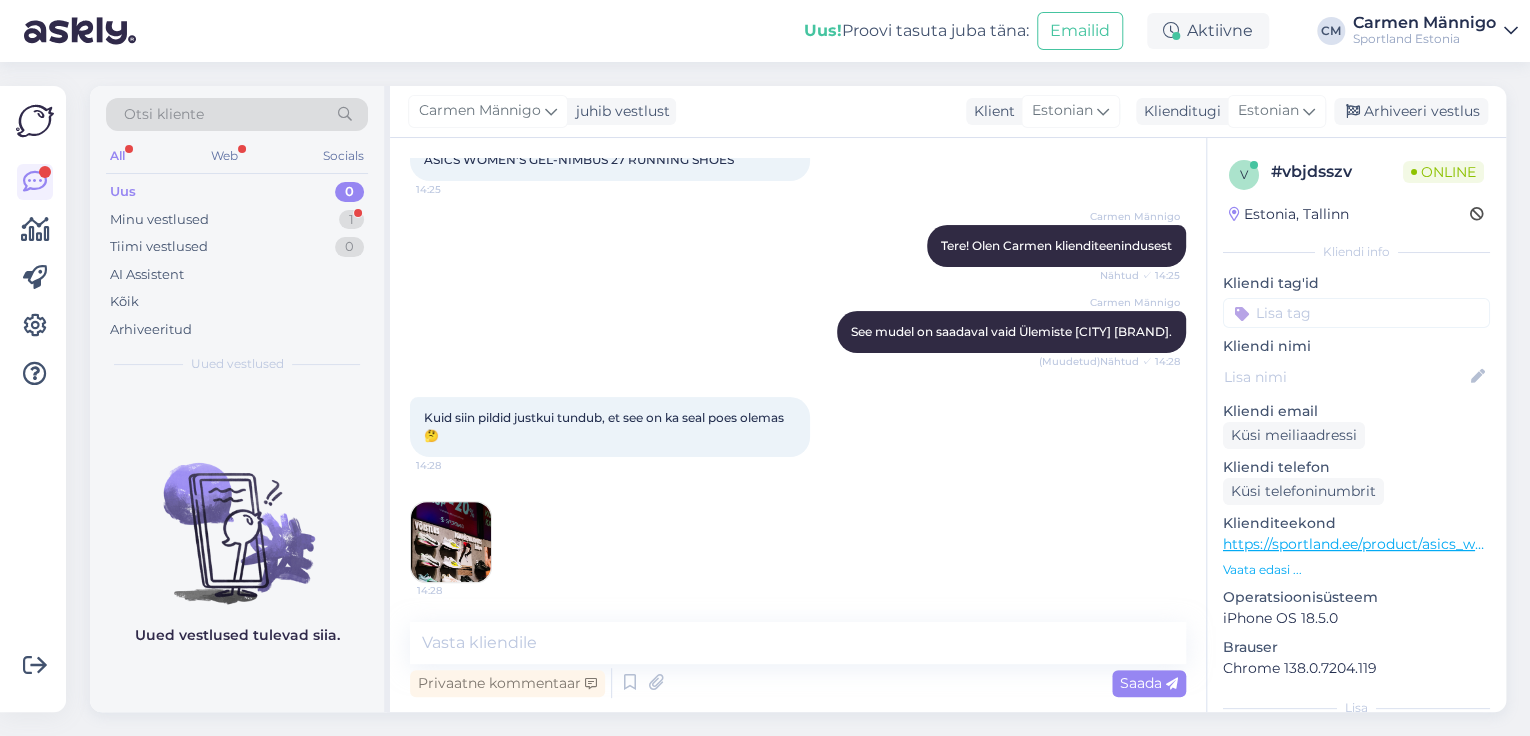 click on "https://sportland.ee/product/asics_womens_gel_nimbus_27_running_shoes_1012b753_103?footwear_size=[SIZE]" at bounding box center (1607, 544) 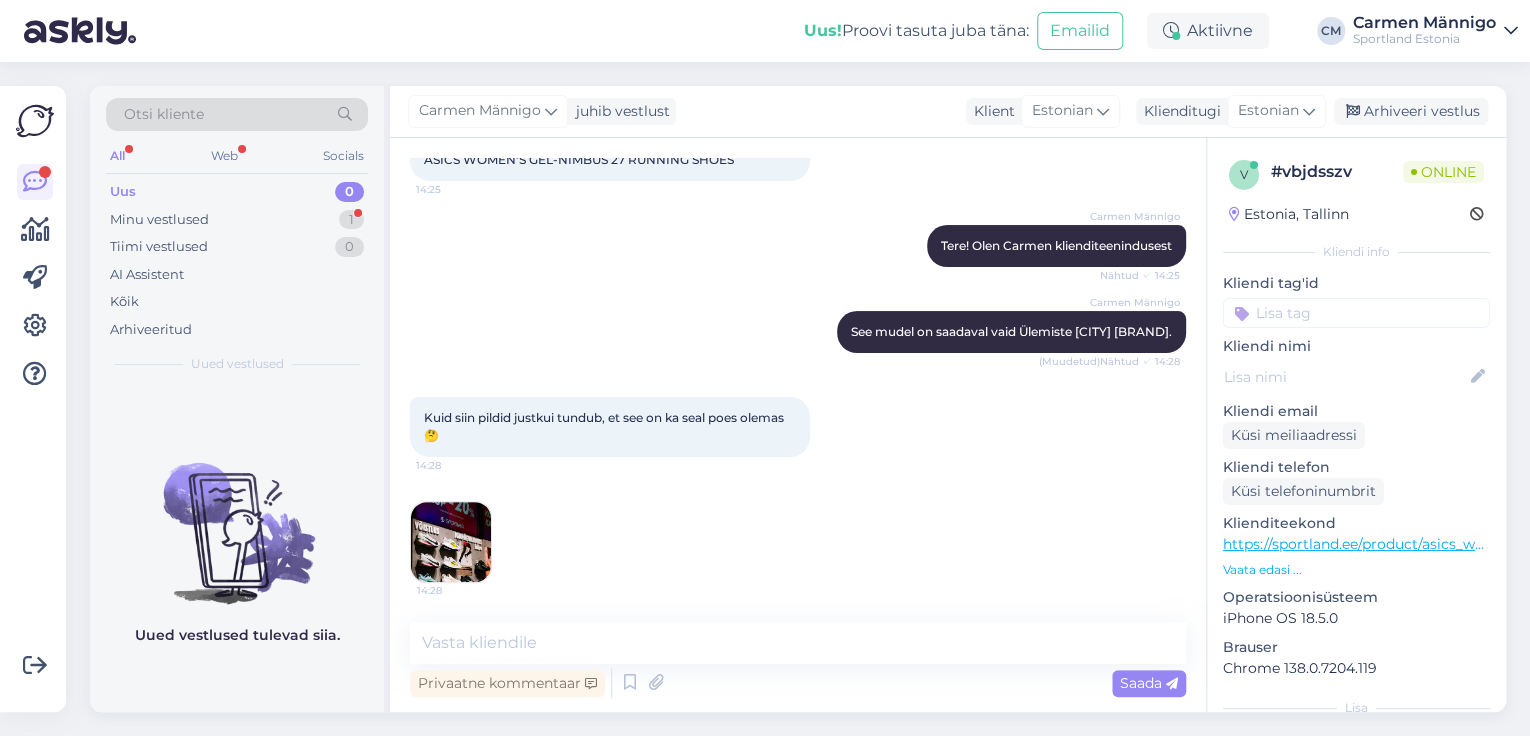 click on "Vaata edasi ..." at bounding box center [1356, 570] 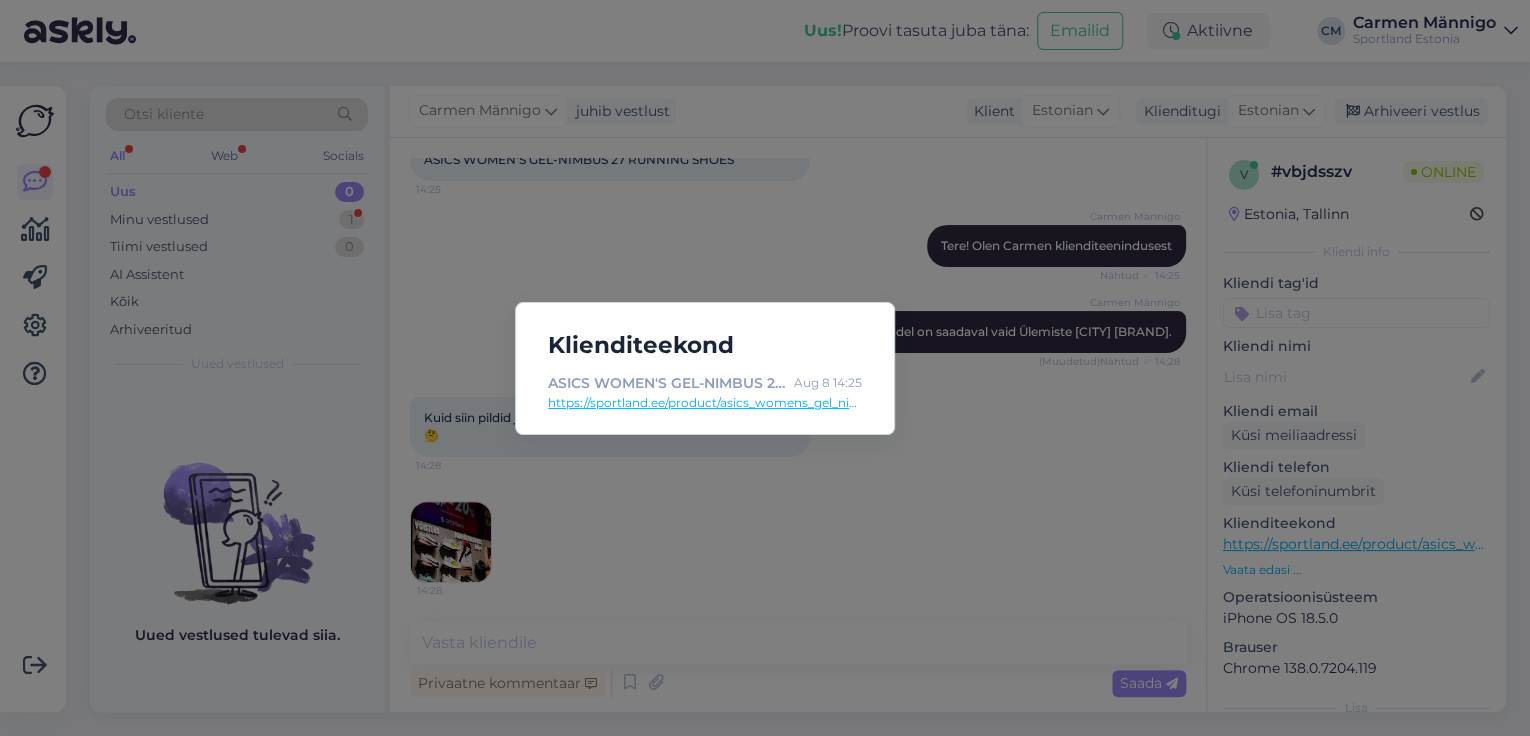 click on "Klienditeekond ASICS WOMEN'S GEL-NIMBUS 27 RUNNING SHOES | Jooksujalatsid | Sportland Aug 8 14:25  https://sportland.ee/product/asics_womens_gel_nimbus_27_running_shoes_1012b753_103?footwear_size=6395" at bounding box center [765, 368] 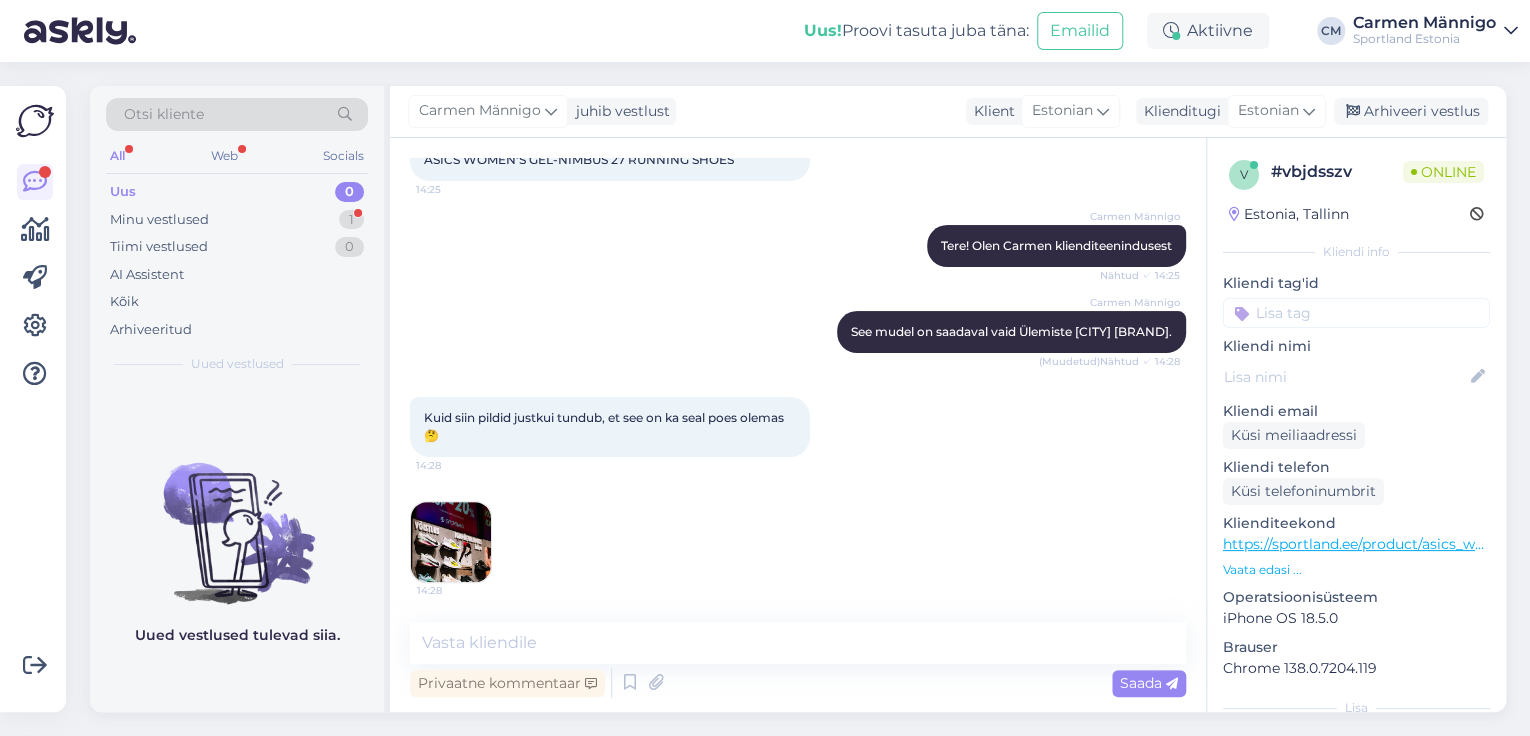 click on "Privaatne kommentaar Saada" at bounding box center [798, 683] 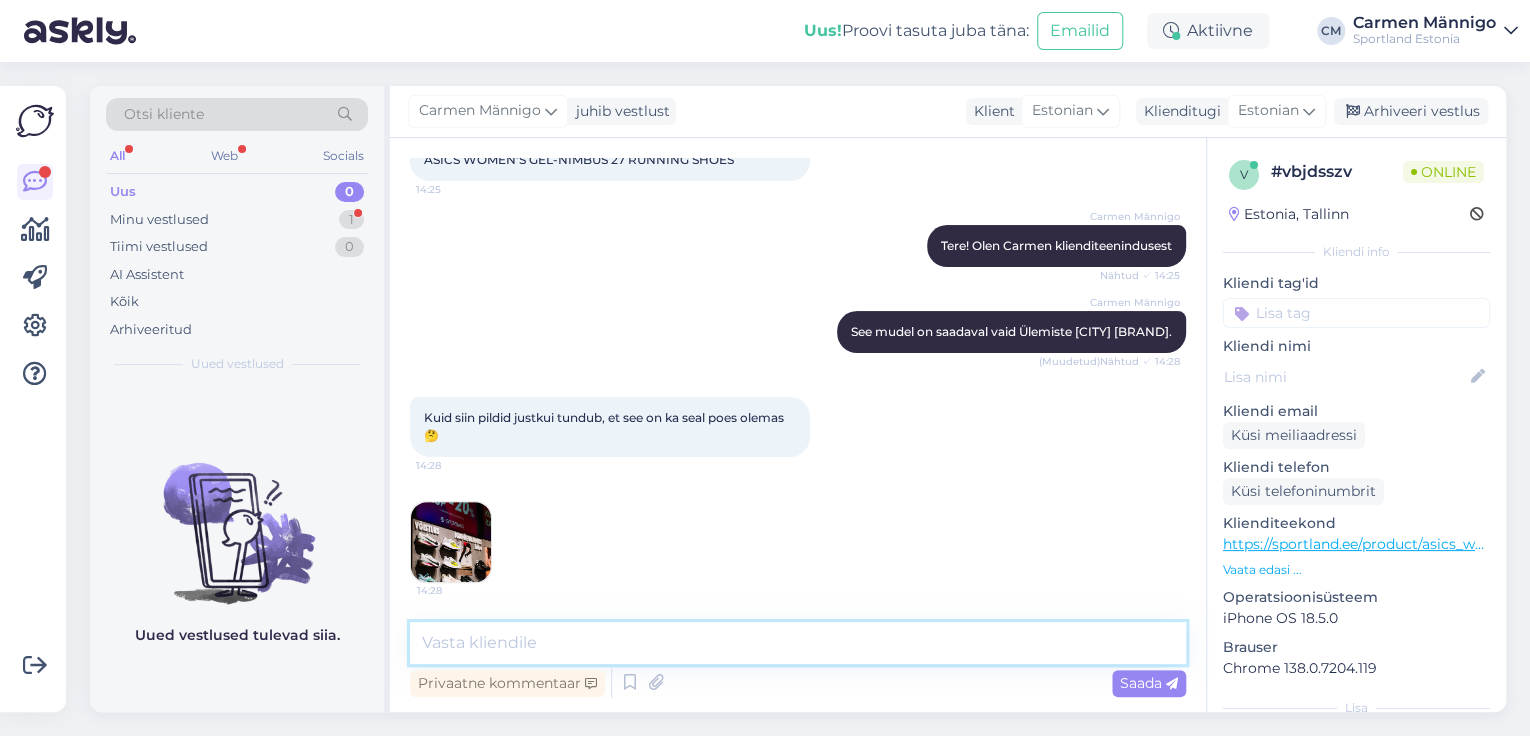 click at bounding box center (798, 643) 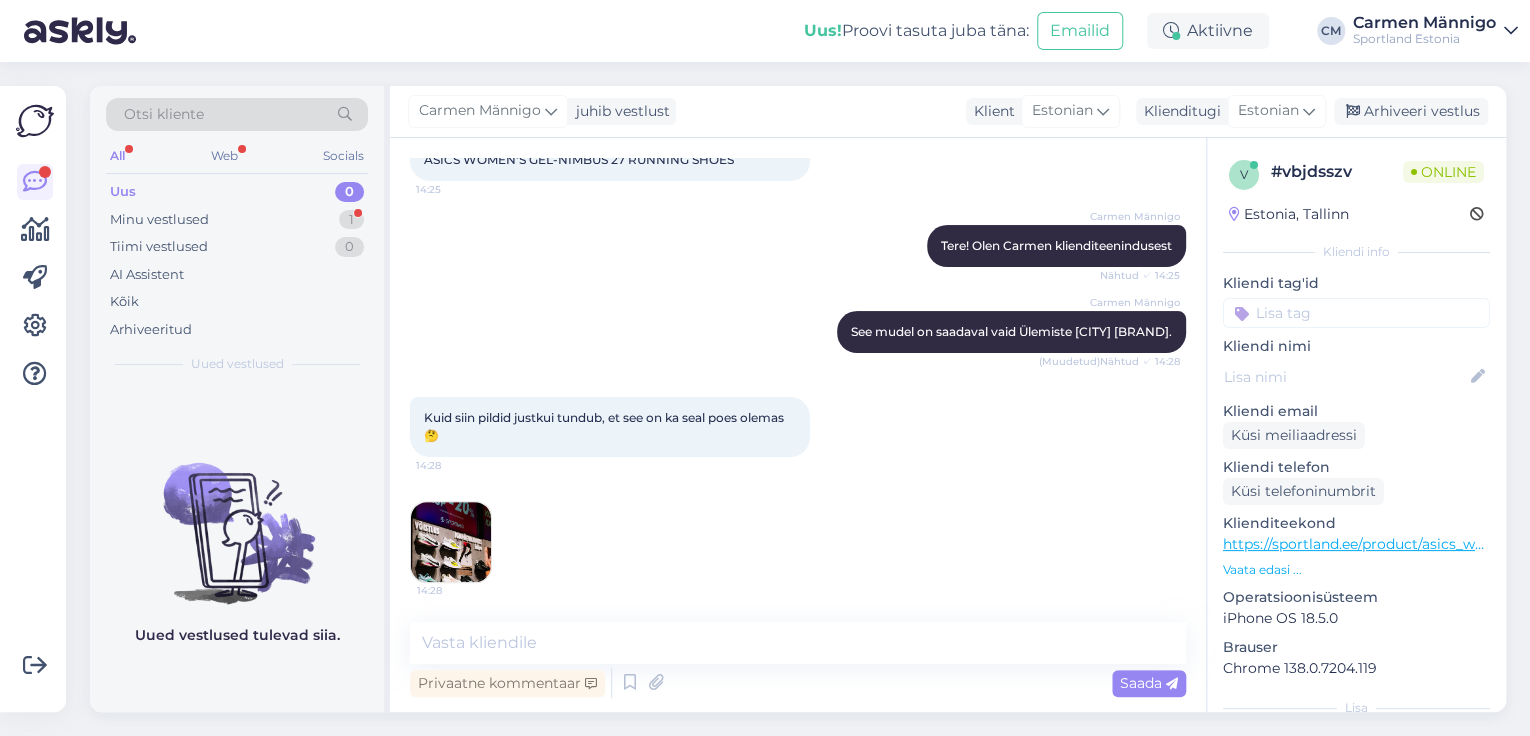 click on "Vestlus algas Aug 8 2025 Tere! Kas seda mudelit on kvartali uues poes ka? 39.5 suurust ASICS WOMEN'S GEL-NIMBUS 27 RUNNING SHOES 14:25  Carmen Männigo Tere! Olen Carmen klienditeenindusest Nähtud ✓ 14:25  Carmen Männigo See mudel on saadaval vaid Ülemiste Sportlandis. (Muudetud)  Nähtud ✓ 14:28  Kuid siin pildid justkui tundub, et see on ka seal poes olemas 🤔 14:28  14:28  Privaatne kommentaar Saada" at bounding box center (798, 425) 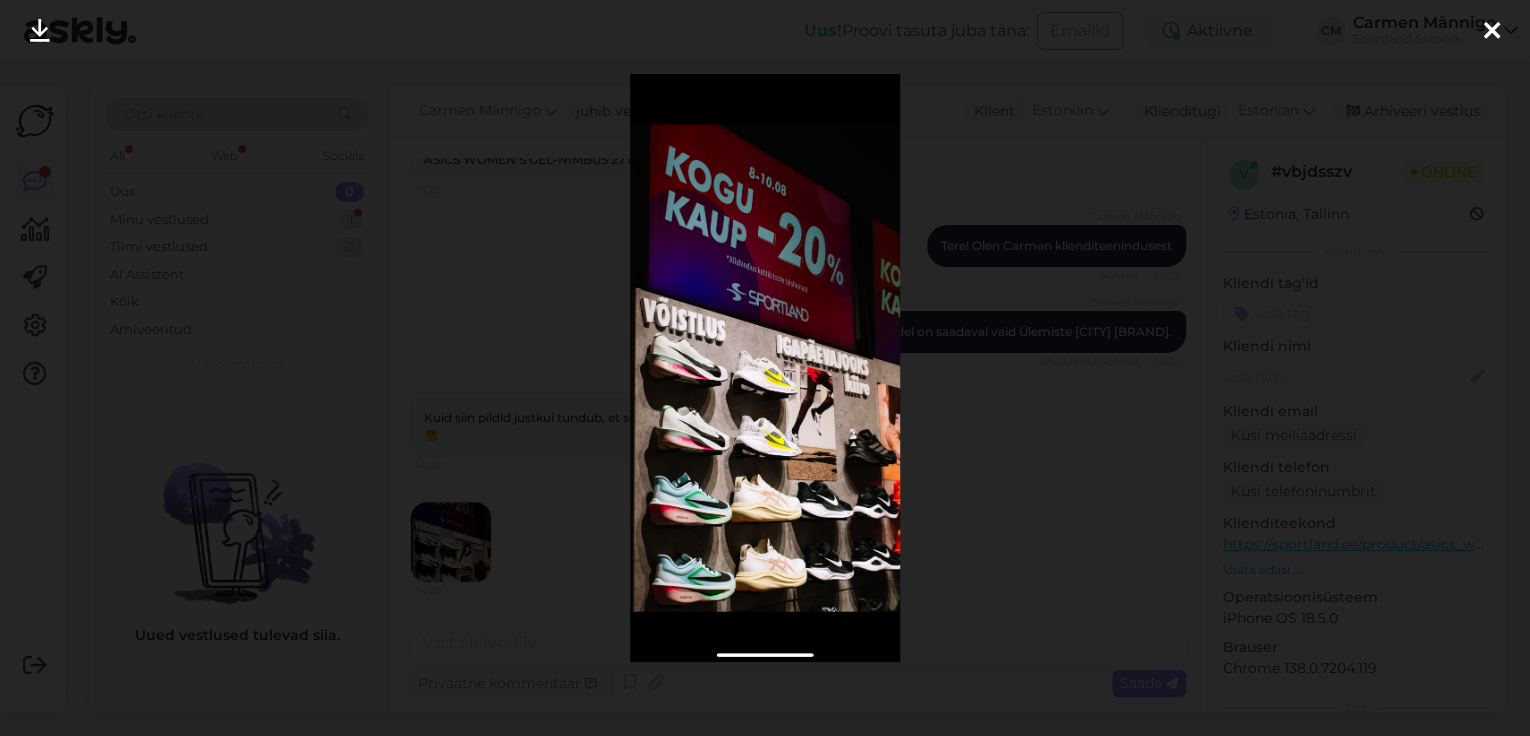 click at bounding box center [765, 368] 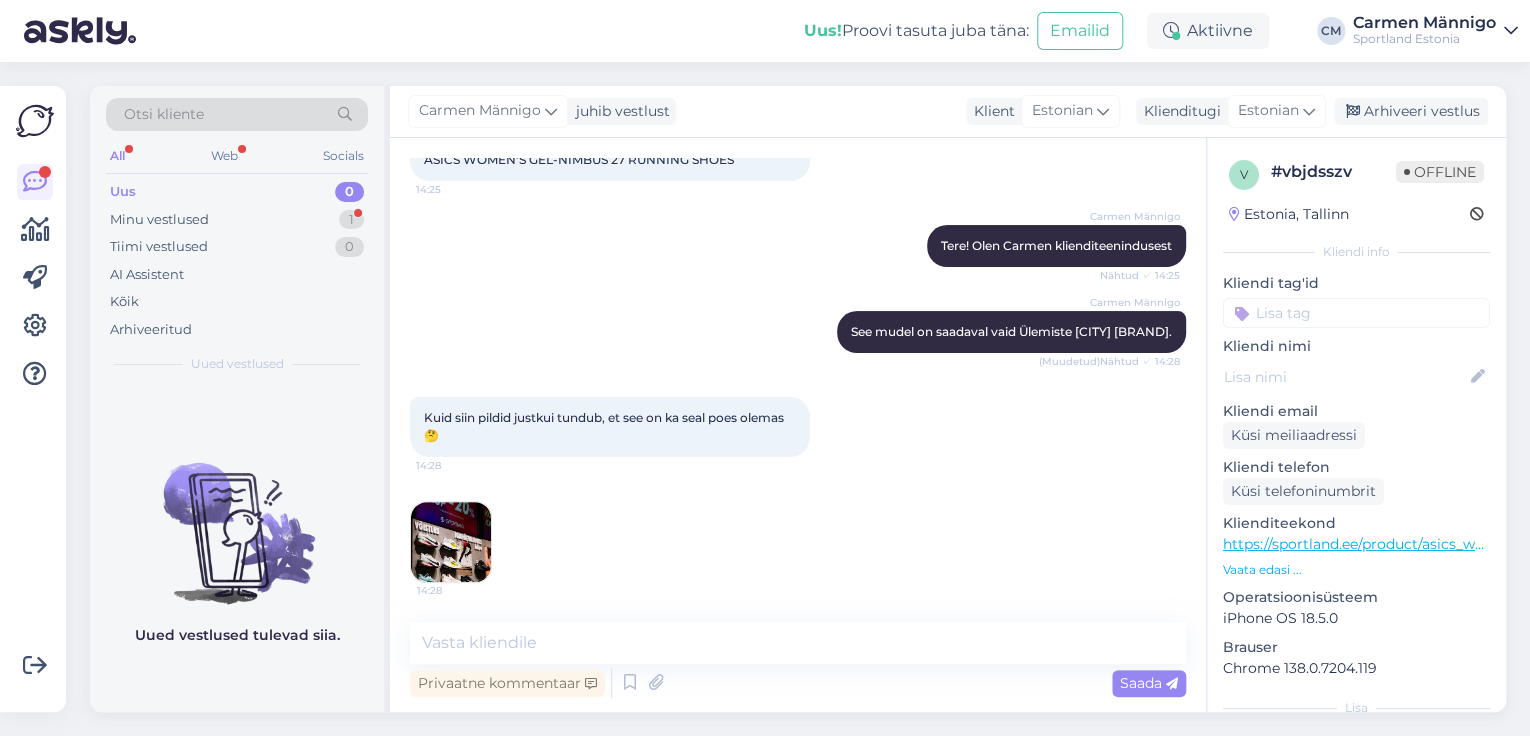 click at bounding box center (451, 542) 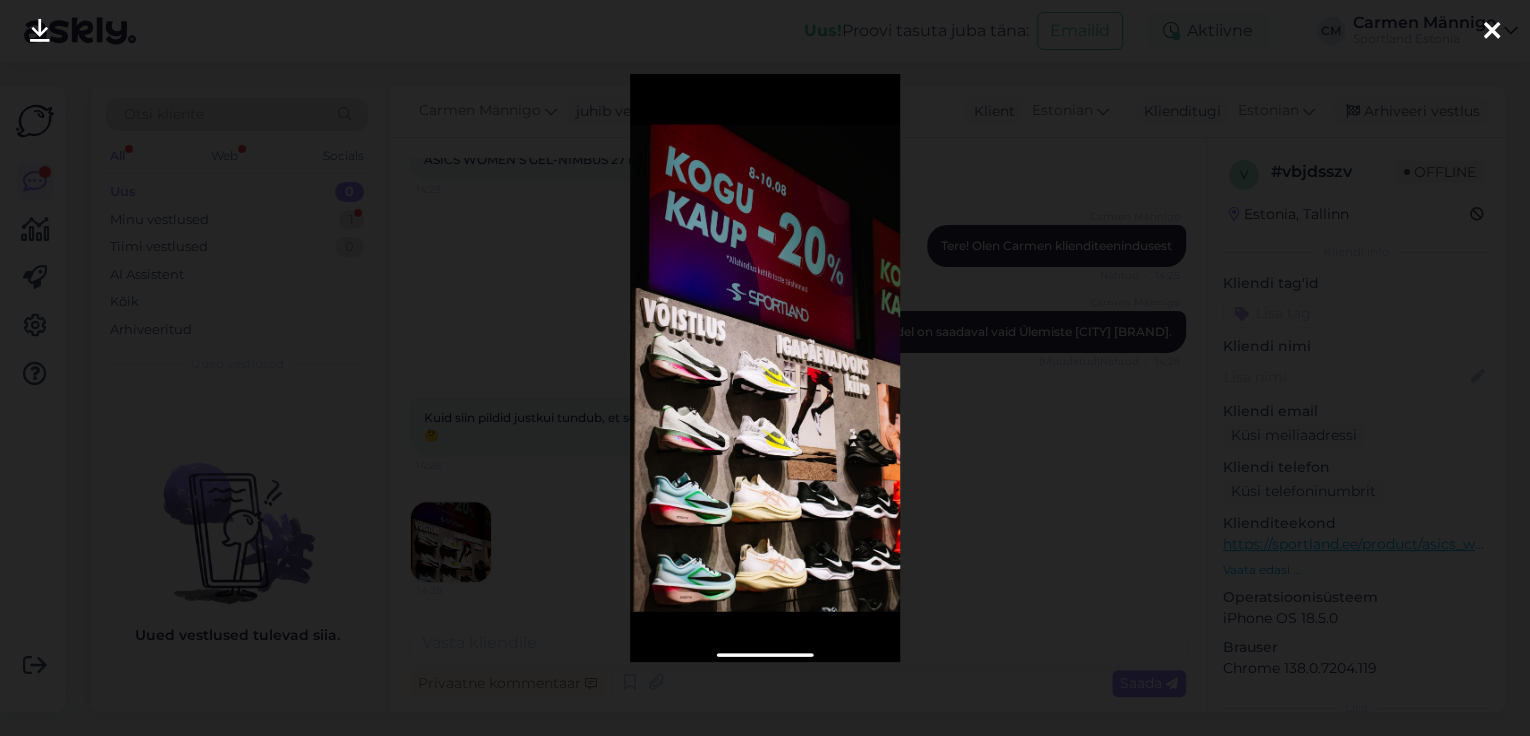 drag, startPoint x: 691, startPoint y: 371, endPoint x: 711, endPoint y: 313, distance: 61.351448 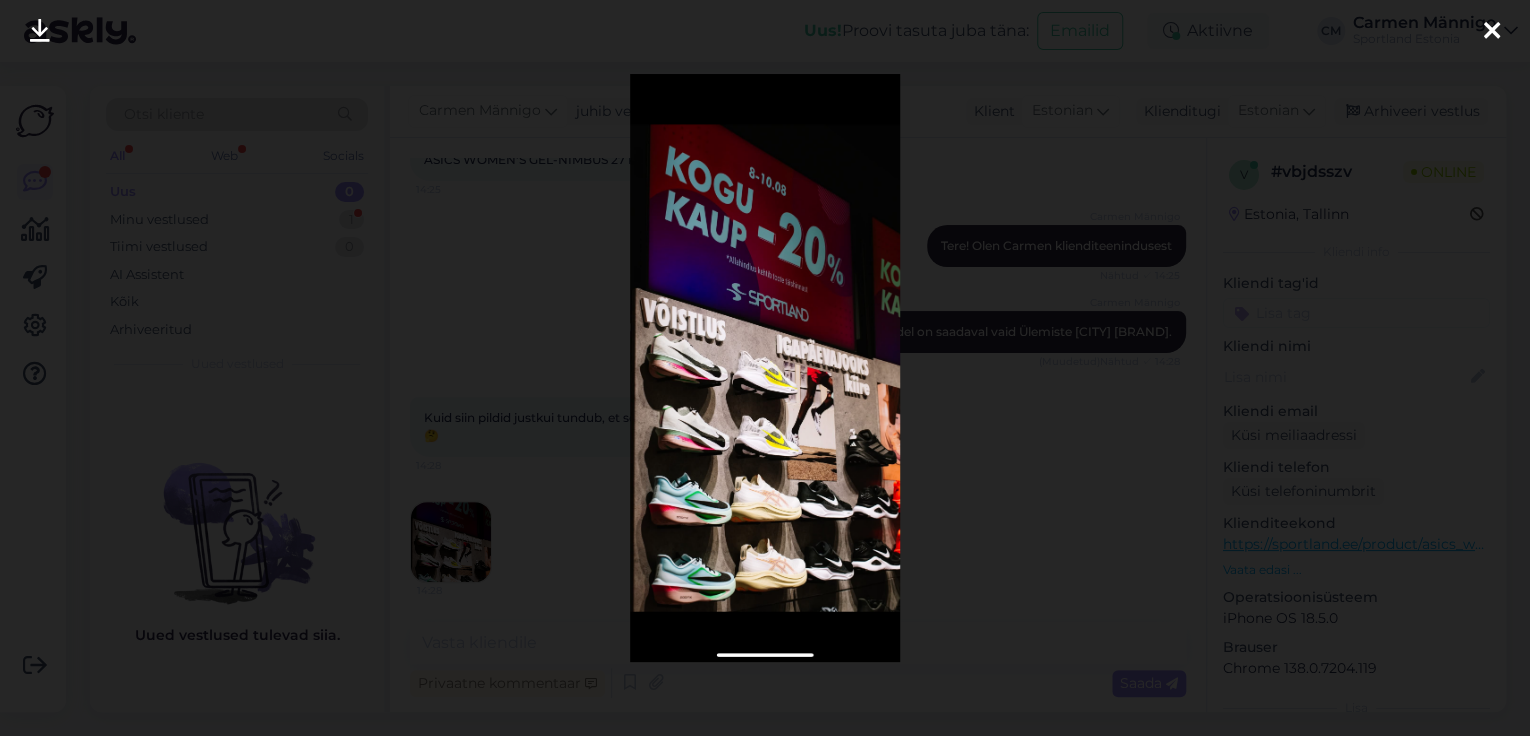 drag, startPoint x: 715, startPoint y: 431, endPoint x: 1044, endPoint y: 536, distance: 345.3491 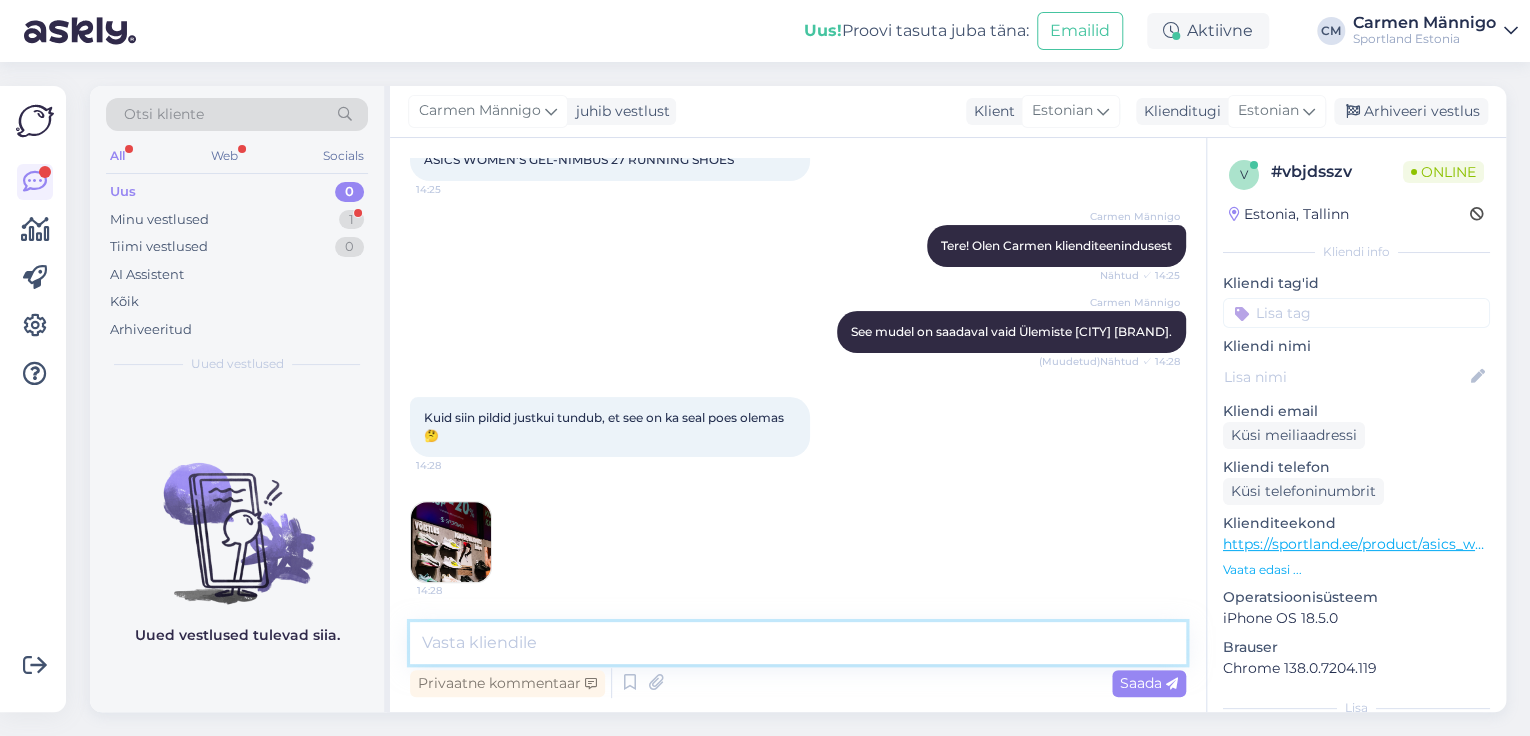 click at bounding box center [798, 643] 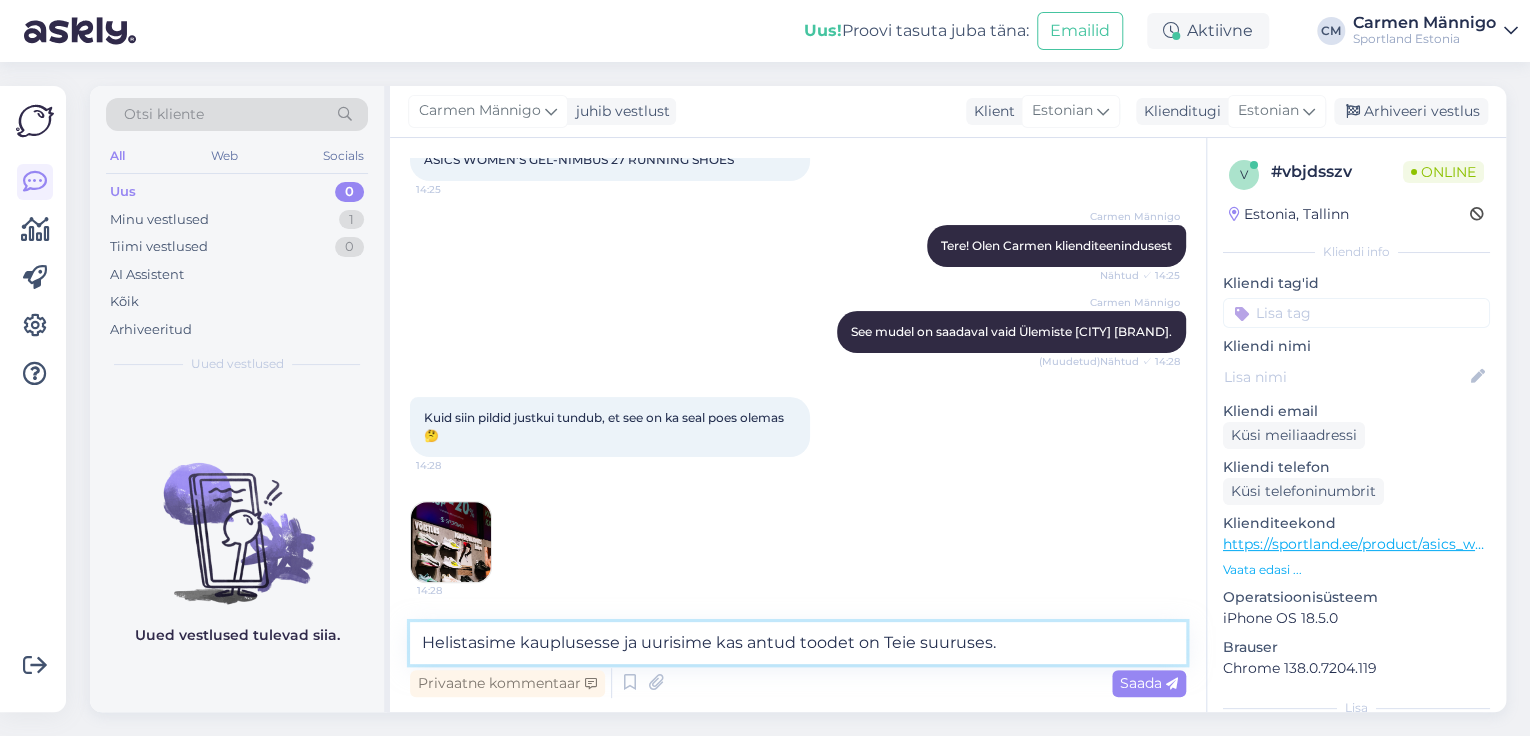 click on "Helistasime kauplusesse ja uurisime kas antud toodet on Teie suuruses." at bounding box center [798, 643] 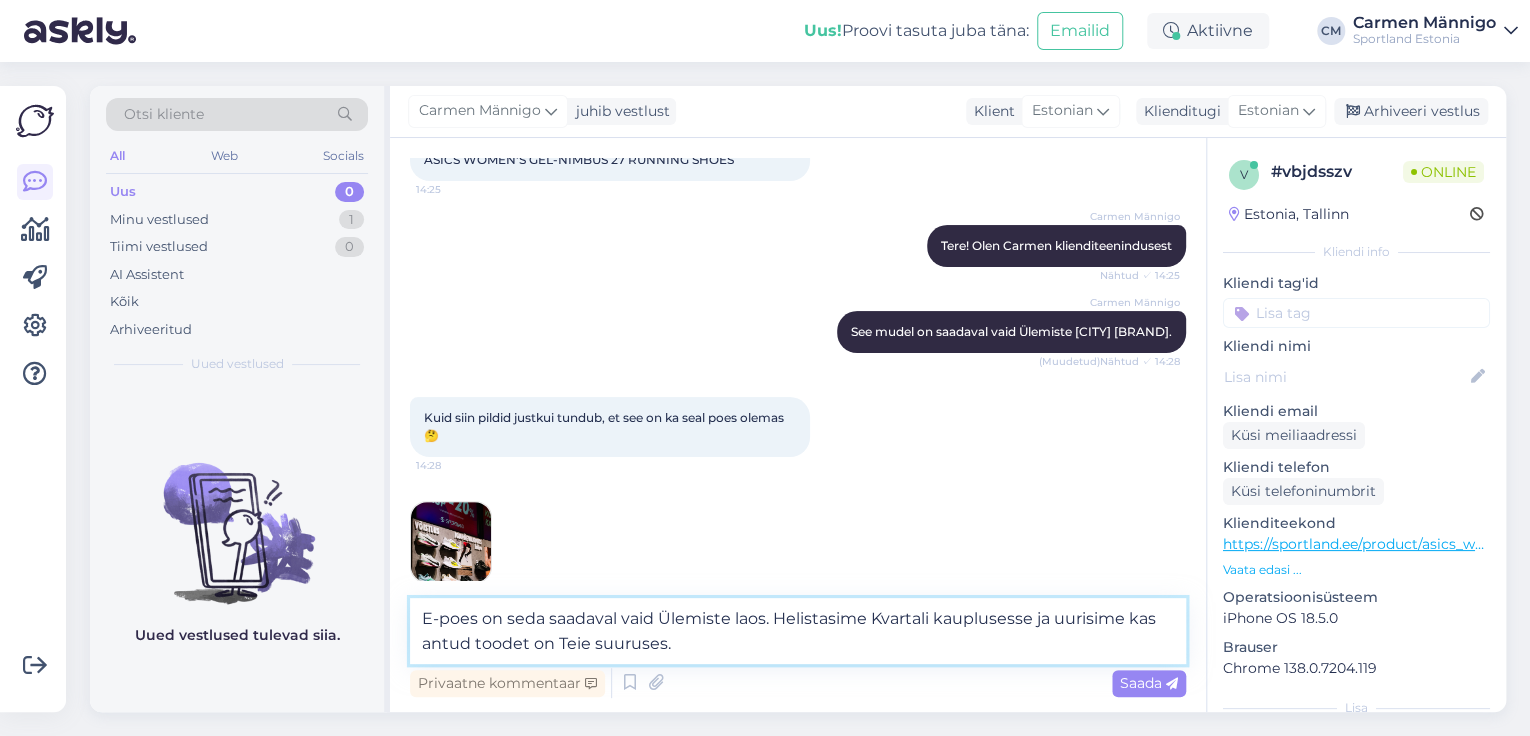click on "E-poes on seda saadaval vaid Ülemiste laos. Helistasime Kvartali kauplusesse ja uurisime kas antud toodet on Teie suuruses." at bounding box center (798, 631) 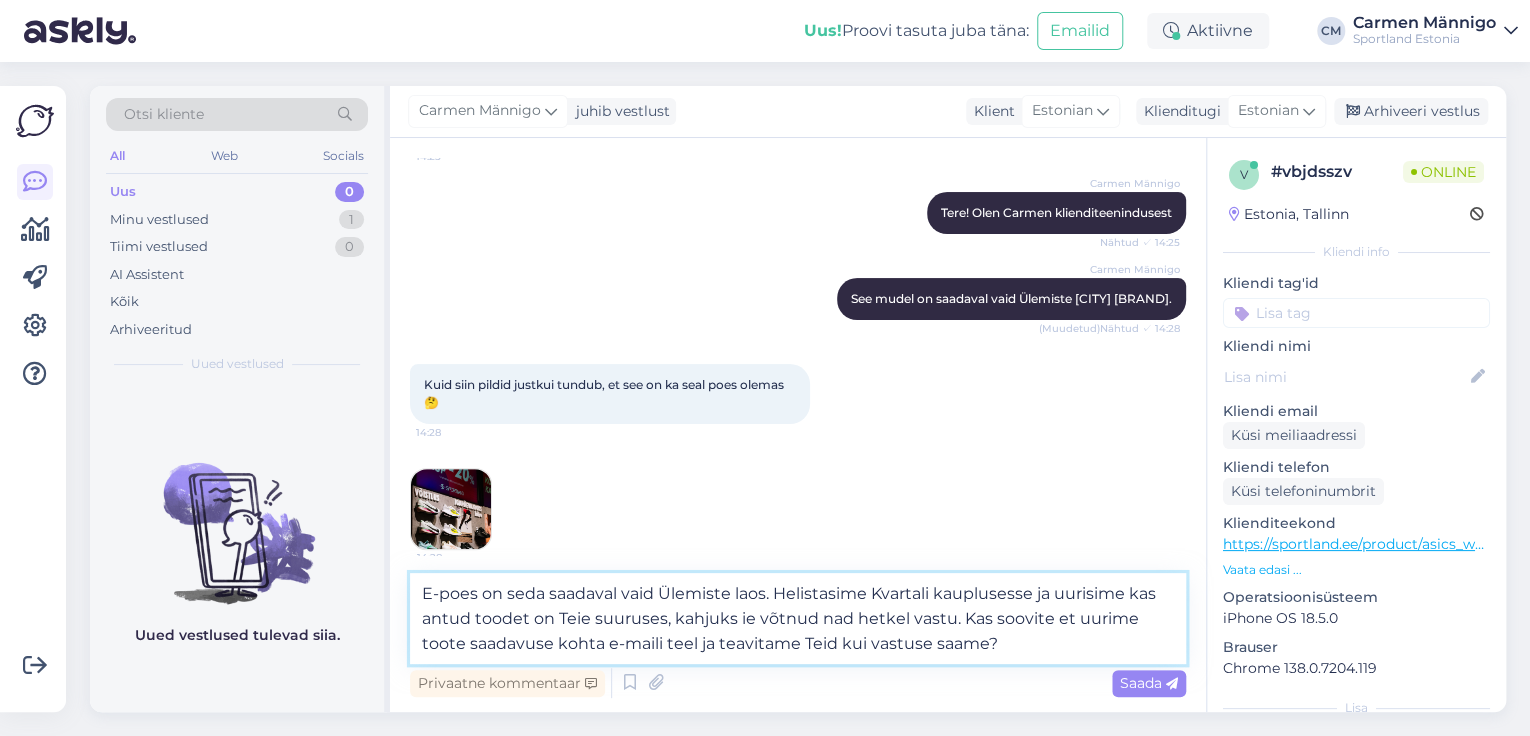 scroll, scrollTop: 192, scrollLeft: 0, axis: vertical 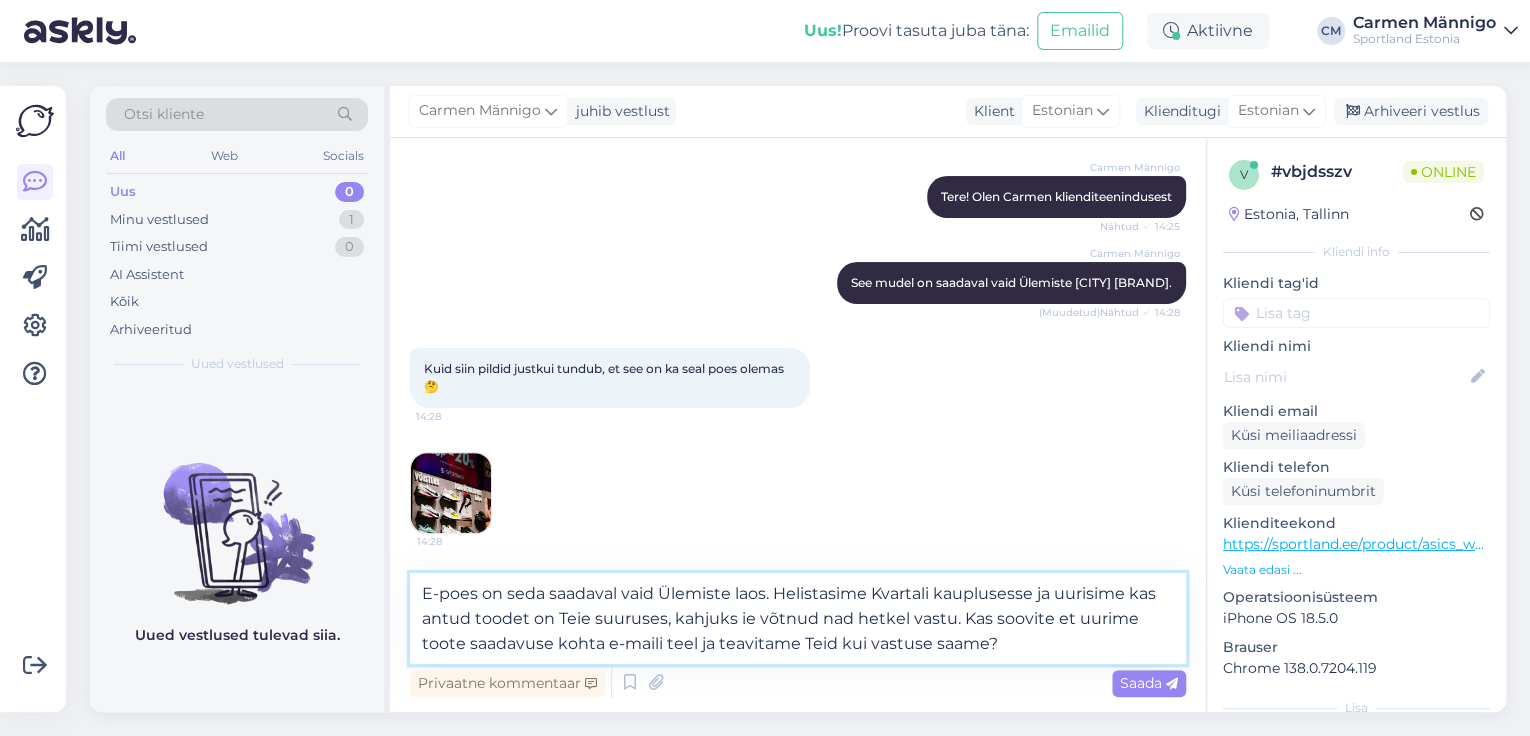 click on "E-poes on seda saadaval vaid Ülemiste laos. Helistasime Kvartali kauplusesse ja uurisime kas antud toodet on Teie suuruses, kahjuks ie võtnud nad hetkel vastu. Kas soovite et uurime toote saadavuse kohta e-maili teel ja teavitame Teid kui vastuse saame?" at bounding box center (798, 618) 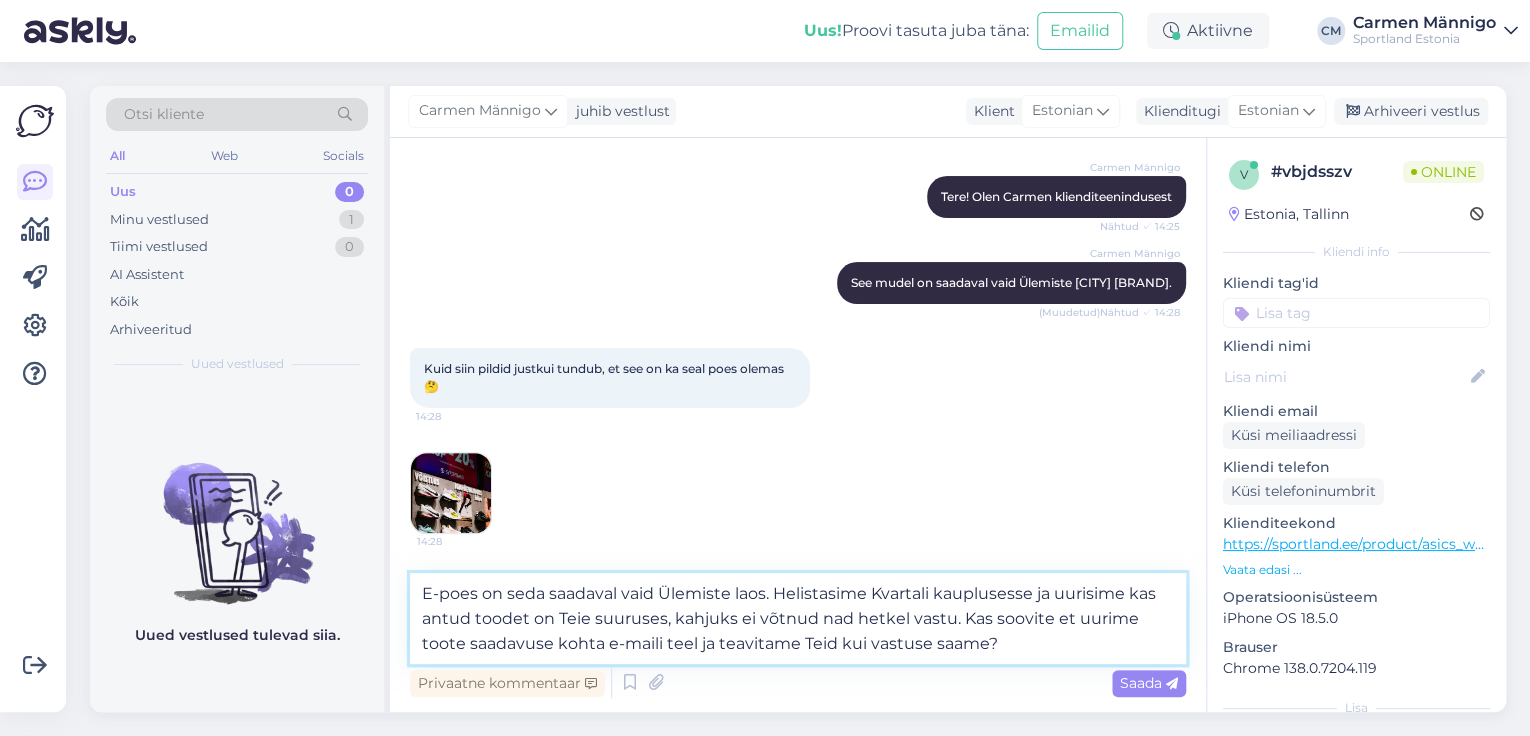 click on "E-poes on seda saadaval vaid Ülemiste laos. Helistasime Kvartali kauplusesse ja uurisime kas antud toodet on Teie suuruses, kahjuks ei võtnud nad hetkel vastu. Kas soovite et uurime toote saadavuse kohta e-maili teel ja teavitame Teid kui vastuse saame?" at bounding box center (798, 618) 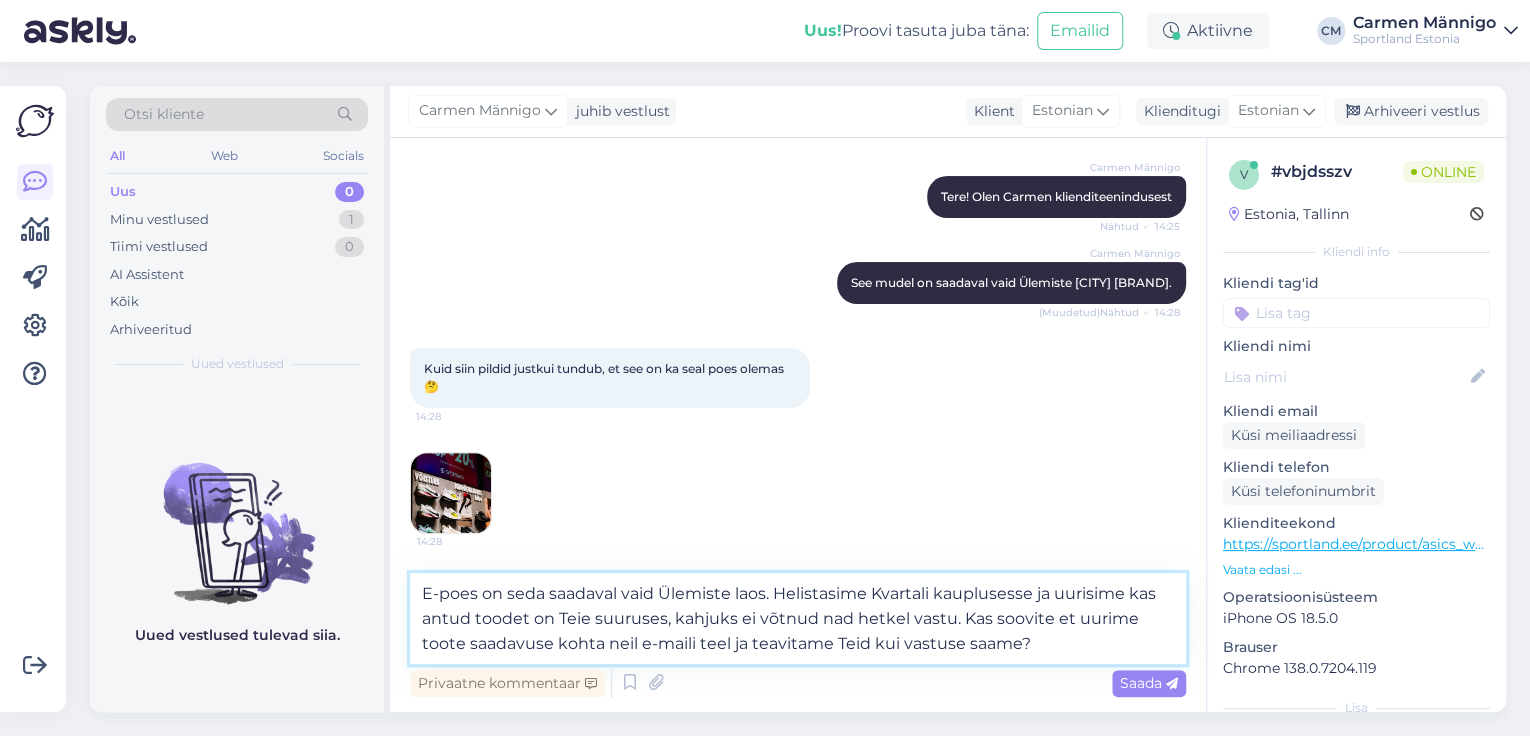 type on "E-poes on seda saadaval vaid Ülemiste laos. Helistasime Kvartali kauplusesse ja uurisime kas antud toodet on Teie suuruses, kahjuks ei võtnud nad hetkel vastu. Kas soovite et uurime toote saadavuse kohta neilt e-maili teel ja teavitame Teid kui vastuse saame?" 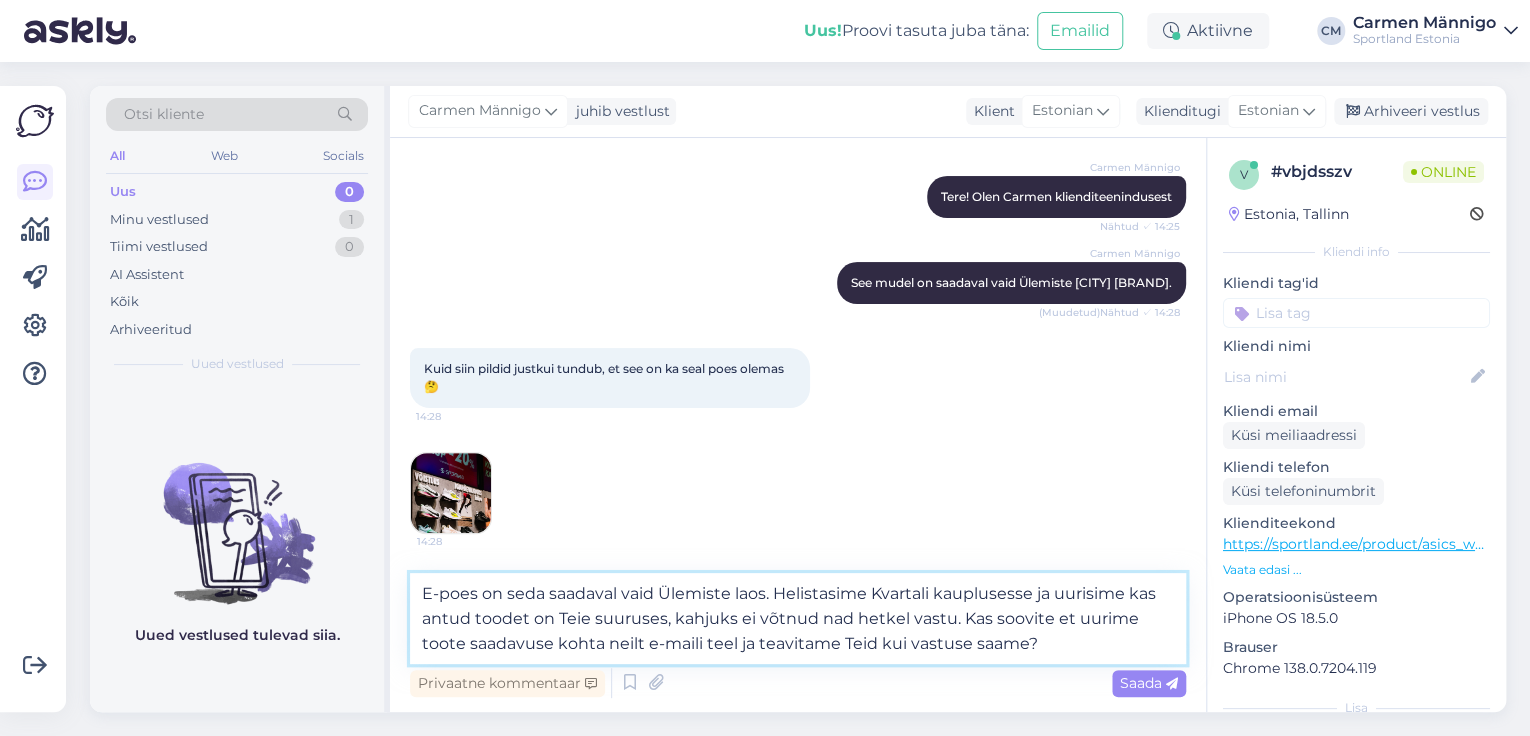 click on "E-poes on seda saadaval vaid Ülemiste laos. Helistasime Kvartali kauplusesse ja uurisime kas antud toodet on Teie suuruses, kahjuks ei võtnud nad hetkel vastu. Kas soovite et uurime toote saadavuse kohta neilt e-maili teel ja teavitame Teid kui vastuse saame?" at bounding box center [798, 618] 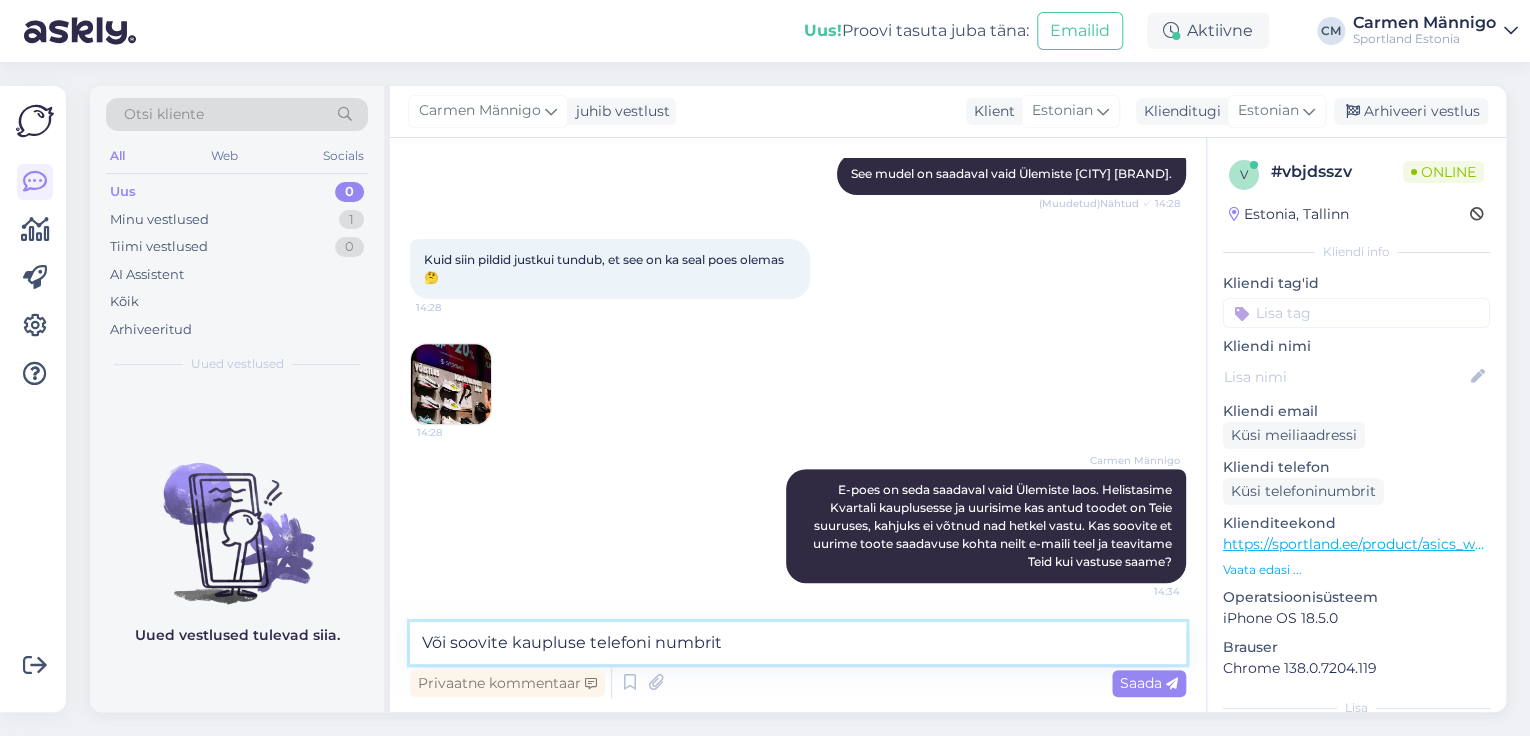 scroll, scrollTop: 323, scrollLeft: 0, axis: vertical 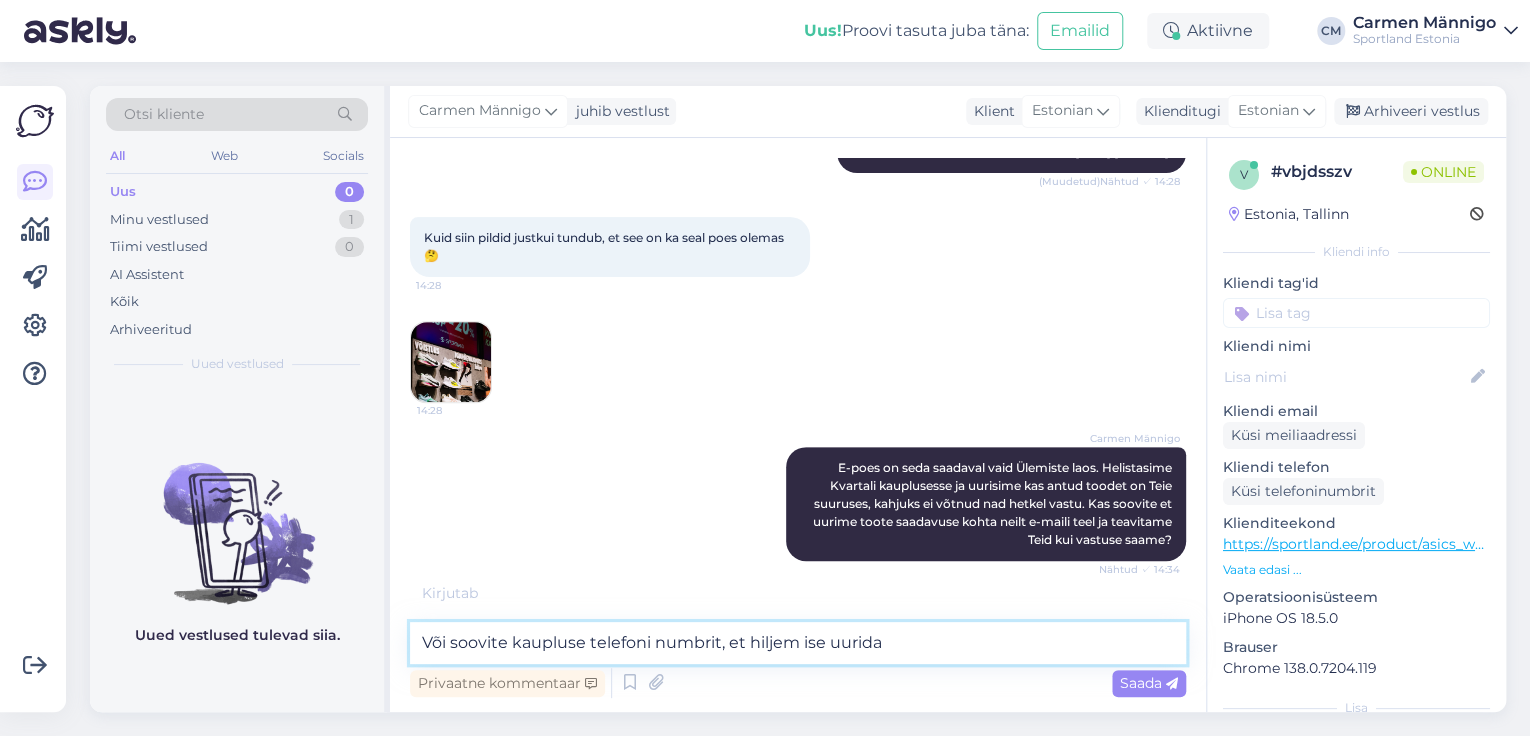 type on "Või soovite kaupluse telefoni numbrit, et hiljem ise uurida?" 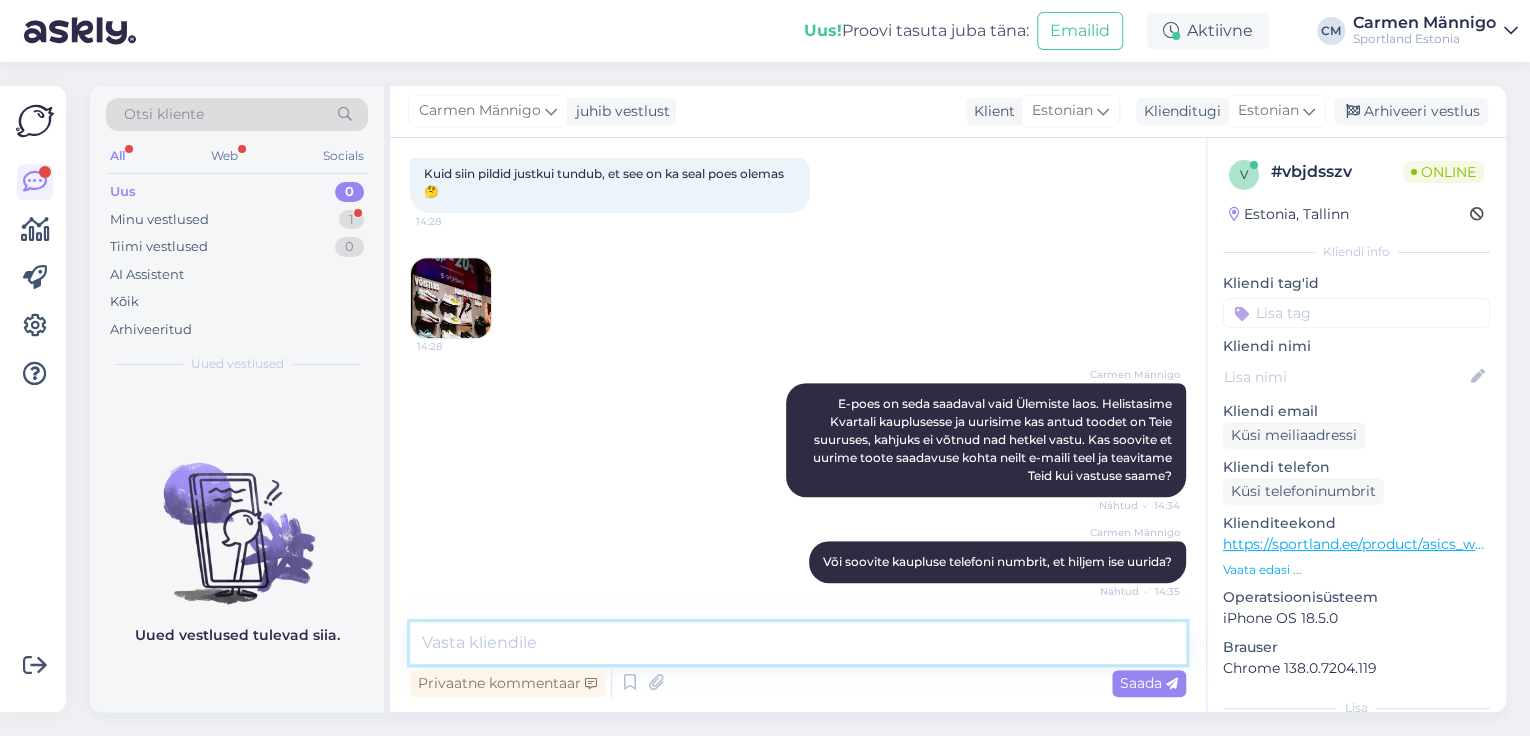 scroll, scrollTop: 491, scrollLeft: 0, axis: vertical 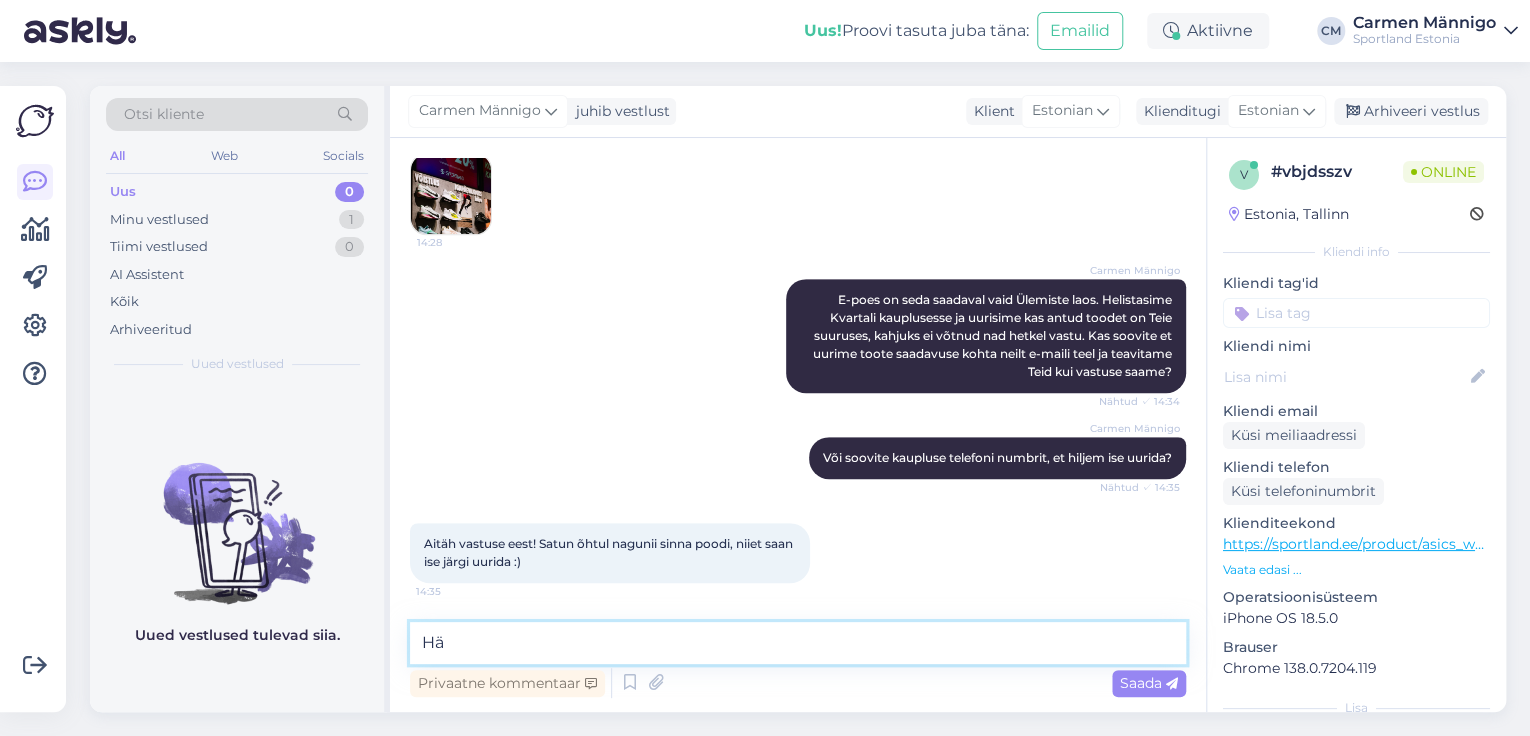 type on "H" 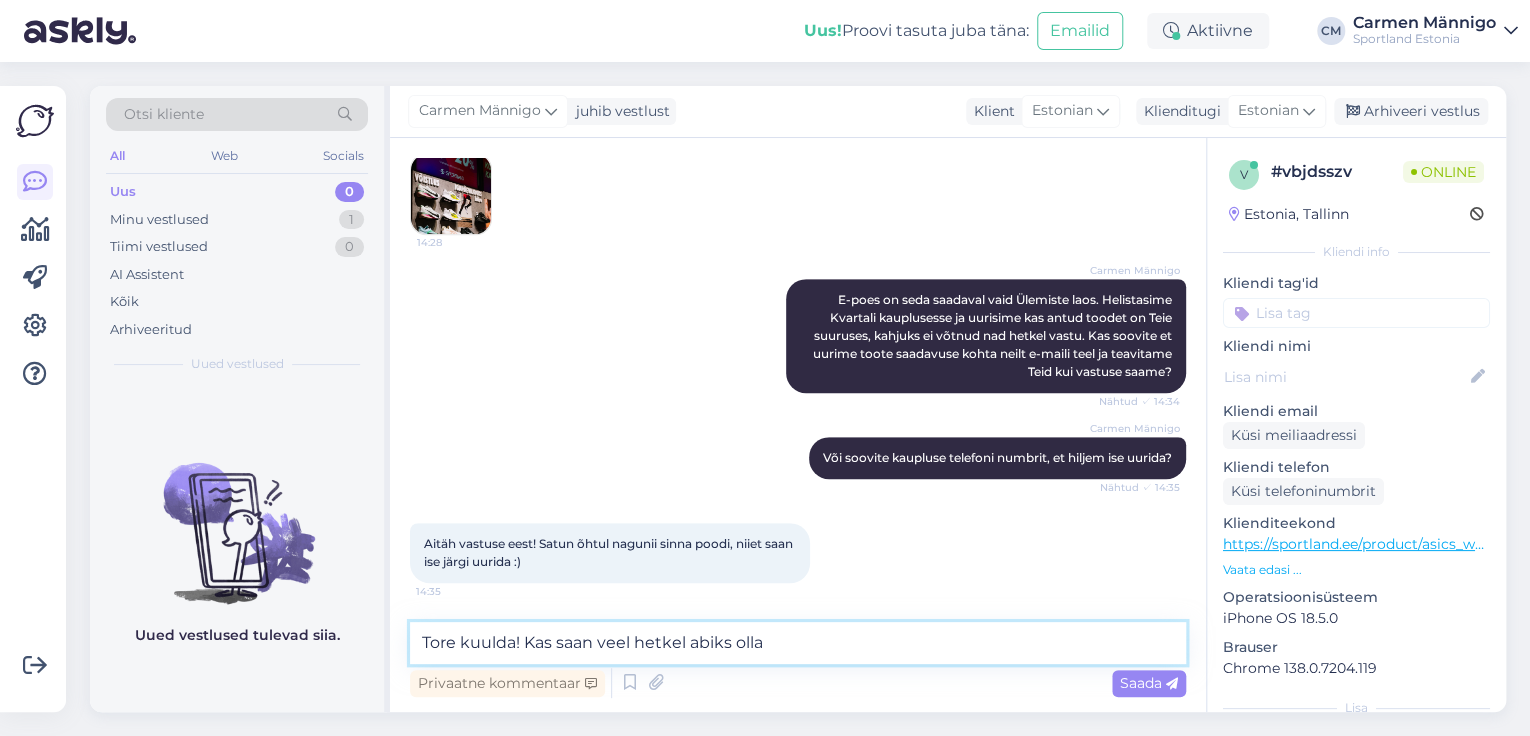 type on "Tore kuulda! Kas saan veel hetkel abiks olla?" 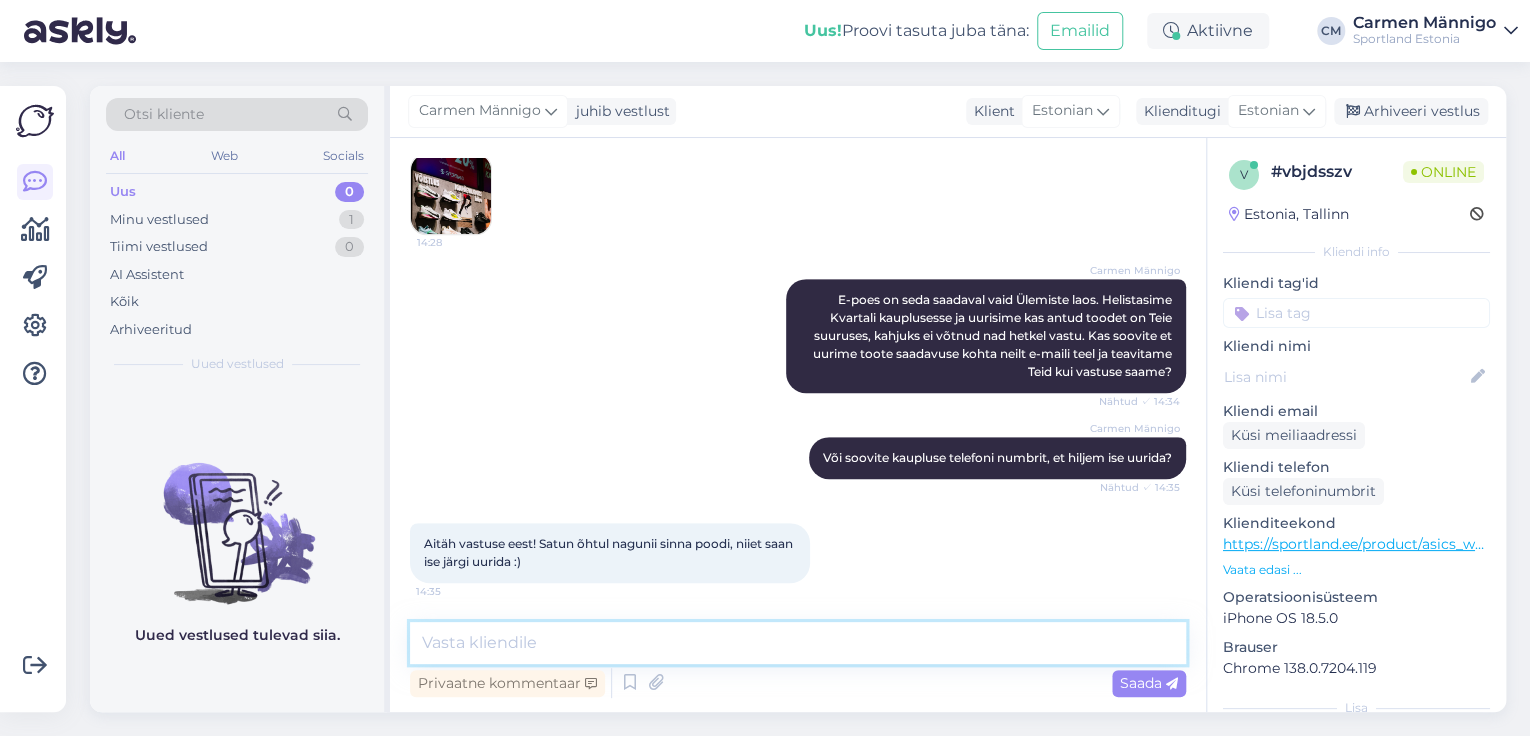 scroll, scrollTop: 577, scrollLeft: 0, axis: vertical 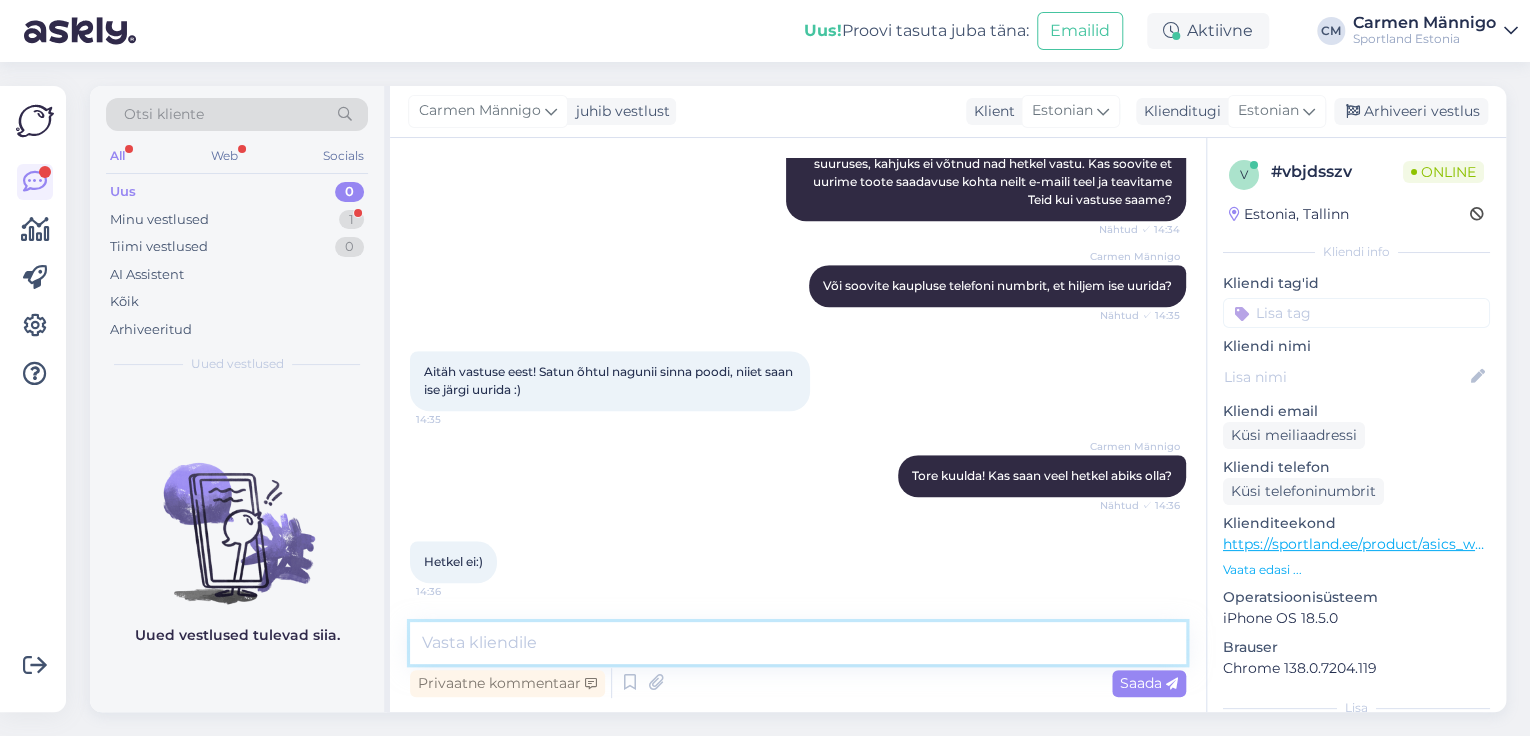 click at bounding box center [798, 643] 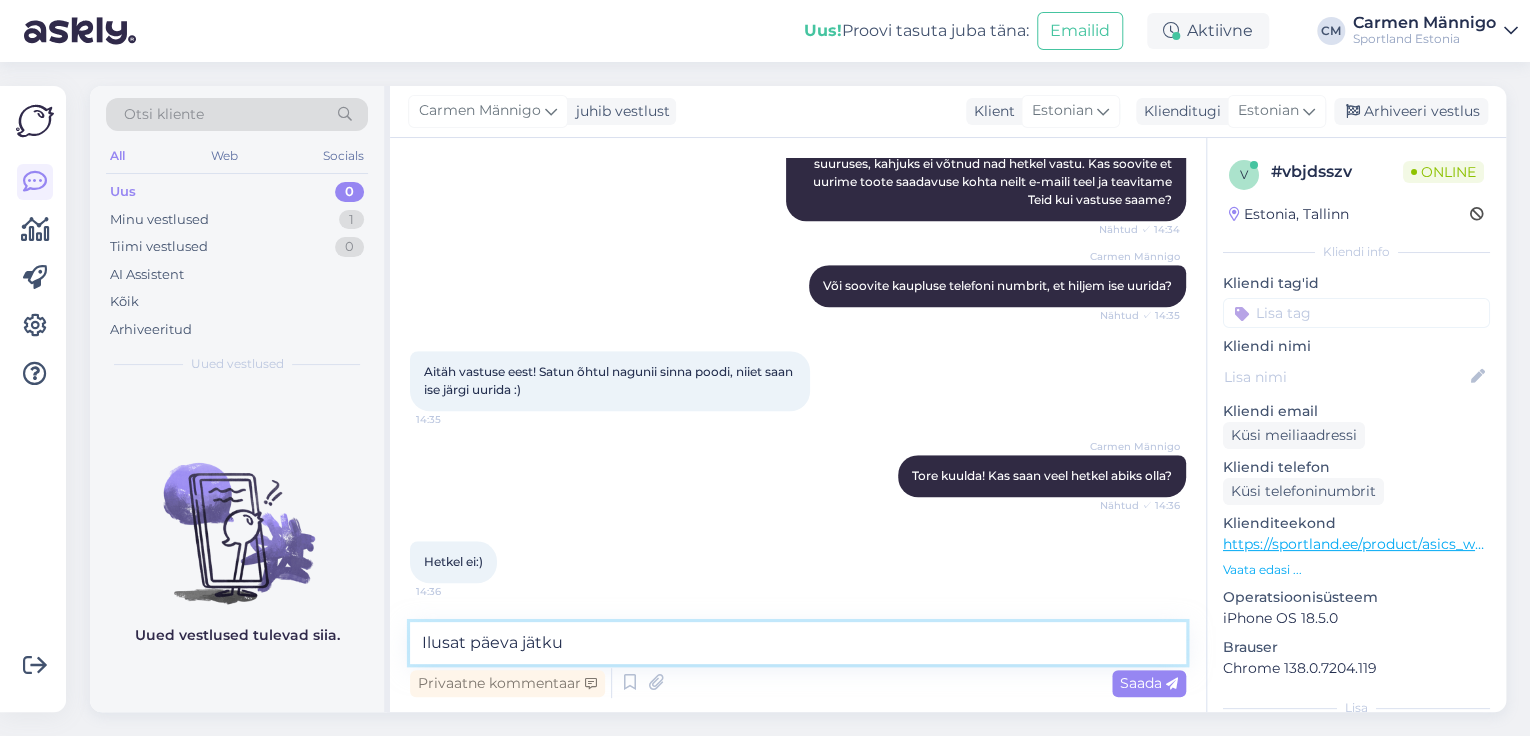 type on "Ilusat päeva jätku!" 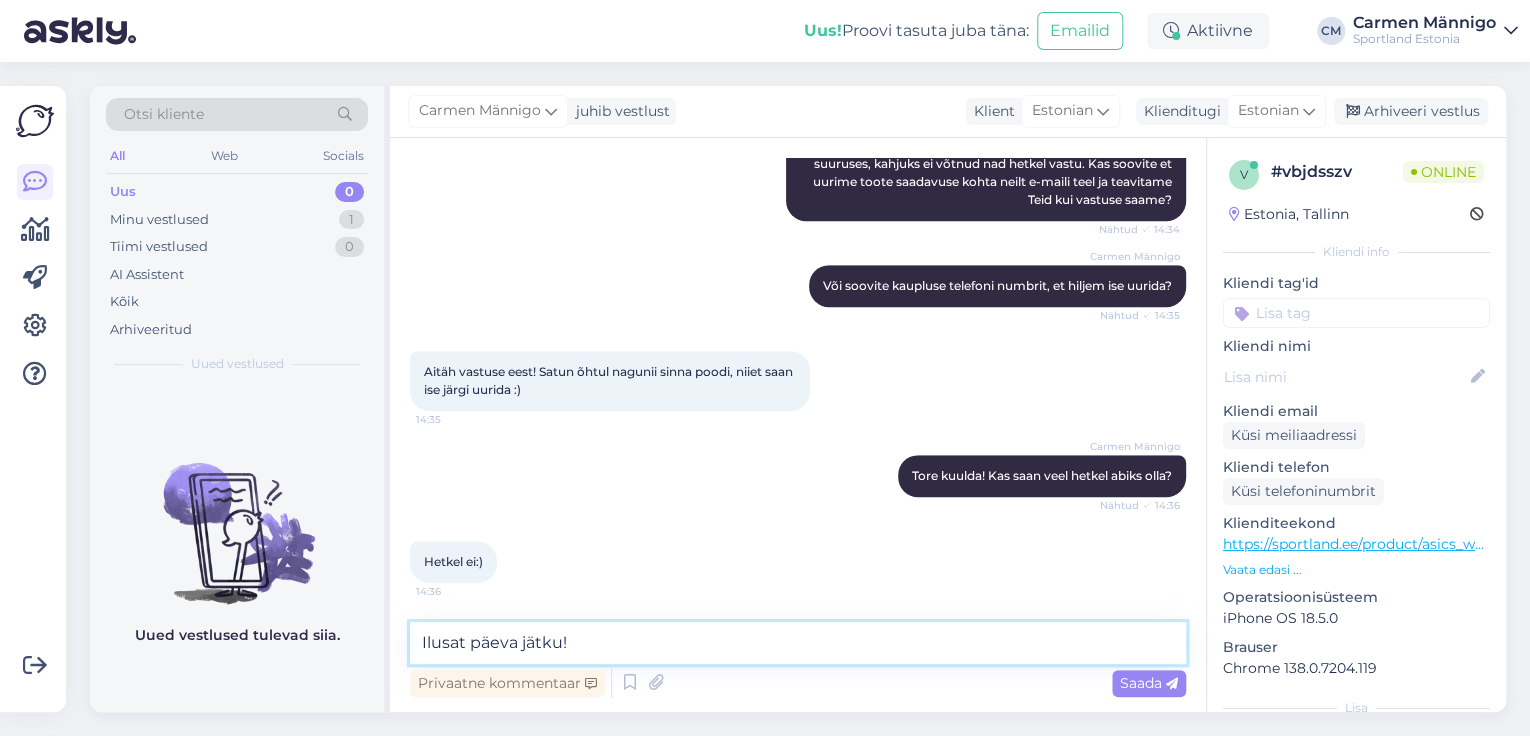 type 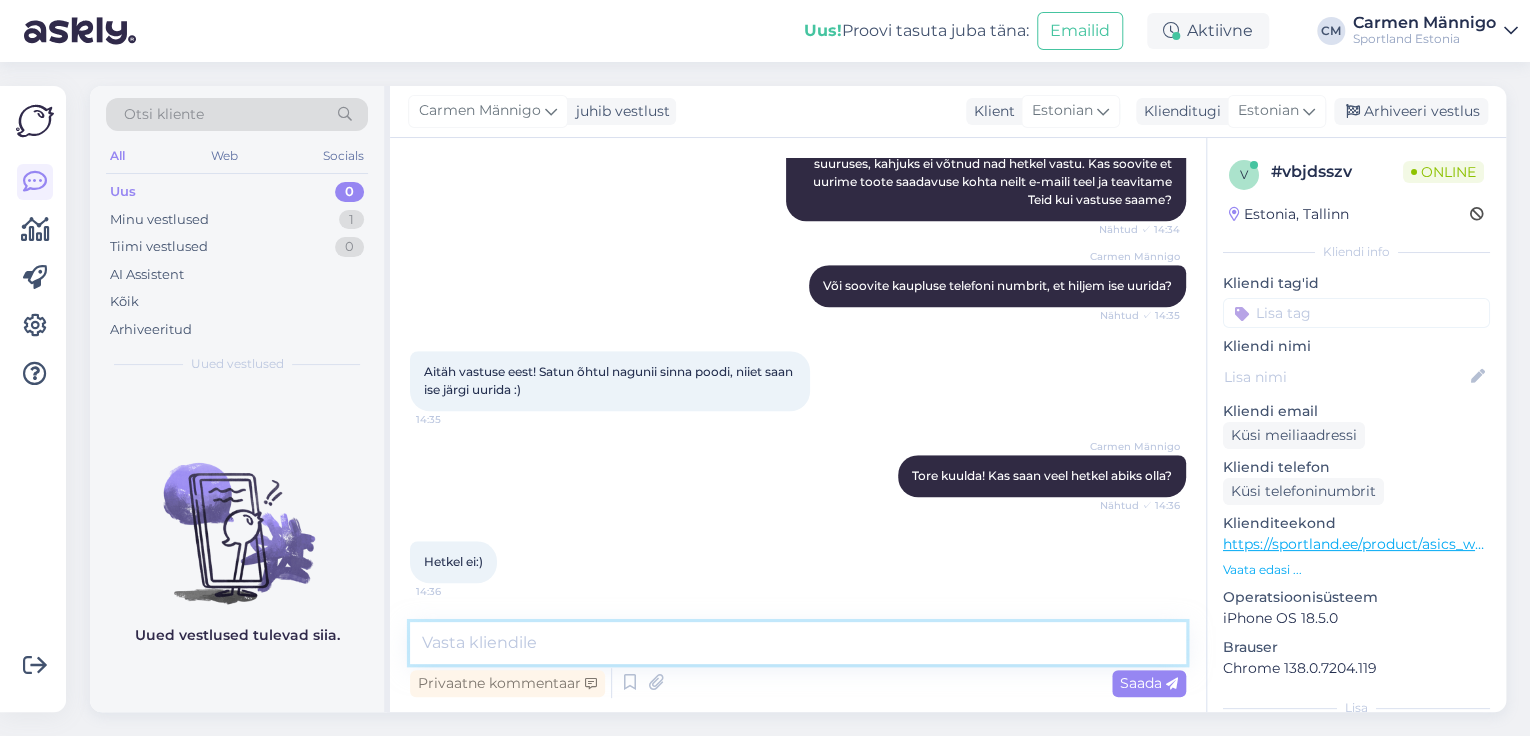 scroll, scrollTop: 749, scrollLeft: 0, axis: vertical 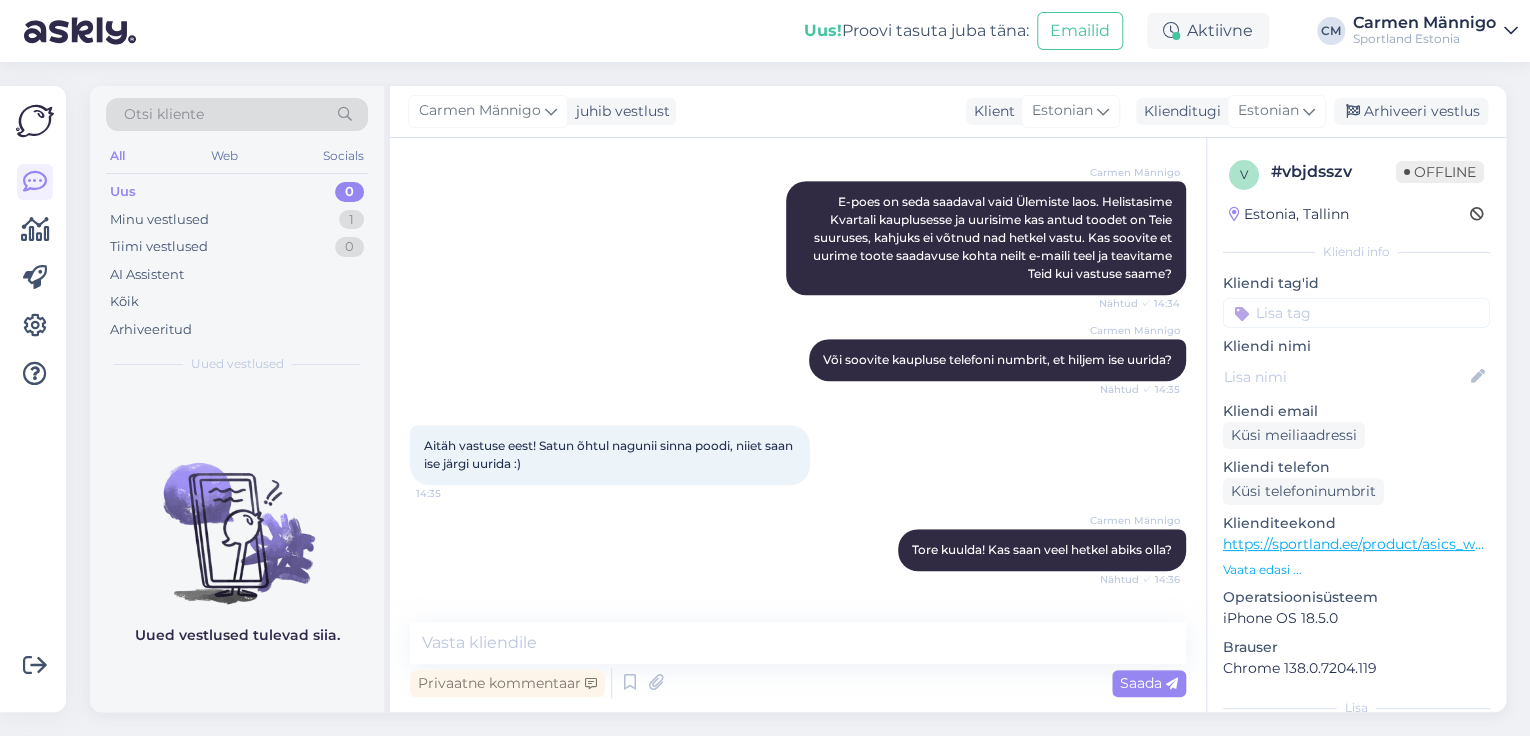 click on "[NAME] [LAST] juhib vestlust Klient Estonian Klienditugi Estonian Arhiveeri vestlus" at bounding box center [948, 112] 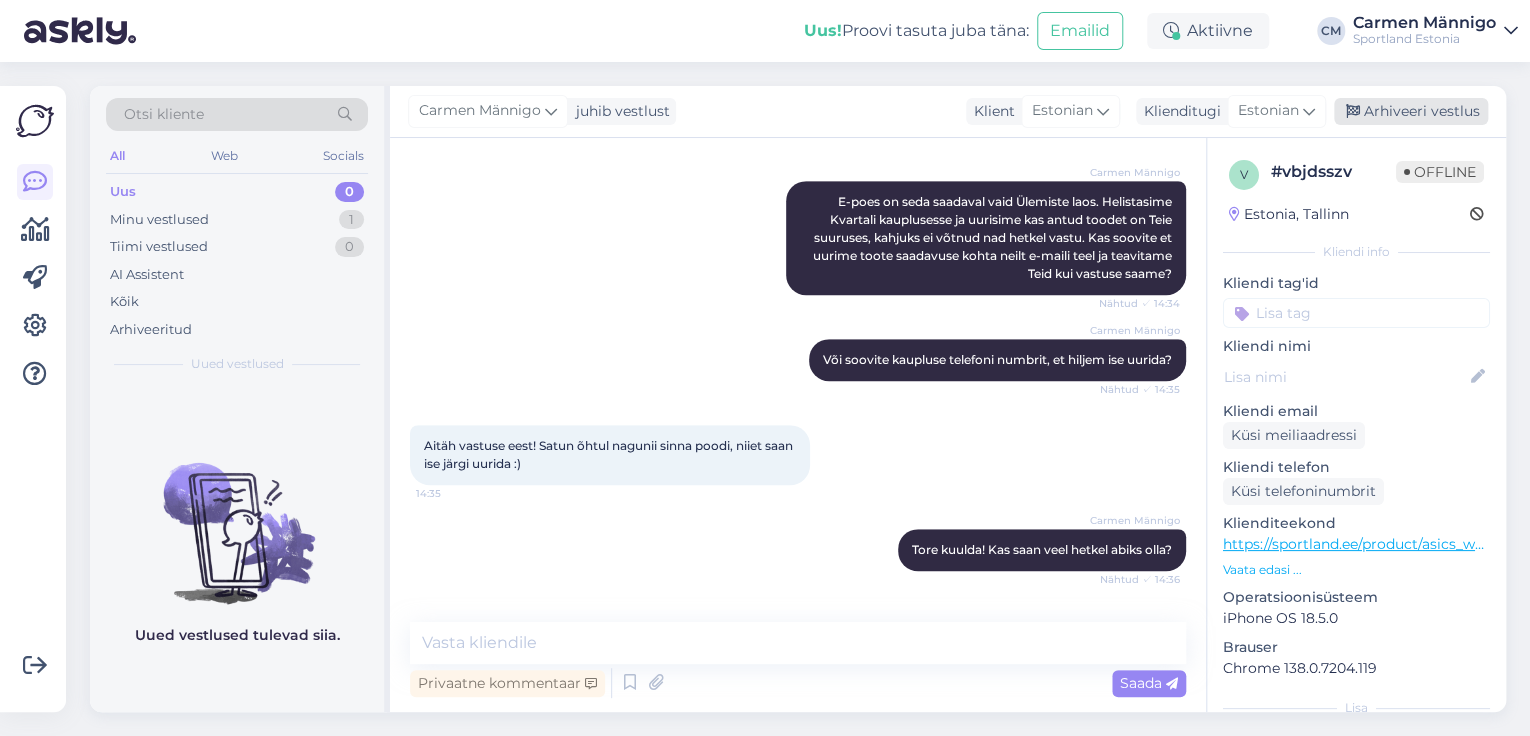 click on "Arhiveeri vestlus" at bounding box center (1411, 111) 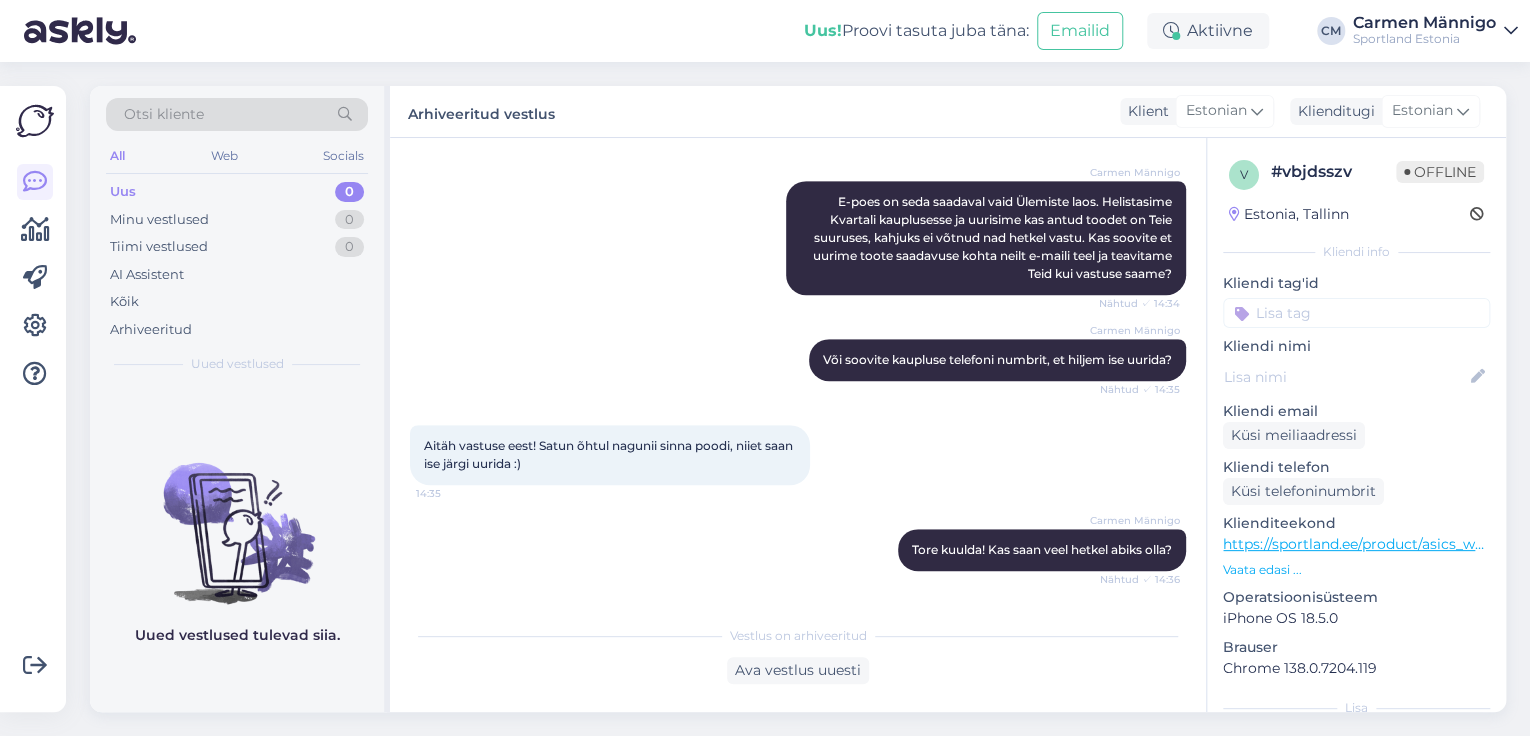 click on "Kliendi tag'id" at bounding box center (1356, 283) 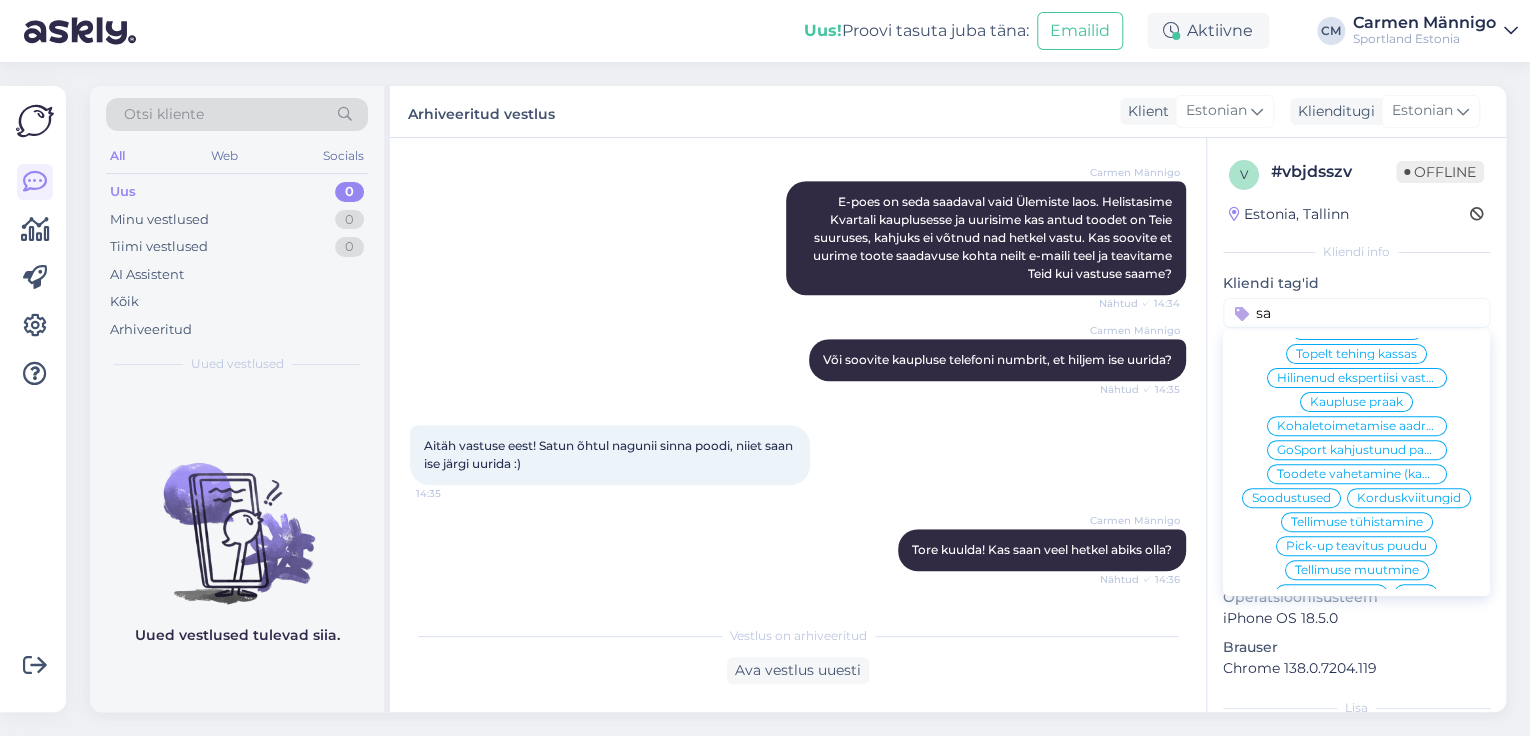 scroll, scrollTop: 0, scrollLeft: 0, axis: both 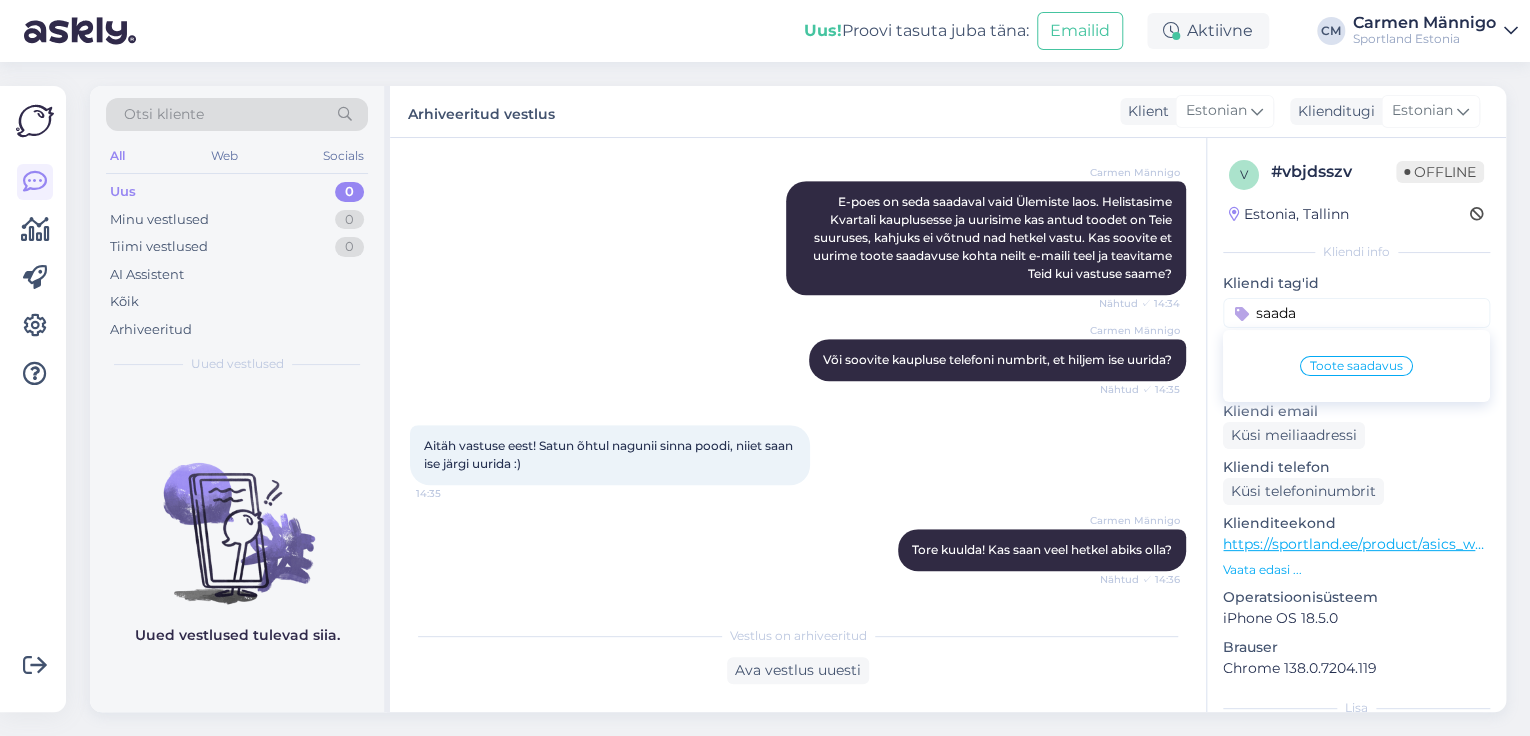 type on "saada" 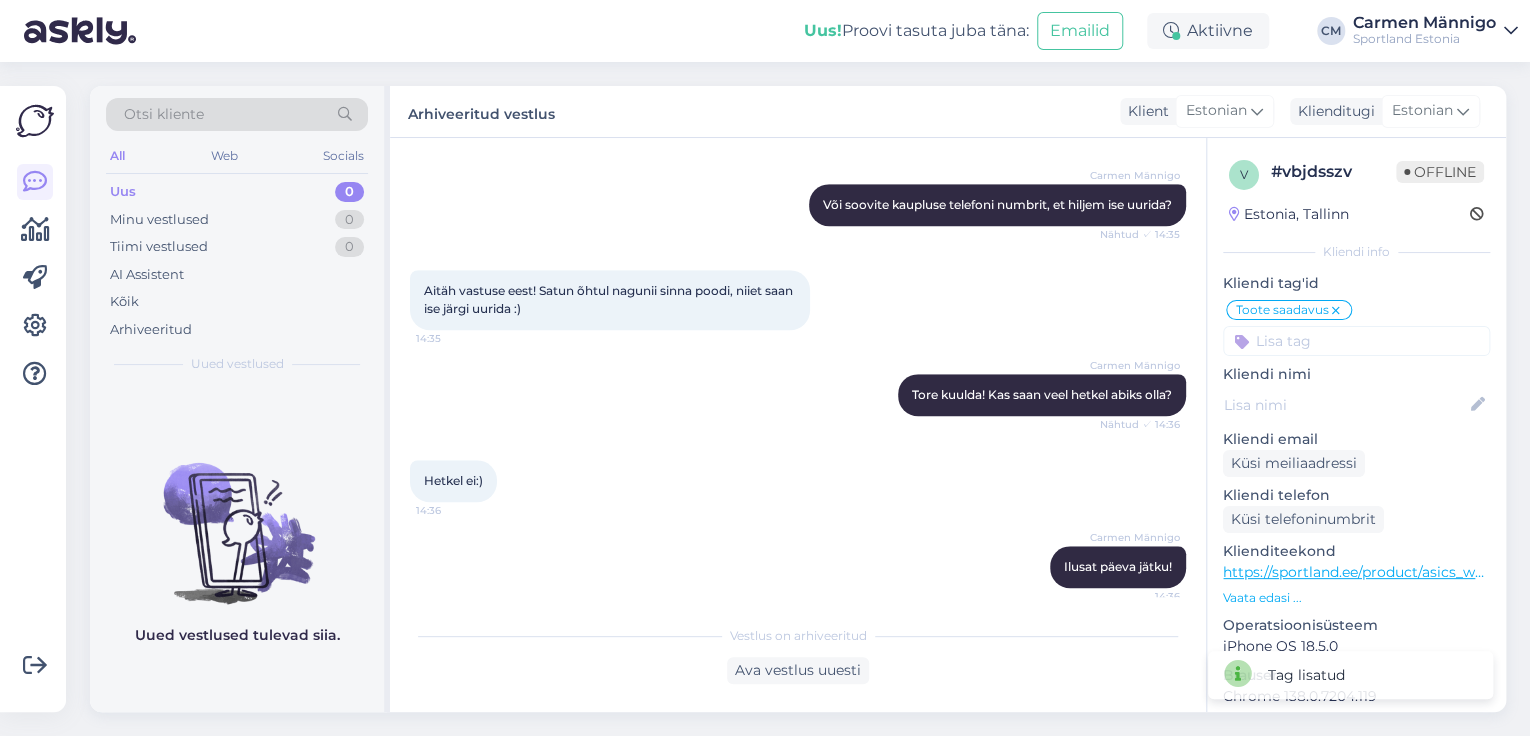 scroll, scrollTop: 756, scrollLeft: 0, axis: vertical 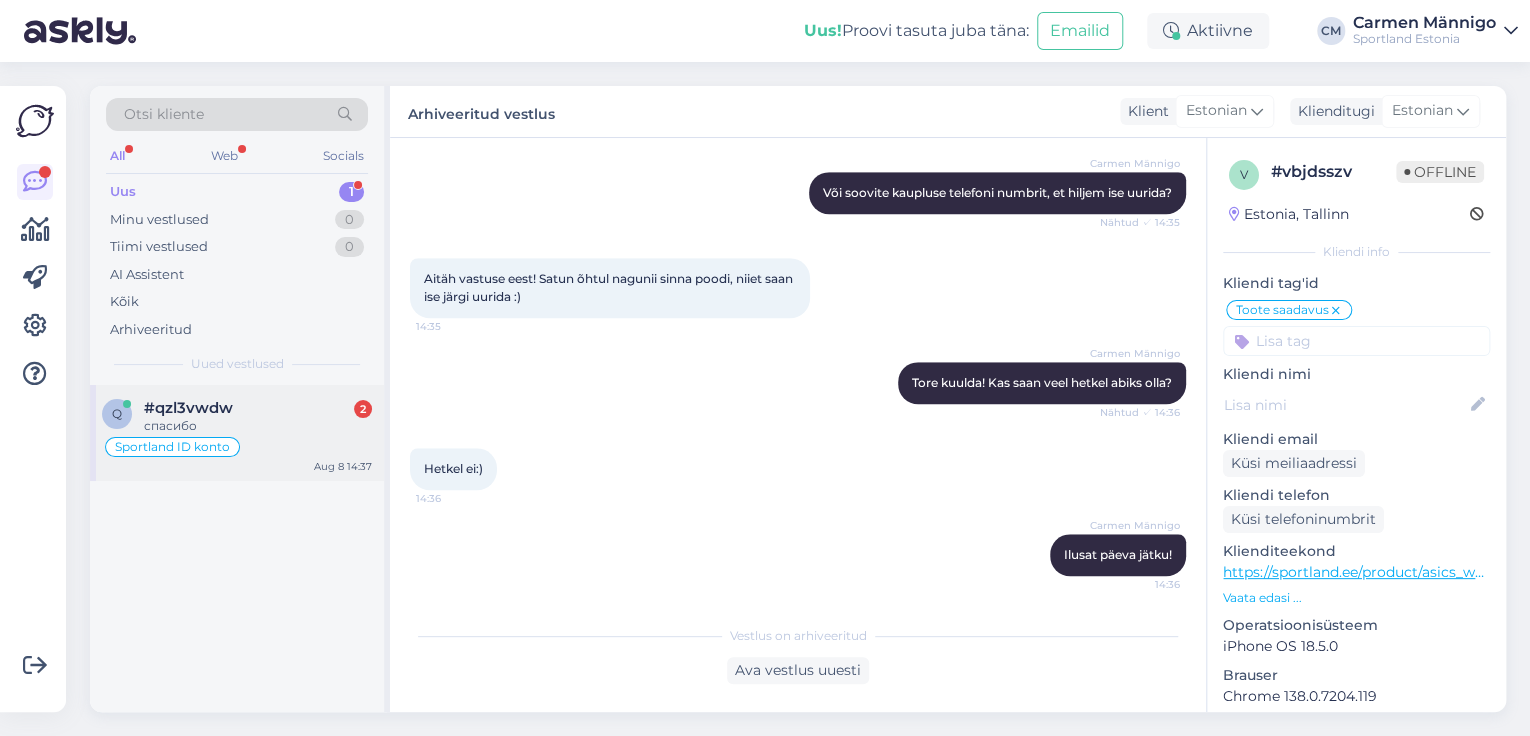 click on "Sportland ID konto" at bounding box center (237, 447) 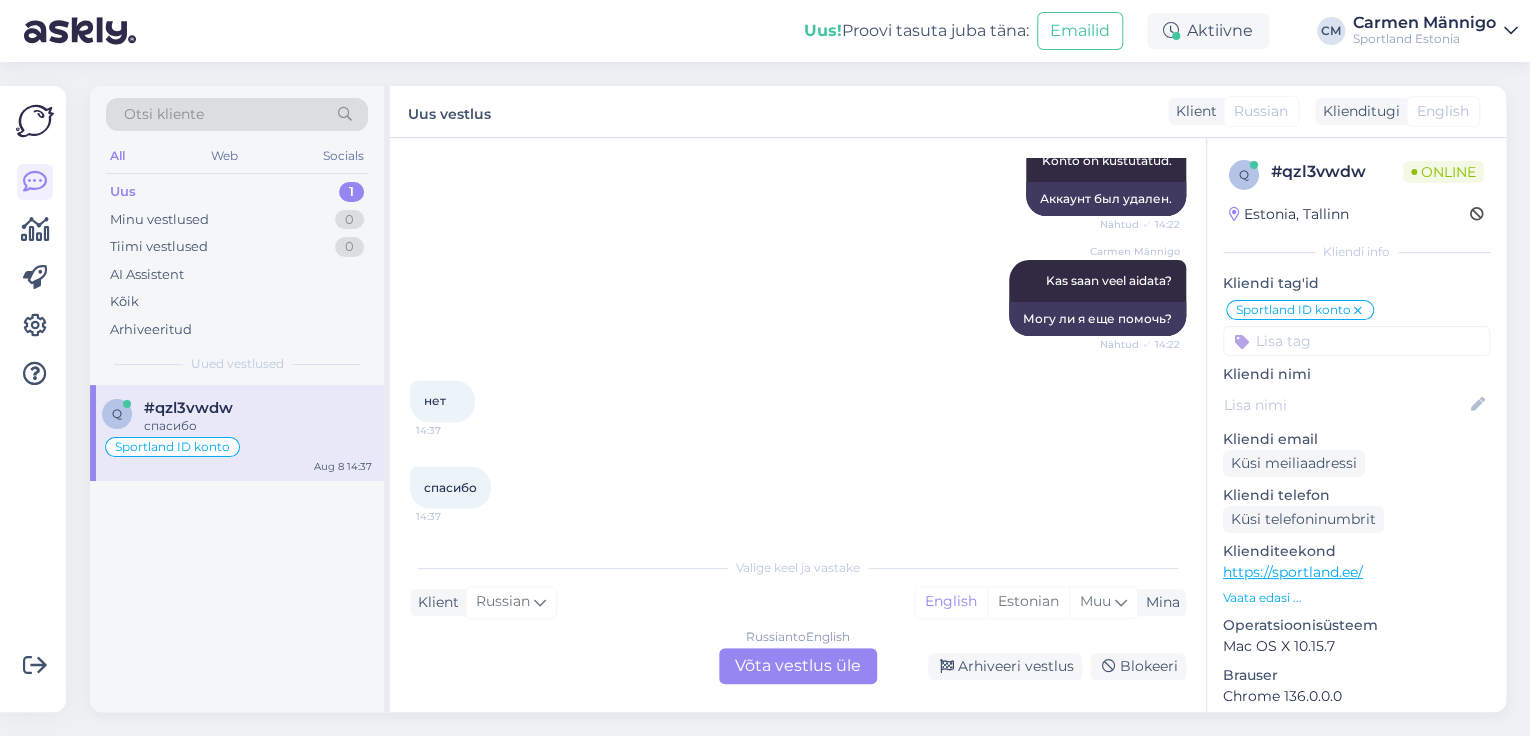 click on "Valige keel ja vastake Klient Russian Mina English Estonian Muu Russian  to  English Võta vestlus üle Arhiveeri vestlus Blokeeri" at bounding box center (798, 615) 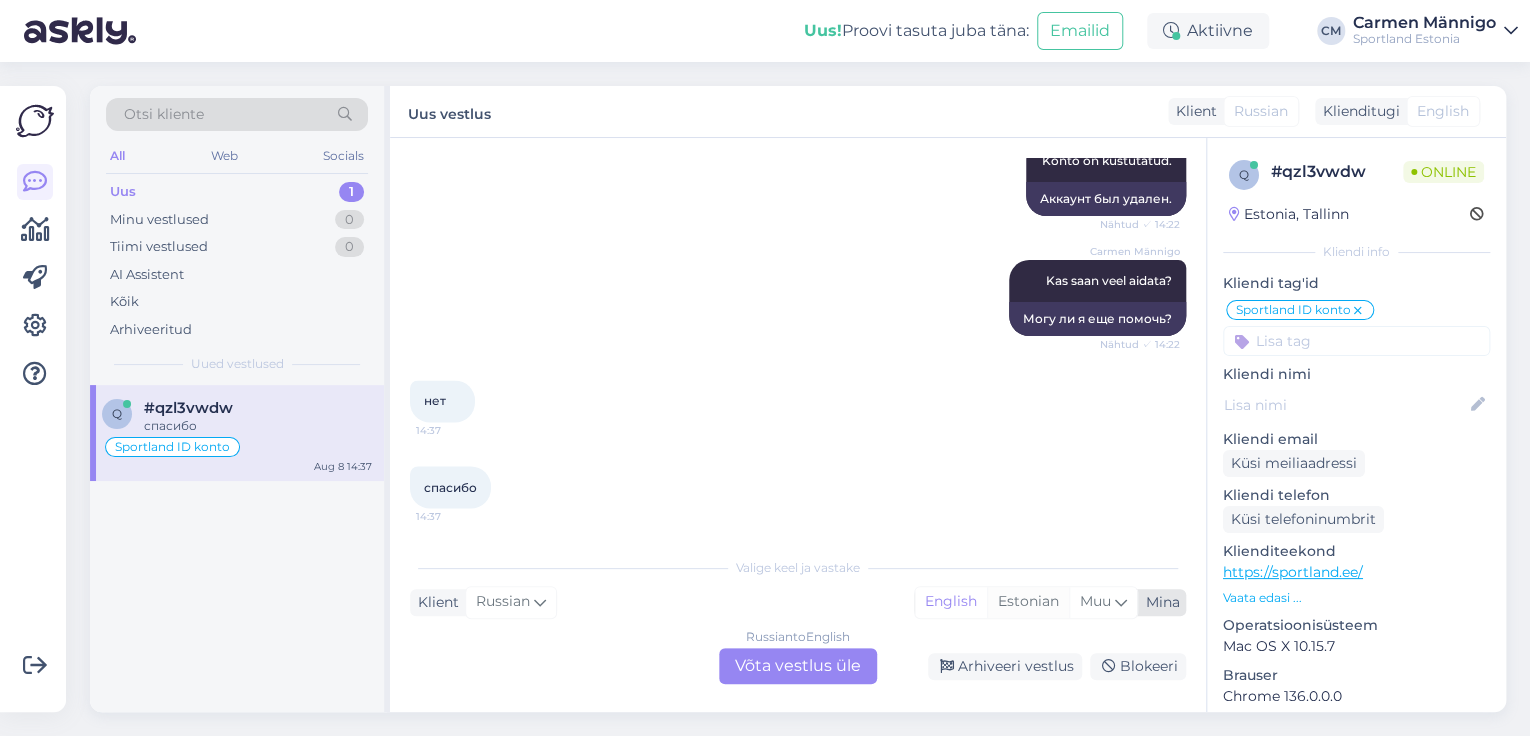 click on "Estonian" at bounding box center [1028, 602] 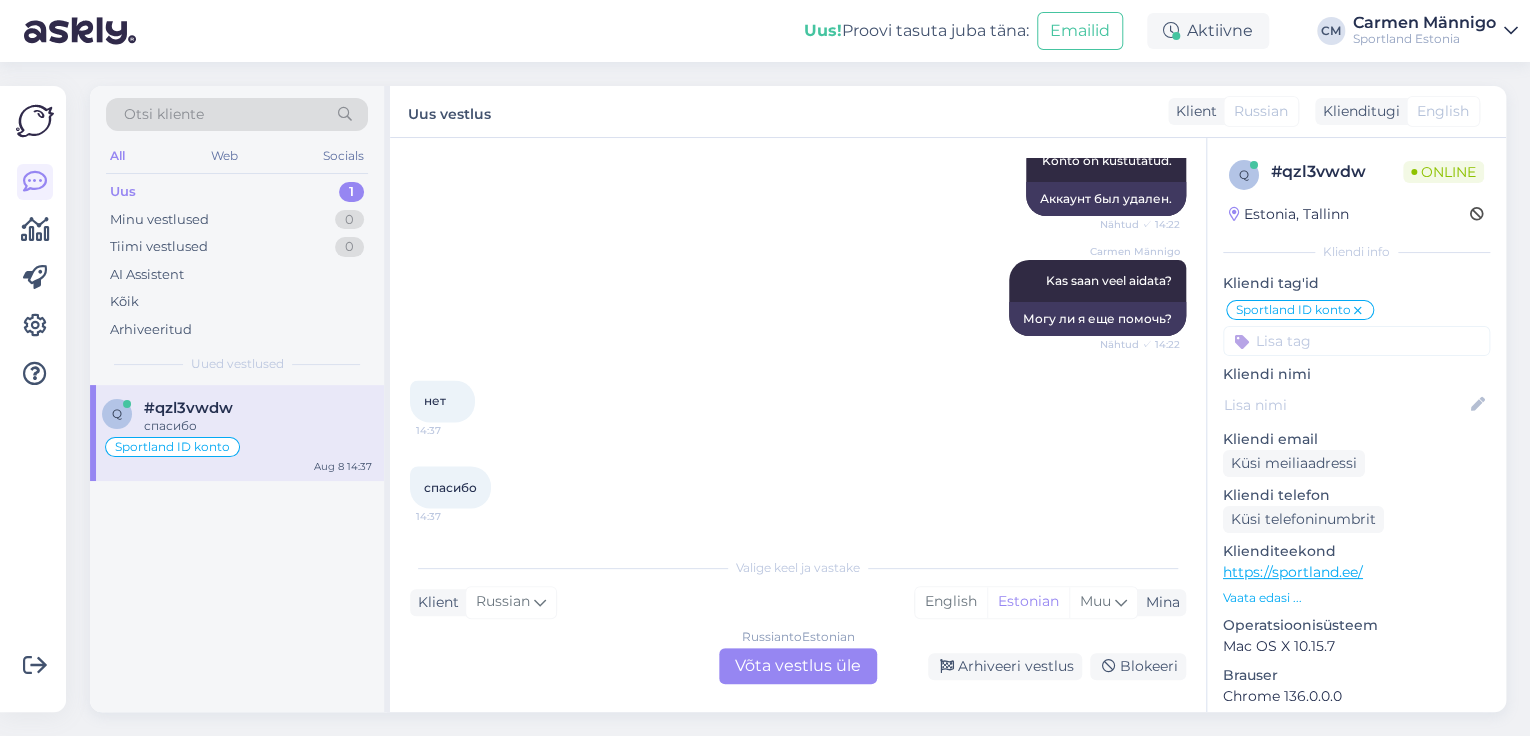 click on "Russian  to  Estonian Võta vestlus üle" at bounding box center (798, 666) 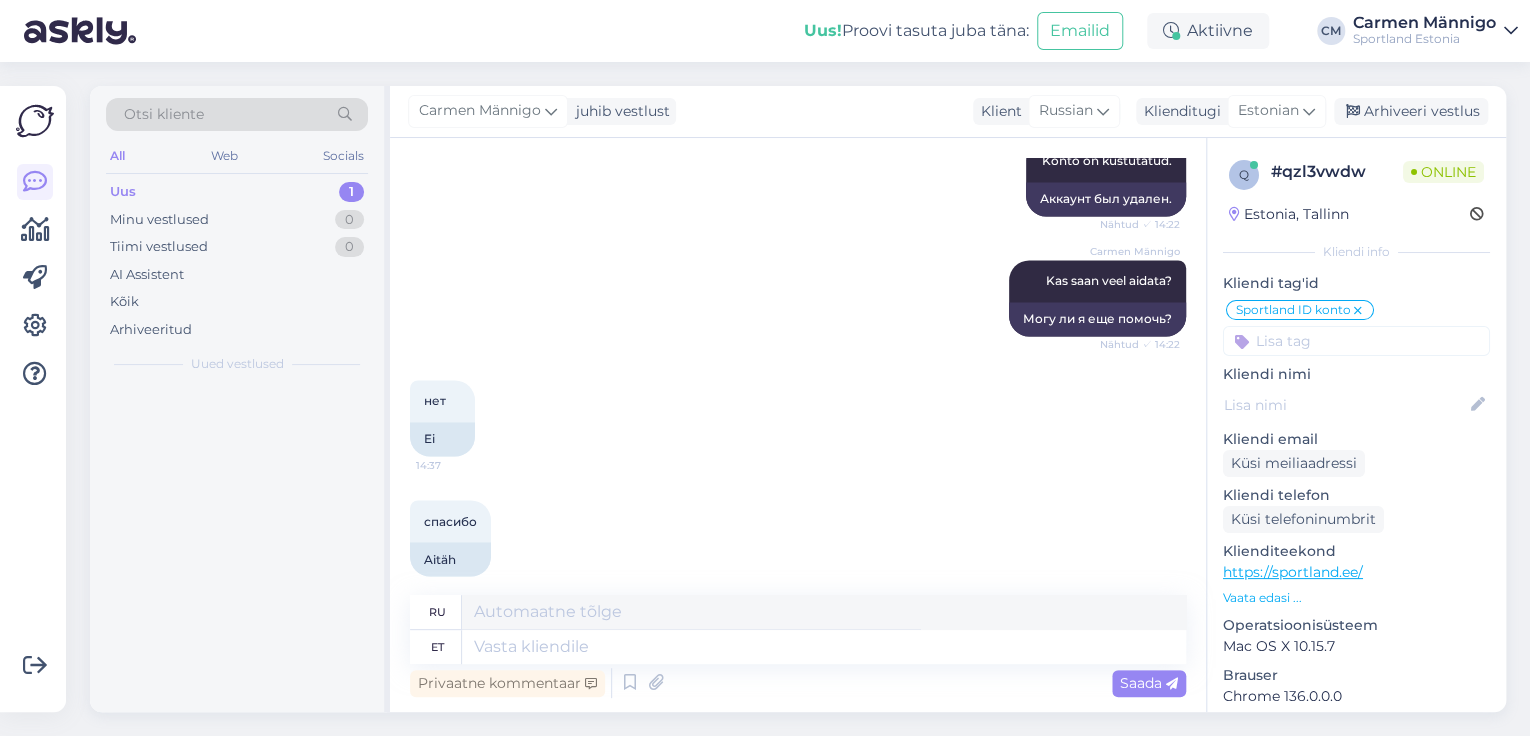 click on "Privaatne kommentaar Saada" at bounding box center (798, 683) 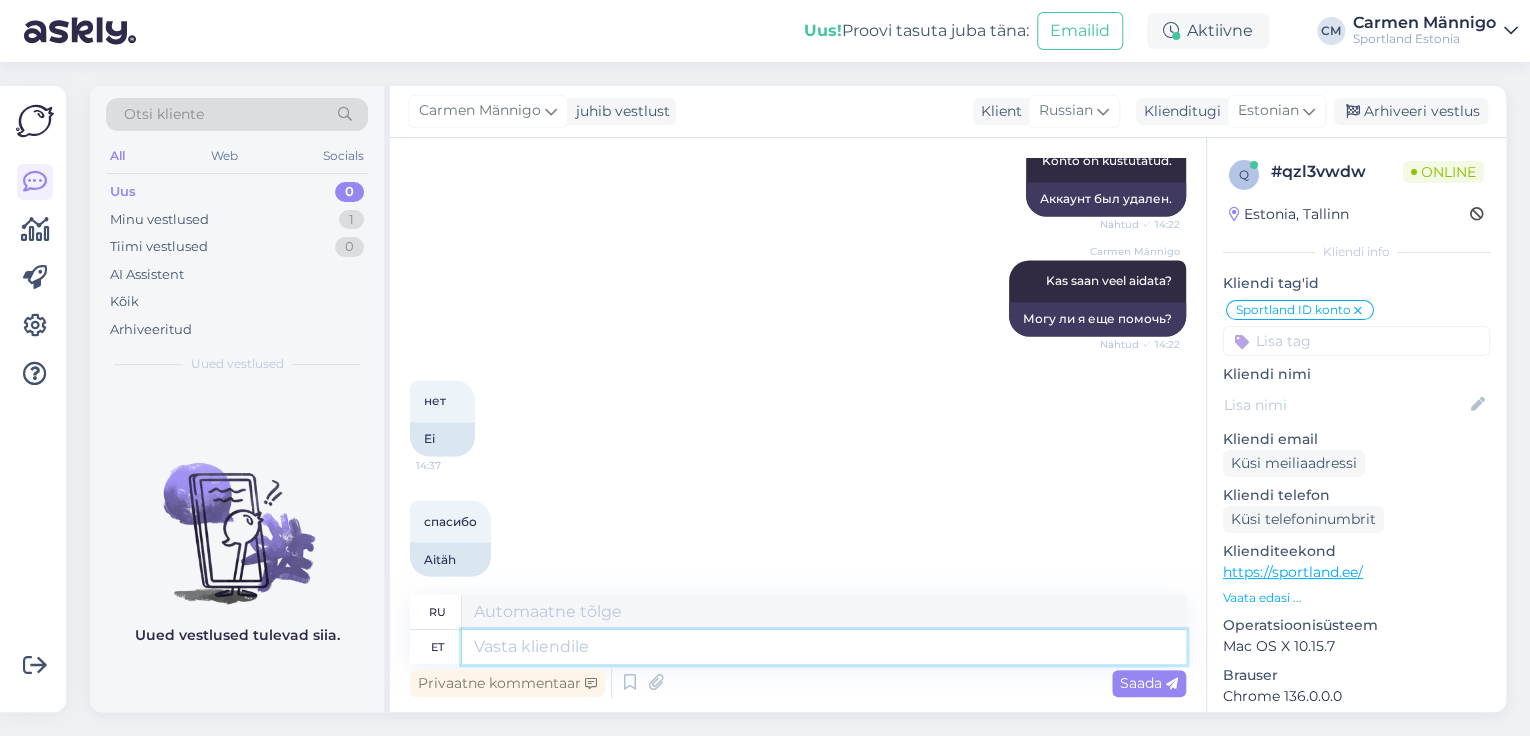click at bounding box center [824, 647] 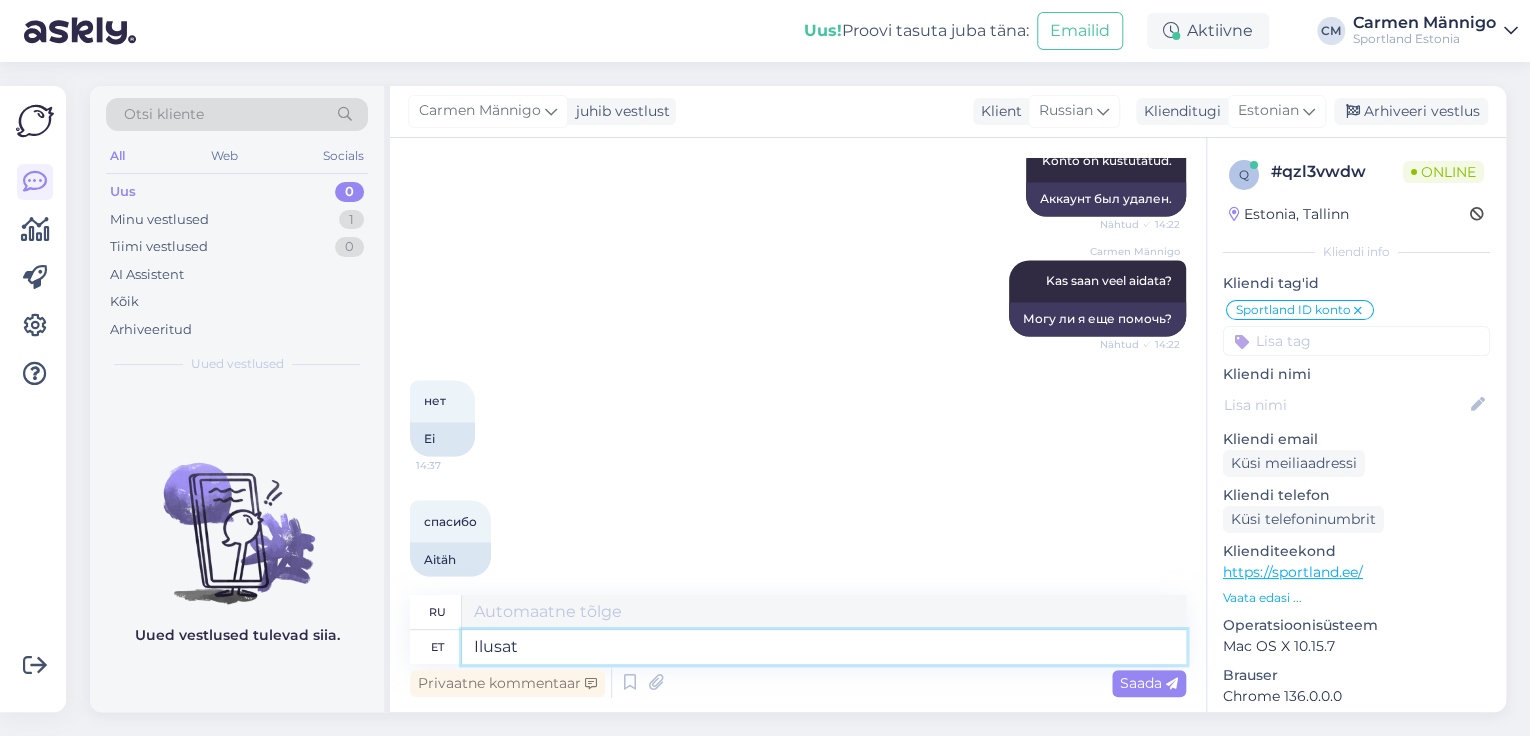 type on "Ilusat" 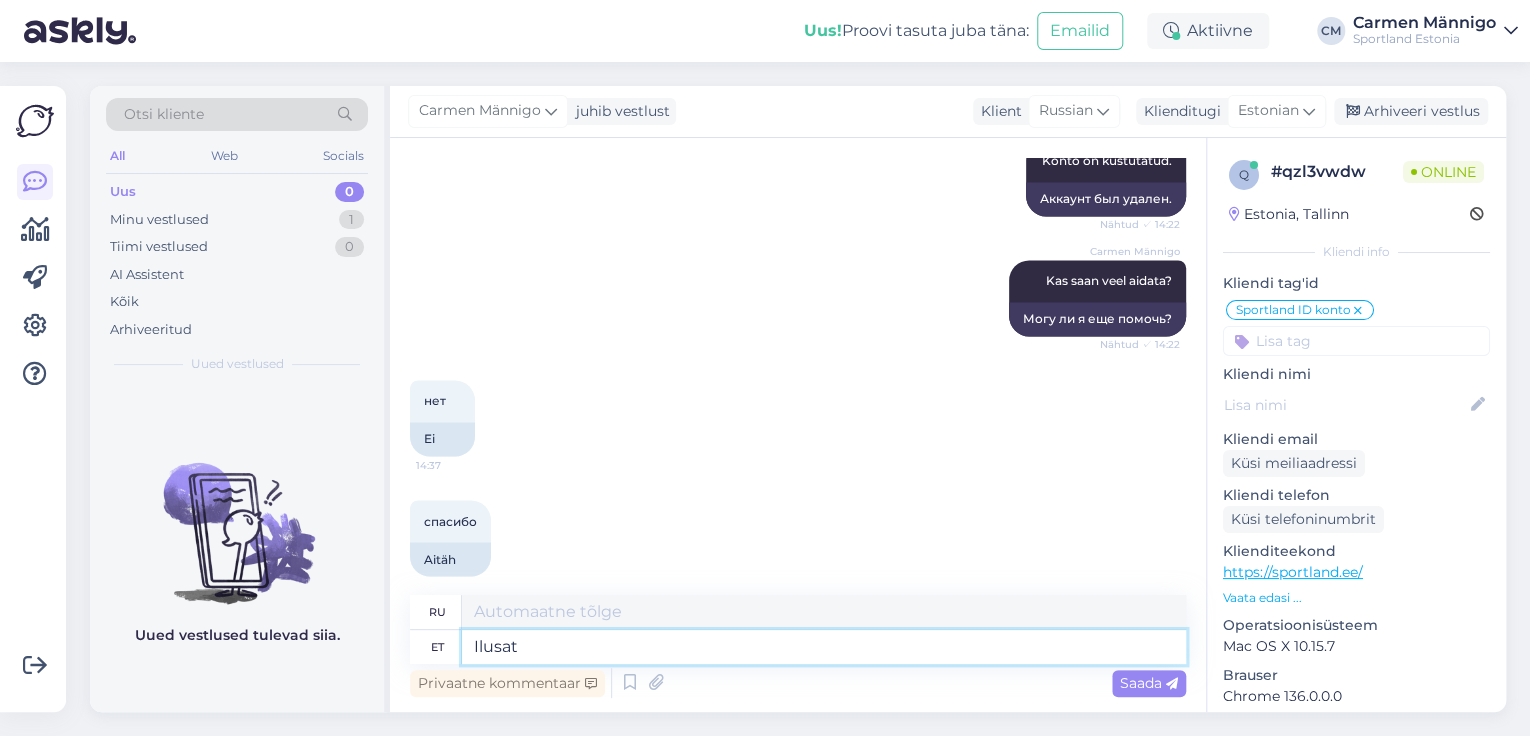 type on "Красивый" 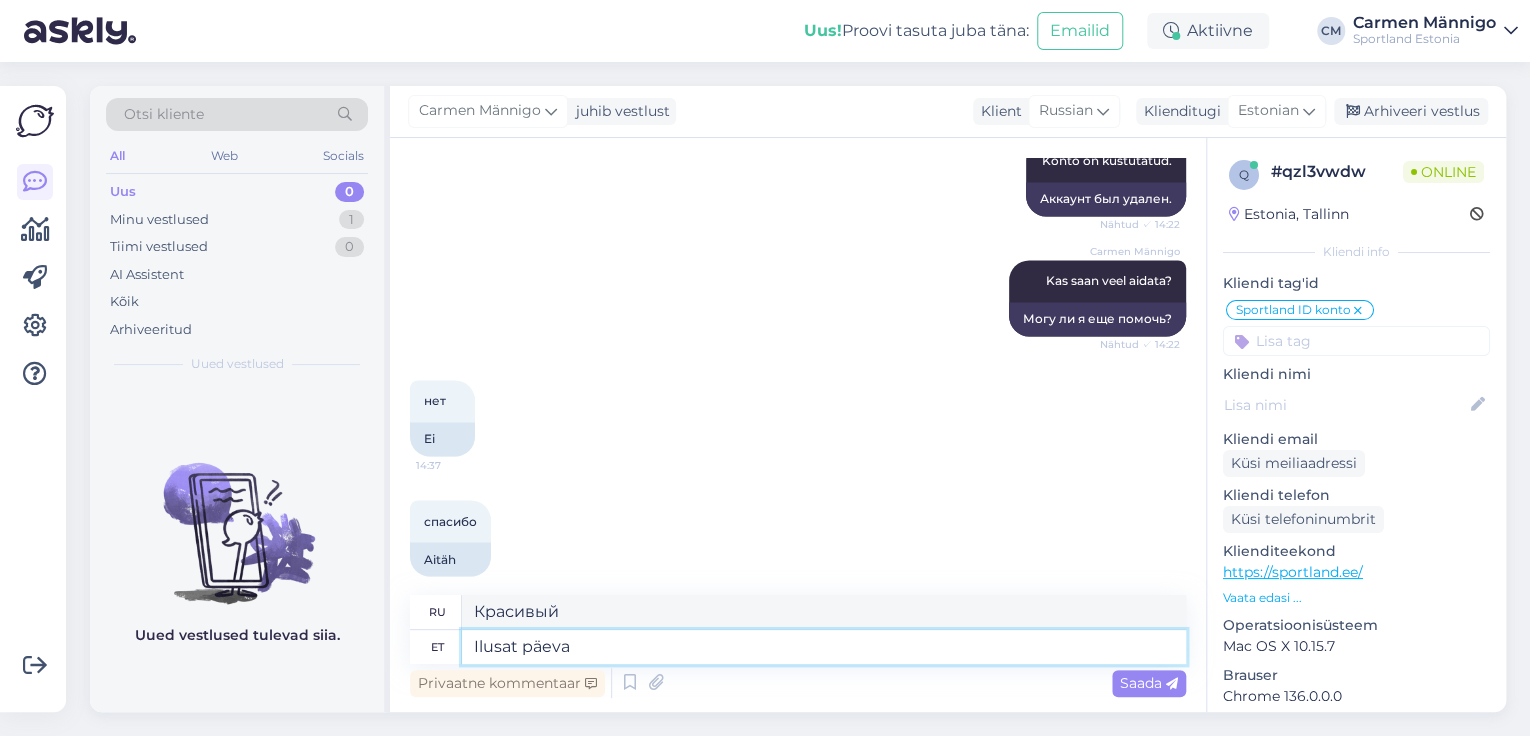 type on "Ilusat päeva j" 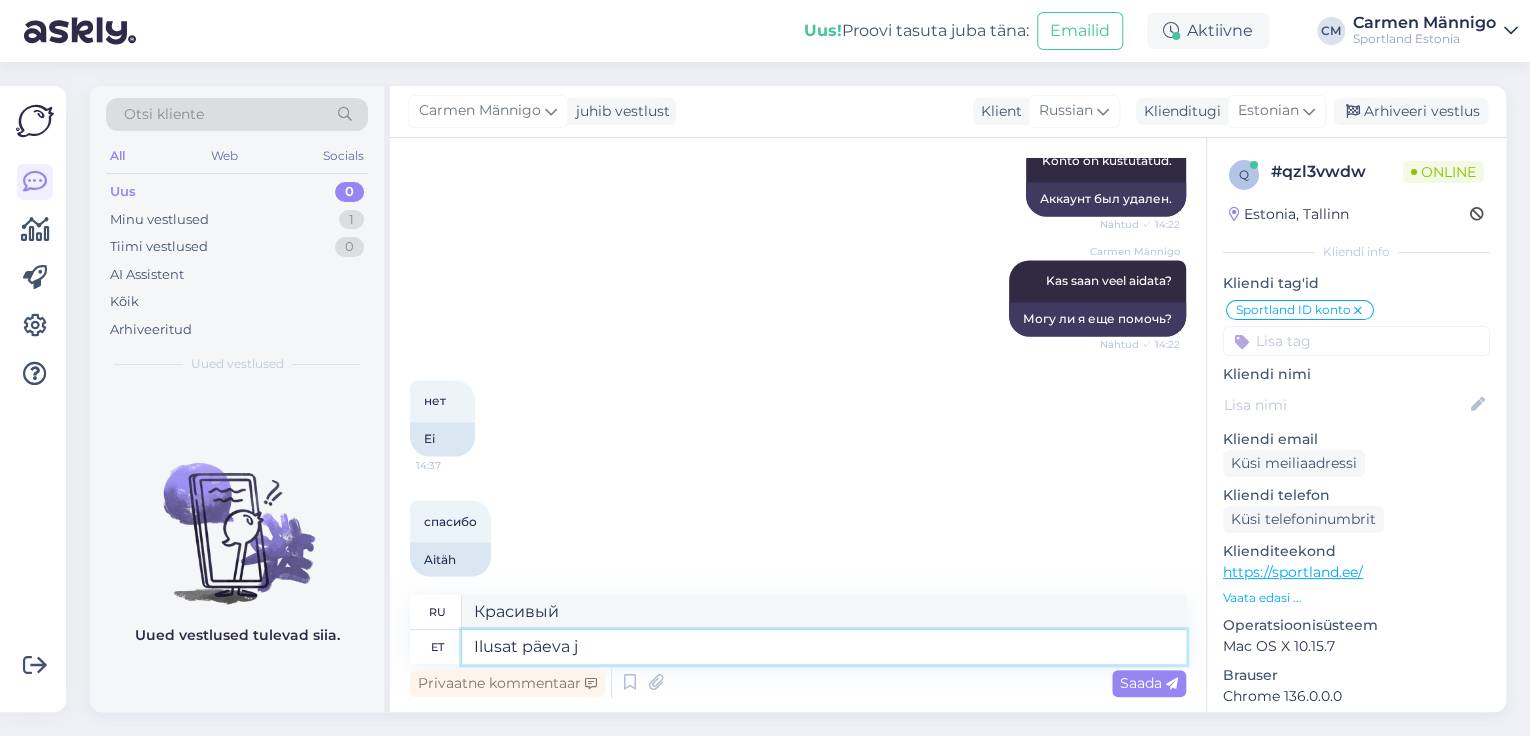 type on "Хорошего дня" 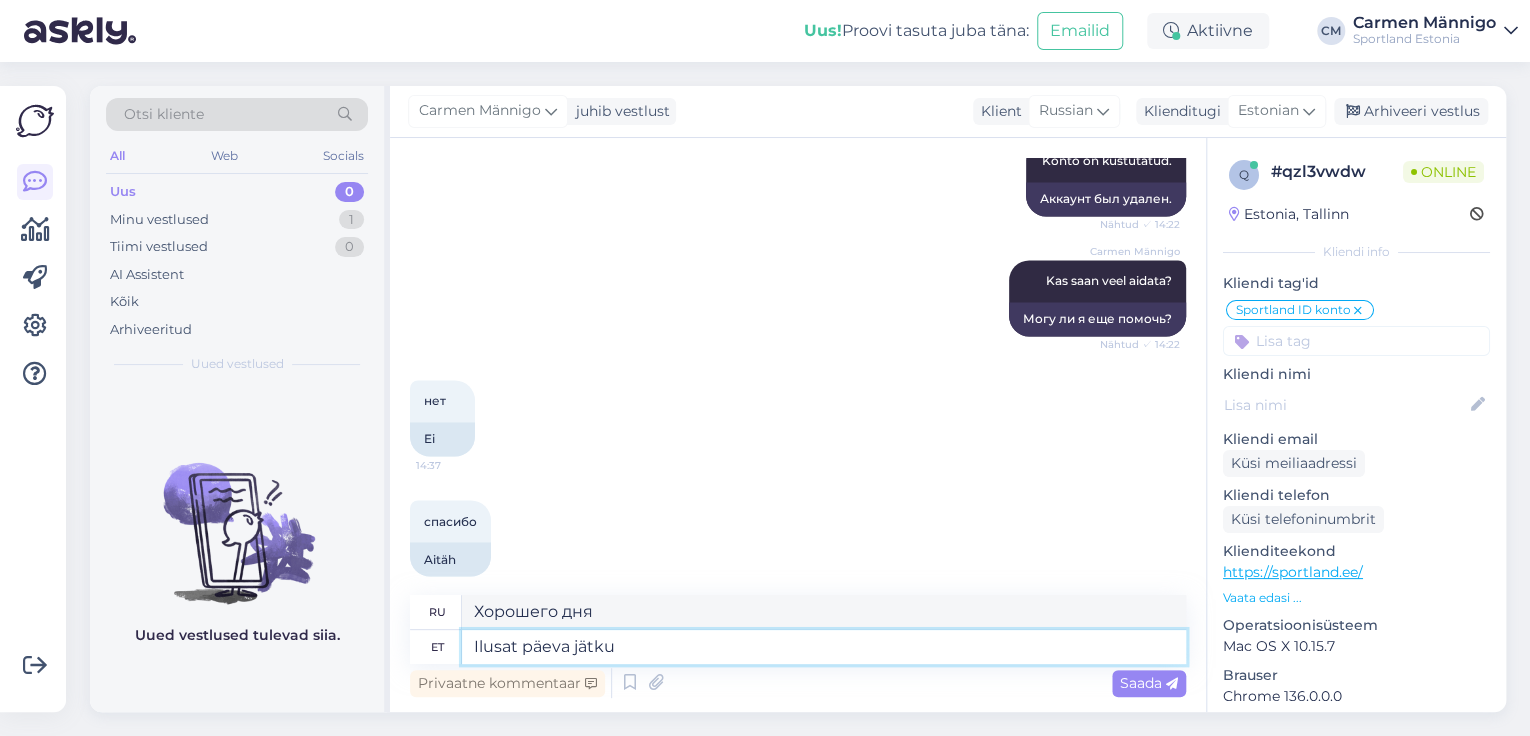 type on "Ilusat päeva jätku!" 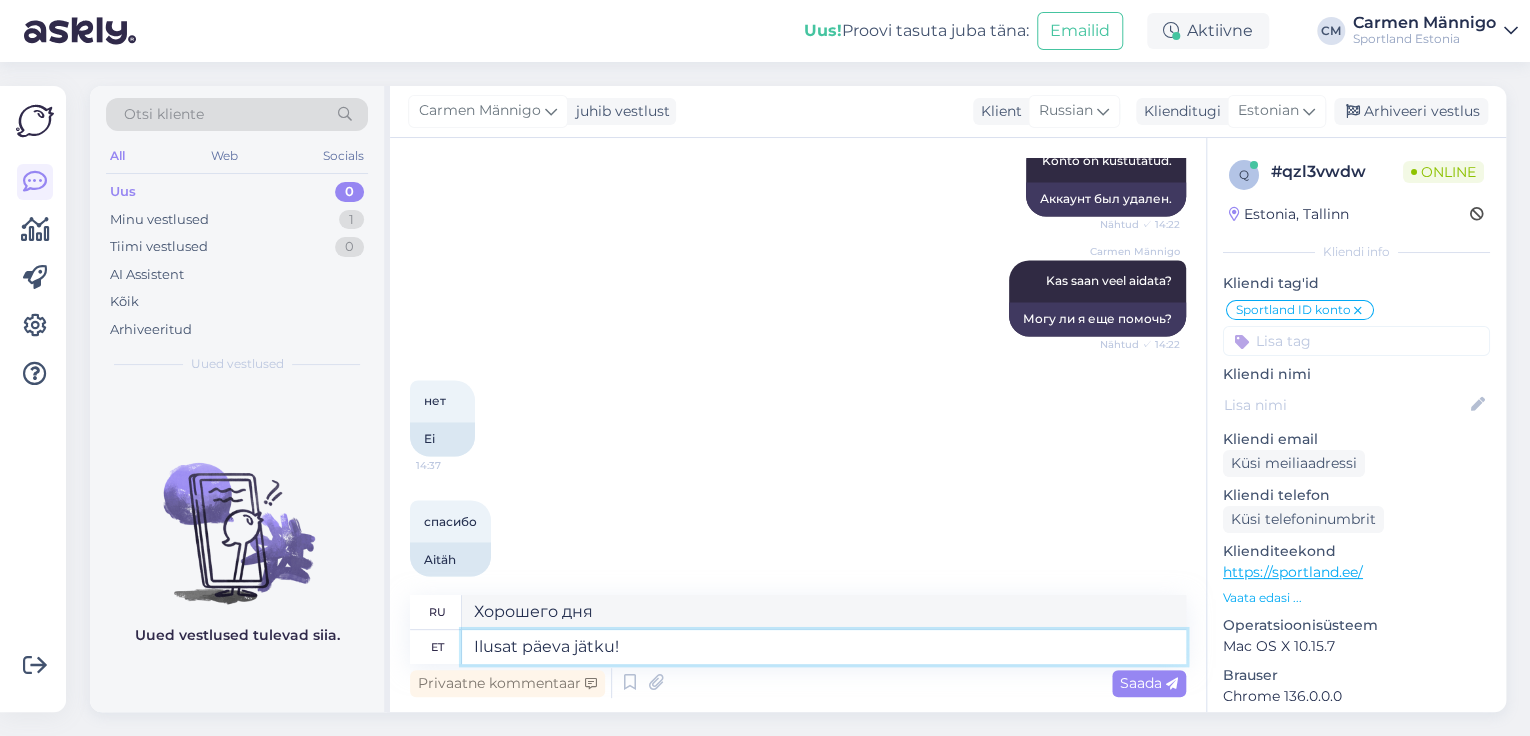 type on "Хорошего дня!" 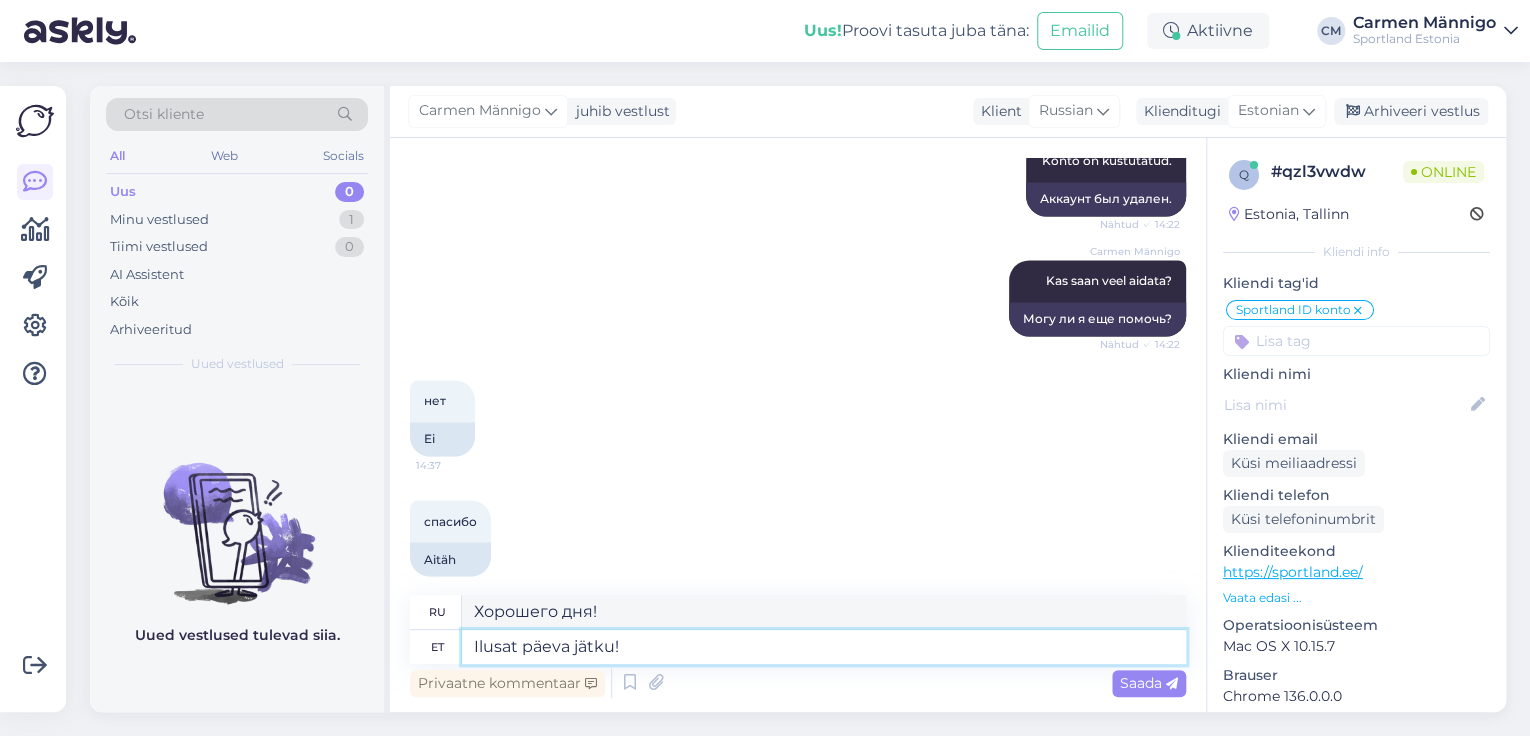 type 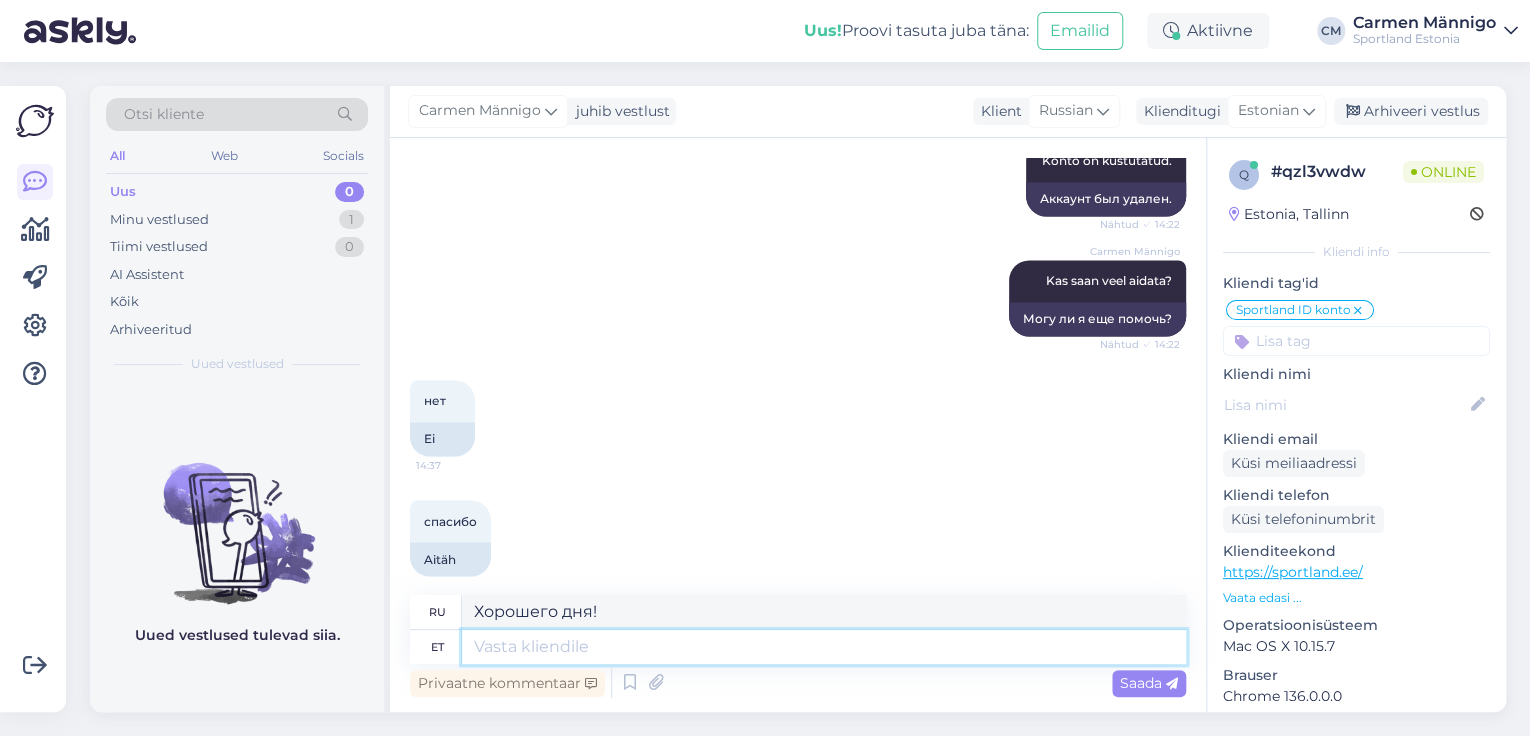 type 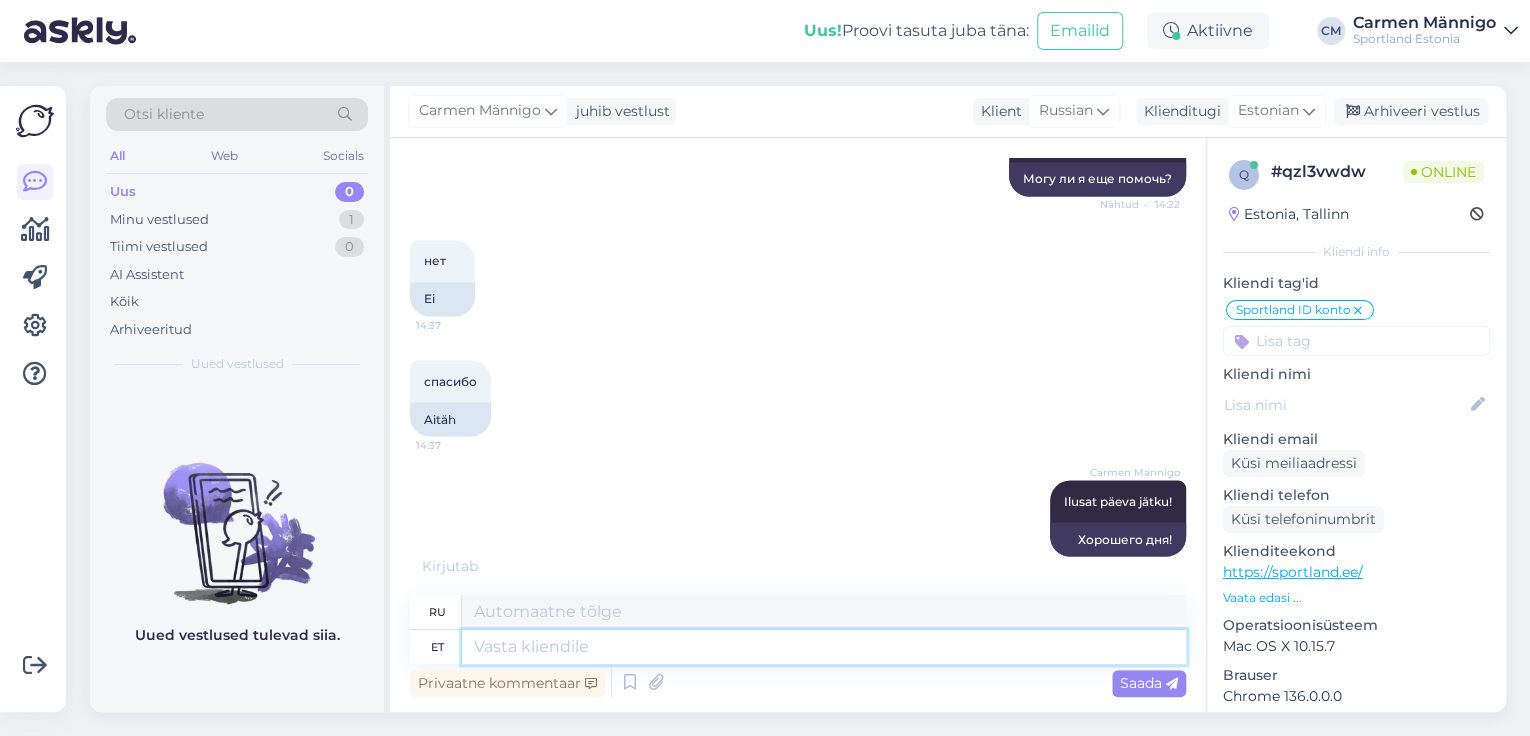 scroll, scrollTop: 1872, scrollLeft: 0, axis: vertical 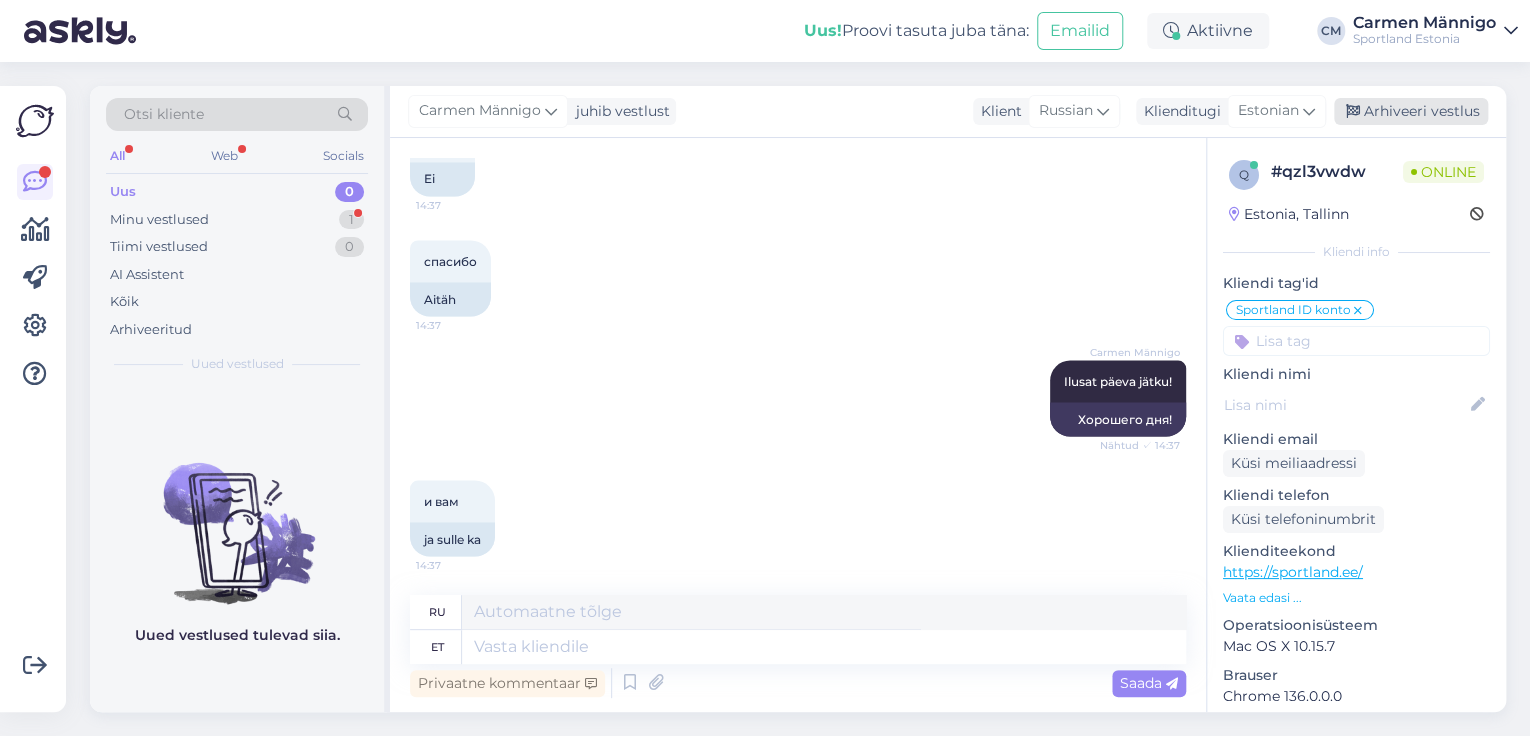 click on "Arhiveeri vestlus" at bounding box center [1411, 111] 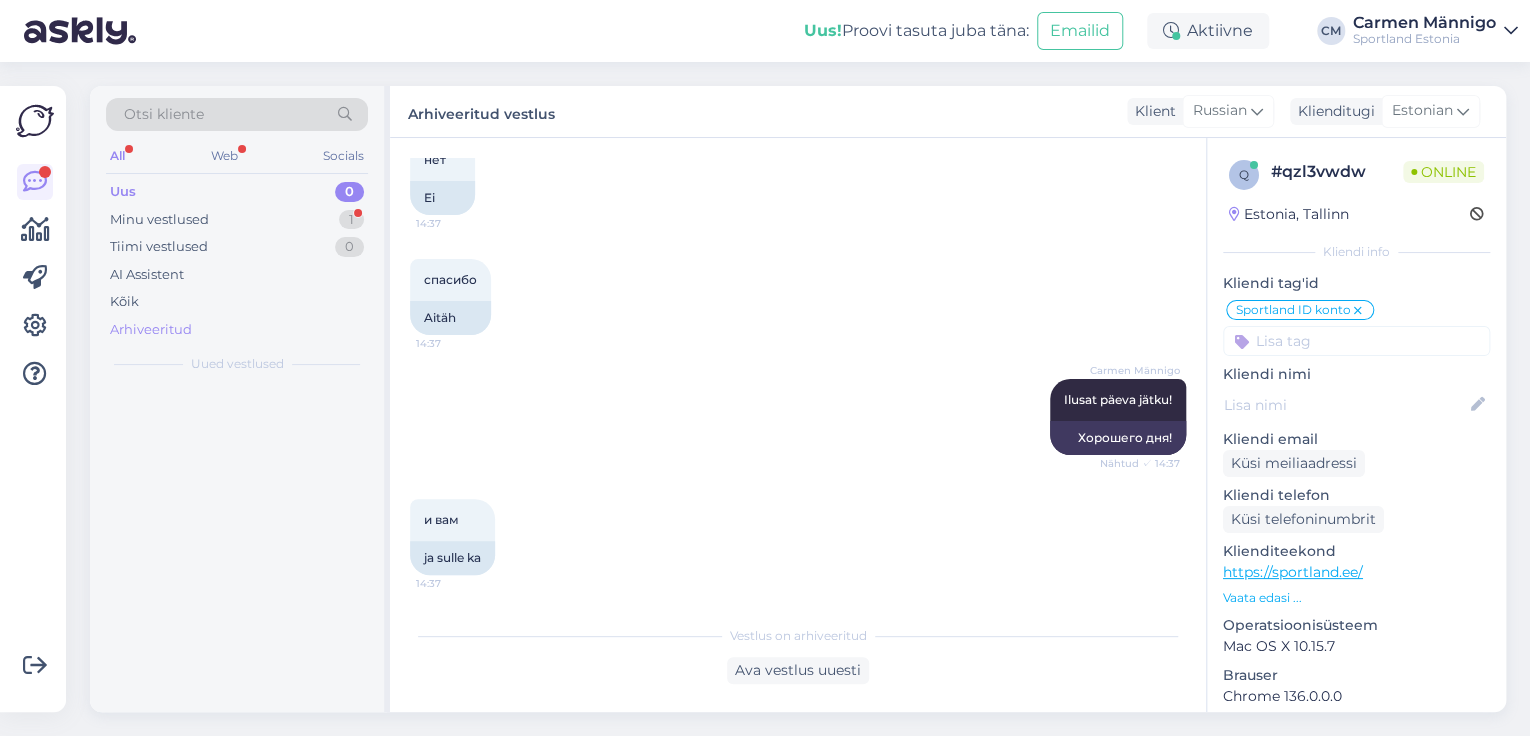 scroll, scrollTop: 1852, scrollLeft: 0, axis: vertical 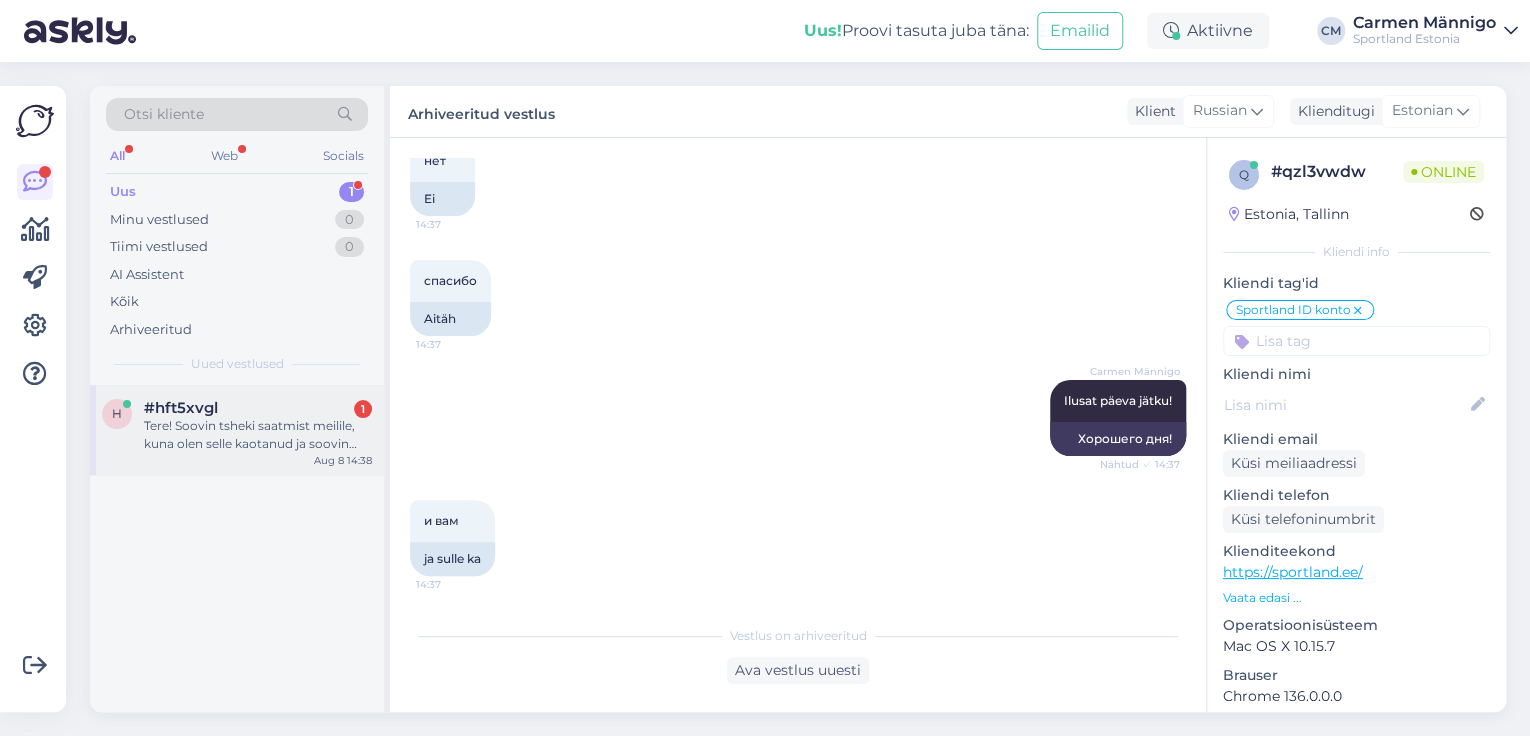 click on "Tere! Soovin tsheki saatmist meilile, kuna olen selle kaotanud ja soovin toodet vahetada" at bounding box center [258, 435] 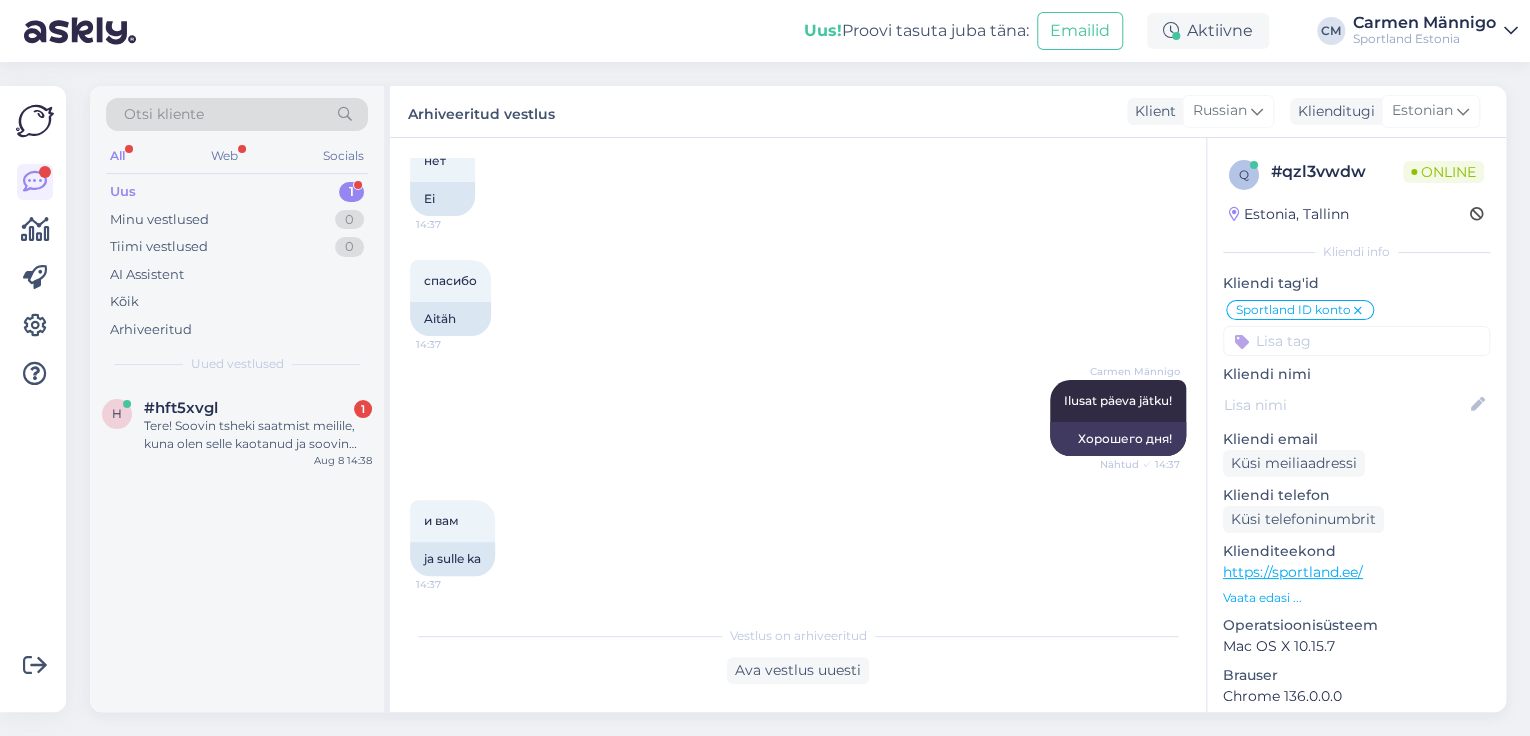 scroll, scrollTop: 0, scrollLeft: 0, axis: both 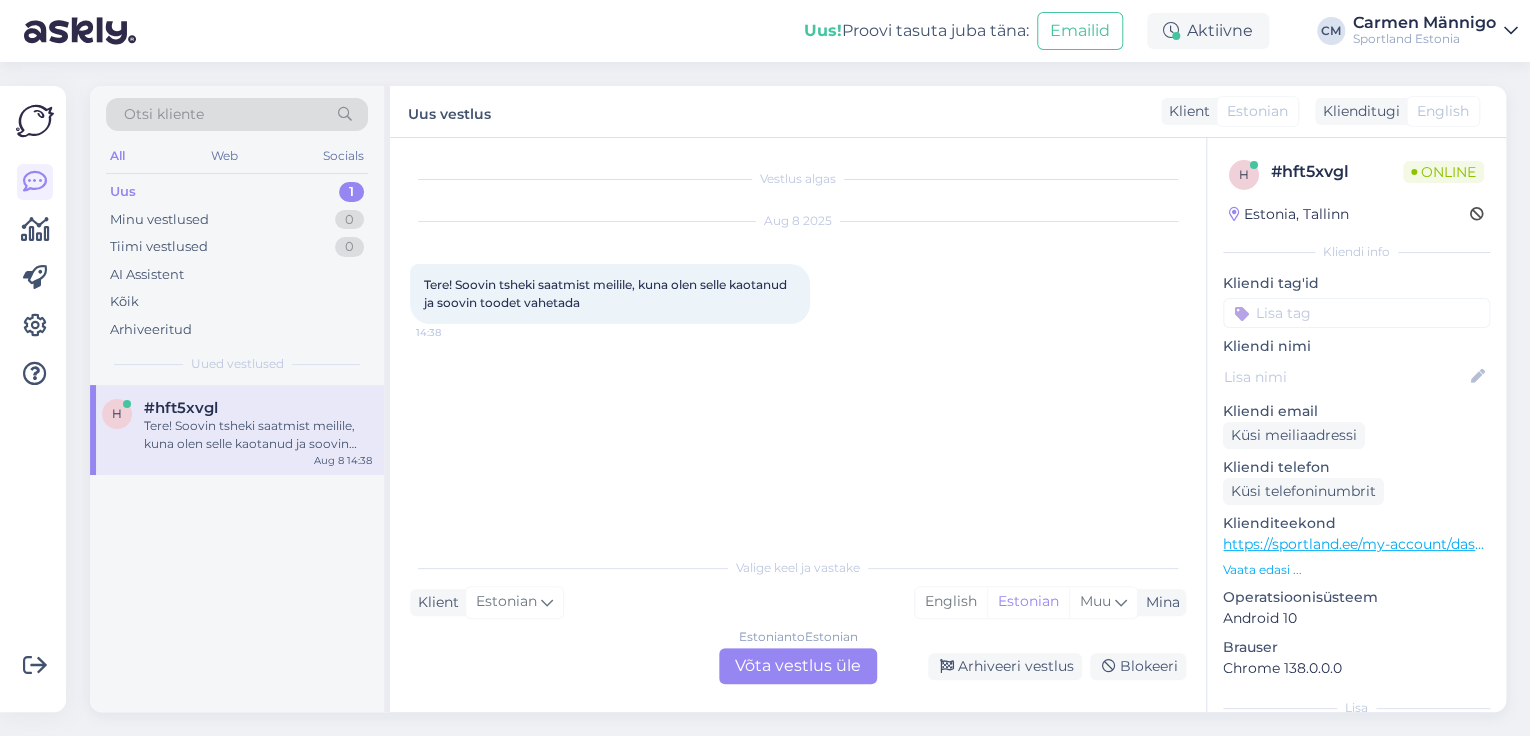 click on "Estonian  to  Estonian" at bounding box center [798, 637] 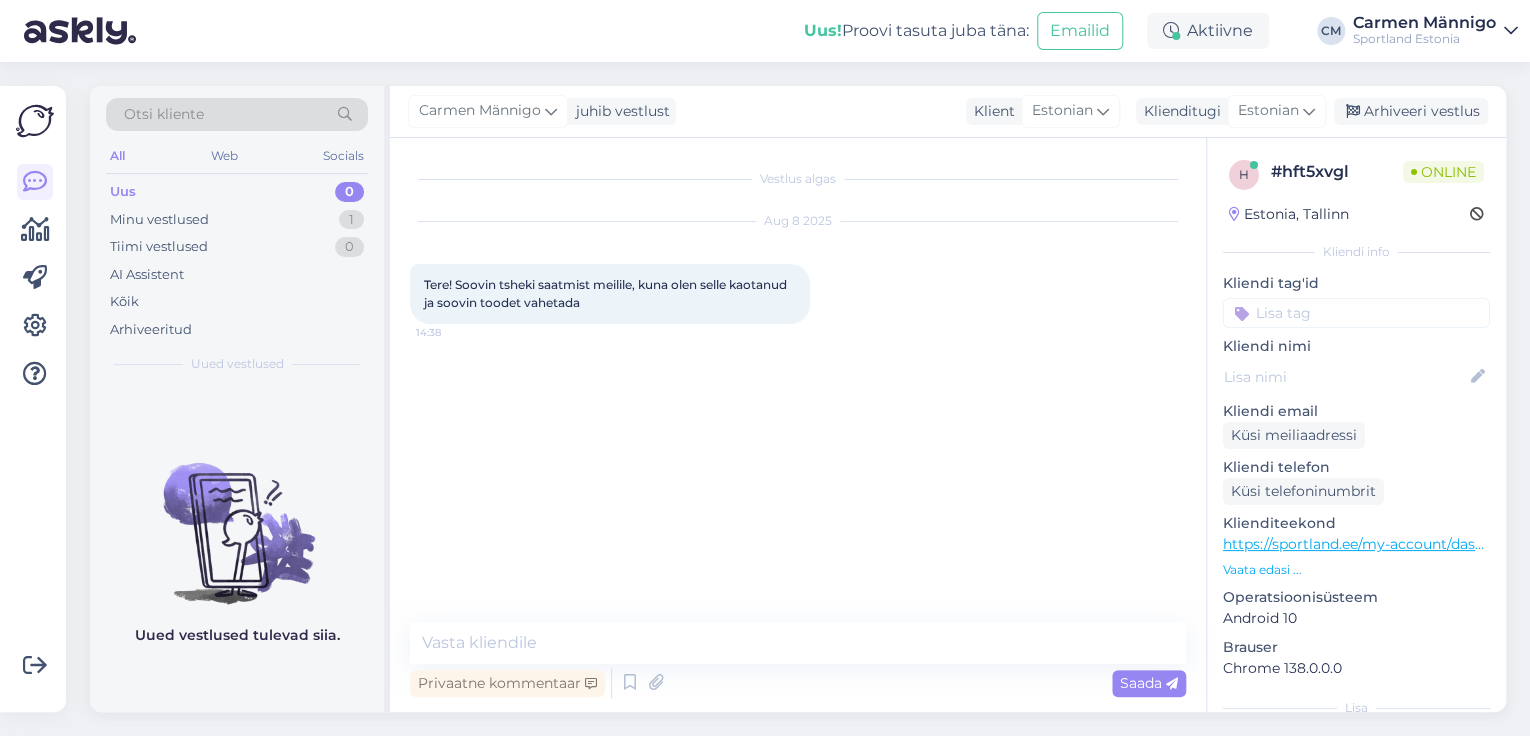 click at bounding box center (798, 643) 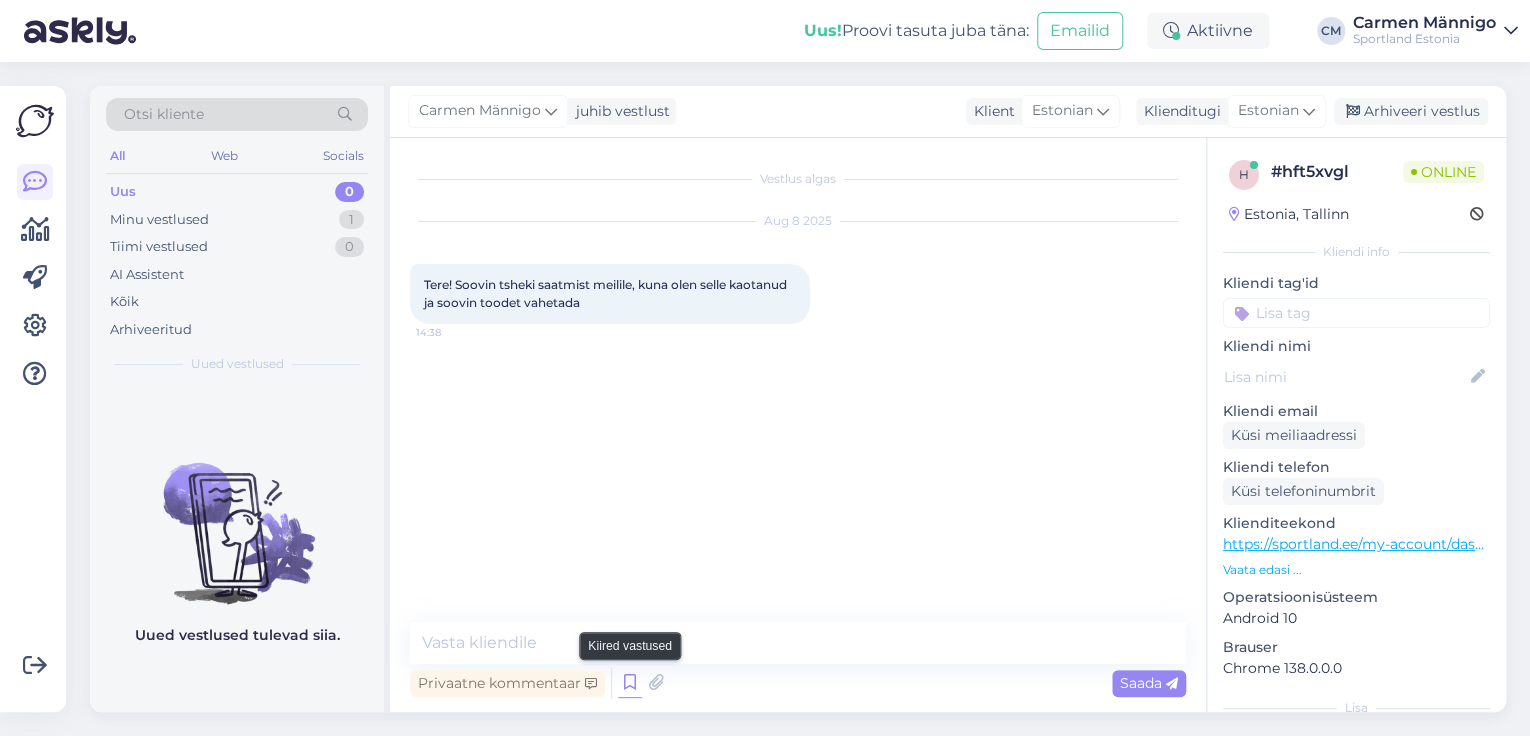 click at bounding box center (630, 683) 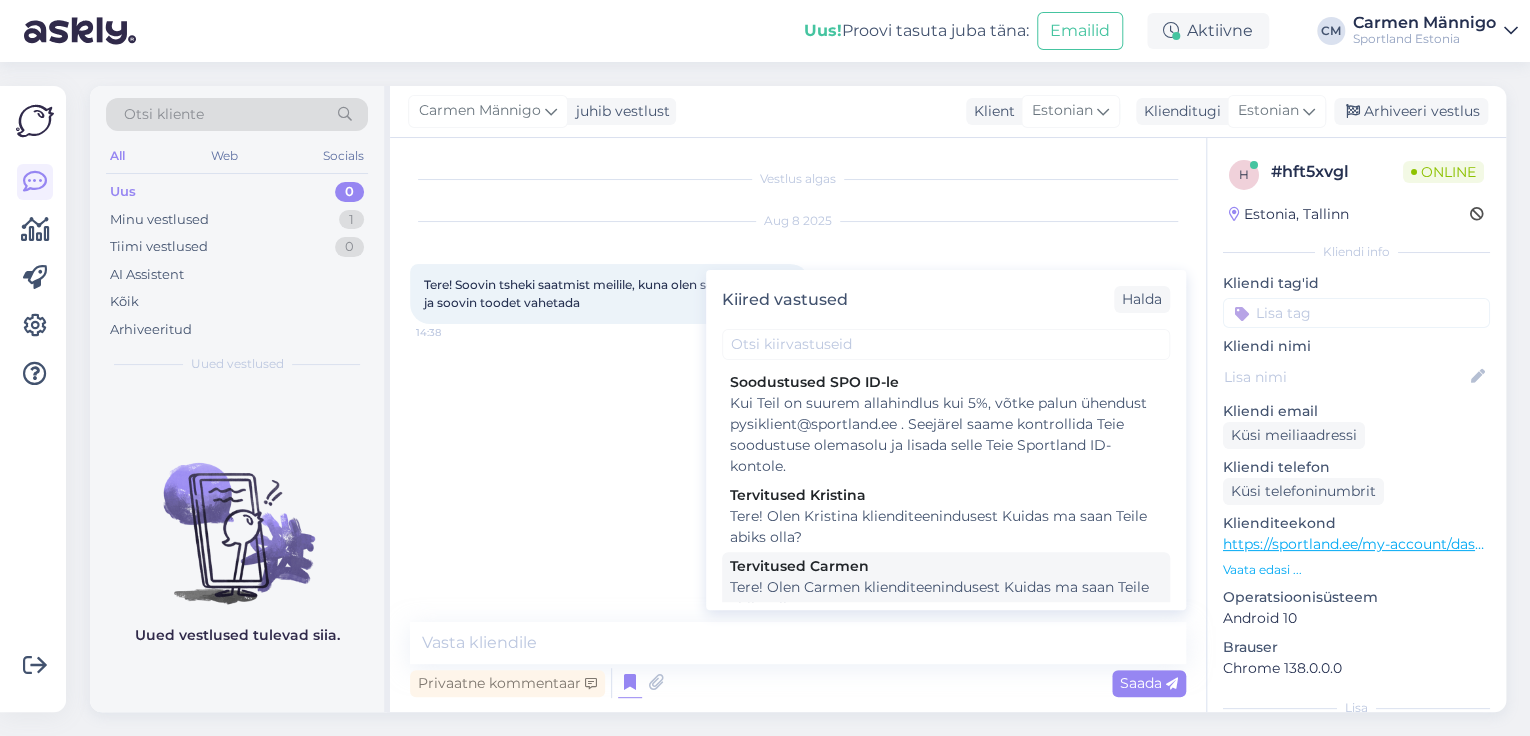 click on "Tervitused Carmen" at bounding box center [946, 566] 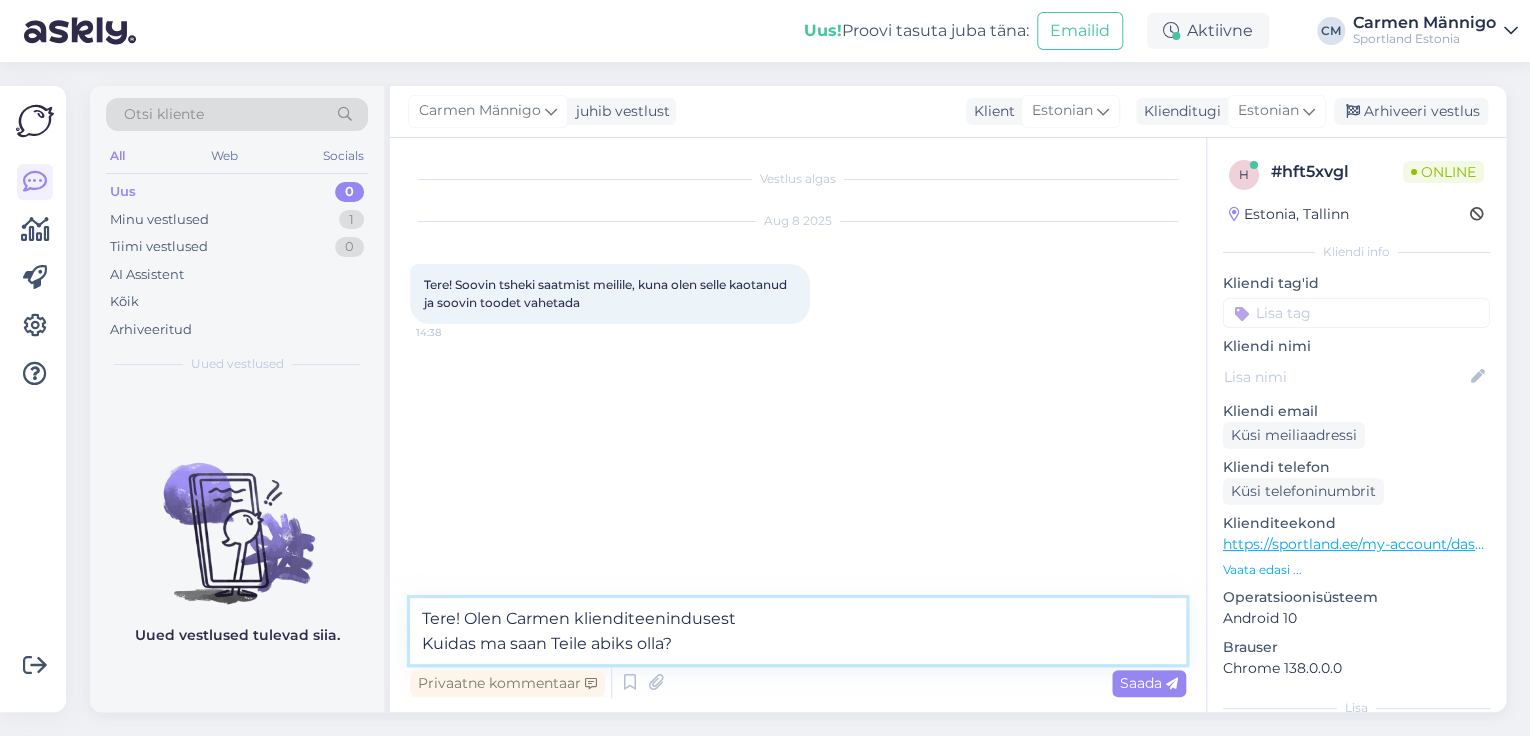 drag, startPoint x: 814, startPoint y: 660, endPoint x: 320, endPoint y: 636, distance: 494.58264 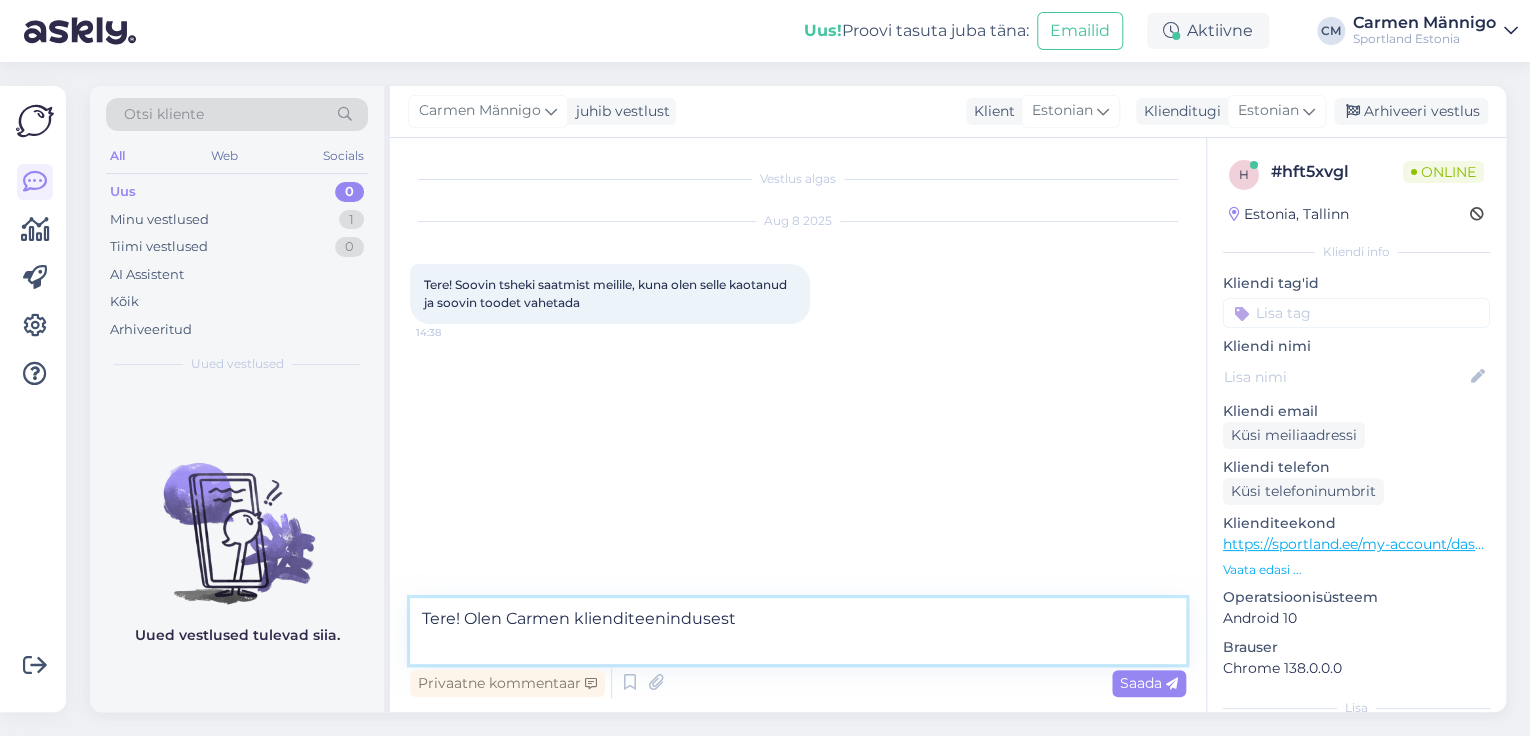 type on "Tere! Olen Carmen klienditeenindusest" 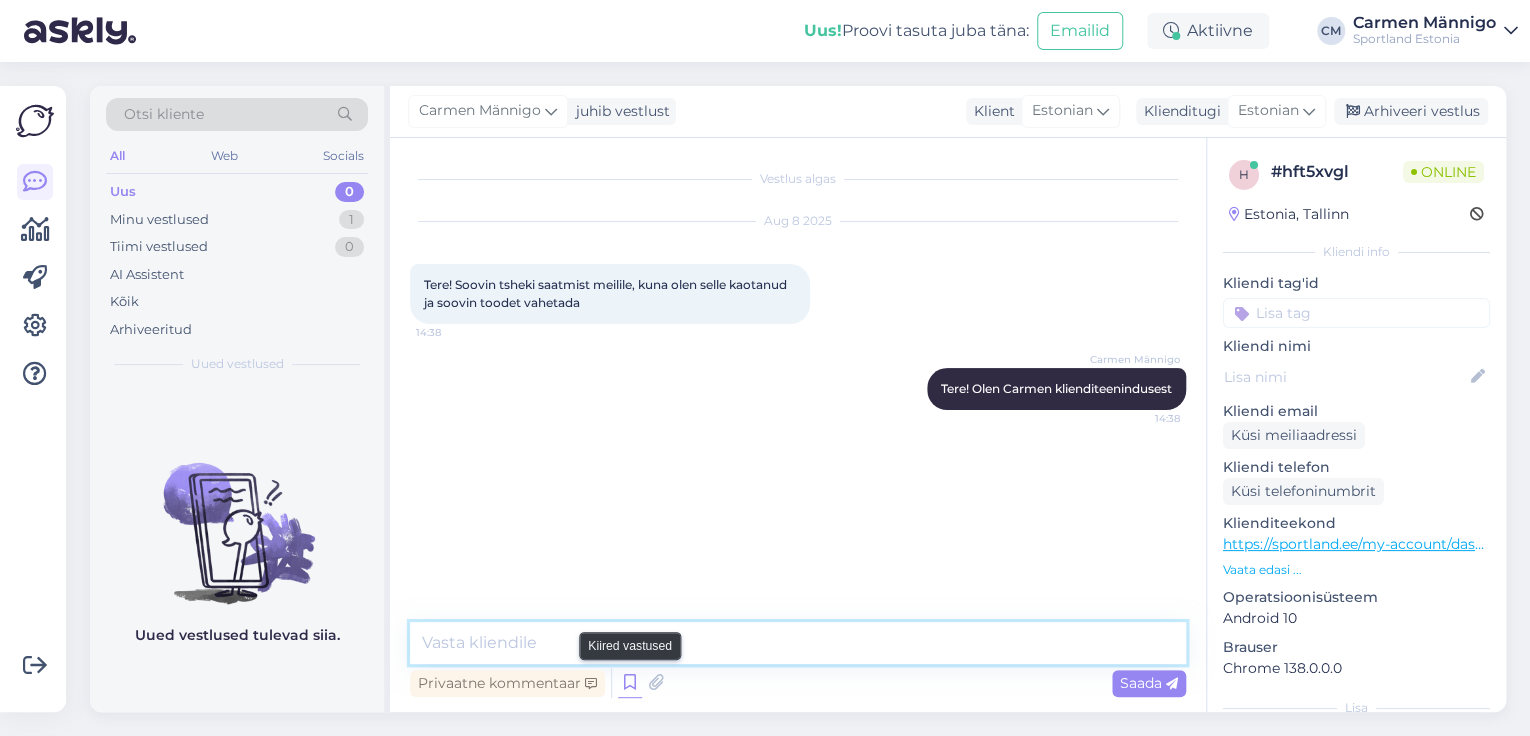 type 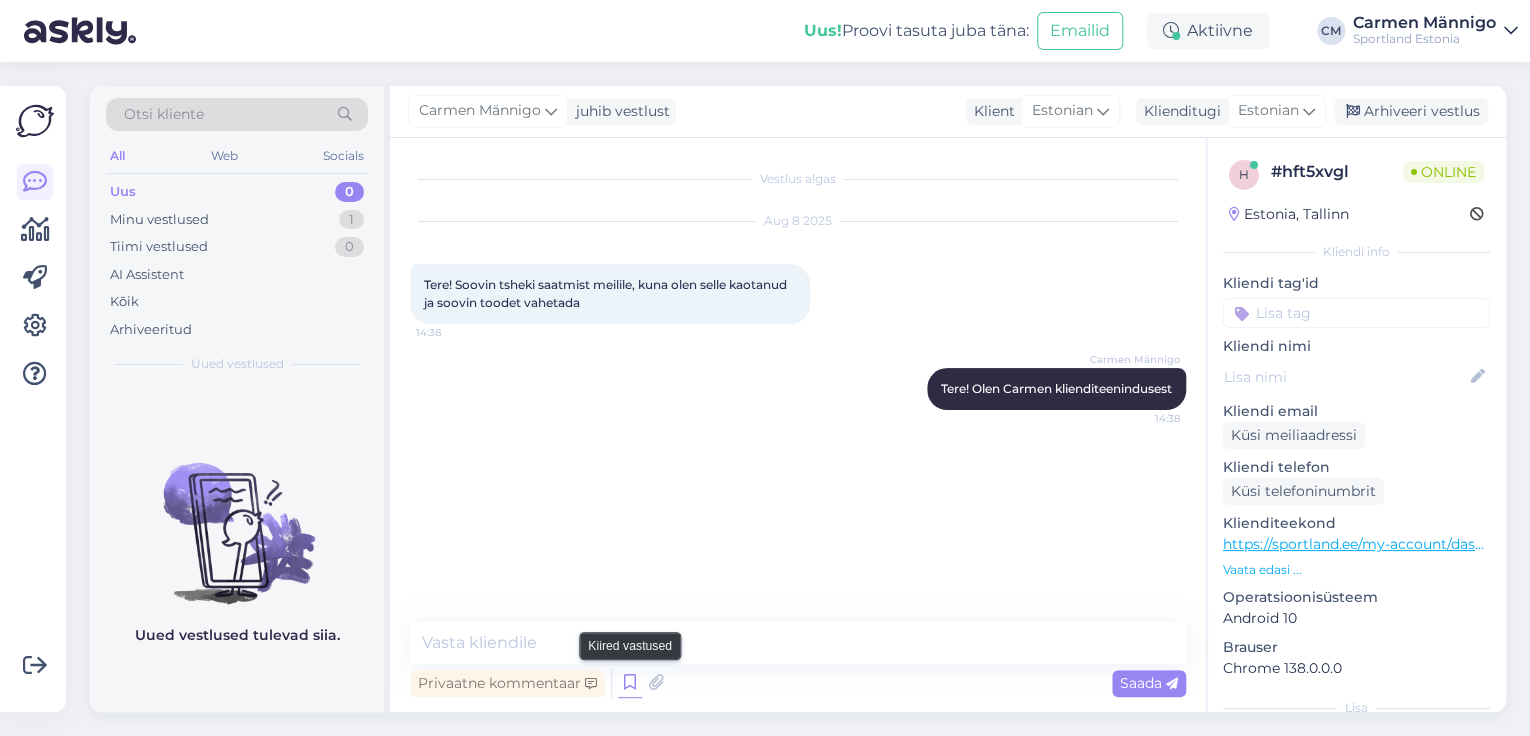 click at bounding box center (630, 683) 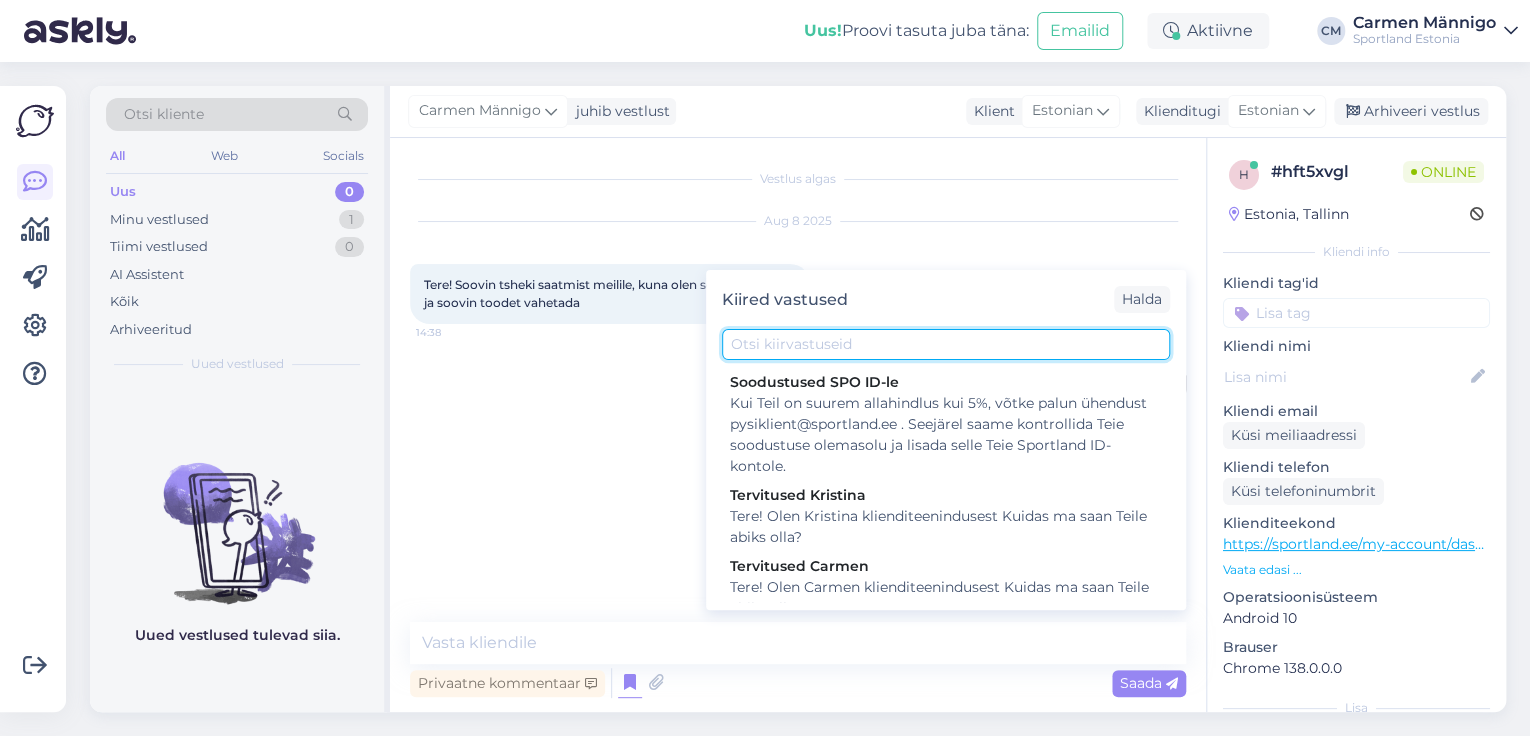click at bounding box center (946, 344) 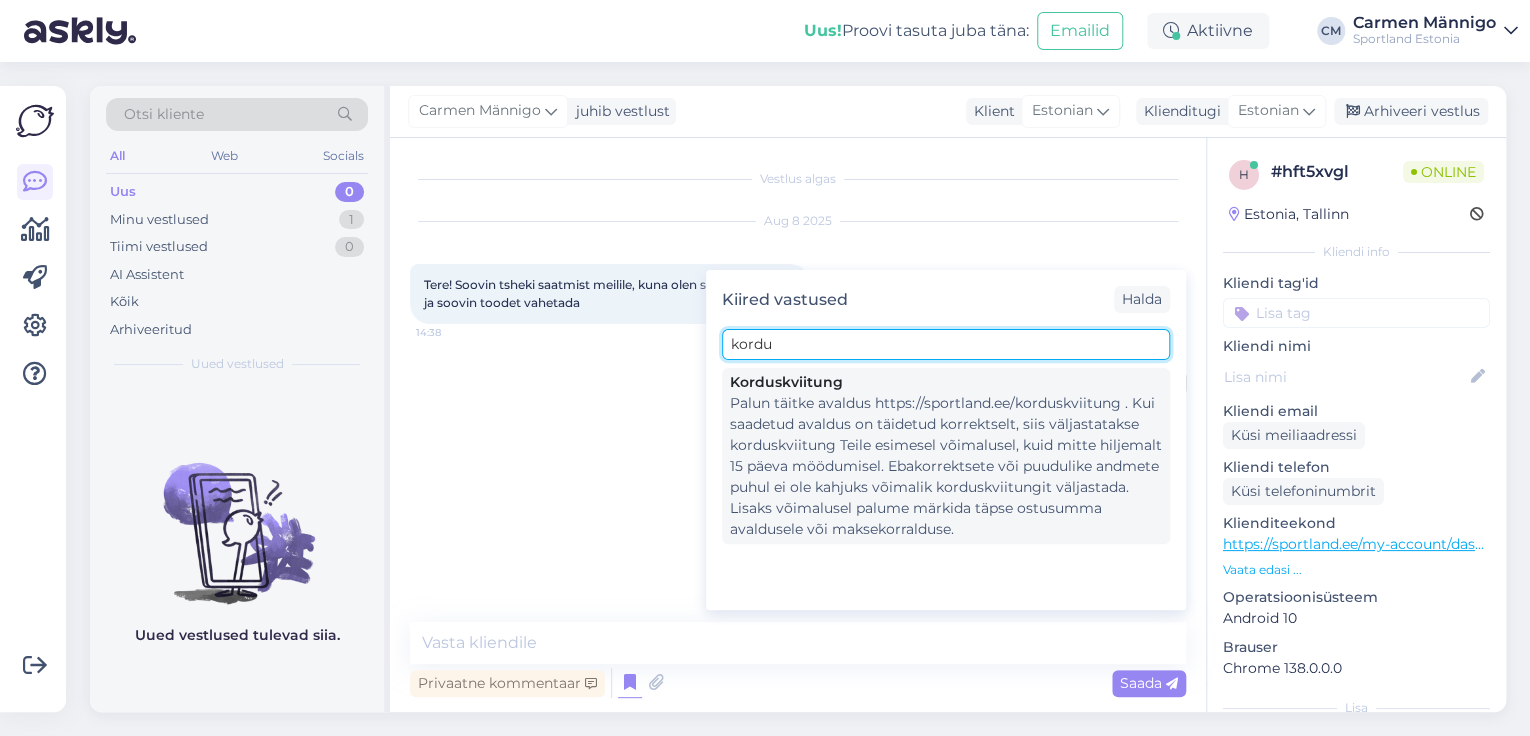 type on "kordu" 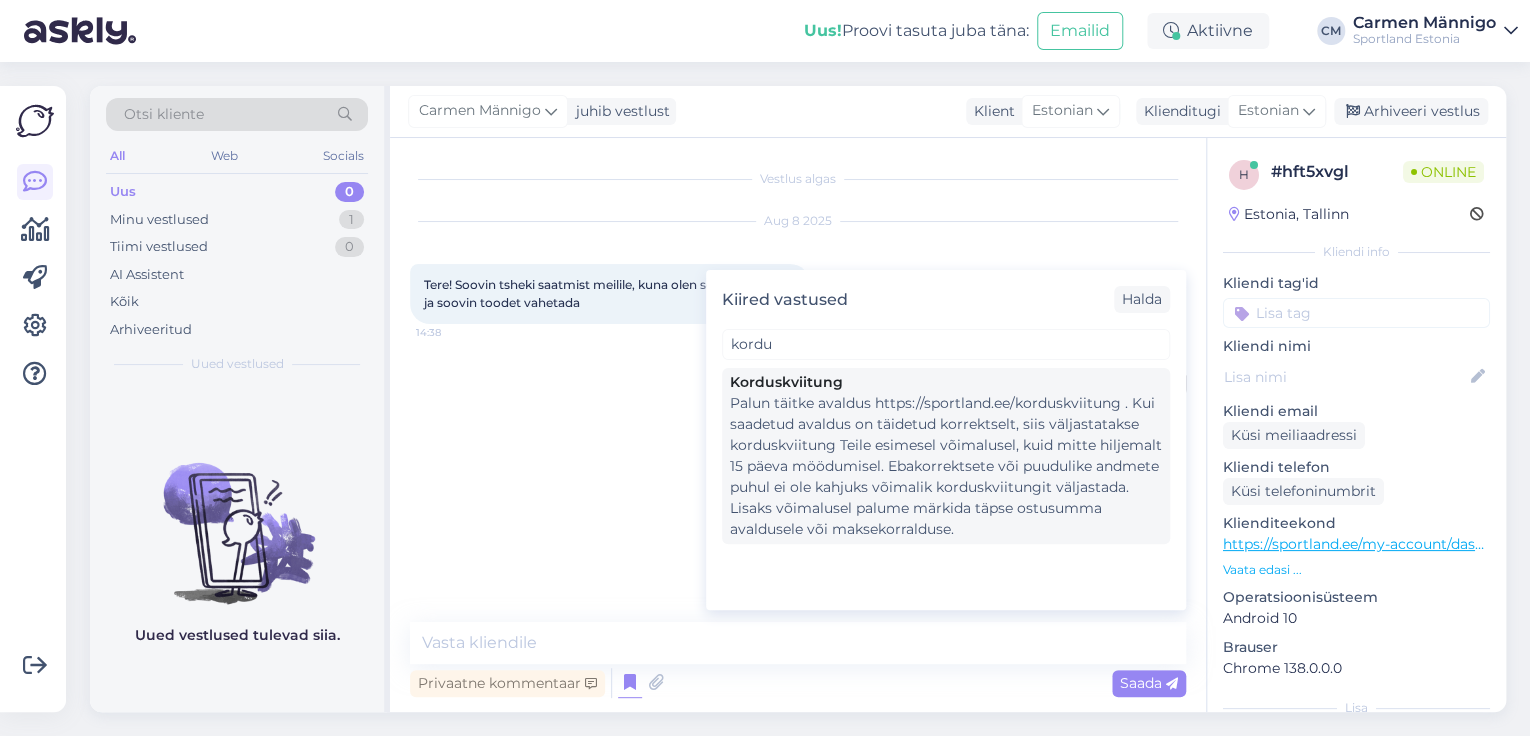 click on "Palun täitke avaldus https://sportland.ee/korduskviitung . Kui saadetud avaldus on täidetud korrektselt, siis väljastatakse korduskviitung Teile esimesel võimalusel, kuid mitte hiljemalt  15 päeva möödumisel. Ebakorrektsete või puudulike andmete puhul ei ole kahjuks võimalik korduskviitungit väljastada. Lisaks võimalusel palume märkida täpse ostusumma avaldusele või maksekorralduse." at bounding box center (946, 466) 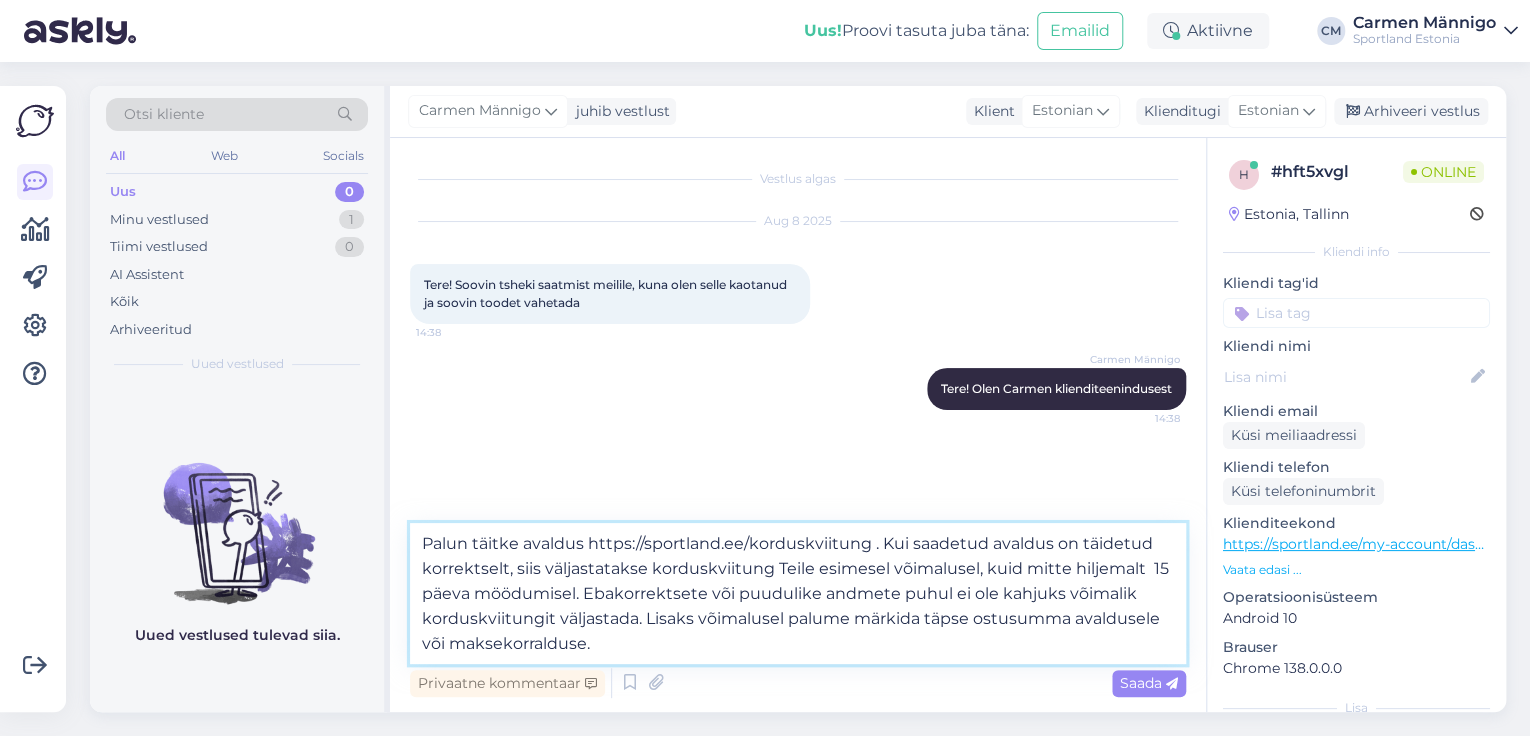 click on "Palun täitke avaldus https://sportland.ee/korduskviitung . Kui saadetud avaldus on täidetud korrektselt, siis väljastatakse korduskviitung Teile esimesel võimalusel, kuid mitte hiljemalt  15 päeva möödumisel. Ebakorrektsete või puudulike andmete puhul ei ole kahjuks võimalik korduskviitungit väljastada. Lisaks võimalusel palume märkida täpse ostusumma avaldusele või maksekorralduse." at bounding box center [798, 593] 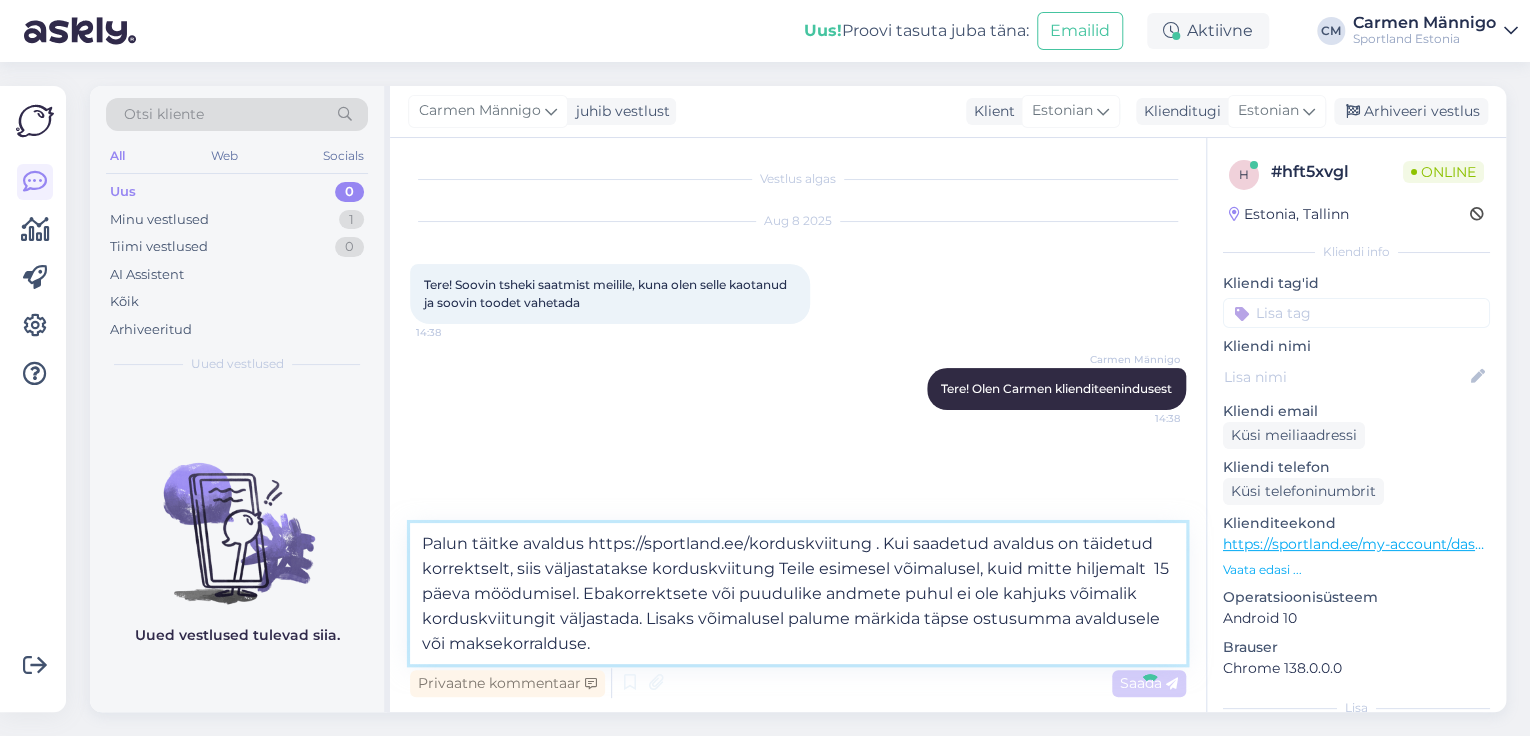 type 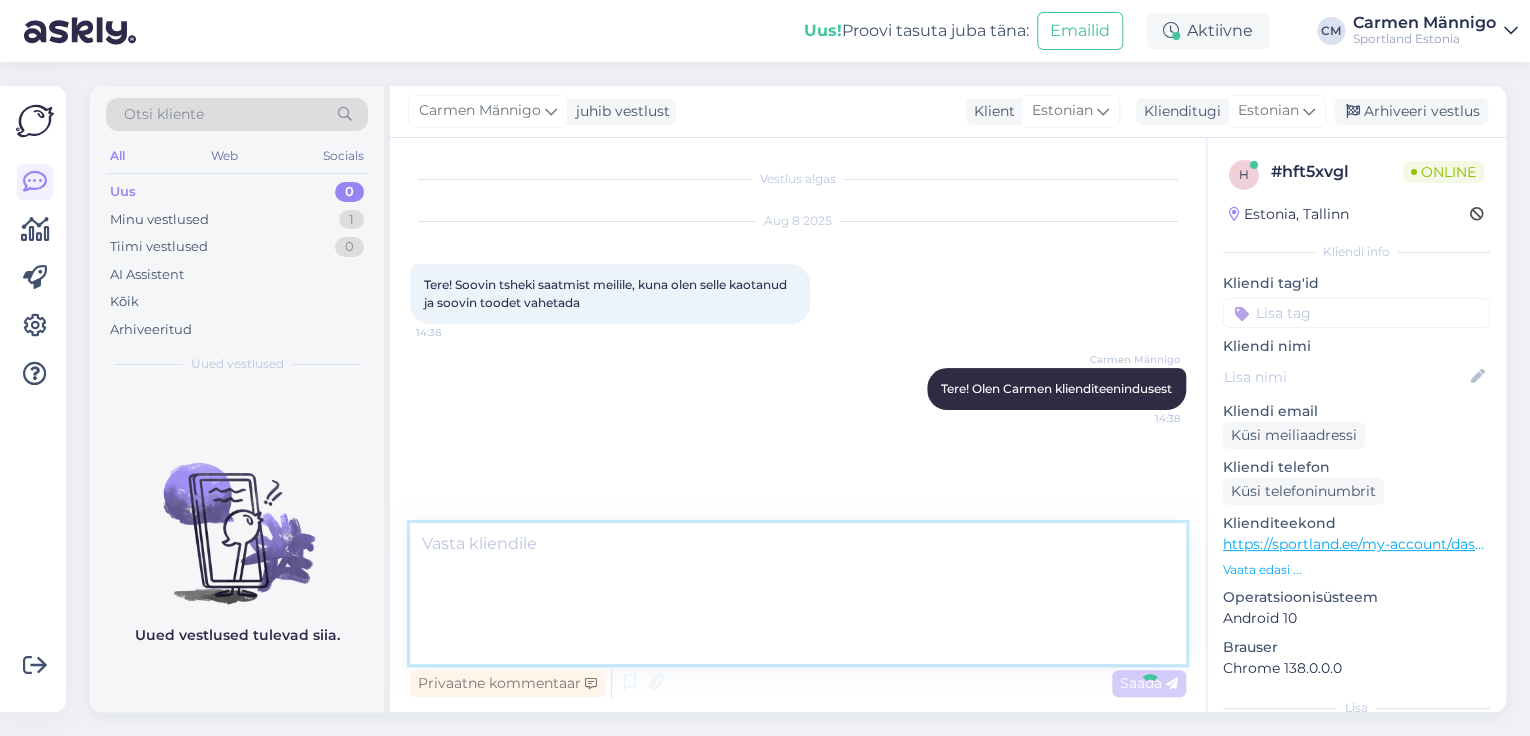 scroll, scrollTop: 21, scrollLeft: 0, axis: vertical 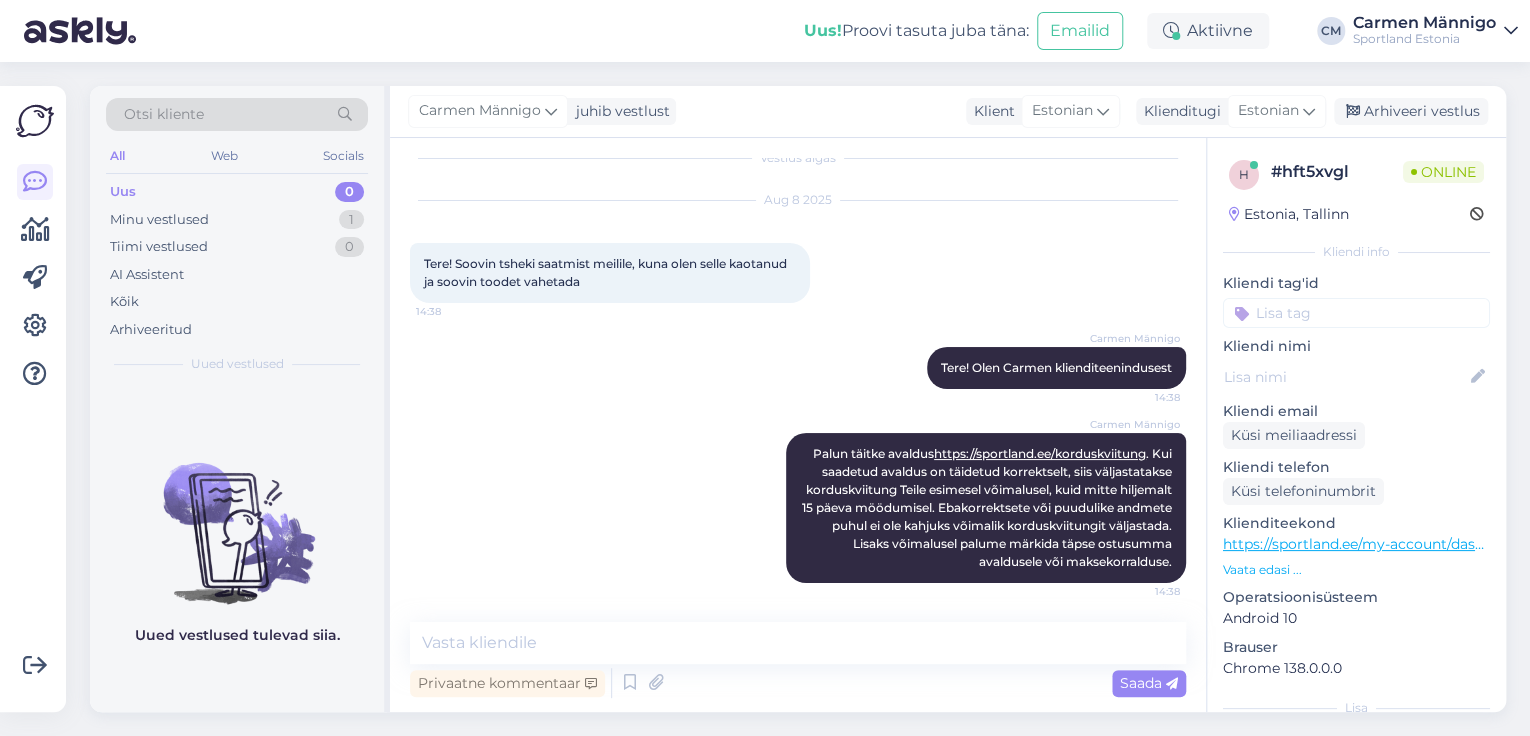 click at bounding box center [1356, 313] 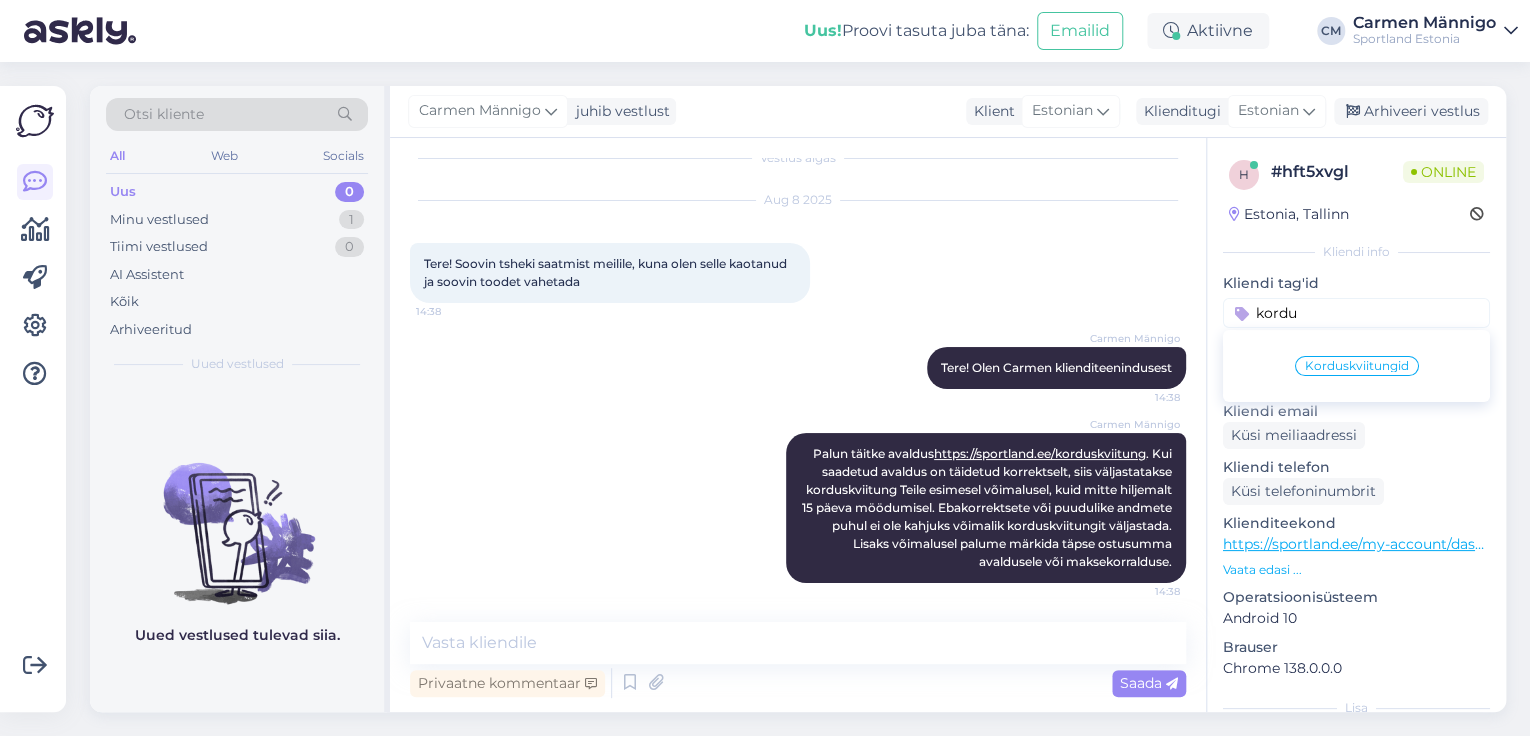 type on "kordu" 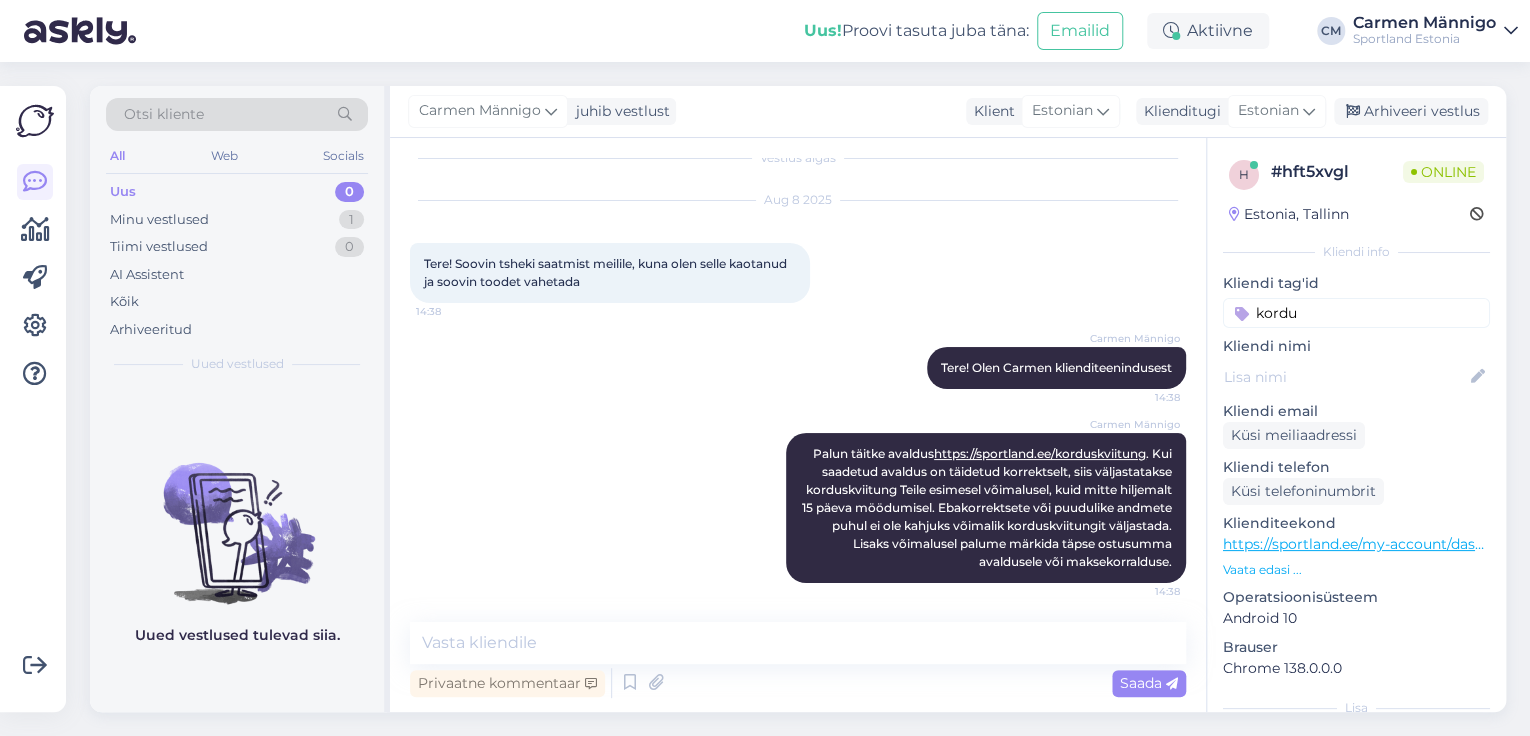 type 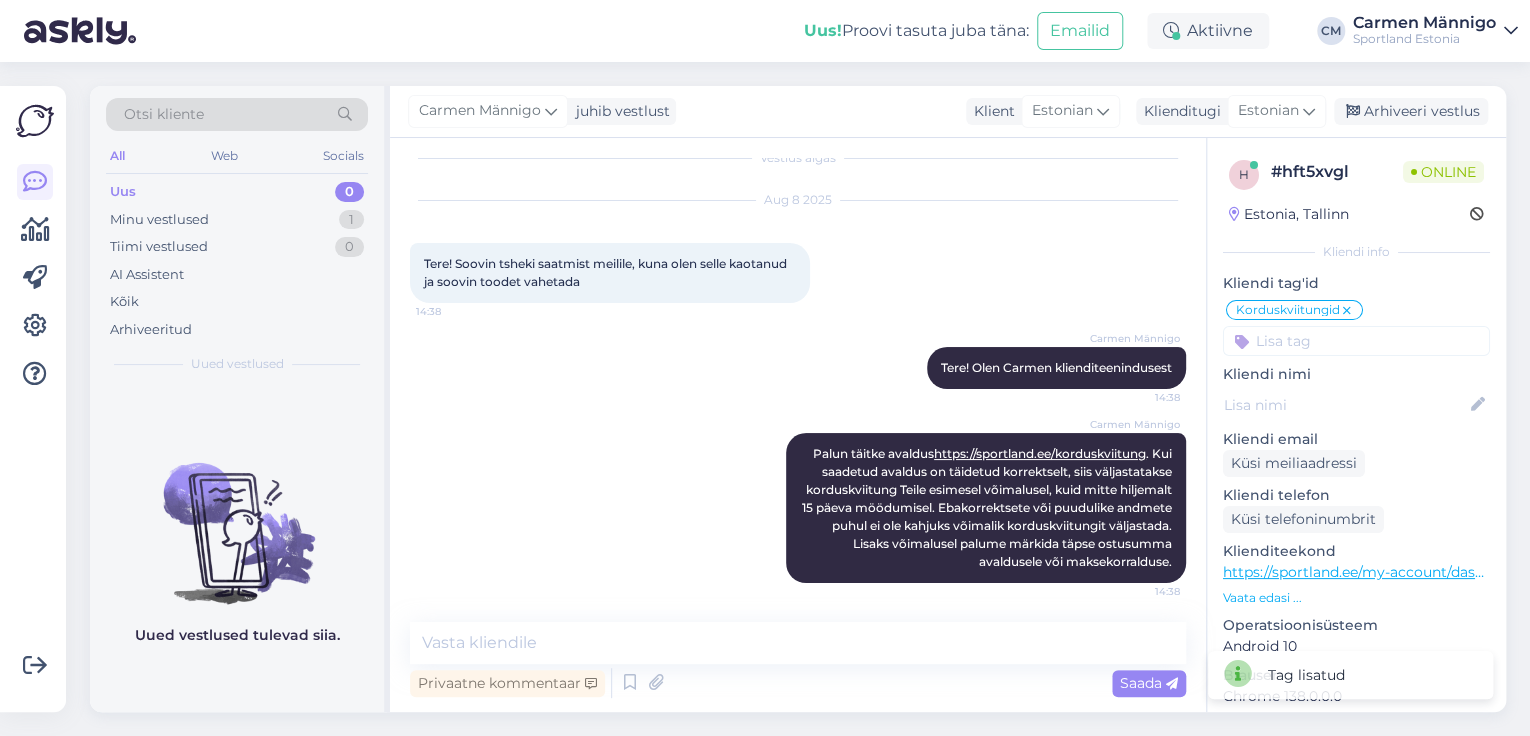 click at bounding box center (35, 278) 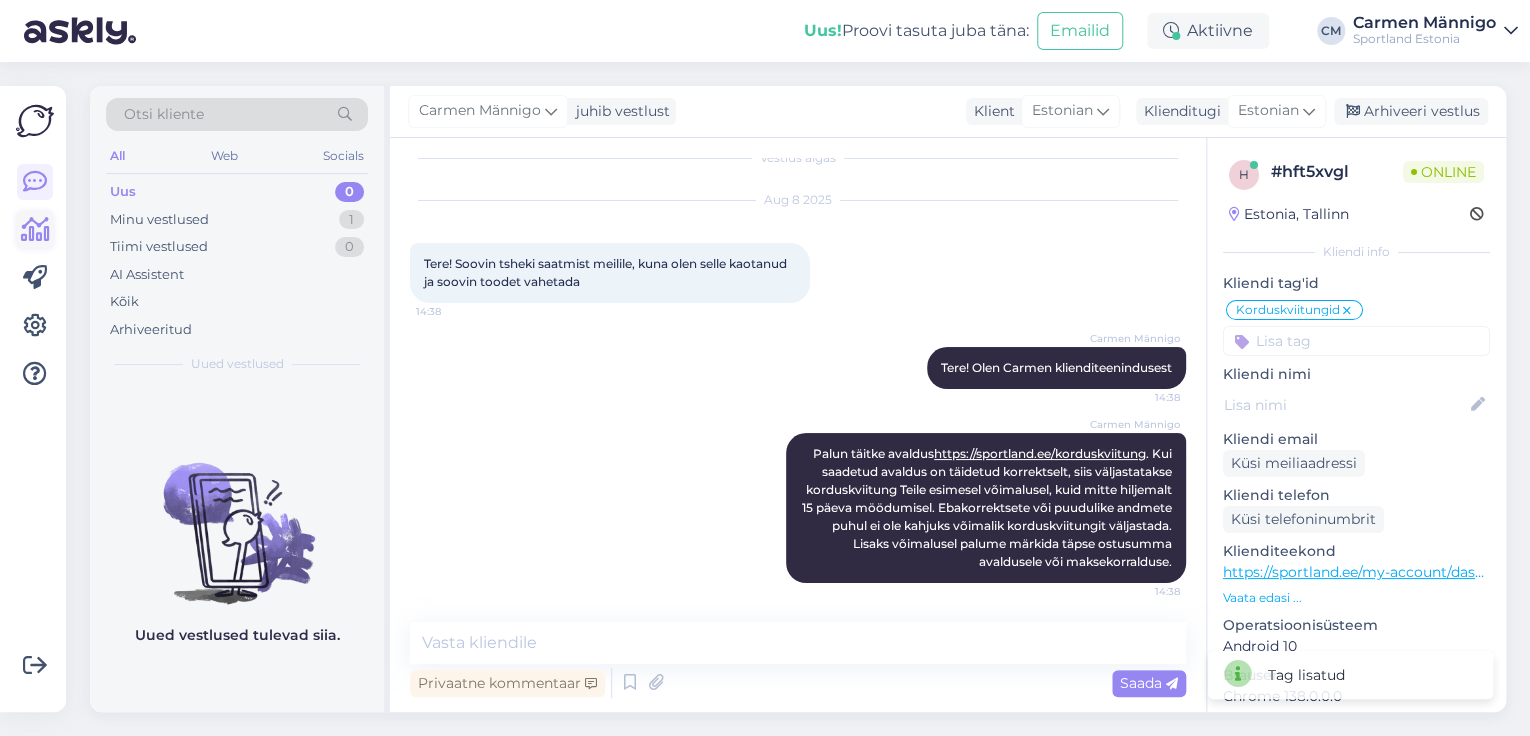 click at bounding box center [35, 230] 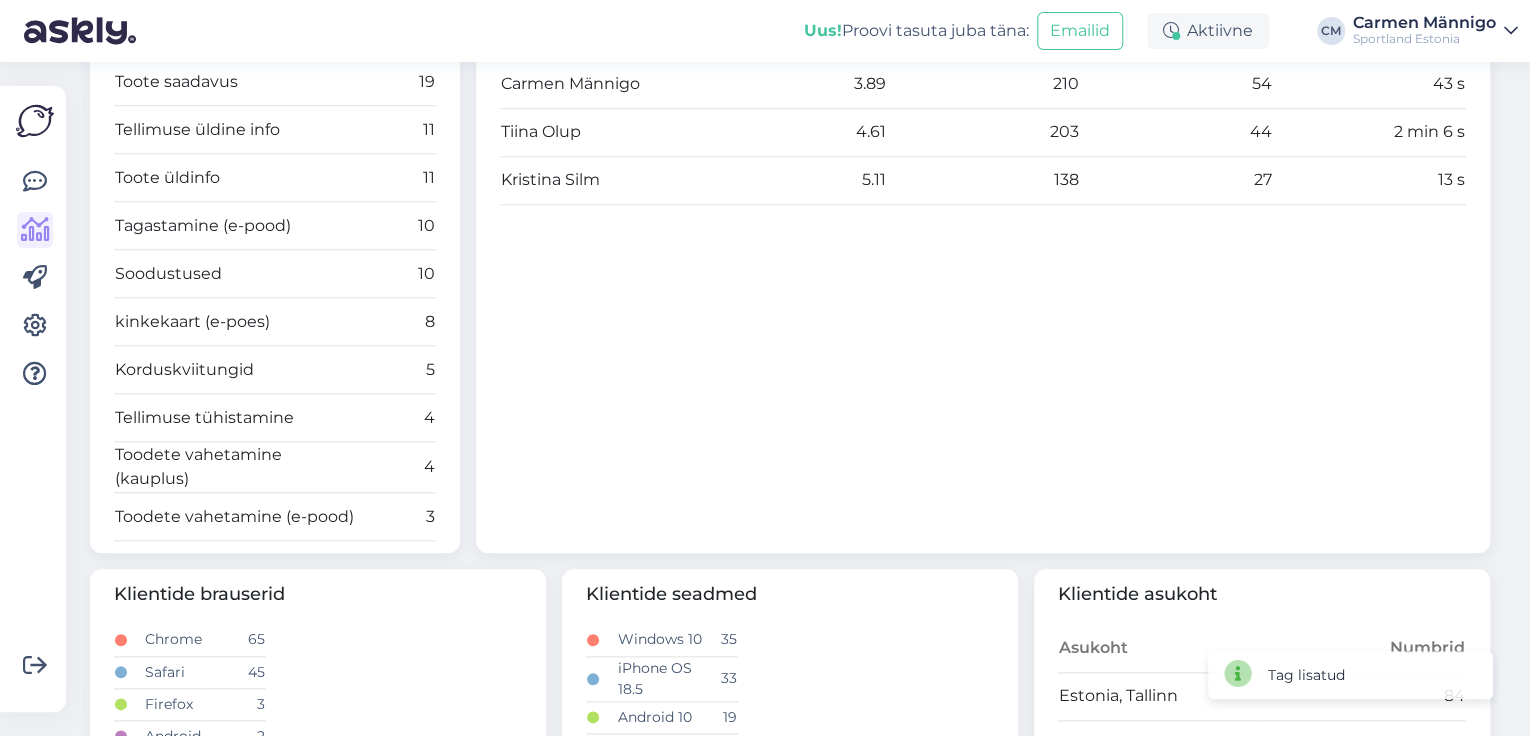 scroll, scrollTop: 640, scrollLeft: 0, axis: vertical 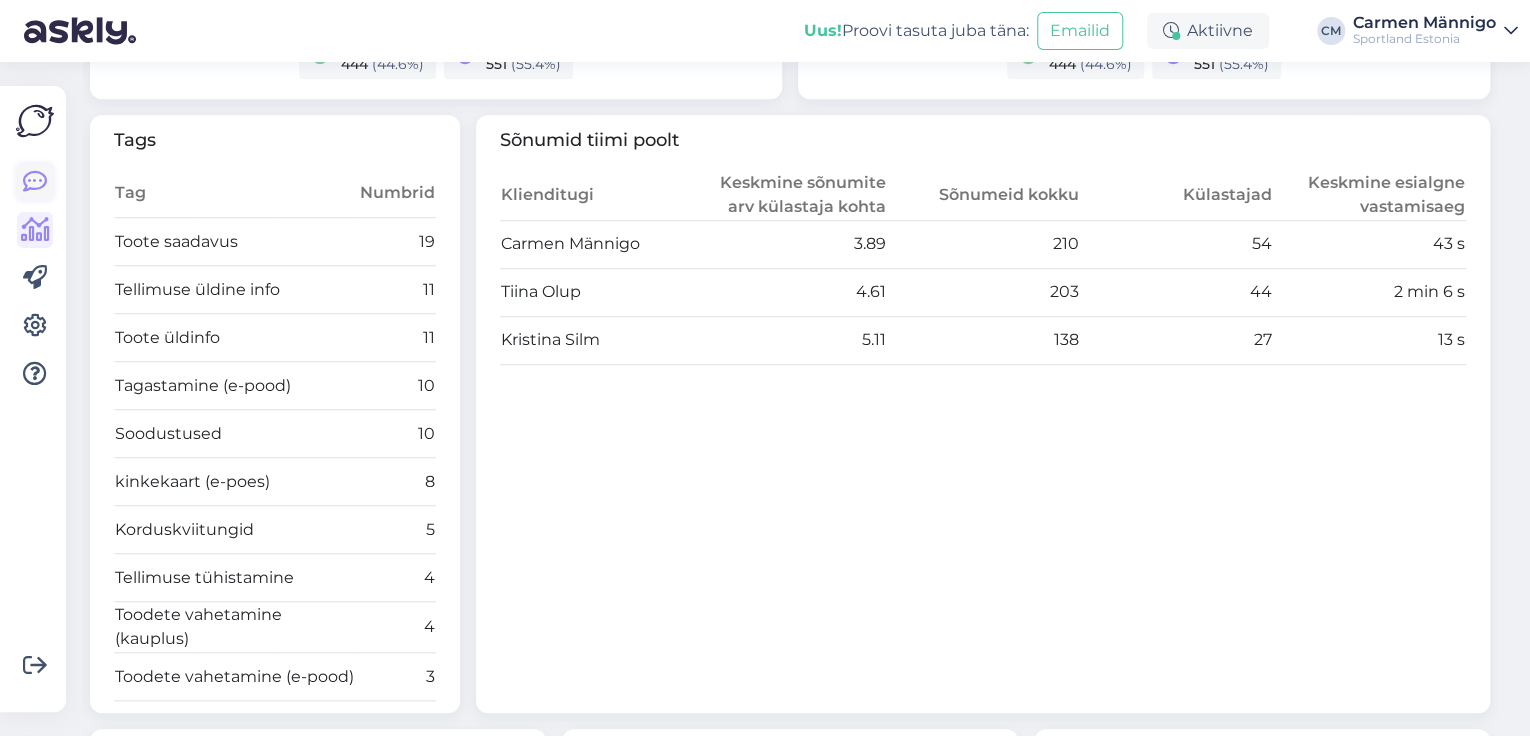 click at bounding box center [35, 182] 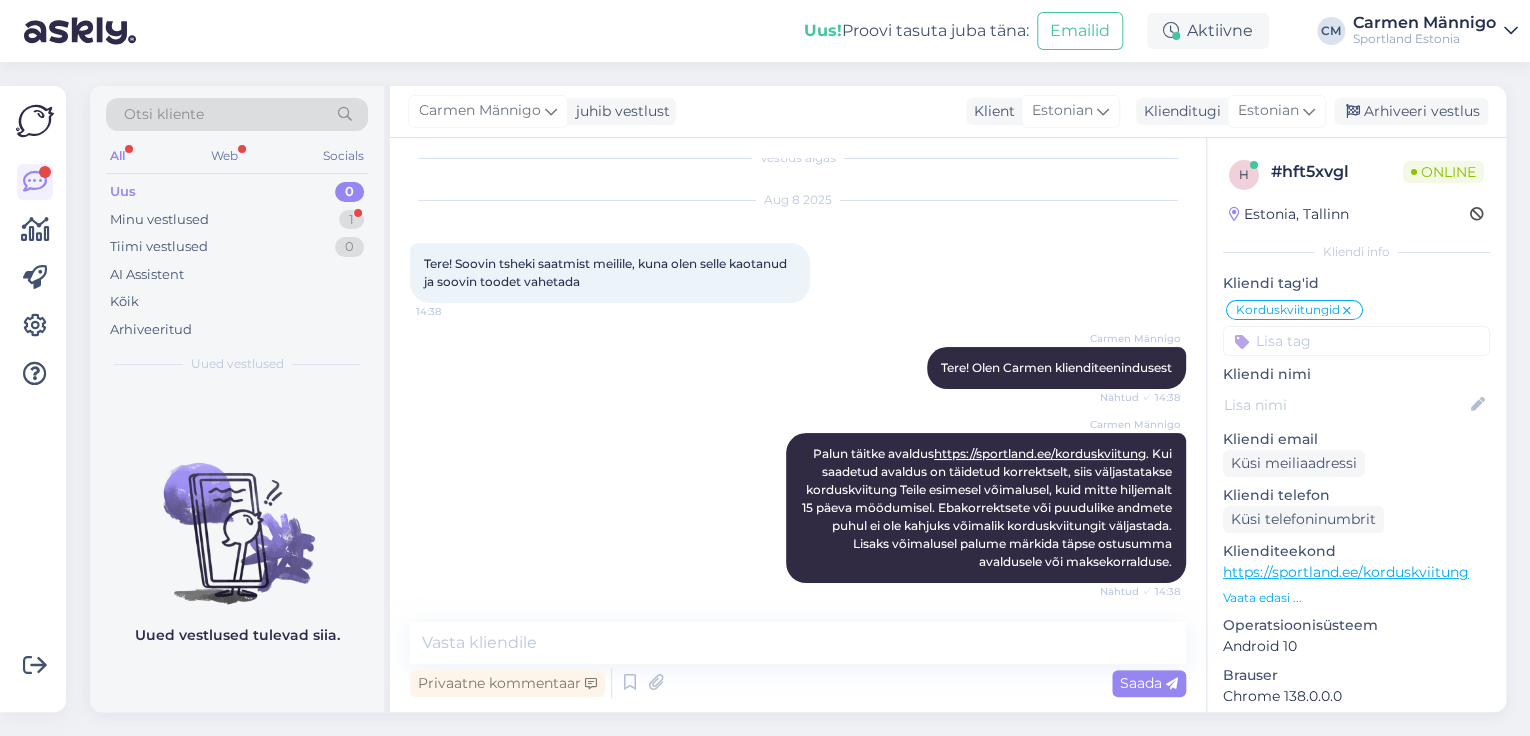 scroll, scrollTop: 108, scrollLeft: 0, axis: vertical 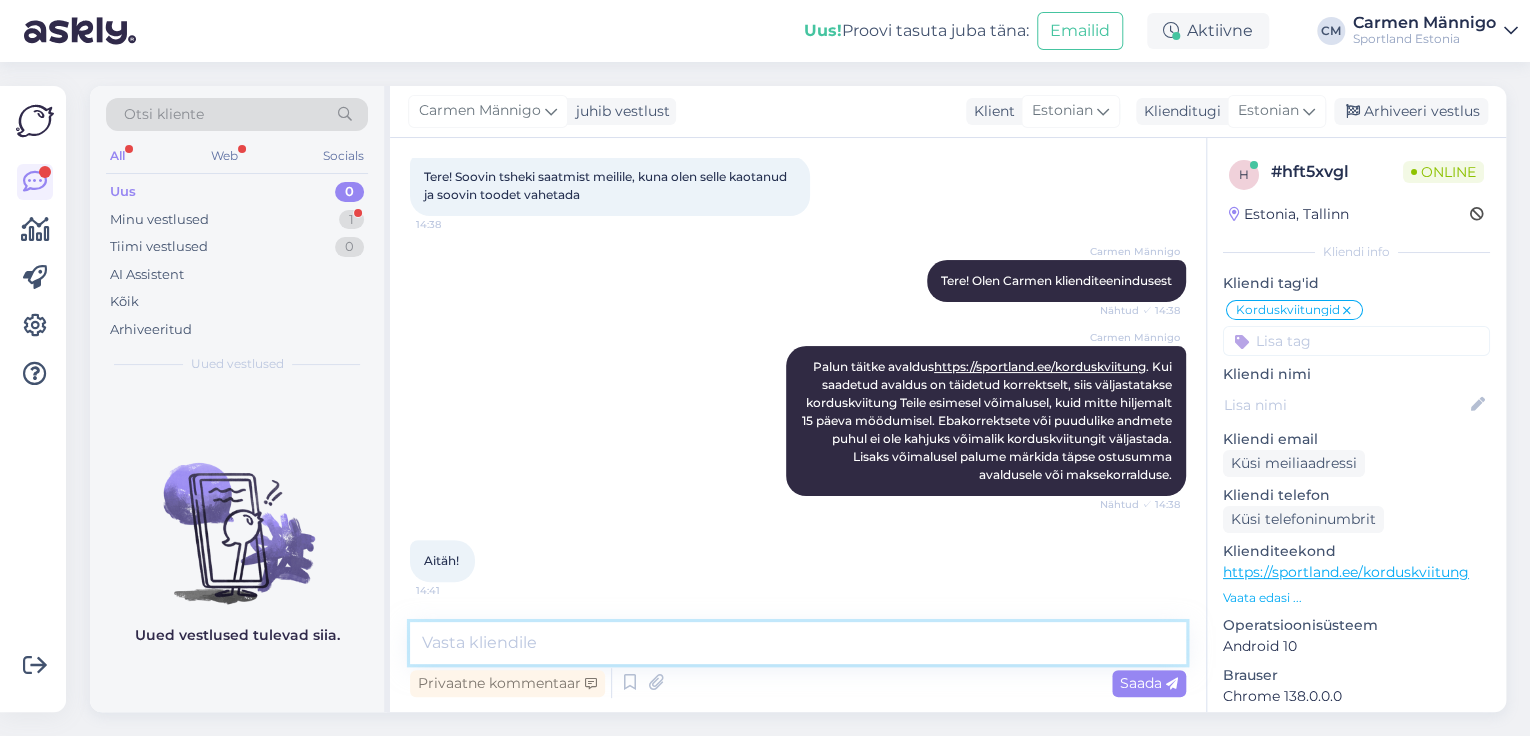 click at bounding box center [798, 643] 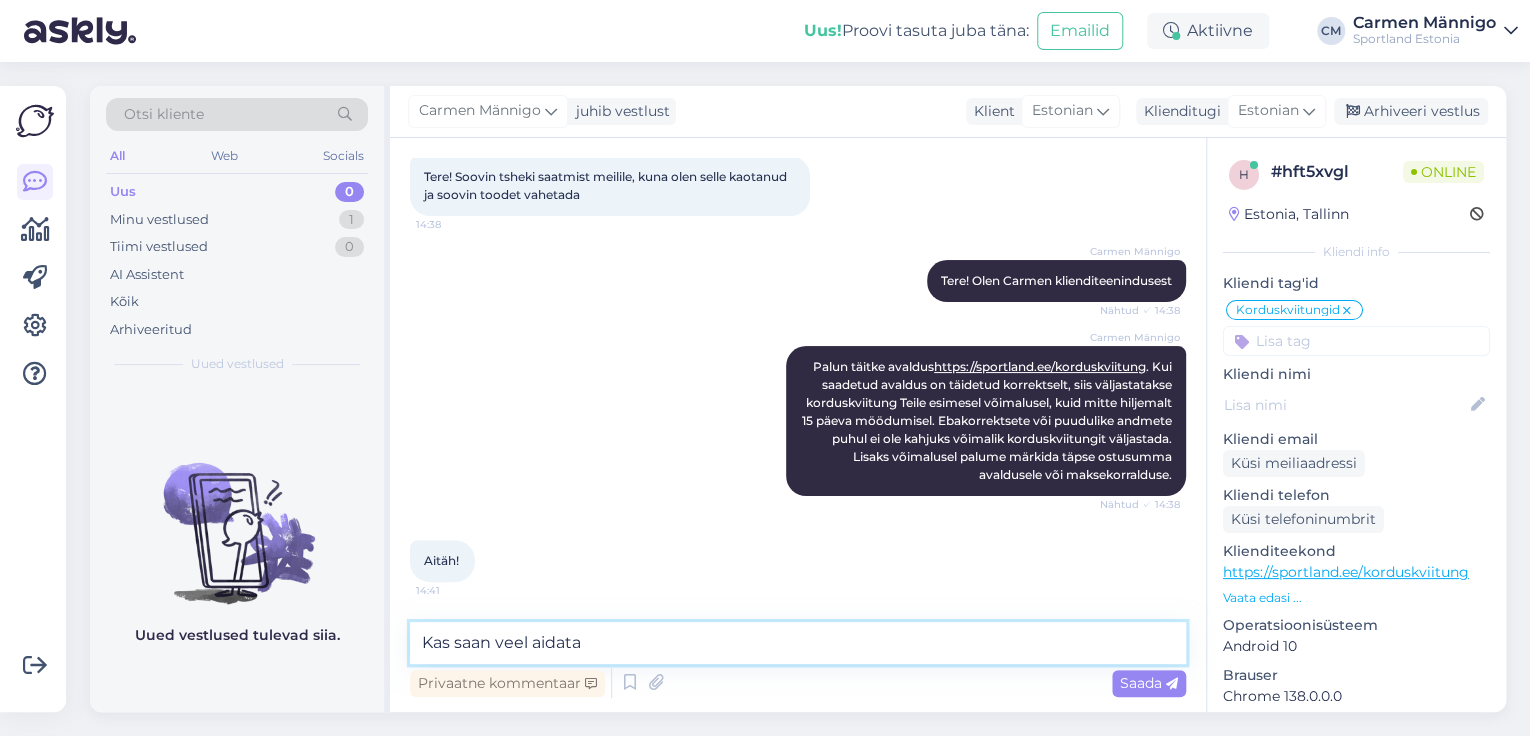 type on "Kas saan veel aidata?" 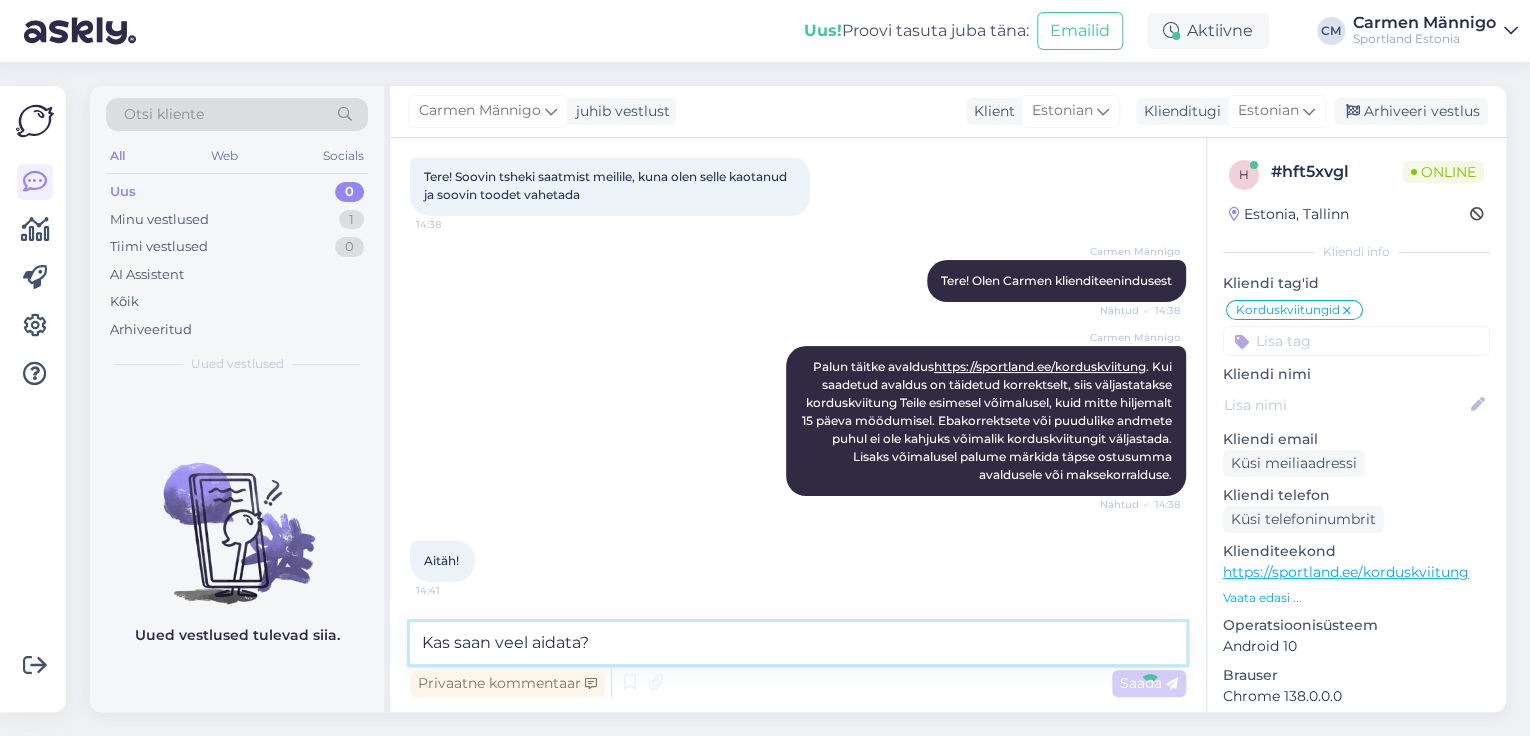 type 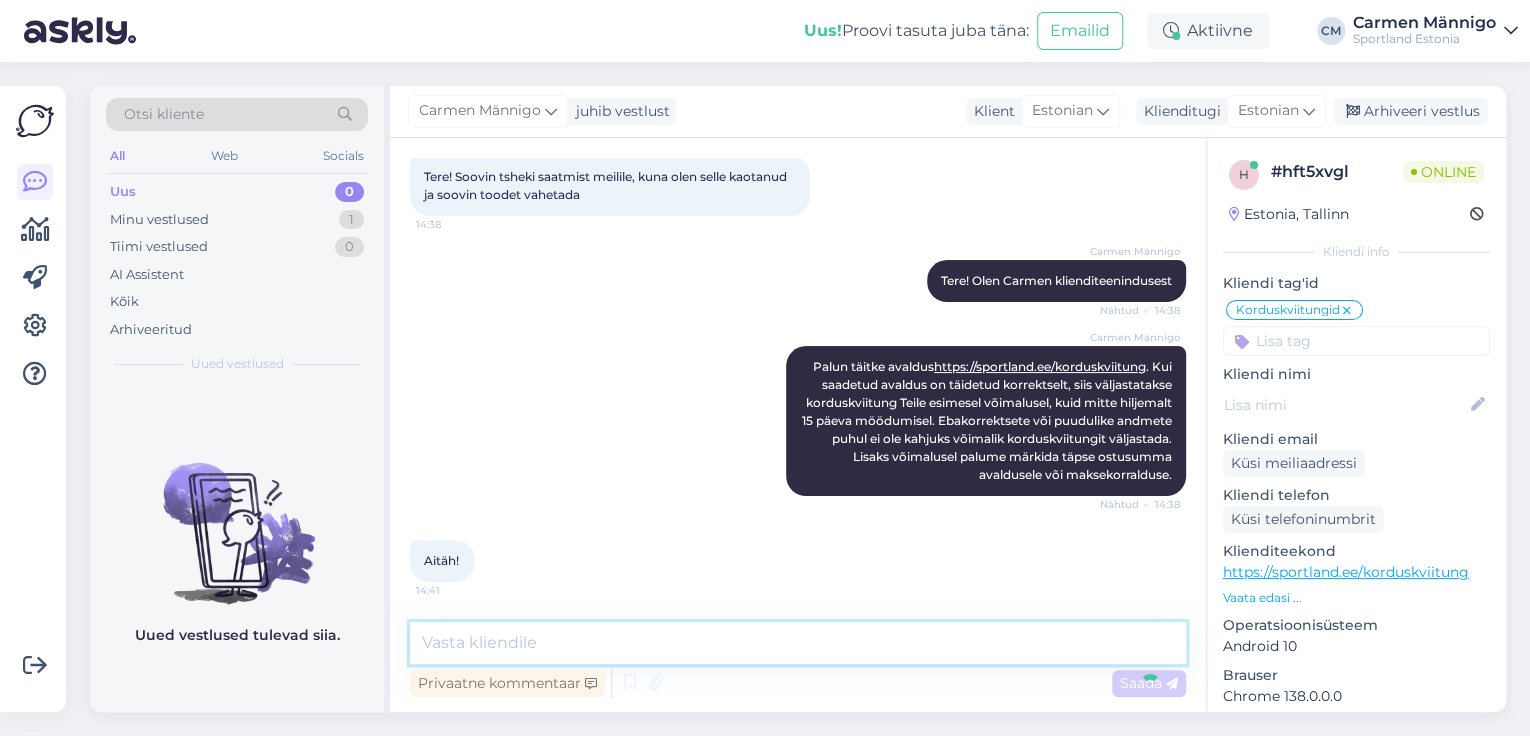 scroll, scrollTop: 193, scrollLeft: 0, axis: vertical 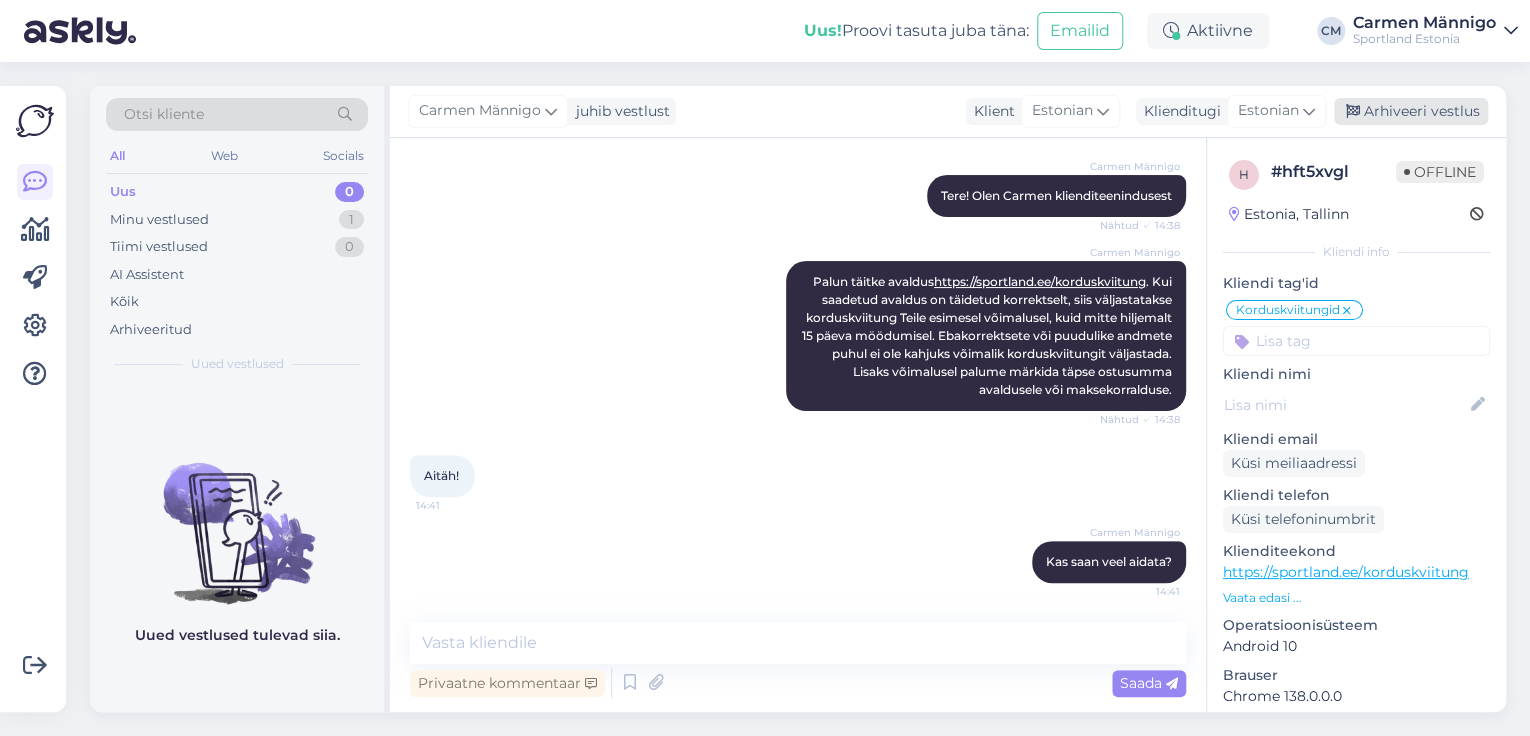 click on "Arhiveeri vestlus" at bounding box center [1411, 111] 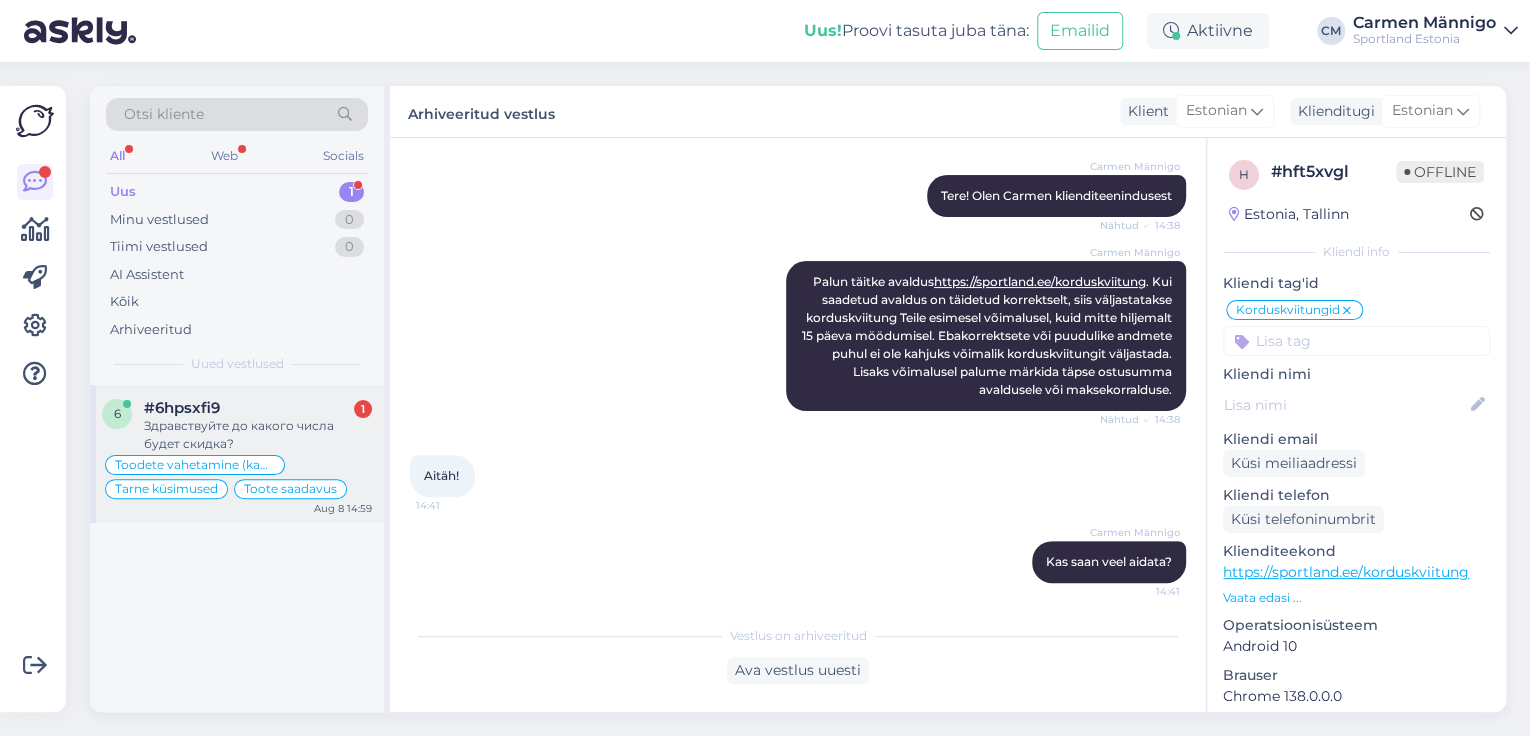 click on "6 #6hpsxfi9 1 Здравствуйте до какого числа будет скидка? Toodete vahetamine (kauplus) Tarne küsimused Toote saadavus Aug 8 14:59" at bounding box center (237, 454) 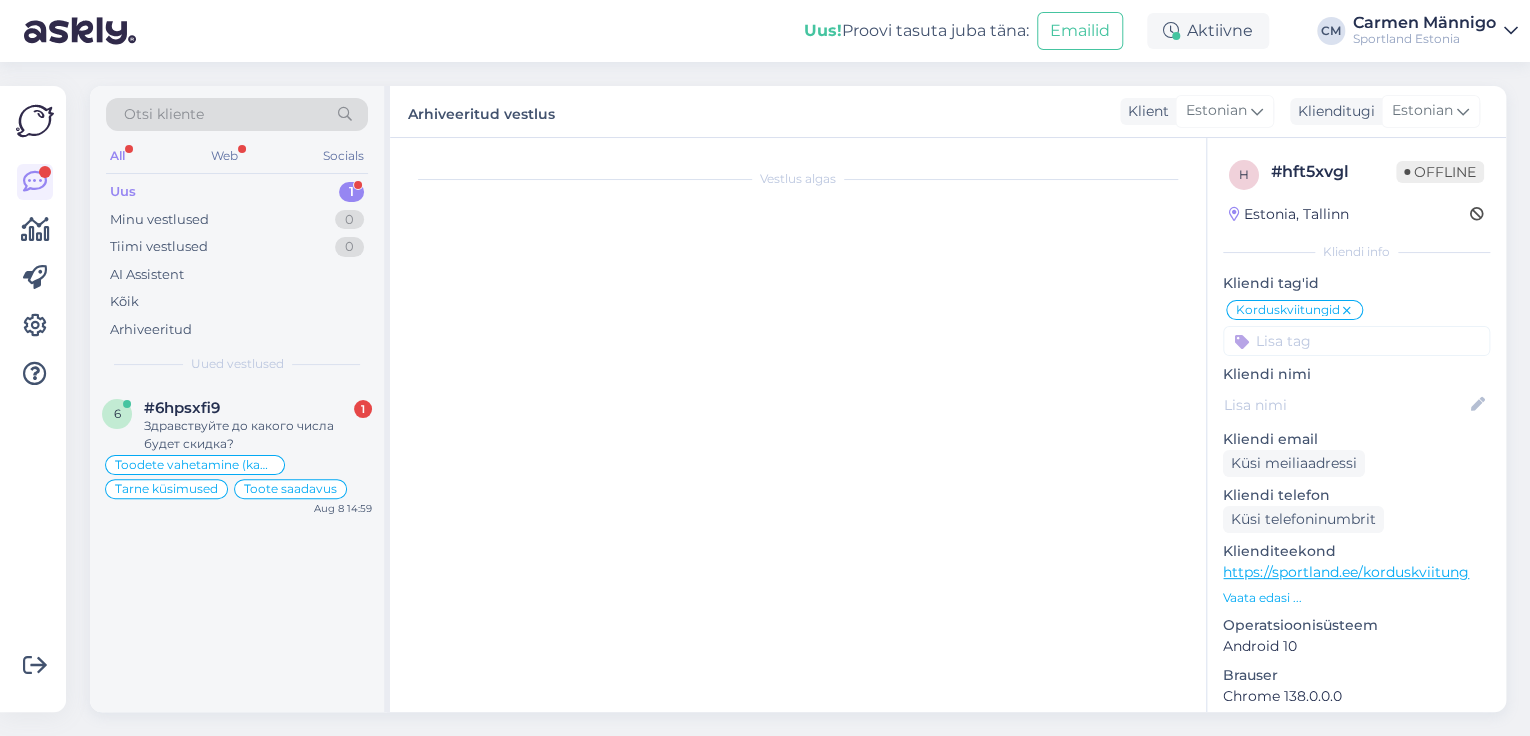 scroll, scrollTop: 14202, scrollLeft: 0, axis: vertical 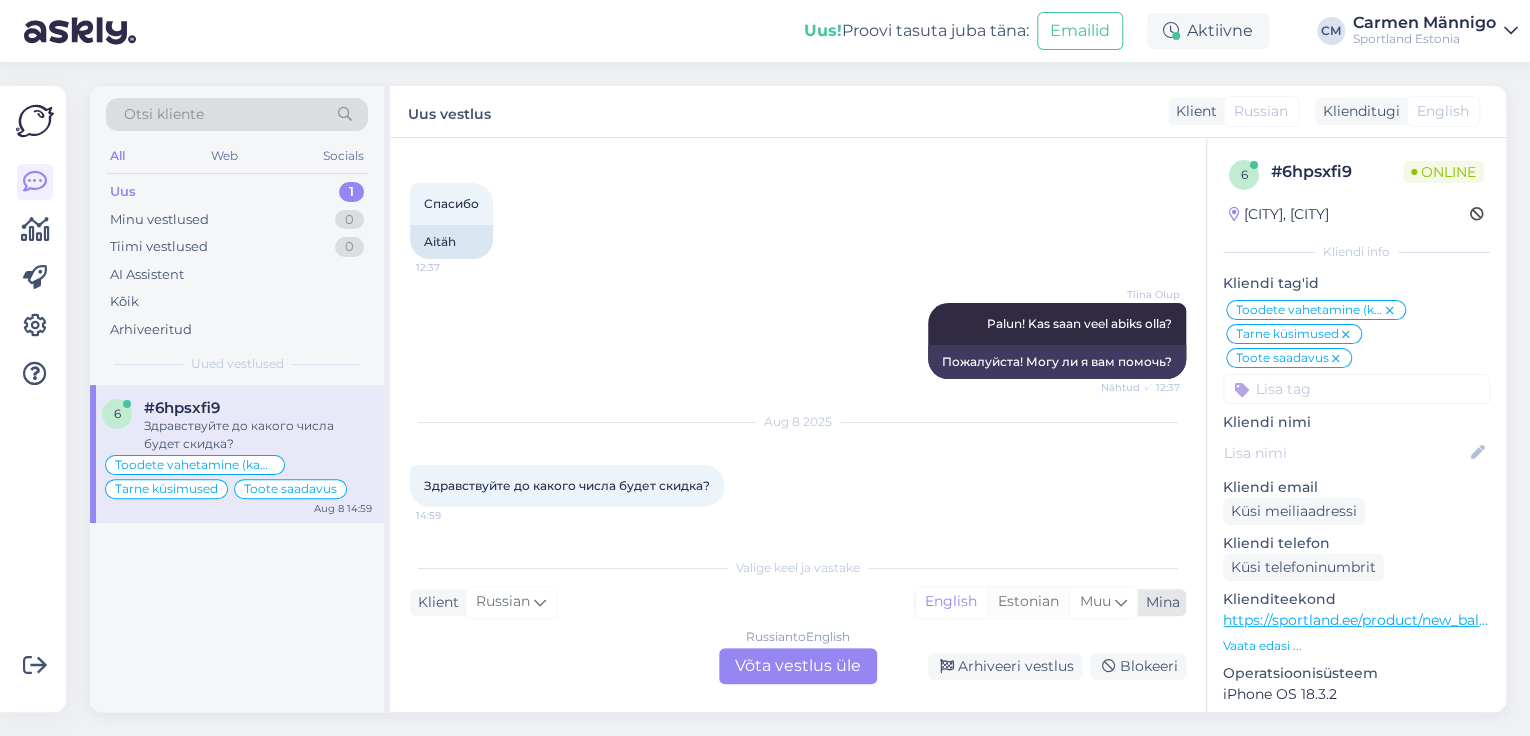 click on "Estonian" at bounding box center [1028, 602] 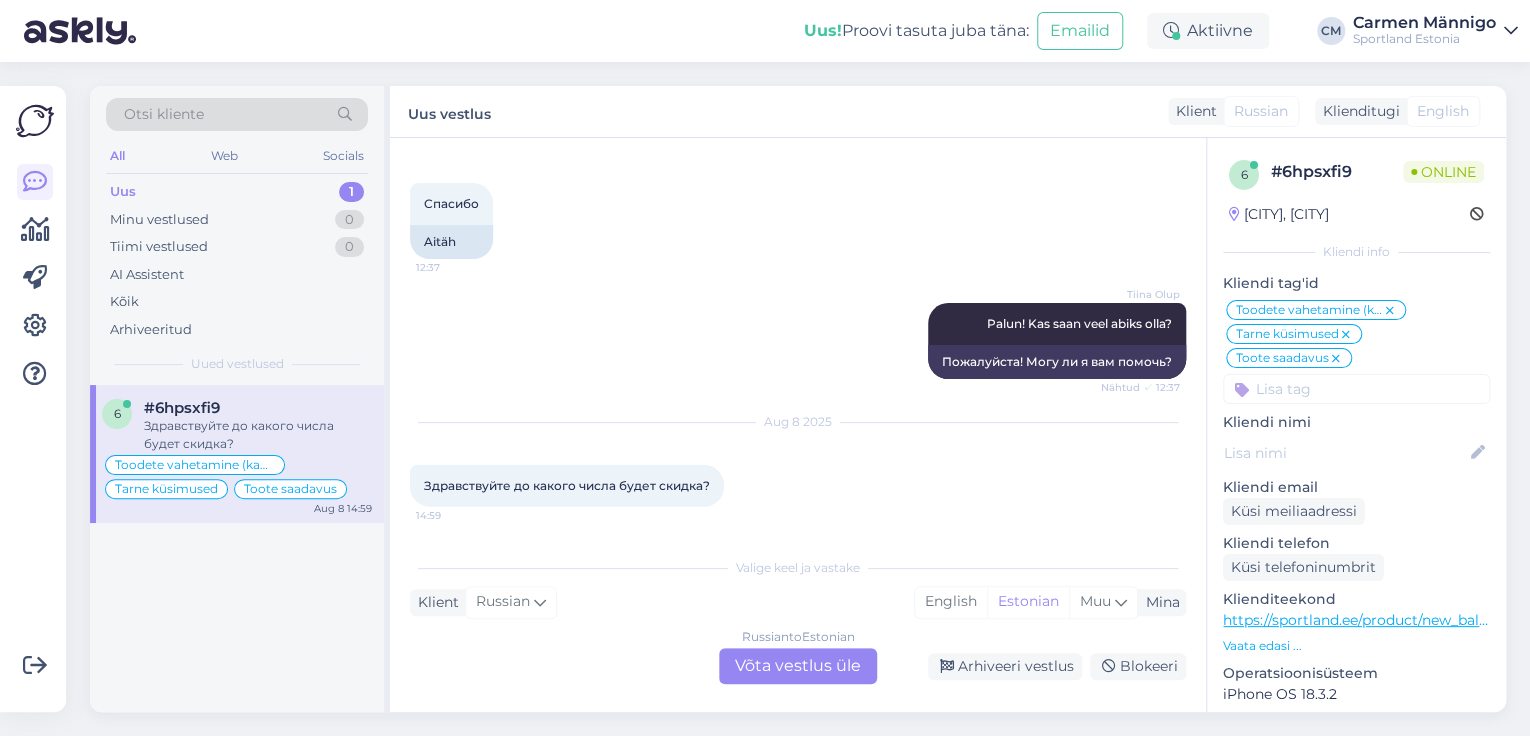 click on "Russian  to  Estonian Võta vestlus üle" at bounding box center (798, 666) 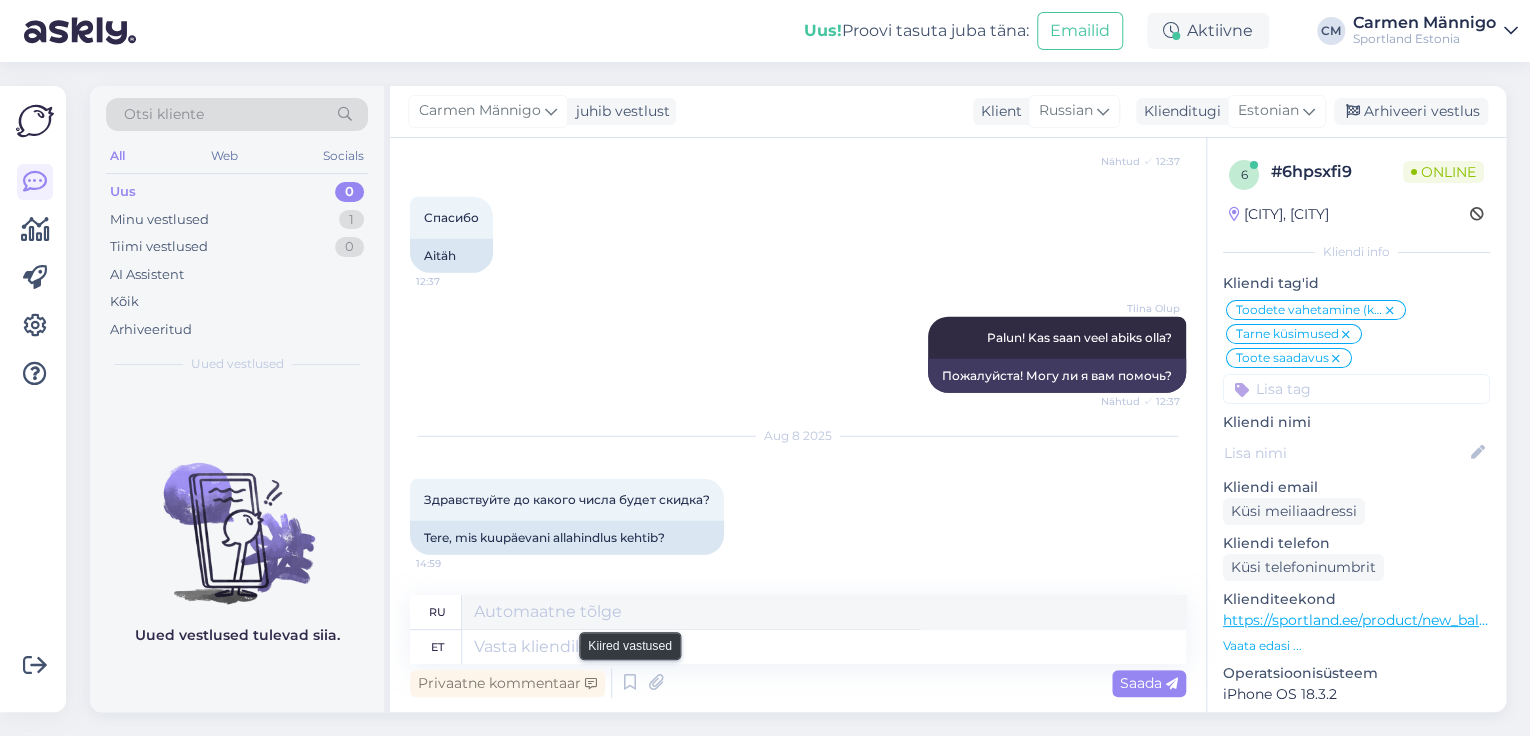 scroll, scrollTop: 14188, scrollLeft: 0, axis: vertical 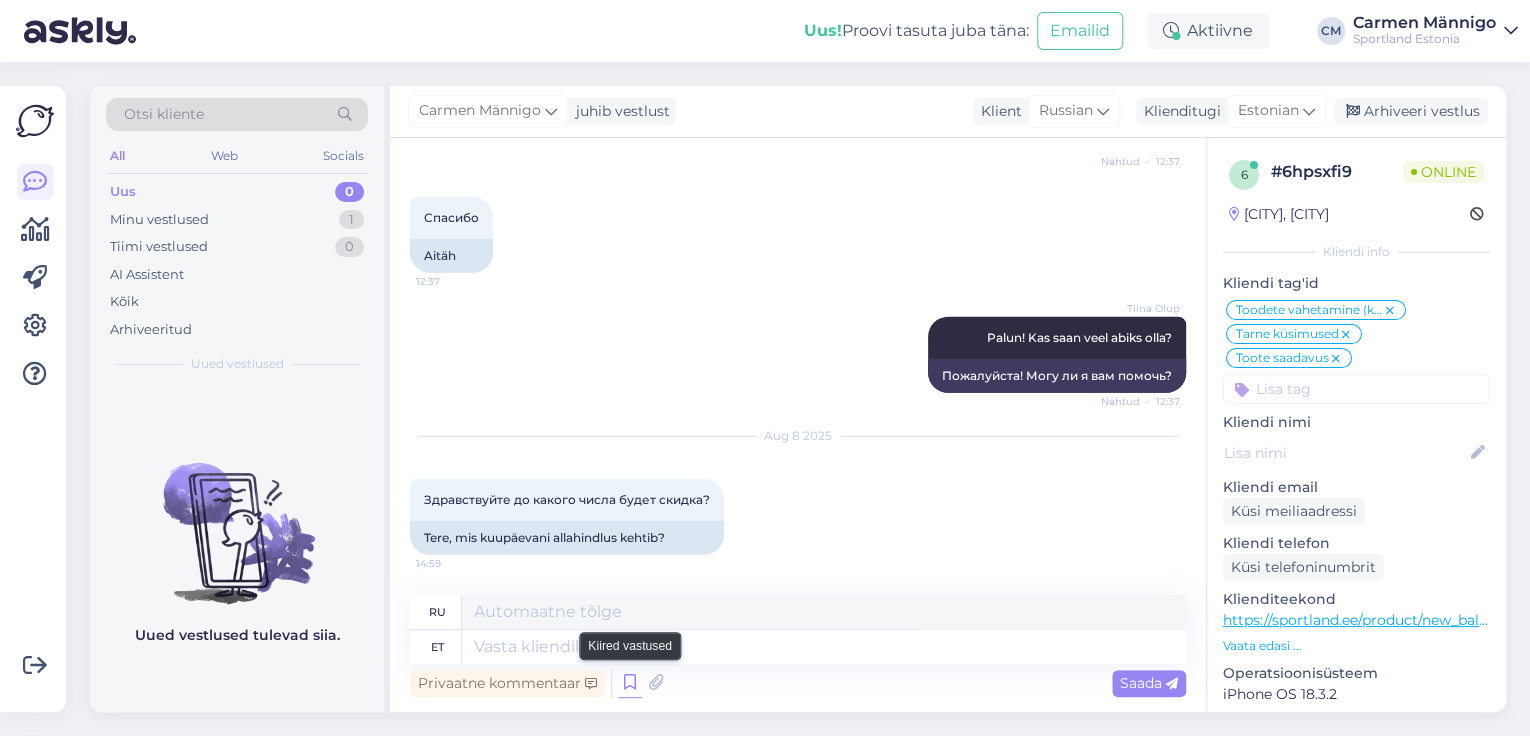 click at bounding box center [630, 683] 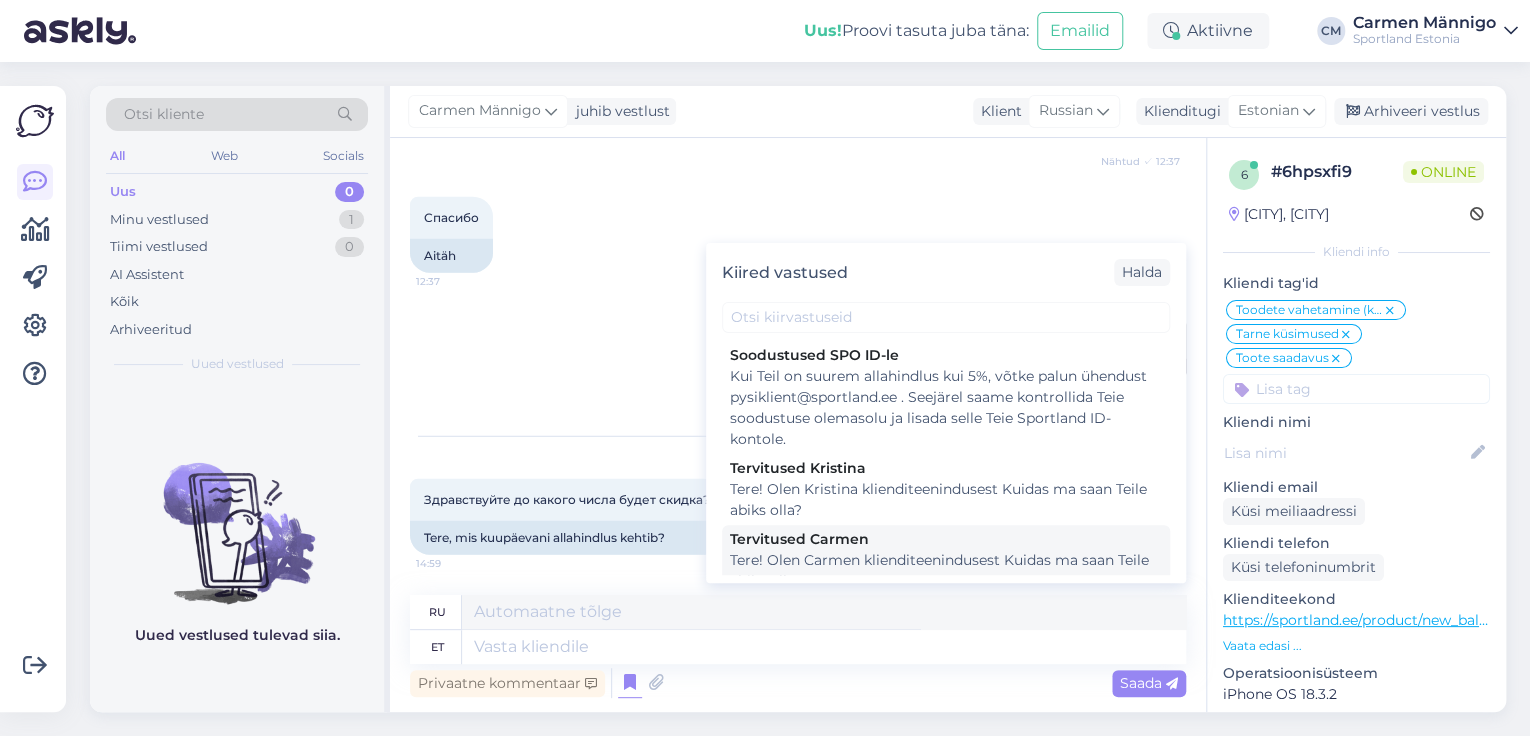 click on "Tere! Olen Carmen klienditeenindusest
Kuidas ma saan Teile abiks olla?" at bounding box center [946, 571] 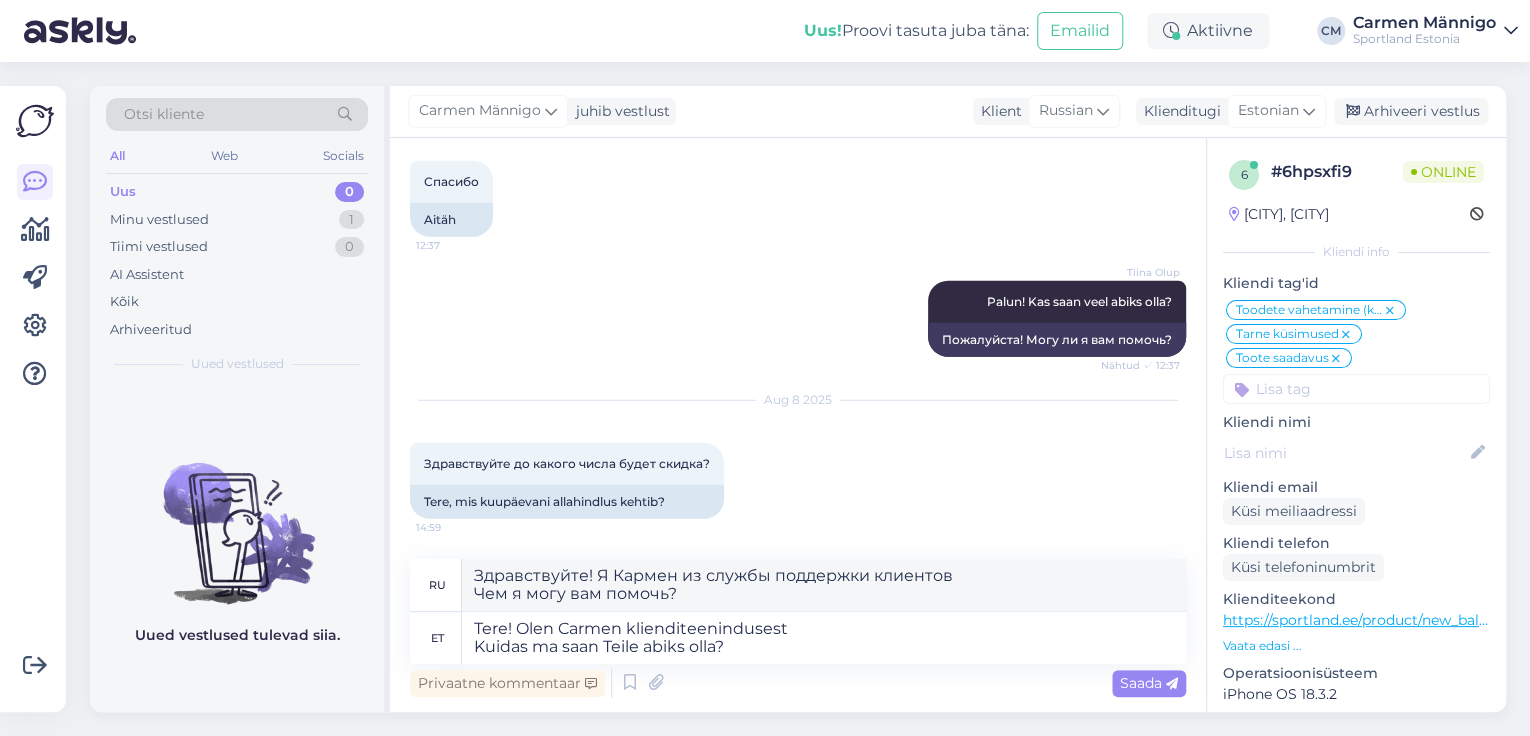 scroll, scrollTop: 14202, scrollLeft: 0, axis: vertical 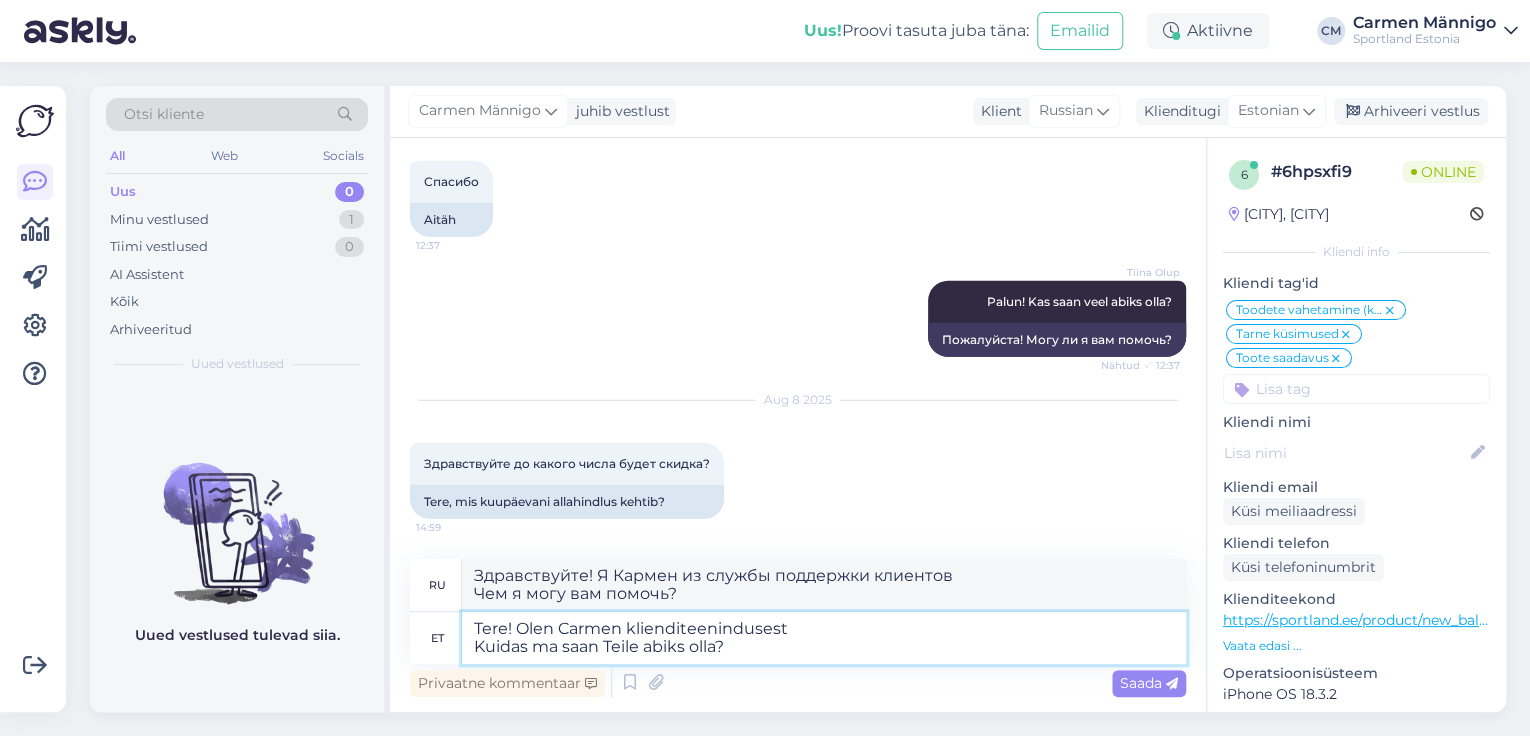 drag, startPoint x: 763, startPoint y: 646, endPoint x: 420, endPoint y: 652, distance: 343.05246 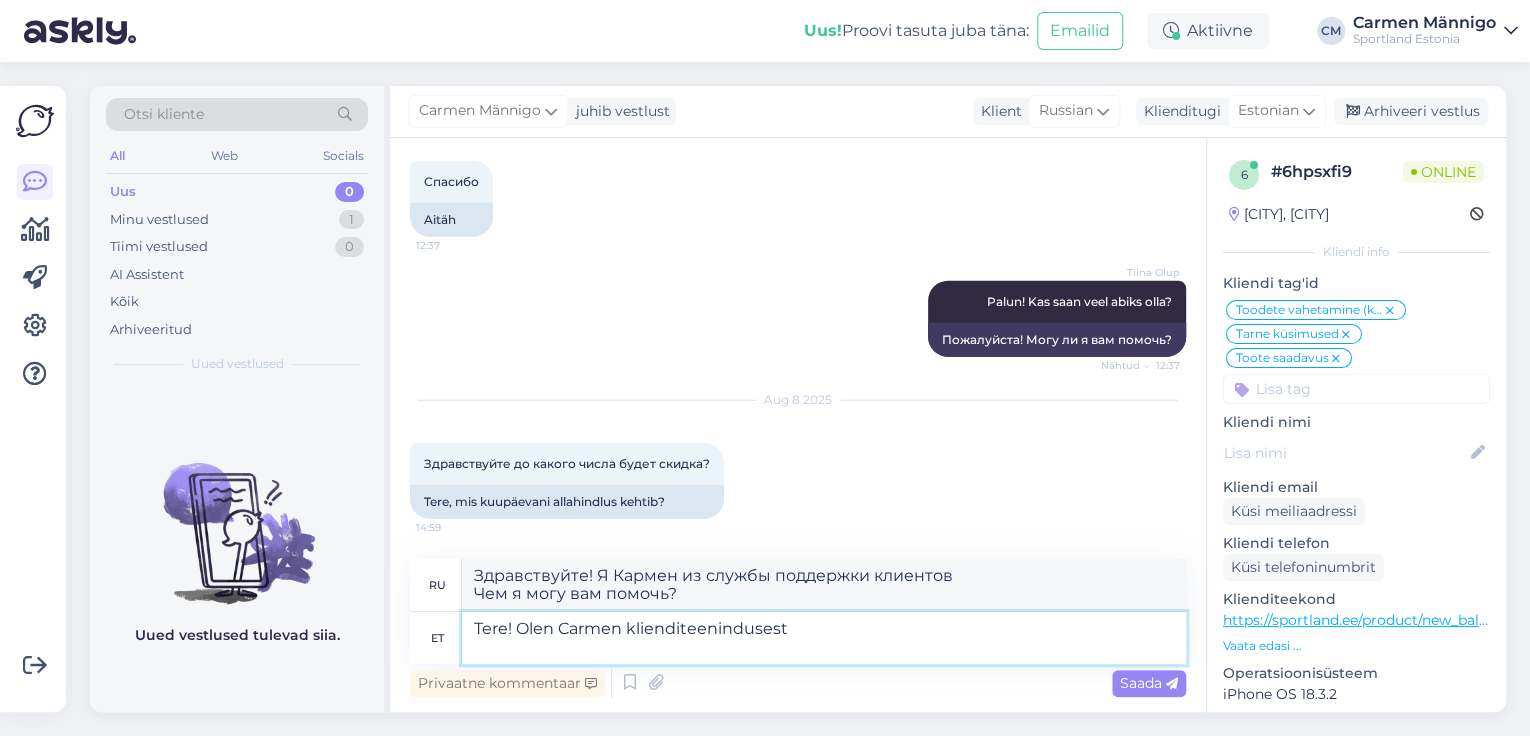 type on "Tere! Olen Carmen klienditeenindusest" 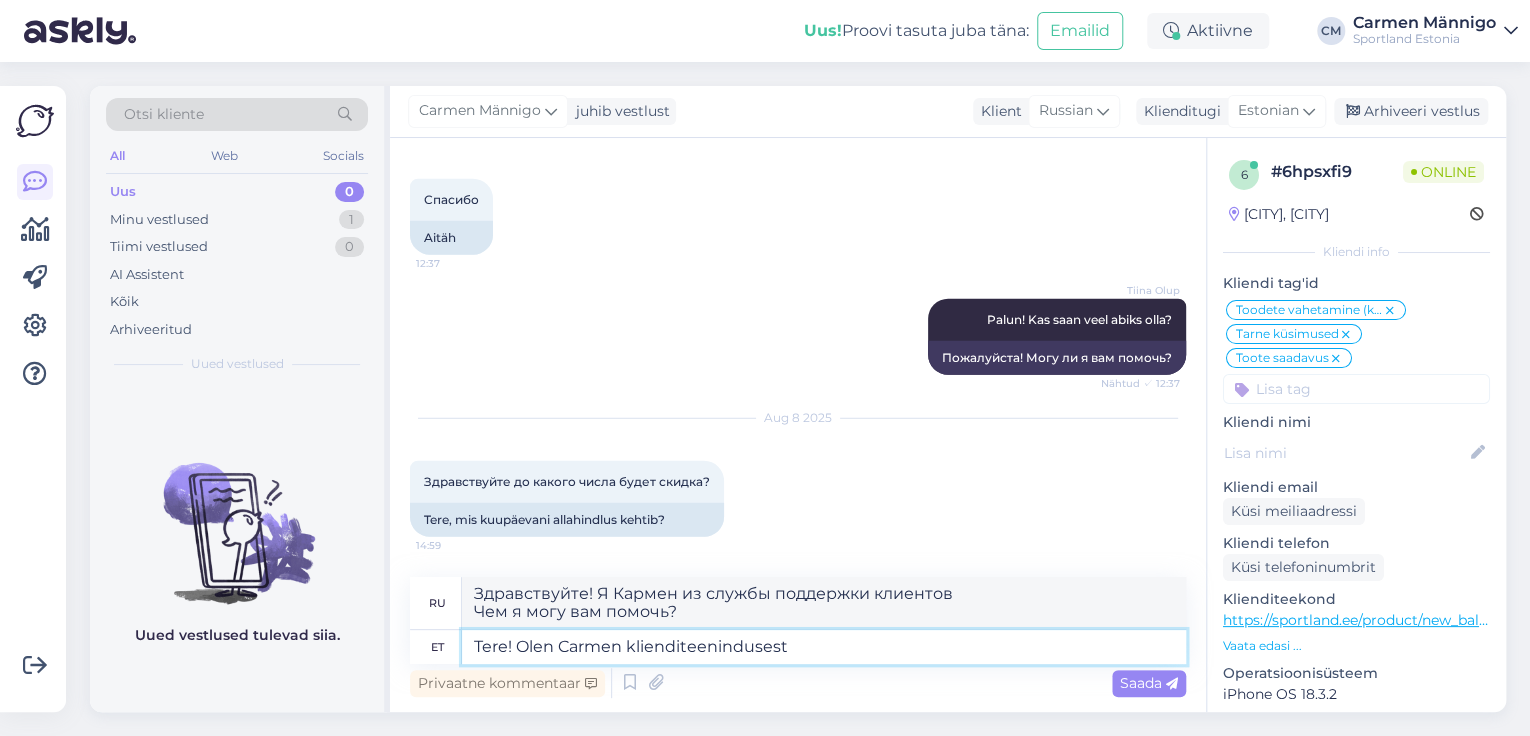 type on "Здравствуйте! Меня зовут Кармен, я из службы поддержки клиентов." 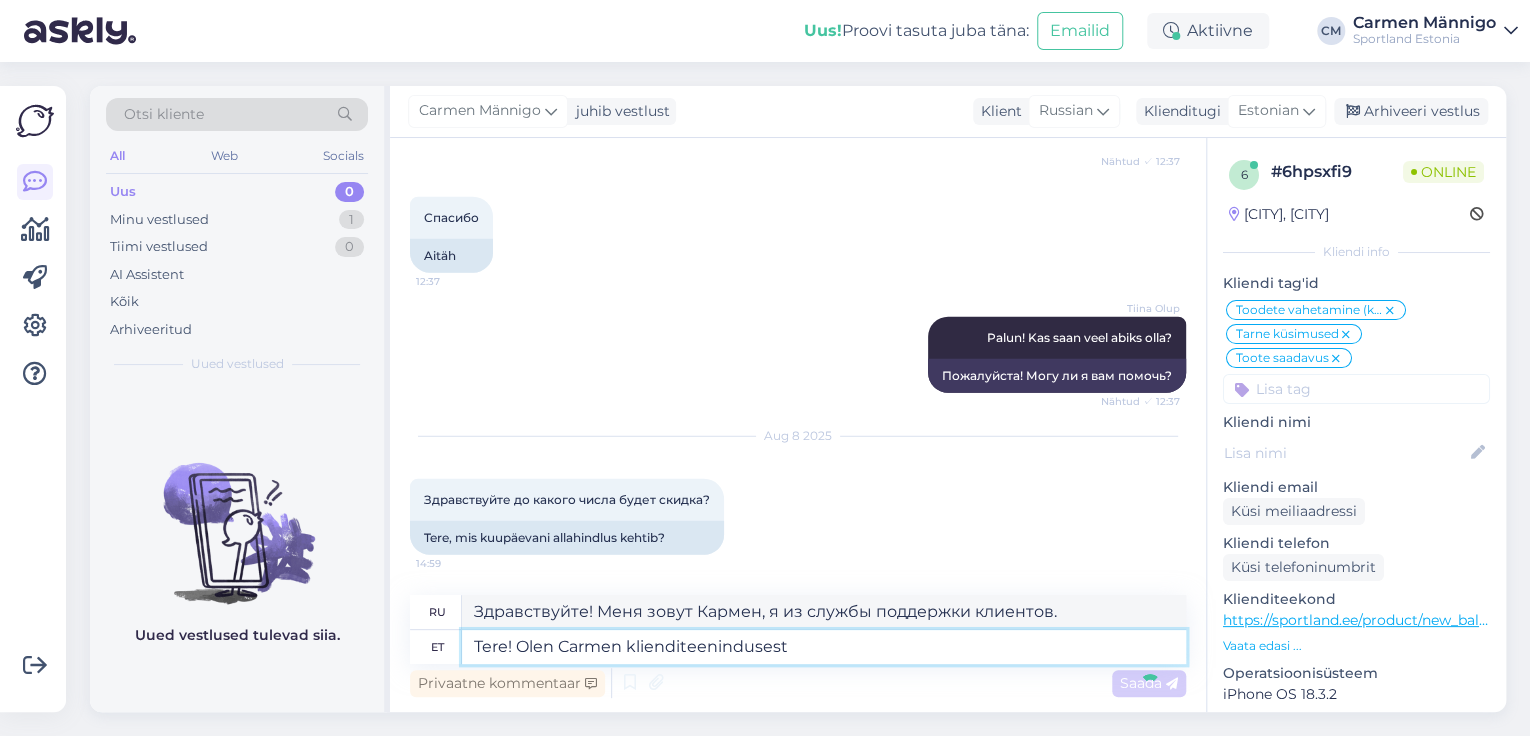 type 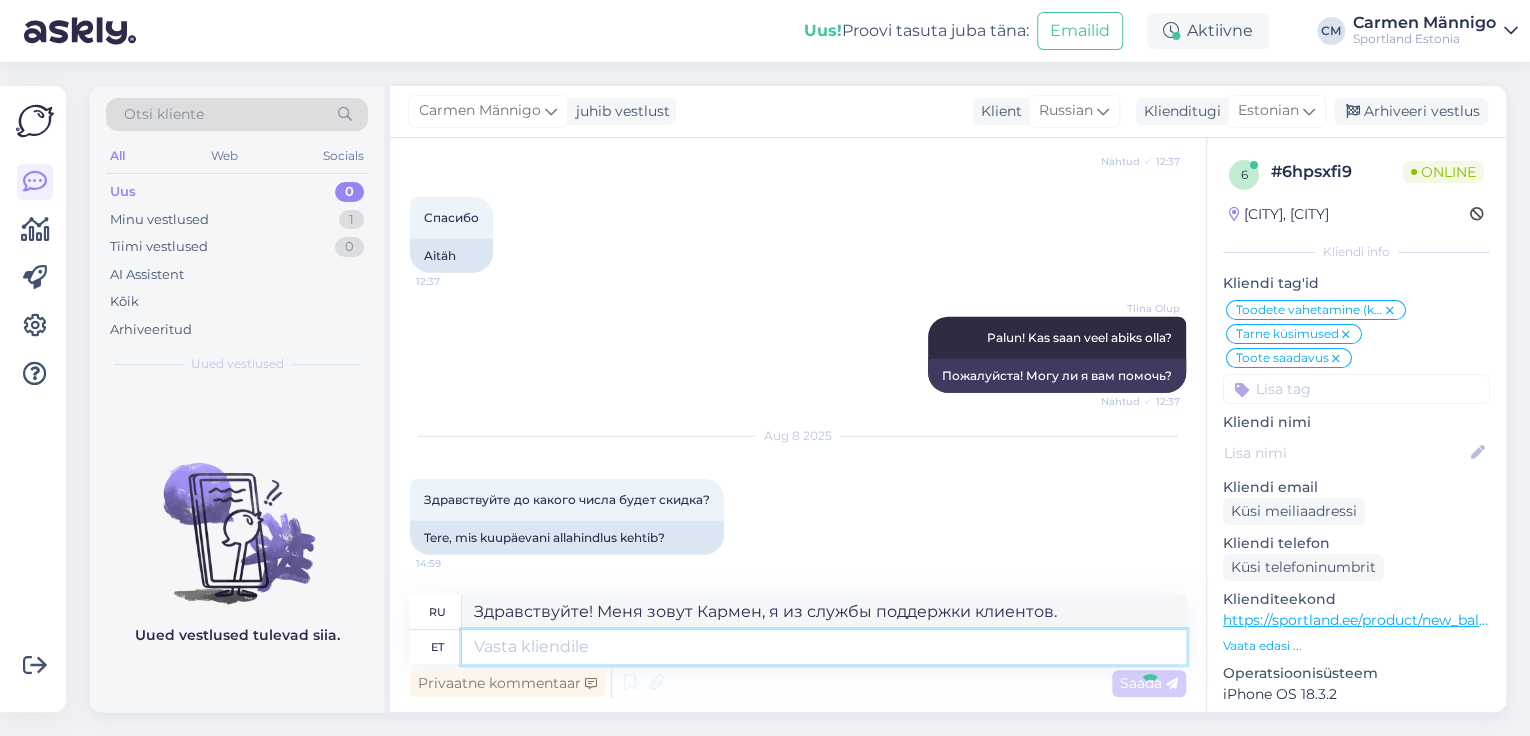 type 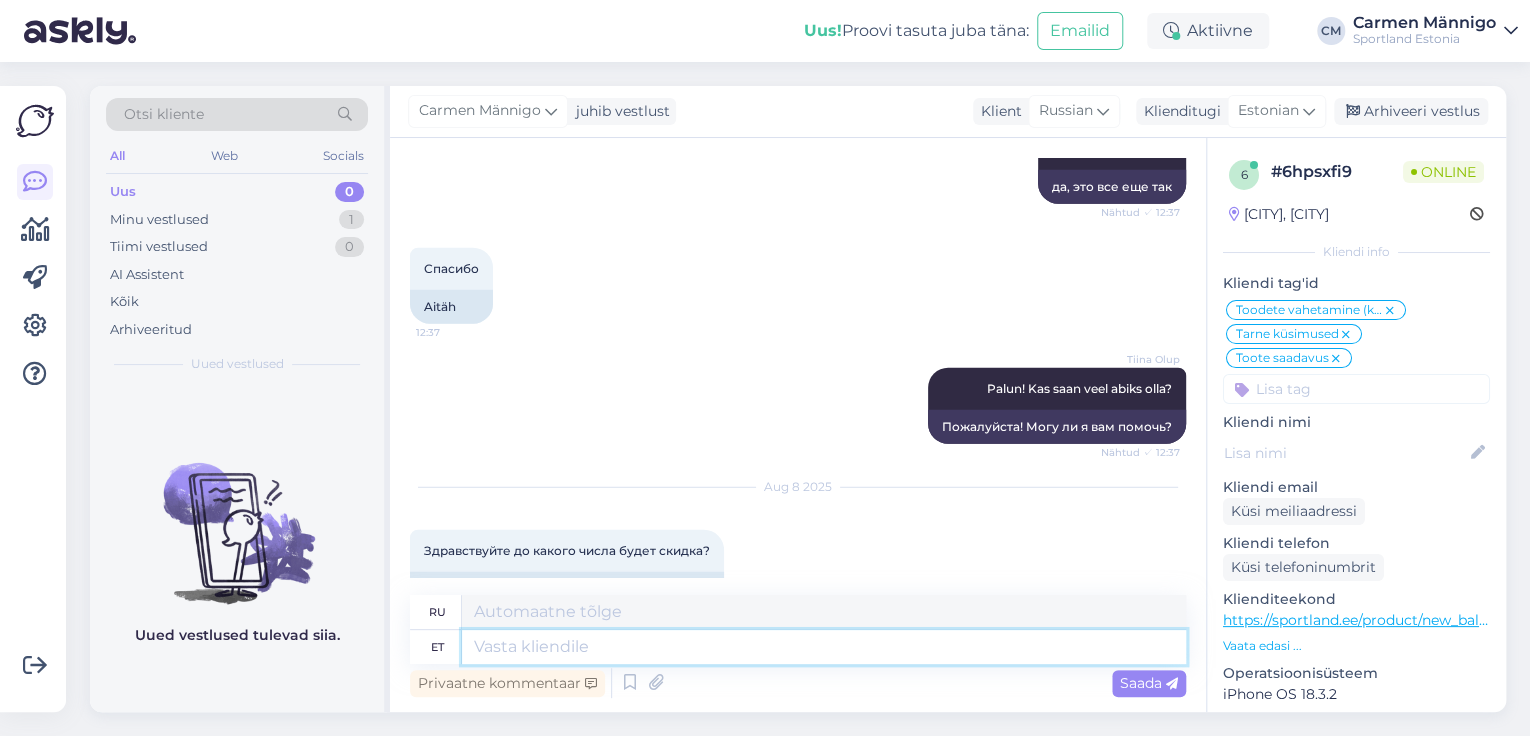 scroll, scrollTop: 14326, scrollLeft: 0, axis: vertical 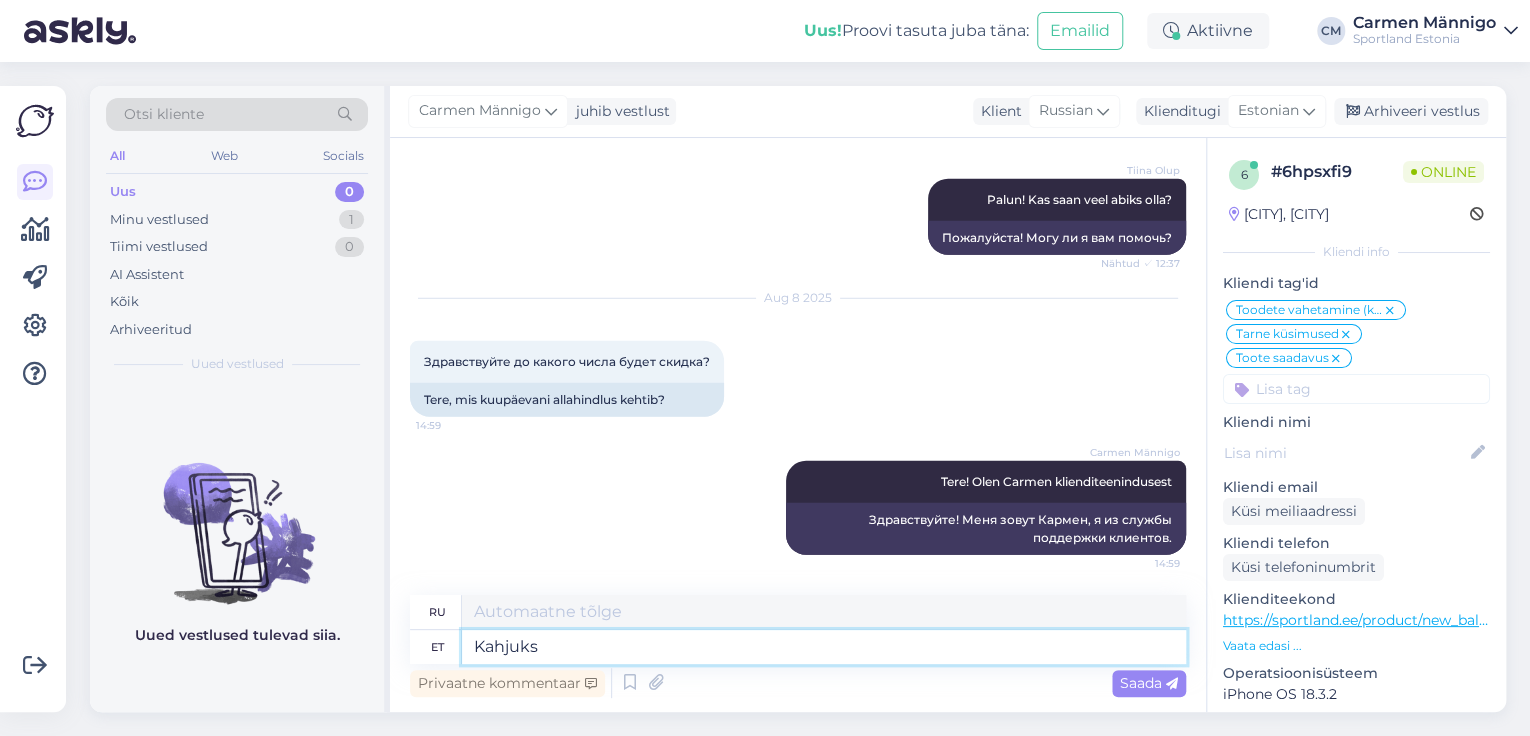 type on "Kahjuks" 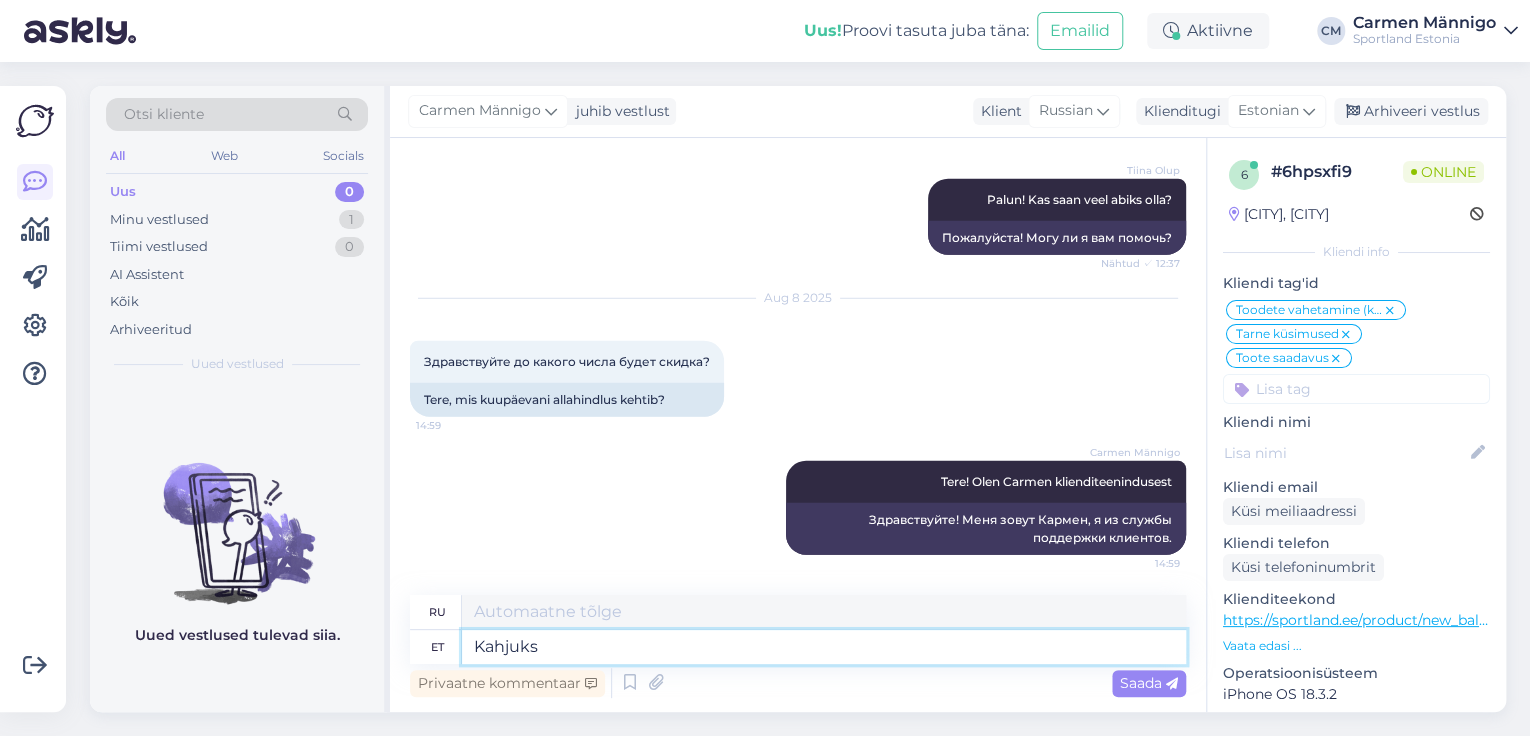 type on "К сожалению" 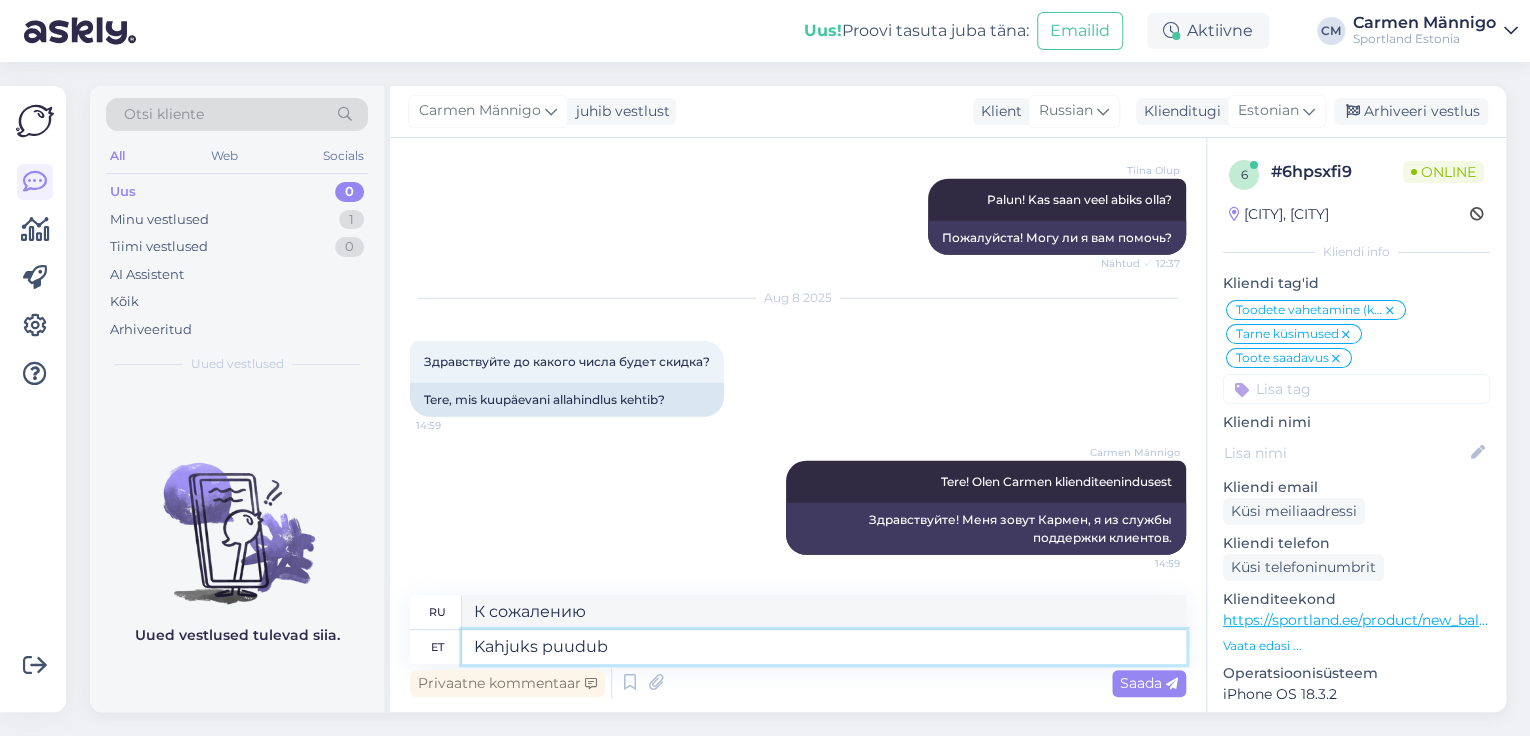 type on "Kahjuks puudub m" 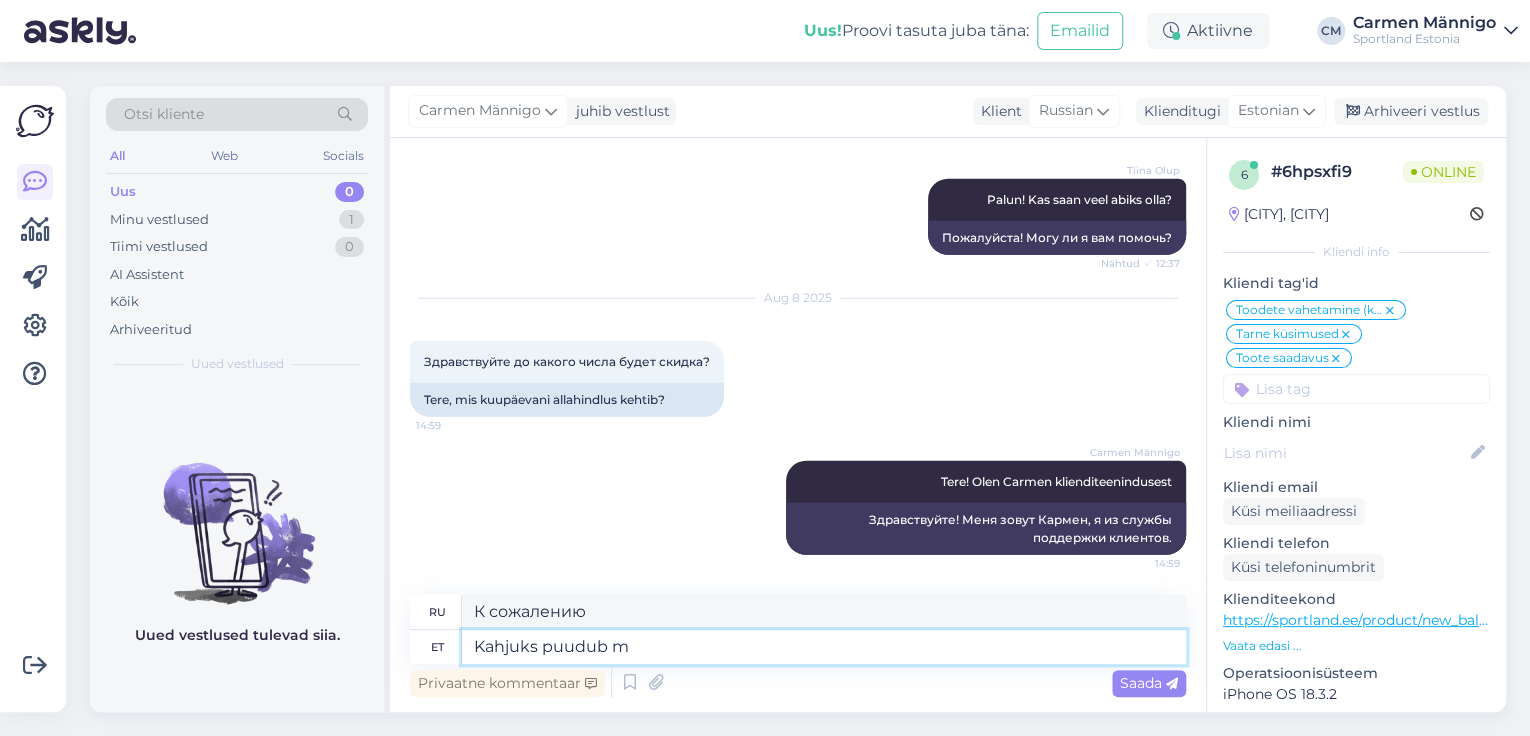 type on "К сожалению, нет" 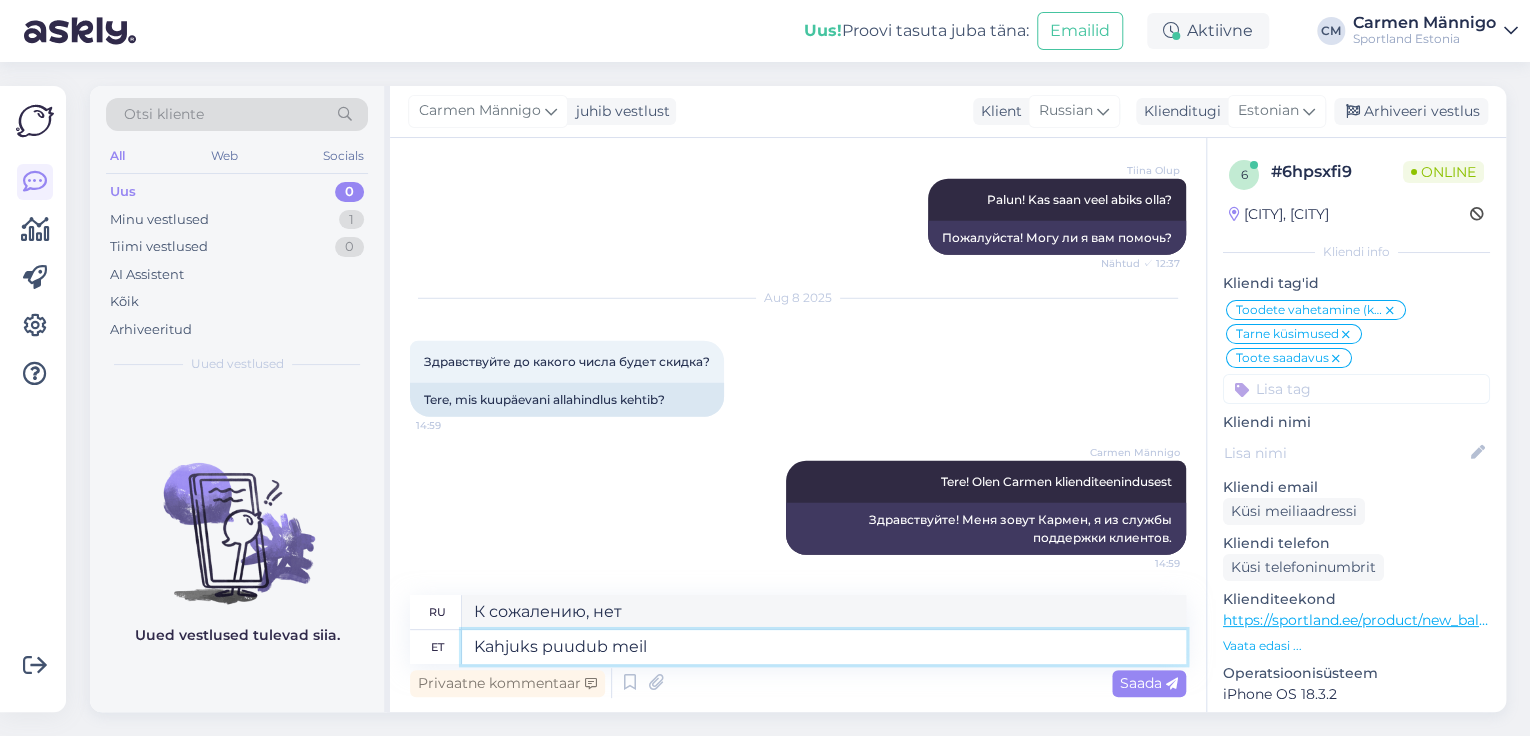 type on "Kahjuks puudub meil" 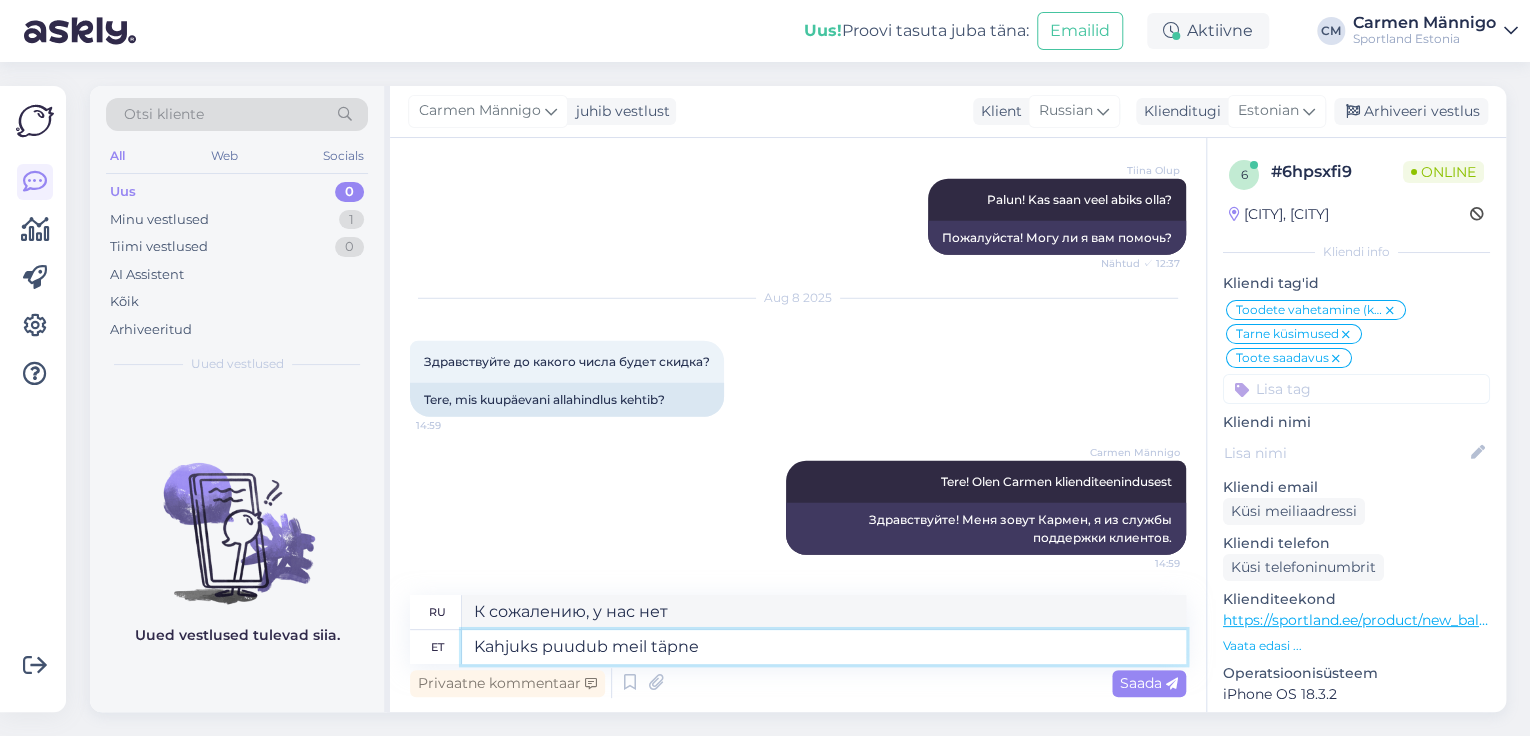 type on "Kahjuks puudub meil täpne i" 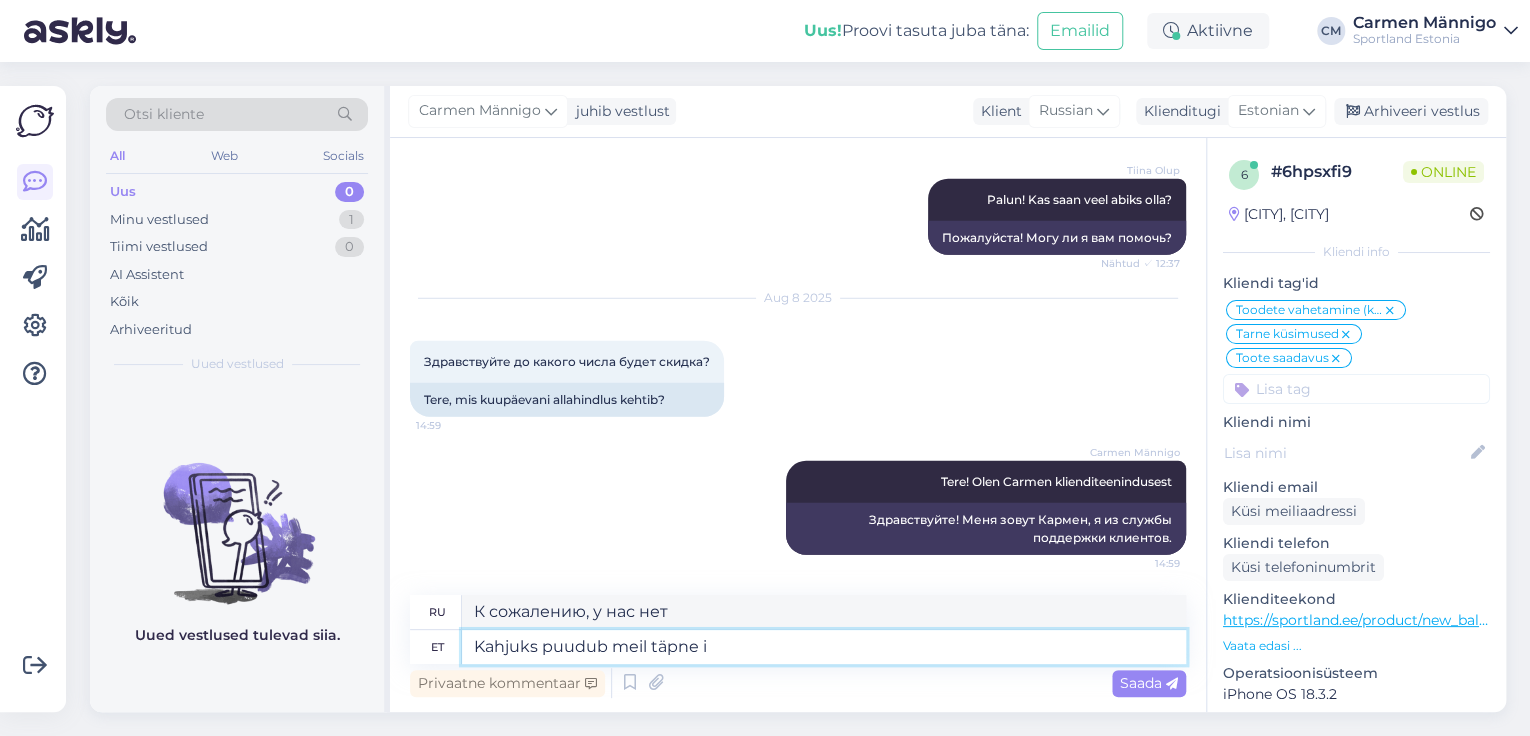 type on "К сожалению, у нас нет точных данных" 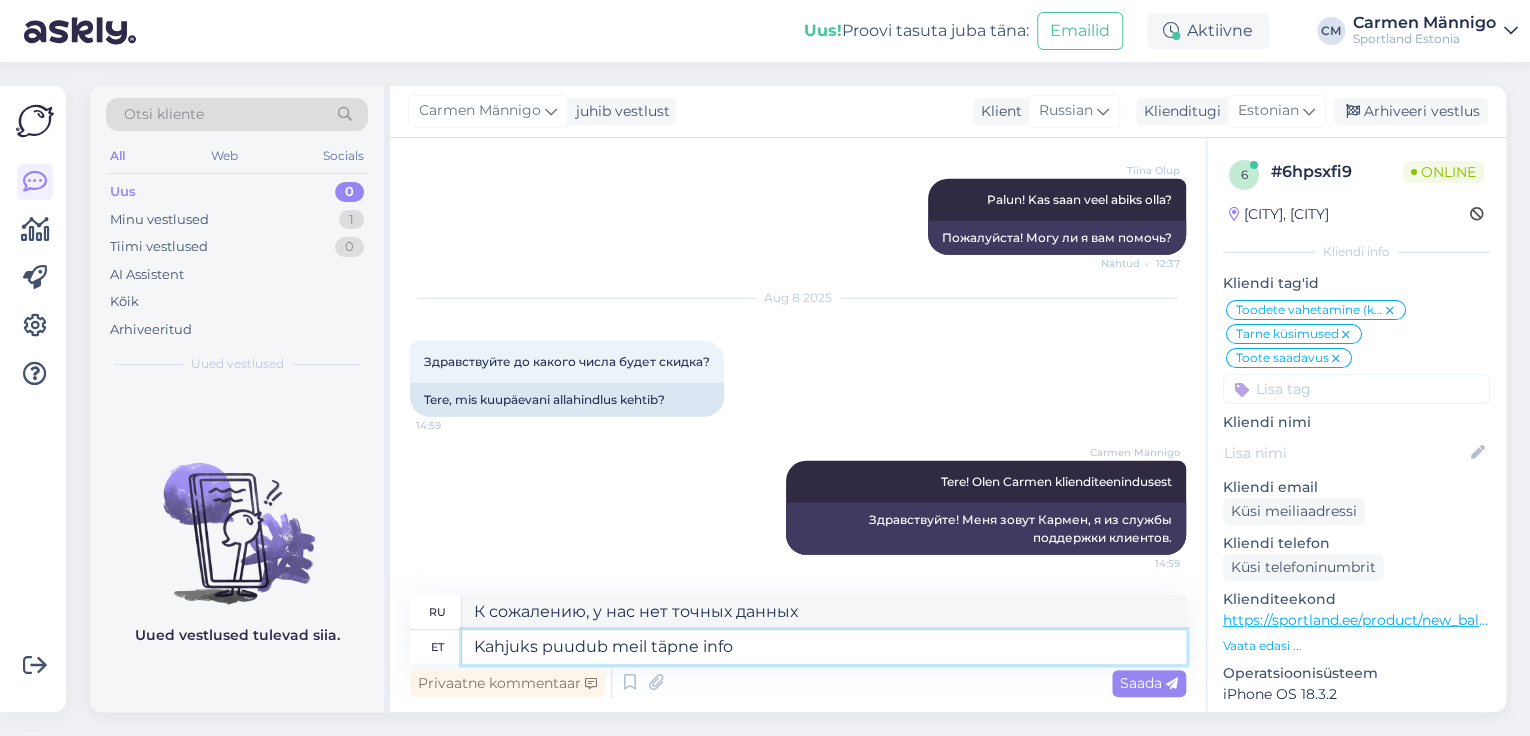 type on "Kahjuks puudub meil täpne info" 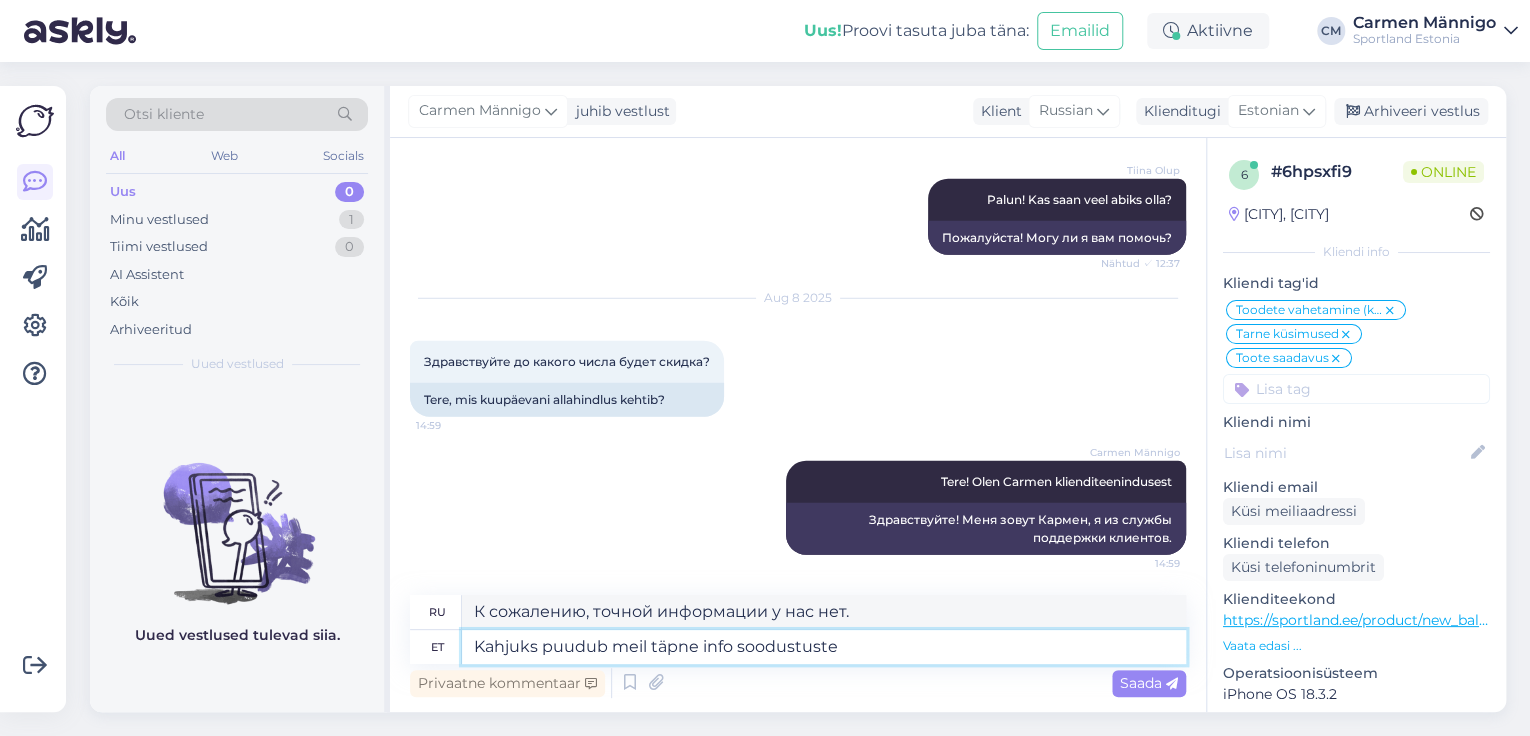 type on "Kahjuks puudub meil täpne info soodustuste" 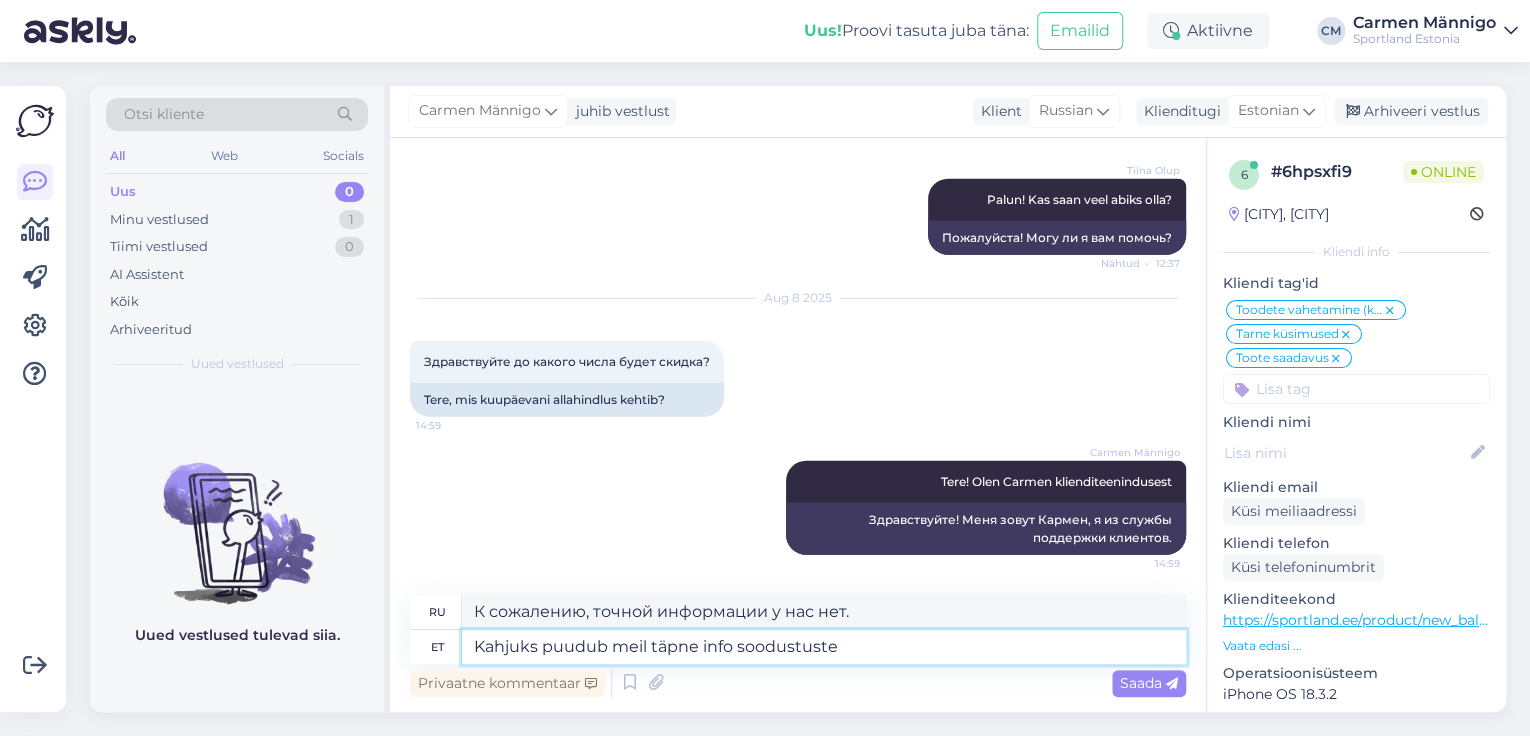 type on "К сожалению, точной информации о скидках у нас нет." 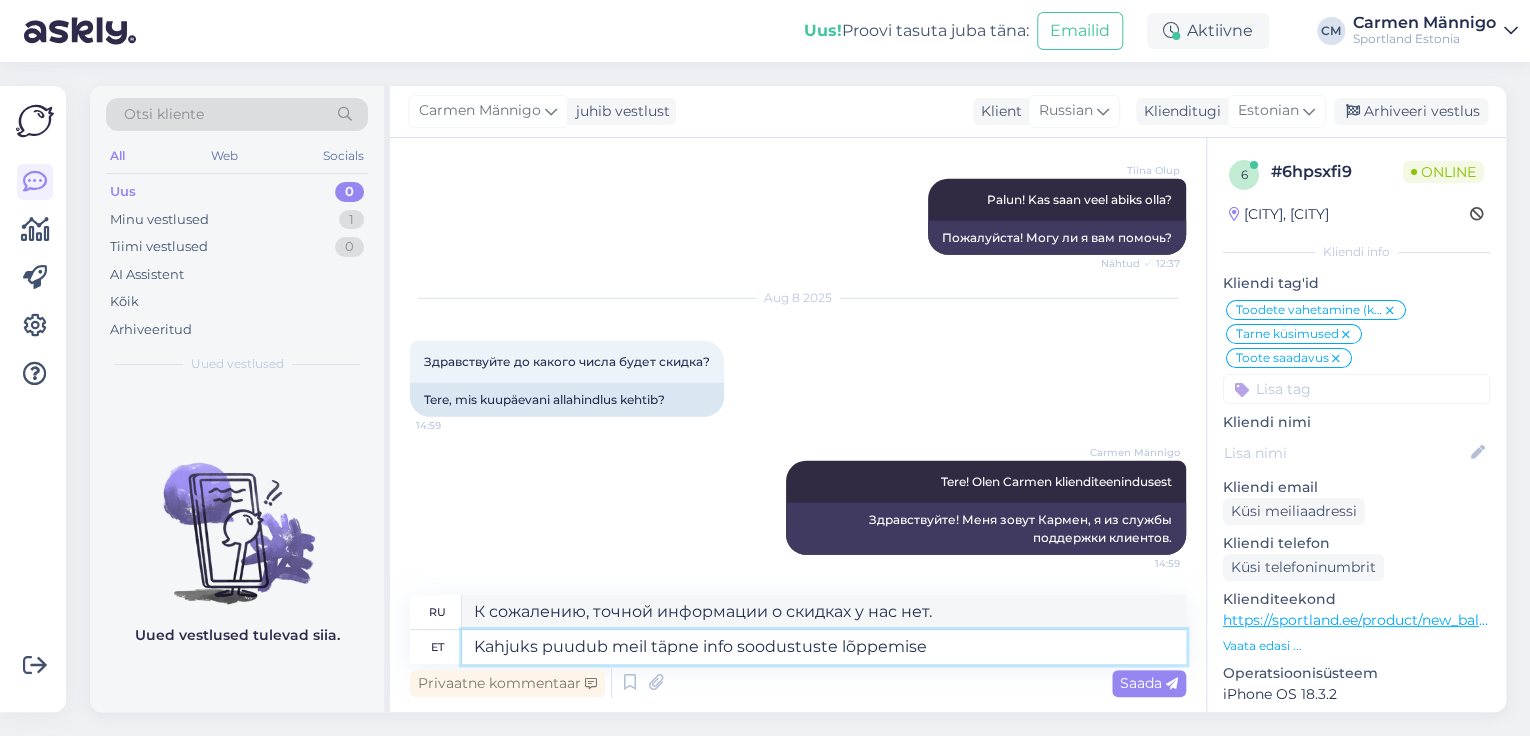 type on "Kahjuks puudub meil täpne info soodustuste lõppemise k" 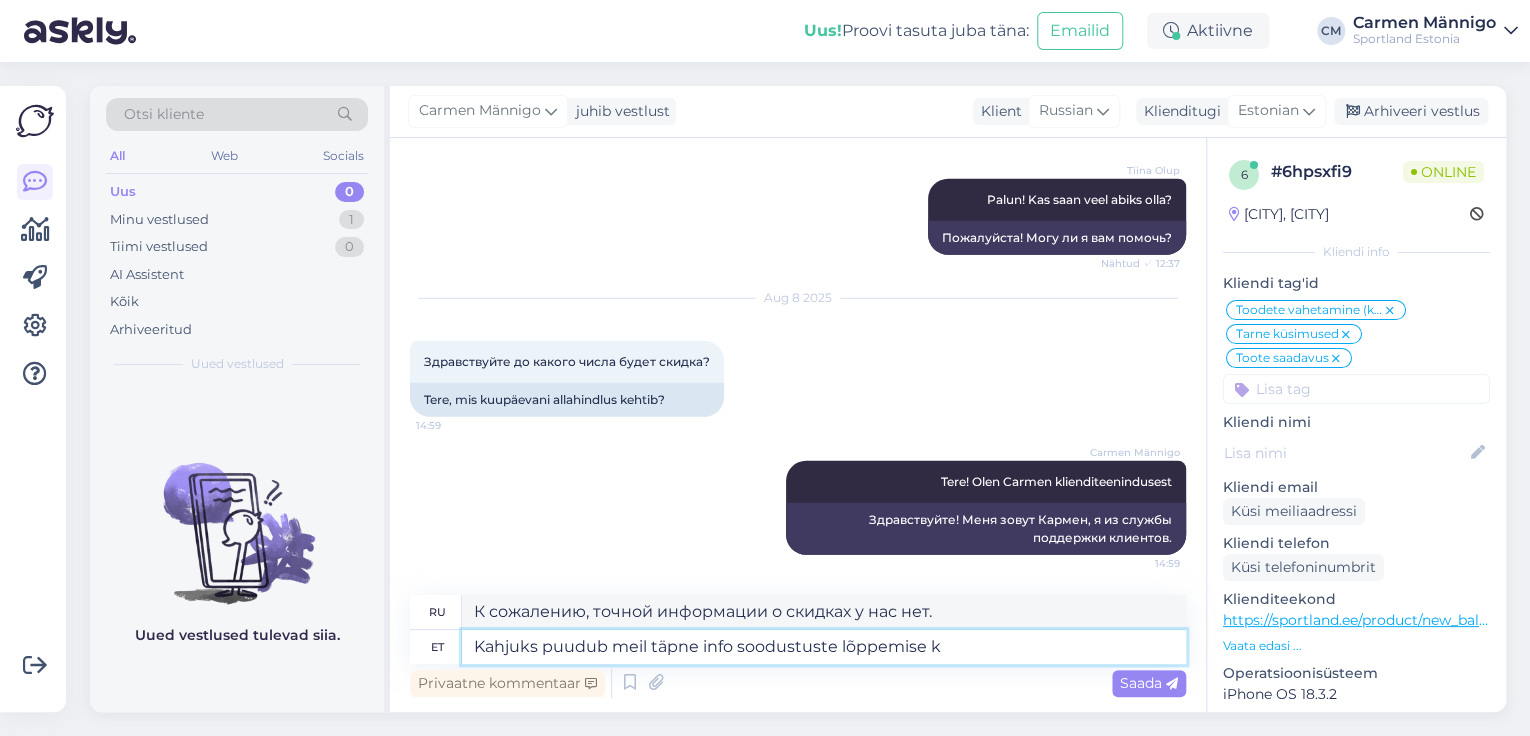 type on "К сожалению, точной информации об окончании скидок у нас нет." 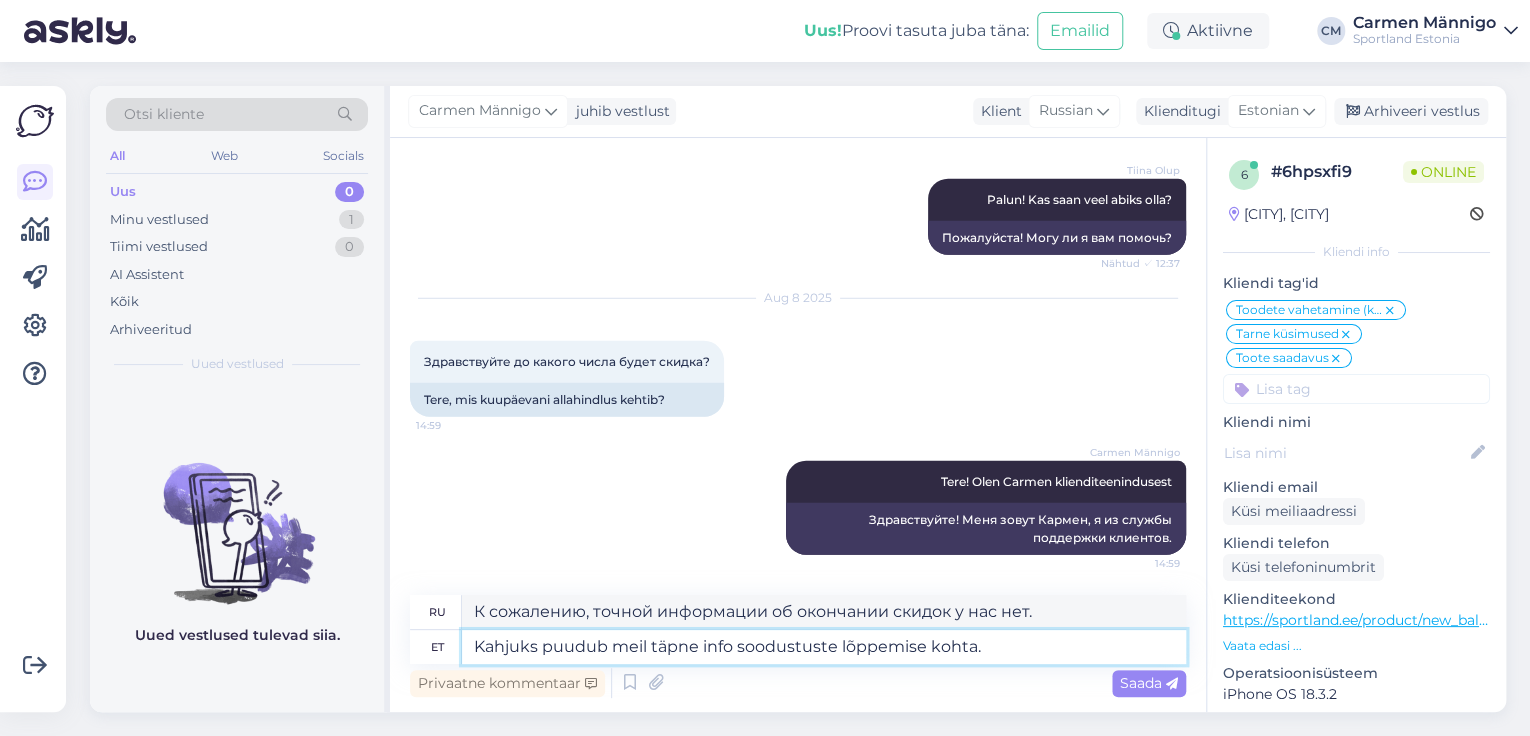 type on "Kahjuks puudub meil täpne info soodustuste lõppemise kohta." 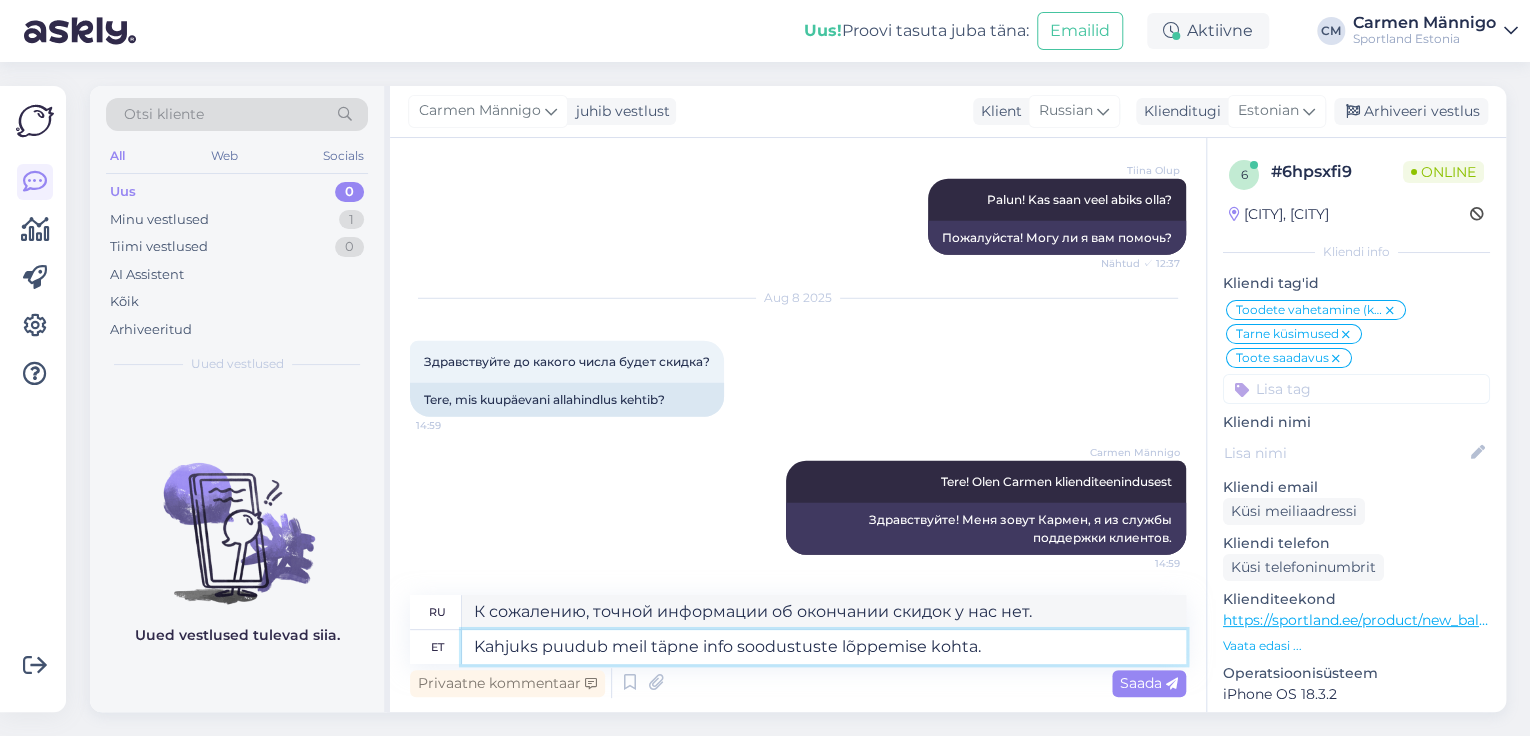 type on "К сожалению, у нас нет точной информации о том, когда закончатся скидки." 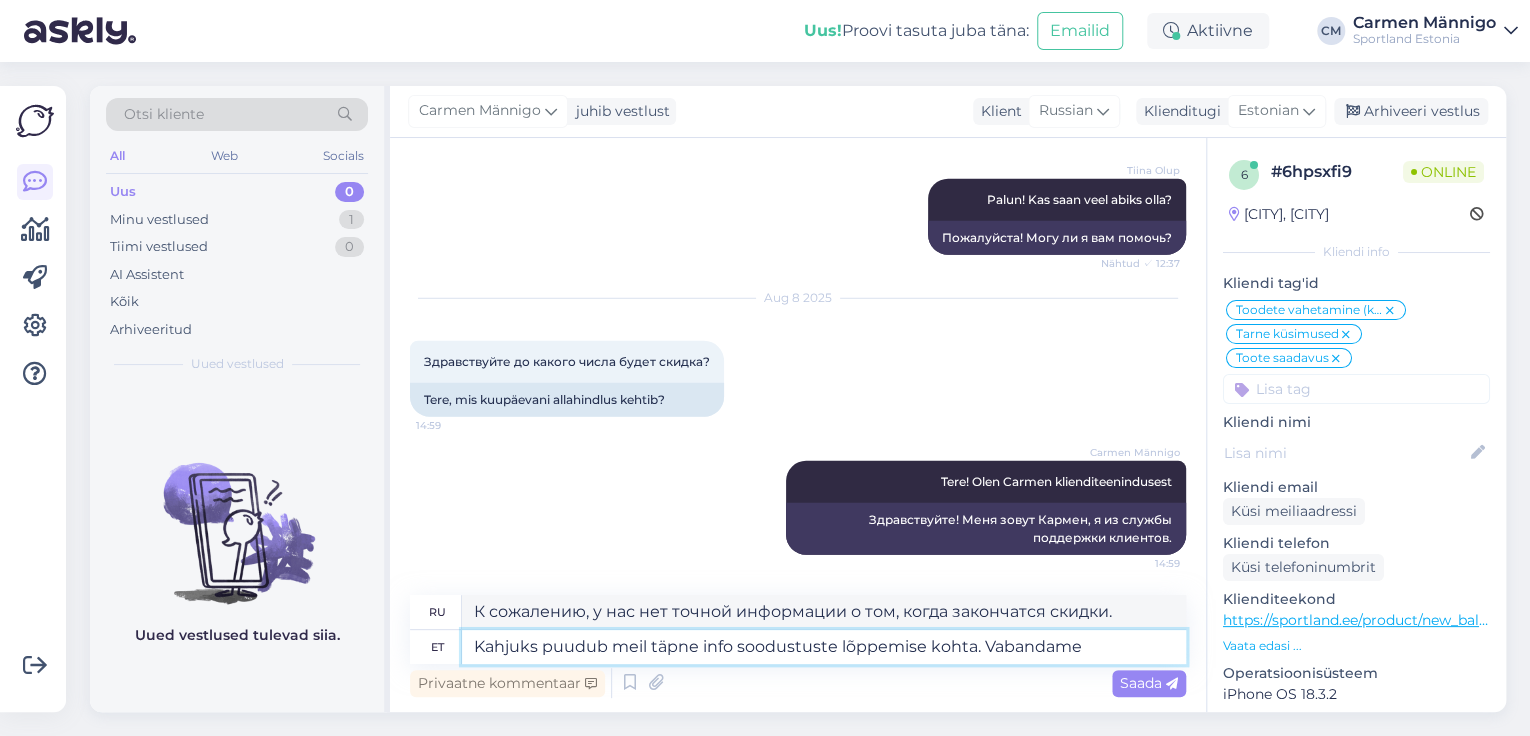 type on "Kahjuks puudub meil täpne info soodustuste lõppemise kohta. Vabandame." 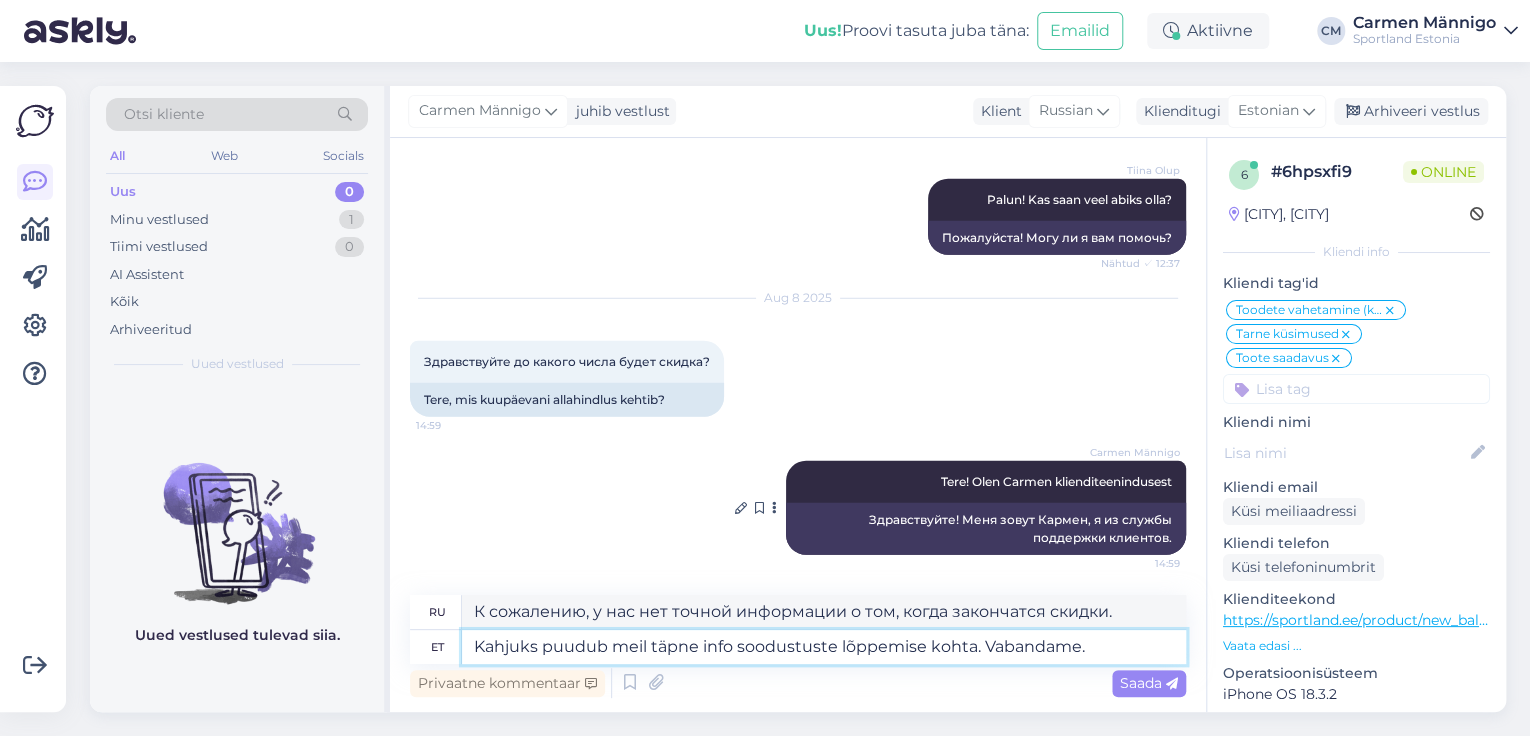 type on "К сожалению, у нас нет точной информации о сроках действия скидок. Приносим извинения." 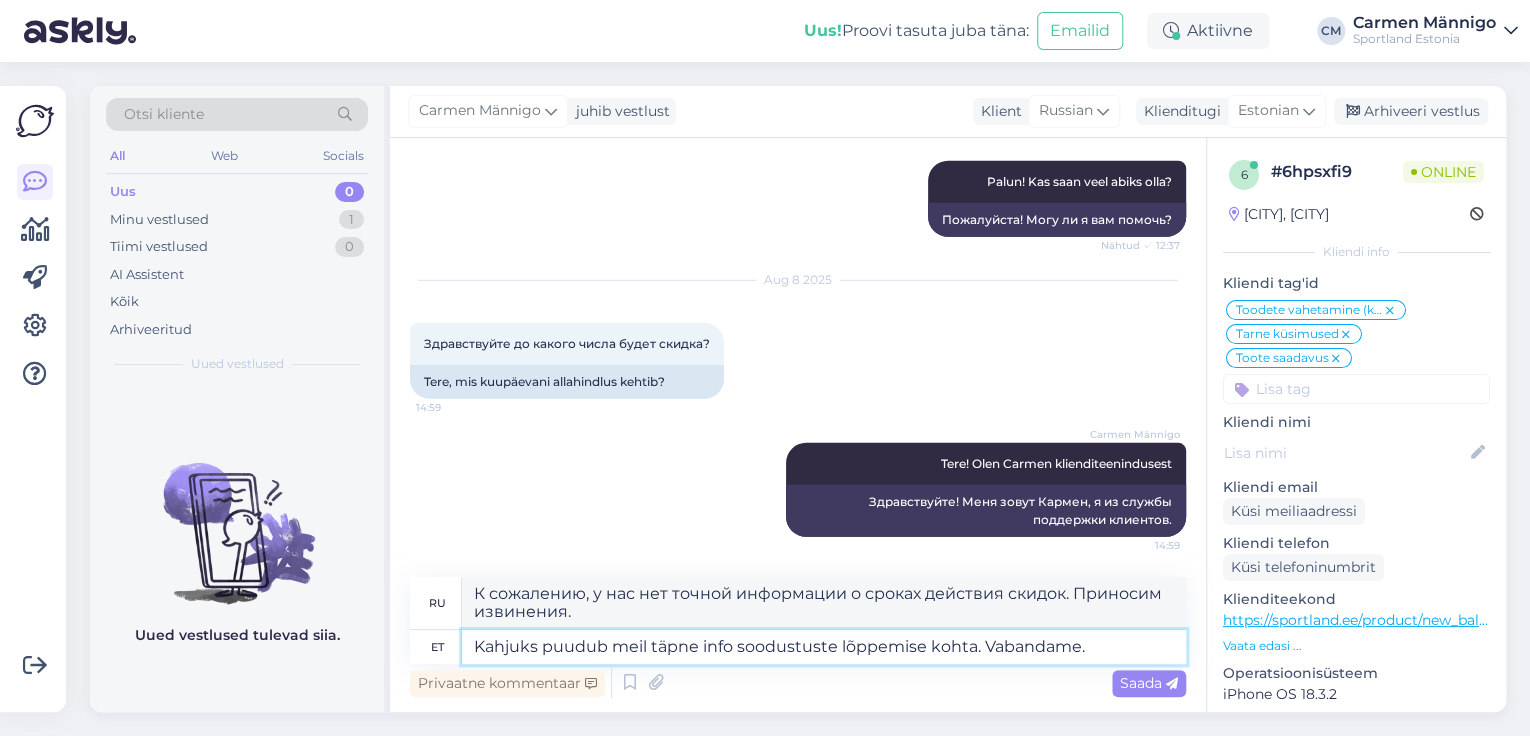 type 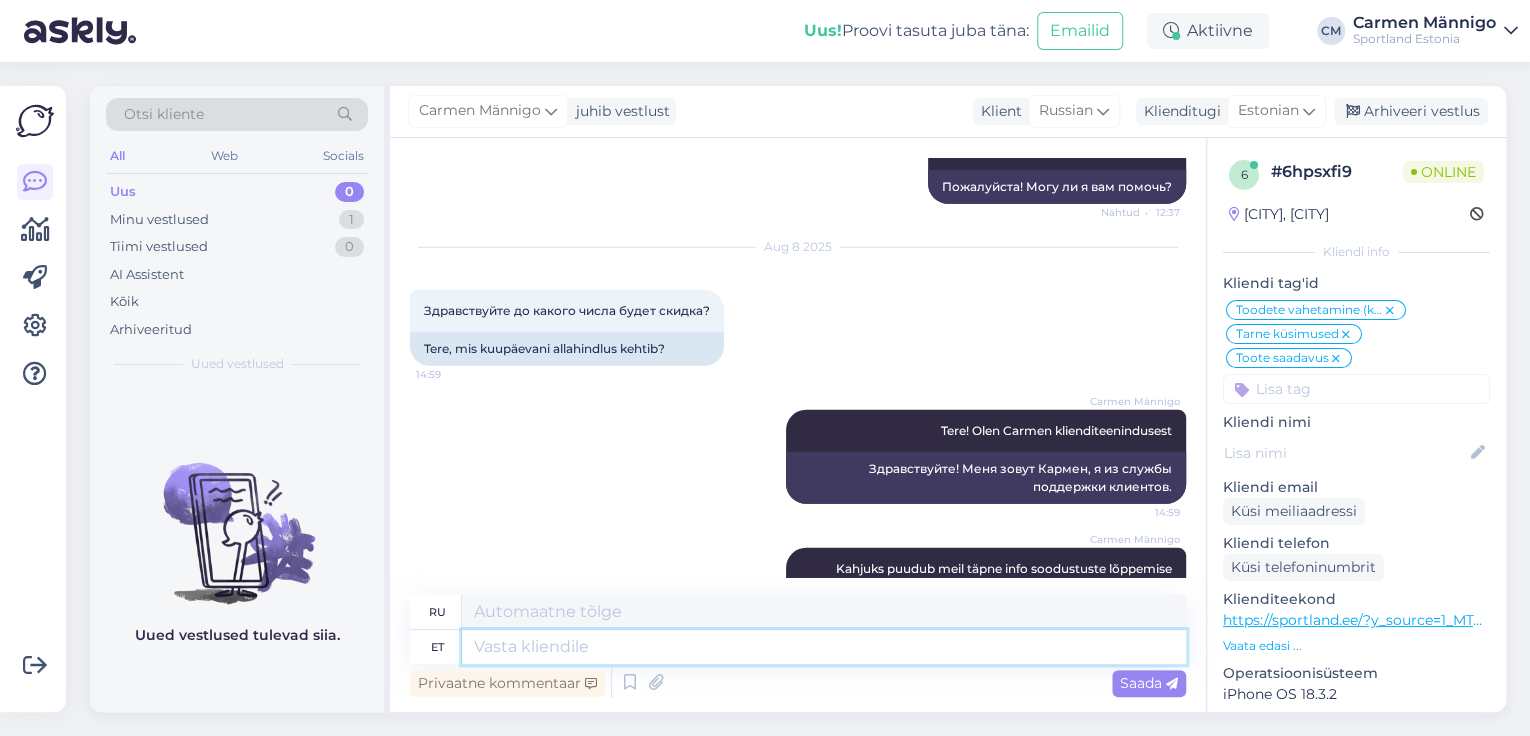 scroll, scrollTop: 14482, scrollLeft: 0, axis: vertical 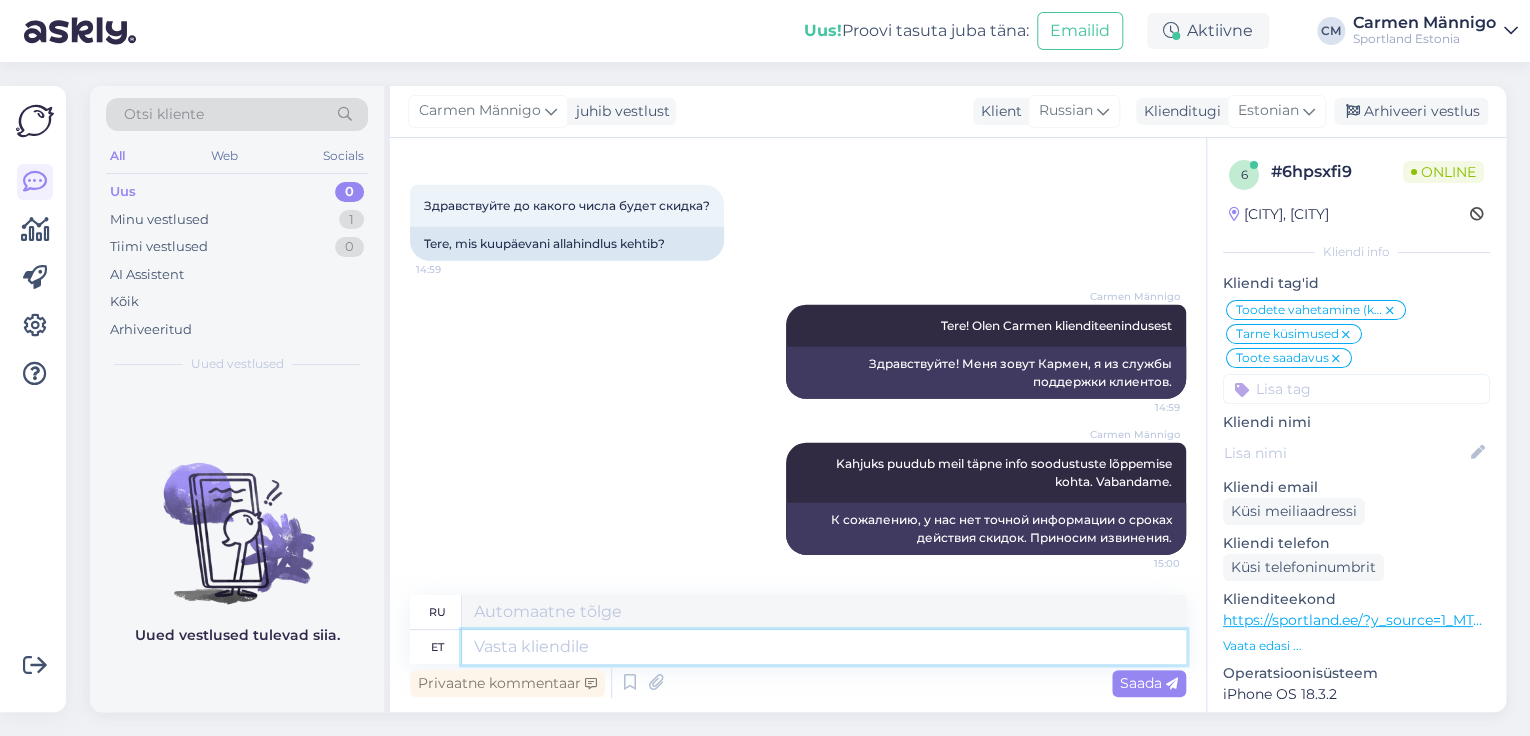 type 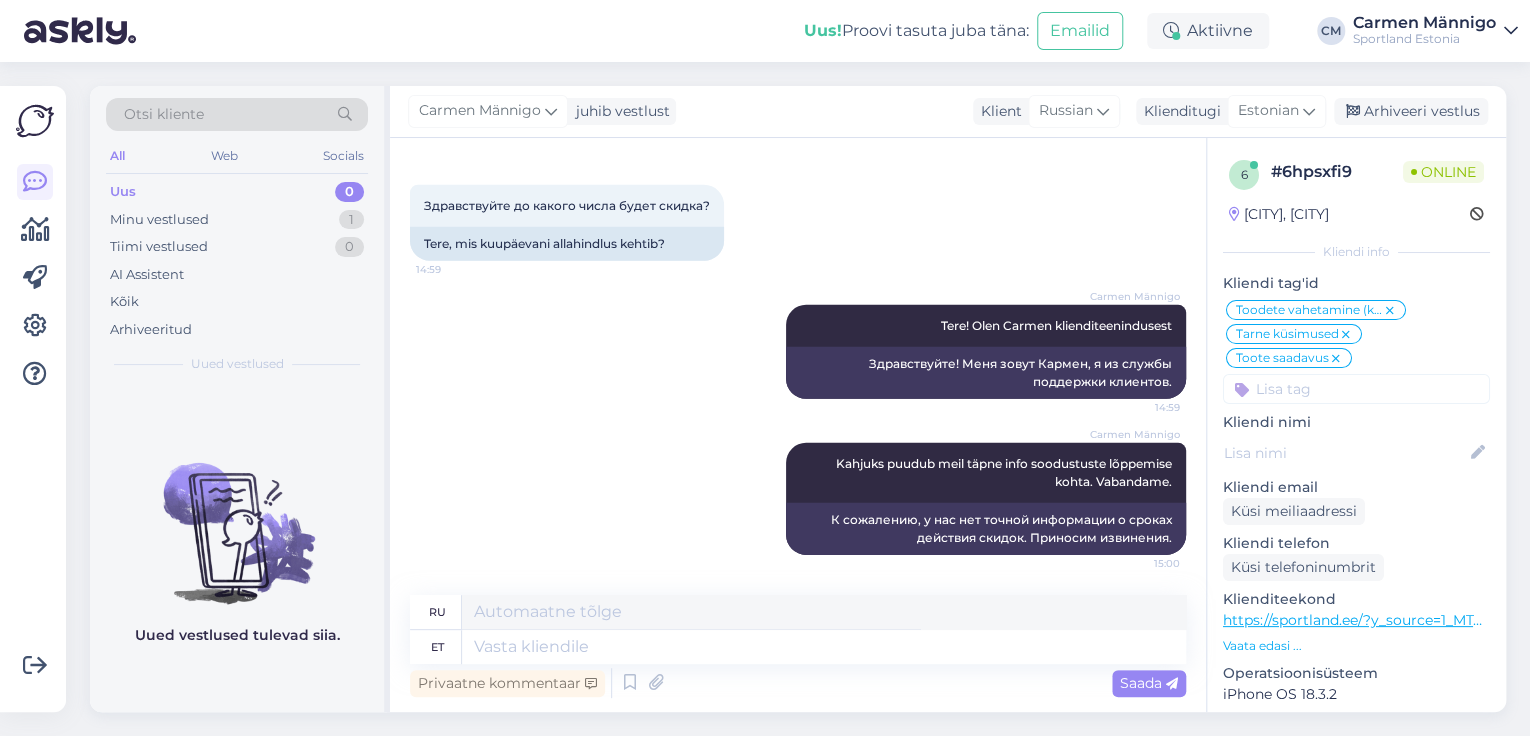 click at bounding box center (1356, 389) 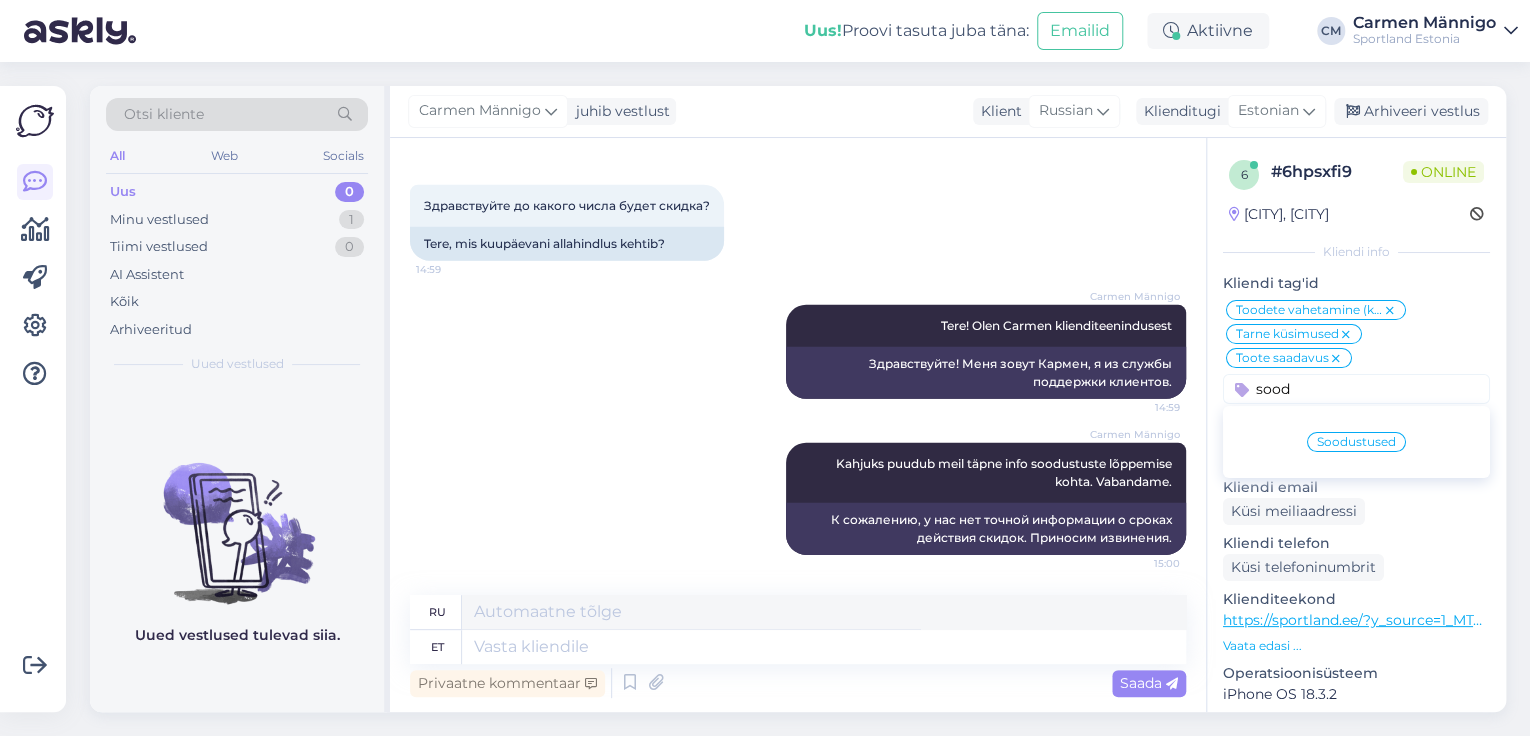type on "sood" 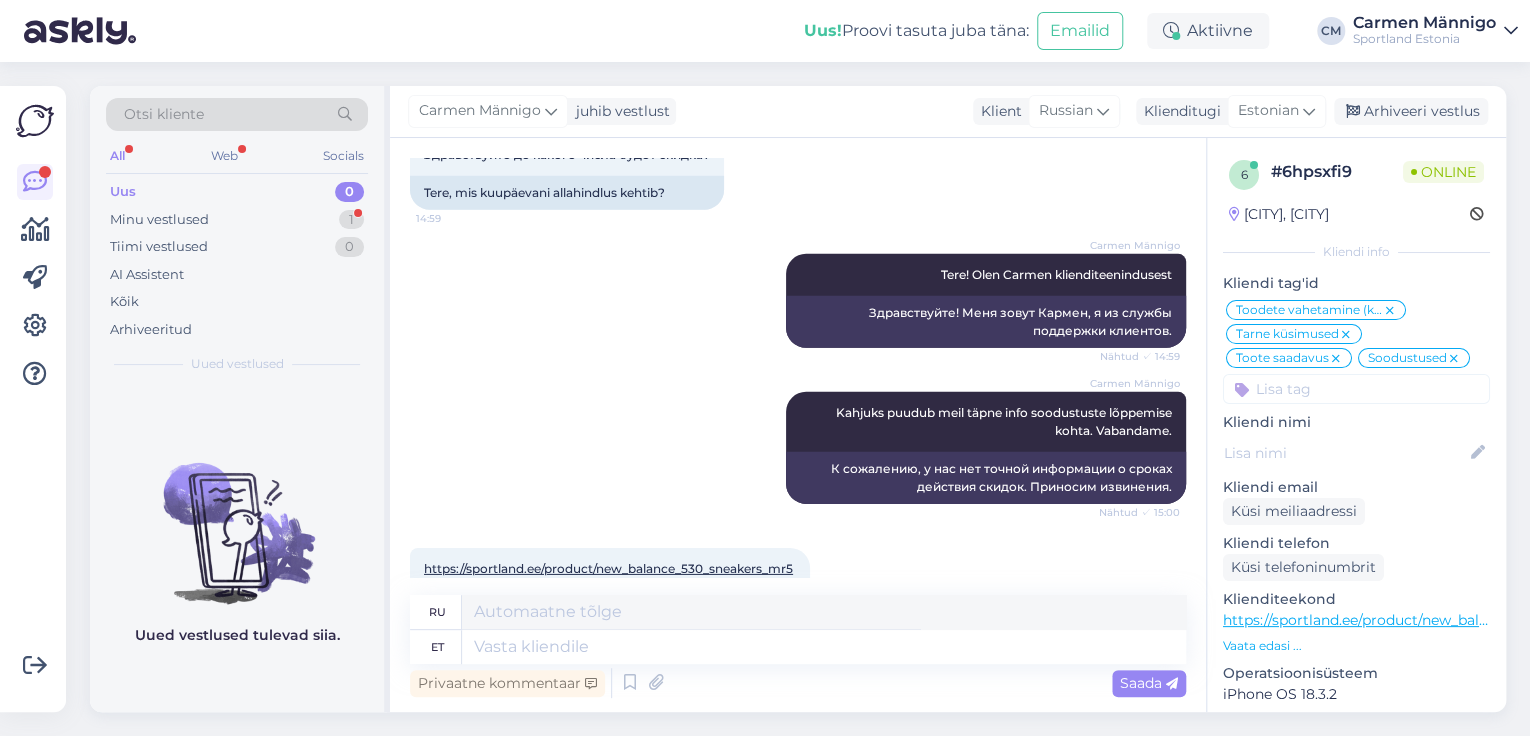 scroll, scrollTop: 14638, scrollLeft: 0, axis: vertical 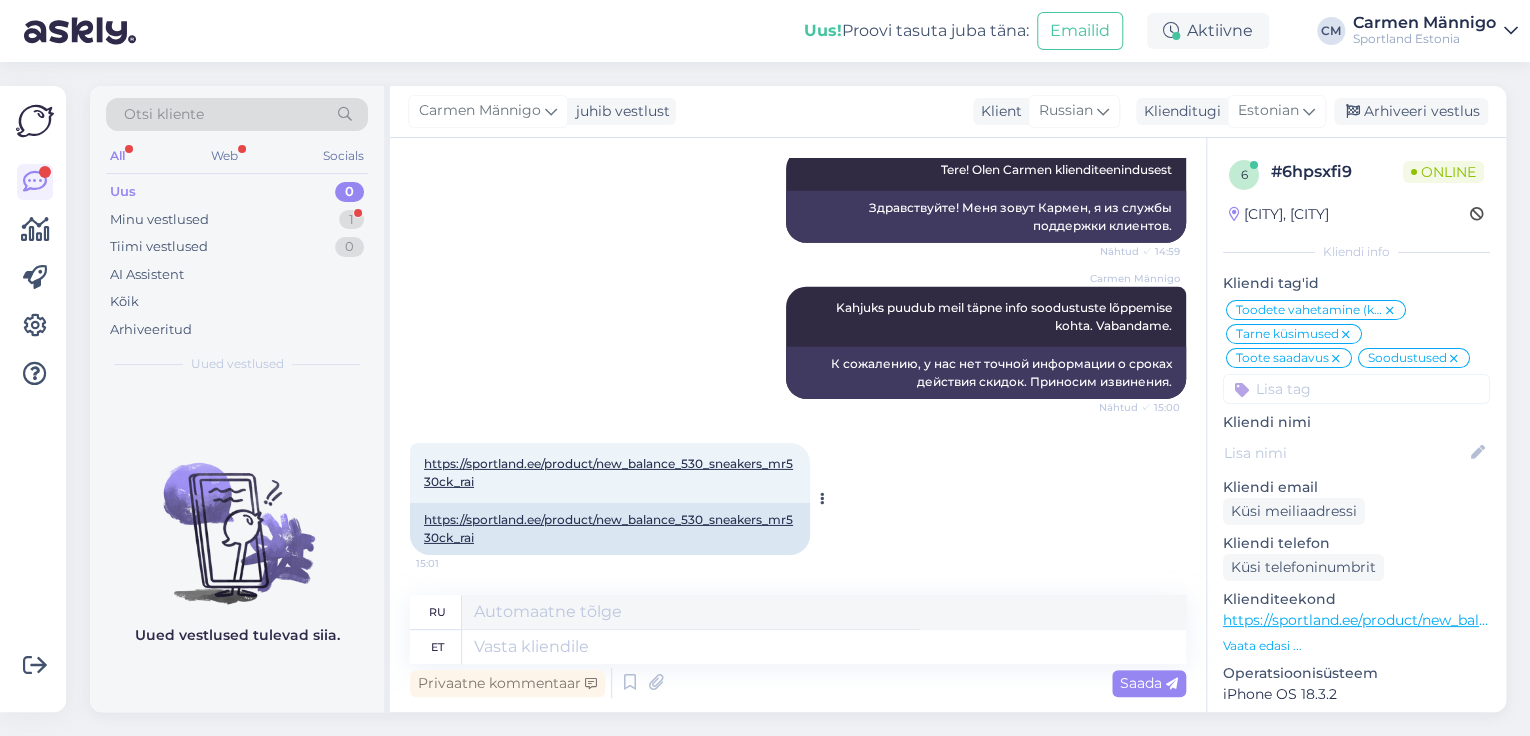 click on "https://sportland.ee/product/new_balance_530_sneakers_mr530ck_rai" at bounding box center [608, 528] 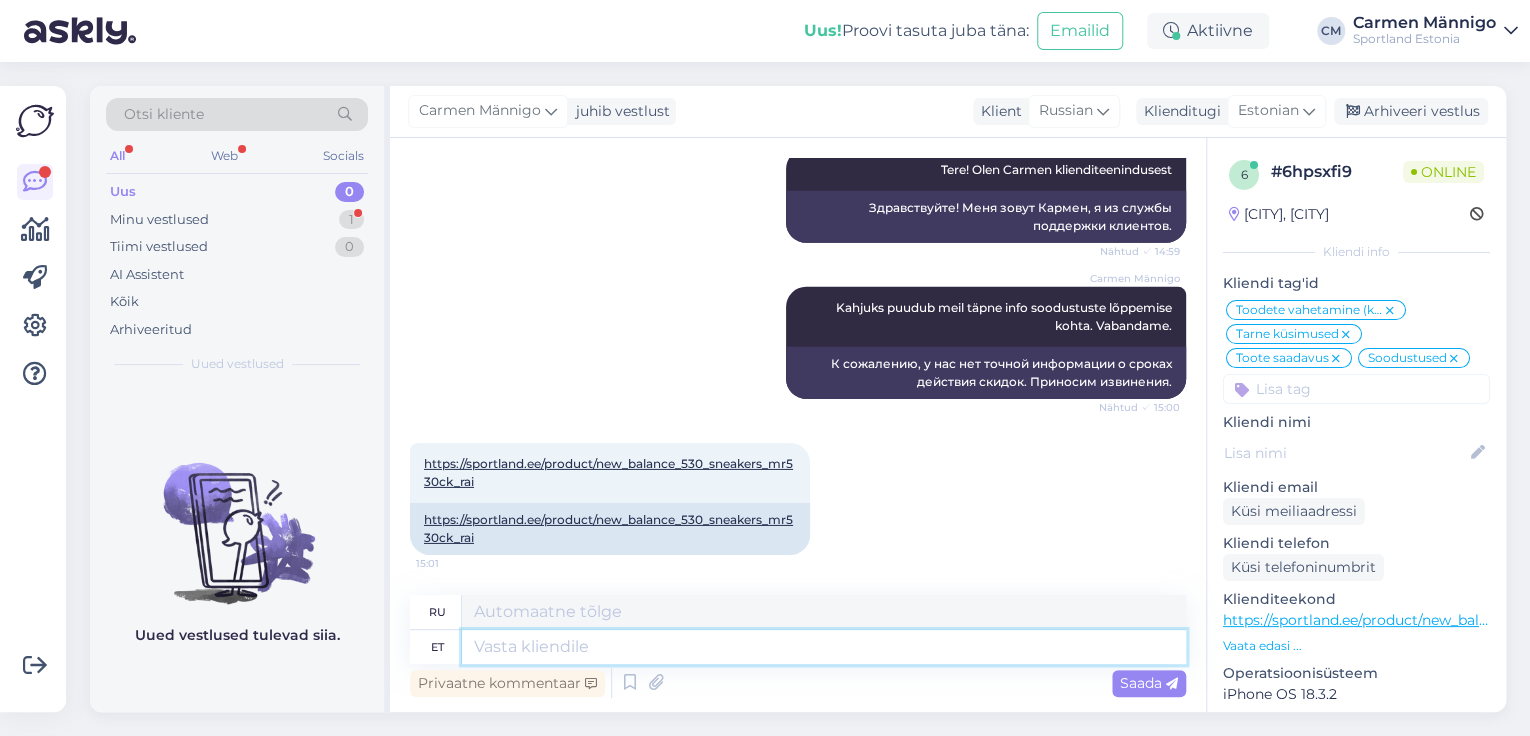 click at bounding box center (824, 647) 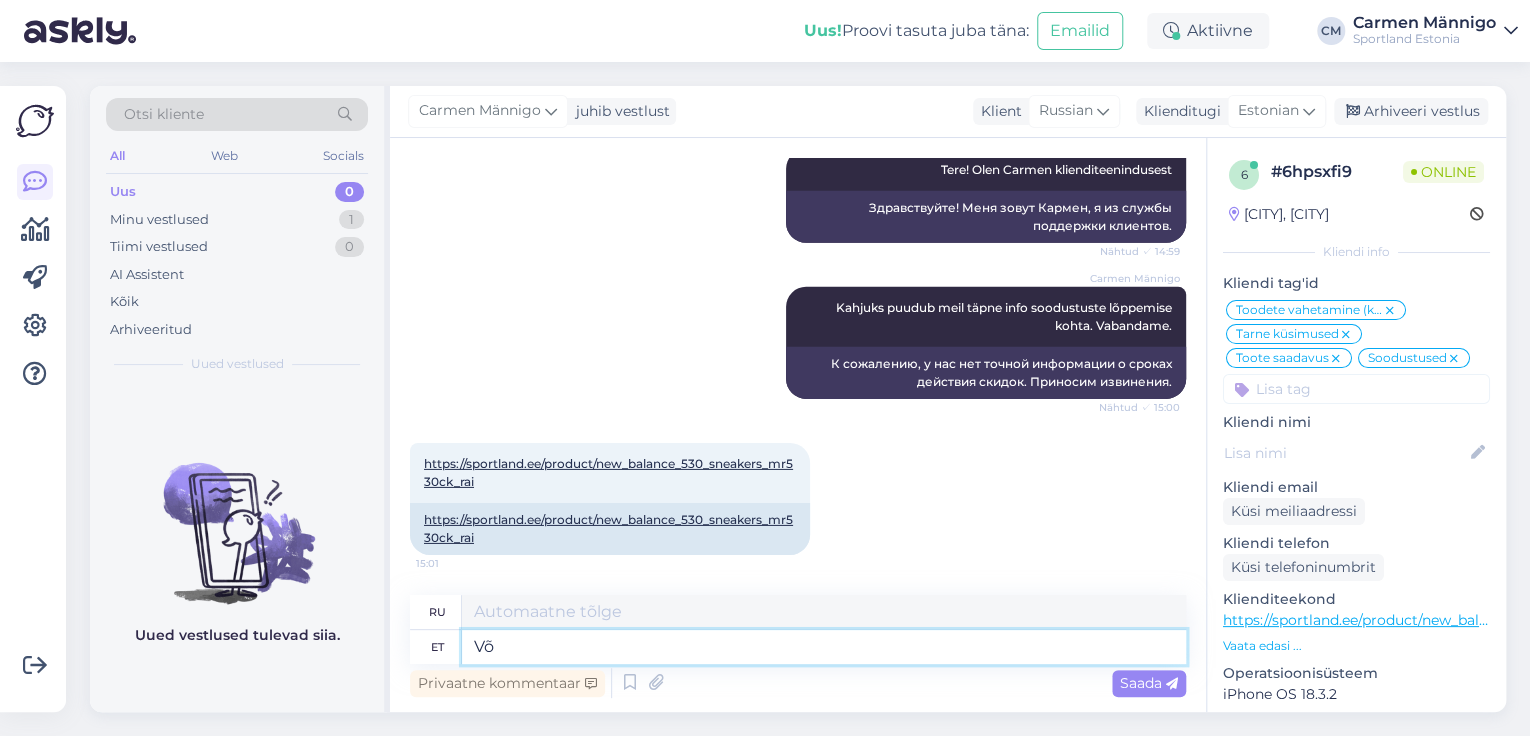 type on "V" 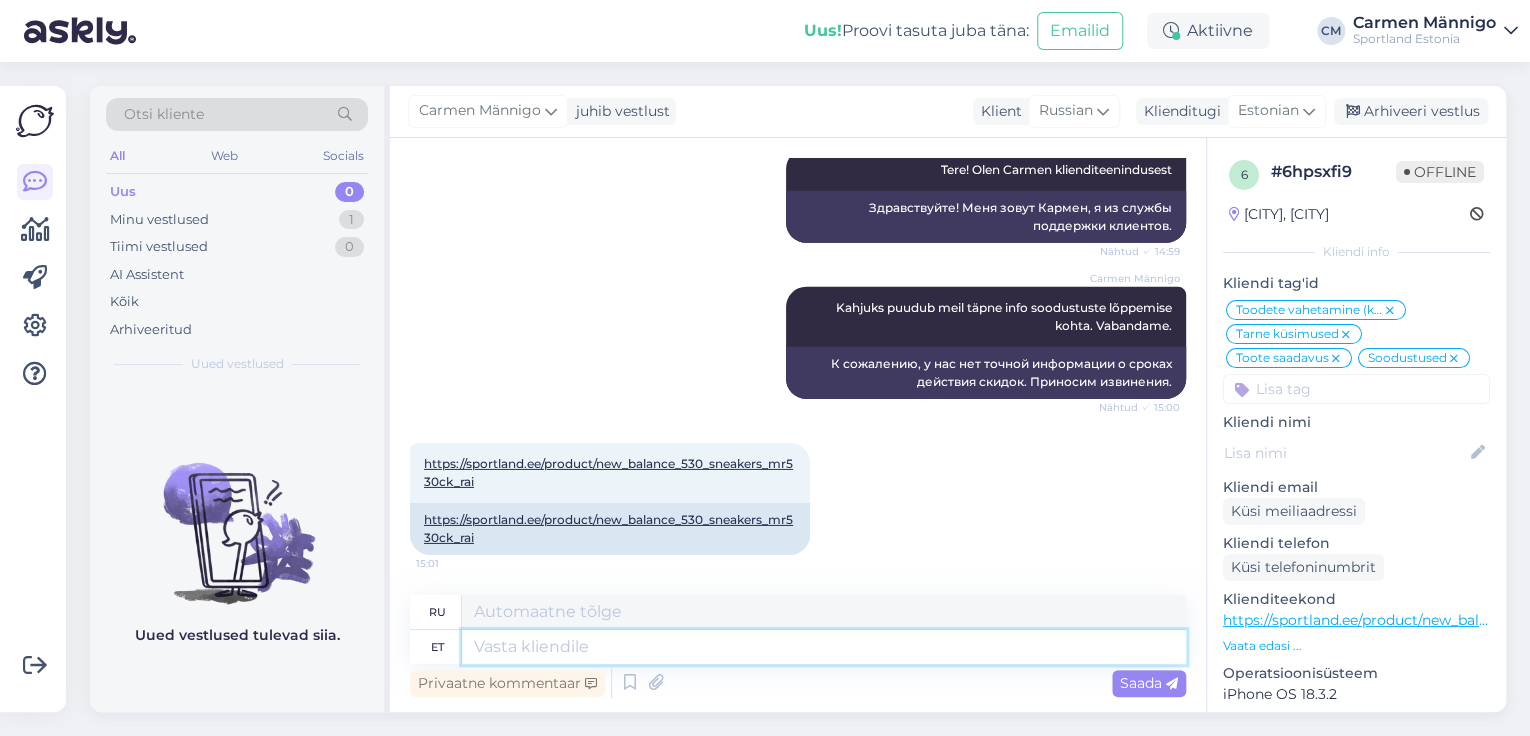click at bounding box center [824, 647] 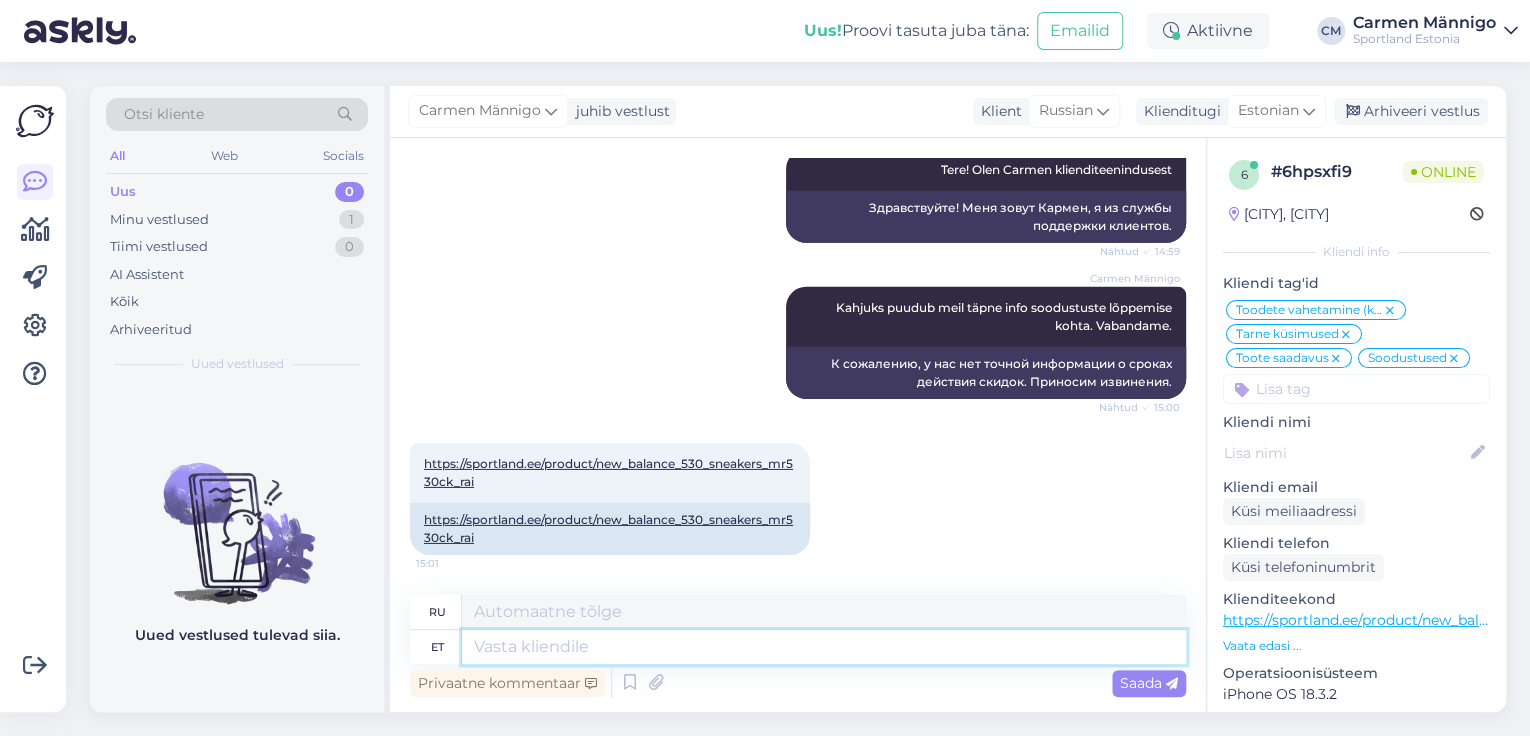 click at bounding box center [824, 647] 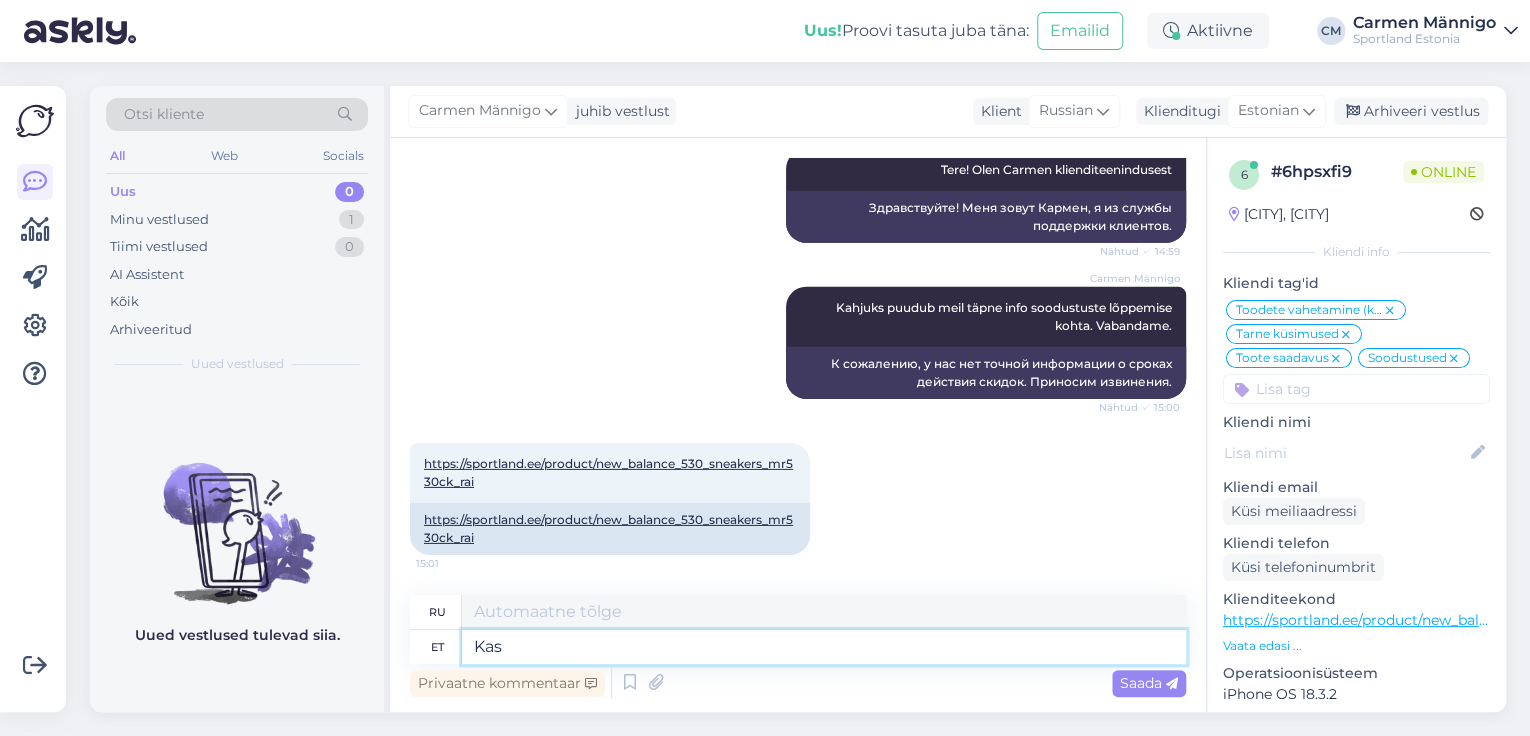 type on "Kas" 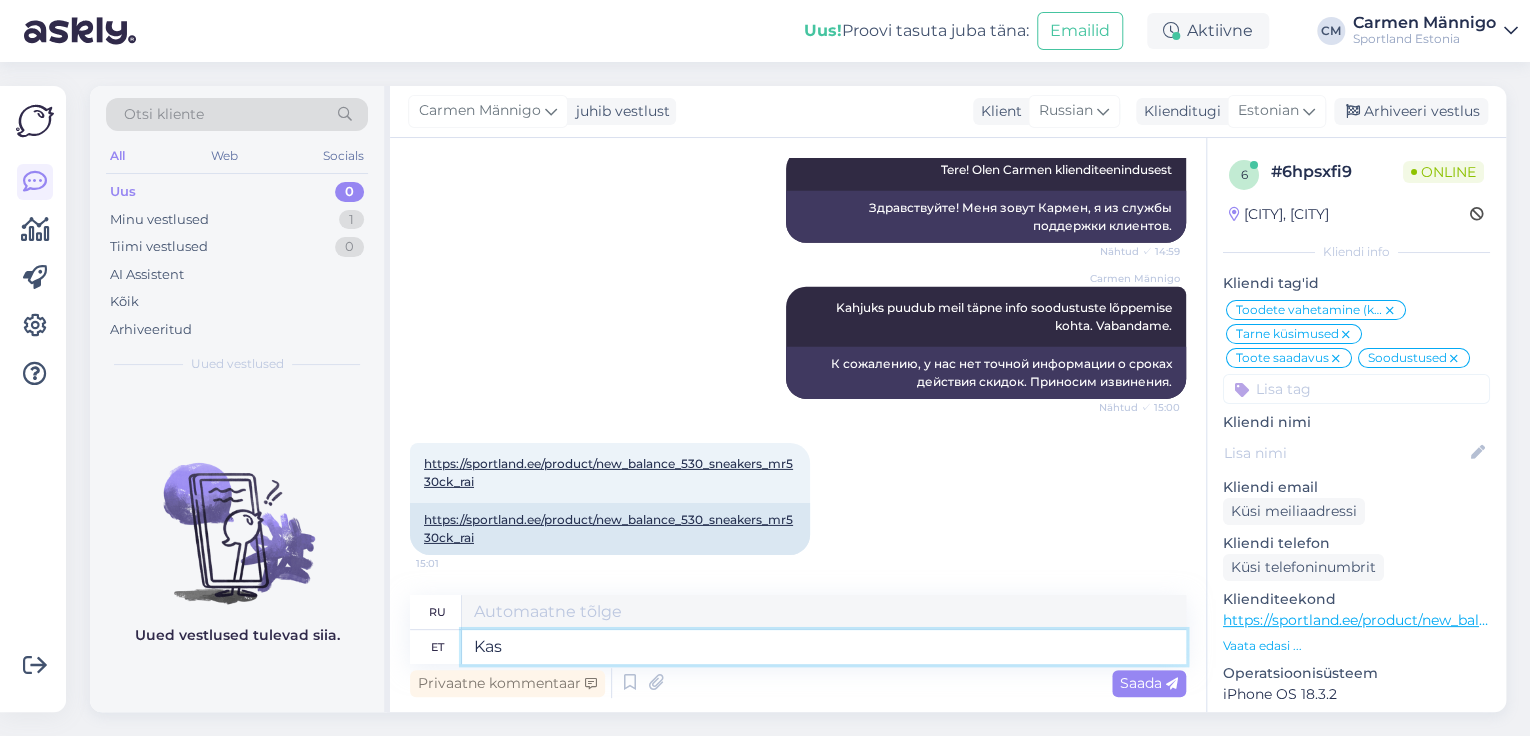 type on "Является" 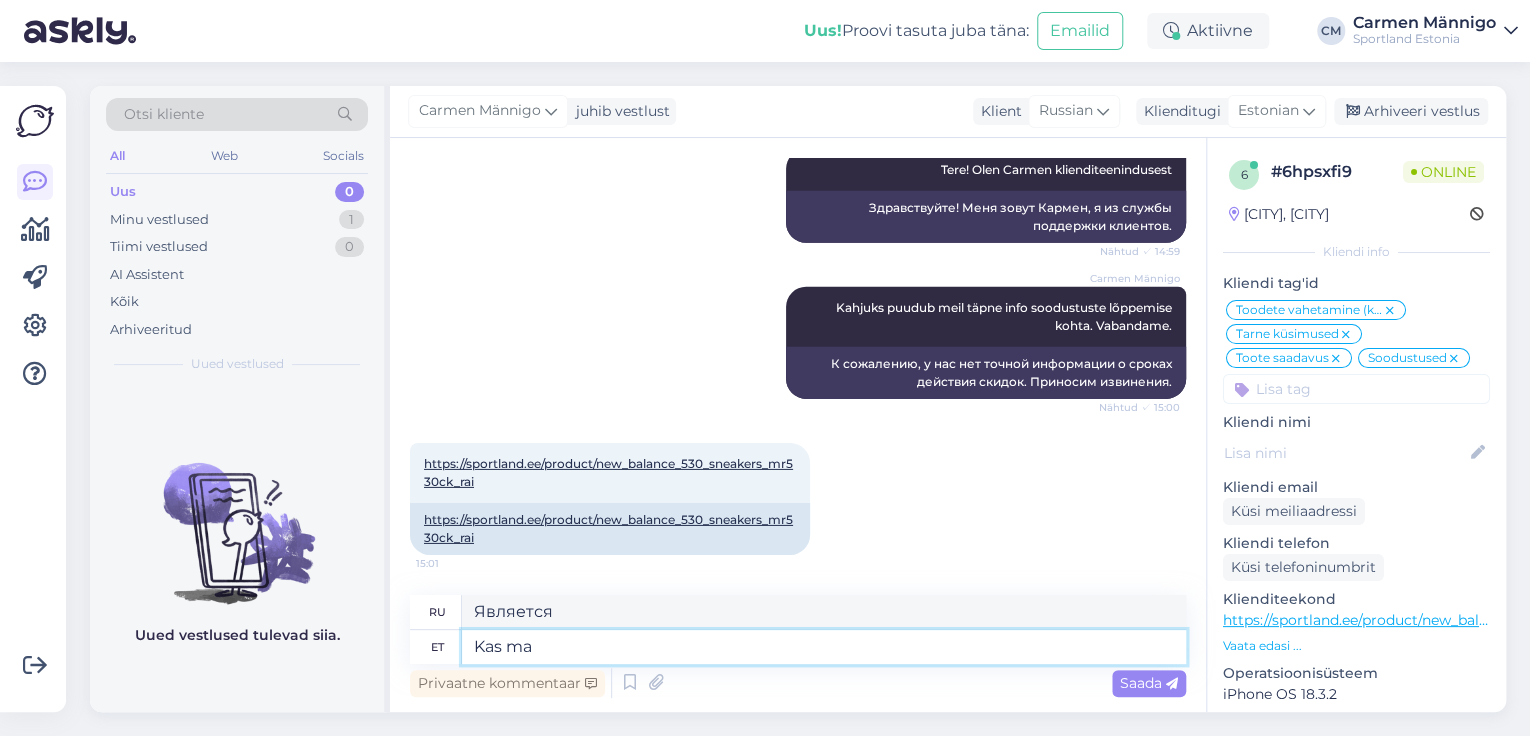type on "Kas ma s" 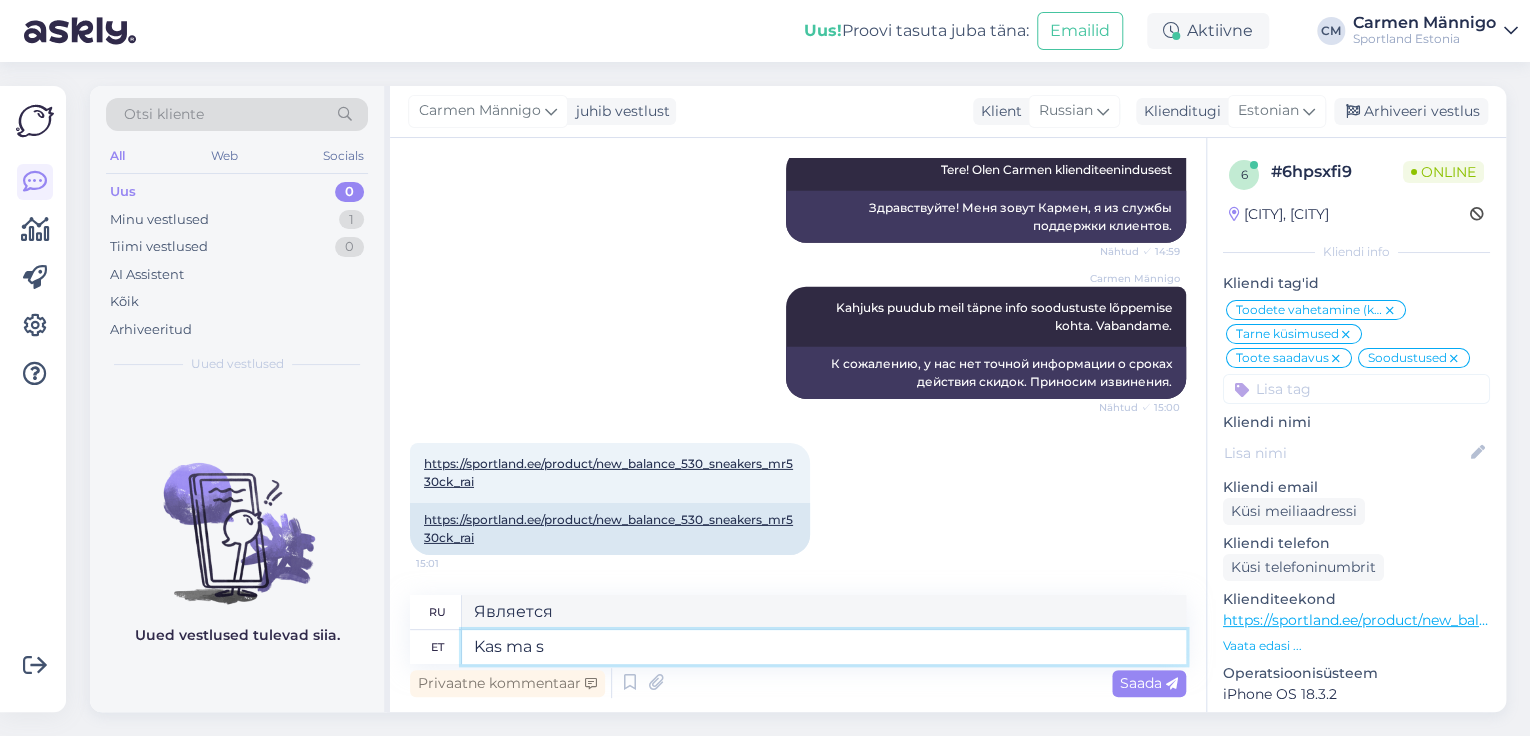 type on "Я делаю" 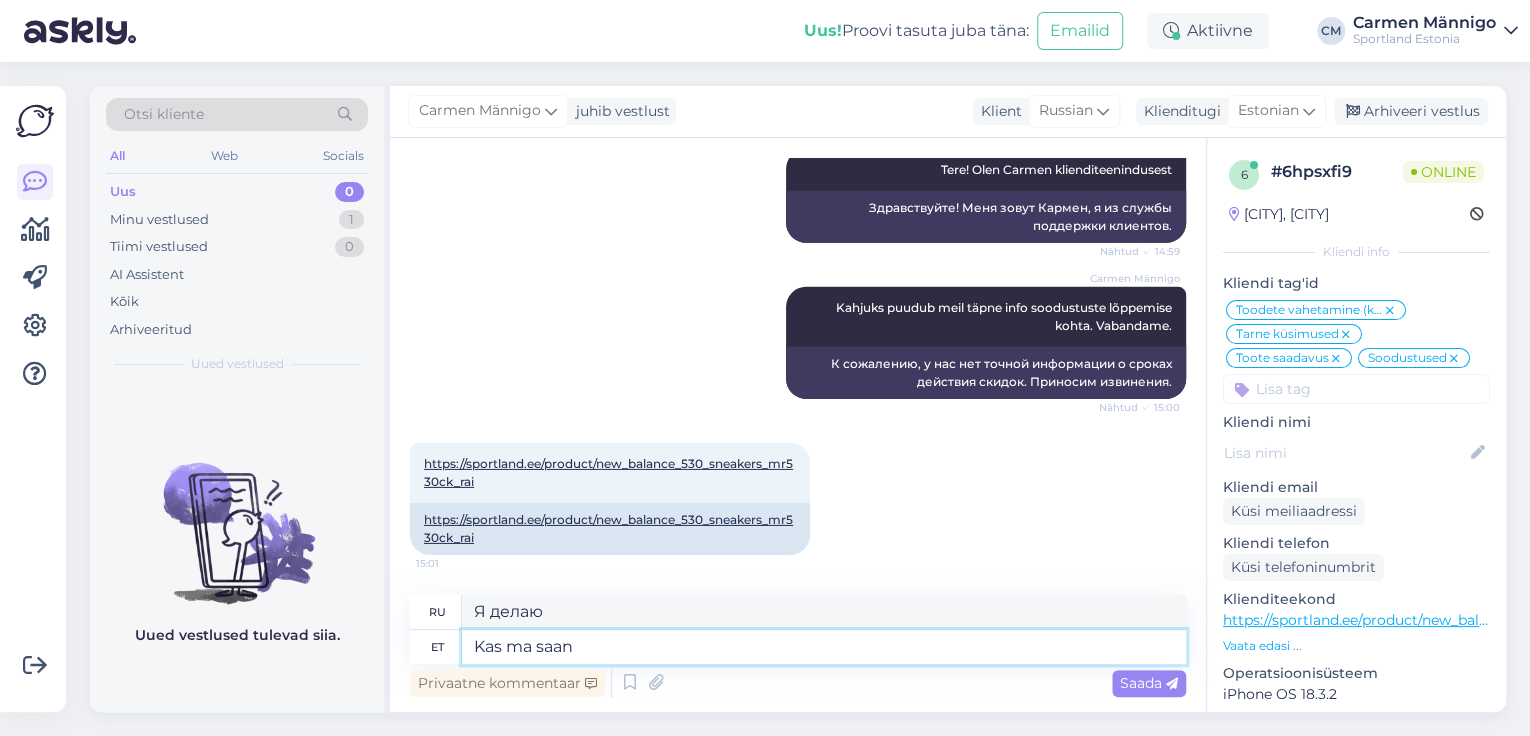 type on "Kas ma saan v" 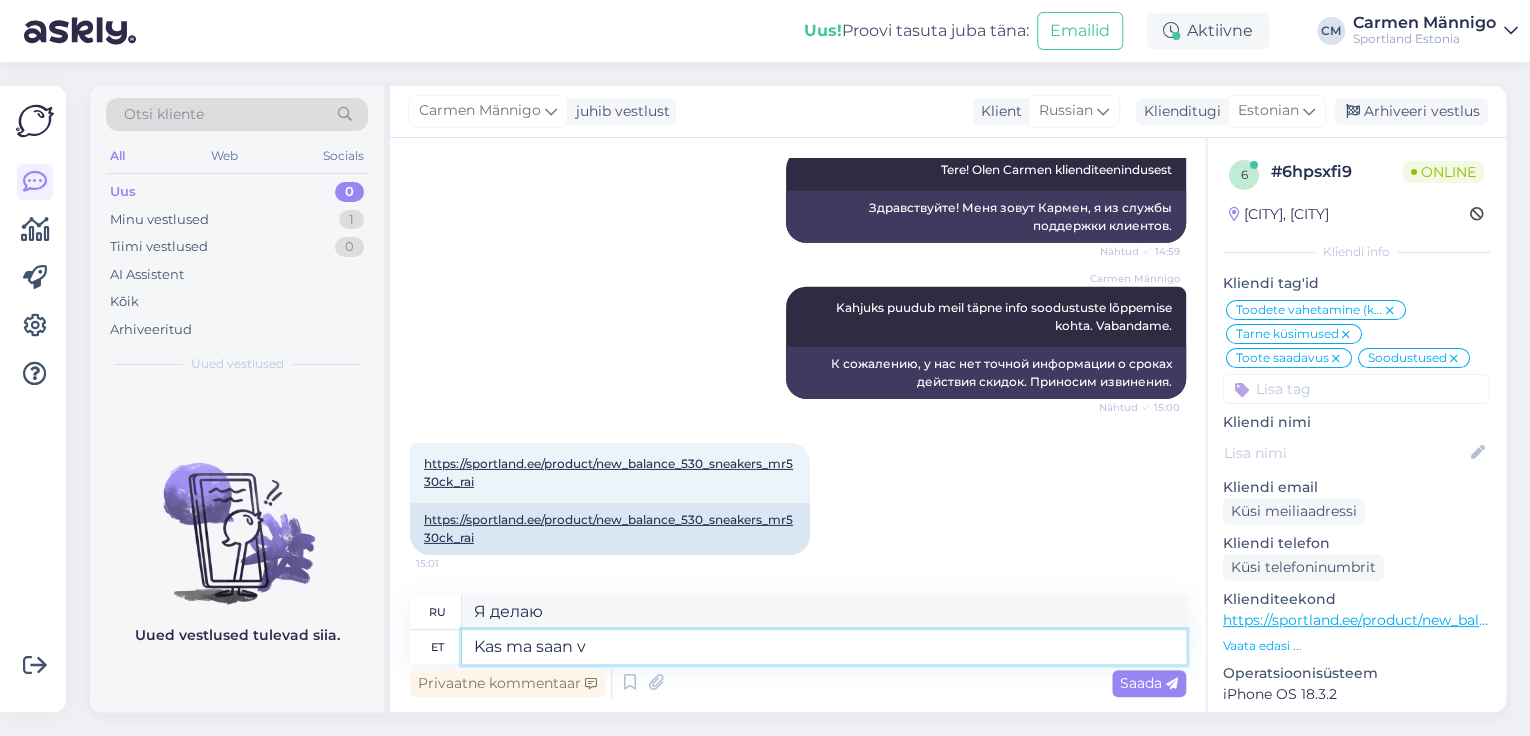 type on "Могу ли я" 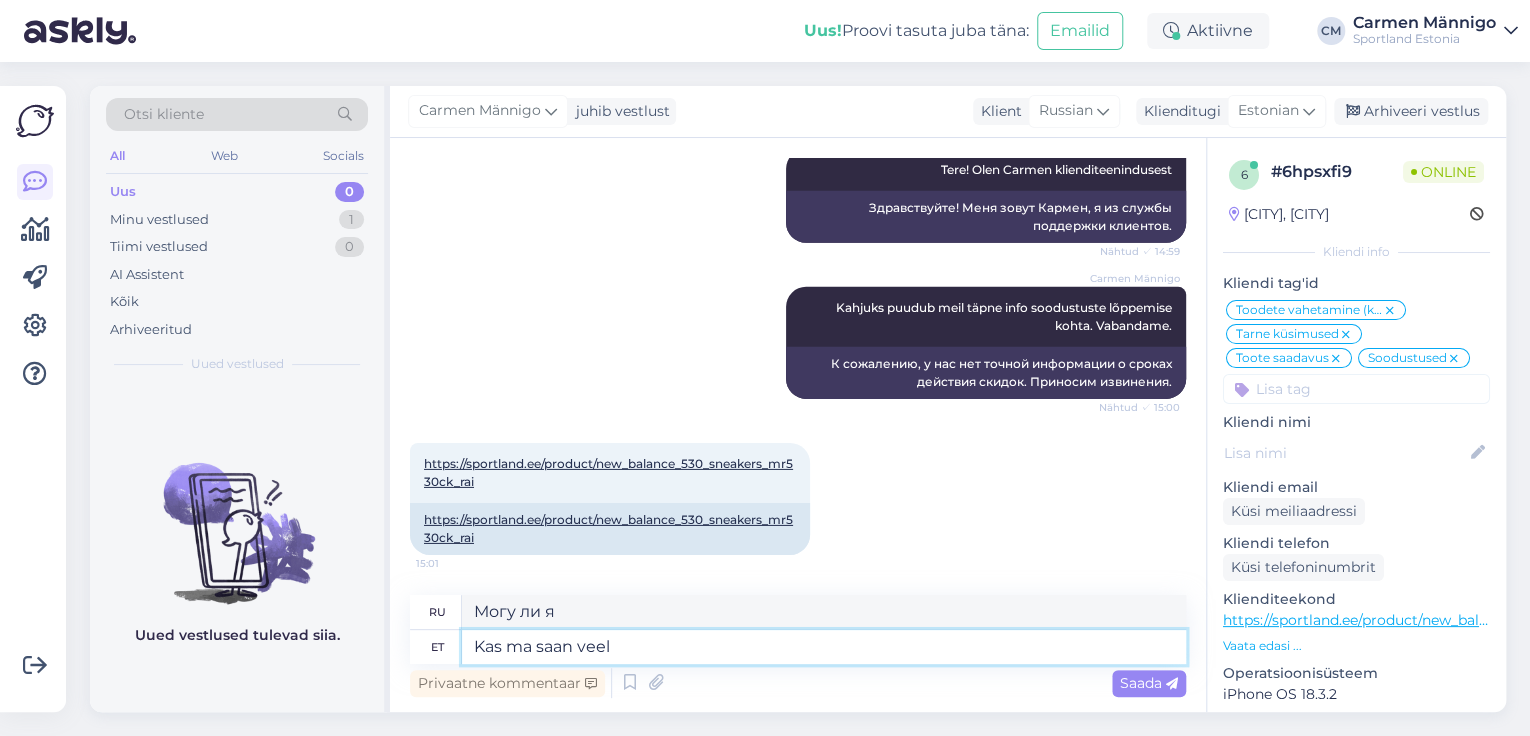 type on "Kas ma saan veel" 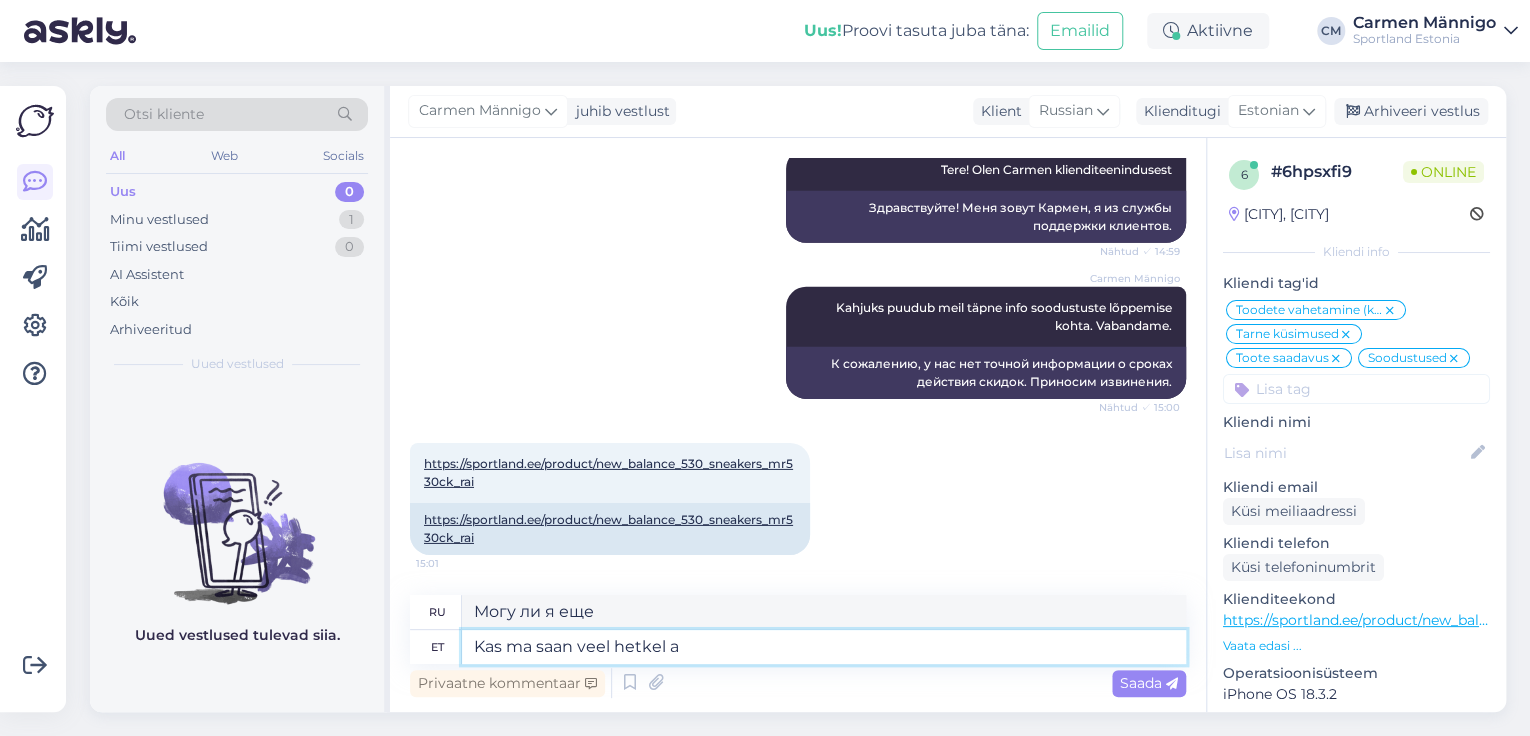 type on "Kas ma saan veel hetkel ab" 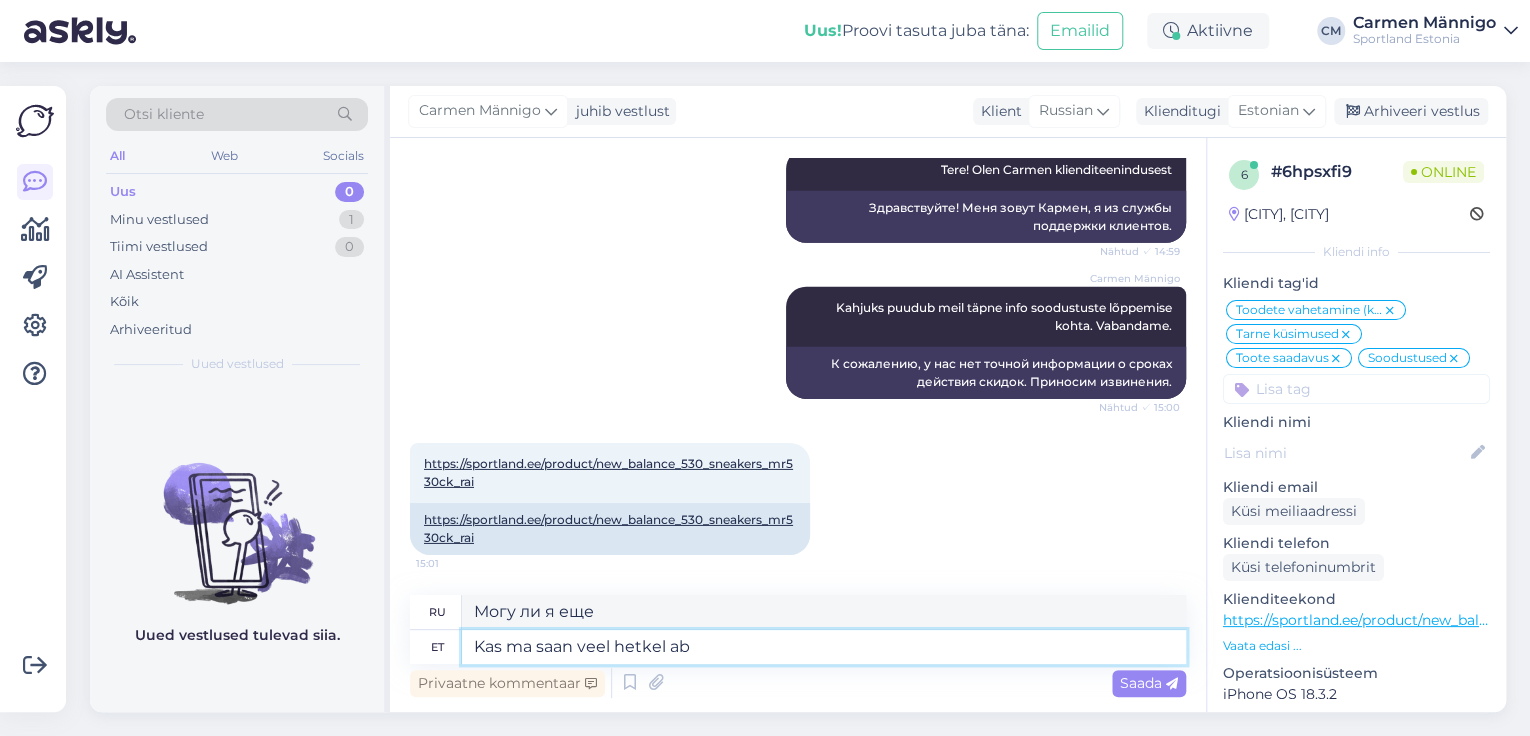 type on "Могу ли я еще уделить вам минутку?" 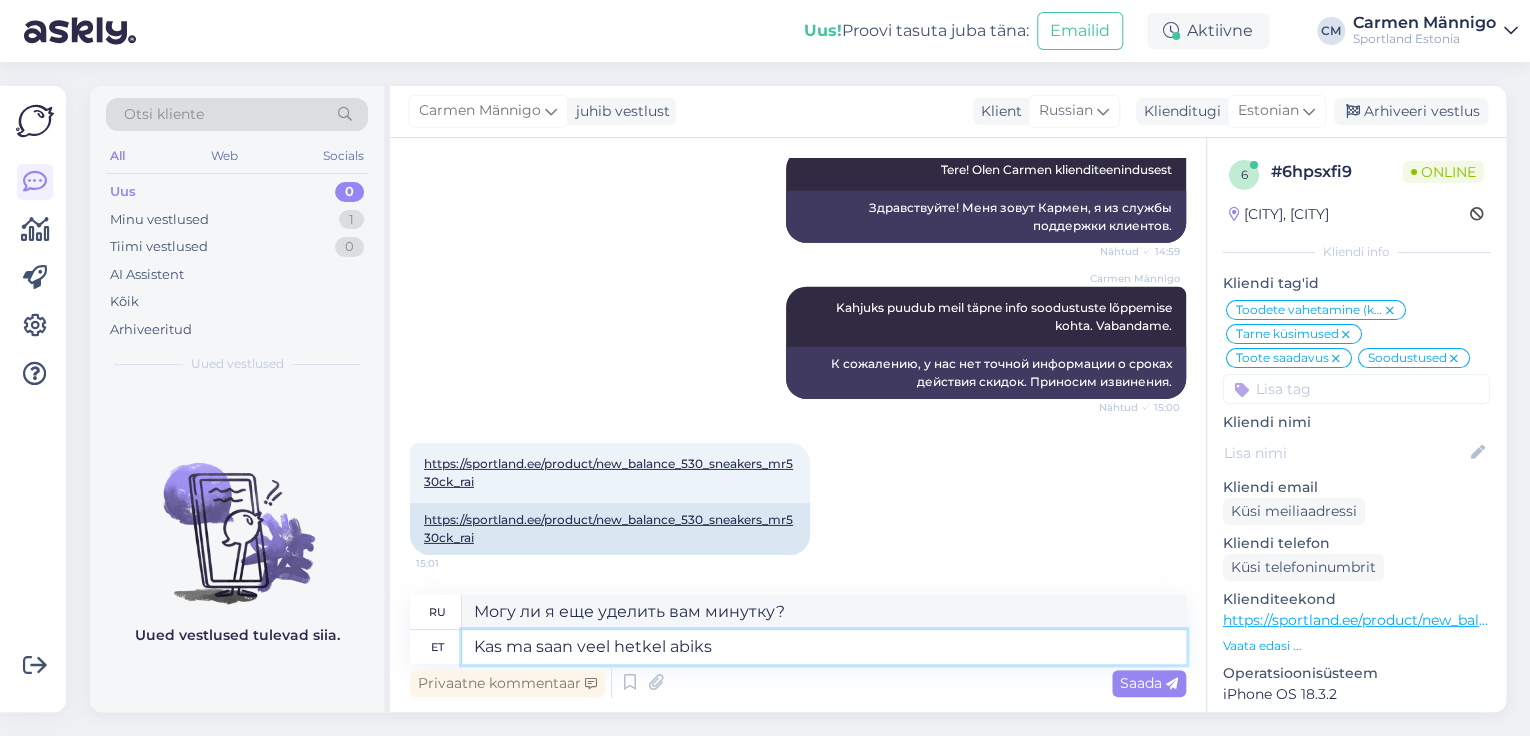 type on "Kas ma saan veel hetkel abiks o" 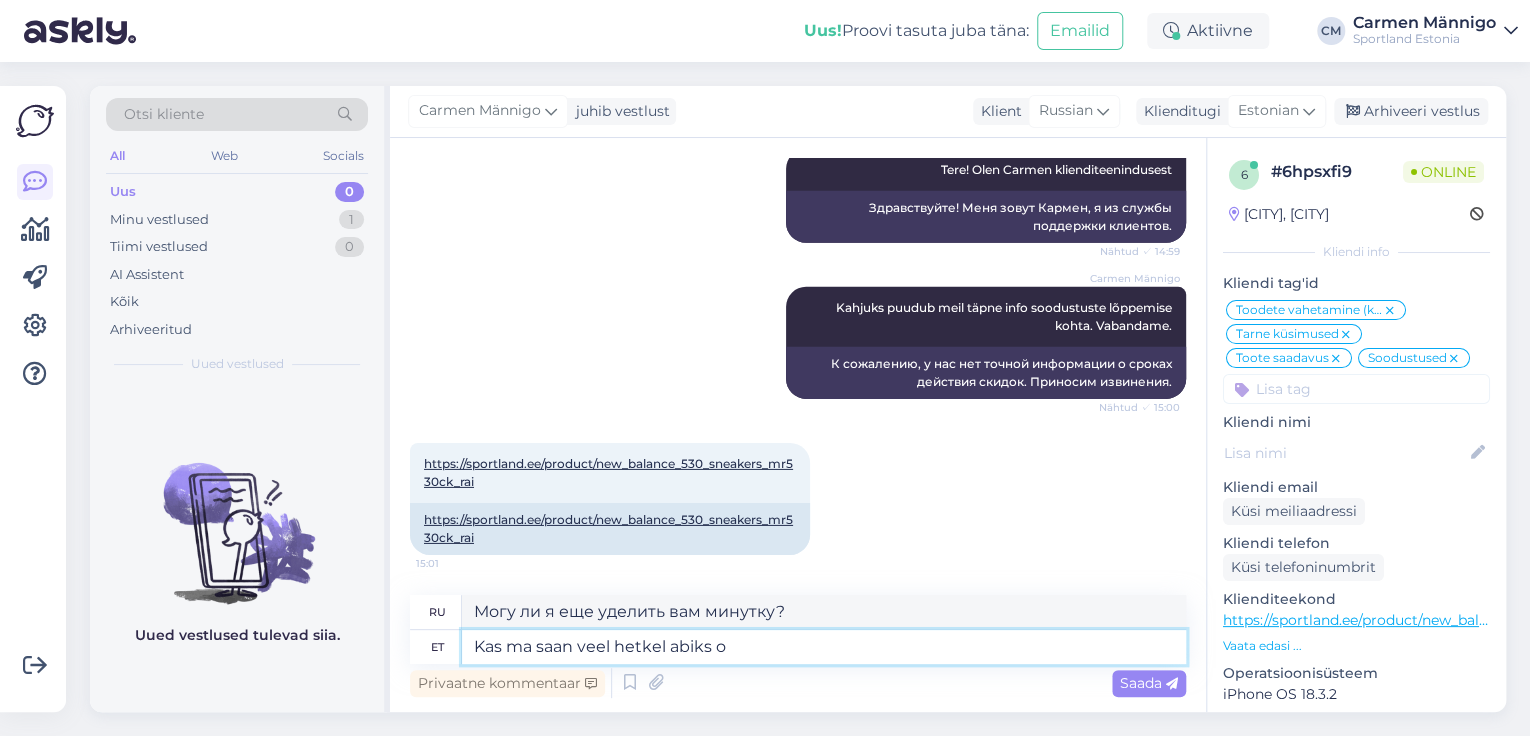 type on "Могу ли я вам сейчас еще помочь?" 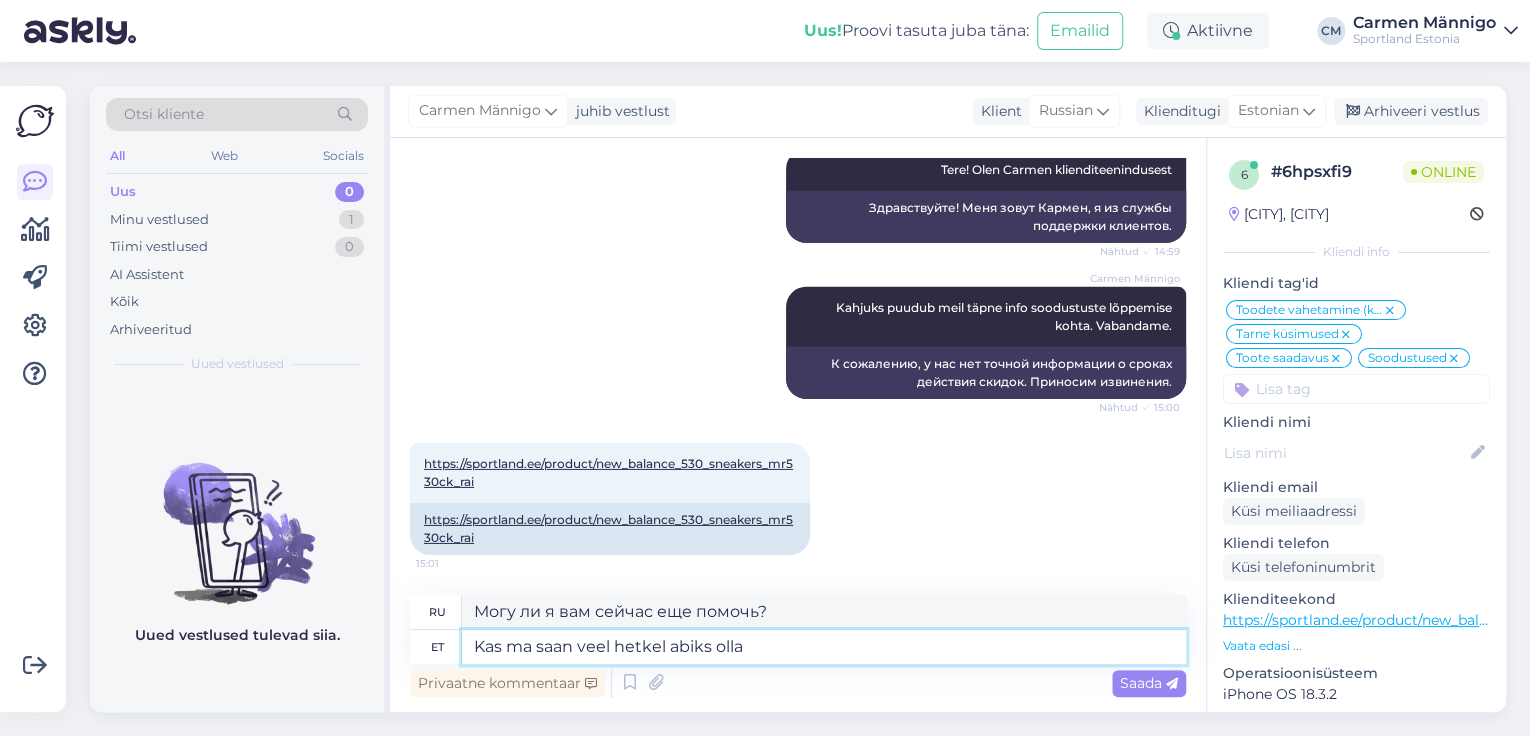type on "Kas ma saan veel hetkel abiks olla" 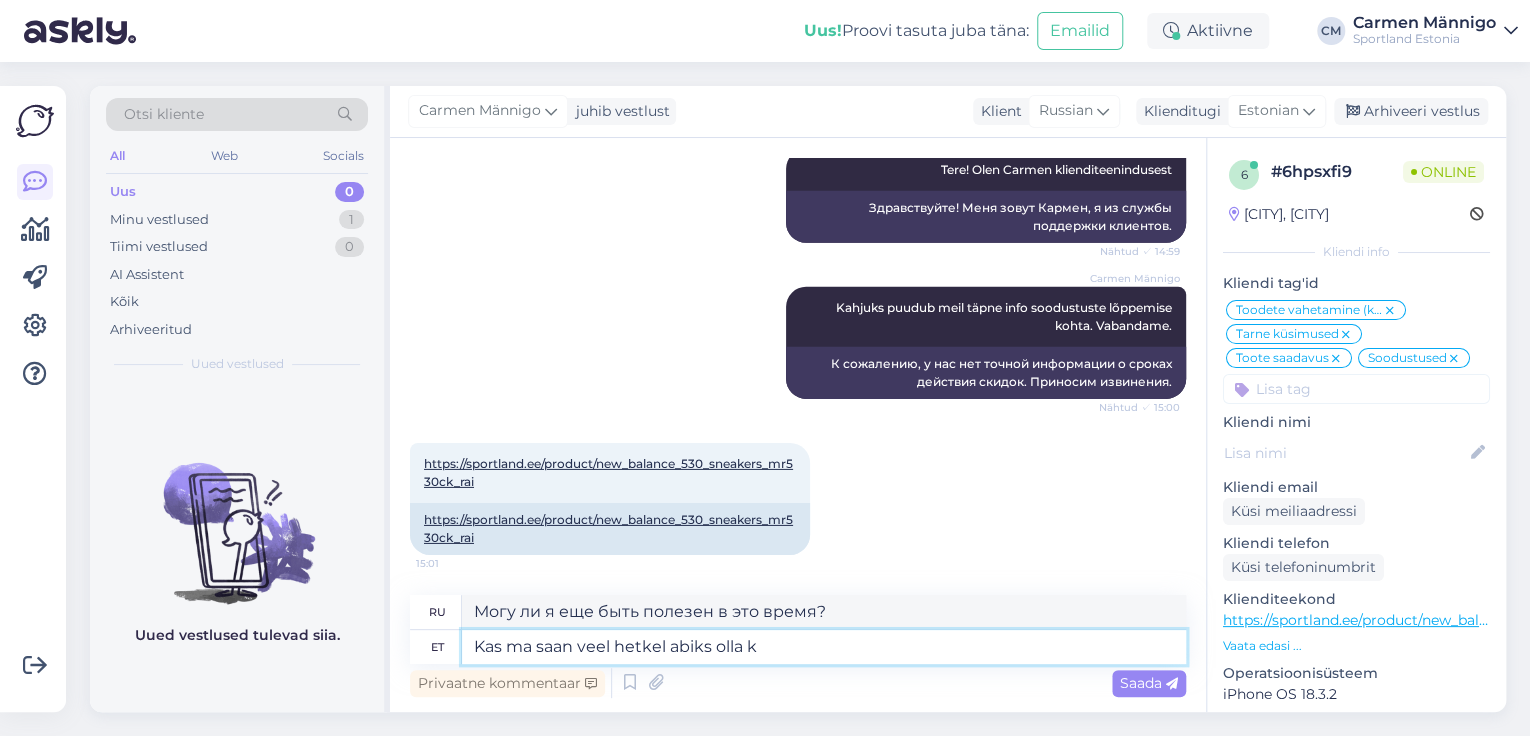 type on "Kas ma saan veel hetkel abiks olla ku" 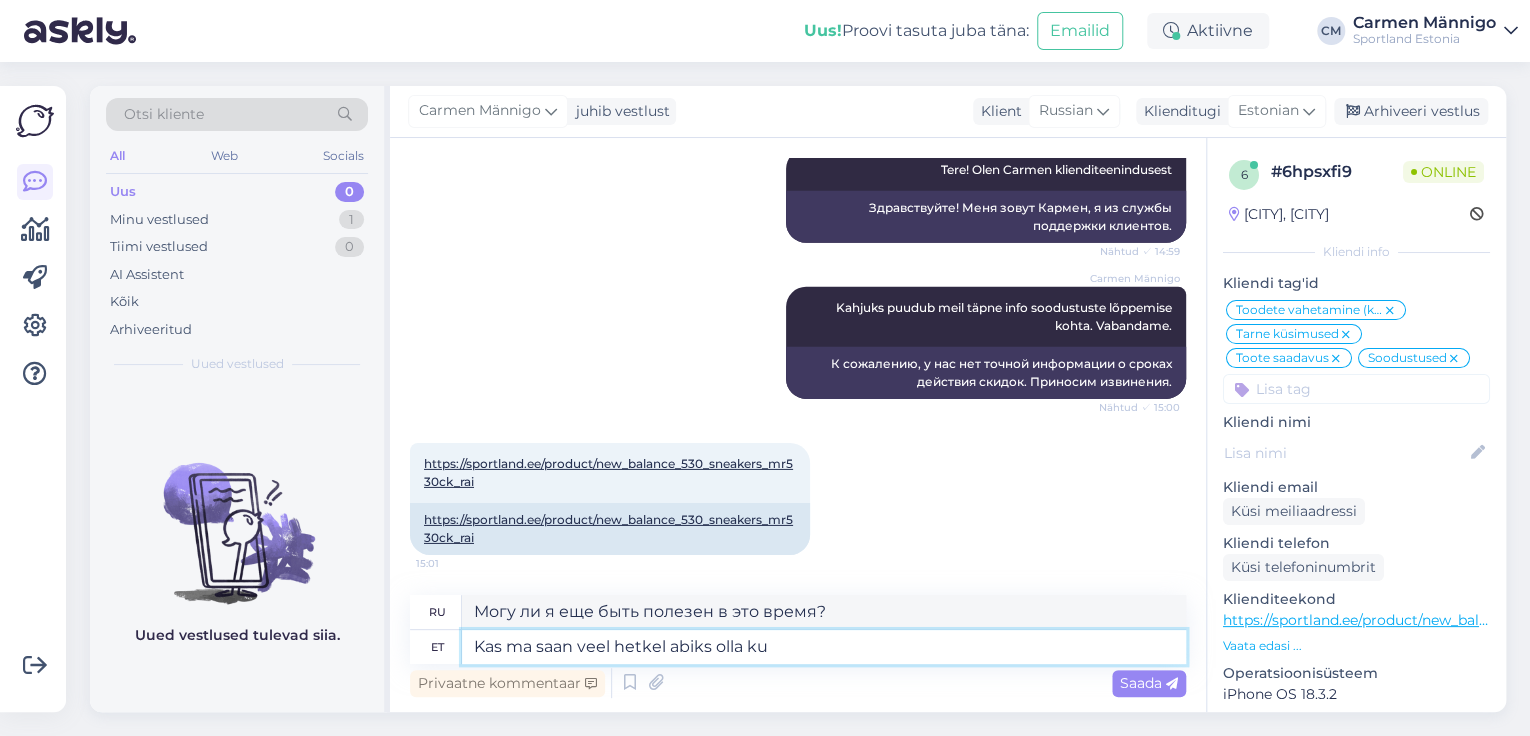 type on "Могу ли я вам сейчас еще помочь?" 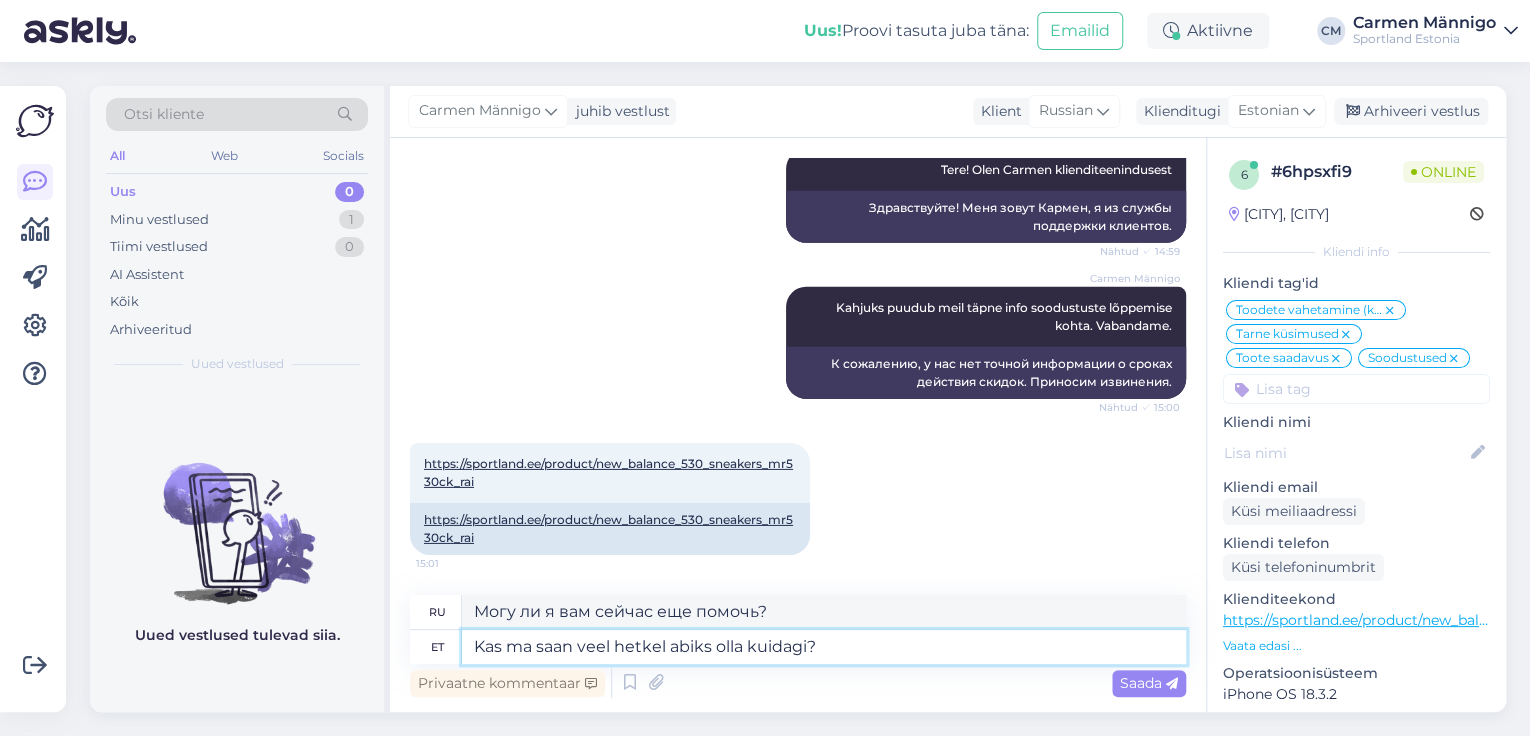type on "Kas ma saan veel hetkel abiks olla kuidagi?" 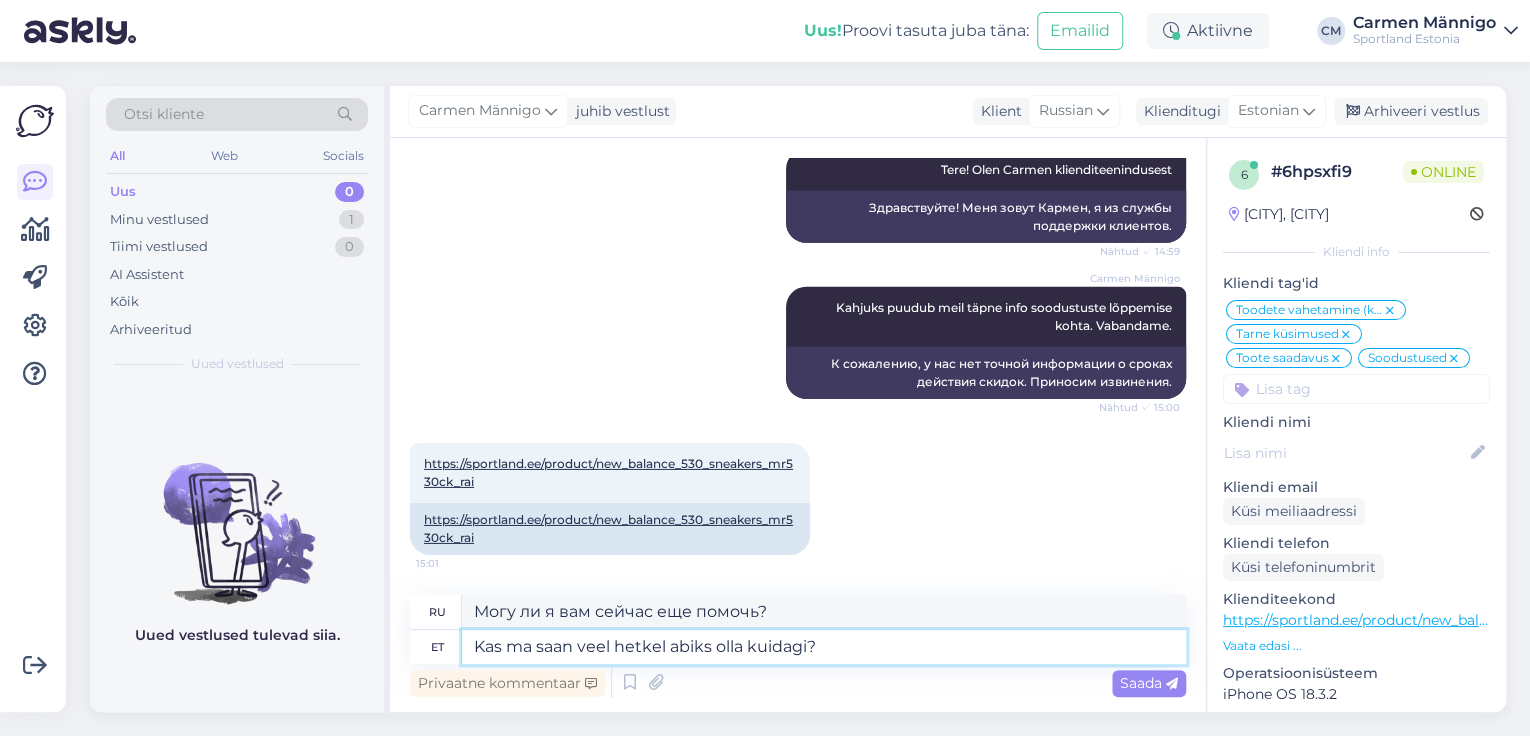 type on "Могу ли я вам сейчас чем-то помочь?" 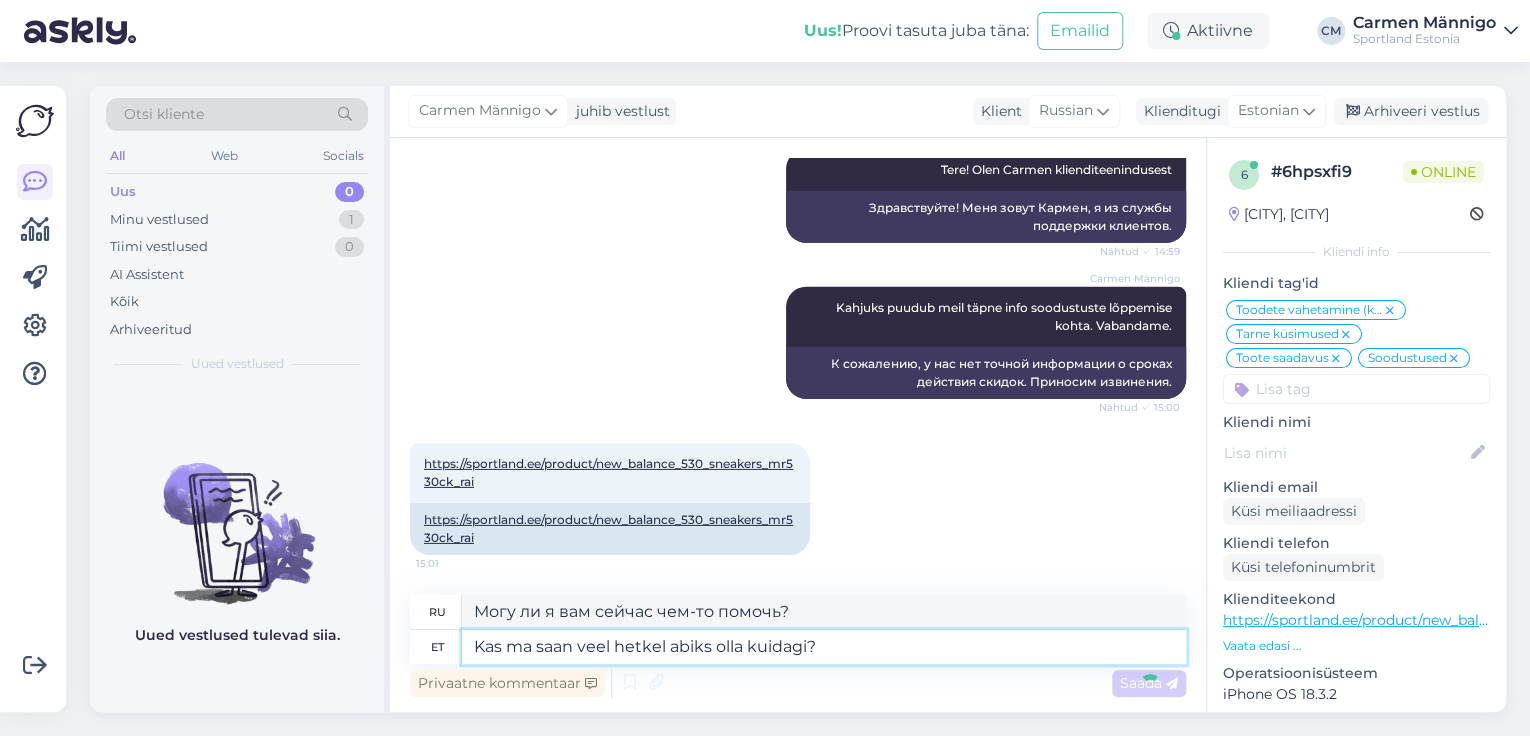 type 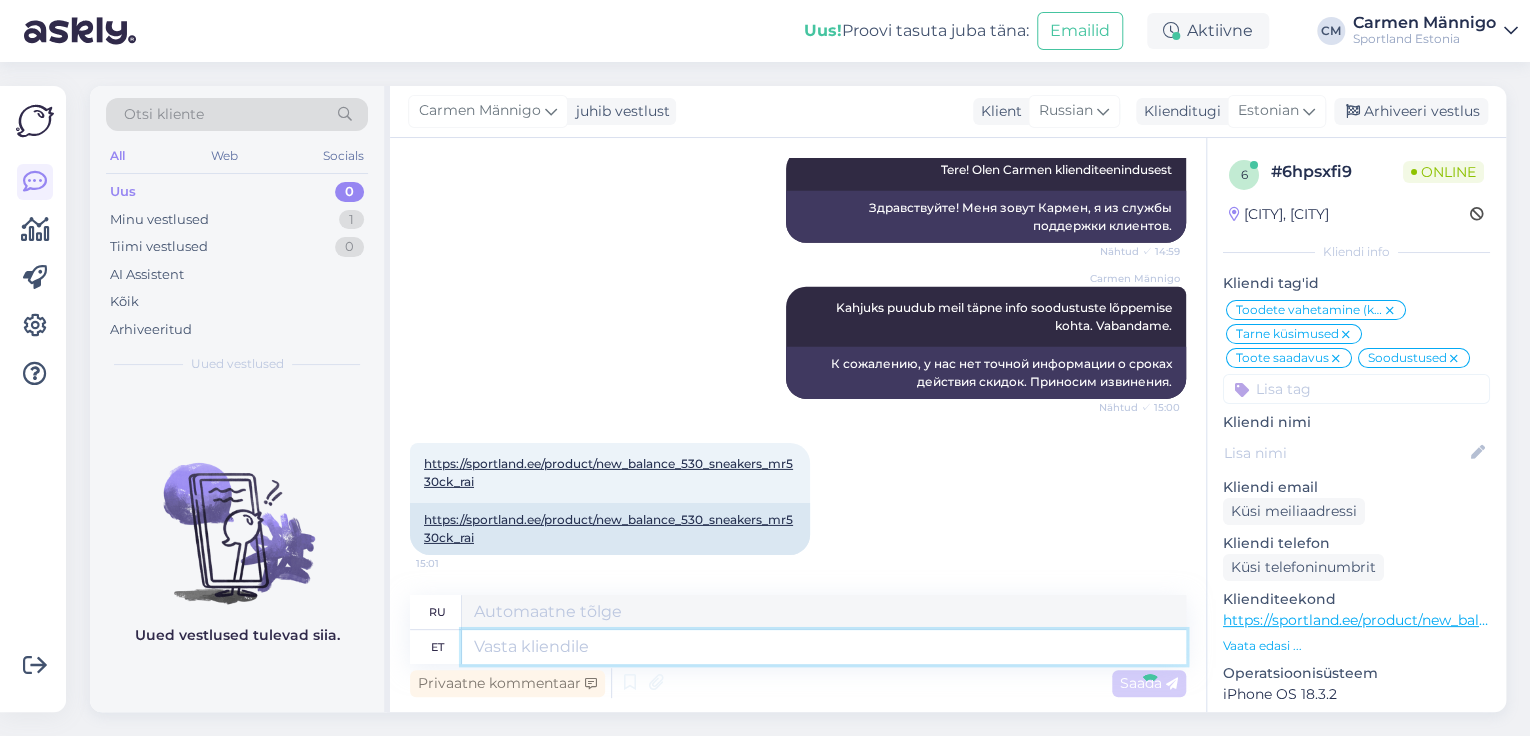 scroll, scrollTop: 14758, scrollLeft: 0, axis: vertical 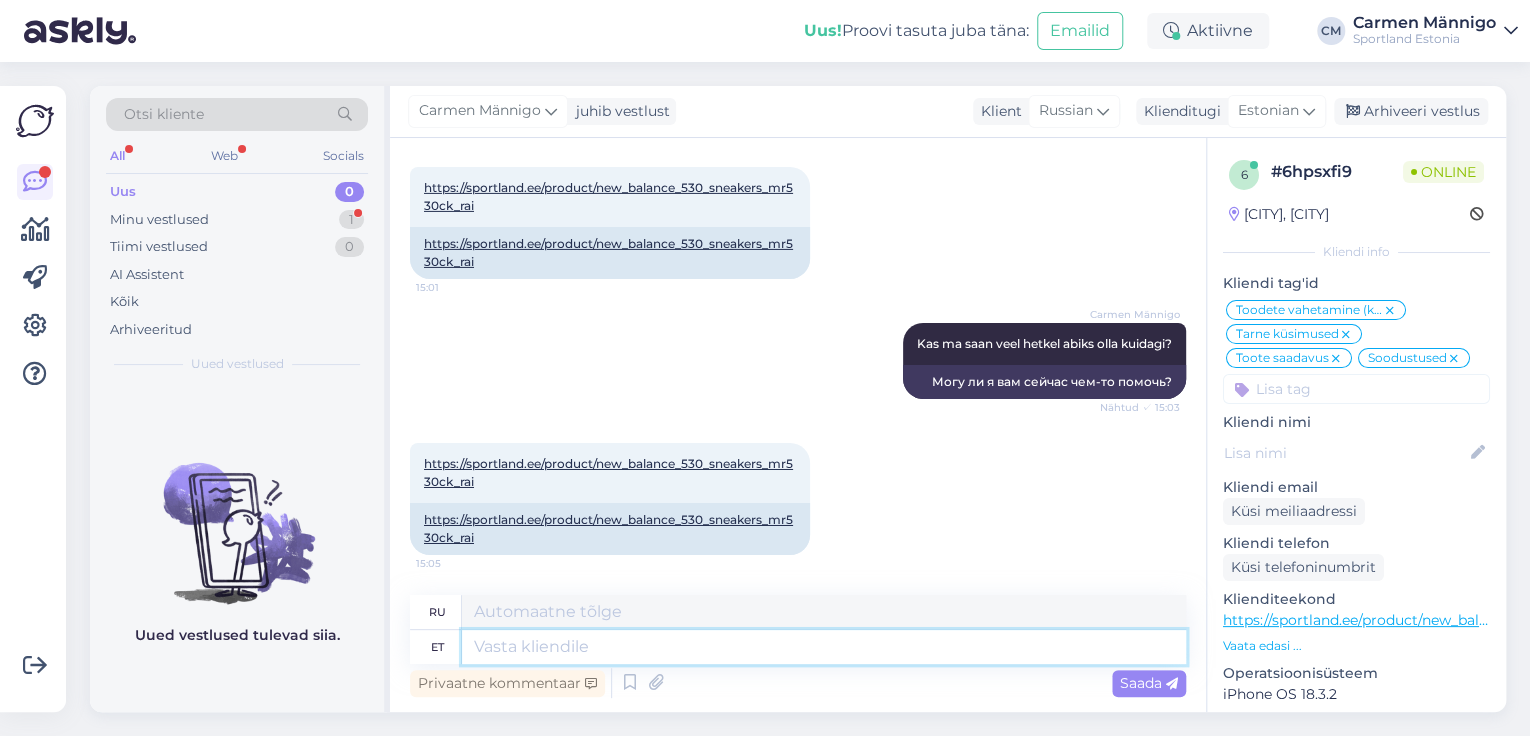 click at bounding box center (824, 647) 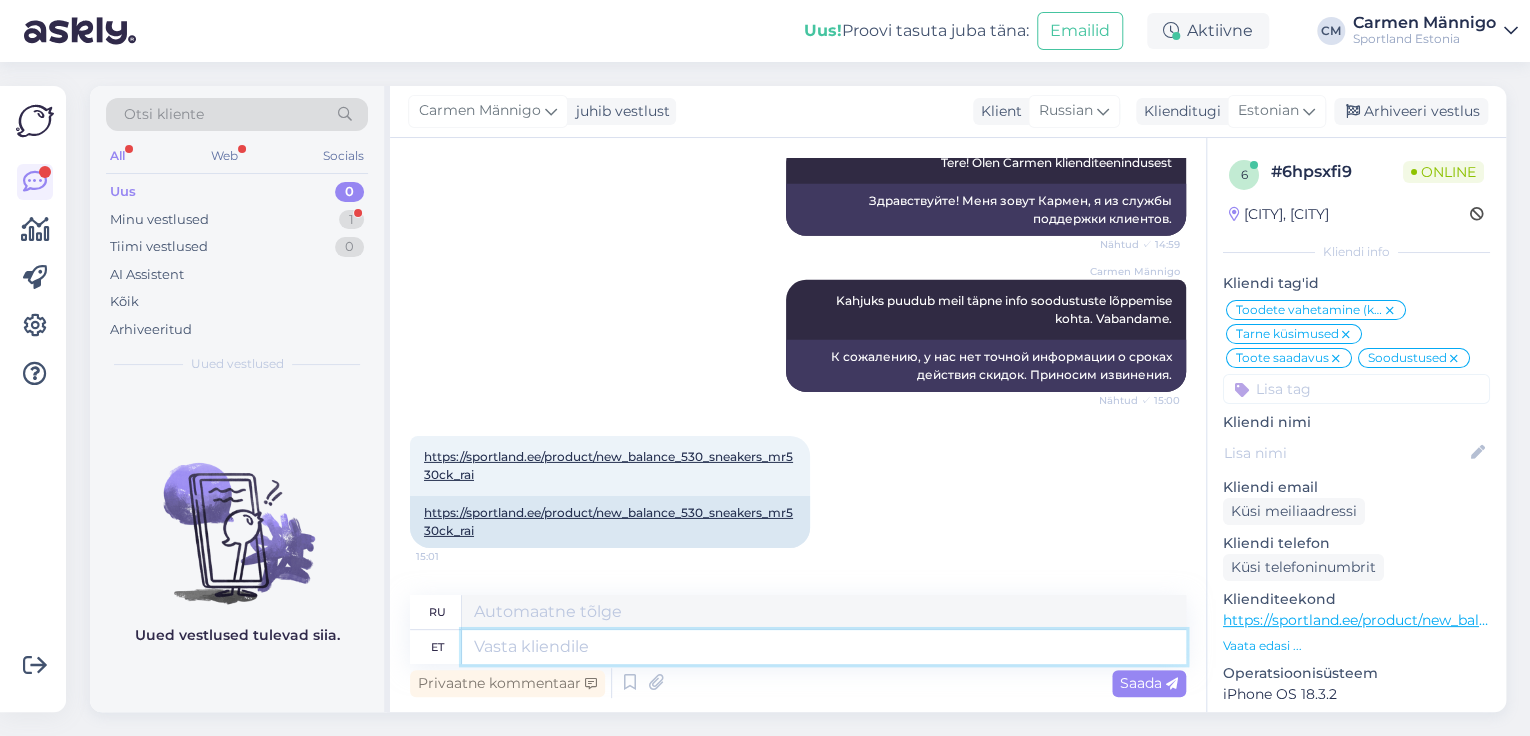 scroll, scrollTop: 14914, scrollLeft: 0, axis: vertical 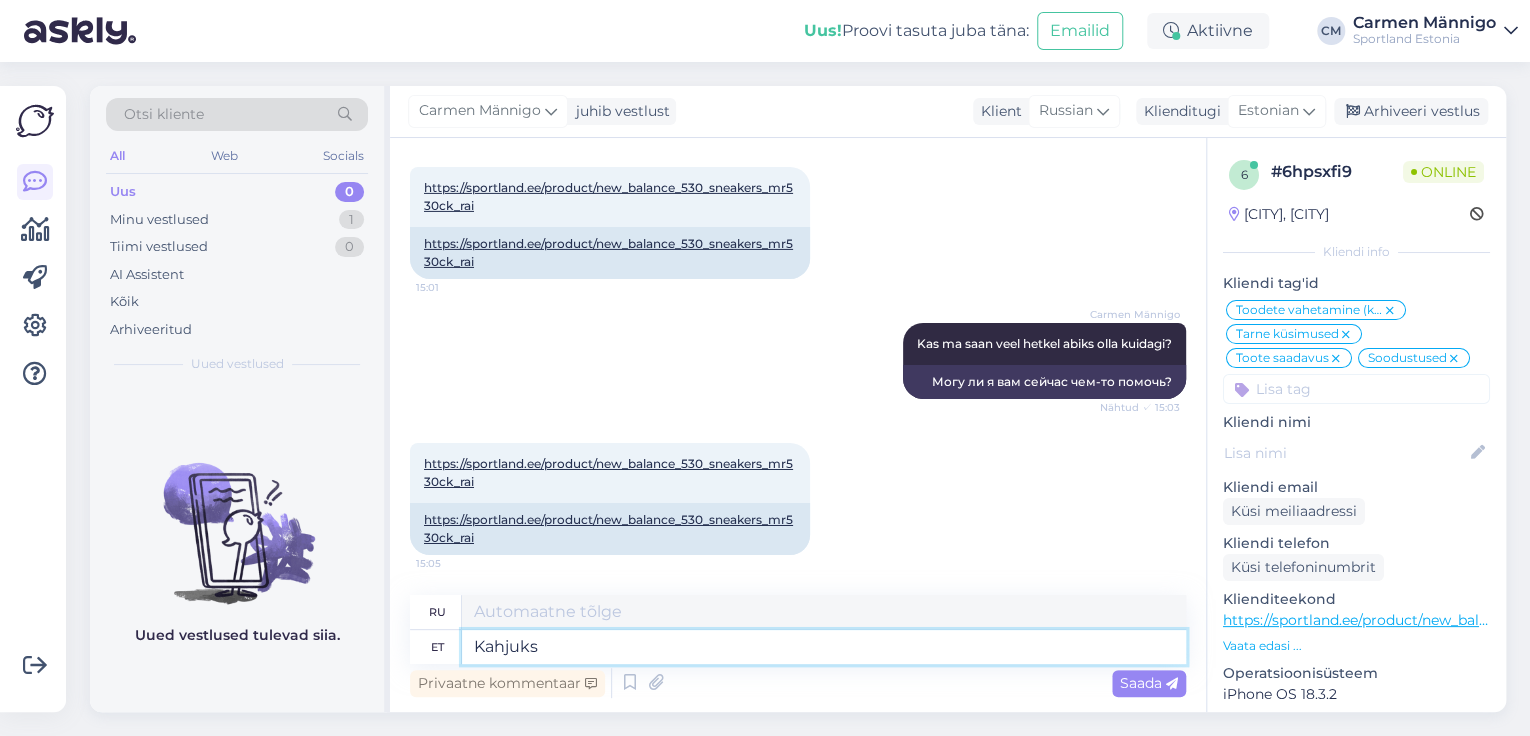 type on "Kahjuks" 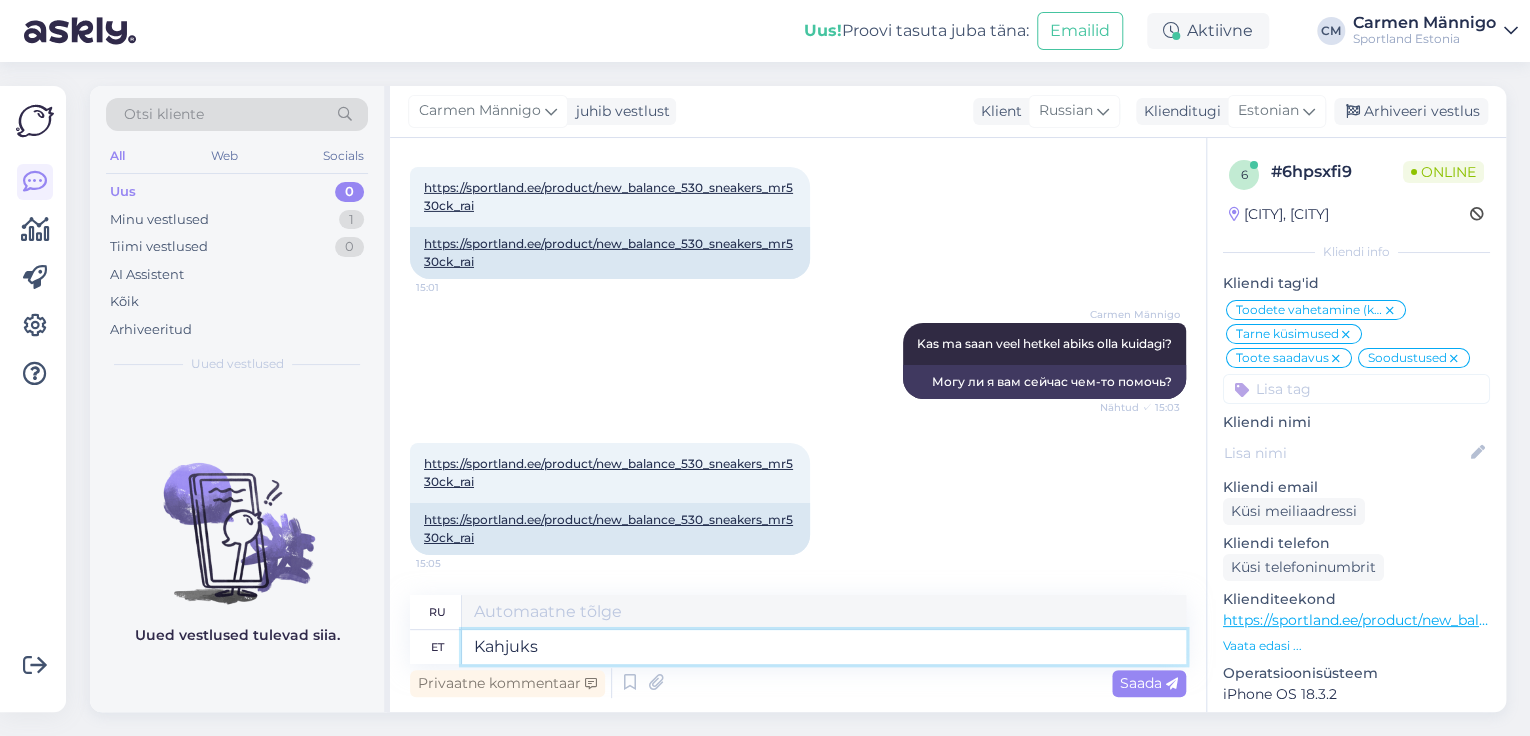 type on "К сожалению" 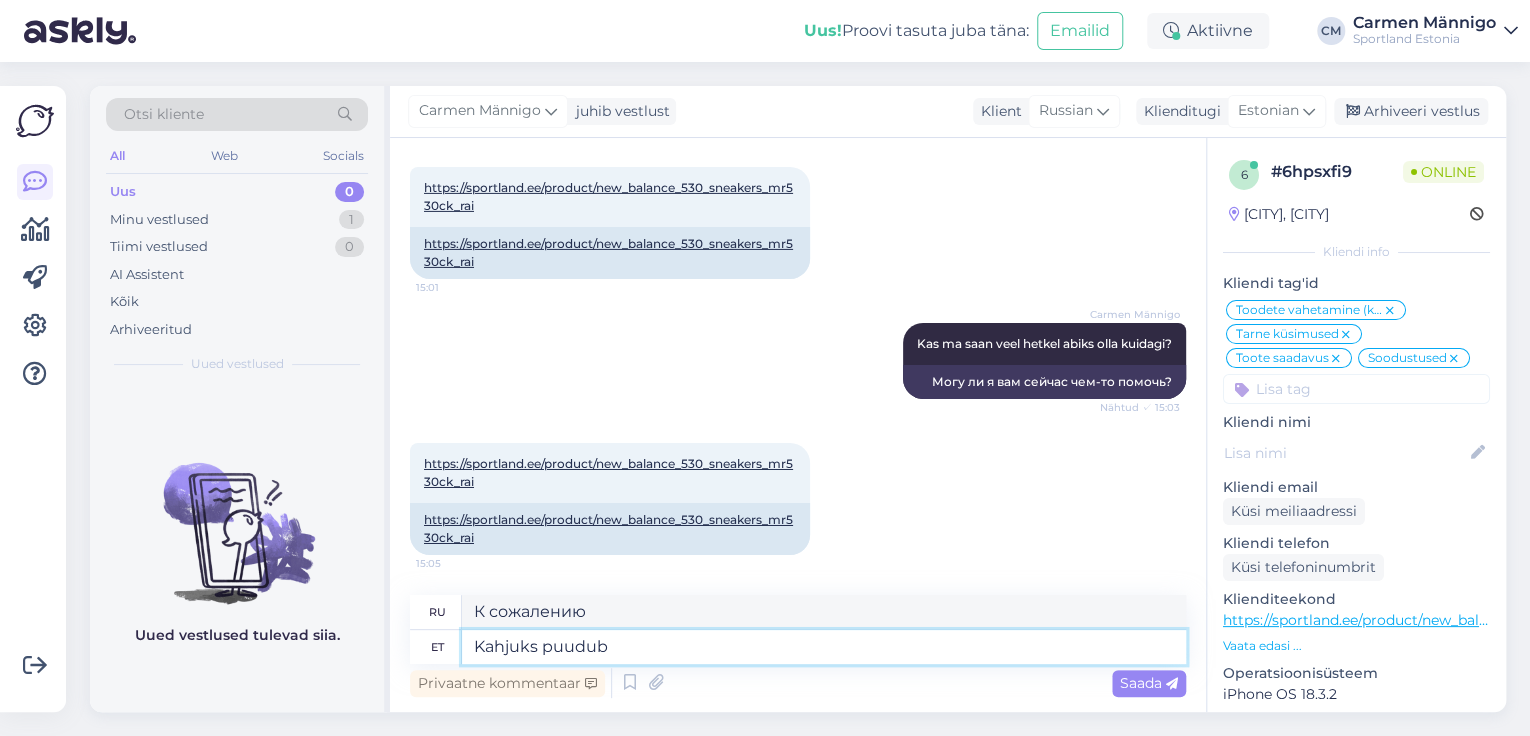 type on "Kahjuks puudub" 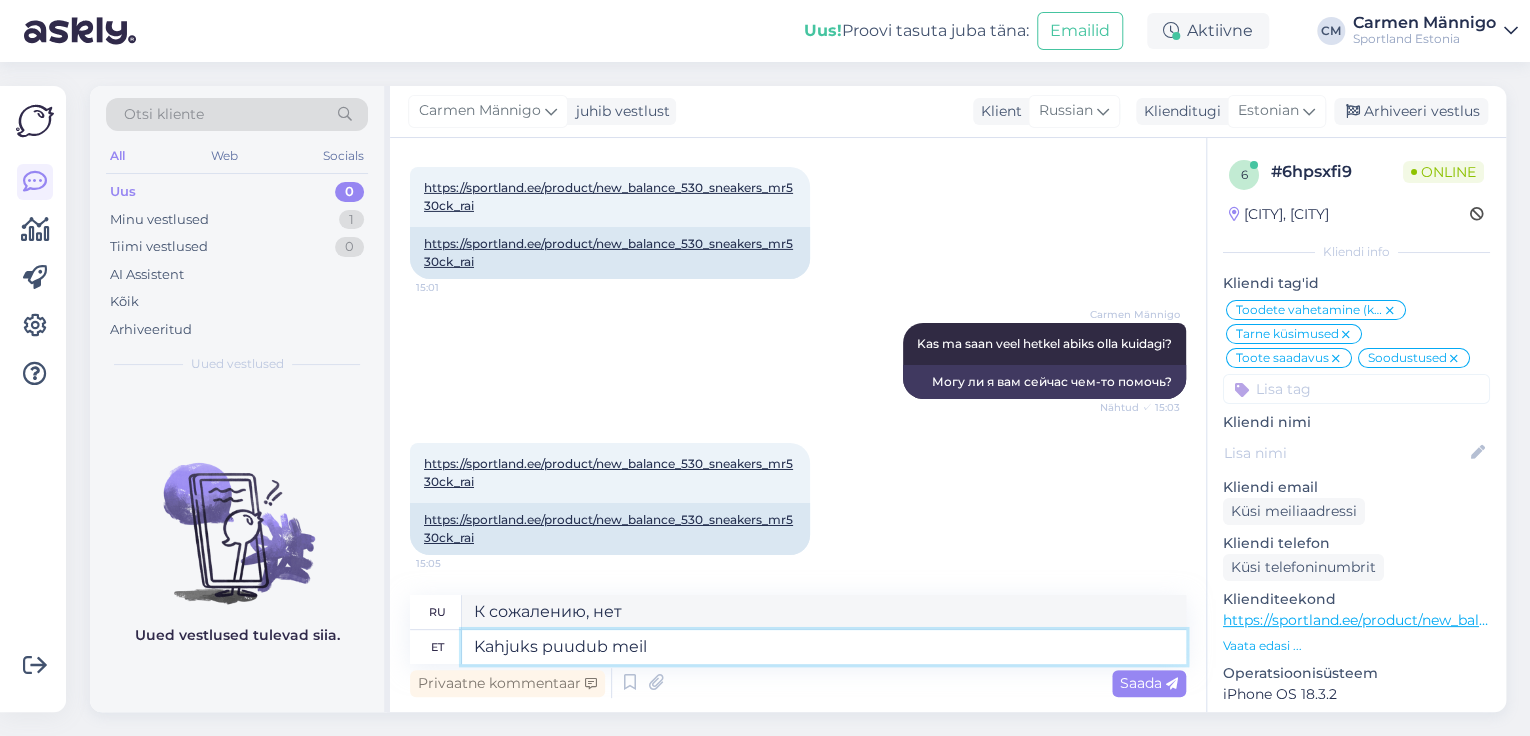 type on "Kahjuks puudub meil i" 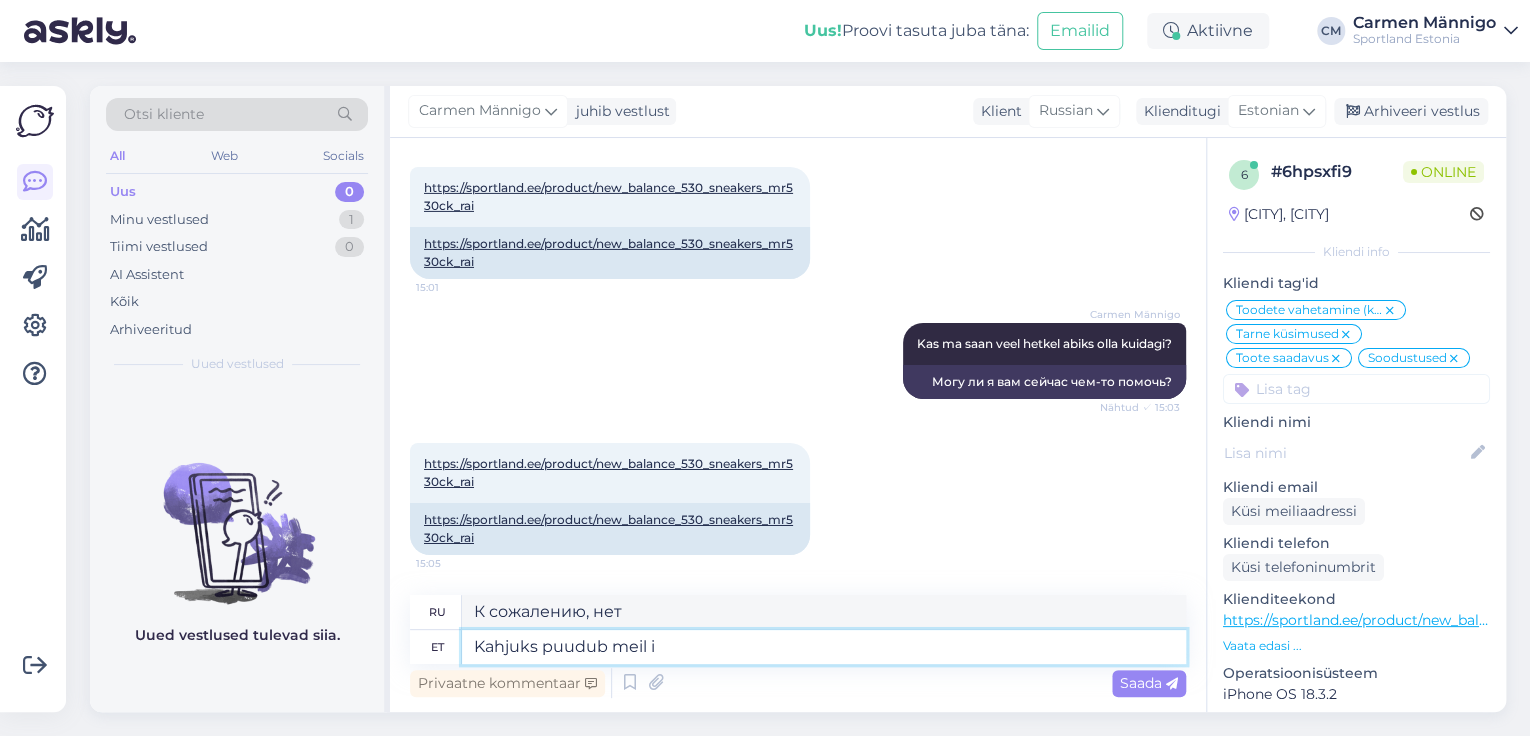 type on "К сожалению, у нас нет" 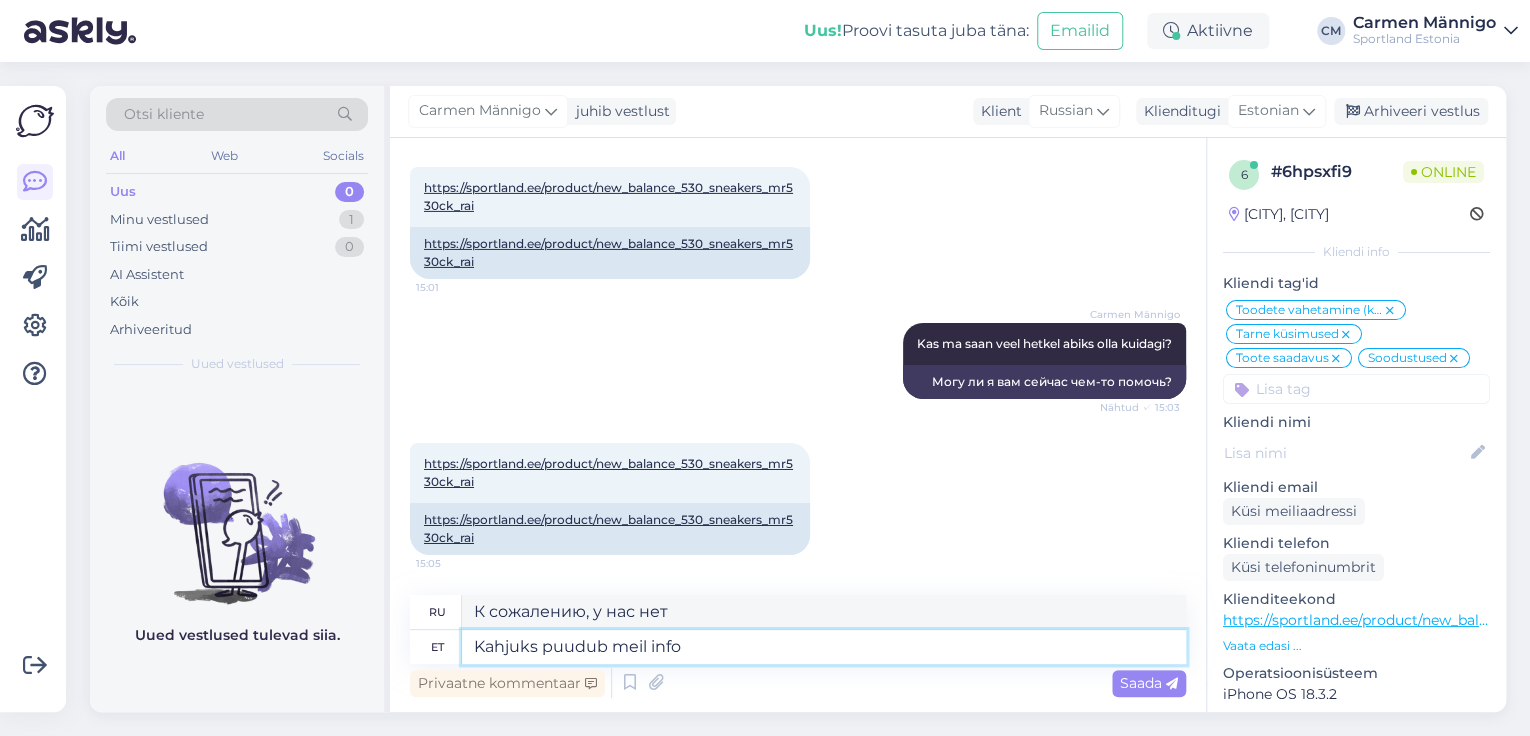 type on "Kahjuks puudub meil info" 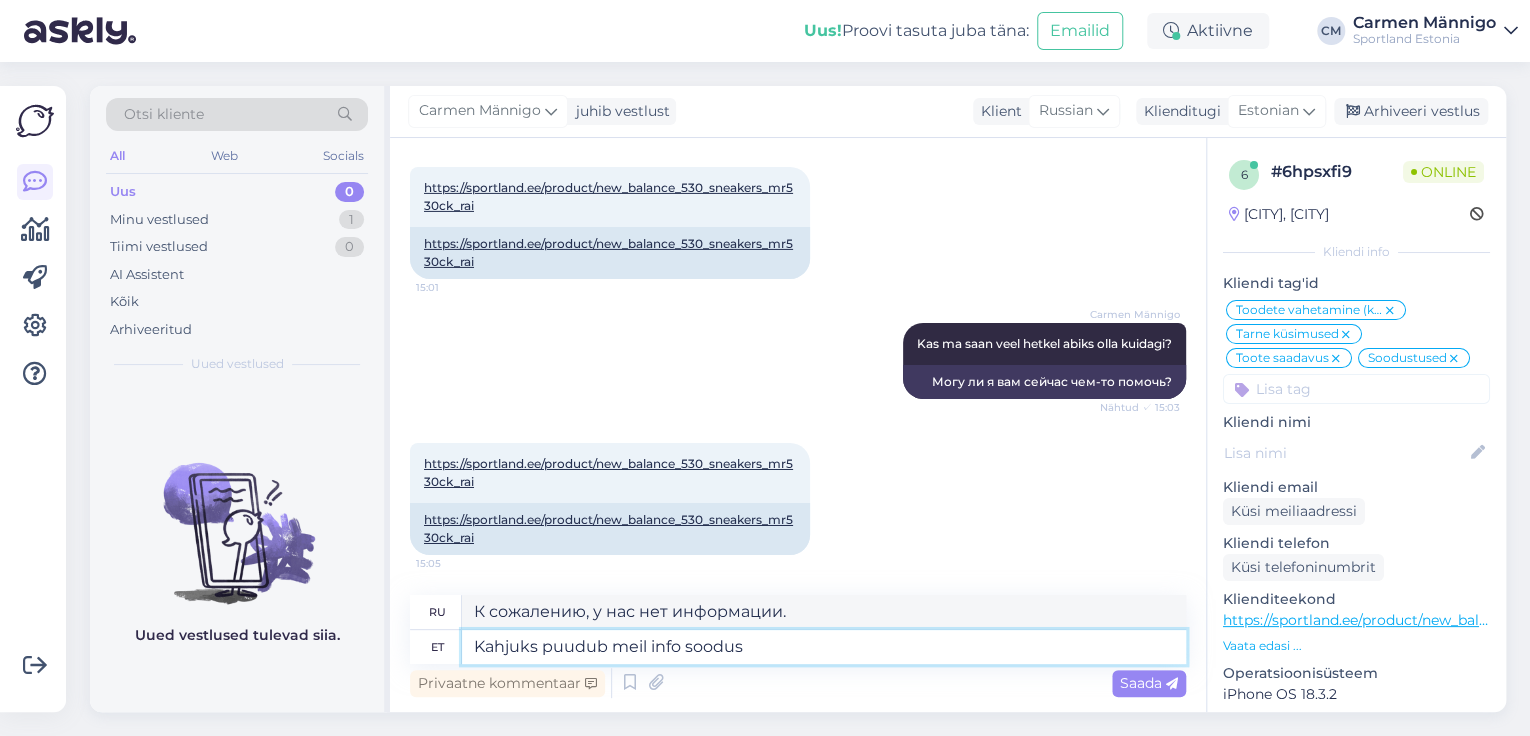scroll, scrollTop: 15034, scrollLeft: 0, axis: vertical 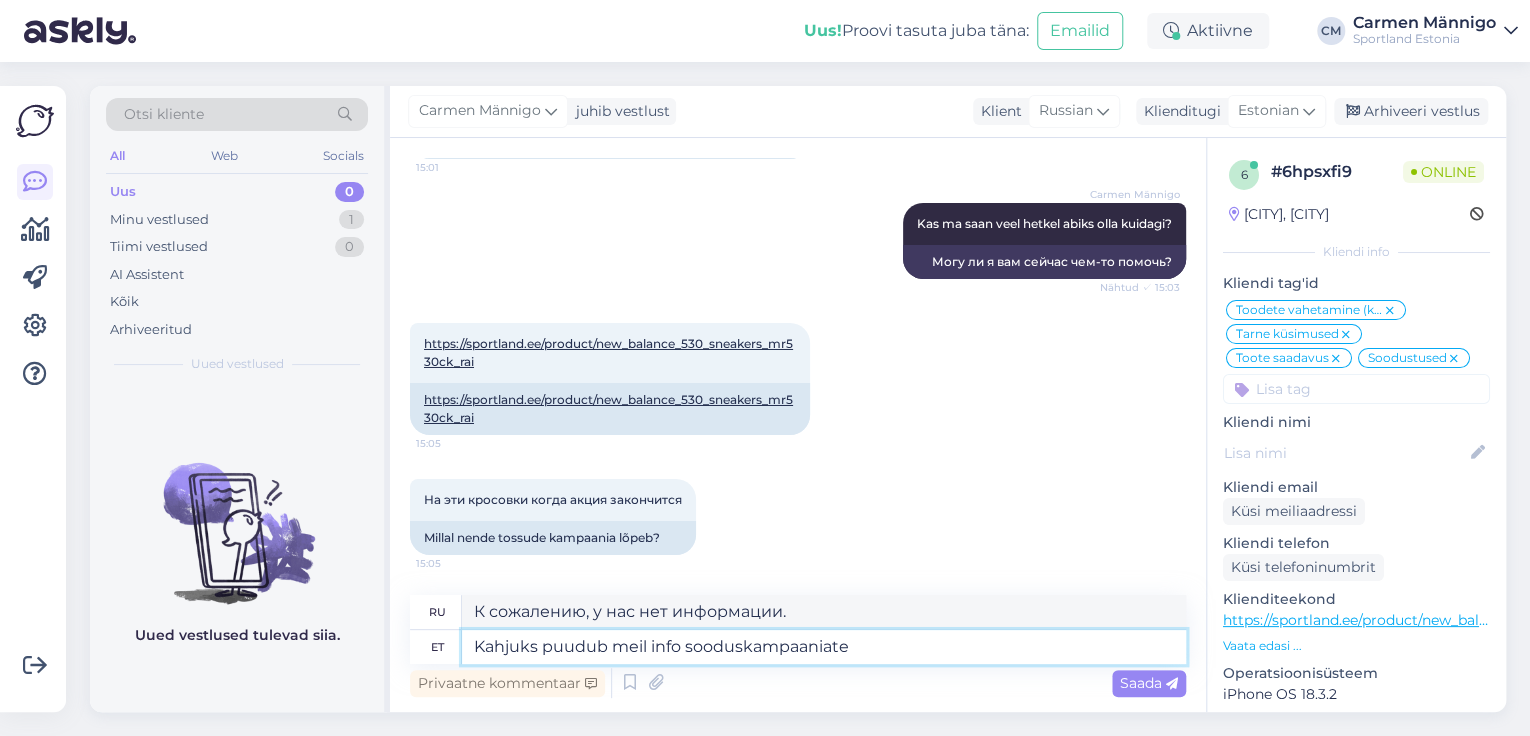 type on "Kahjuks puudub meil info sooduskampaania te l" 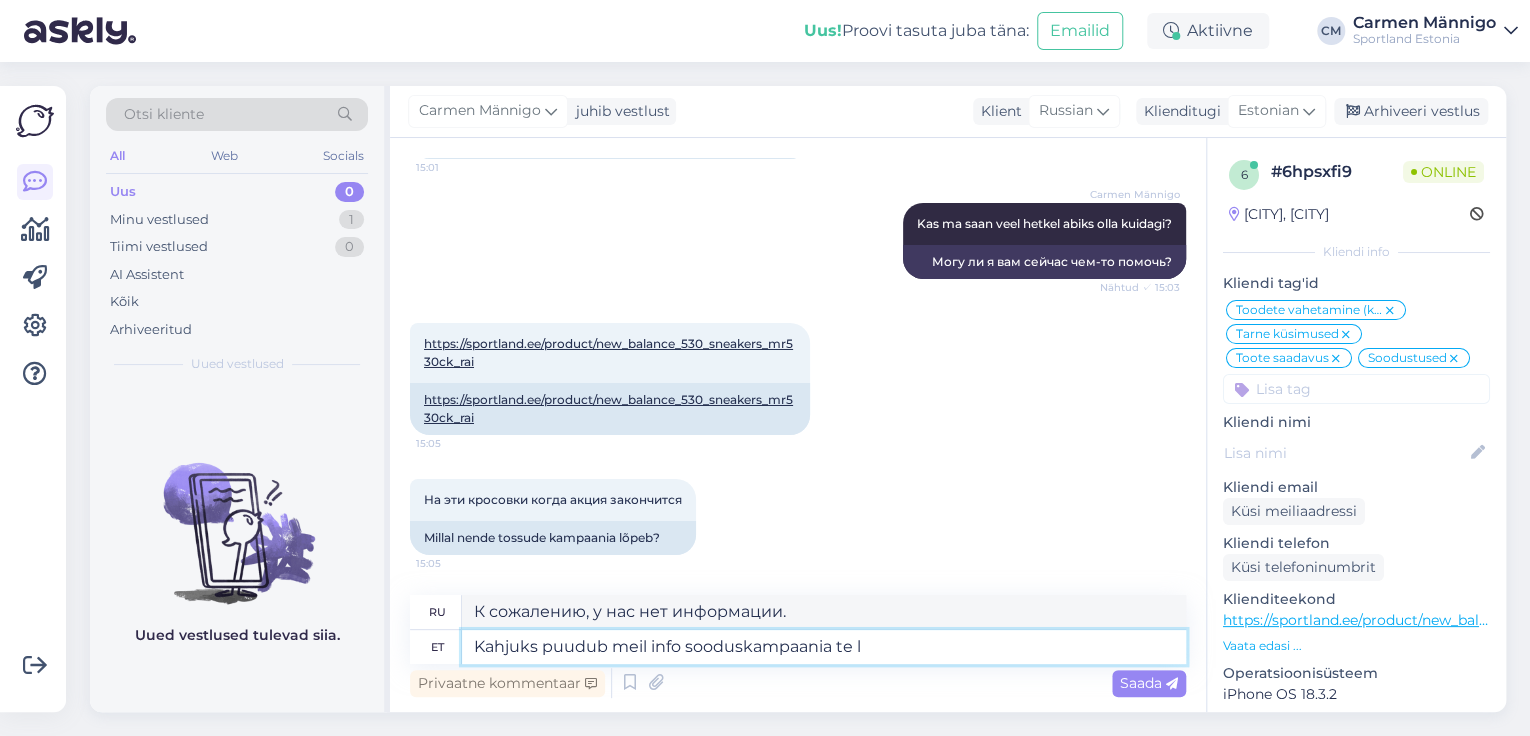type on "К сожалению, у нас нет информации о рекламных кампаниях." 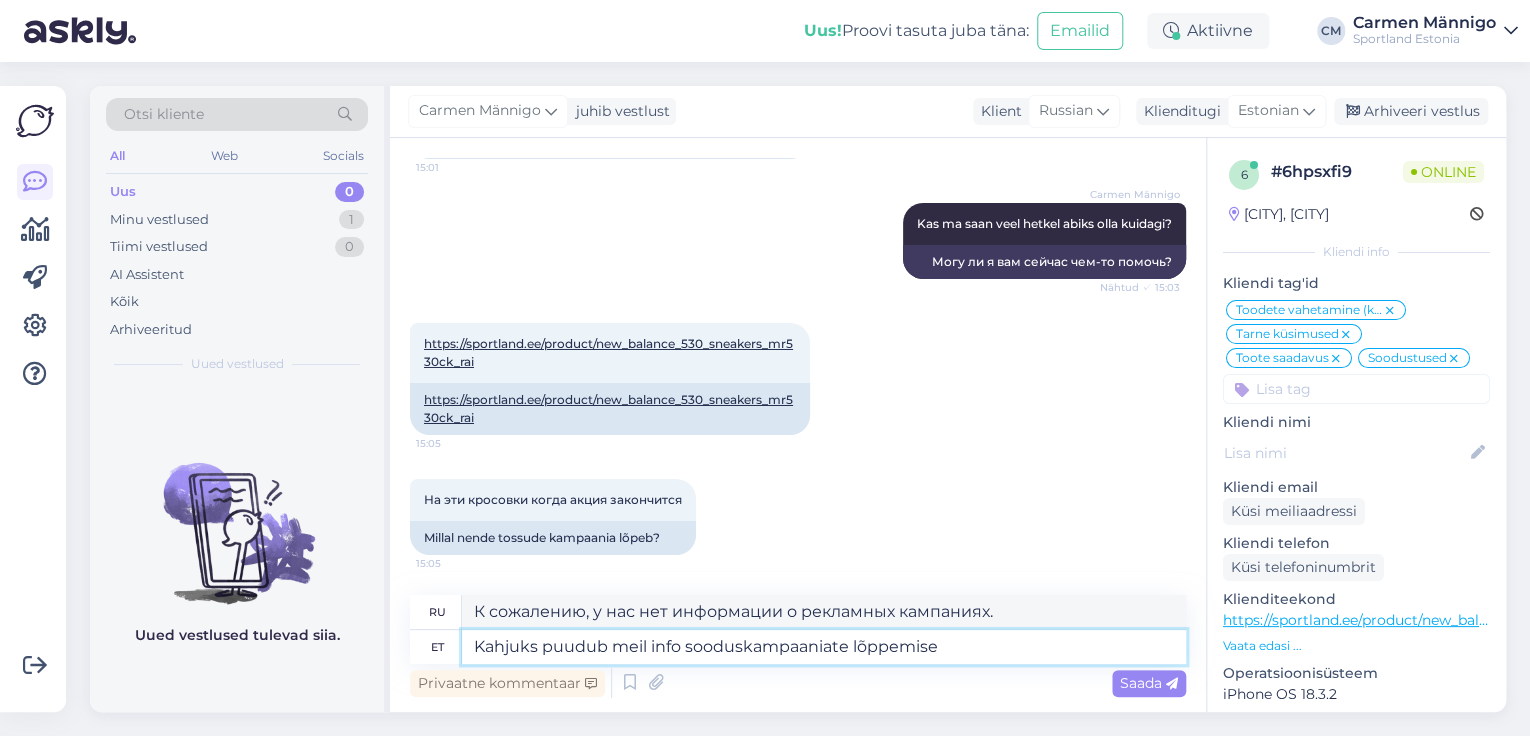 type on "Kahjuks puudub meil info sooduskampaaniate lõppemise kohta." 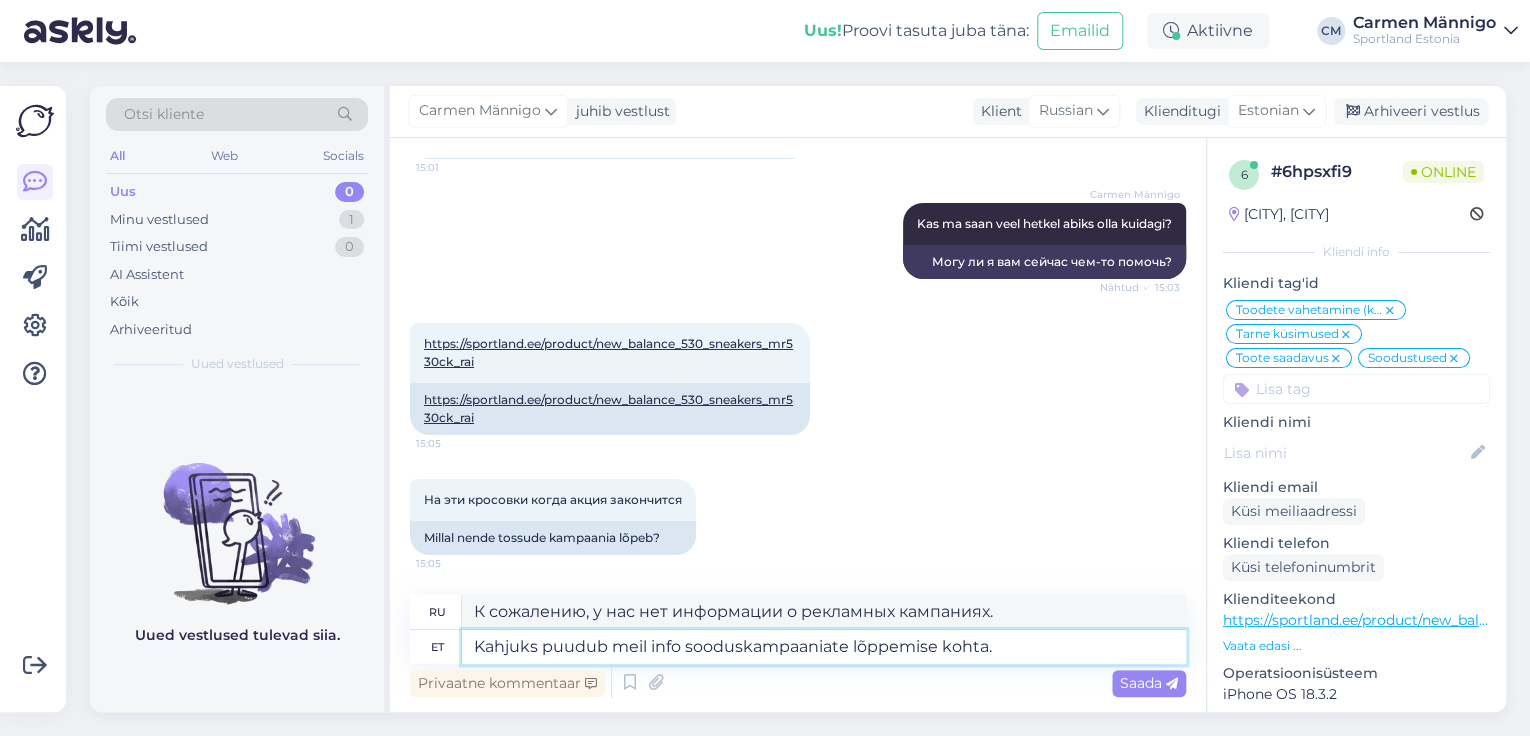 type on "К сожалению, у нас нет информации об окончании рекламных кампаний." 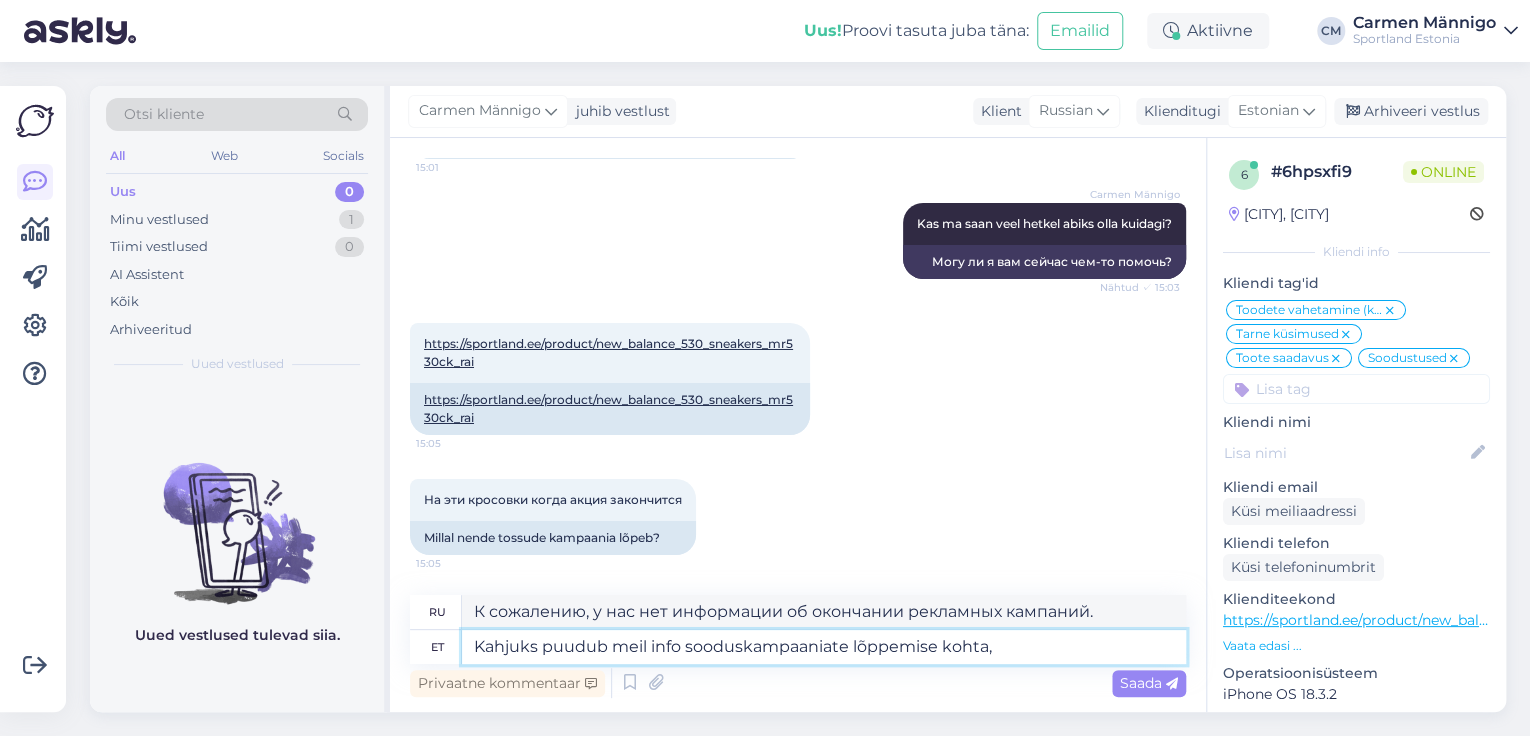 type on "Kahjuks puudub meil info sooduskampaaniate lõppemise kohta," 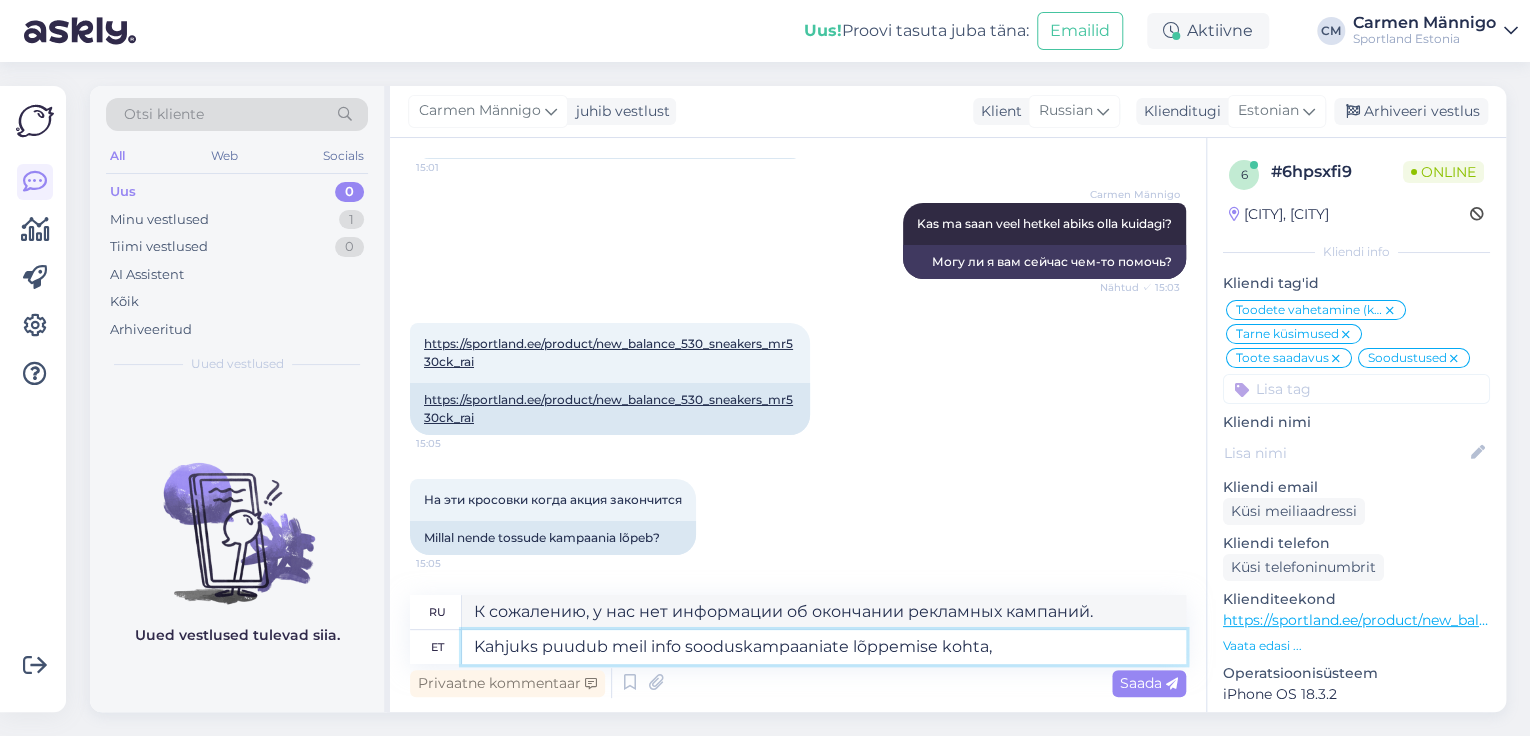 type on "К сожалению, у нас нет информации об окончании рекламных кампаний," 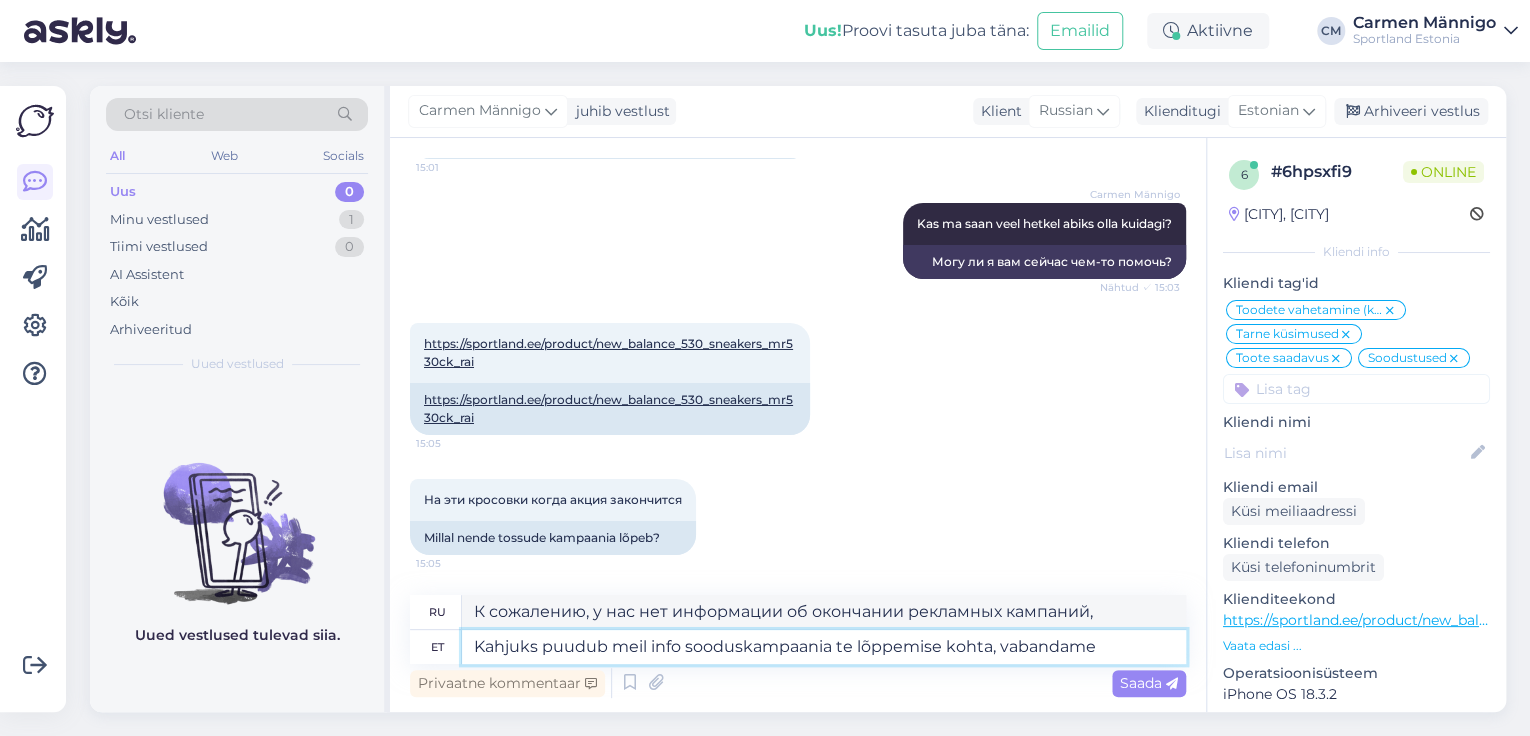 type on "Kahjuks puudub meil info sooduskampaaniate lõppemise kohta, vabandame!" 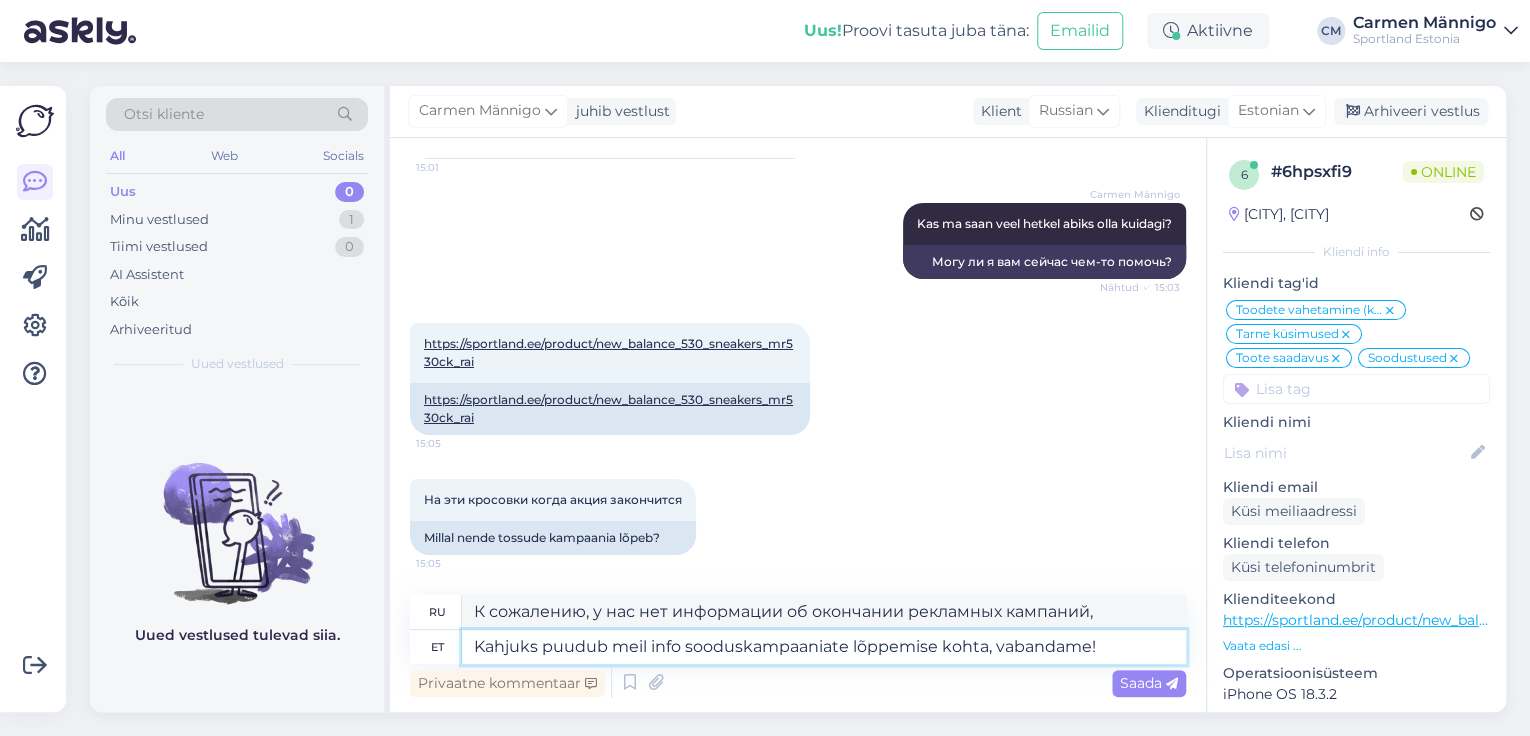 type on "К сожалению, у нас нет информации об окончании акций, приносим извинения!" 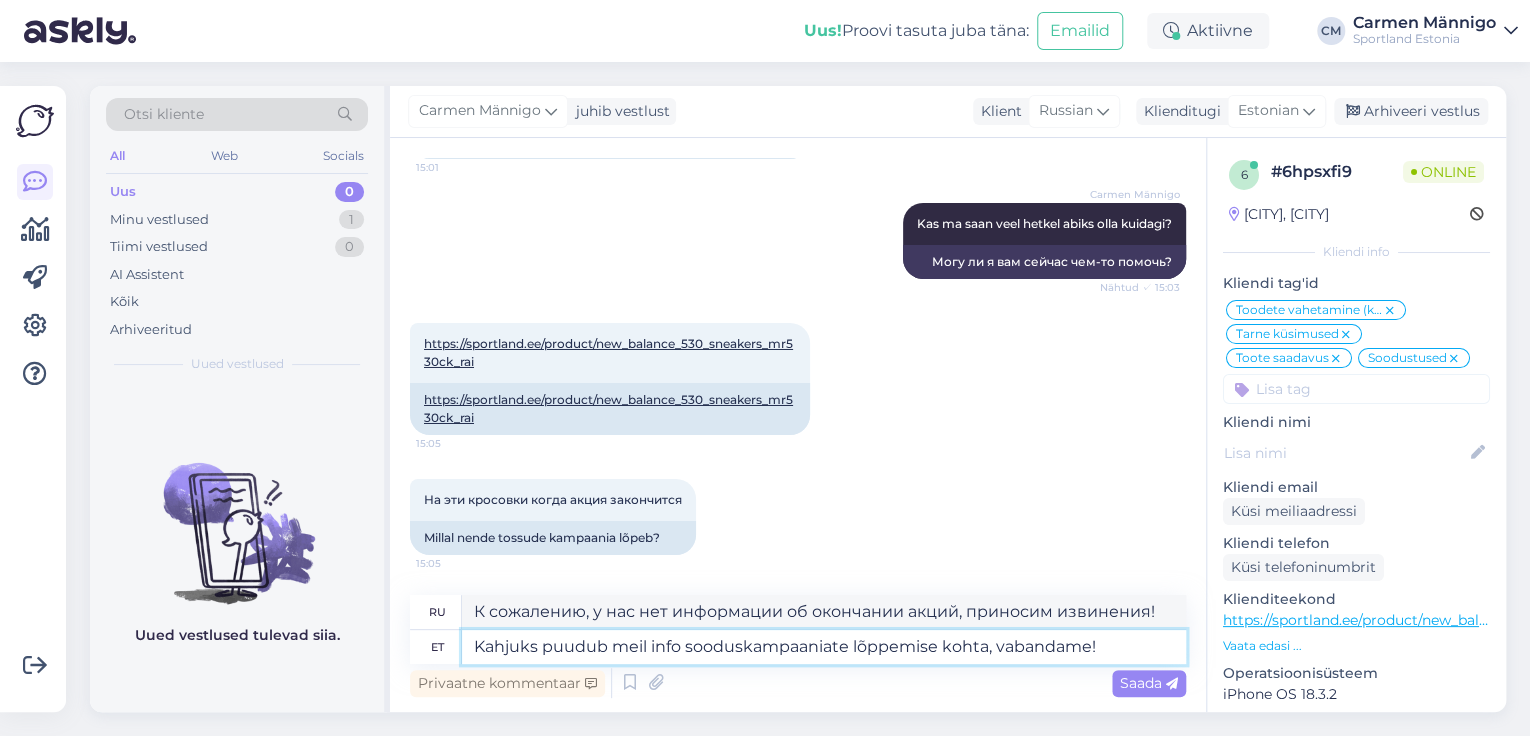 type 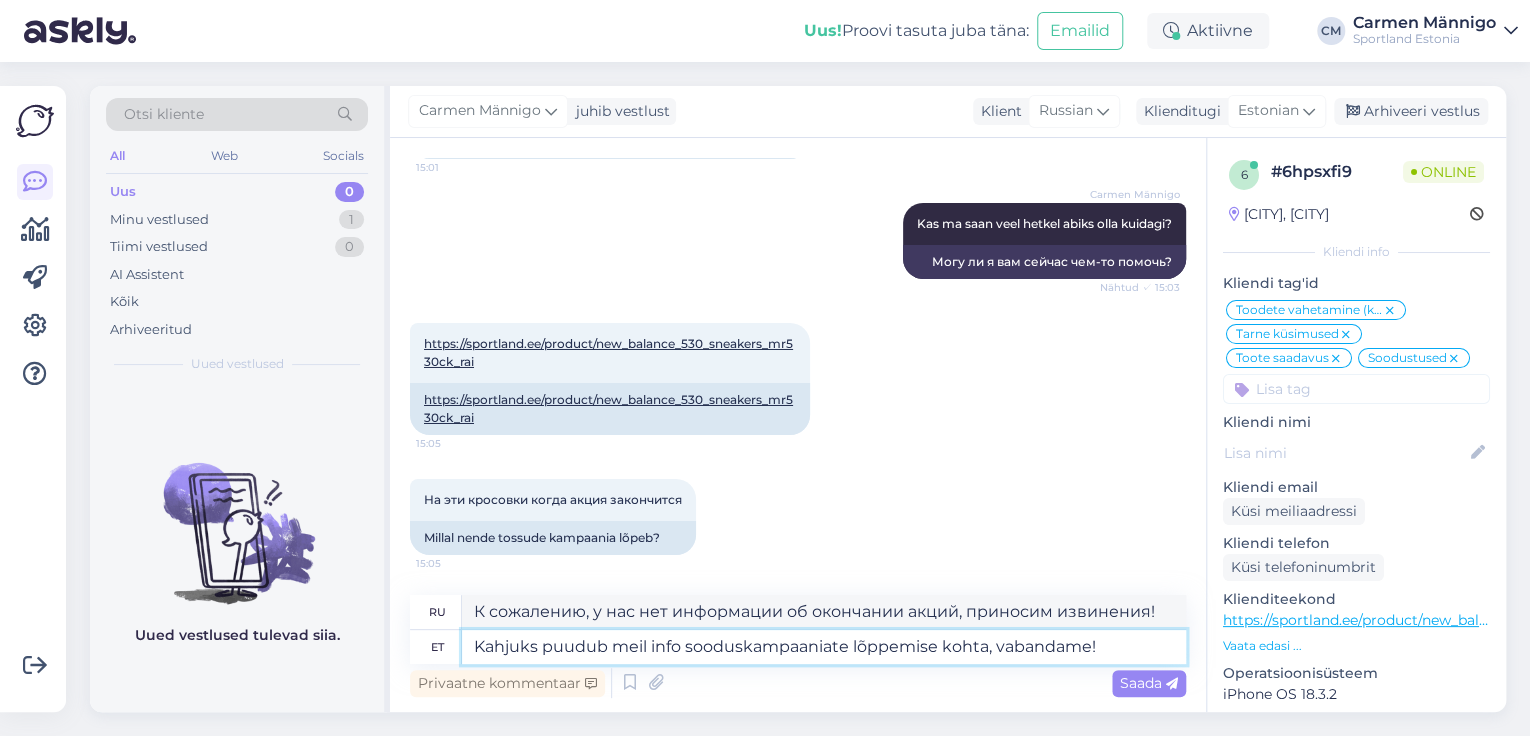 type 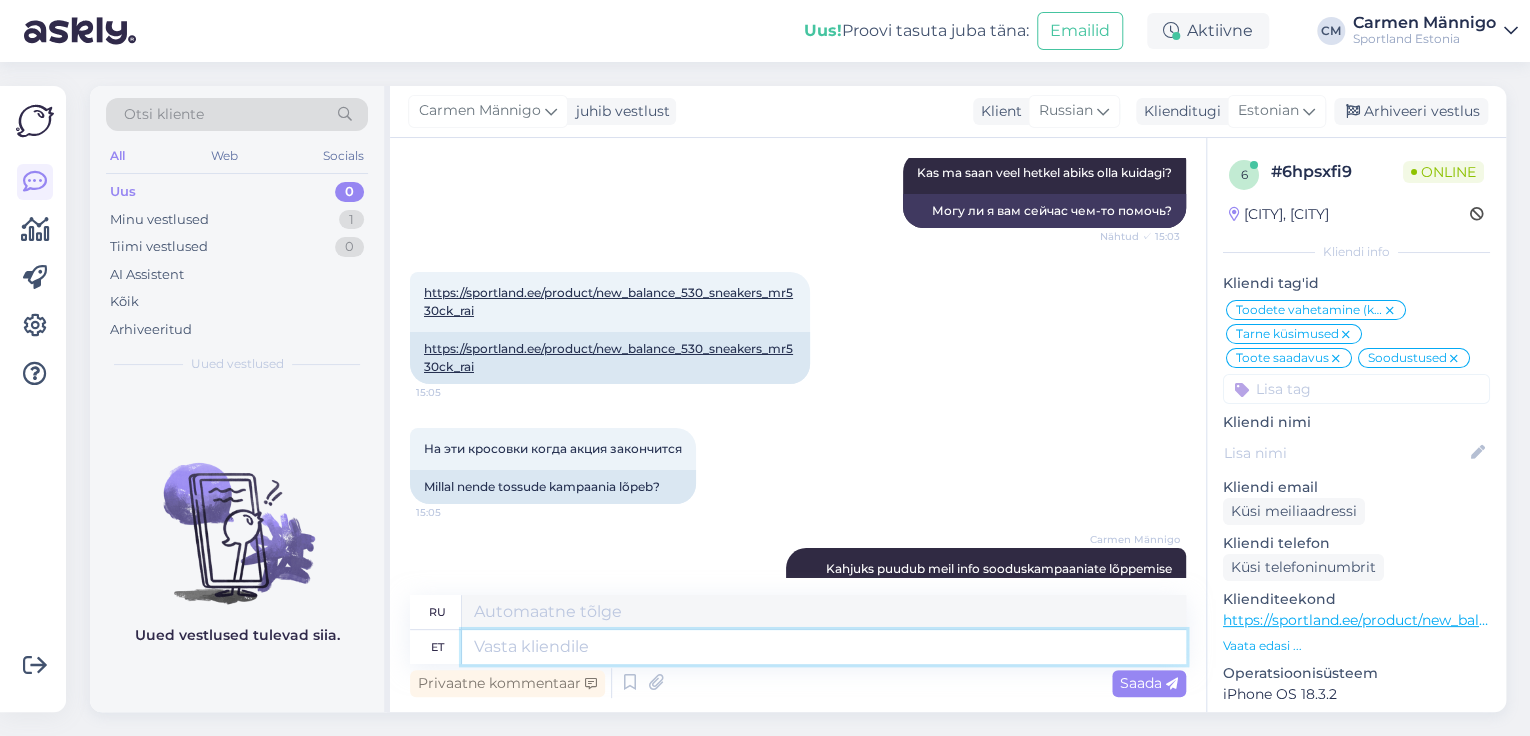 scroll, scrollTop: 15190, scrollLeft: 0, axis: vertical 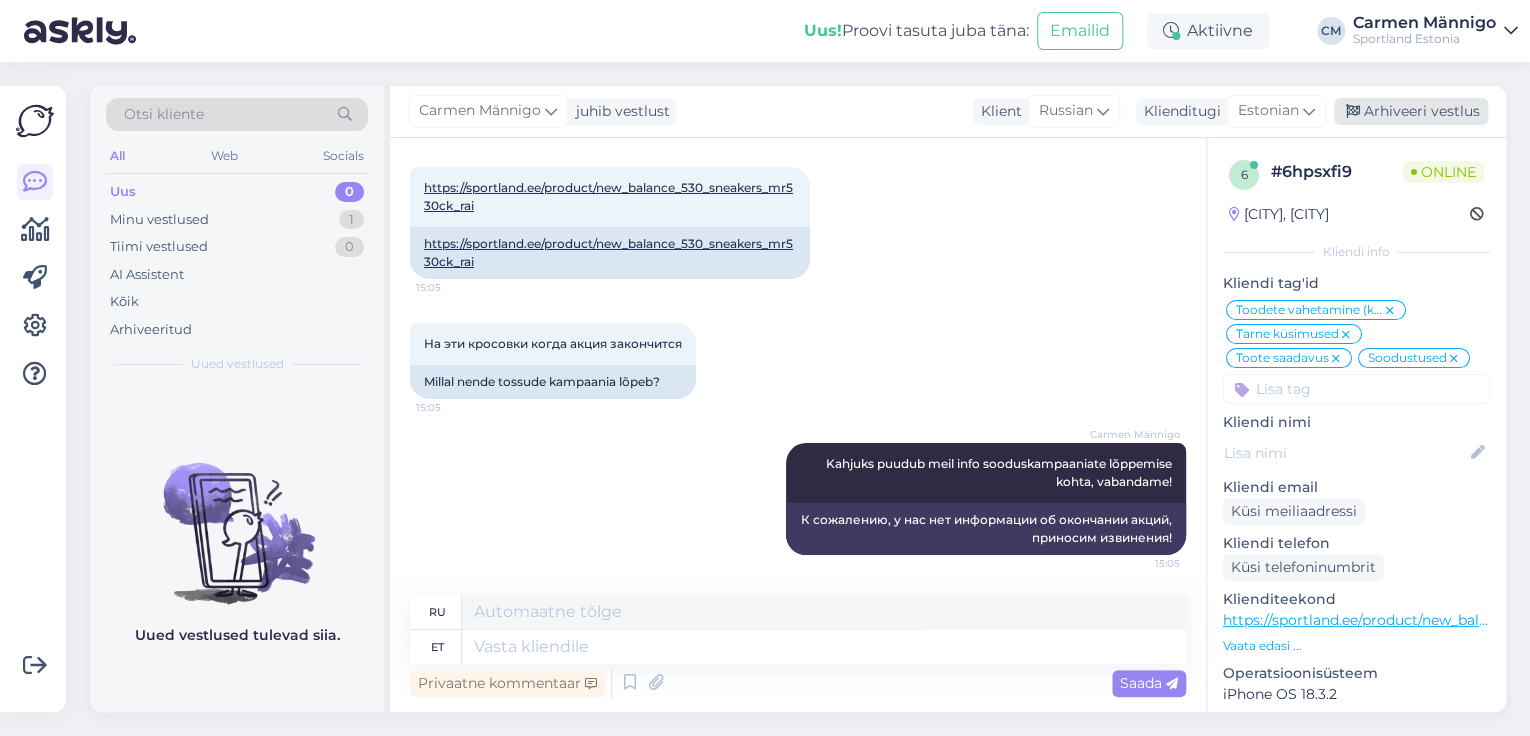 click on "Arhiveeri vestlus" at bounding box center [1411, 111] 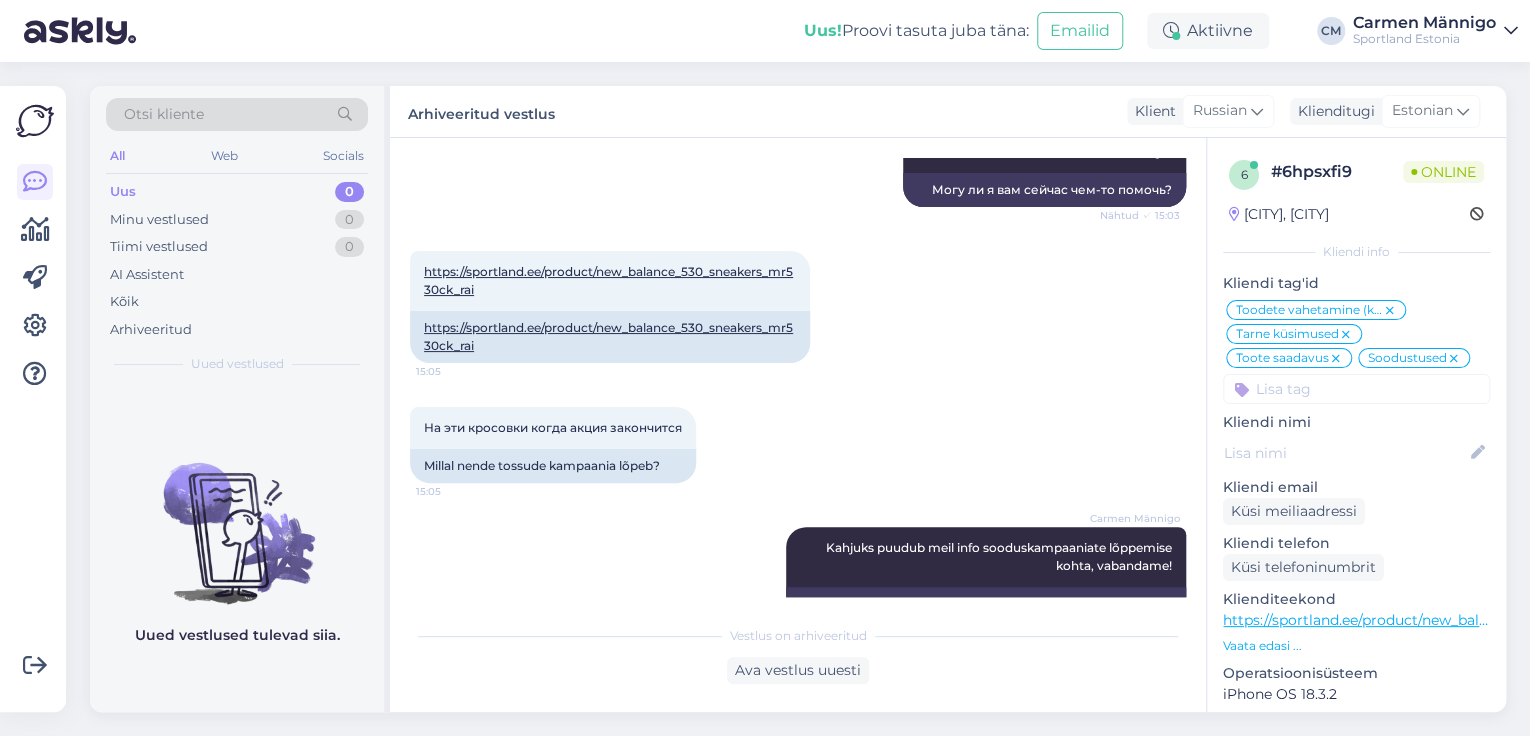 scroll, scrollTop: 14930, scrollLeft: 0, axis: vertical 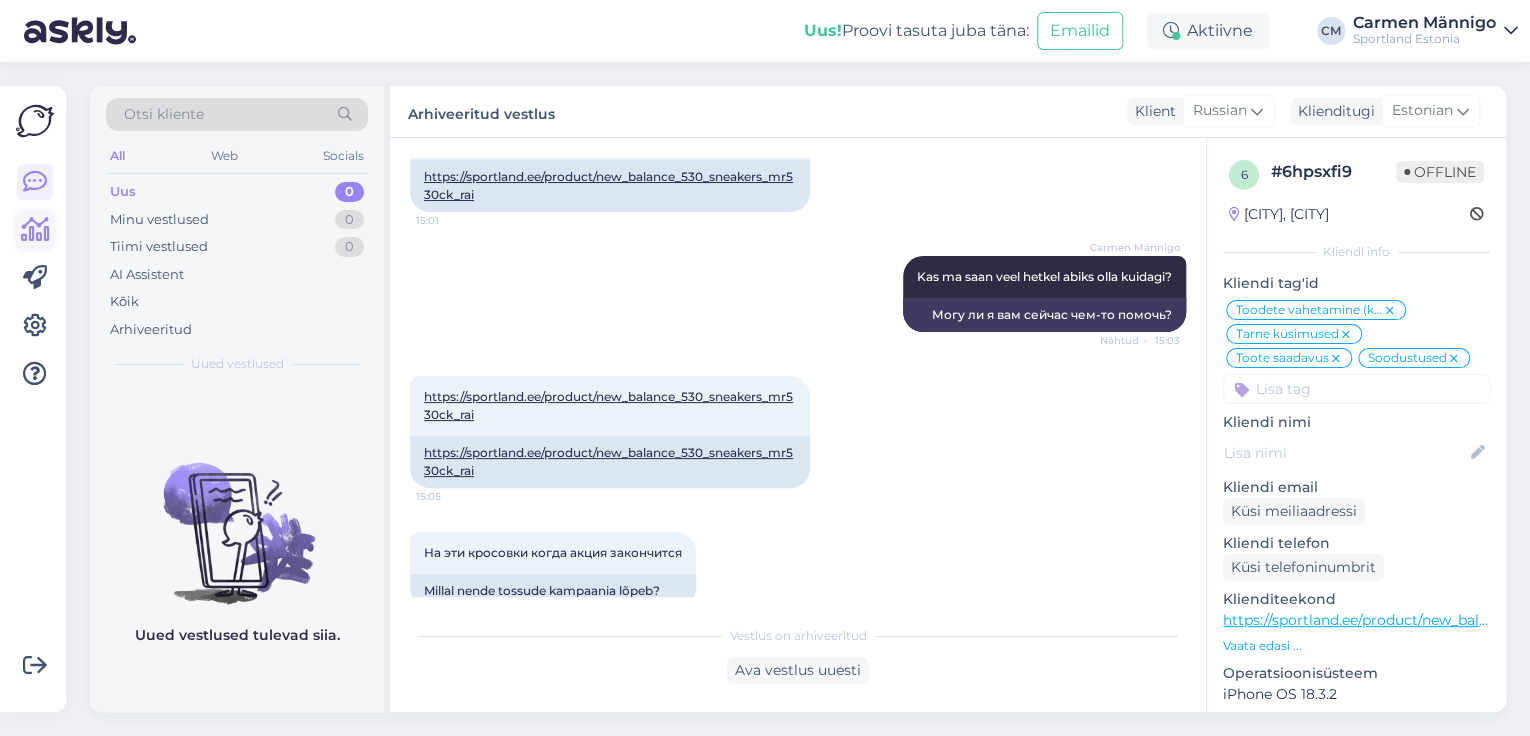 click at bounding box center [35, 230] 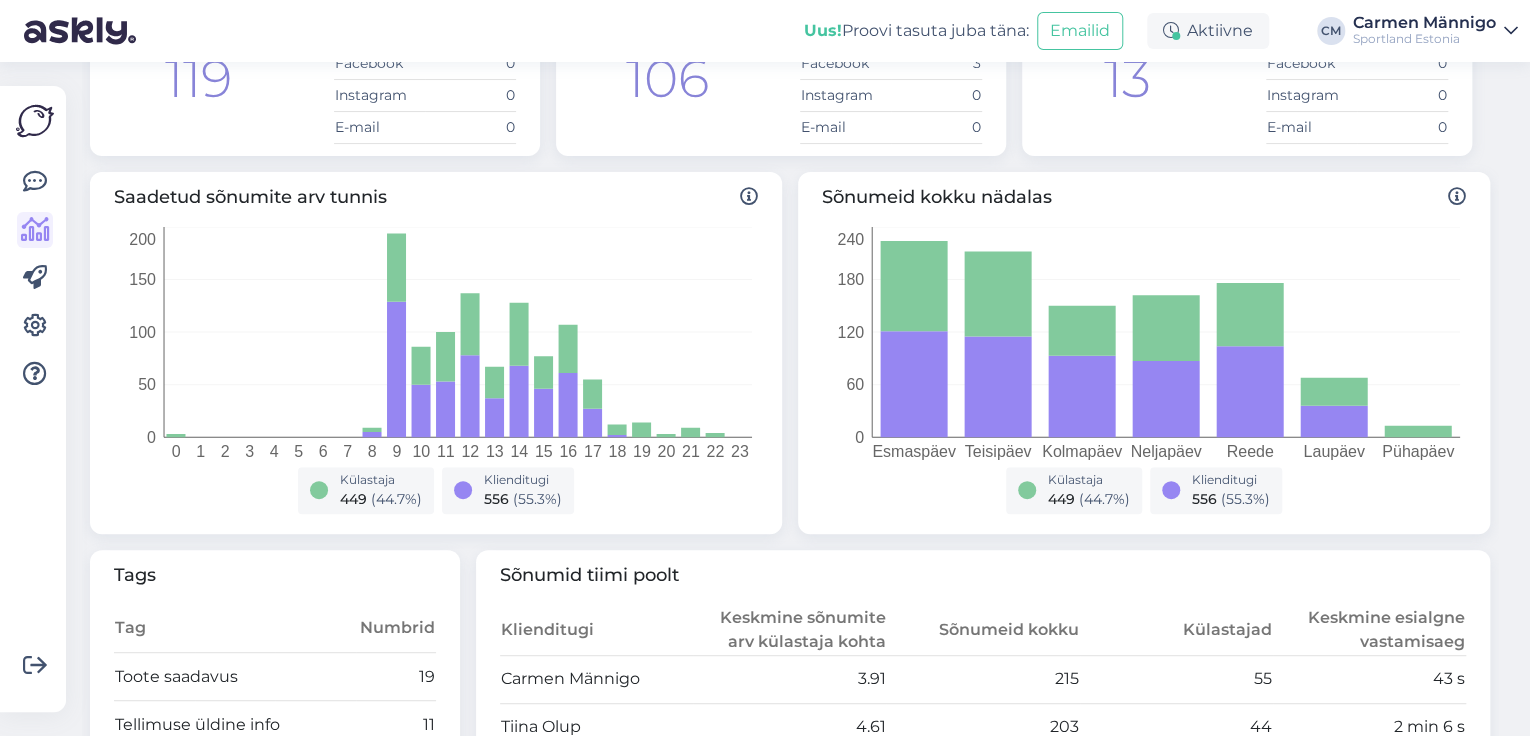 scroll, scrollTop: 400, scrollLeft: 0, axis: vertical 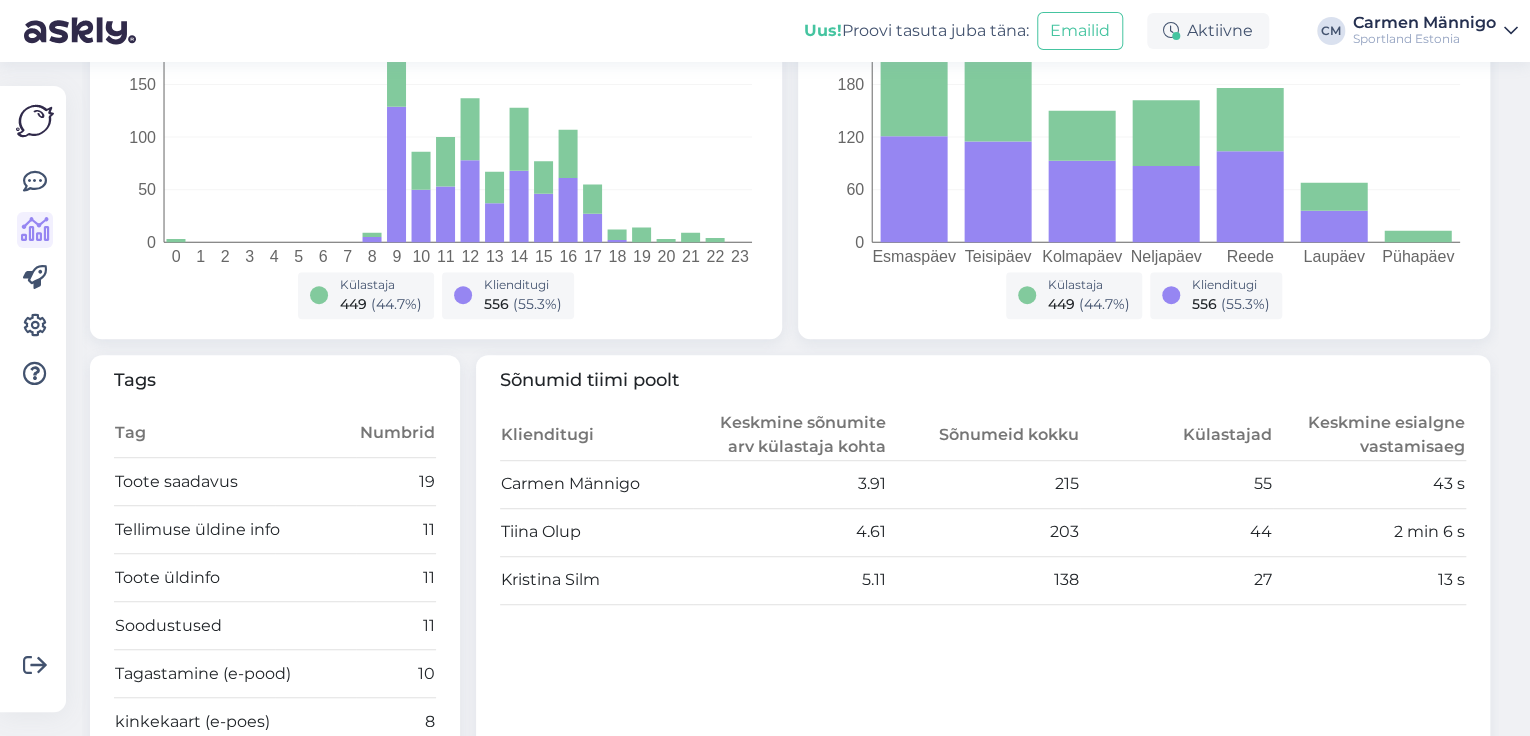 click at bounding box center (35, 278) 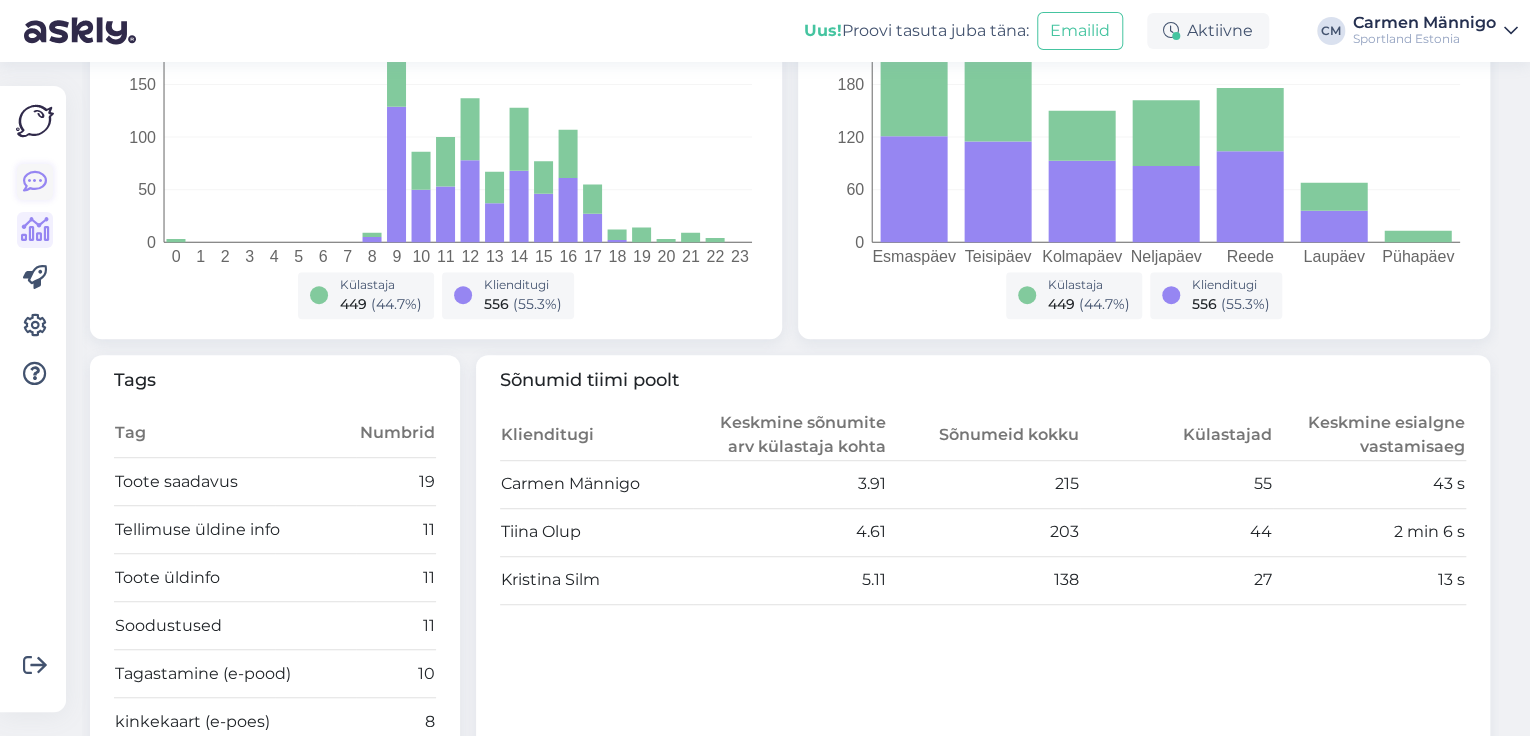 click at bounding box center [35, 182] 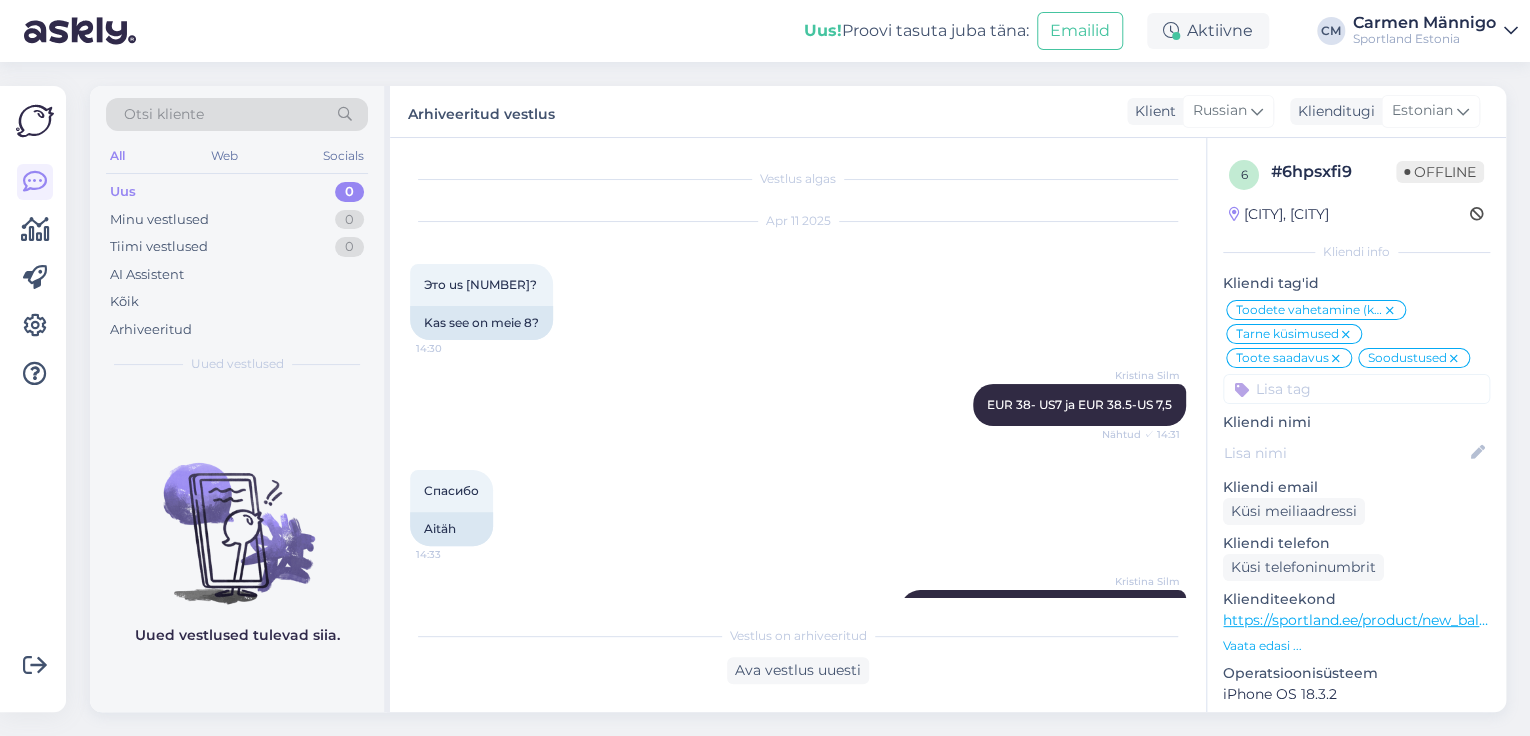 scroll, scrollTop: 14445, scrollLeft: 0, axis: vertical 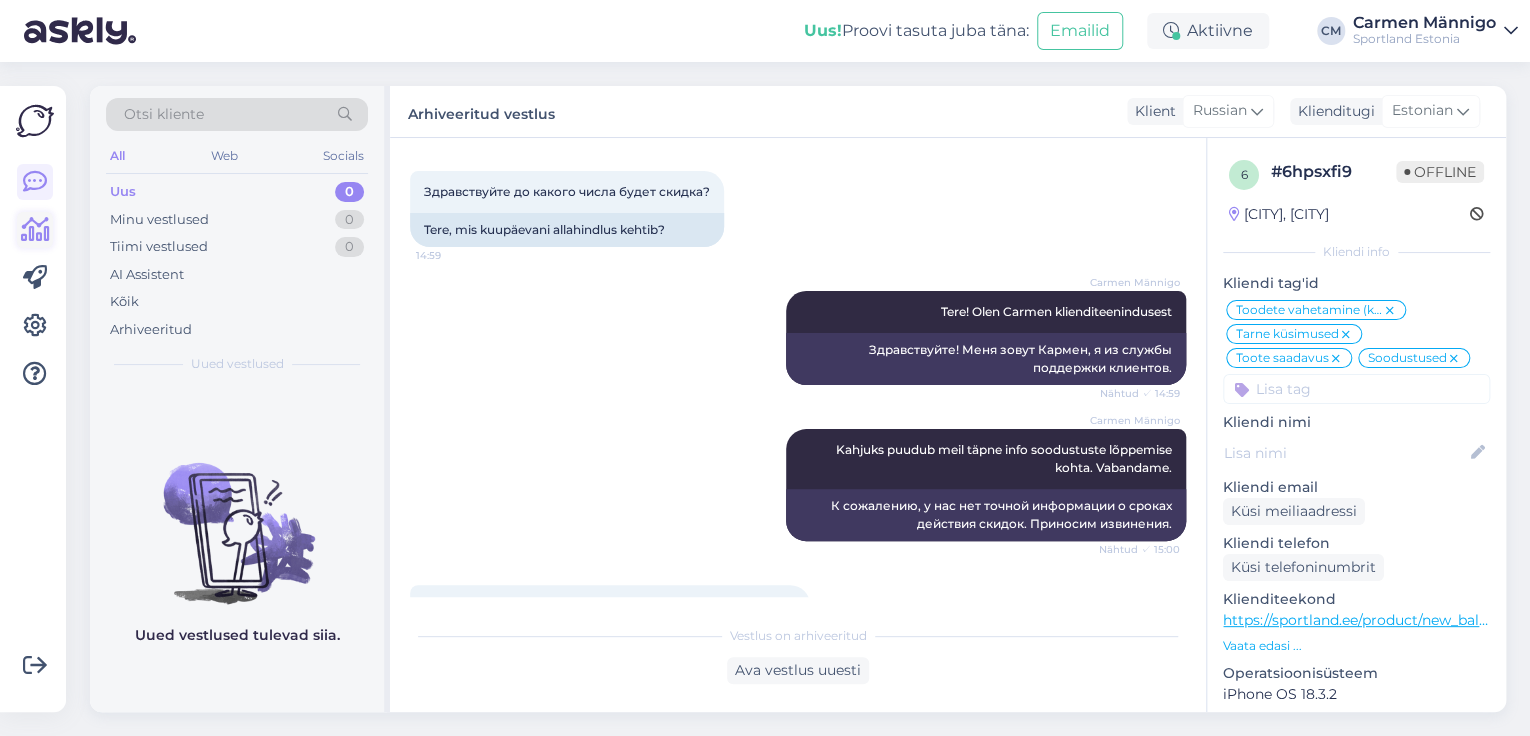 click at bounding box center [35, 230] 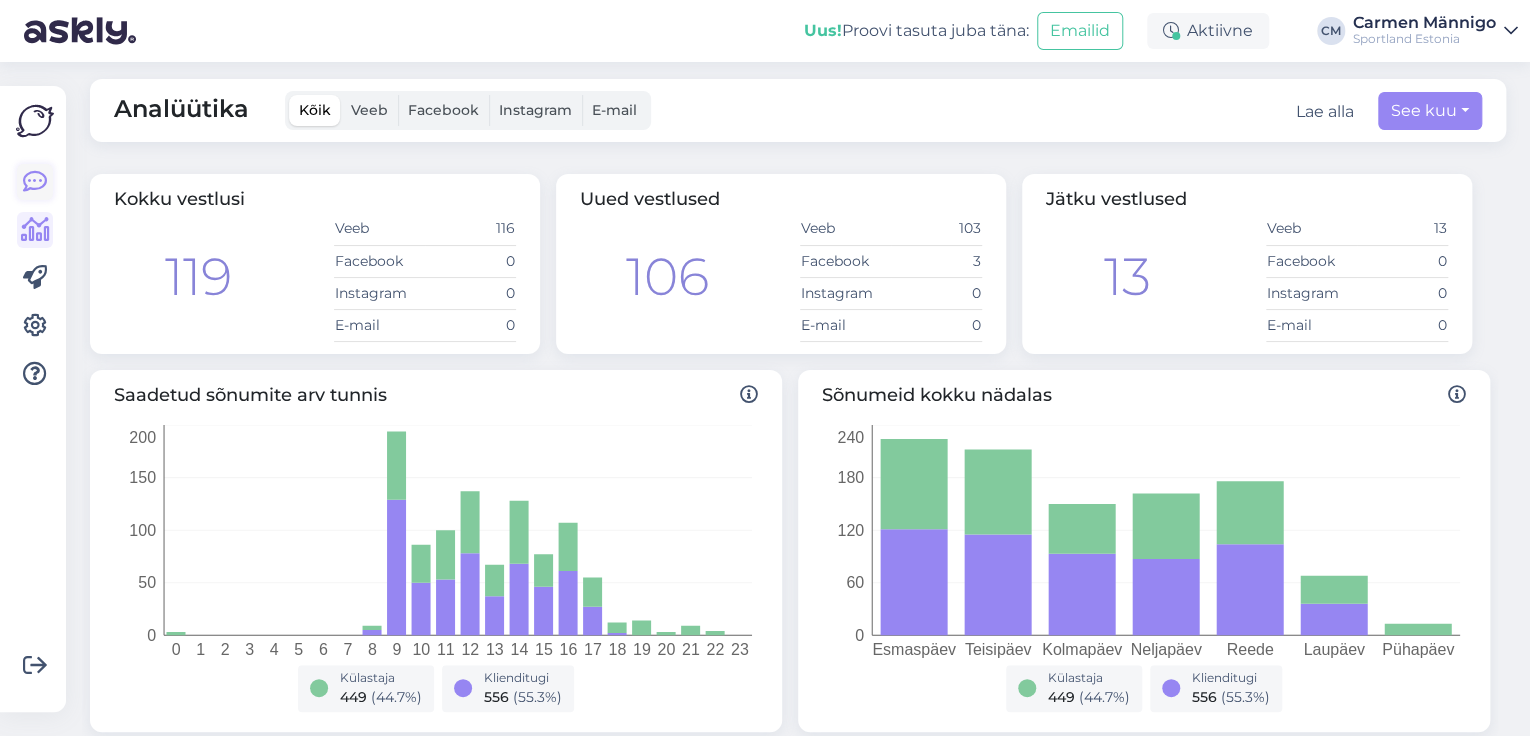 scroll, scrollTop: 0, scrollLeft: 0, axis: both 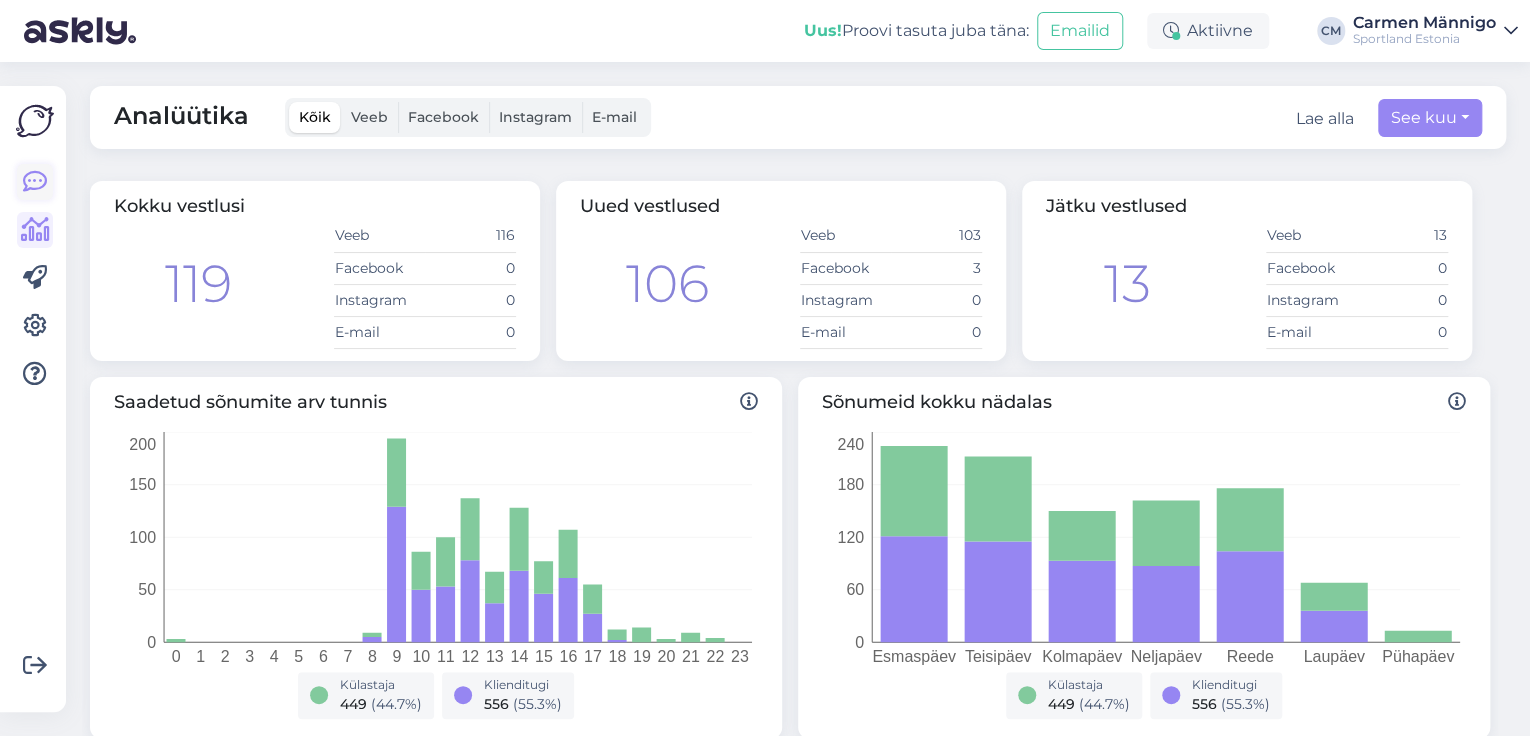 click at bounding box center (35, 182) 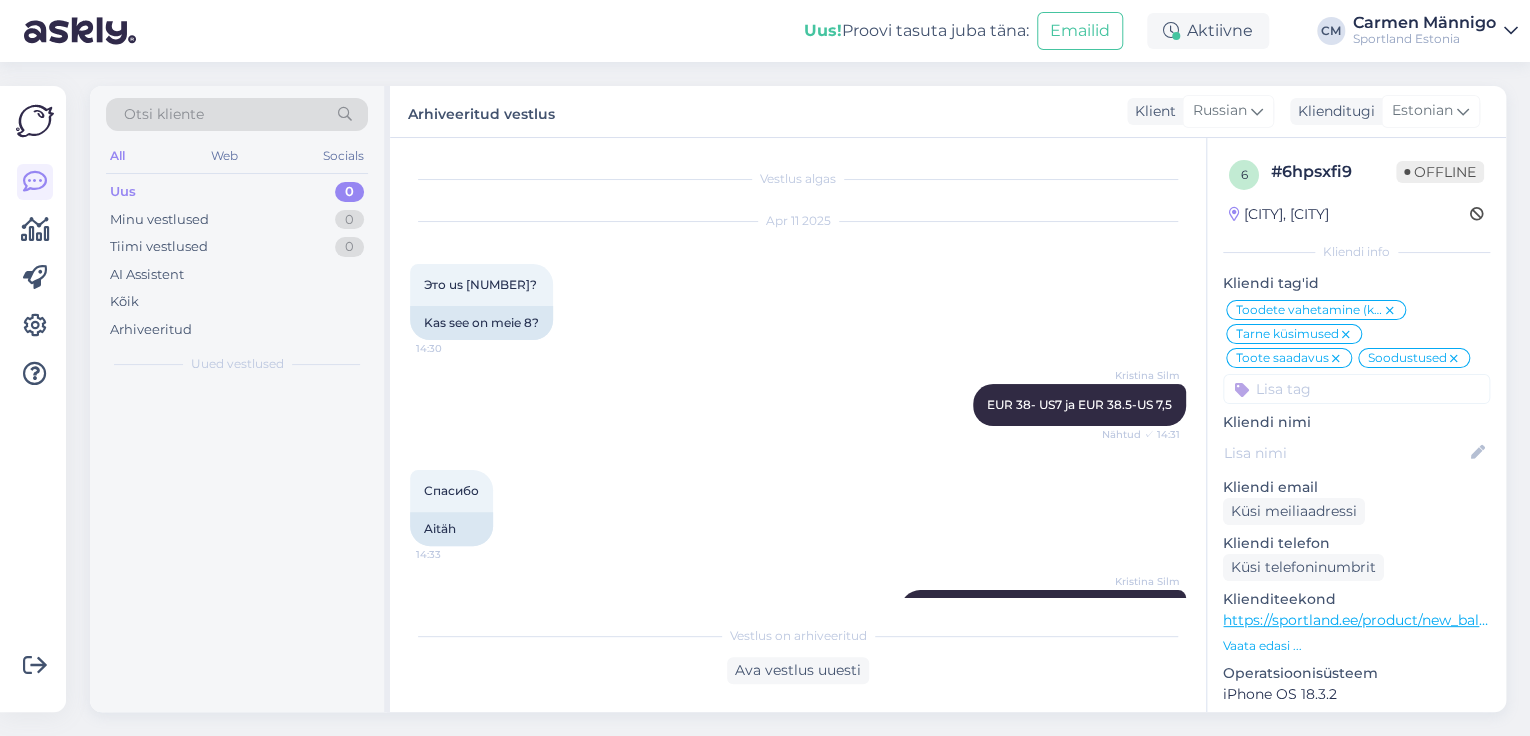 scroll, scrollTop: 14445, scrollLeft: 0, axis: vertical 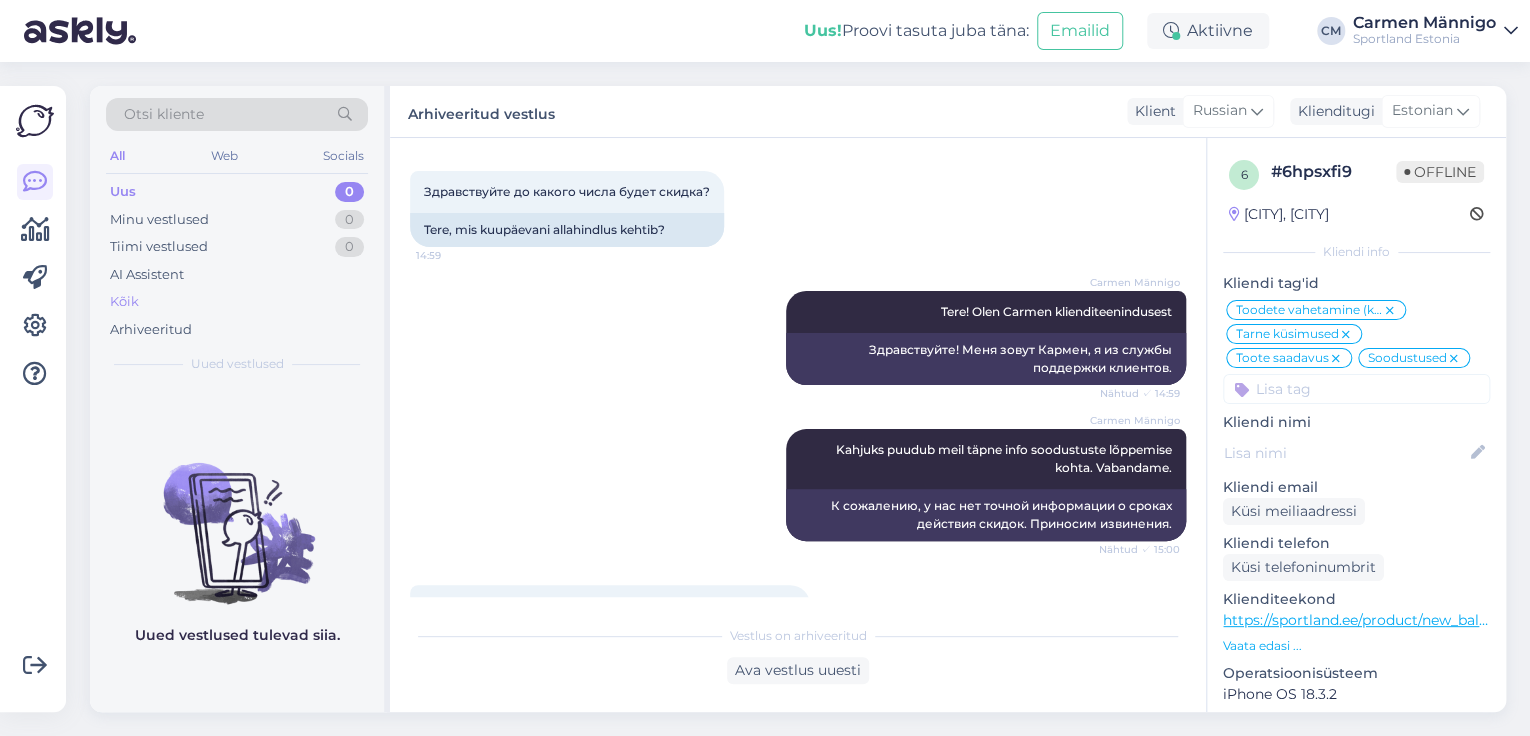 click on "Kõik" at bounding box center (237, 302) 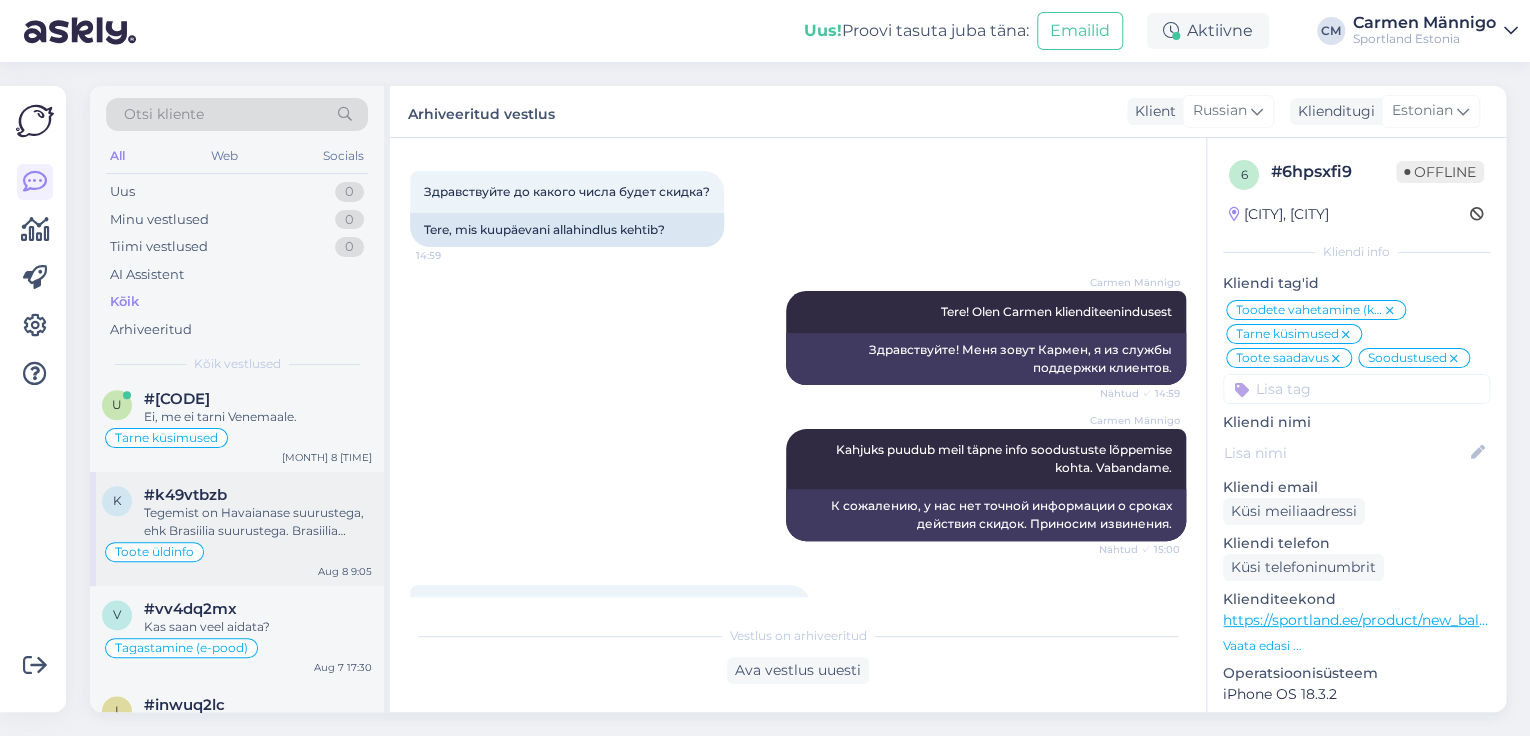 scroll, scrollTop: 1280, scrollLeft: 0, axis: vertical 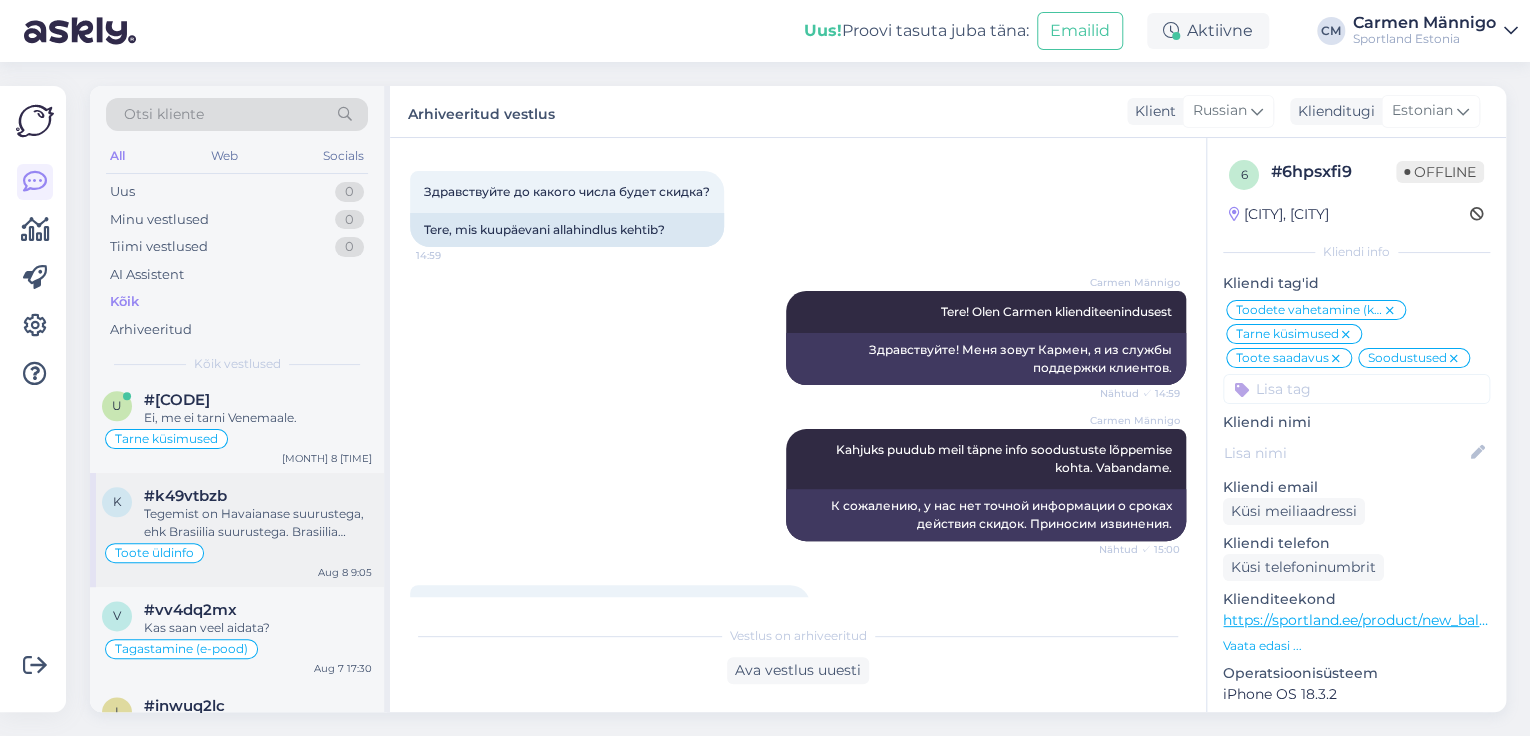 click on "Toote üldinfo" at bounding box center [237, 553] 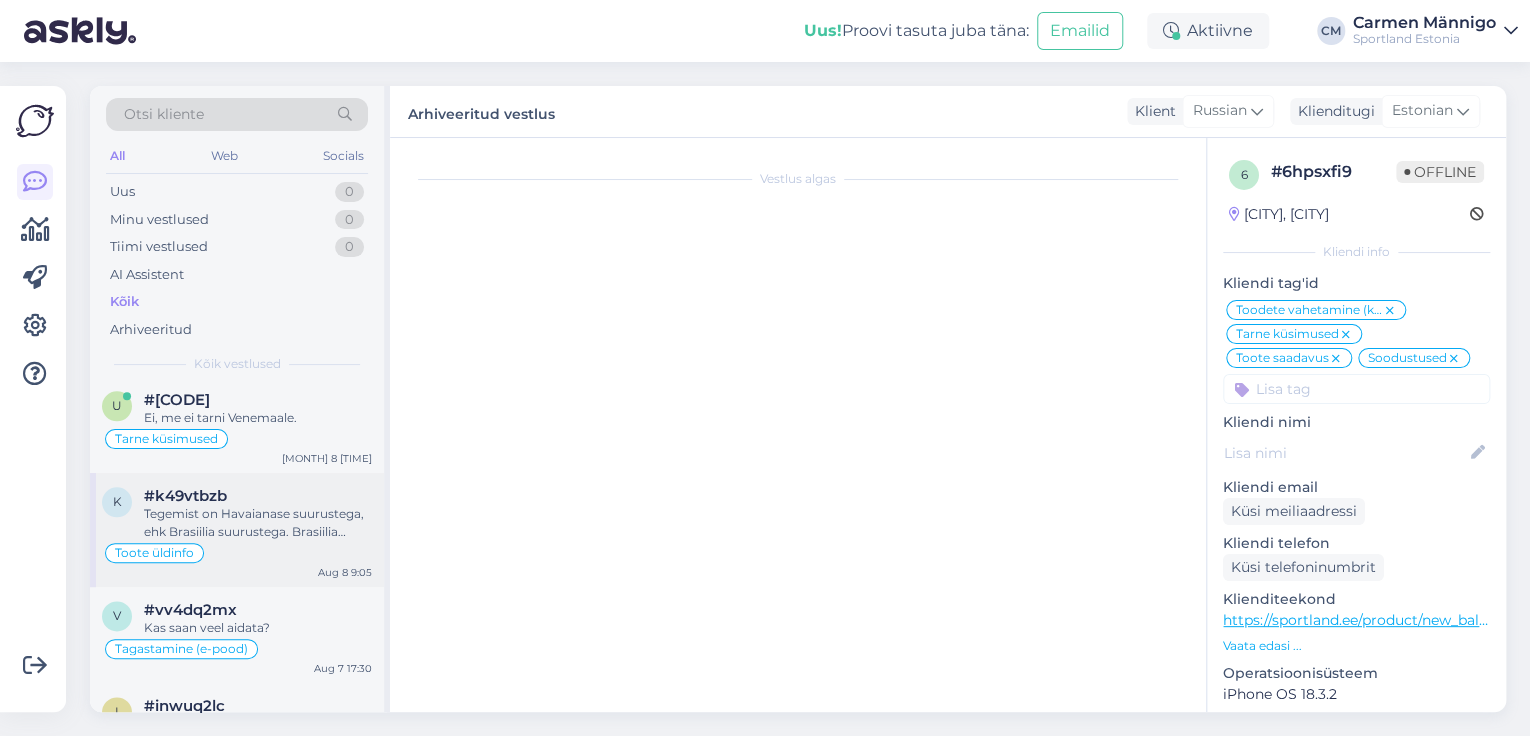scroll, scrollTop: 0, scrollLeft: 0, axis: both 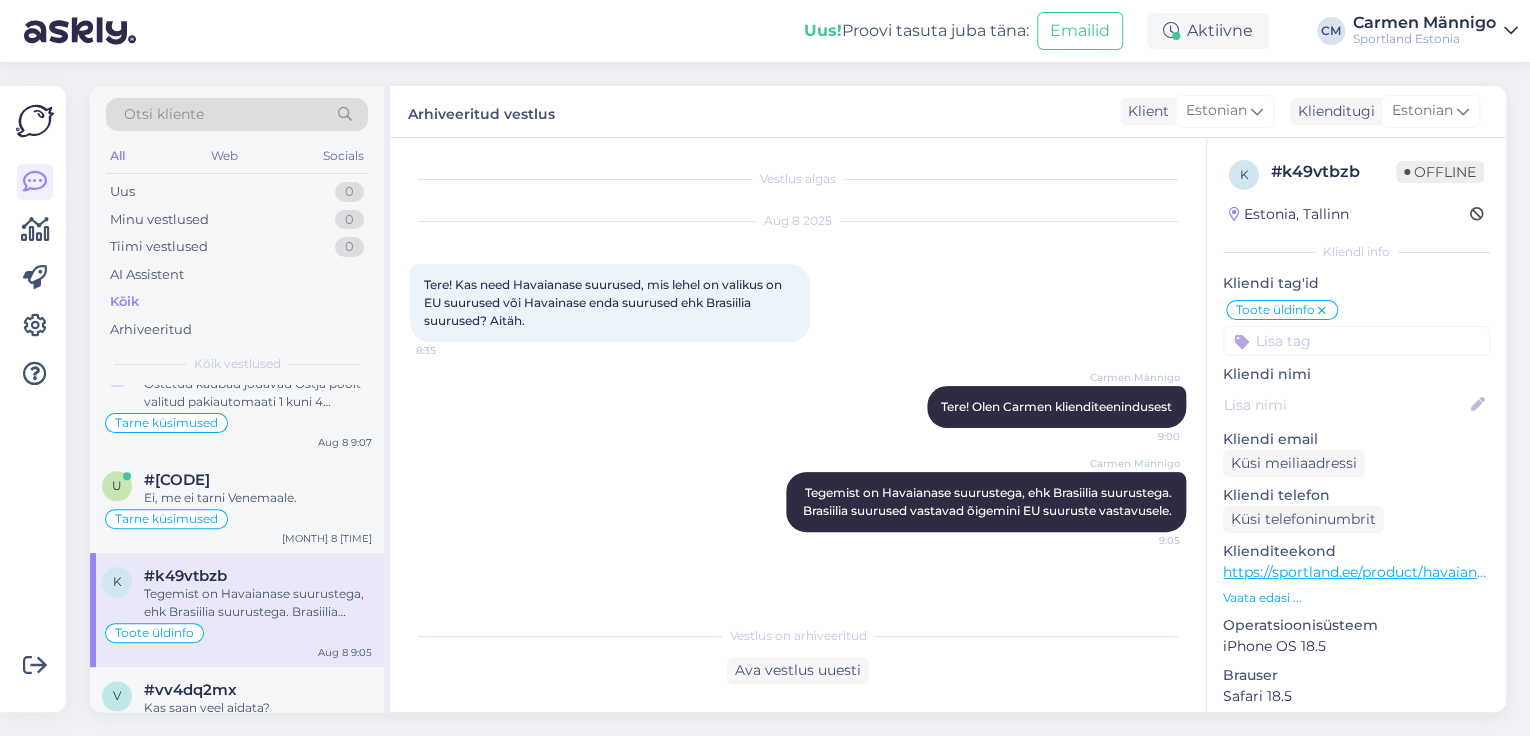 click at bounding box center (1356, 341) 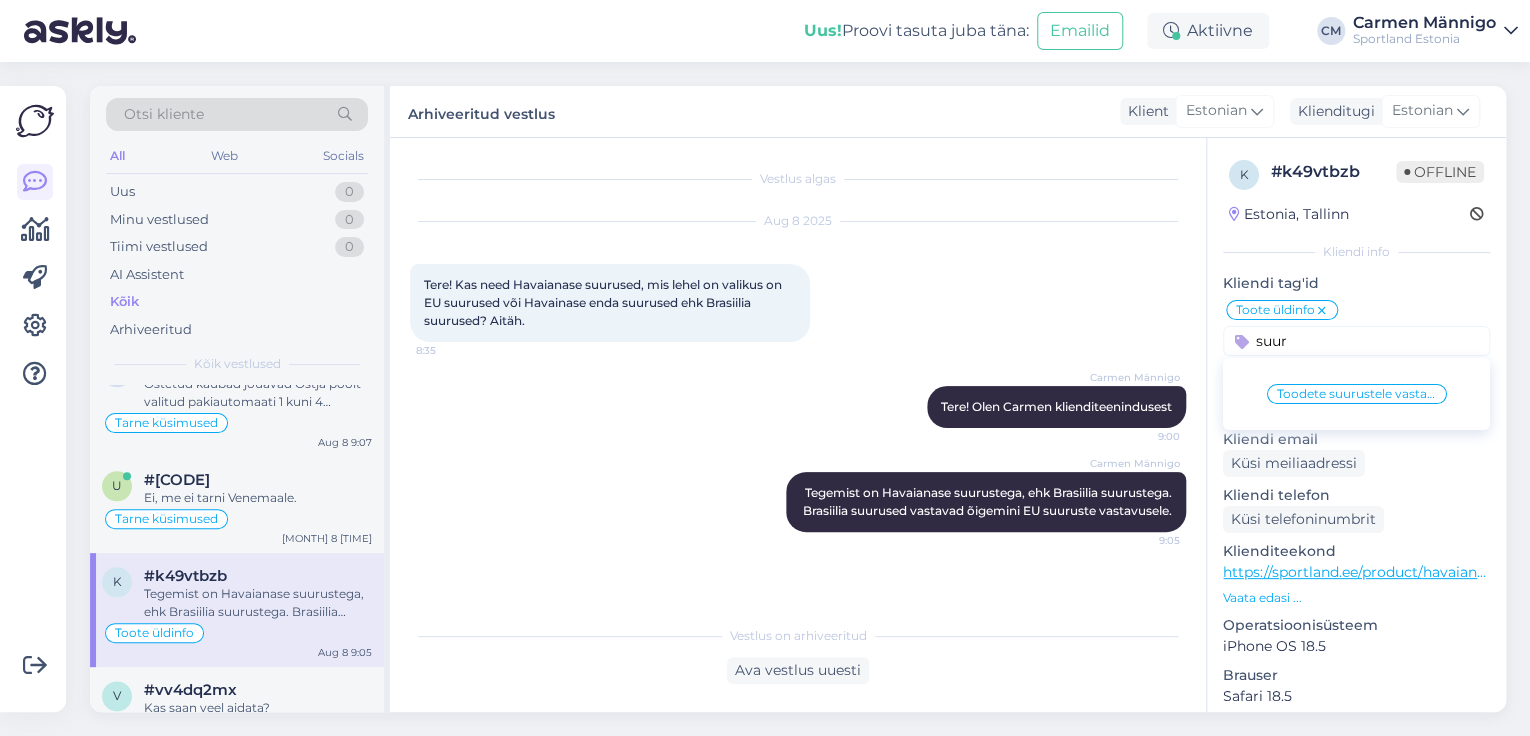 type on "suur" 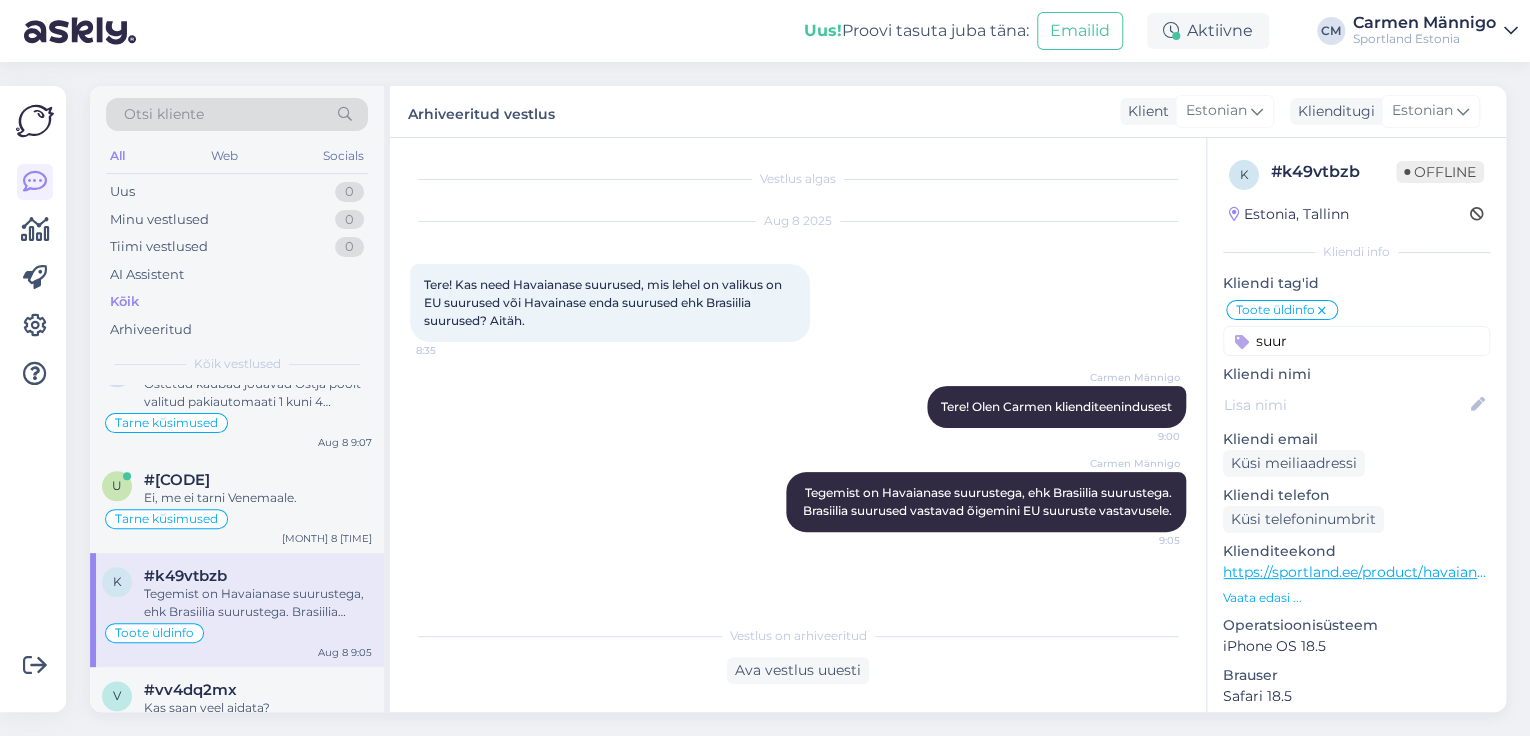 type 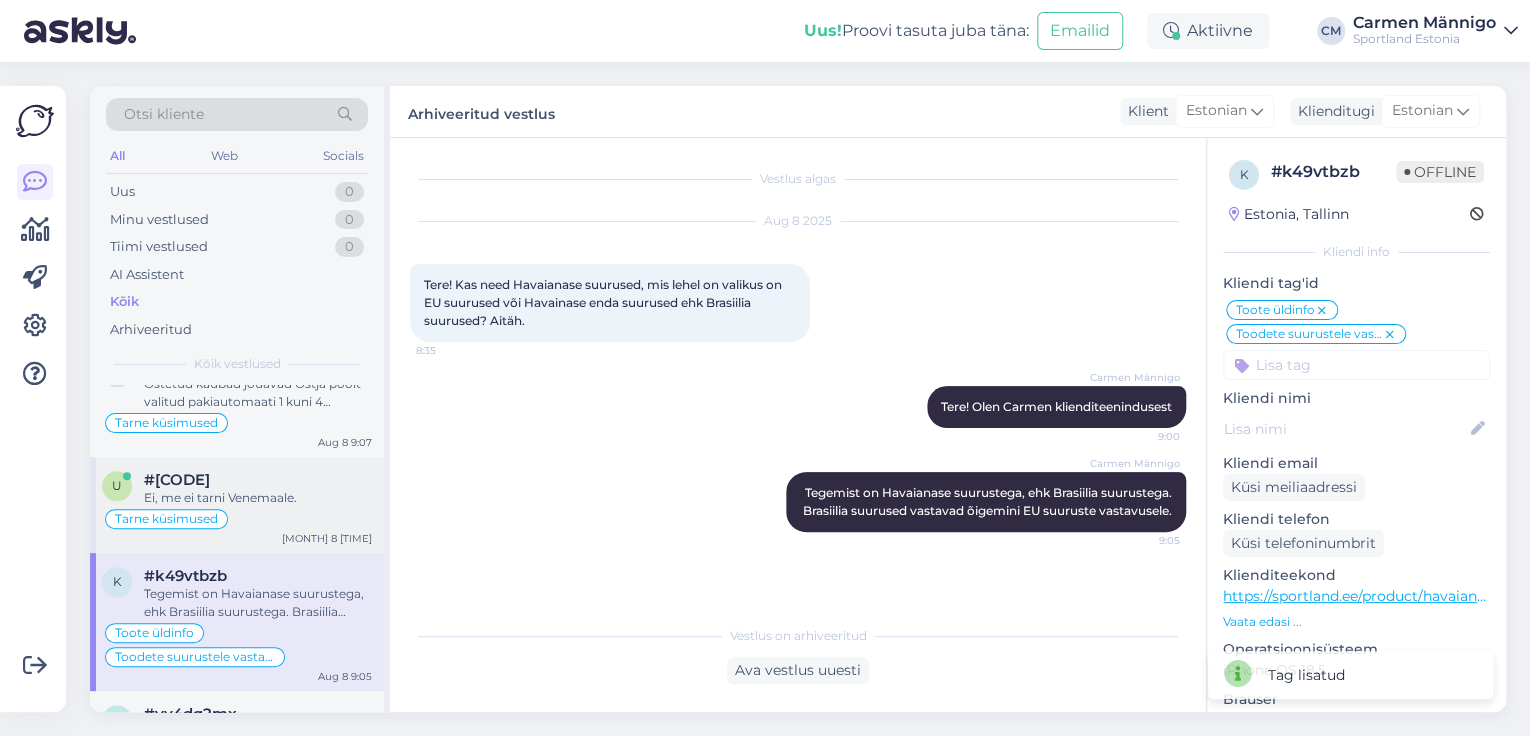 click on "Ei, me ei tarni Venemaale." at bounding box center (258, 498) 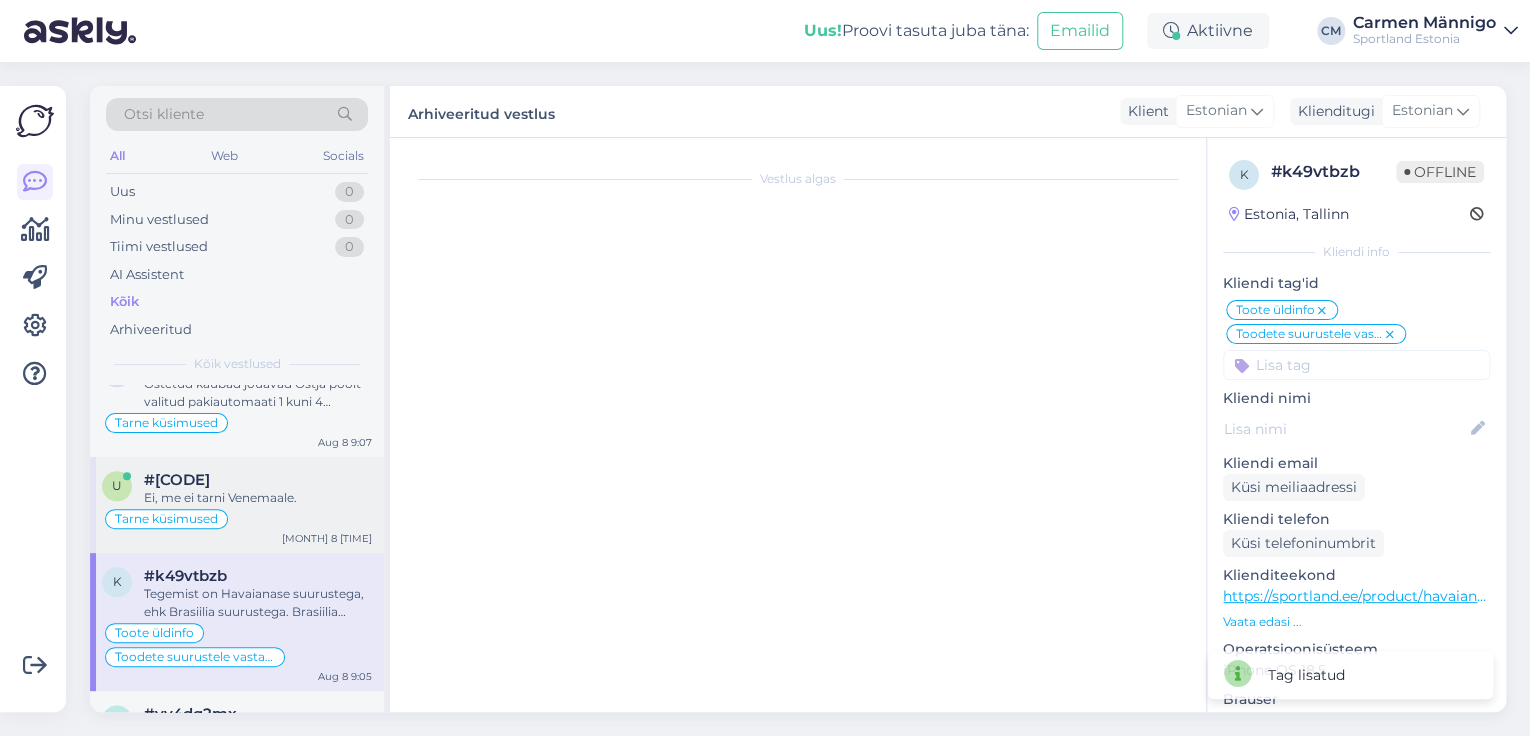 scroll, scrollTop: 100, scrollLeft: 0, axis: vertical 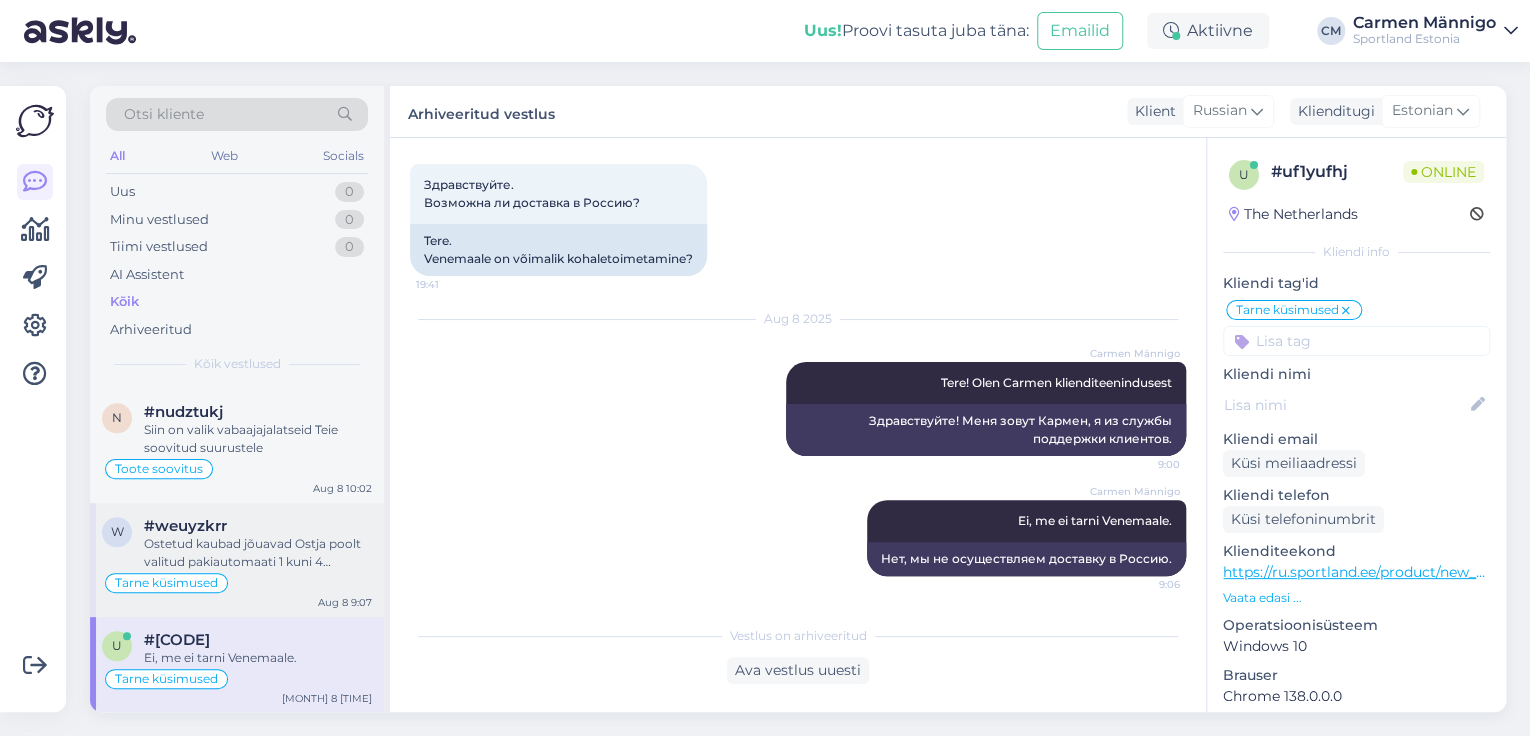 click on "Ostetud kaubad jõuavad Ostja poolt valitud pakiautomaati 1 kuni 4 tööpäeva jooksul peale tellimuse eest tasumist. Kui tellimuse eest on tasutud nädalavahetusel või pühade ajal, siis tarnitakse kaup tellijani pühadele järgnevatel tööpäevadel 1 kuni 4 tööpäeva jooksul peale tasumist." at bounding box center (258, 553) 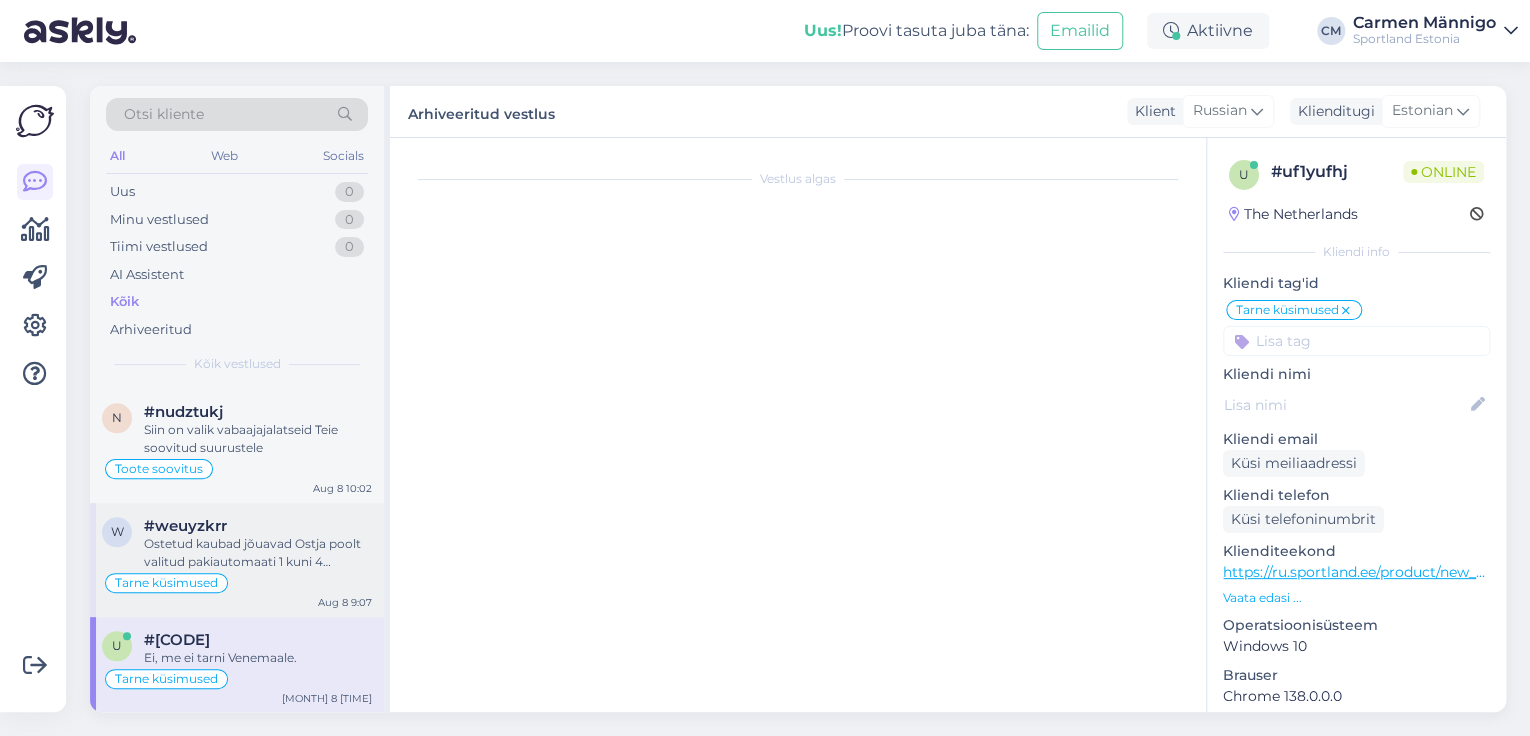 scroll, scrollTop: 16, scrollLeft: 0, axis: vertical 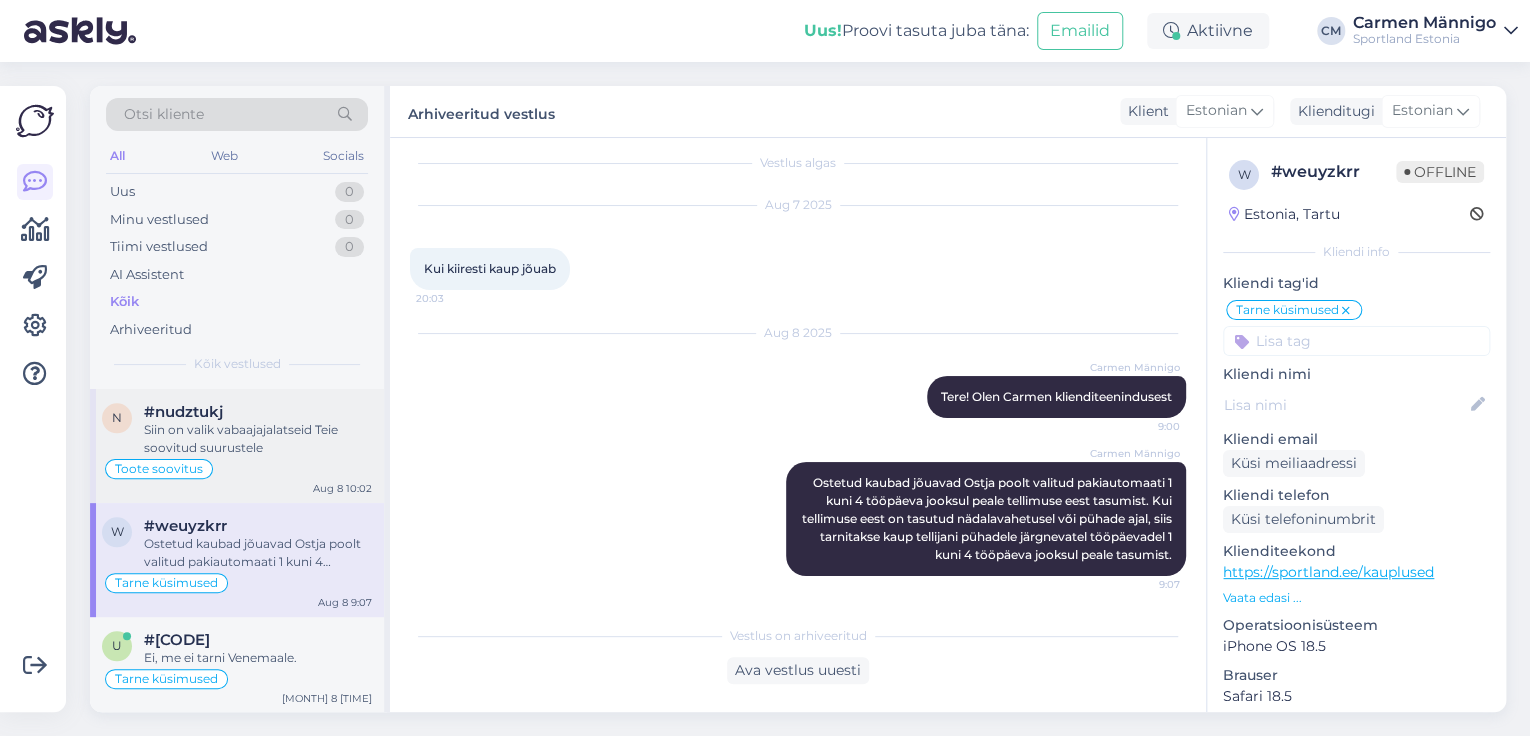 click on "Toote soovitus" at bounding box center [237, 469] 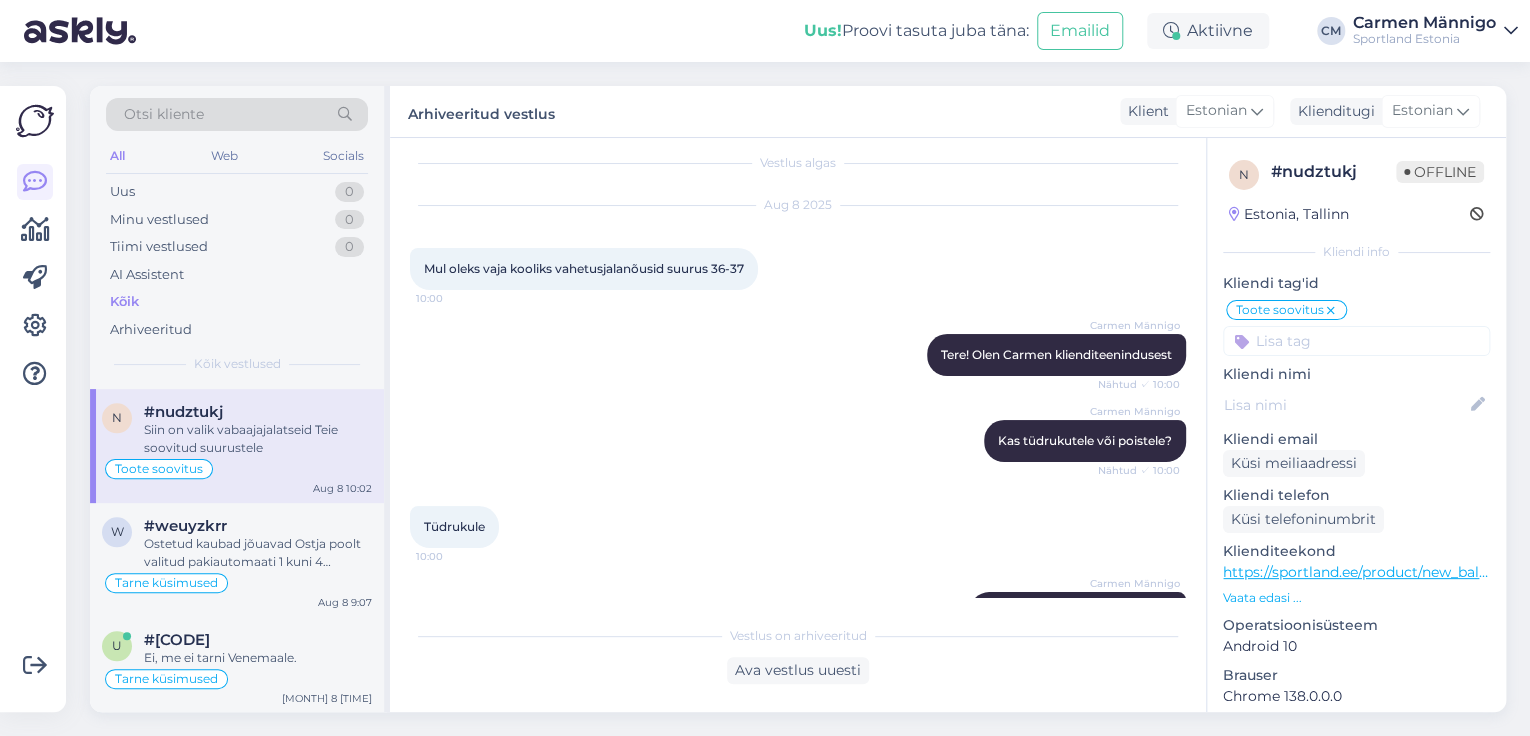 scroll, scrollTop: 455, scrollLeft: 0, axis: vertical 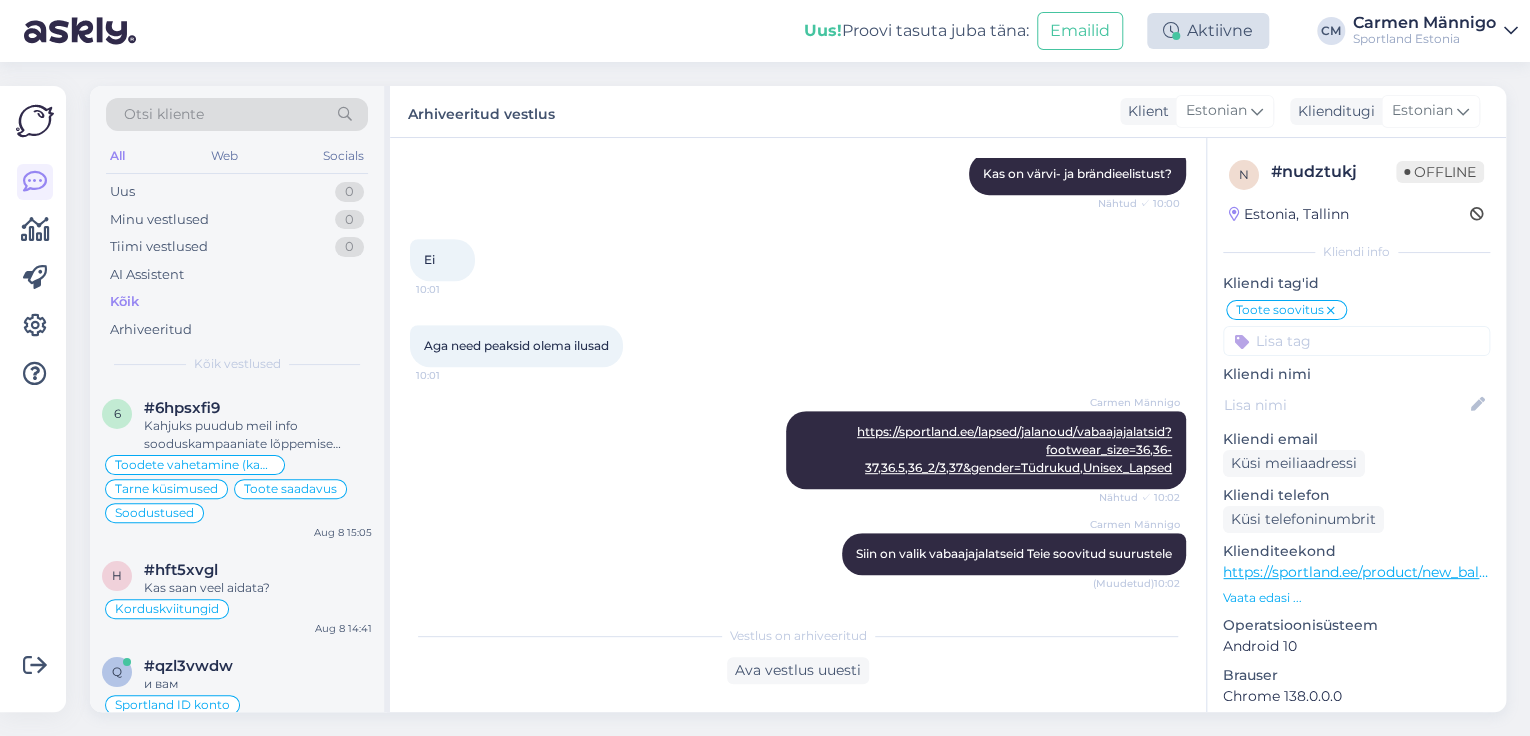 click on "Aktiivne" at bounding box center [1208, 31] 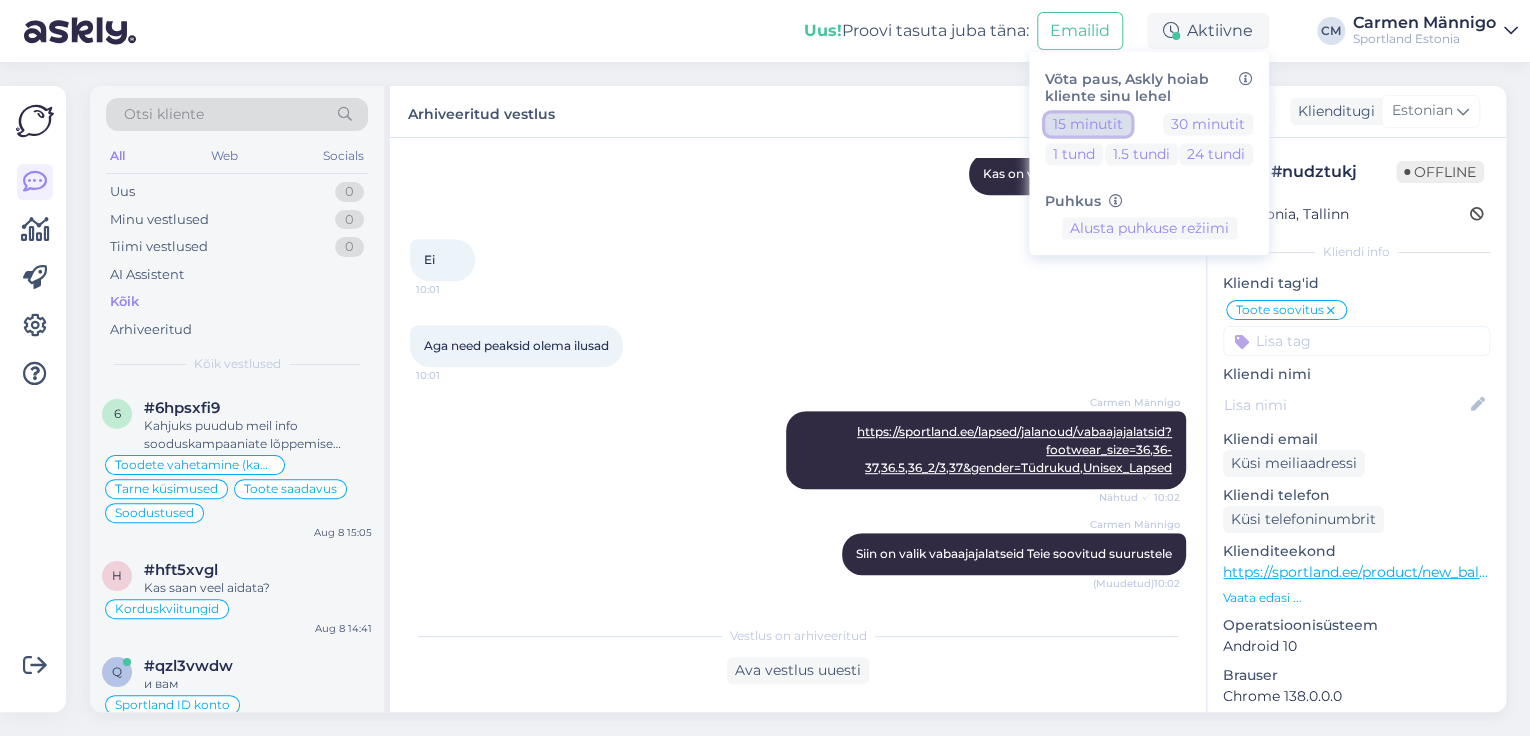 click on "15 minutit" at bounding box center (1088, 124) 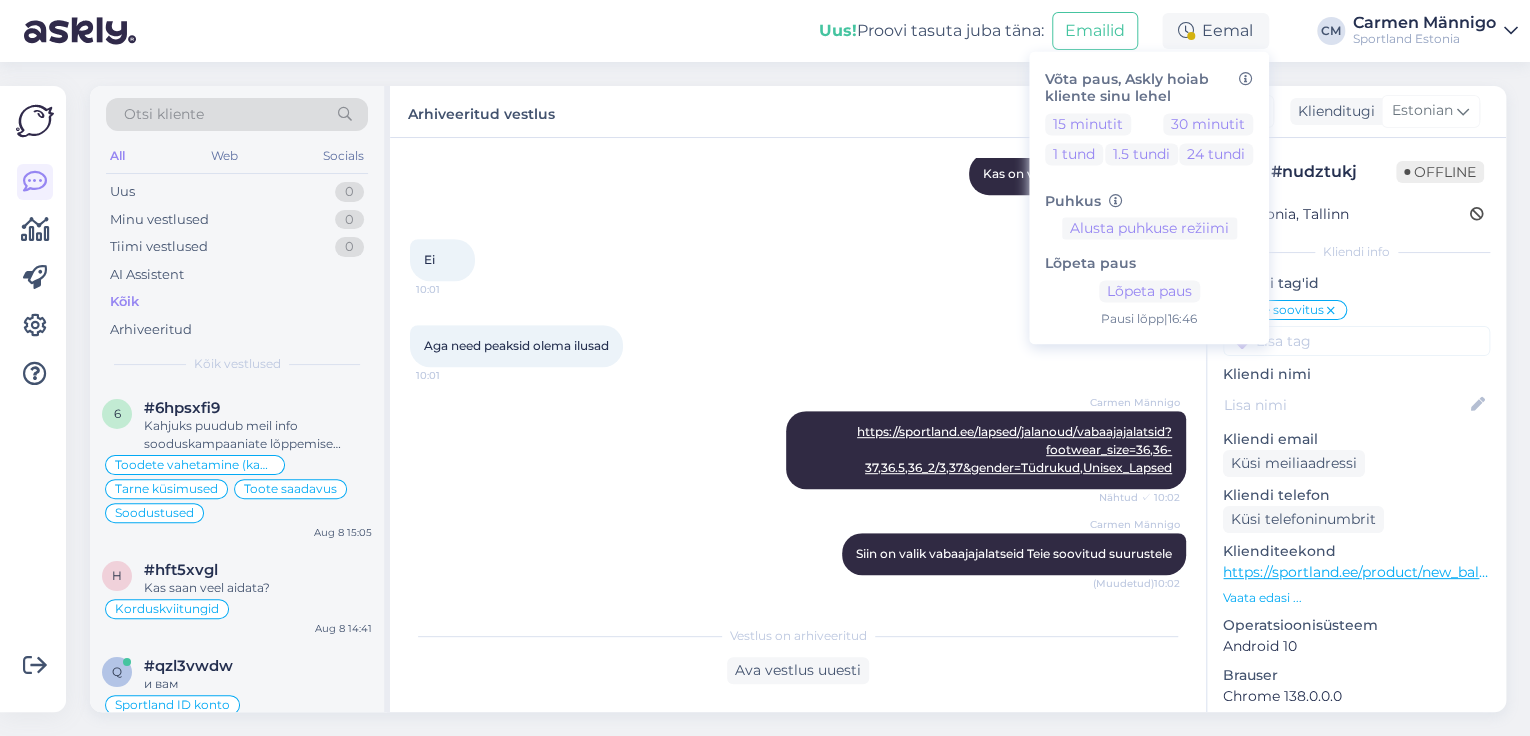 click on "Sportland Estonia" at bounding box center (1424, 39) 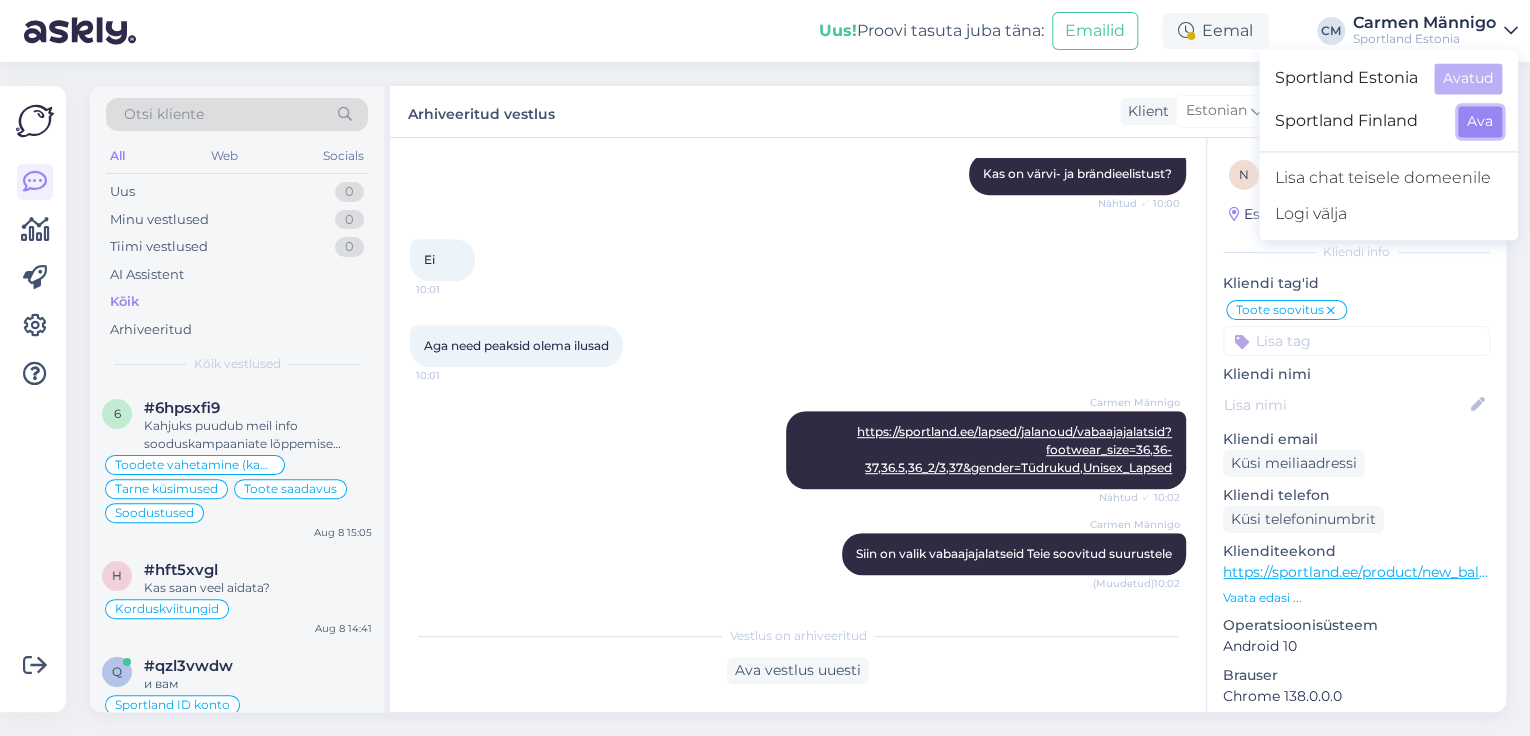 click on "Ava" at bounding box center [1480, 121] 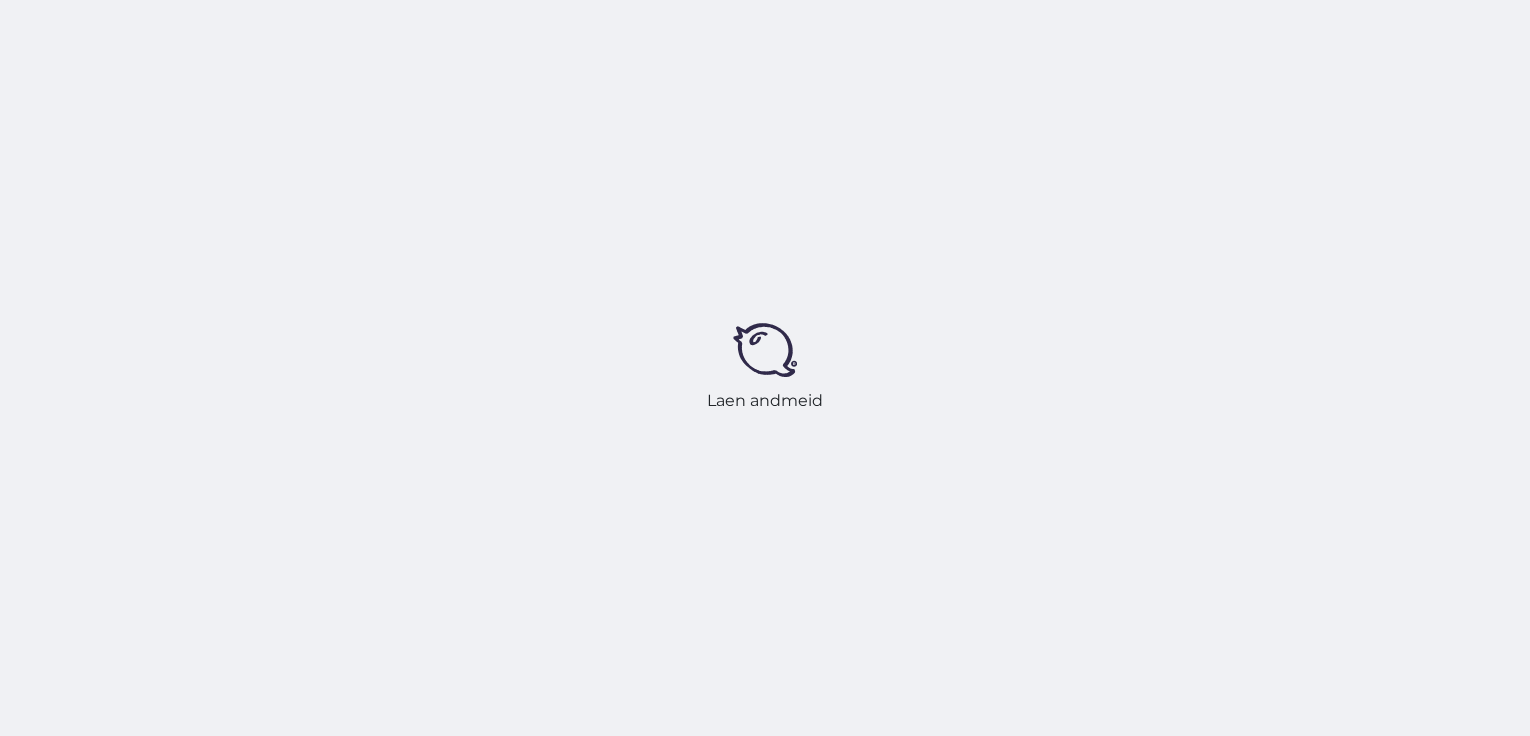 click on "Laen andmeid" at bounding box center [765, 368] 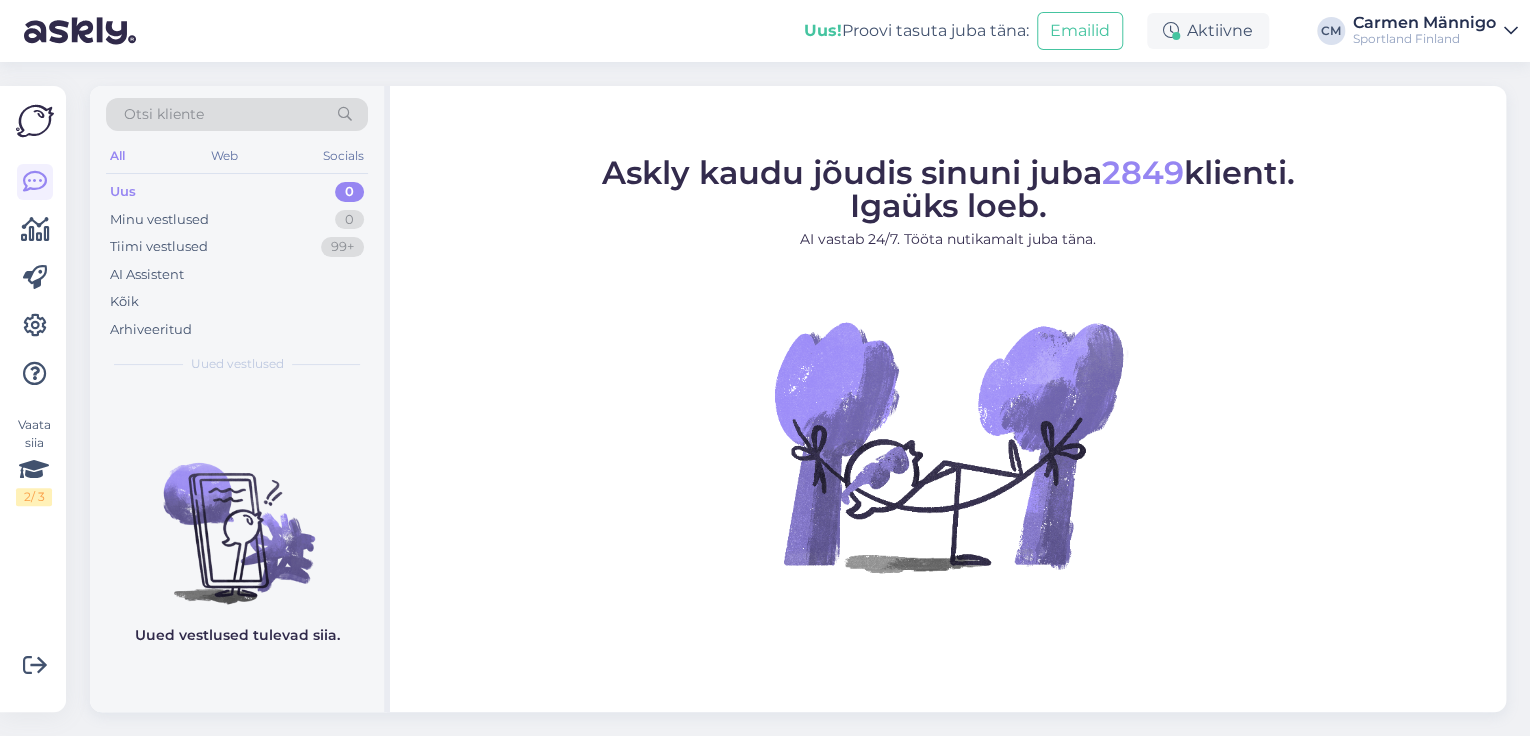 click on "Aktiivne" at bounding box center [1208, 31] 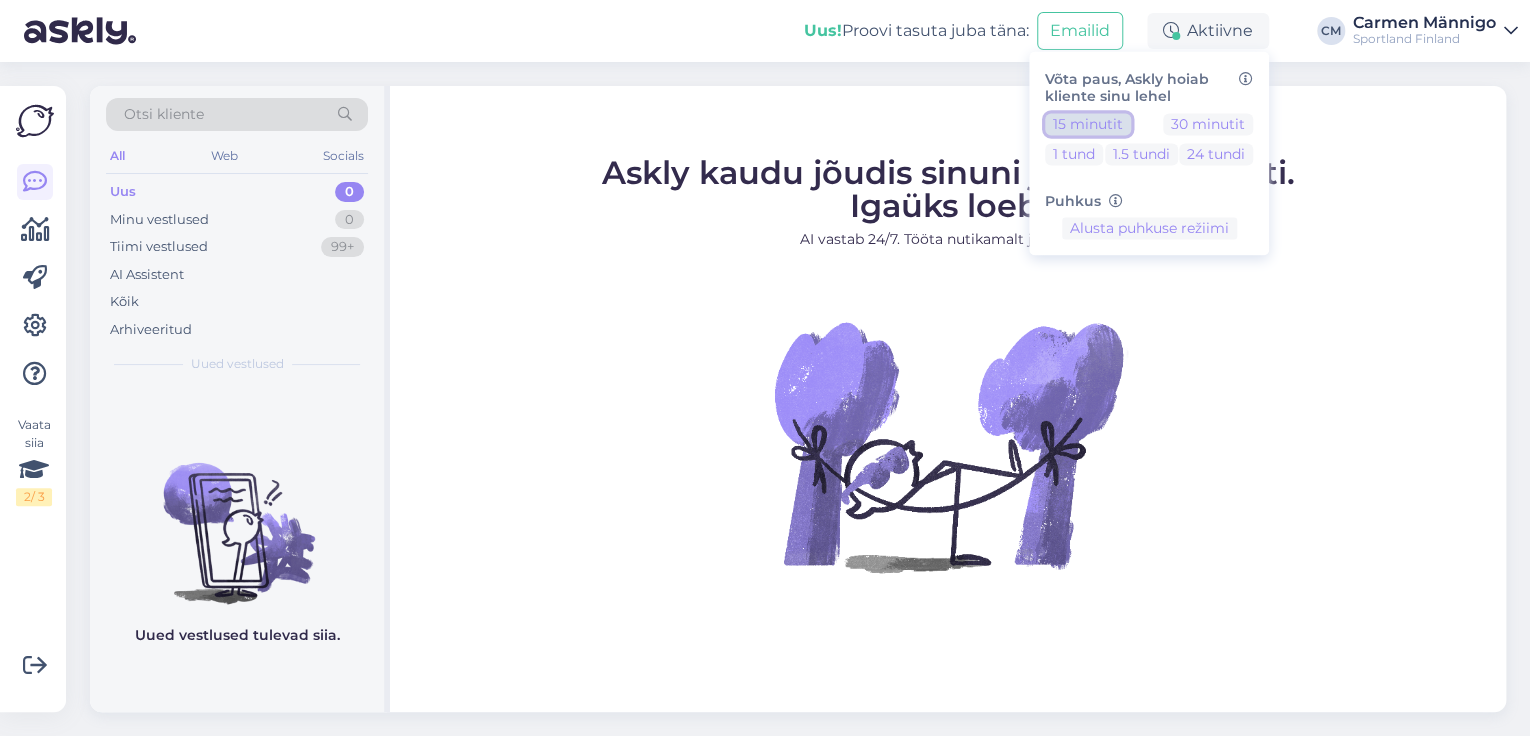 click on "15 minutit" at bounding box center [1088, 124] 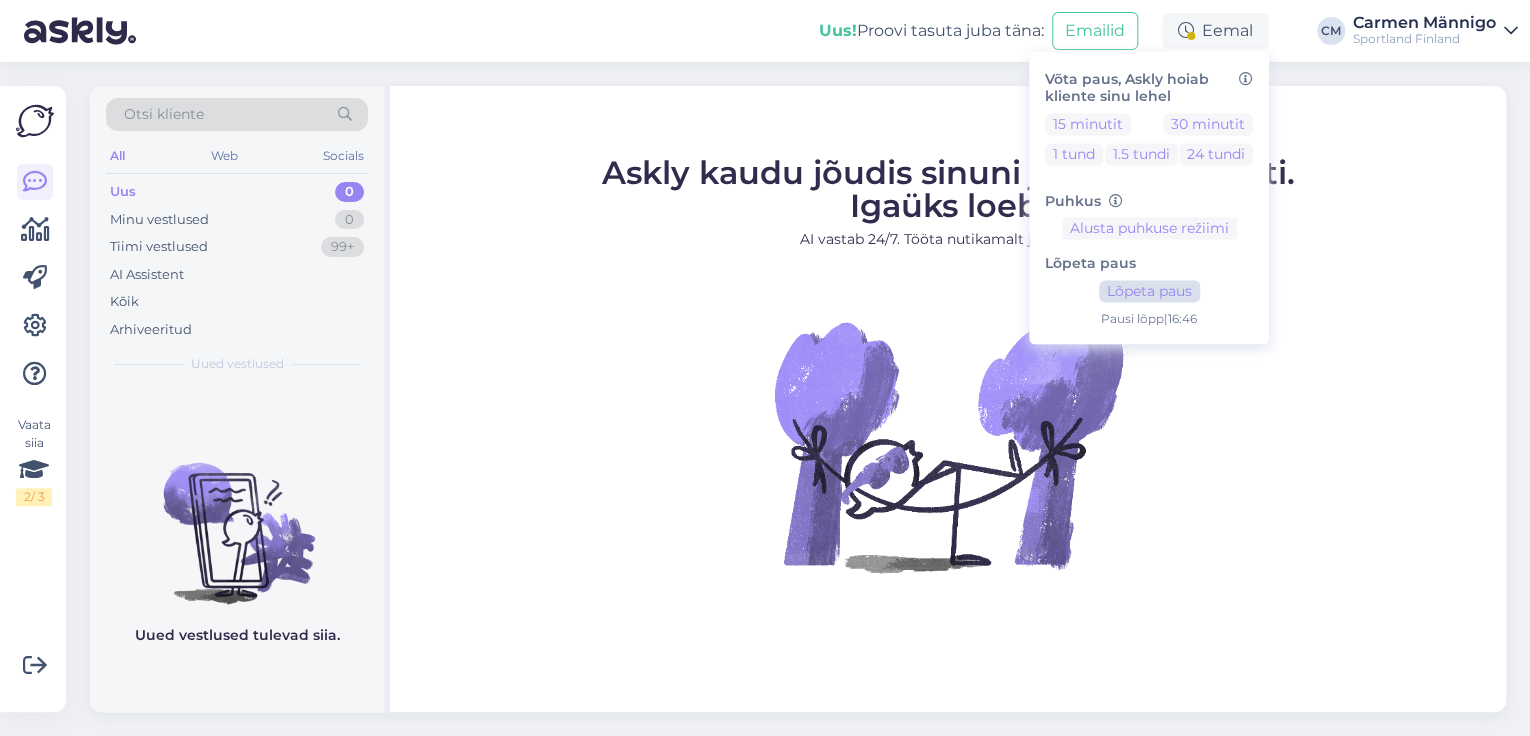drag, startPoint x: 1186, startPoint y: 307, endPoint x: 1182, endPoint y: 295, distance: 12.649111 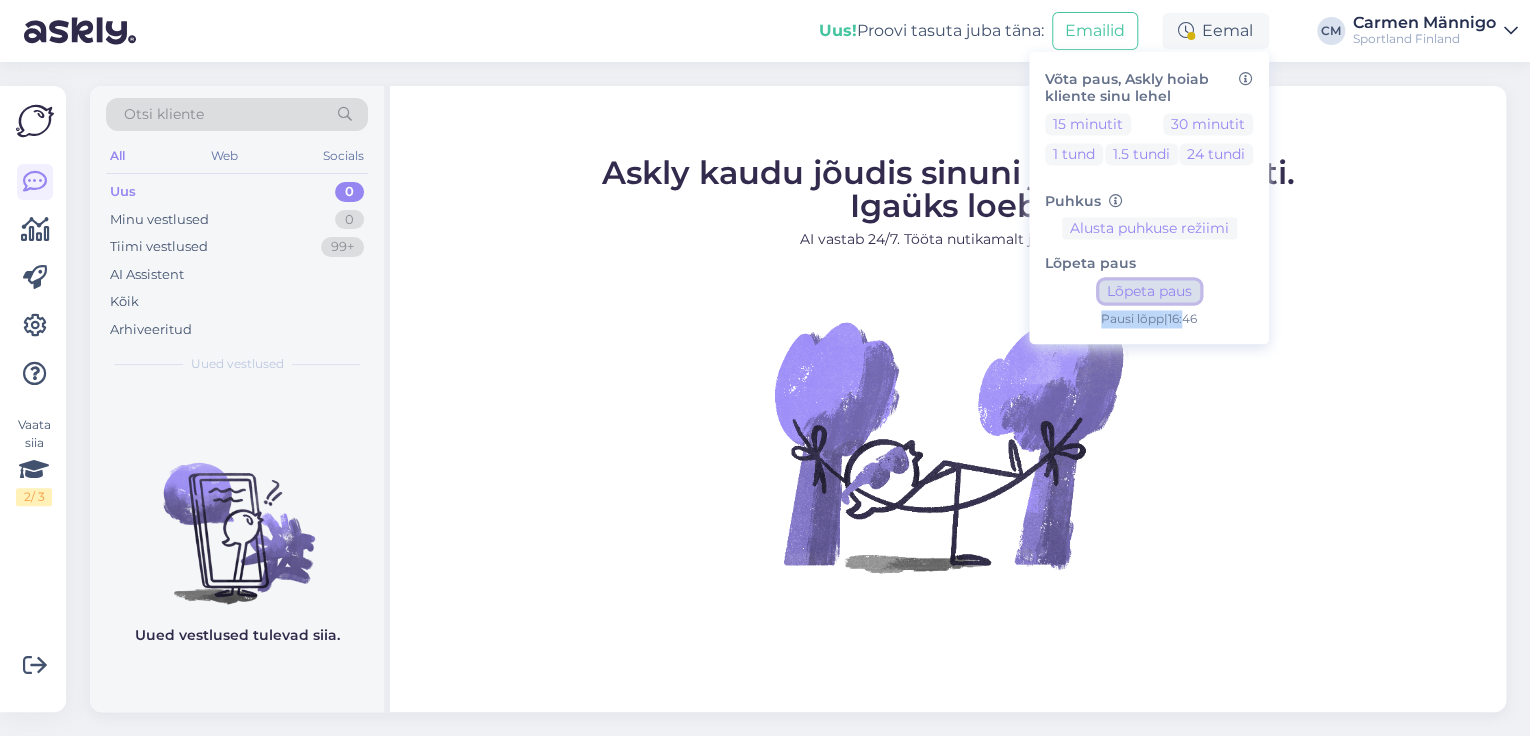 click on "Lõpeta paus" at bounding box center (1149, 292) 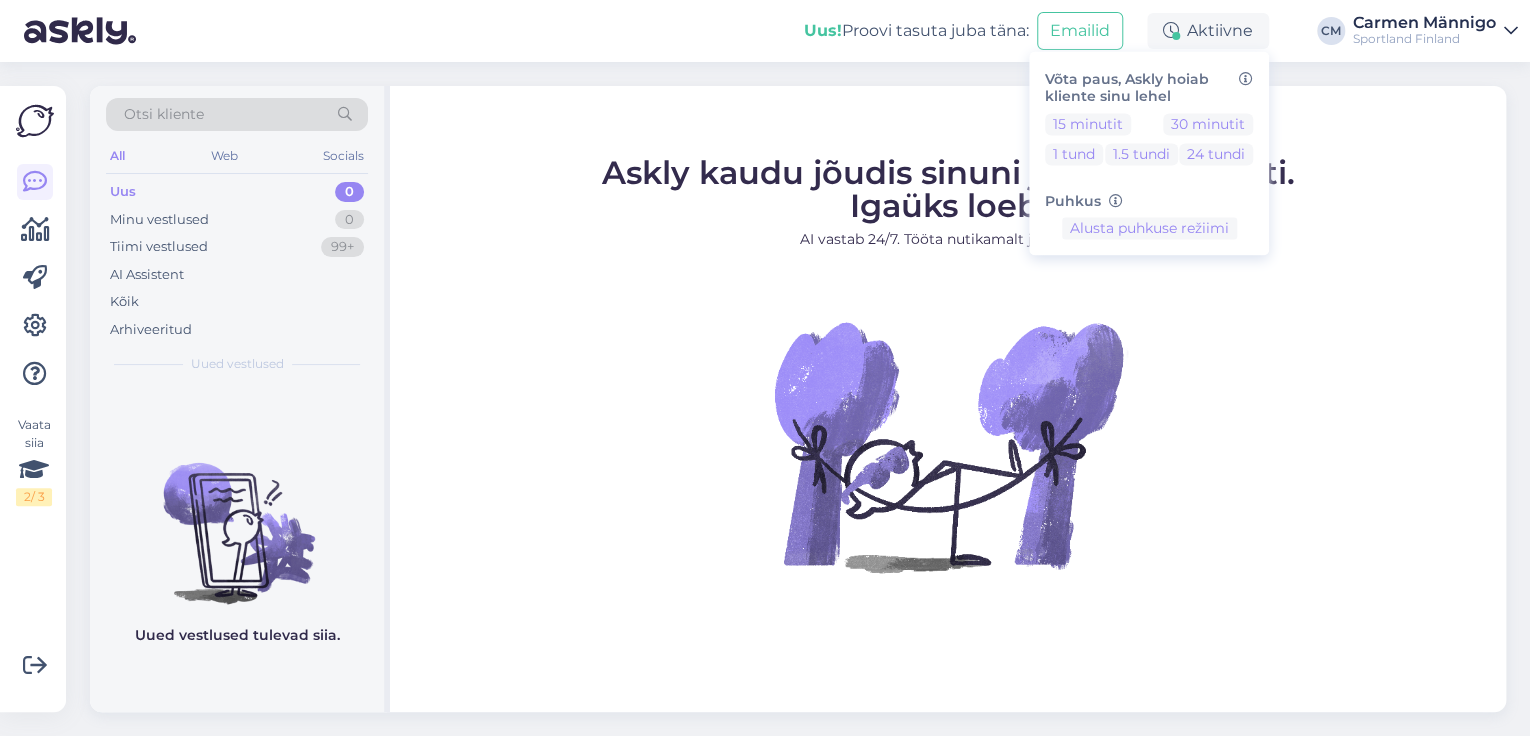 drag, startPoint x: 1407, startPoint y: 32, endPoint x: 1419, endPoint y: 46, distance: 18.439089 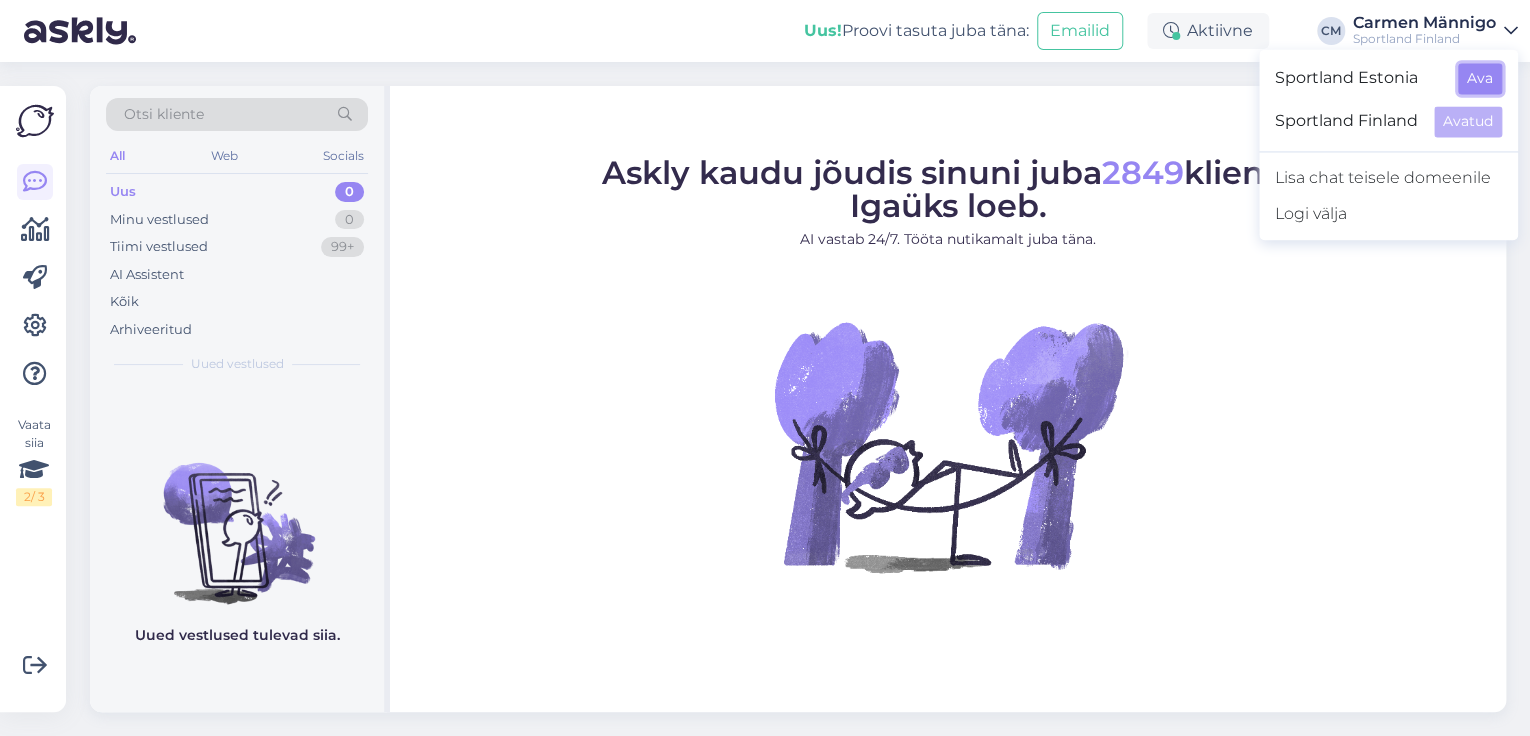 click on "Ava" at bounding box center (1480, 78) 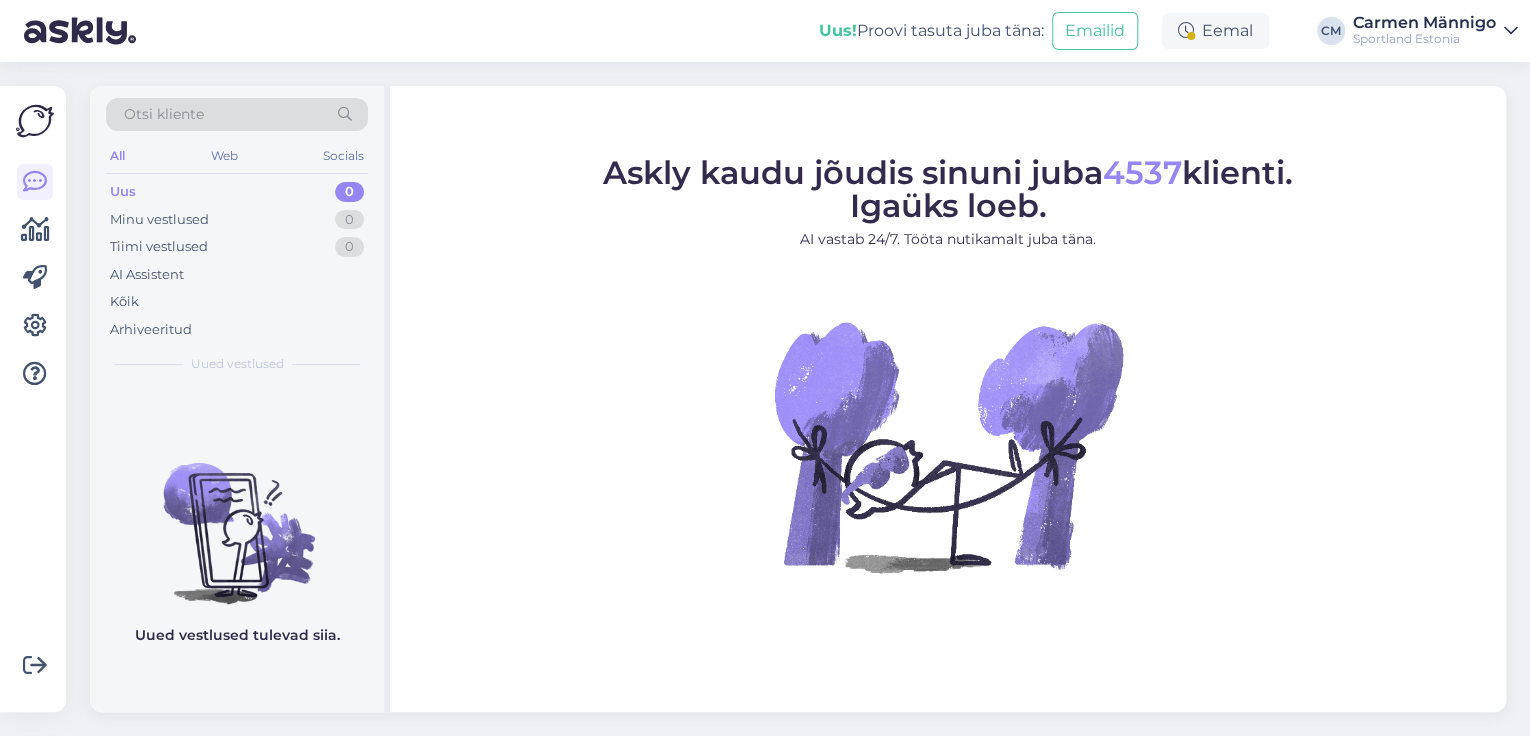 click on "Eemal" at bounding box center [1215, 31] 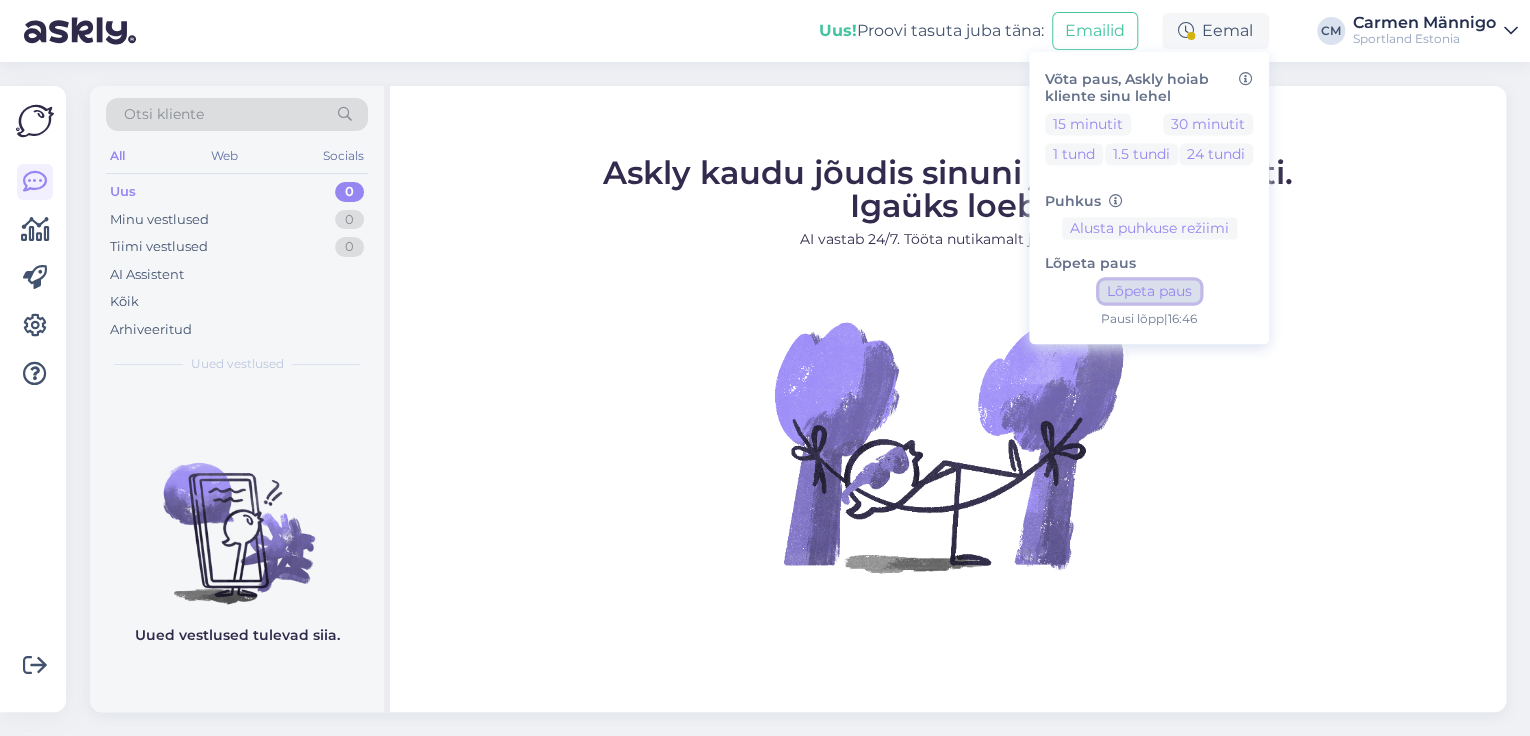 click on "Lõpeta paus" at bounding box center (1149, 292) 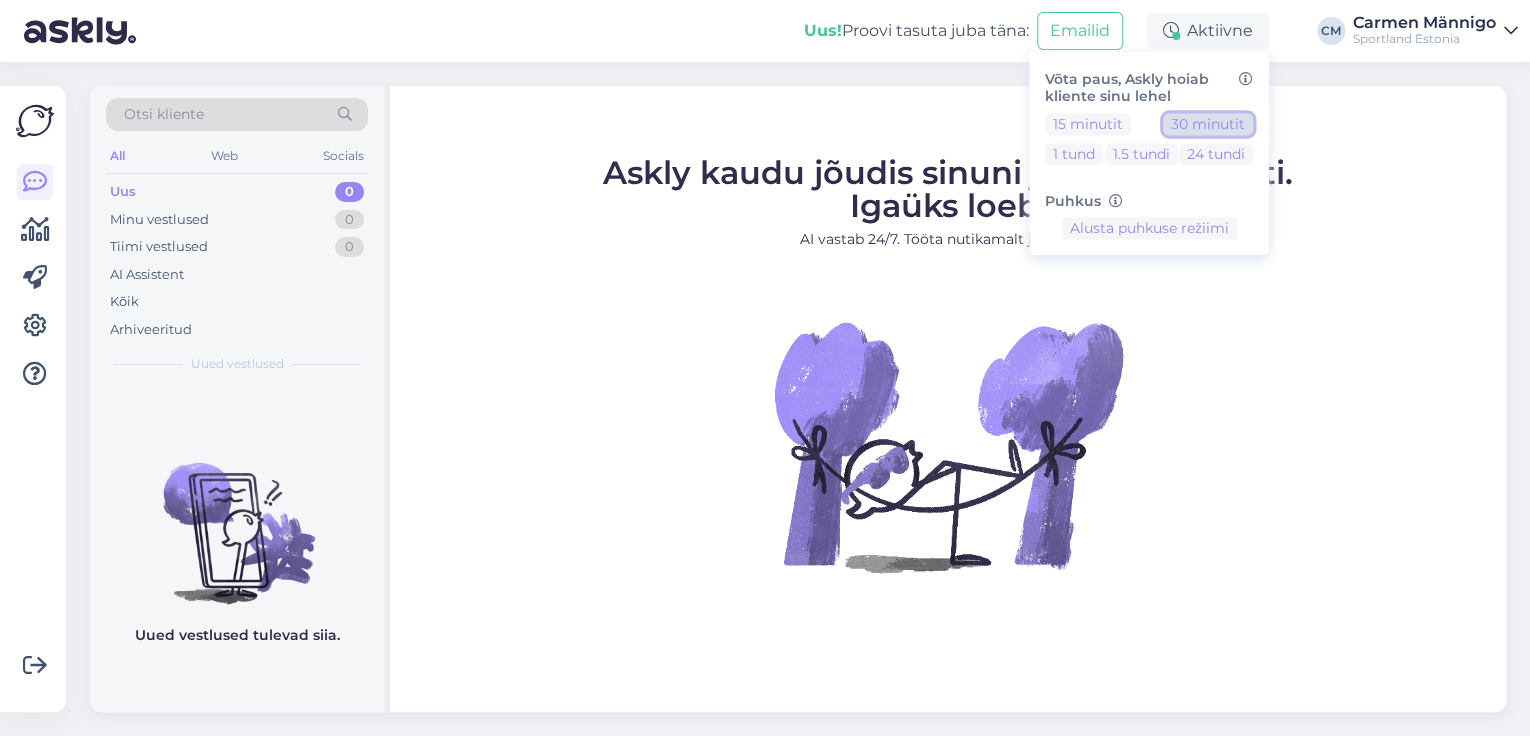 click on "30 minutit" at bounding box center (1208, 124) 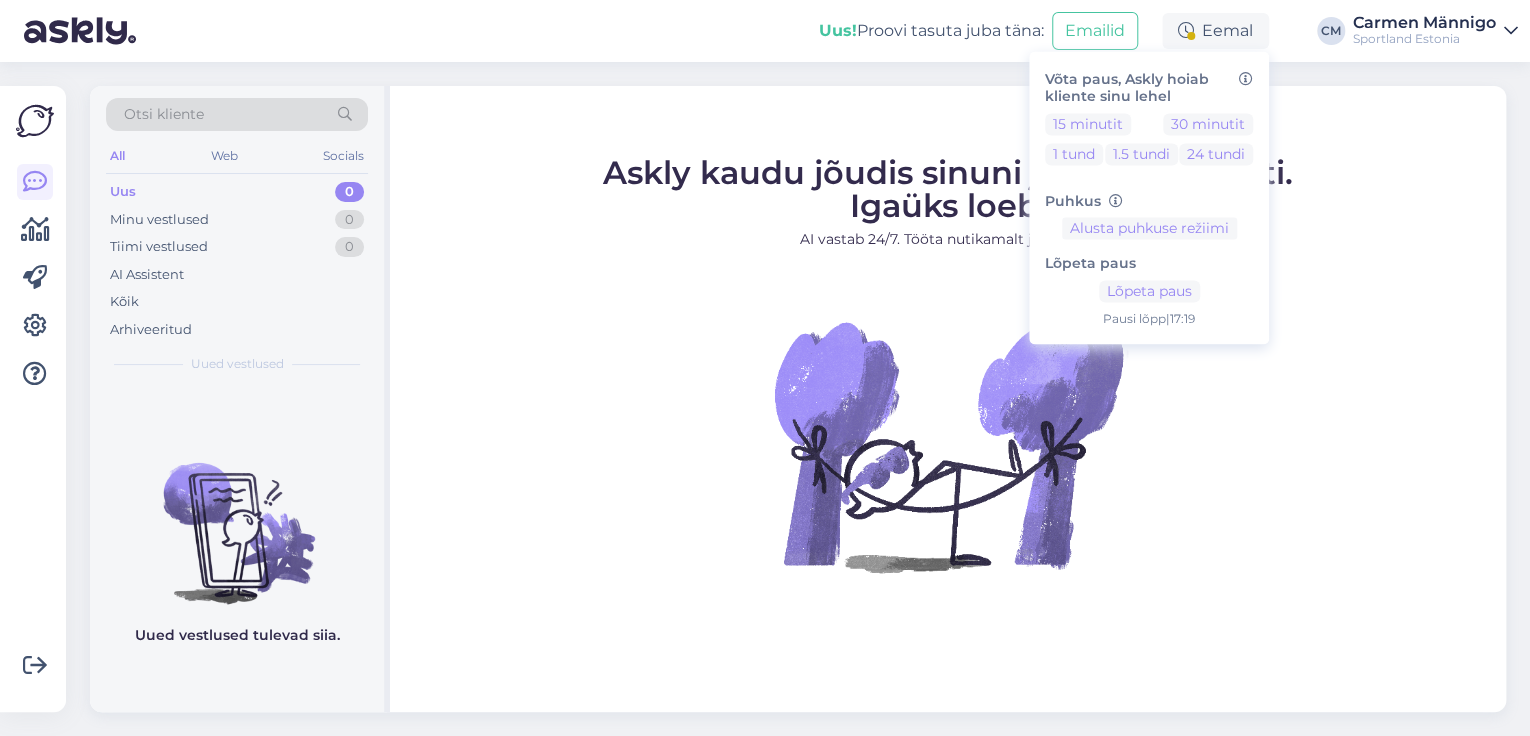 click on "Uus!  Proovi tasuta juba täna: Emailid Eemal Võta paus, Askly hoiab kliente sinu lehel 15 minutit 30 minutit 1 tund 1.5 tundi 24 tundi Puhkus Alusta puhkuse režiimi Lõpeta paus Lõpeta paus   Pausi lõpp  |  17:19  CM [NAME] [LAST] Sportland Estonia" at bounding box center (765, 31) 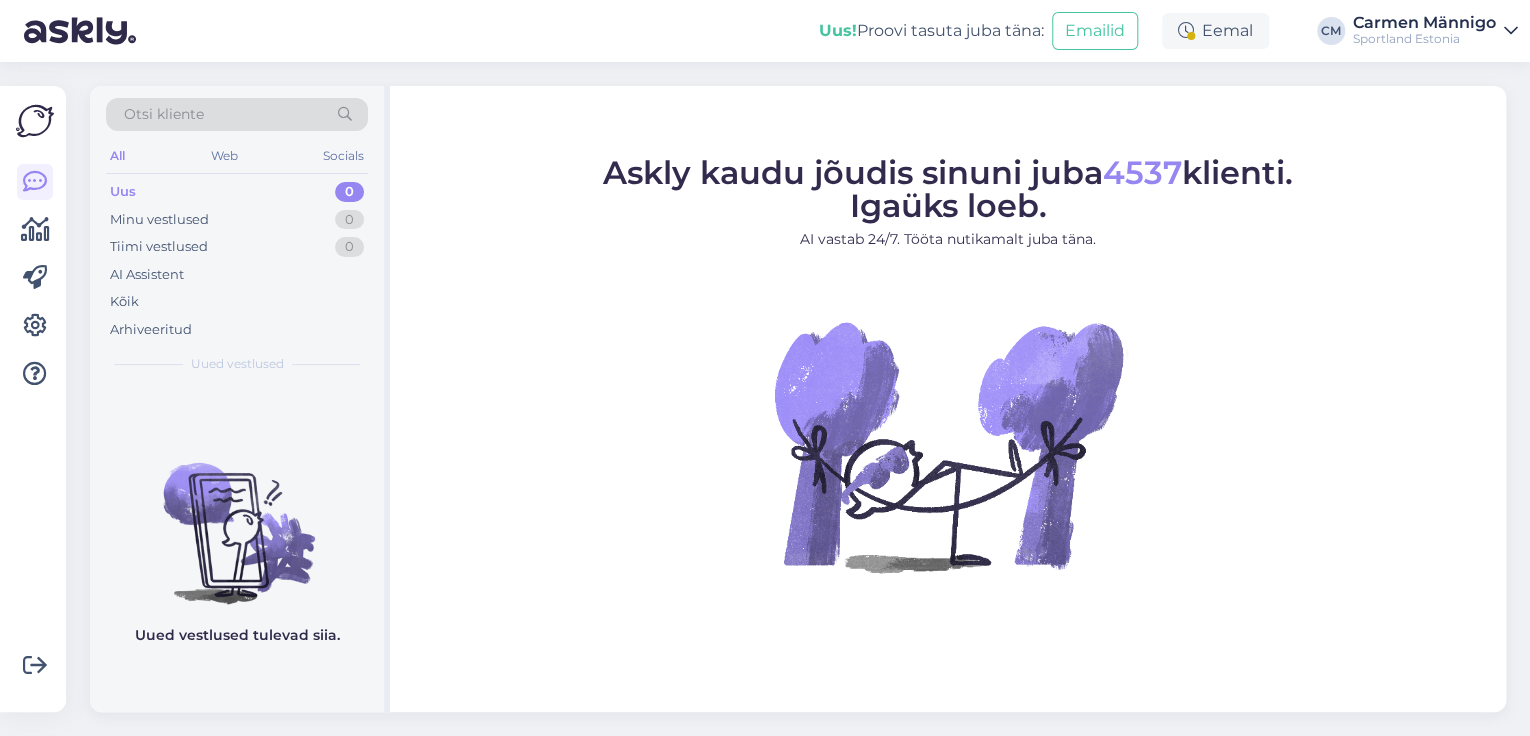 click on "Uus!  Proovi tasuta juba täna: Emailid Eemal Võta paus, Askly hoiab kliente sinu lehel 15 minutit 30 minutit 1 tund 1.5 tundi 24 tundi Puhkus Alusta puhkuse režiimi Lõpeta paus Lõpeta paus   Pausi lõpp  |  17:19  CM [NAME] [LAST] Sportland Estonia" at bounding box center [765, 31] 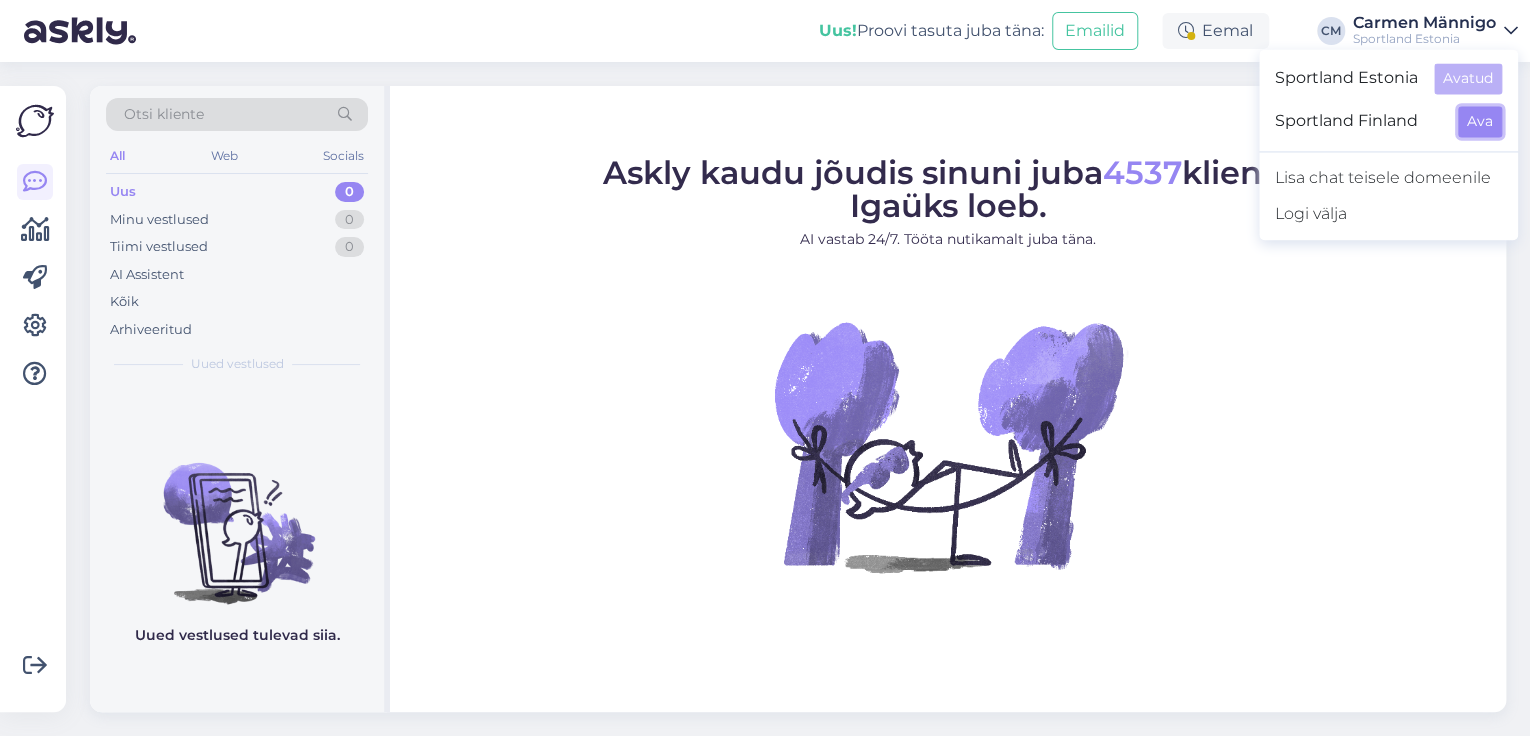 click on "Ava" at bounding box center (1480, 121) 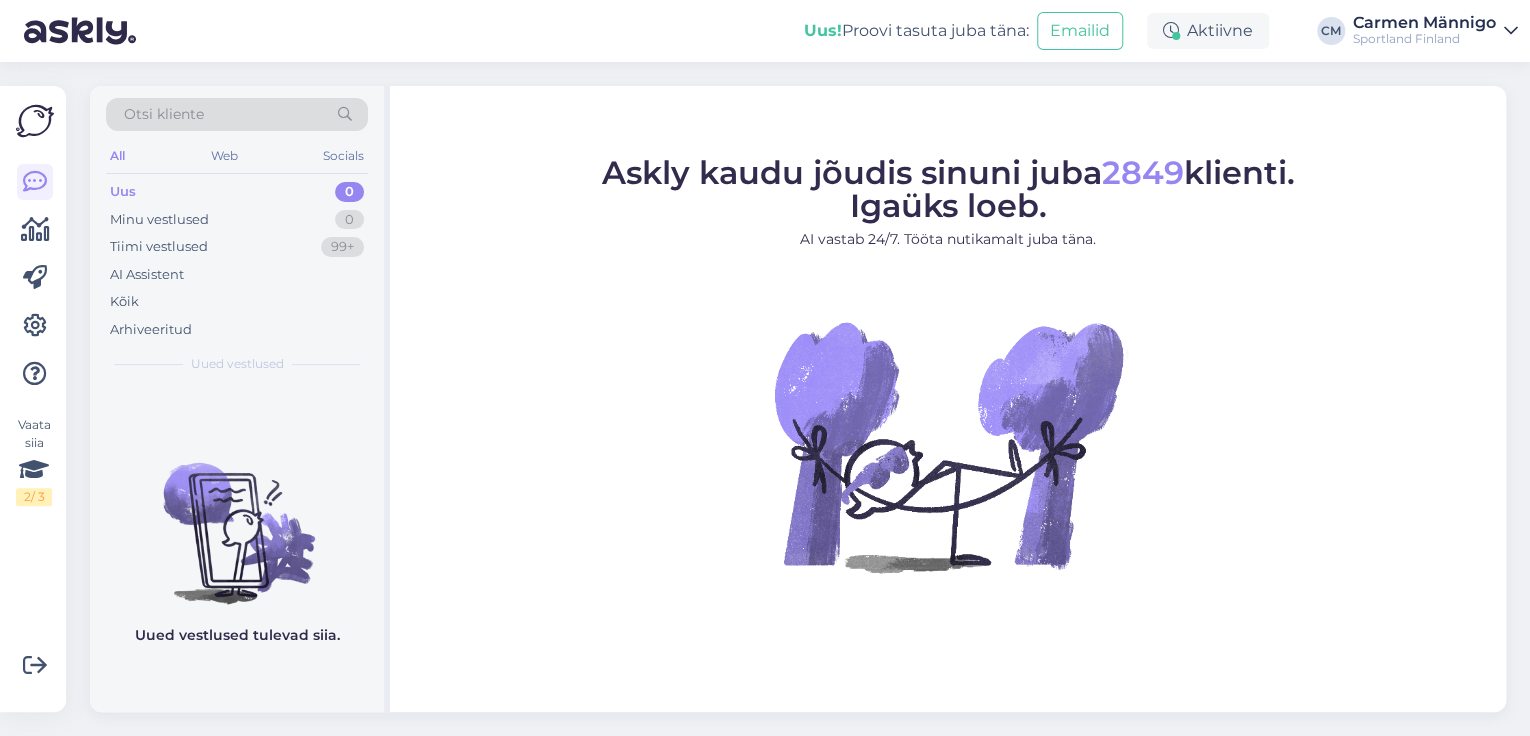 click on "Aktiivne" at bounding box center [1208, 31] 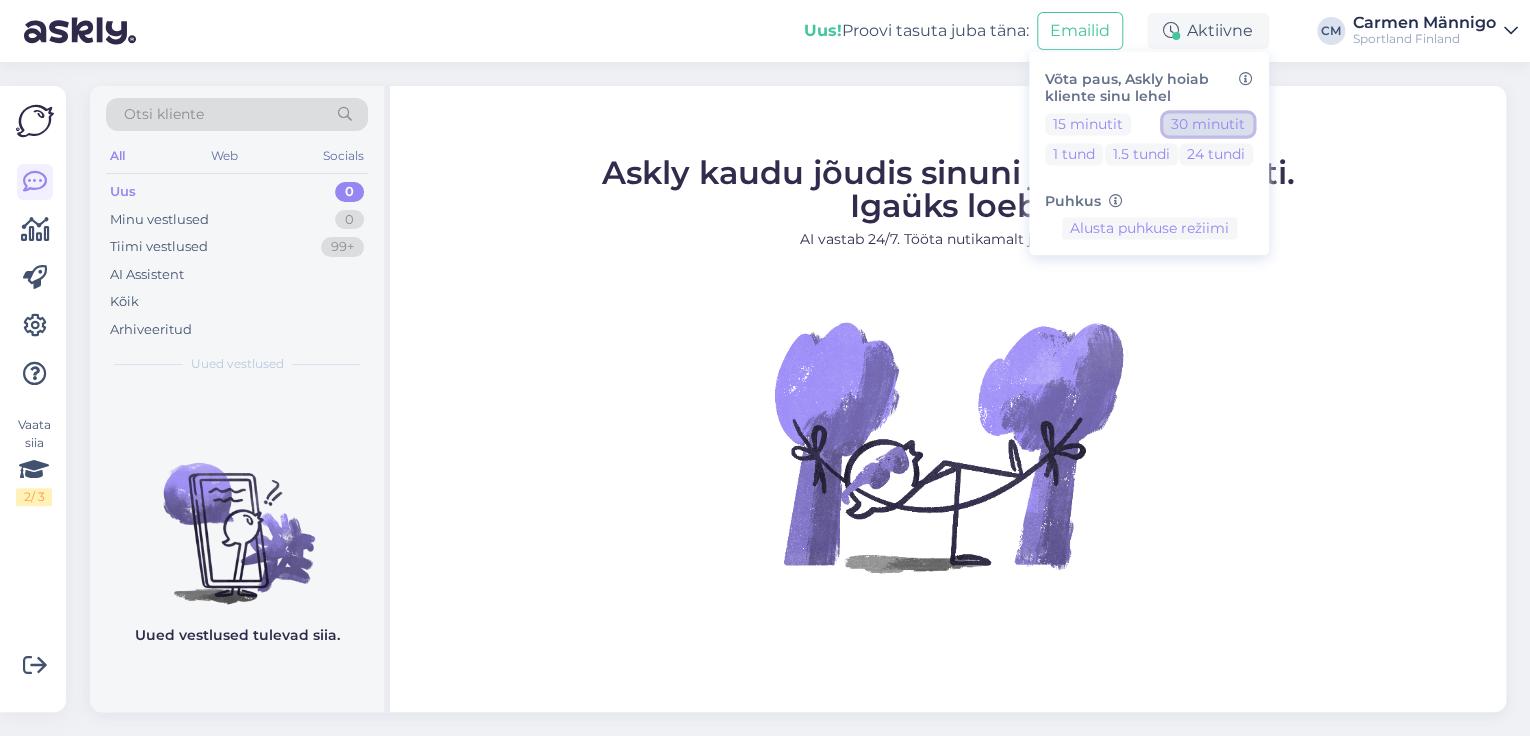 click on "30 minutit" at bounding box center (1208, 124) 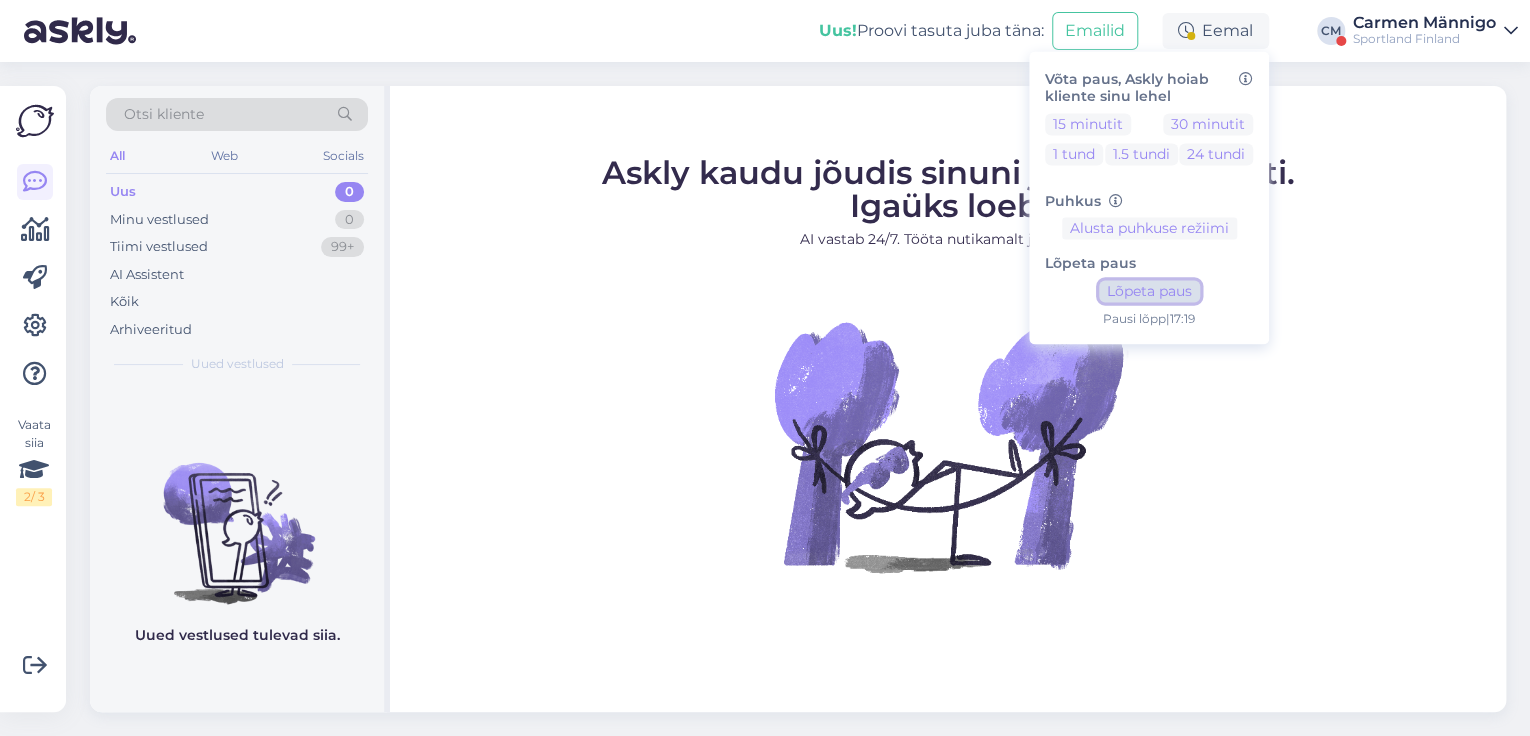 drag, startPoint x: 1150, startPoint y: 296, endPoint x: 1165, endPoint y: 250, distance: 48.38388 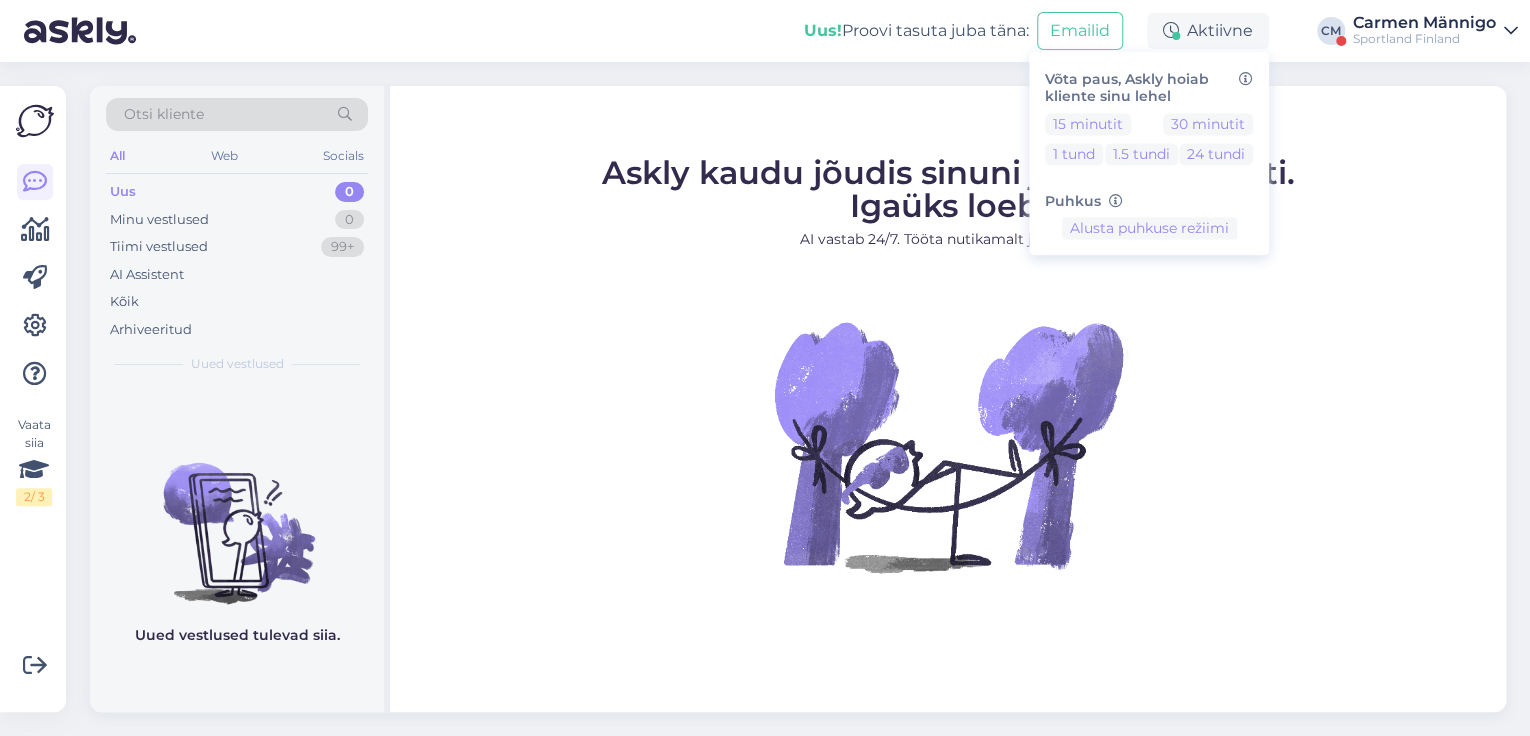 click on "Carmen Männigo" at bounding box center [1424, 23] 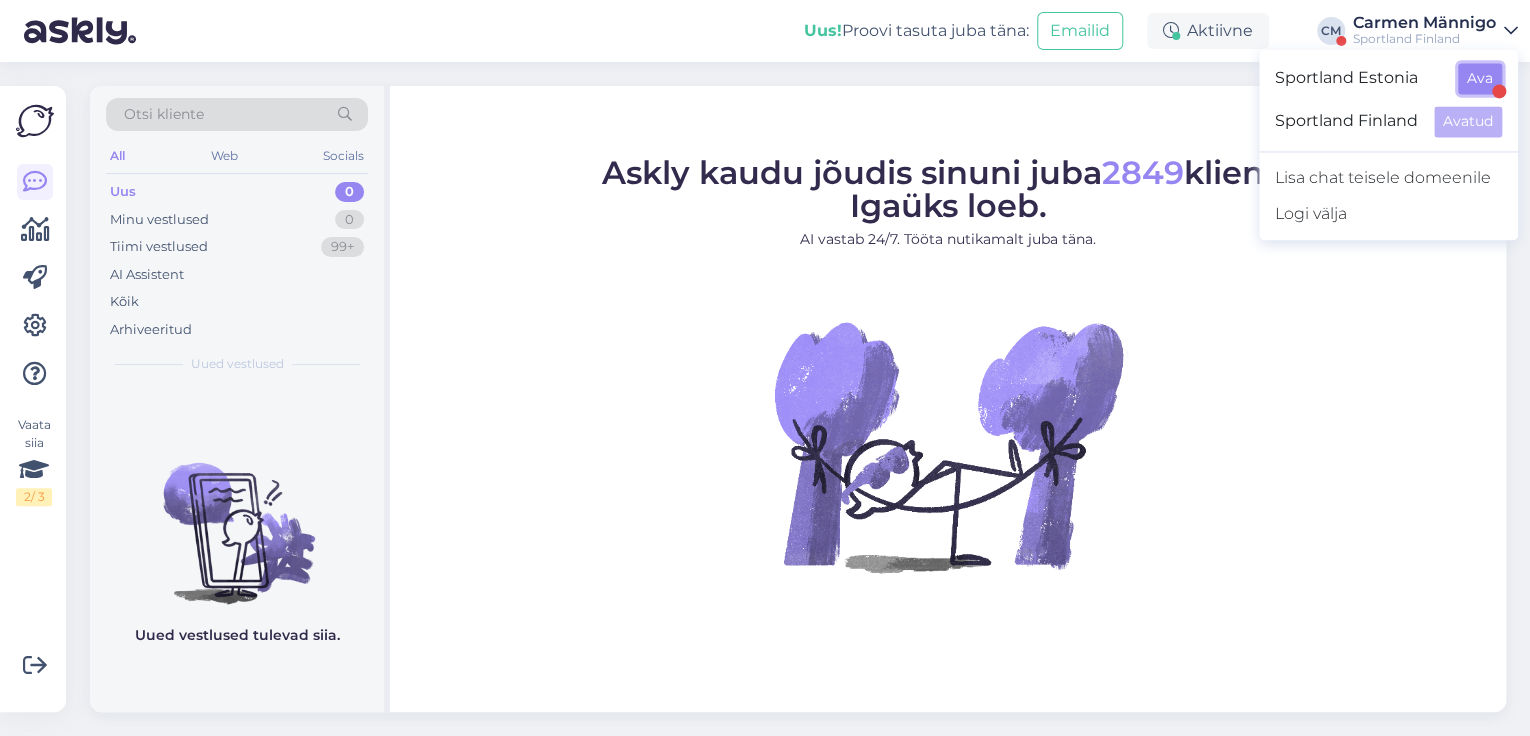 click on "Ava" at bounding box center [1480, 78] 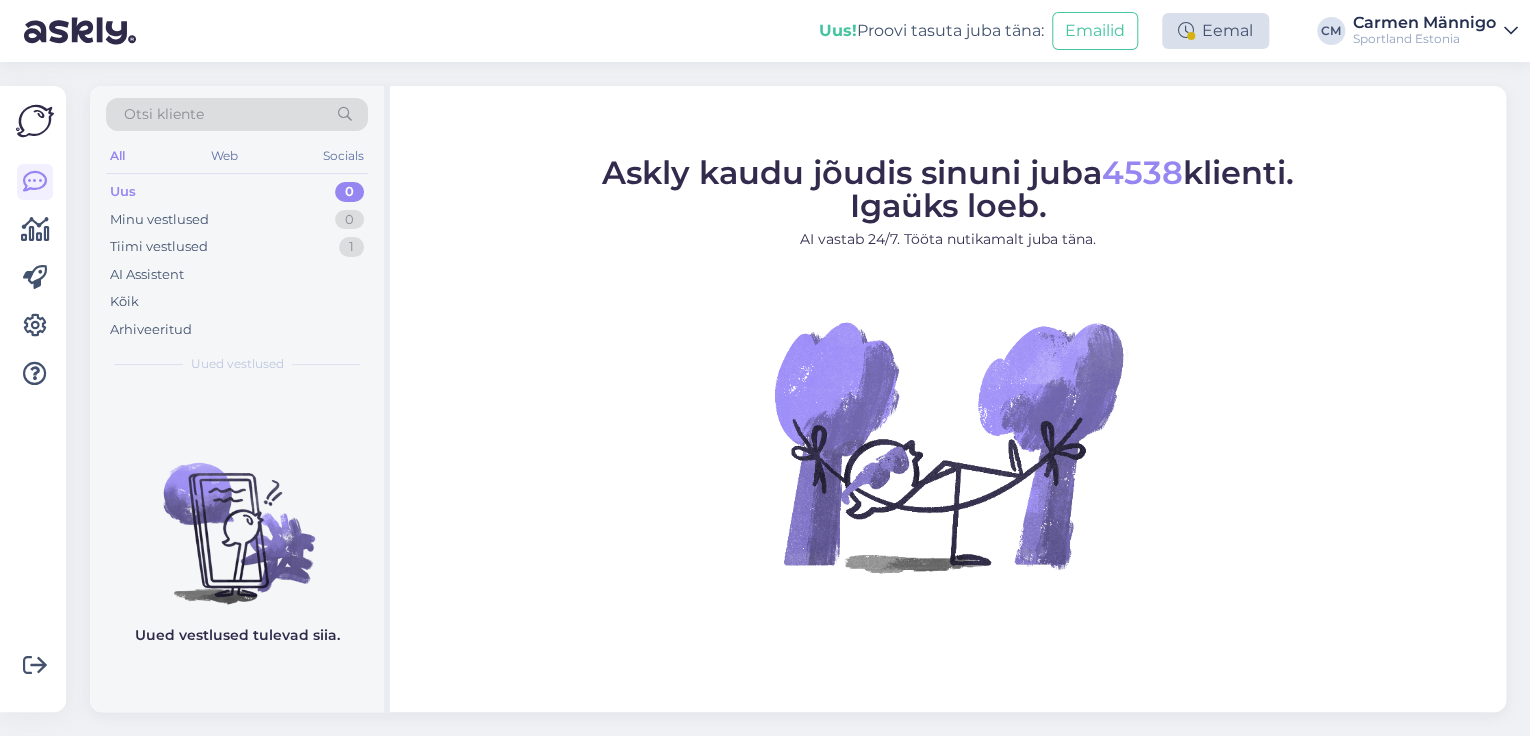 click on "Eemal" at bounding box center [1215, 31] 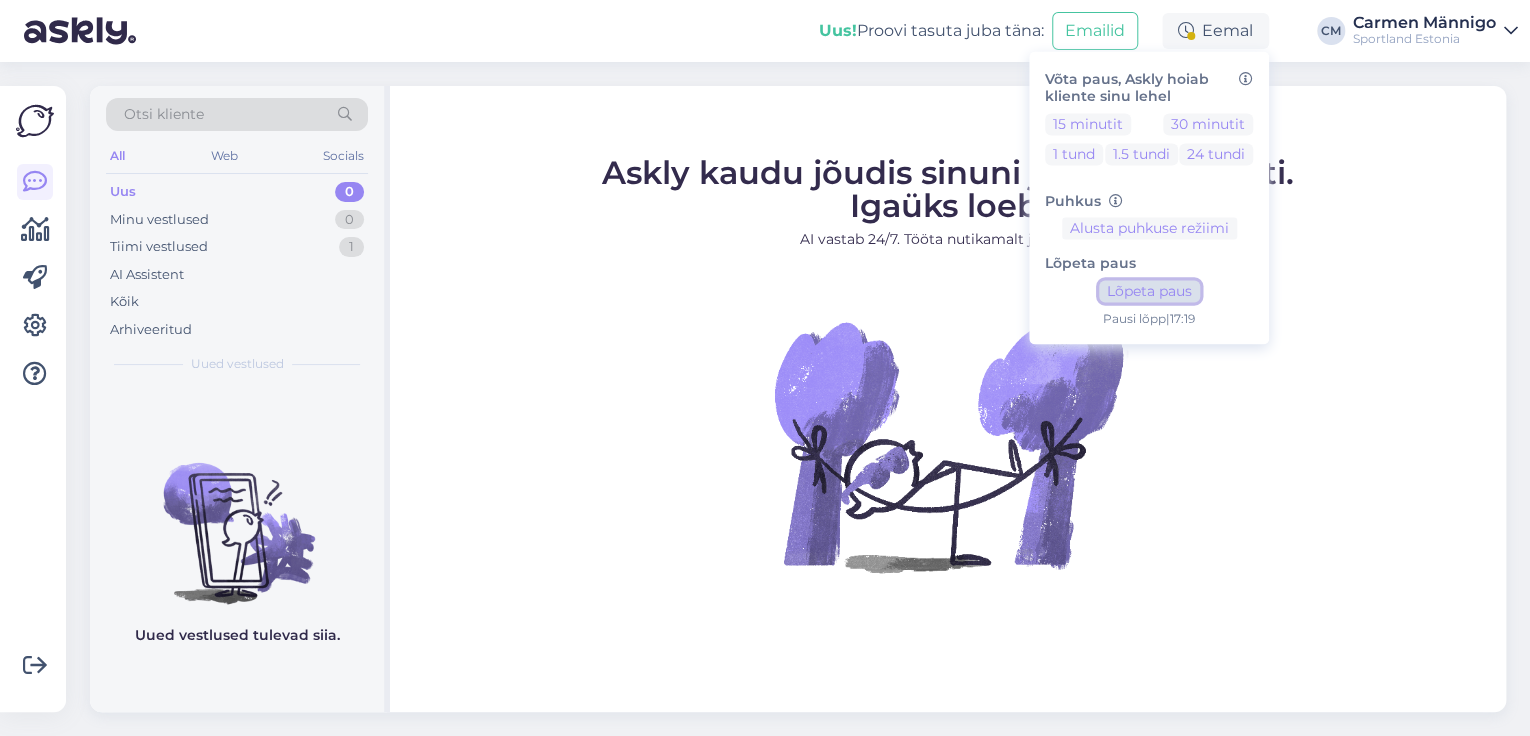 click on "Lõpeta paus" at bounding box center [1149, 292] 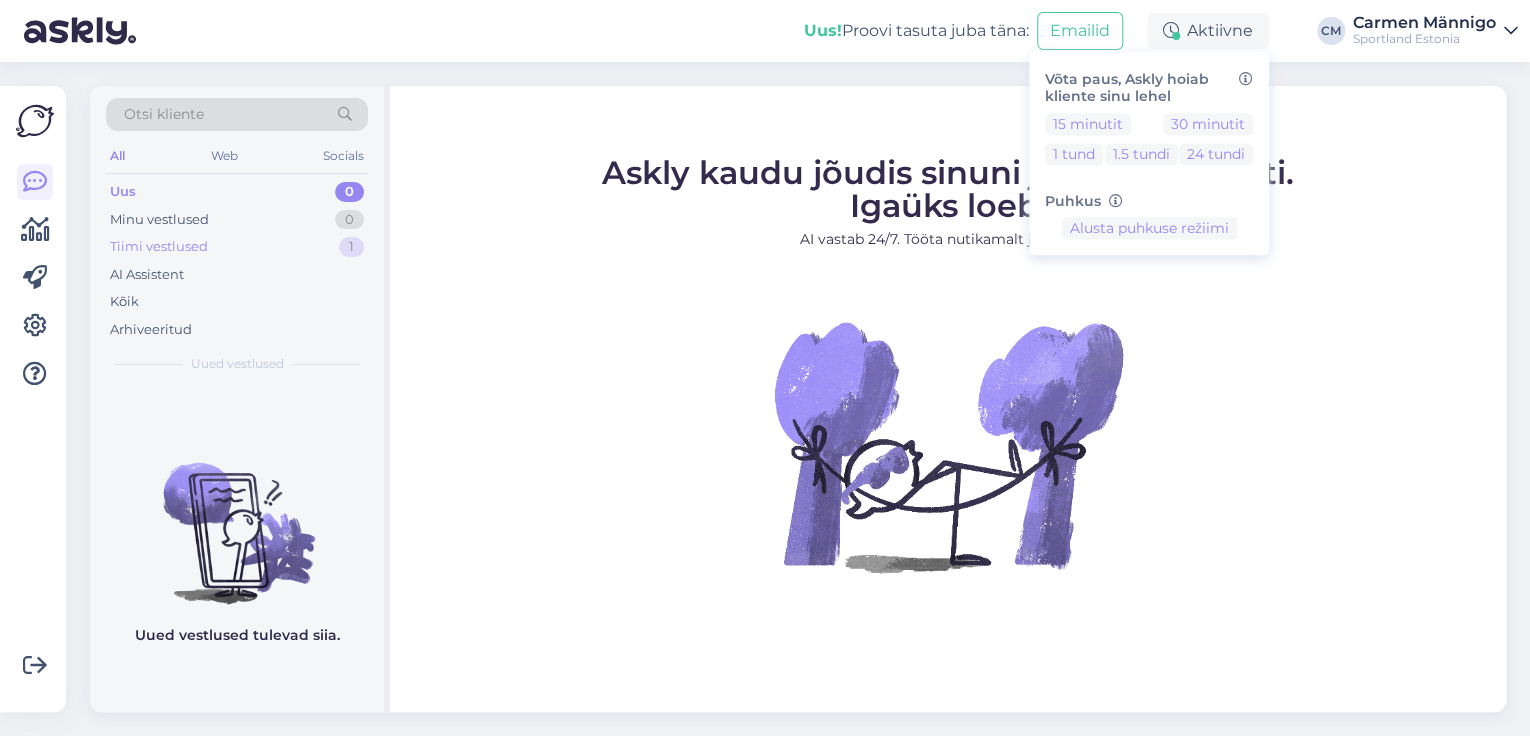 click on "1" at bounding box center [351, 247] 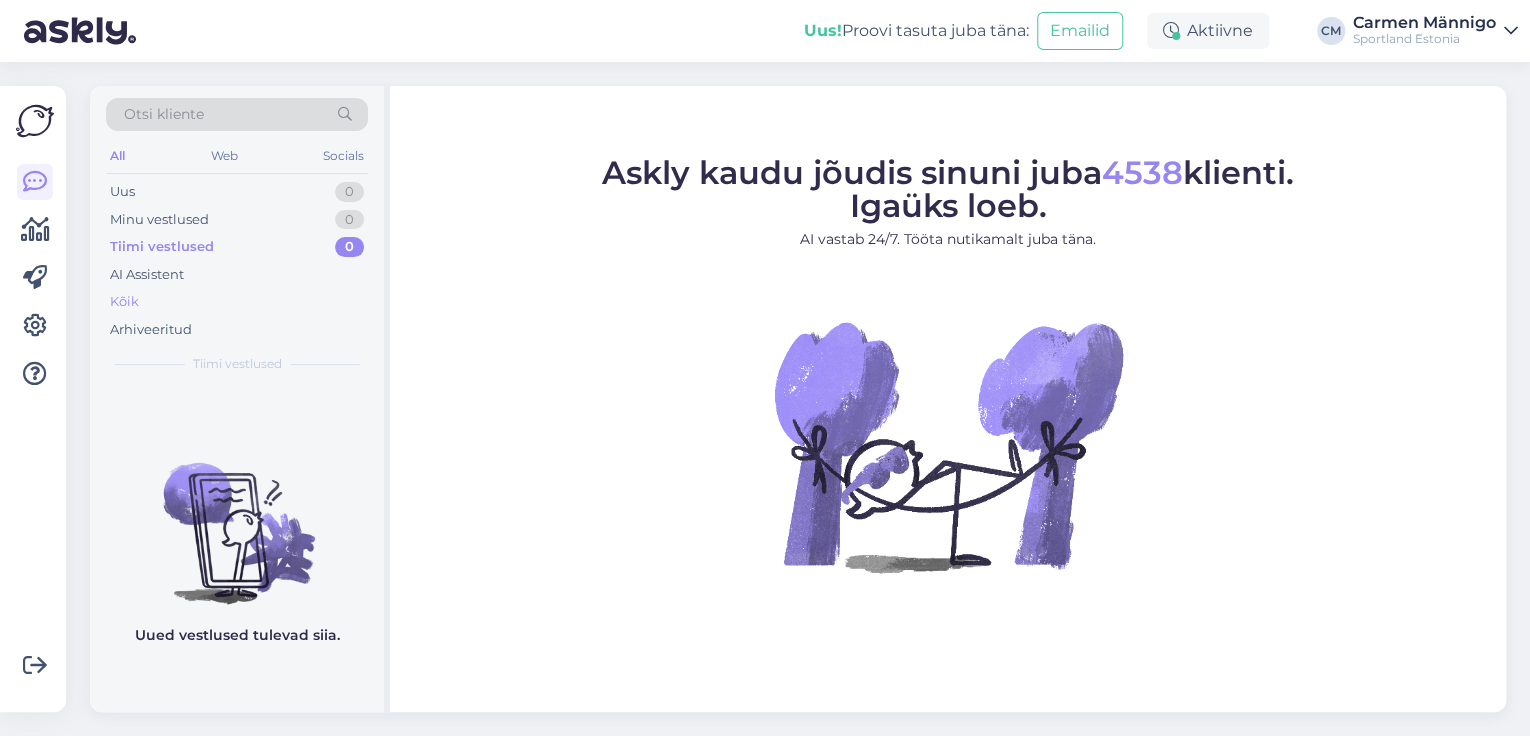 click on "Kõik" at bounding box center [237, 302] 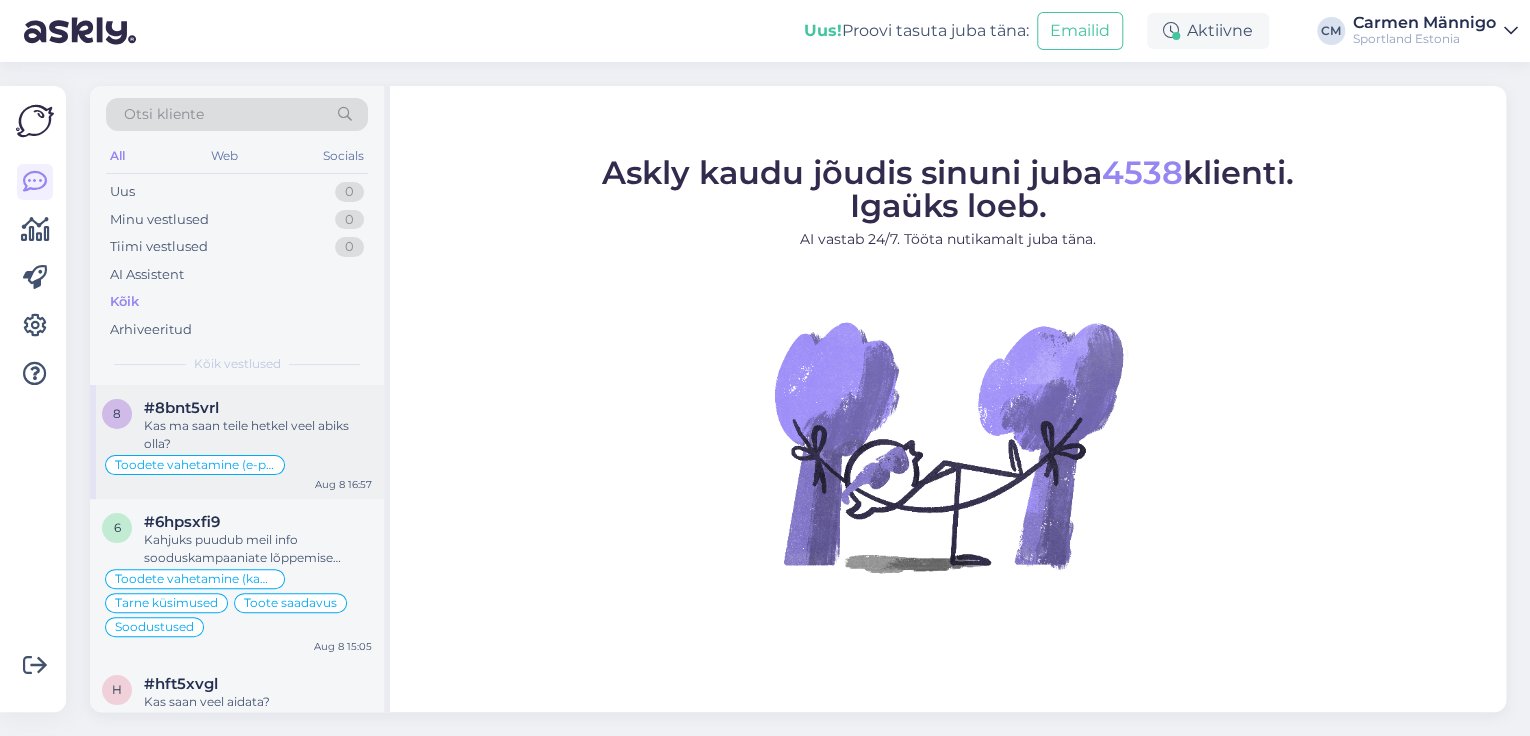 click on "Kas ma saan teile hetkel veel abiks olla?" at bounding box center (258, 435) 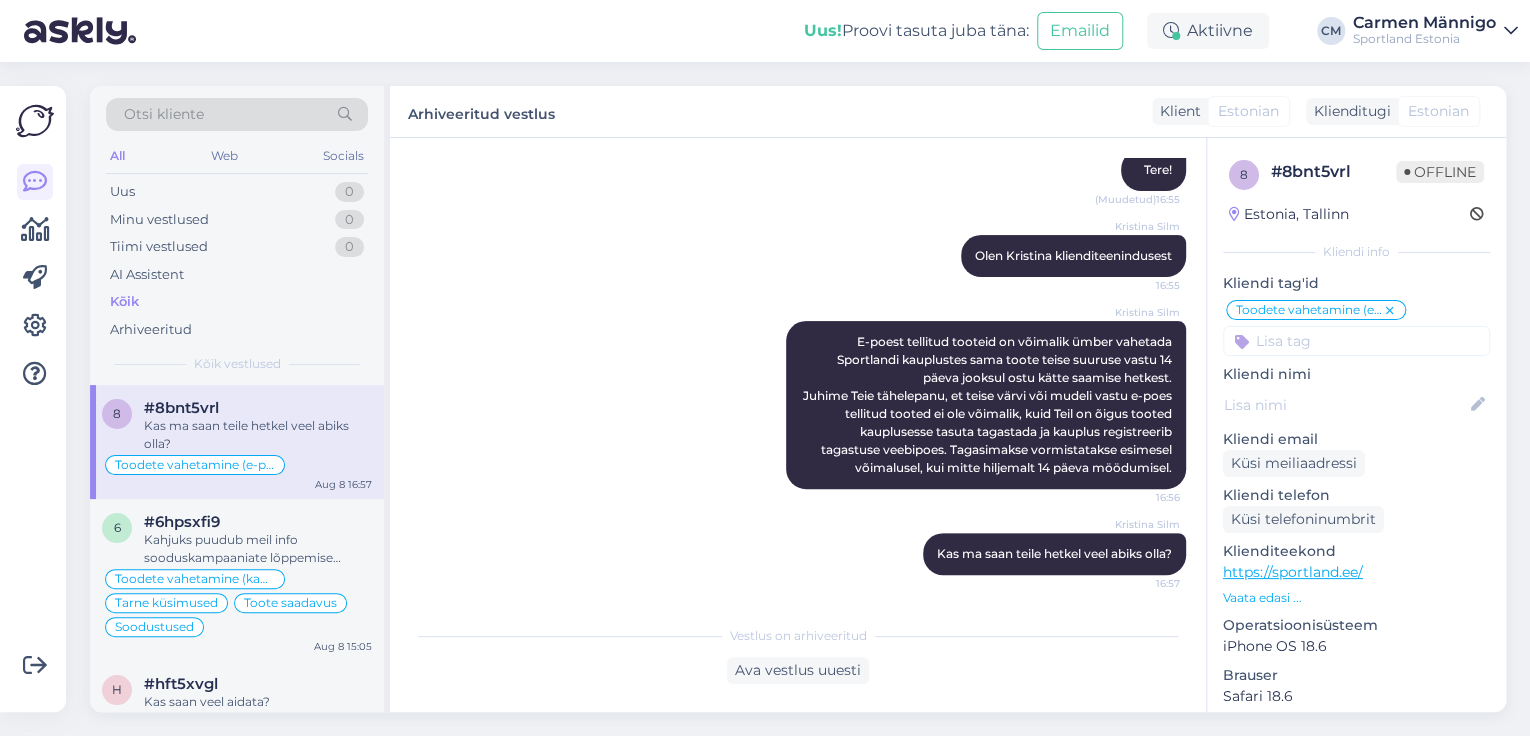 scroll, scrollTop: 0, scrollLeft: 0, axis: both 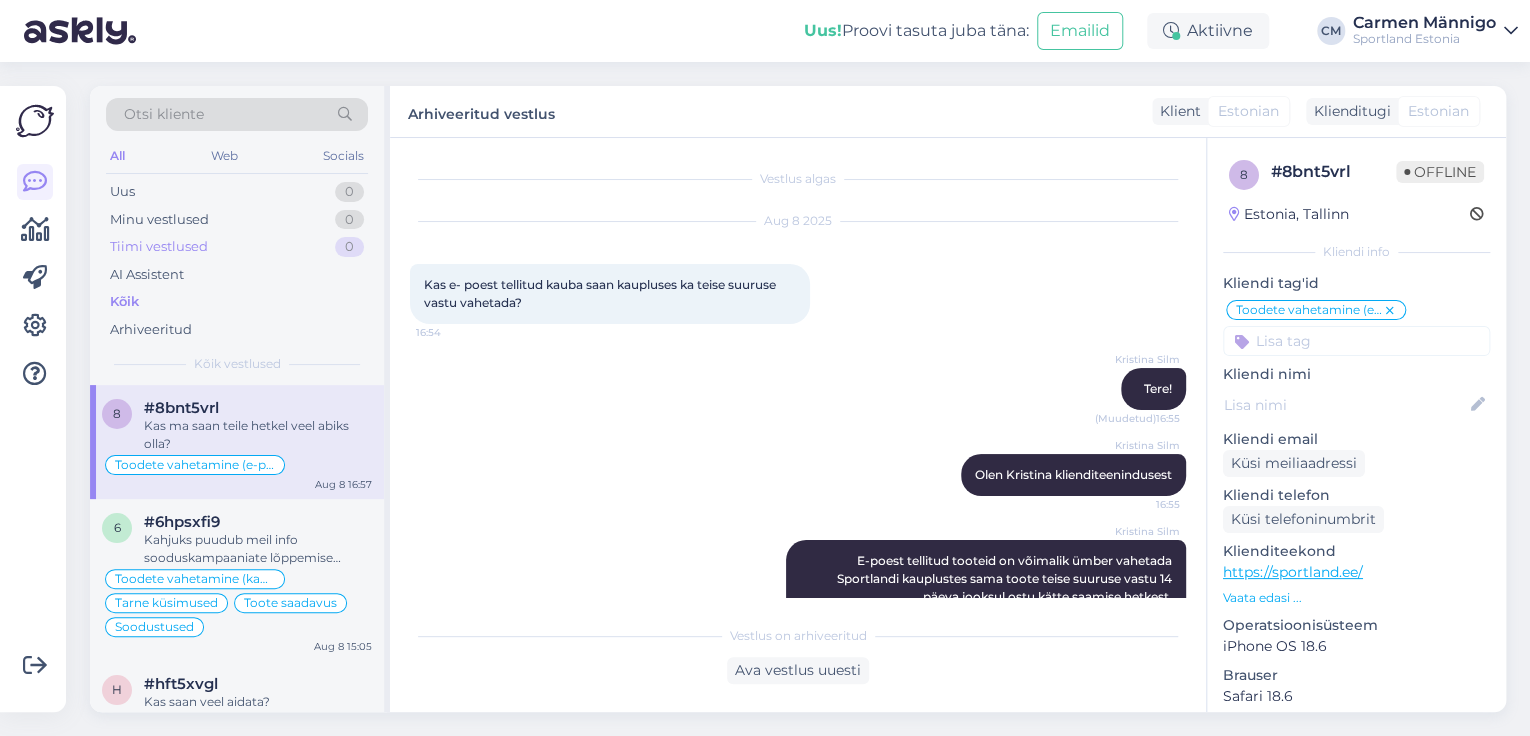 click on "Tiimi vestlused 0" at bounding box center (237, 247) 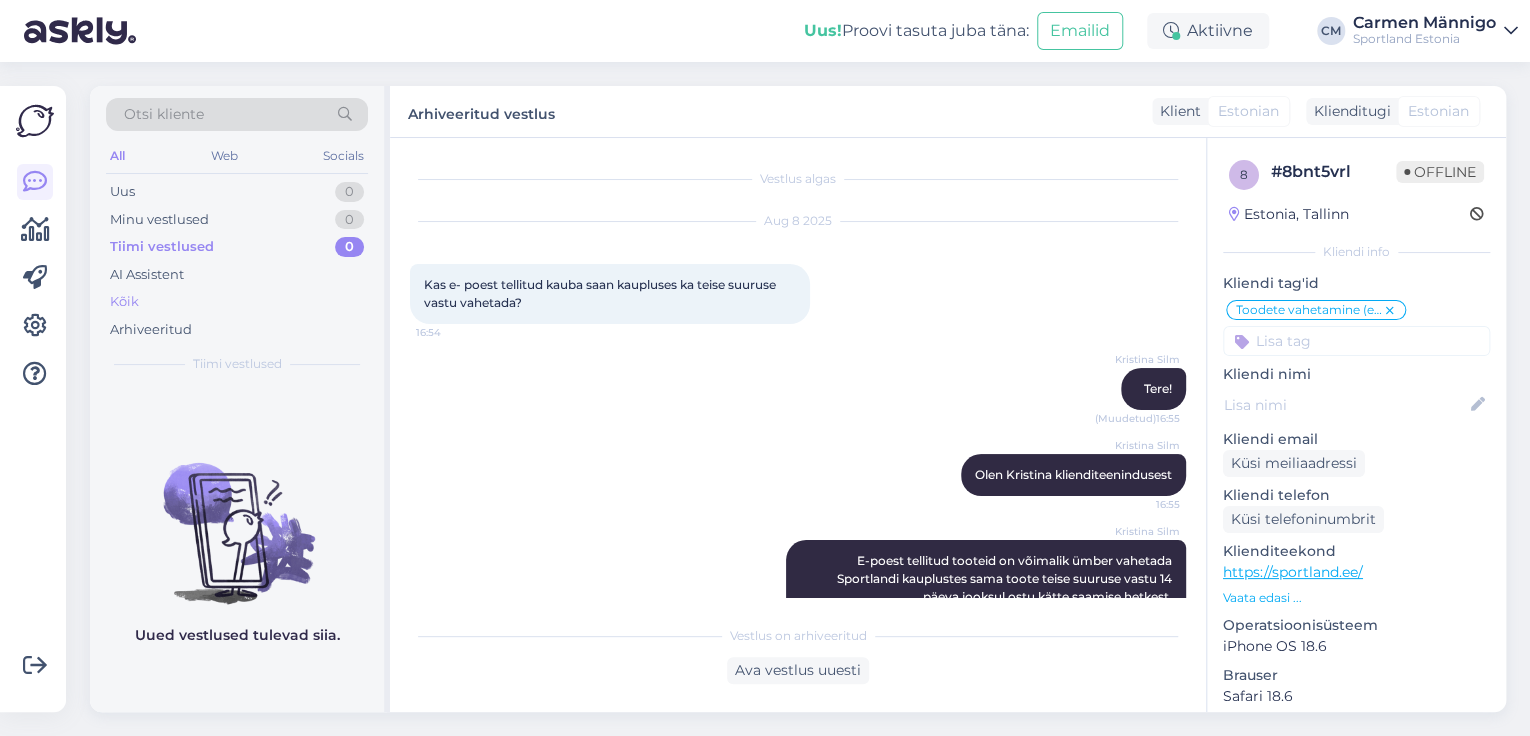click on "Kõik" at bounding box center (237, 302) 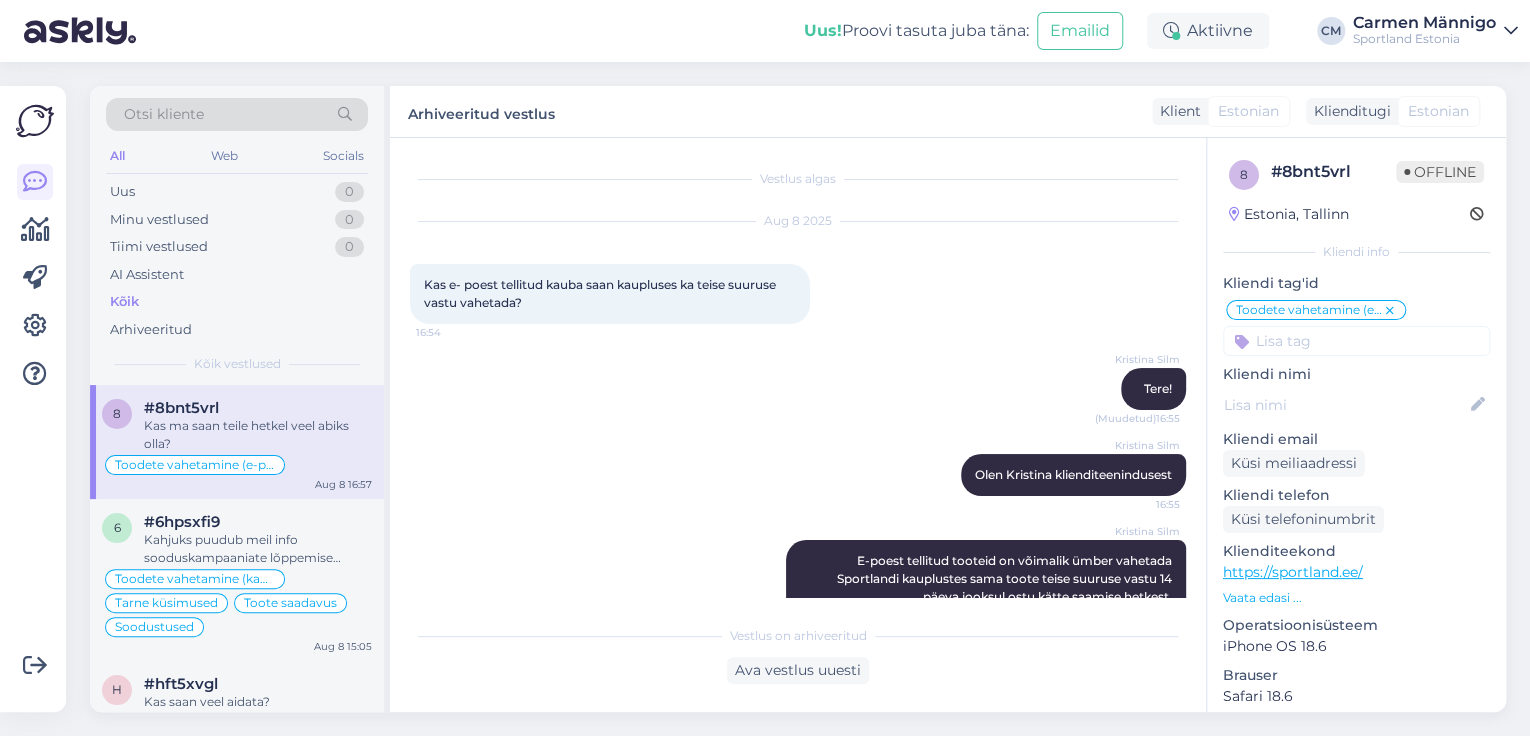 click on "Kas ma saan teile hetkel veel abiks olla?" at bounding box center [258, 435] 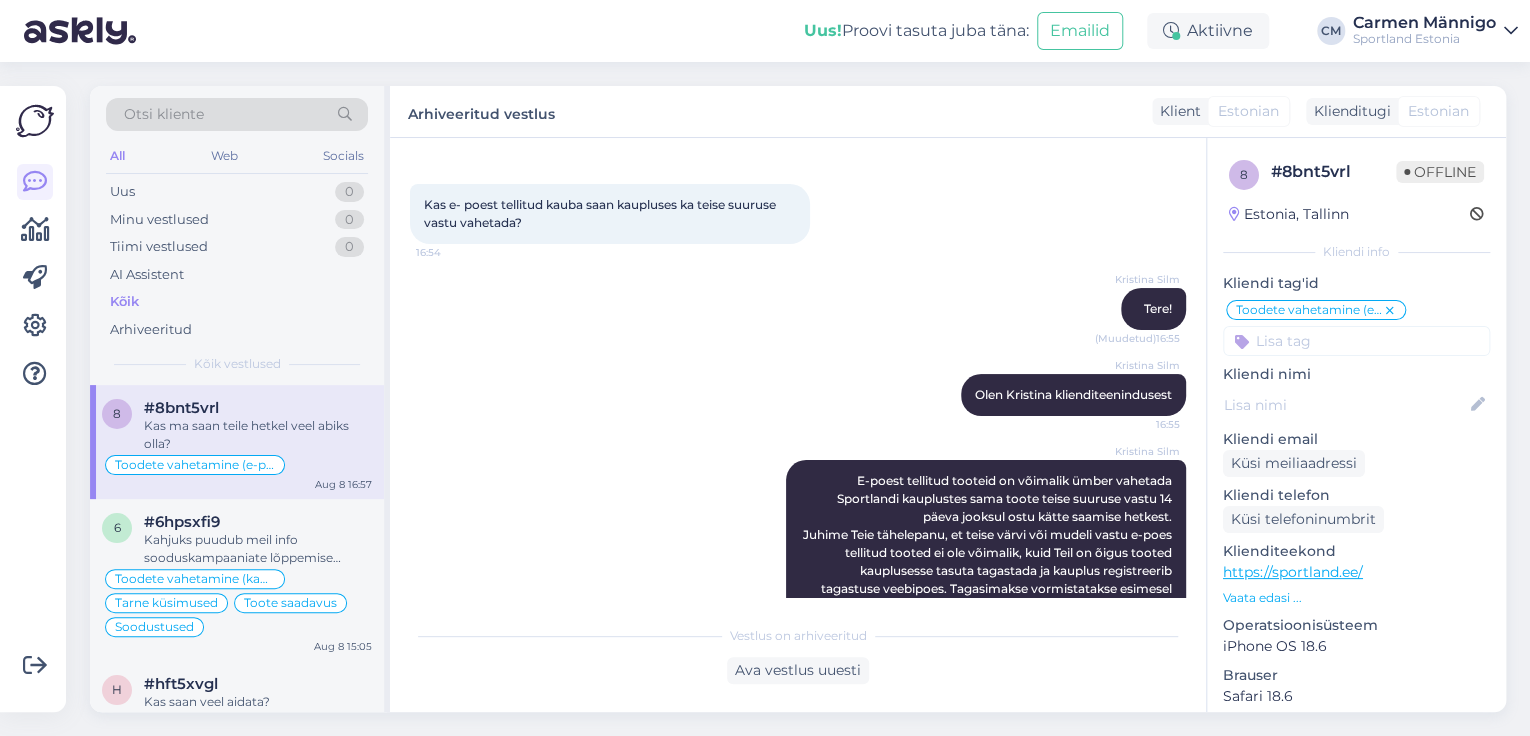 scroll, scrollTop: 219, scrollLeft: 0, axis: vertical 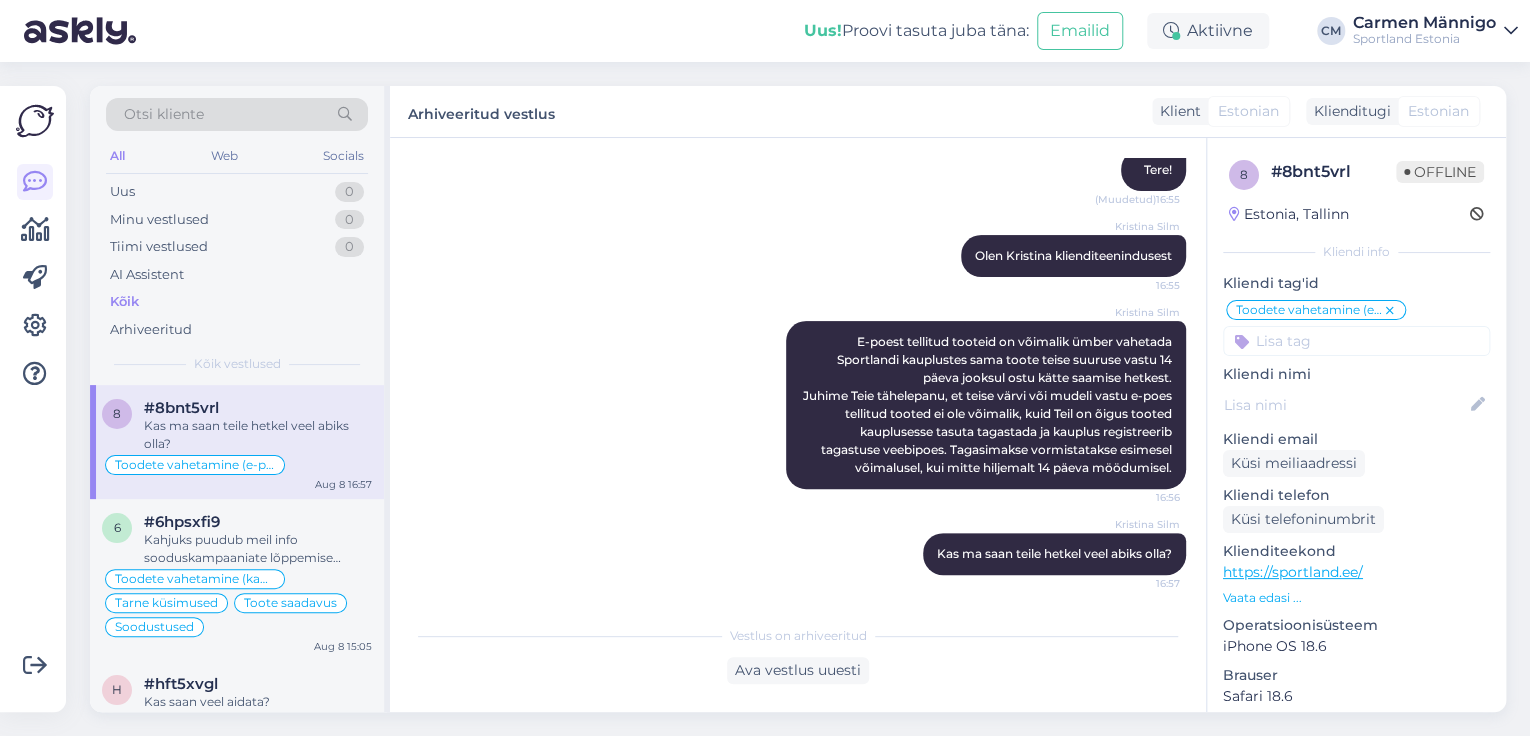 click on "[FIRST] [LAST] Olen Kristina klienditeenindusest [TIME]" at bounding box center [798, 256] 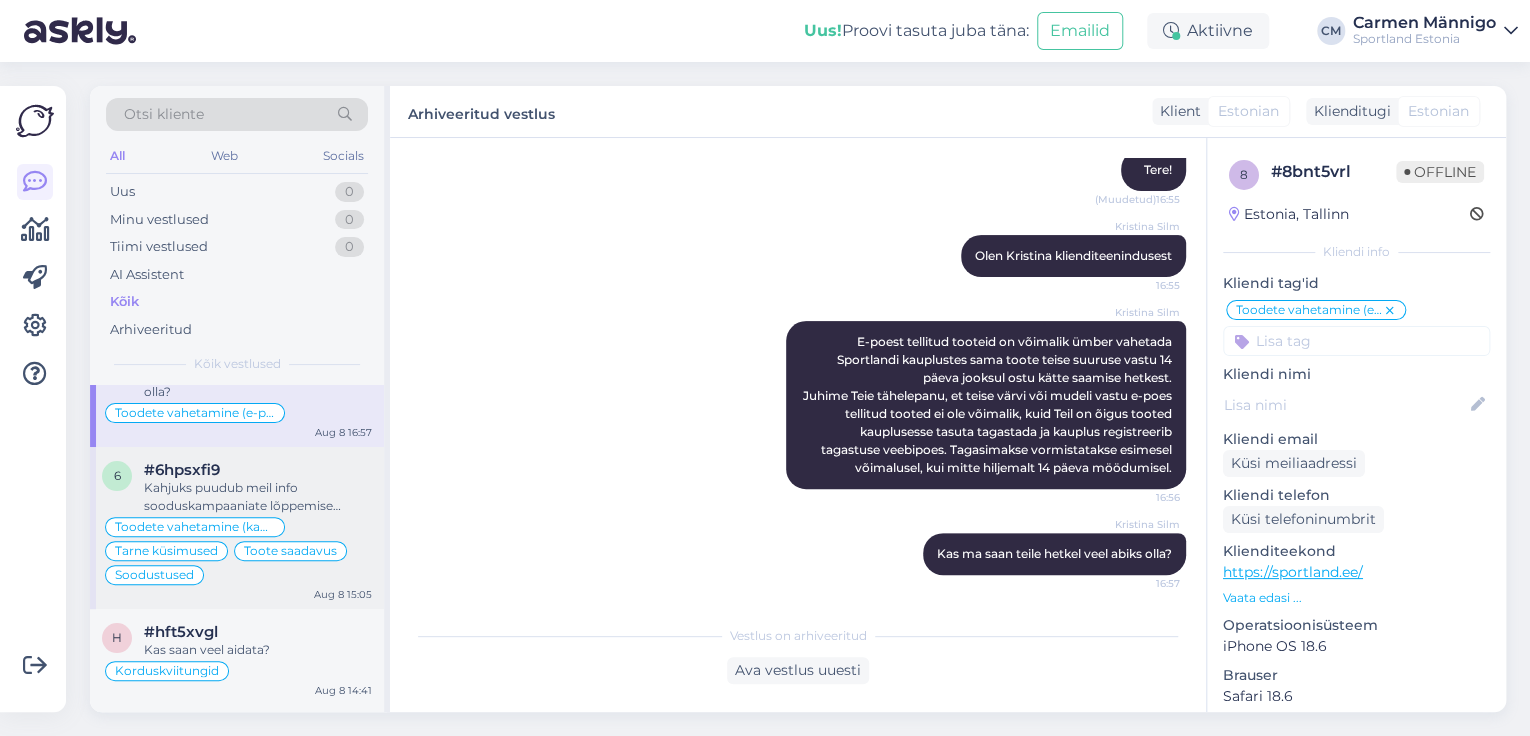 scroll, scrollTop: 80, scrollLeft: 0, axis: vertical 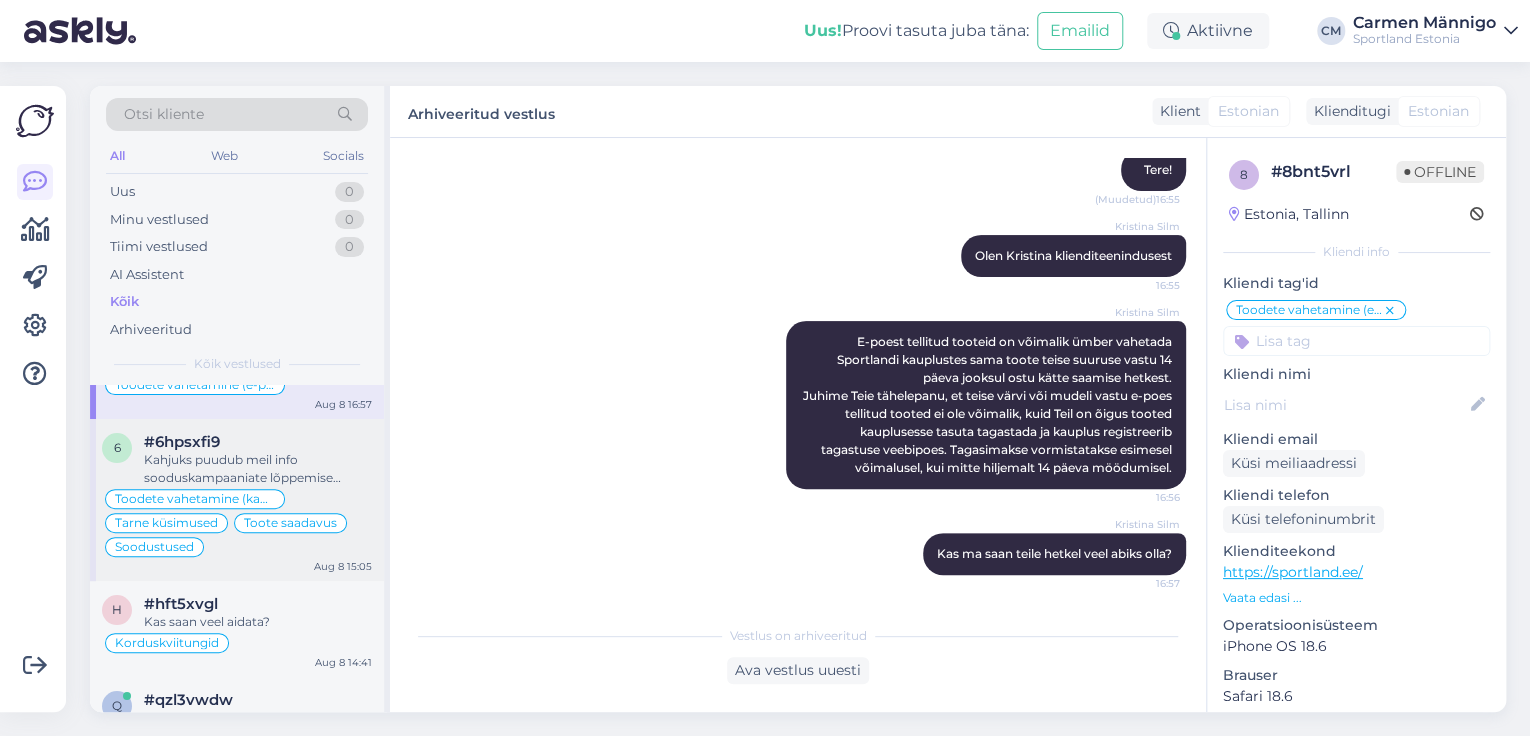 click on "Kahjuks puudub meil info sooduskampaaniate lõppemise kohta, vabandame!" at bounding box center (258, 469) 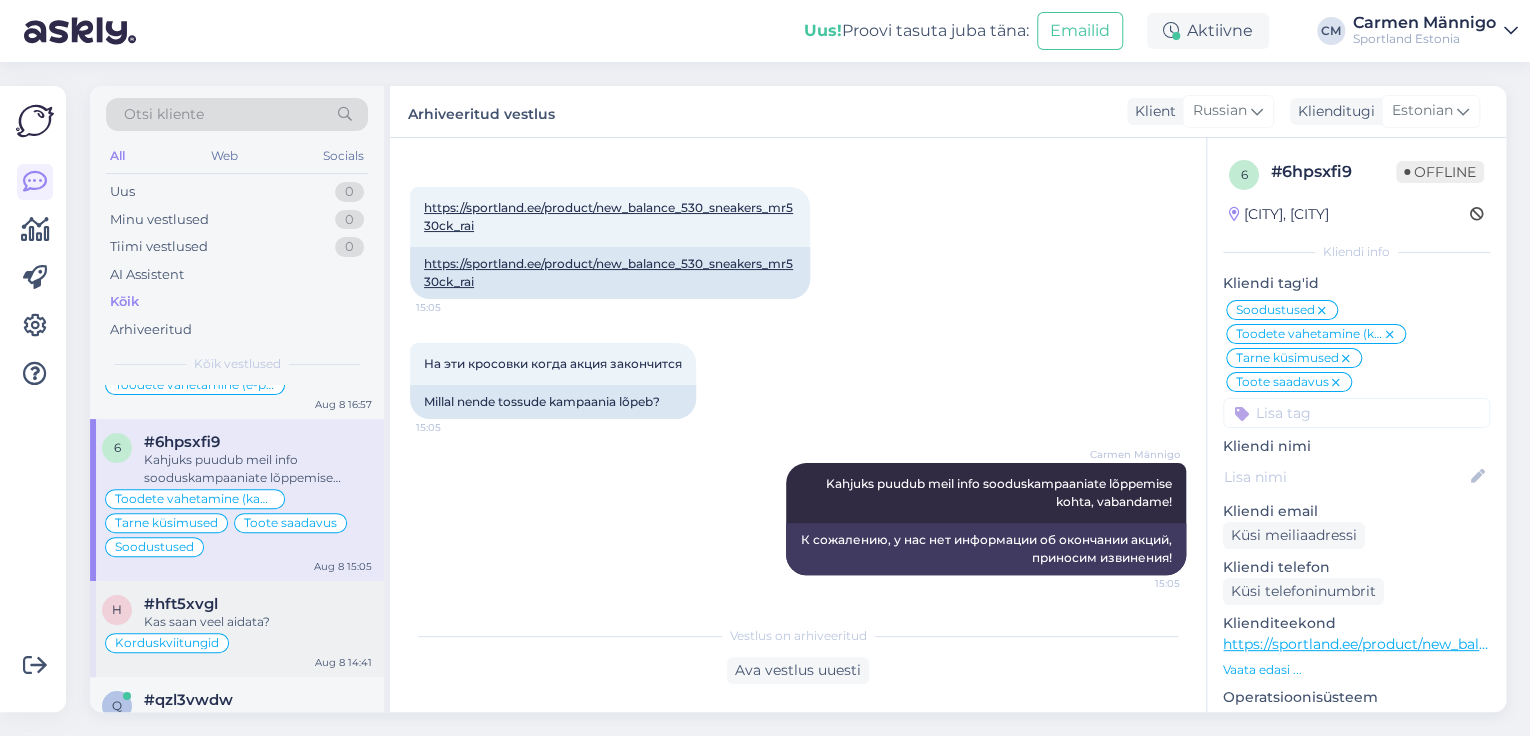 click on "#hft5xvgl" at bounding box center (181, 604) 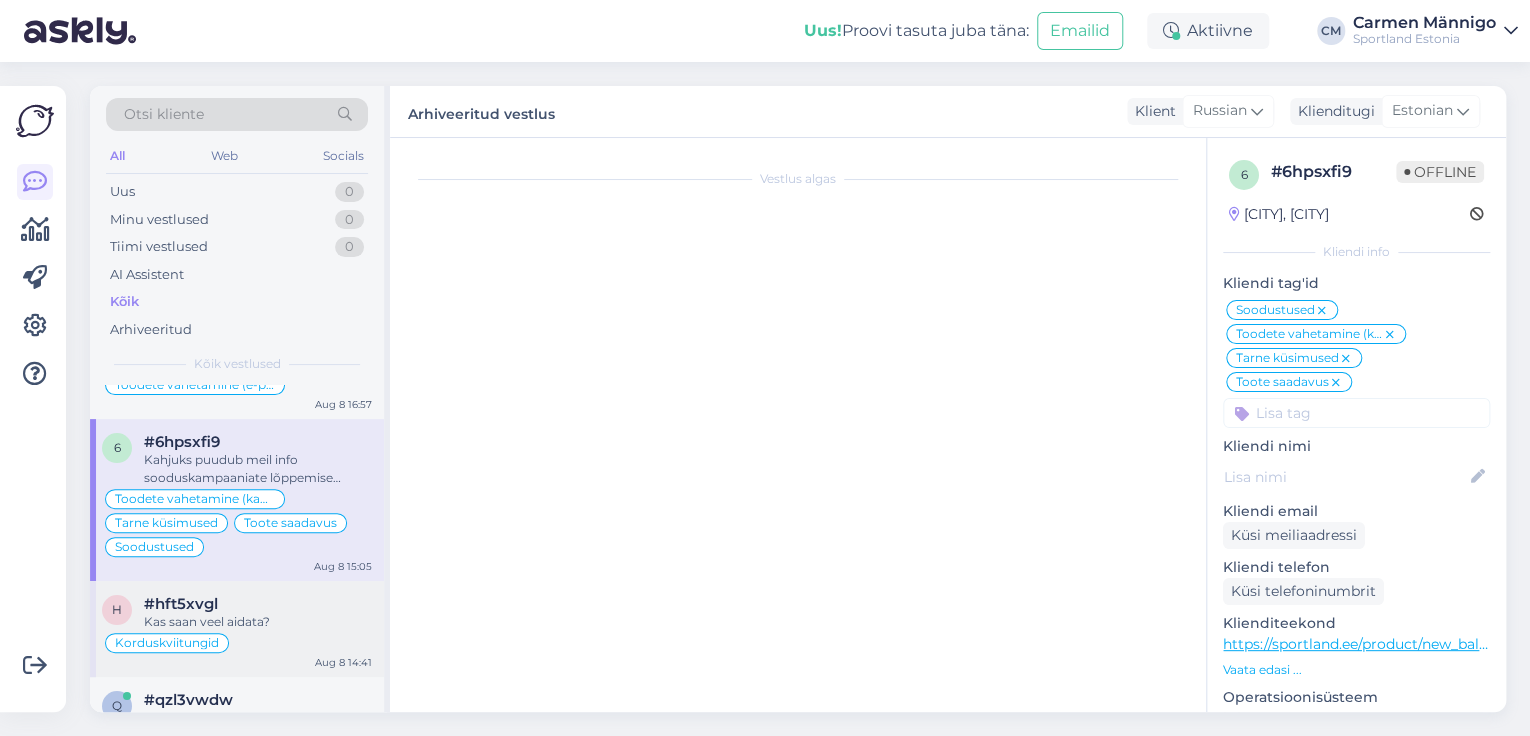 scroll, scrollTop: 200, scrollLeft: 0, axis: vertical 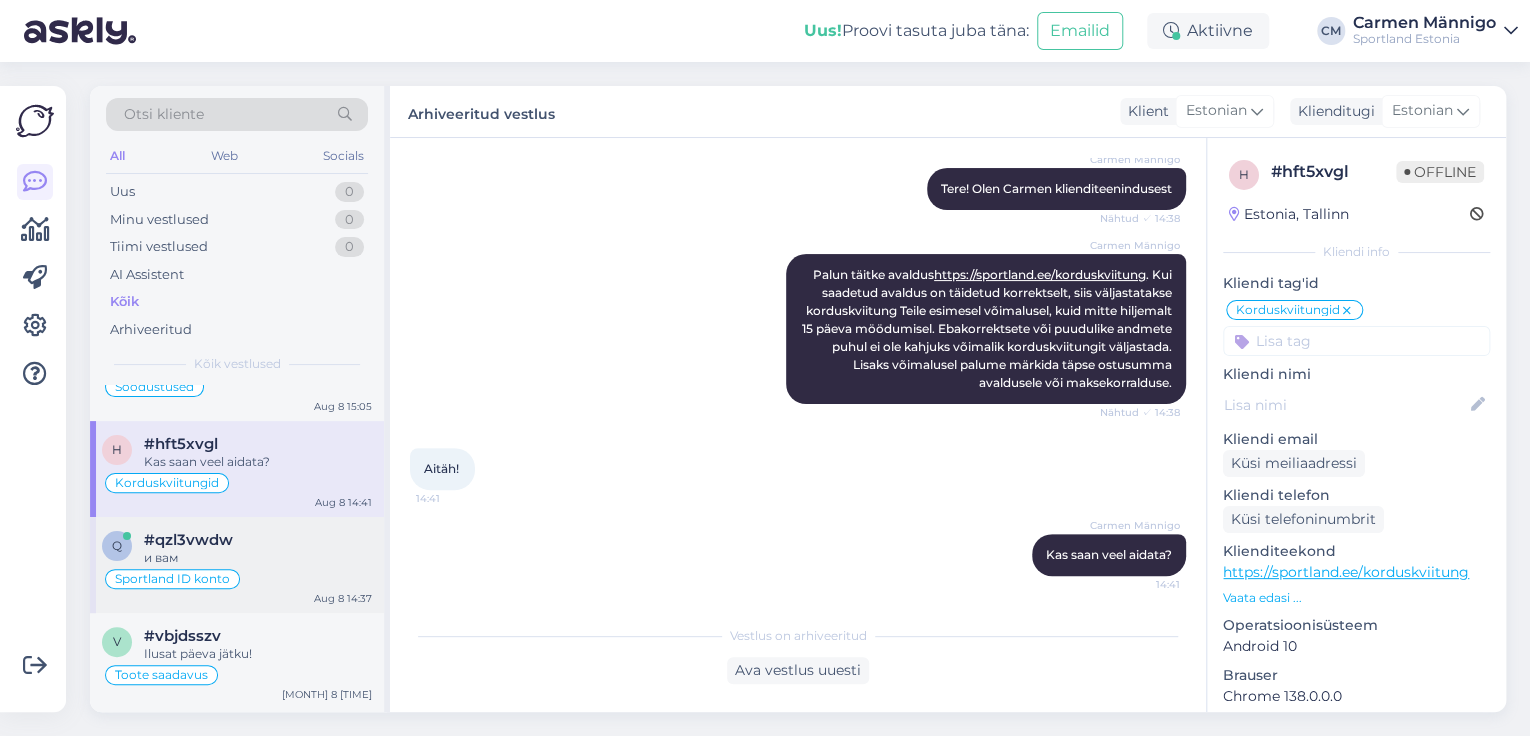 click on "и вам" at bounding box center [258, 558] 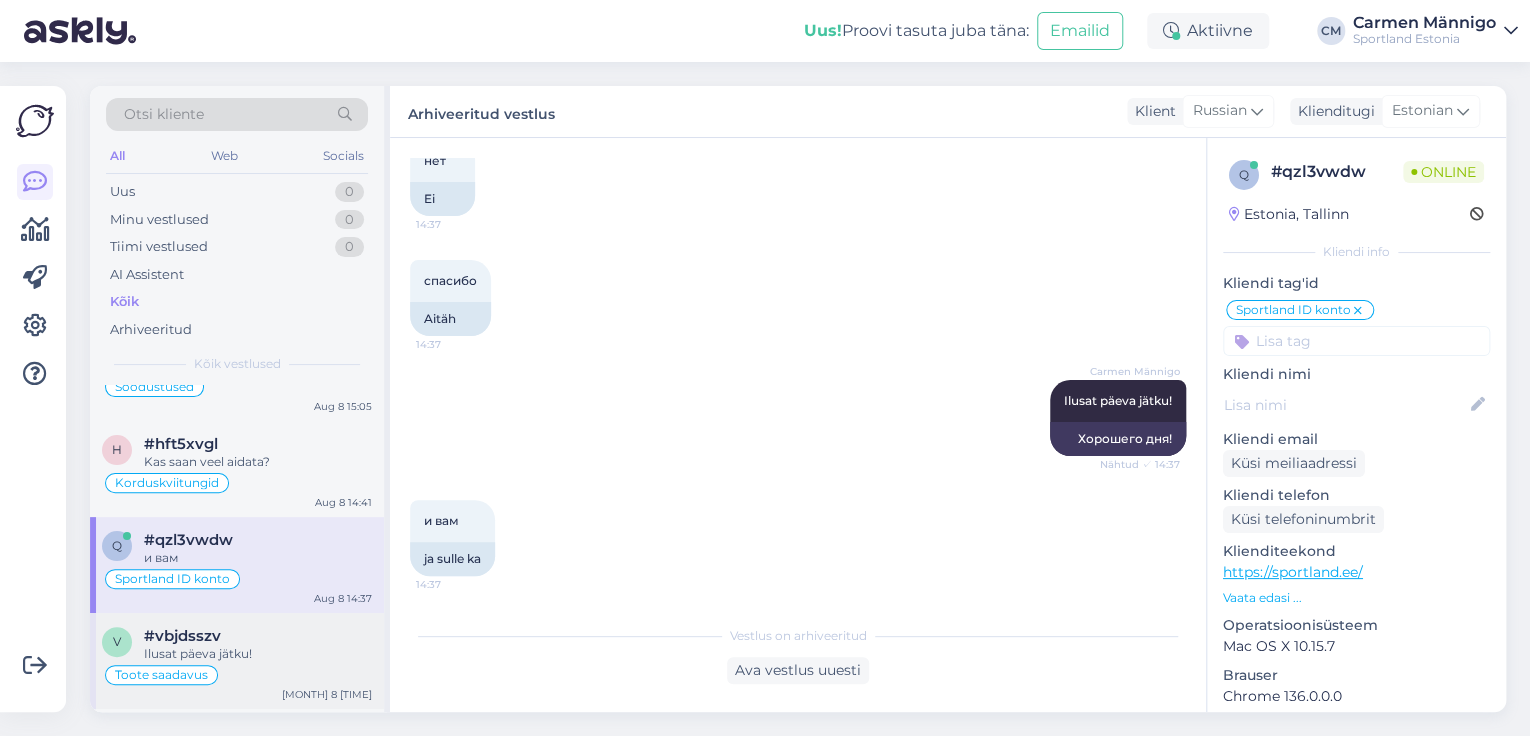click on "v #vbjdsszv Ilusat päeva jätku! Toote saadavus Aug 8 14:36" at bounding box center (237, 661) 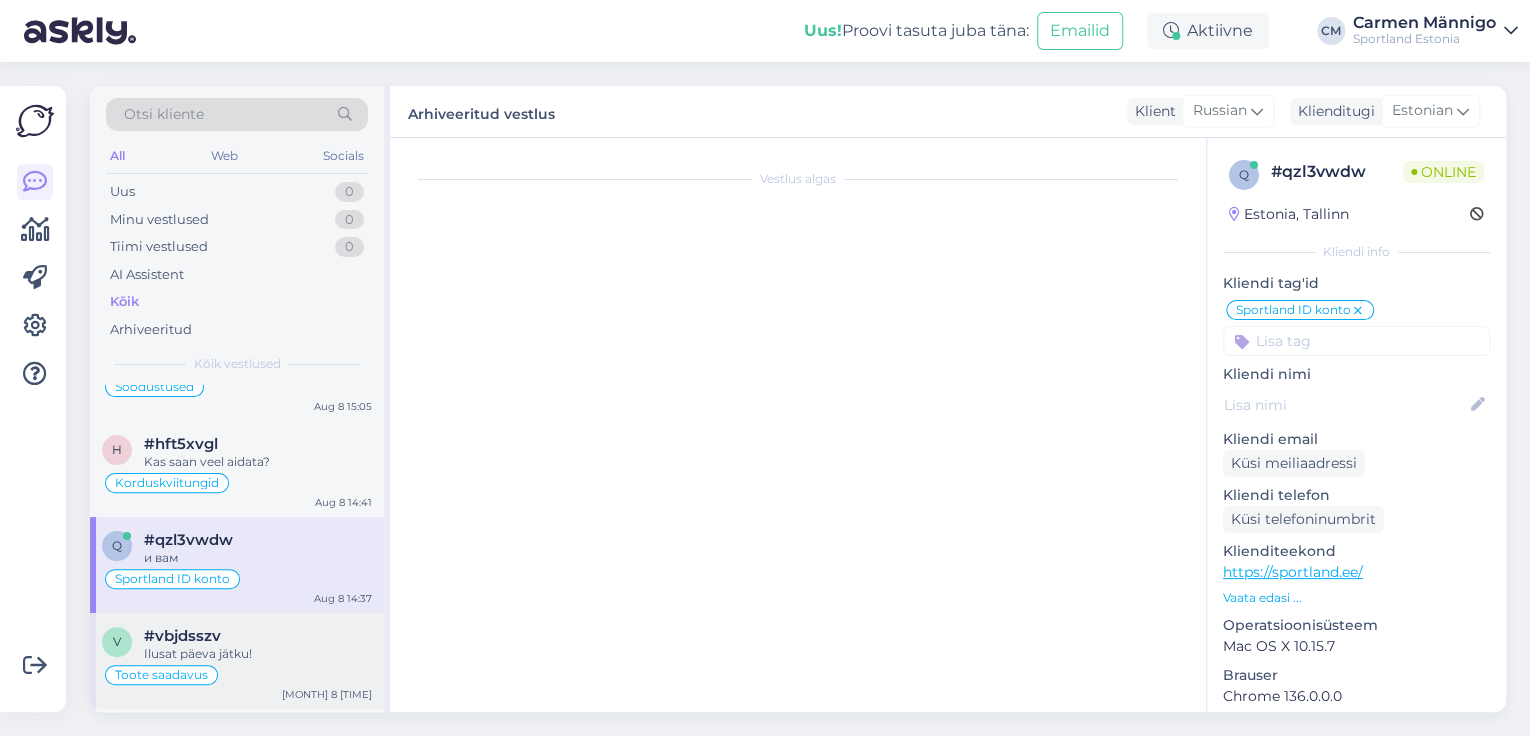 scroll, scrollTop: 756, scrollLeft: 0, axis: vertical 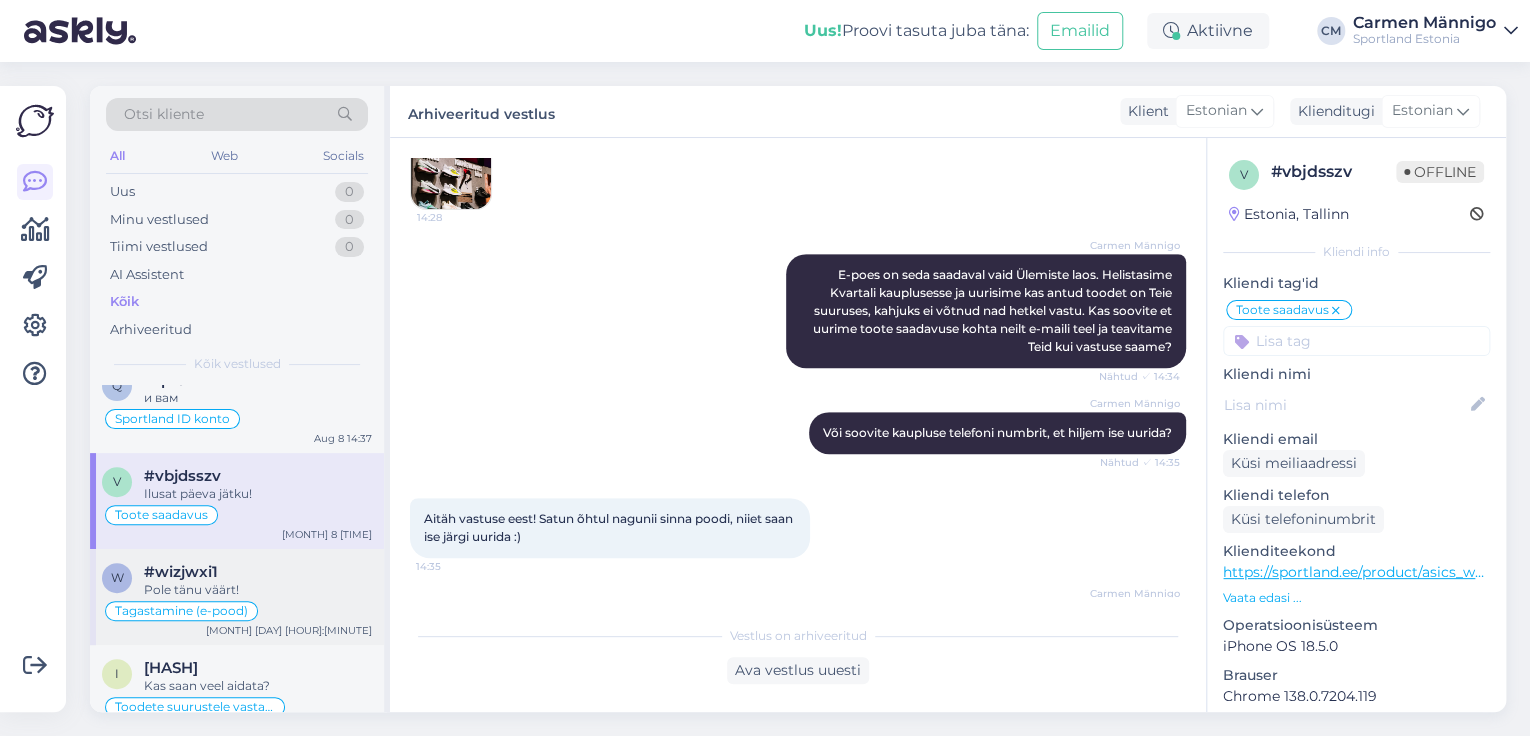 click on "Tagastamine (e-pood)" at bounding box center (181, 611) 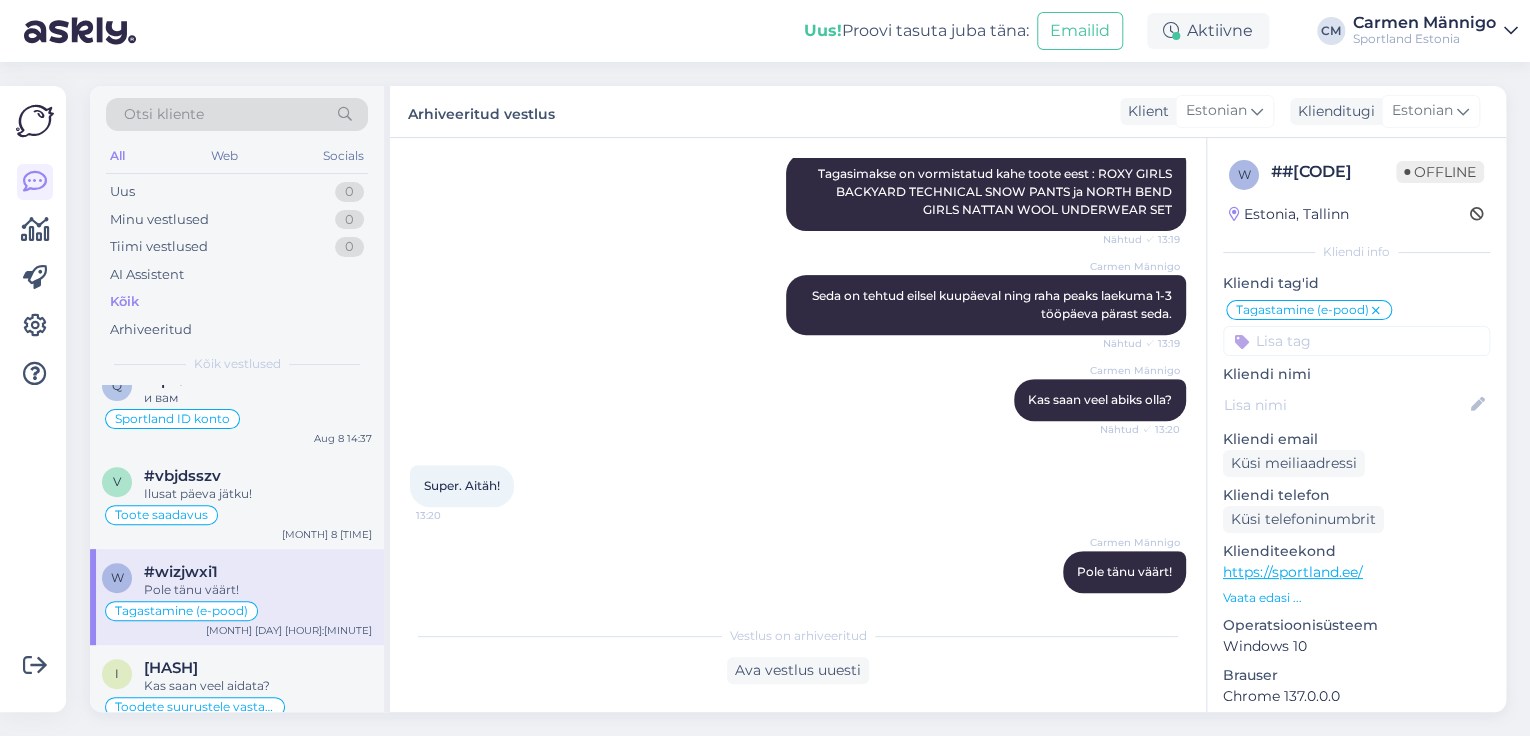 scroll, scrollTop: 0, scrollLeft: 0, axis: both 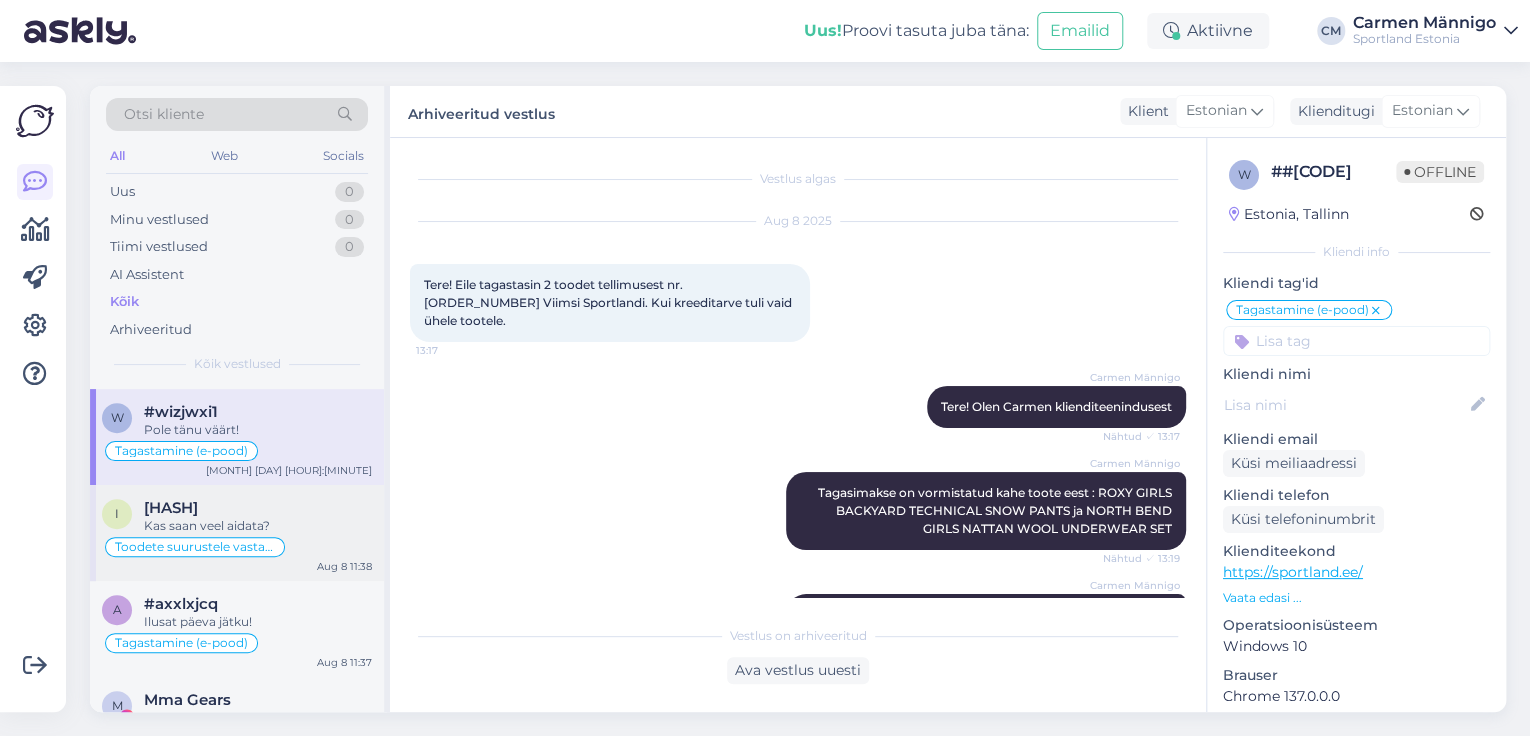 click on "Toodete suurustele vastavus (suurustetabelid)" at bounding box center [237, 547] 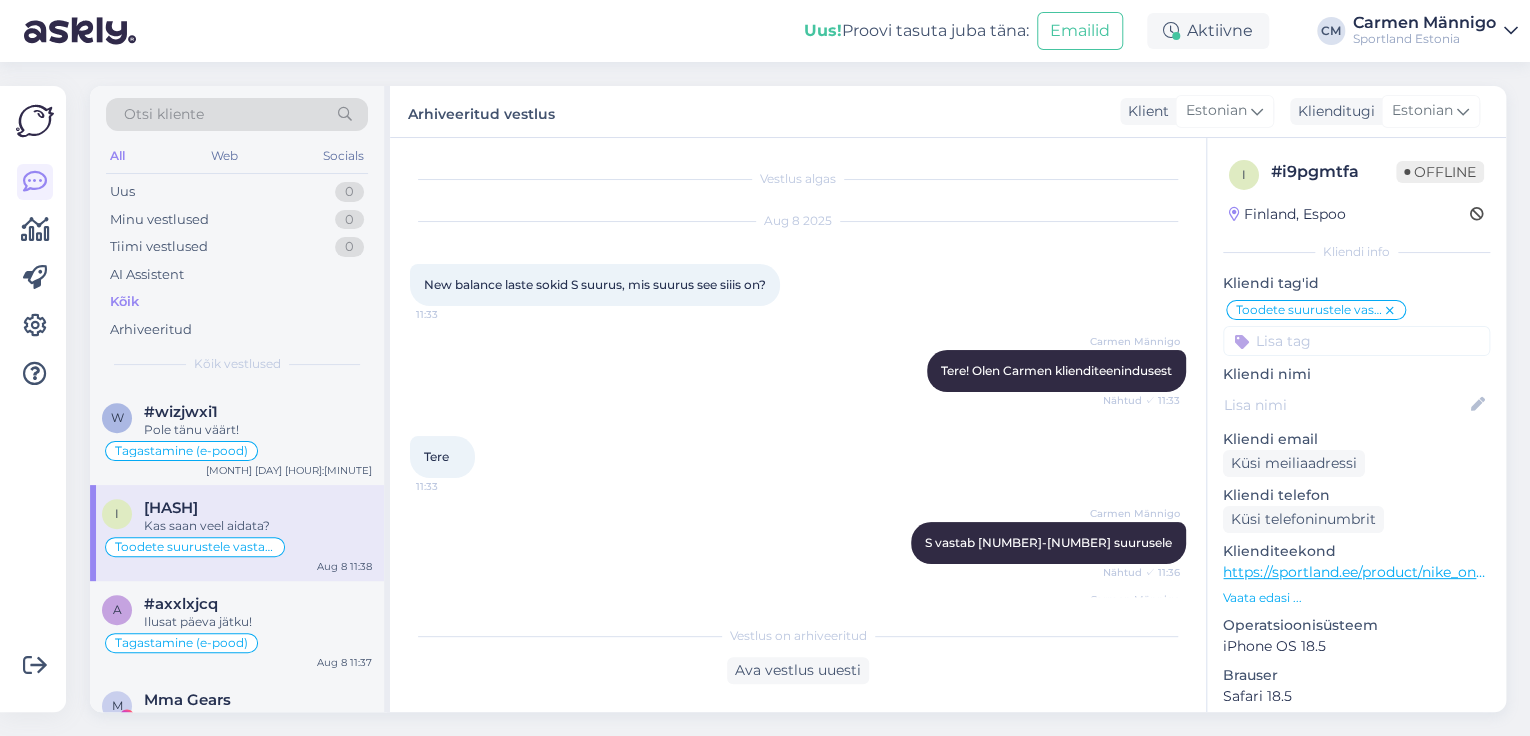 scroll, scrollTop: 75, scrollLeft: 0, axis: vertical 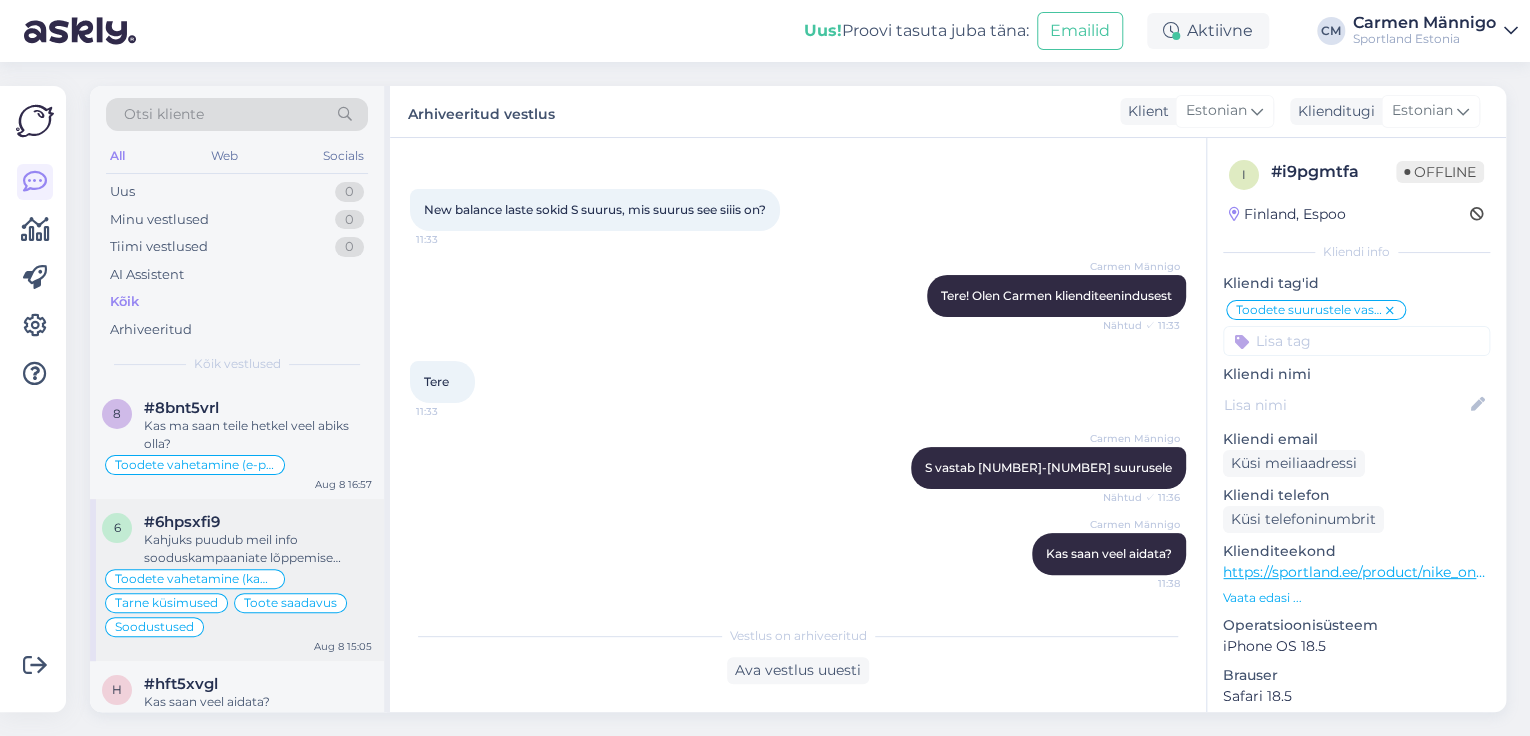 click on "Kas ma saan teile hetkel veel abiks olla?" at bounding box center [258, 435] 